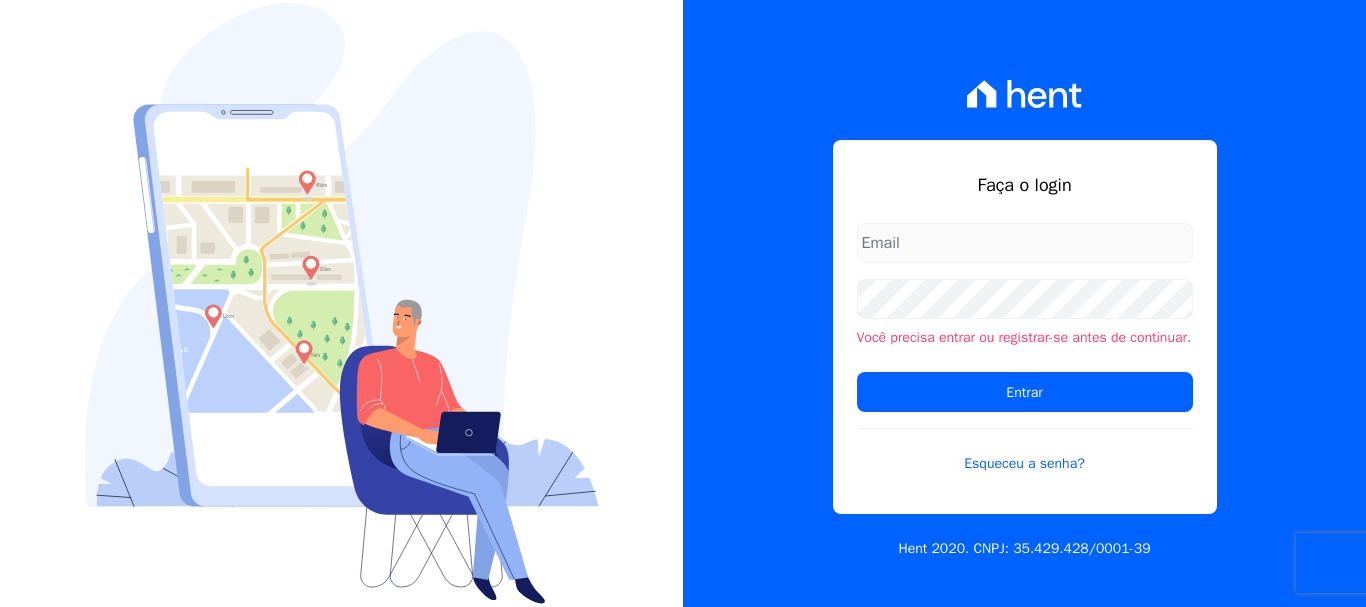 scroll, scrollTop: 0, scrollLeft: 0, axis: both 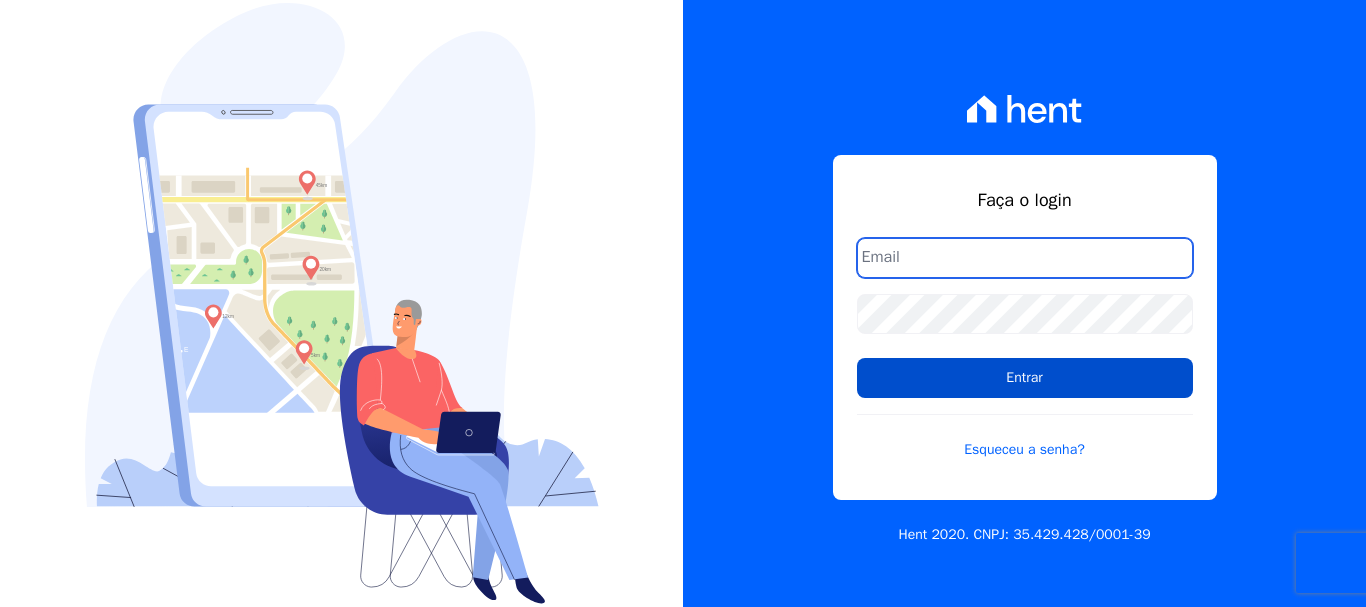 type on "[PERSON_NAME][EMAIL_ADDRESS][PERSON_NAME][DOMAIN_NAME]" 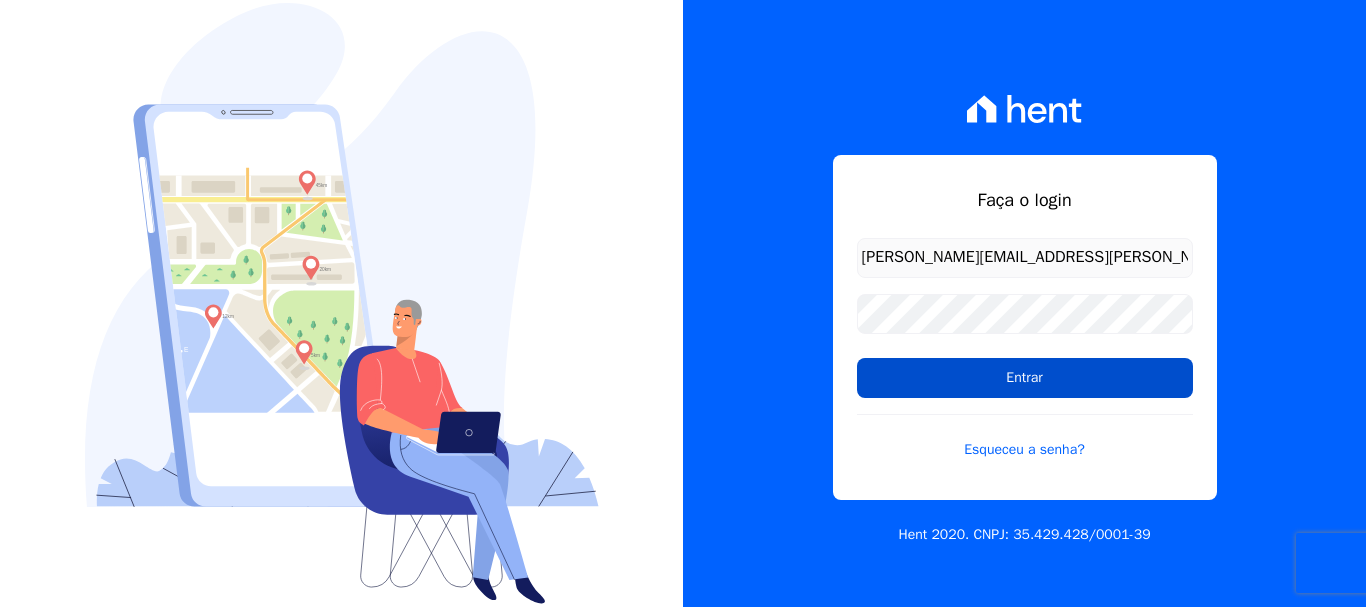 click on "Entrar" at bounding box center [1025, 378] 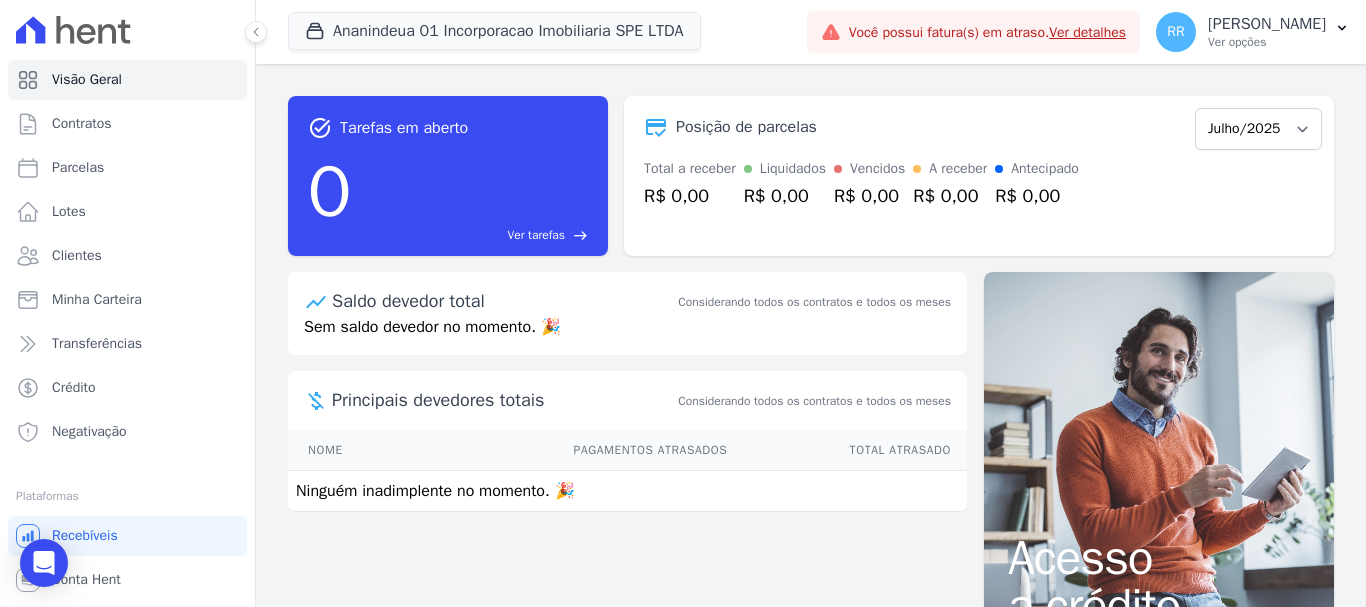 scroll, scrollTop: 0, scrollLeft: 0, axis: both 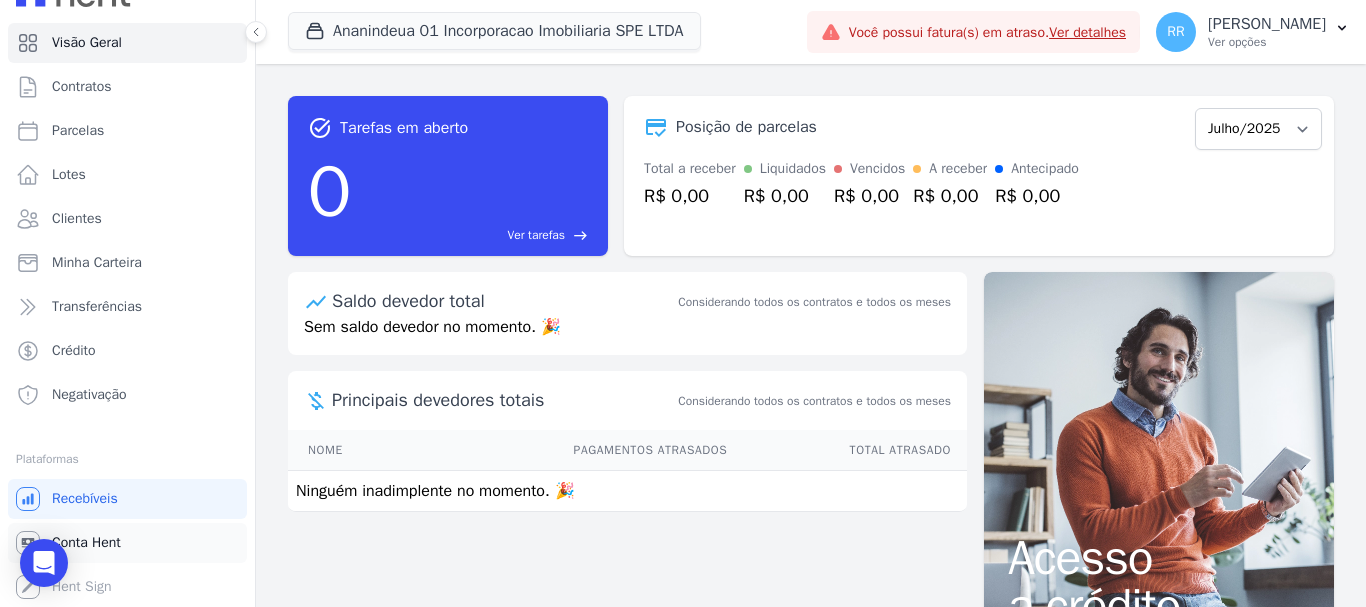 click on "Conta Hent" at bounding box center (86, 543) 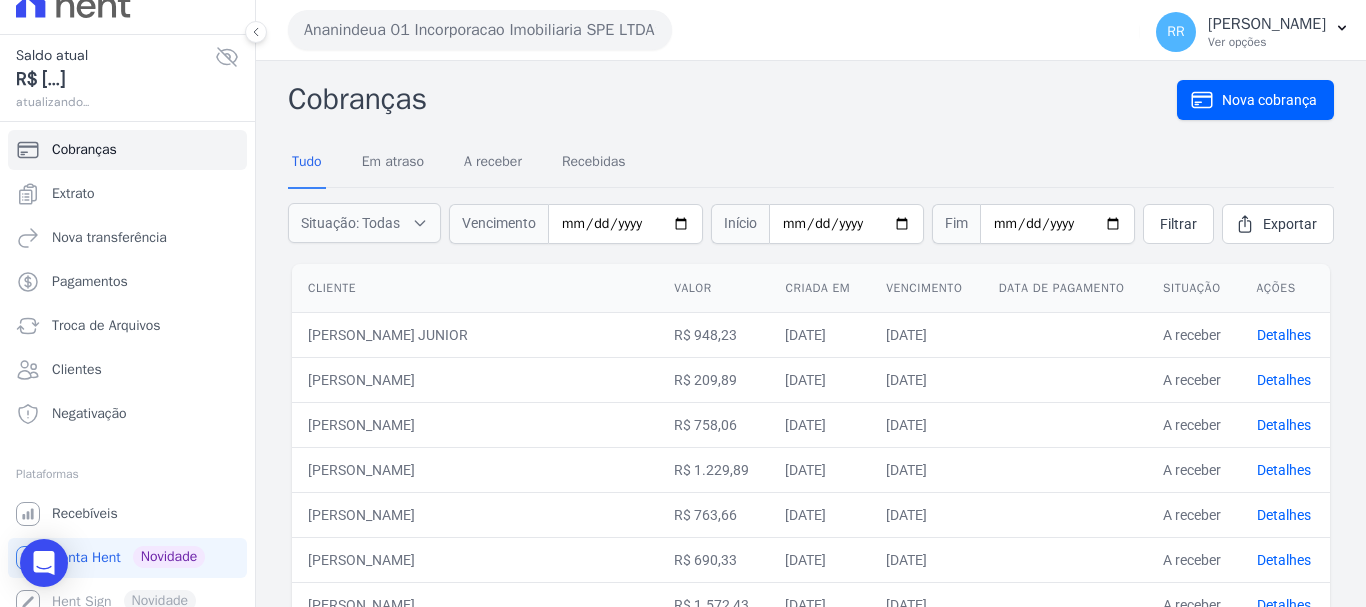 scroll, scrollTop: 41, scrollLeft: 0, axis: vertical 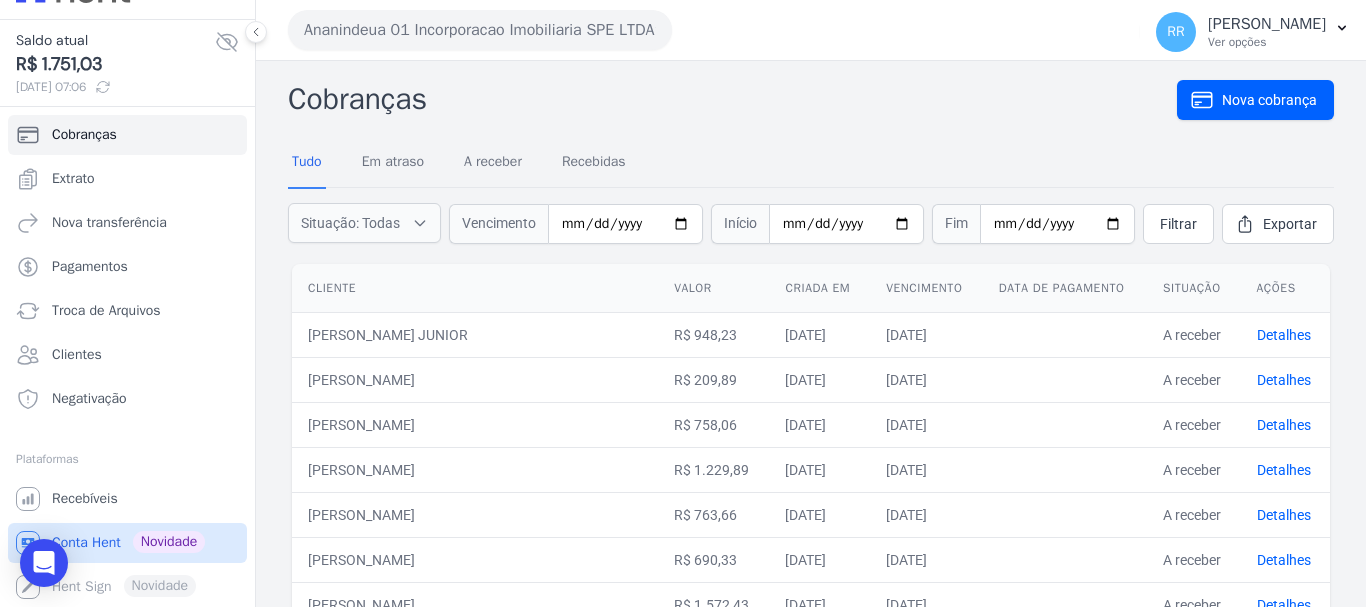 drag, startPoint x: 122, startPoint y: 548, endPoint x: 90, endPoint y: 542, distance: 32.55764 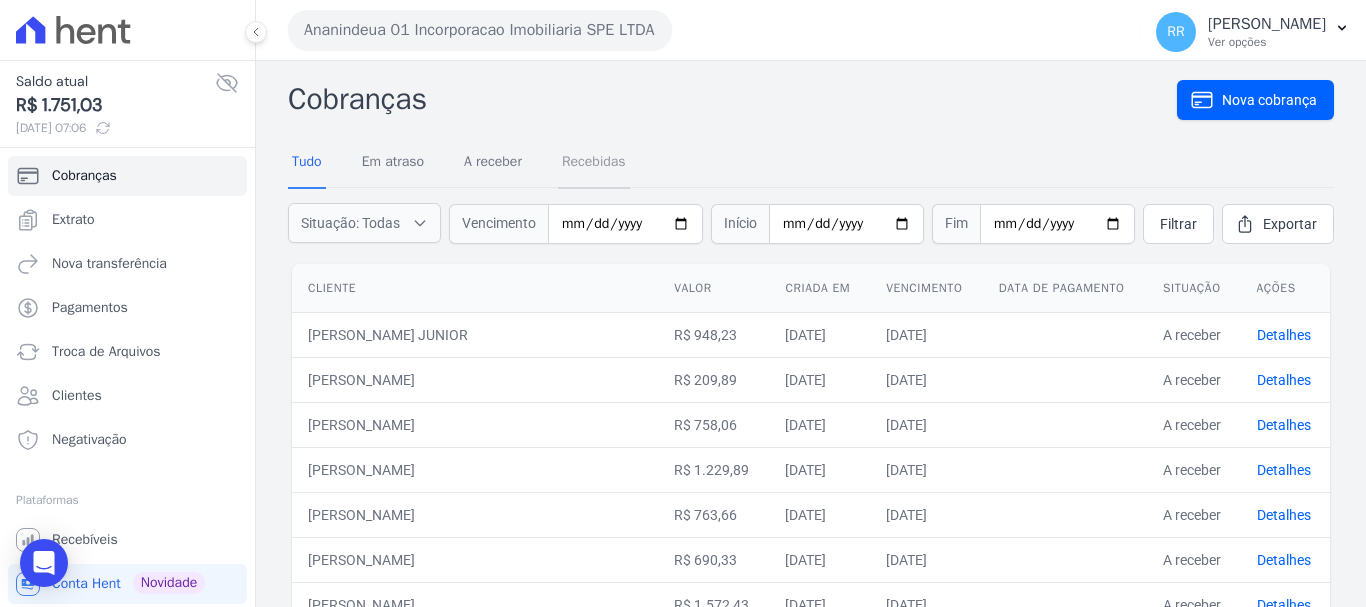 drag, startPoint x: 611, startPoint y: 157, endPoint x: 397, endPoint y: 139, distance: 214.75568 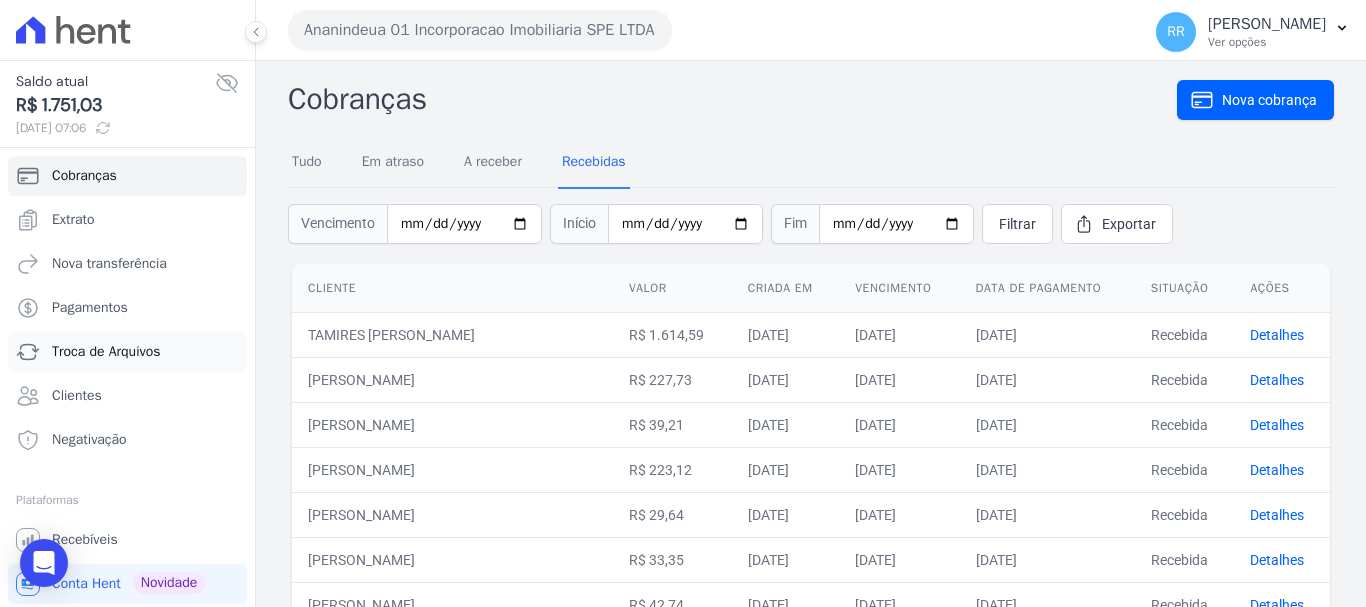 click on "Troca de Arquivos" at bounding box center [106, 352] 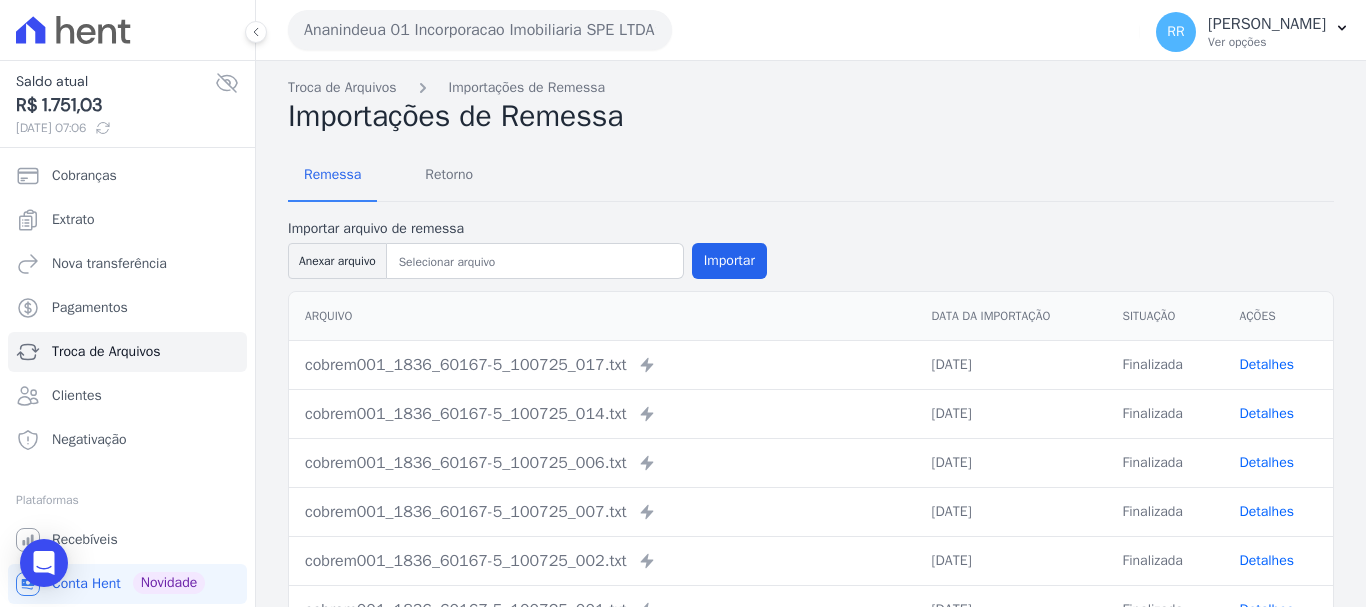 click on "Ananindeua 01 Incorporacao Imobiliaria SPE LTDA" at bounding box center [480, 30] 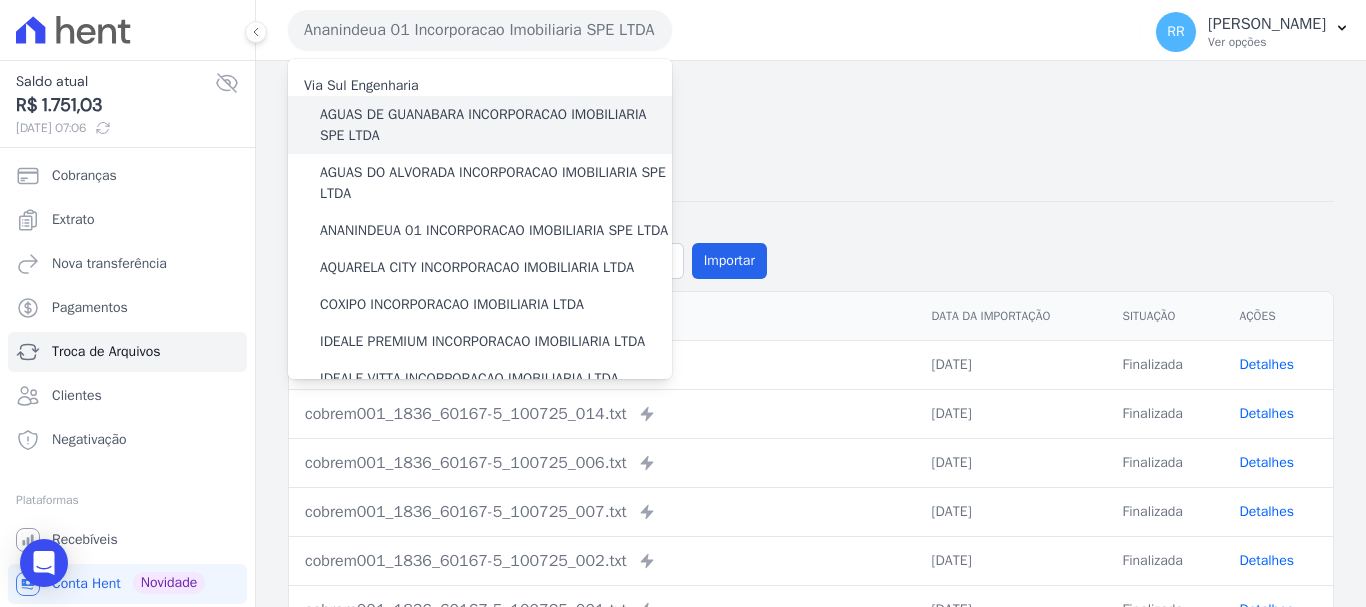 click on "AGUAS DE GUANABARA INCORPORACAO IMOBILIARIA SPE LTDA" at bounding box center (496, 125) 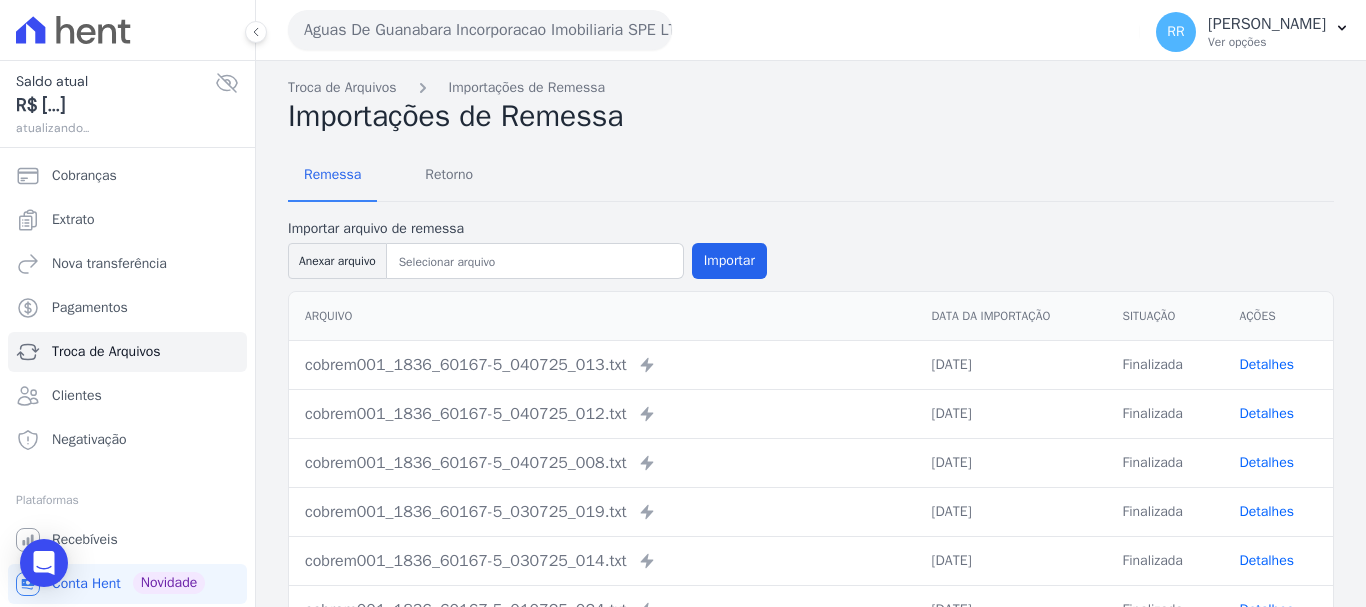click on "Remessa
Retorno" at bounding box center (811, 176) 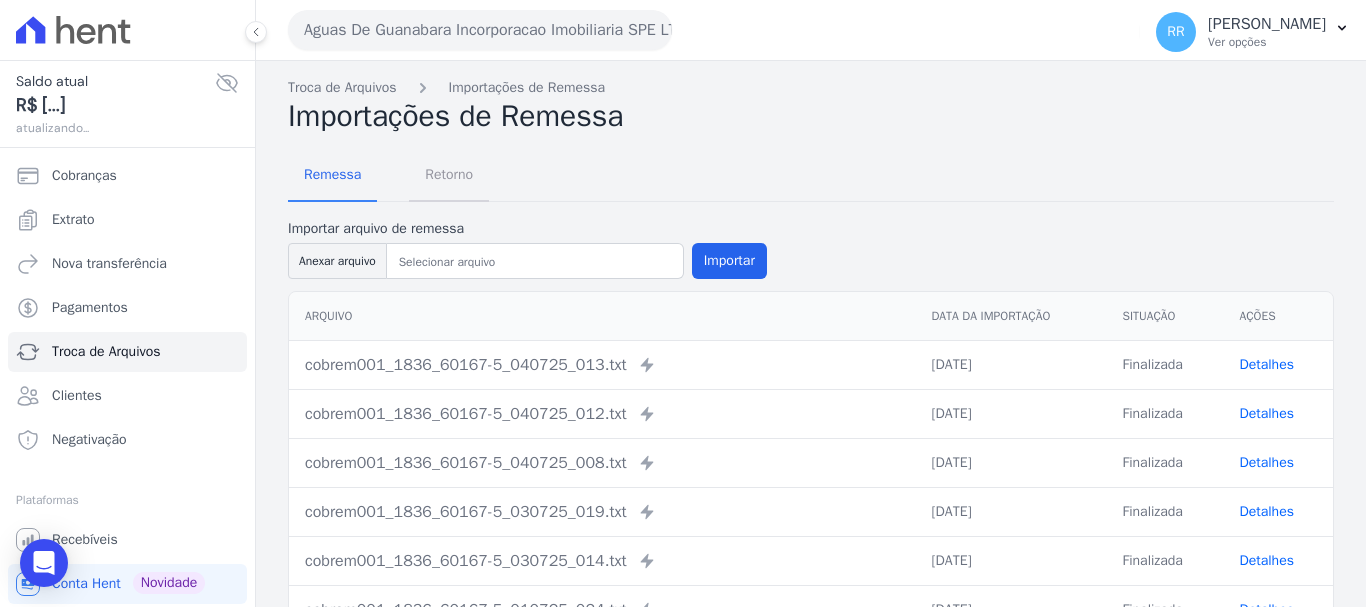 click on "Retorno" at bounding box center (449, 174) 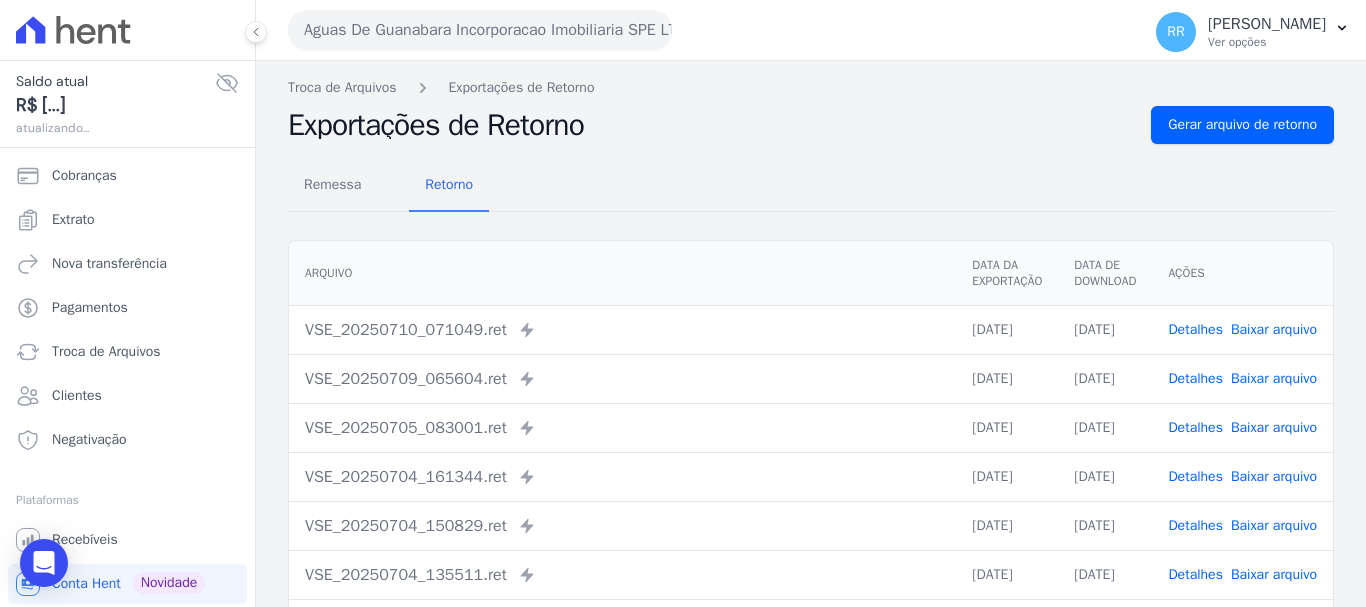 click on "Baixar arquivo" at bounding box center (1274, 329) 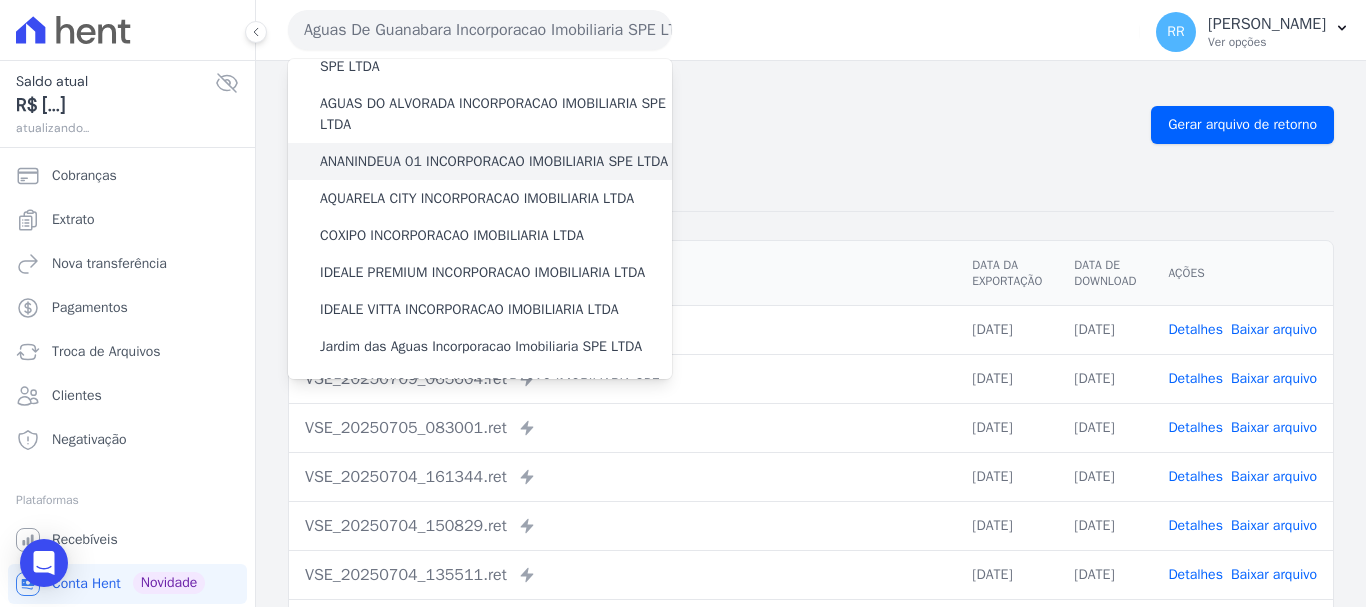 scroll, scrollTop: 100, scrollLeft: 0, axis: vertical 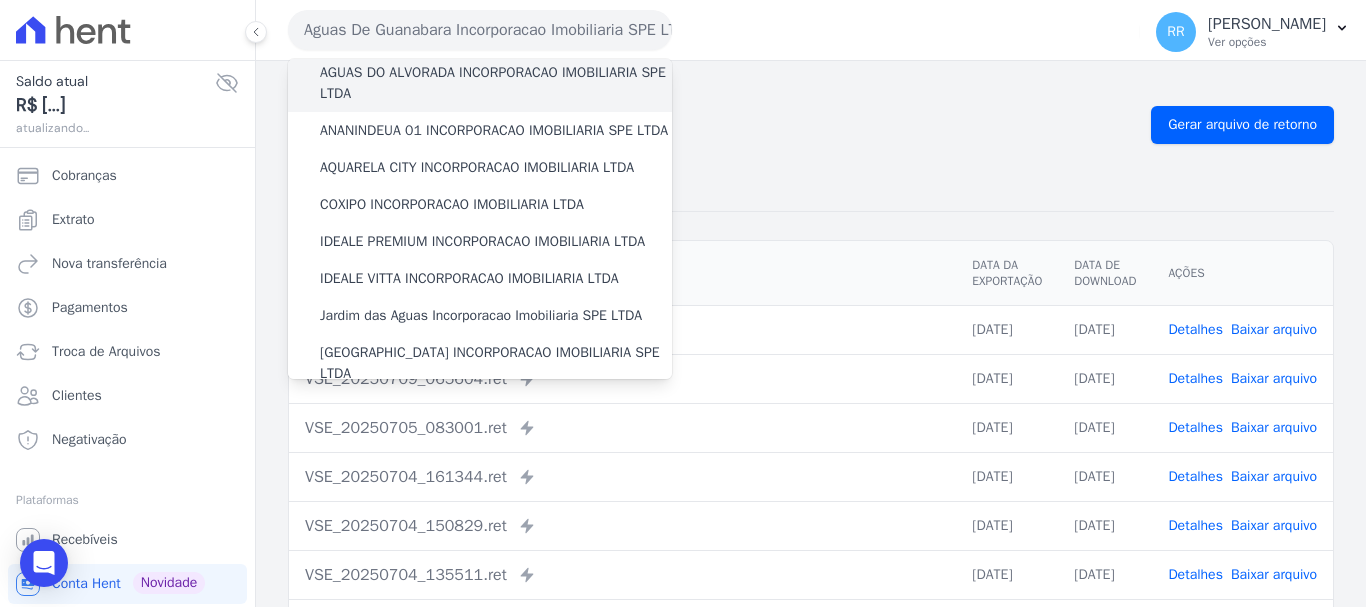 drag, startPoint x: 435, startPoint y: 89, endPoint x: 423, endPoint y: 89, distance: 12 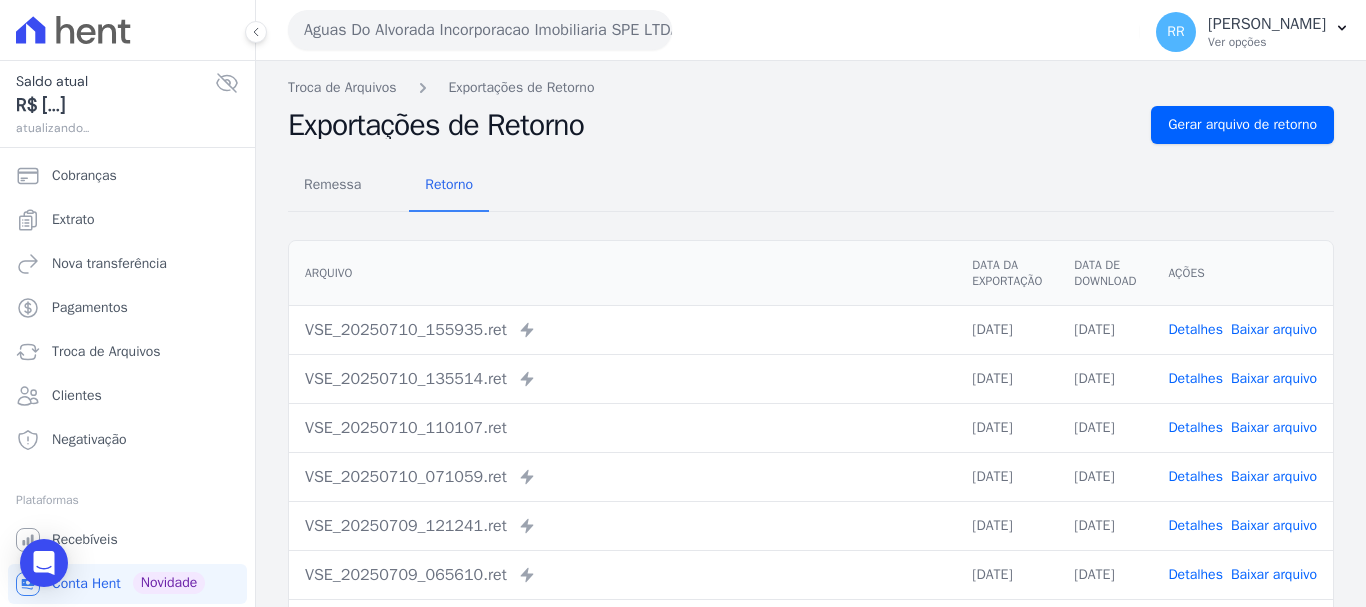 click on "Baixar arquivo" at bounding box center (1274, 329) 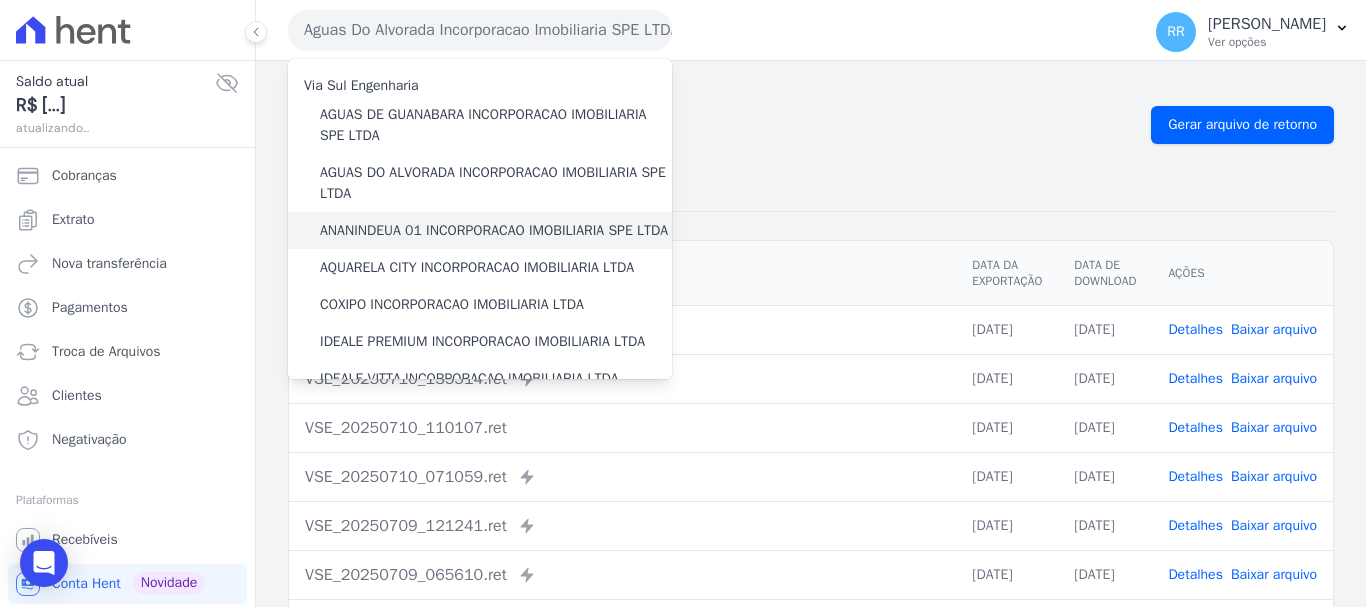 click on "ANANINDEUA 01 INCORPORACAO IMOBILIARIA SPE LTDA" at bounding box center [494, 230] 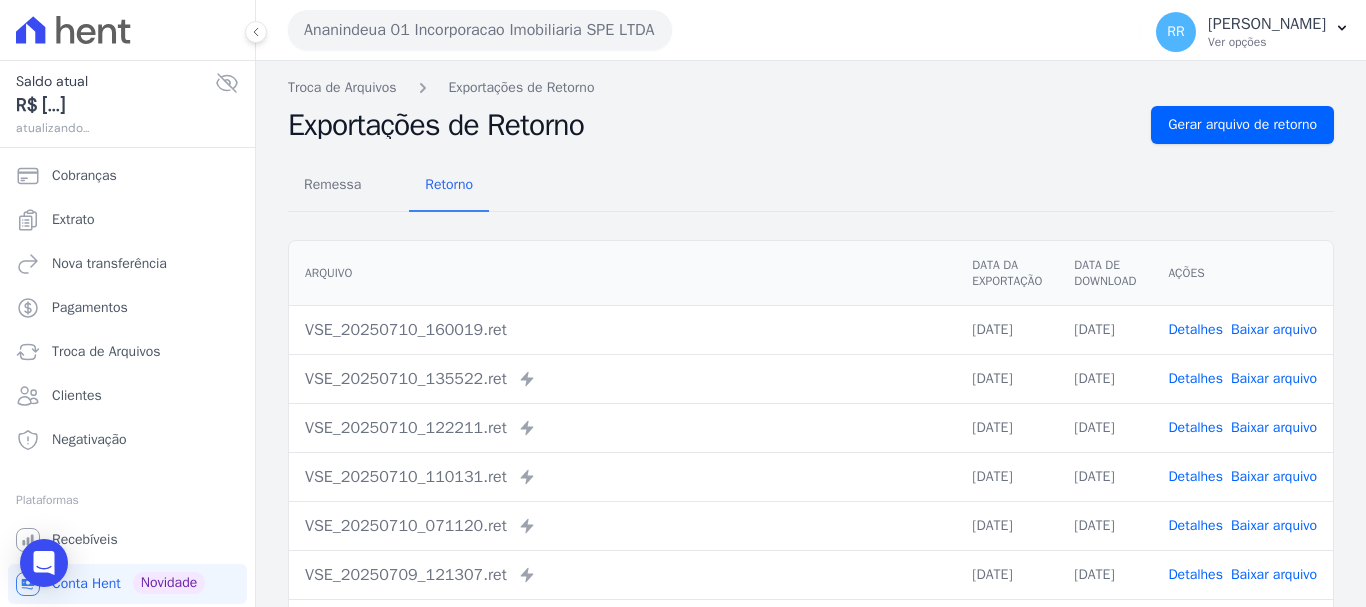 click on "Ananindeua 01 Incorporacao Imobiliaria SPE LTDA" at bounding box center (480, 30) 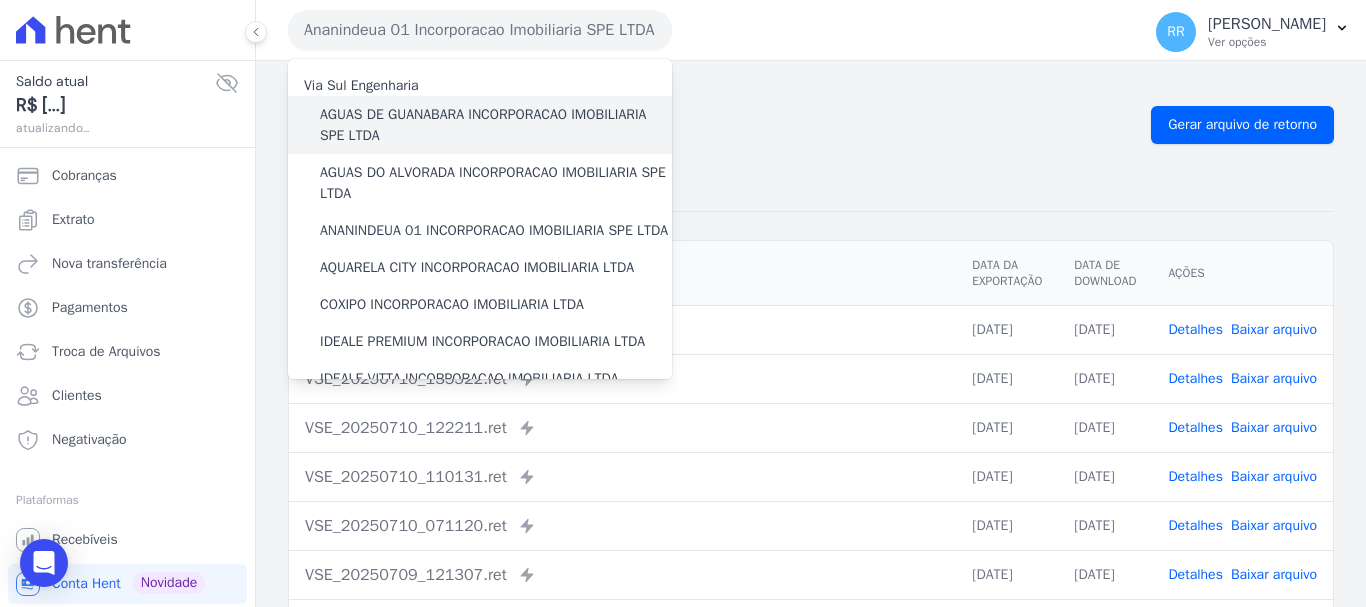 click on "AGUAS DE GUANABARA INCORPORACAO IMOBILIARIA SPE LTDA" at bounding box center [496, 125] 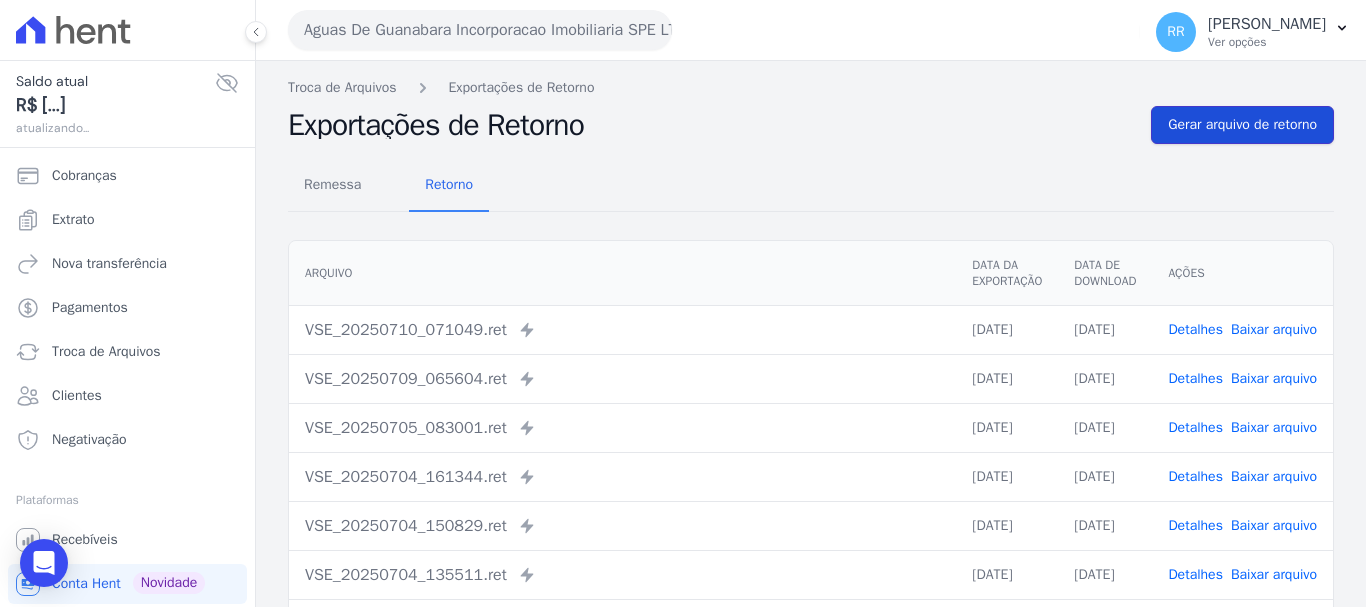 click on "Gerar arquivo de retorno" at bounding box center (1242, 125) 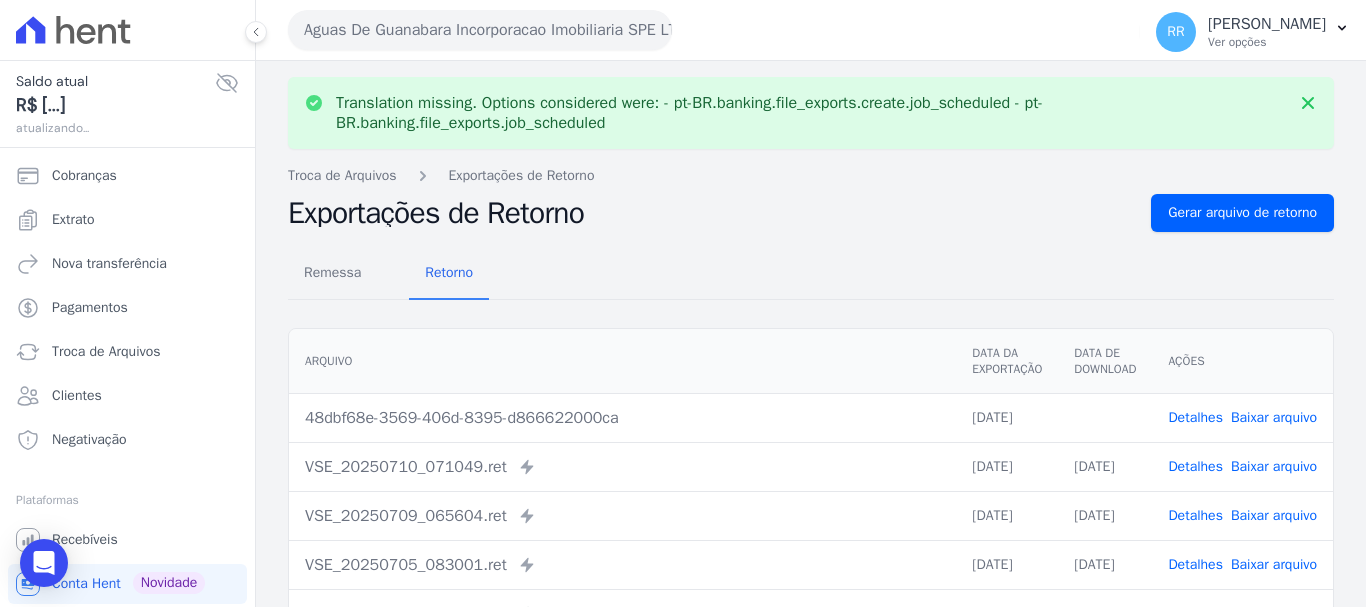 click on "Baixar arquivo" at bounding box center [1274, 417] 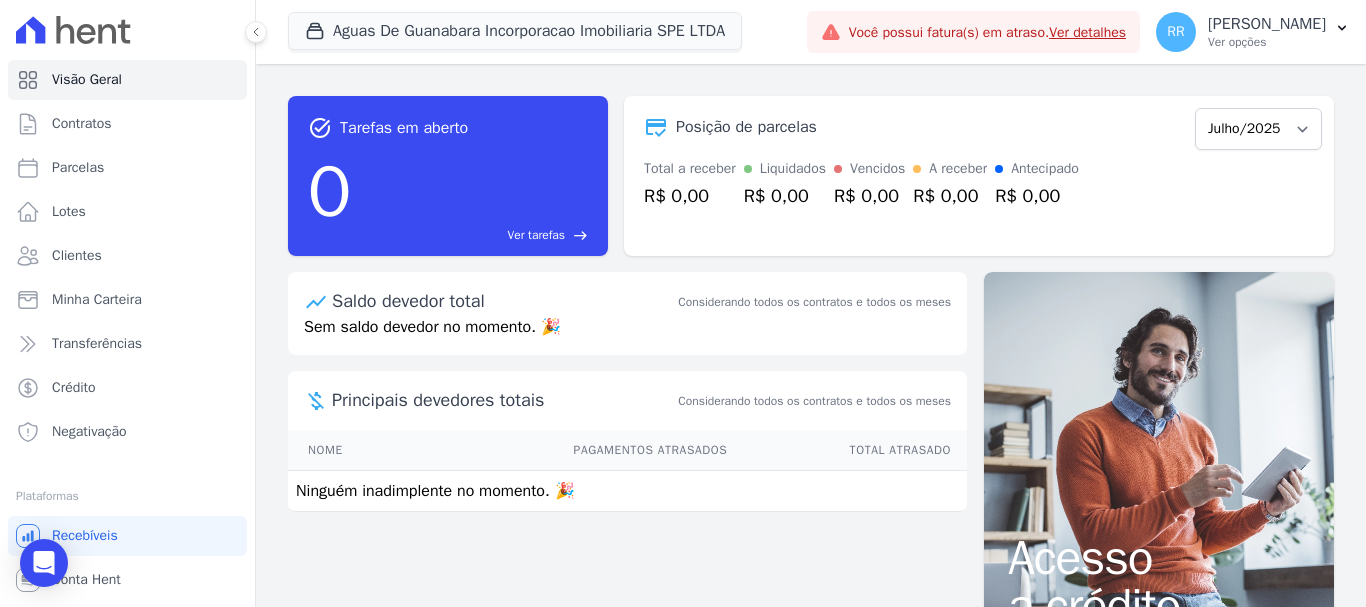 scroll, scrollTop: 0, scrollLeft: 0, axis: both 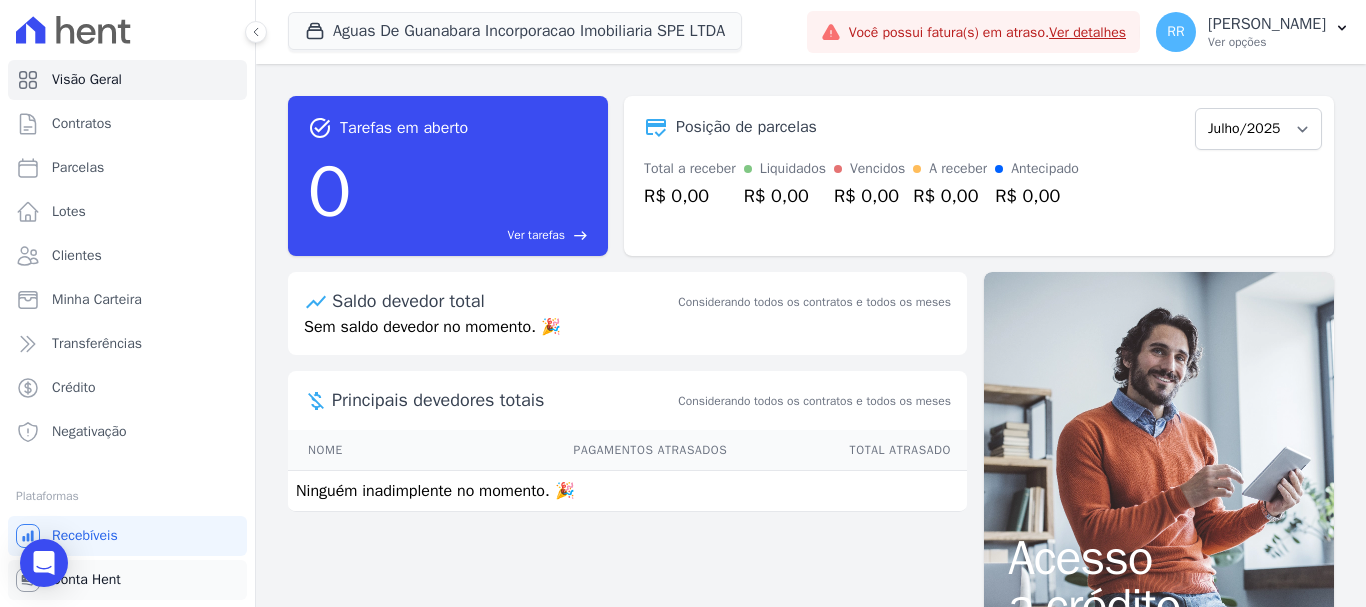 click on "Conta Hent" at bounding box center (86, 580) 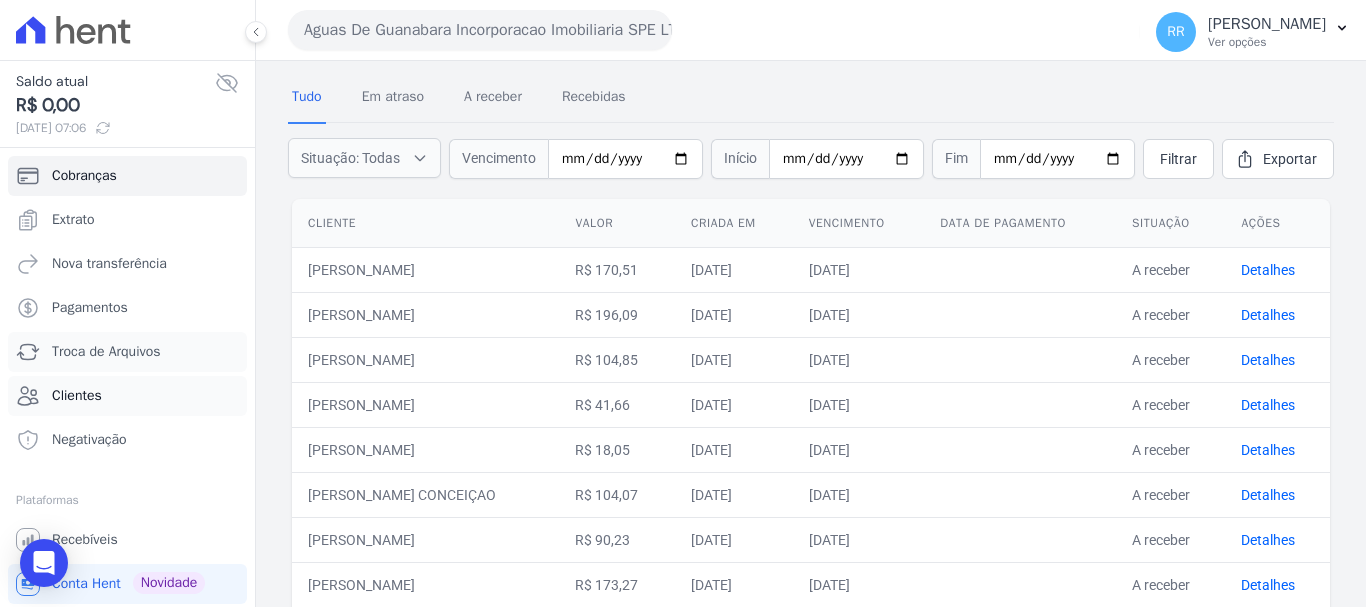 scroll, scrollTop: 100, scrollLeft: 0, axis: vertical 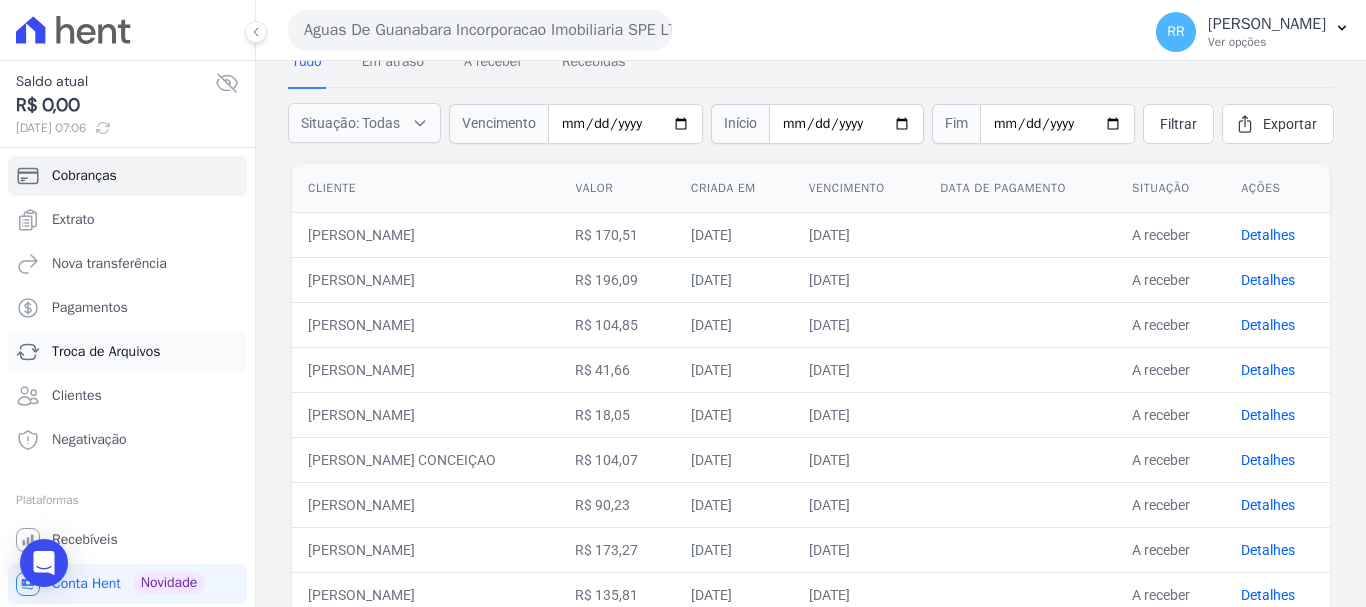 click on "Troca de Arquivos" at bounding box center [106, 352] 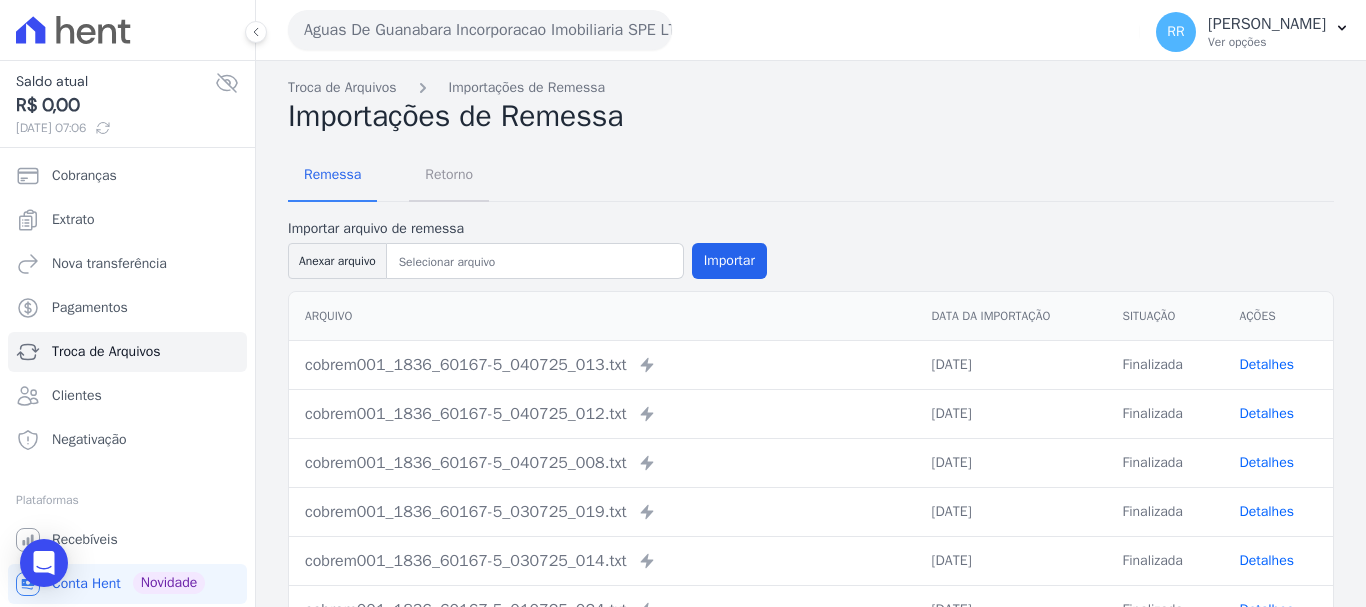 click on "Retorno" at bounding box center (449, 174) 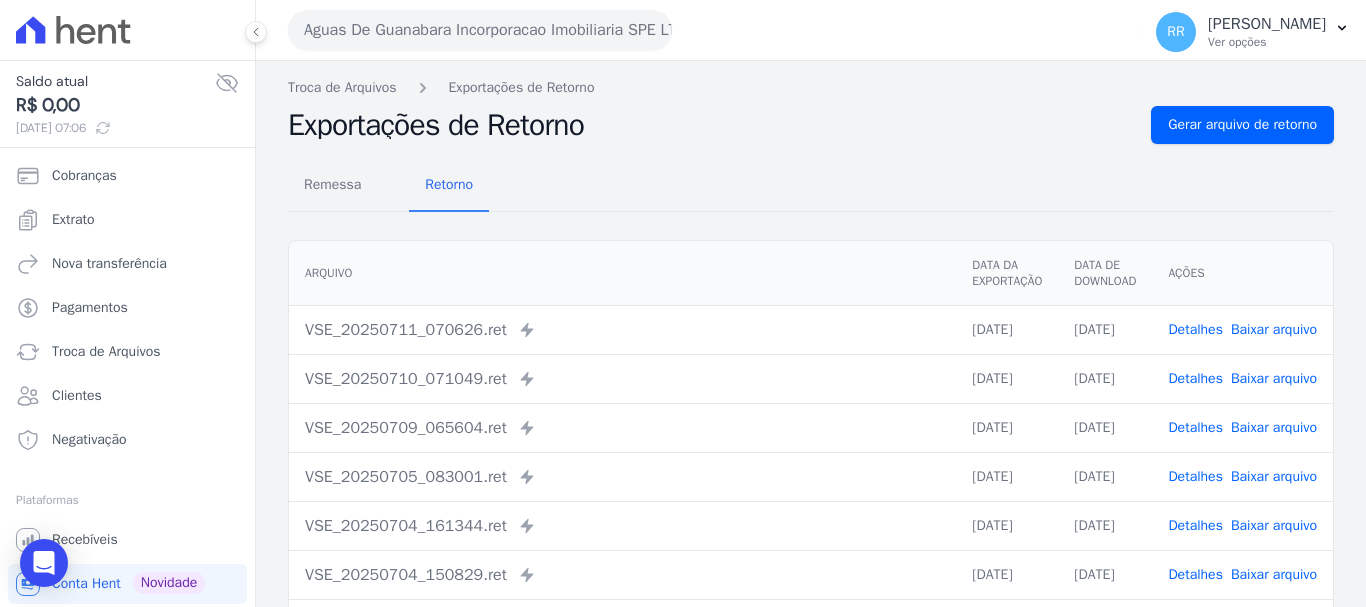 click on "Baixar arquivo" at bounding box center (1274, 329) 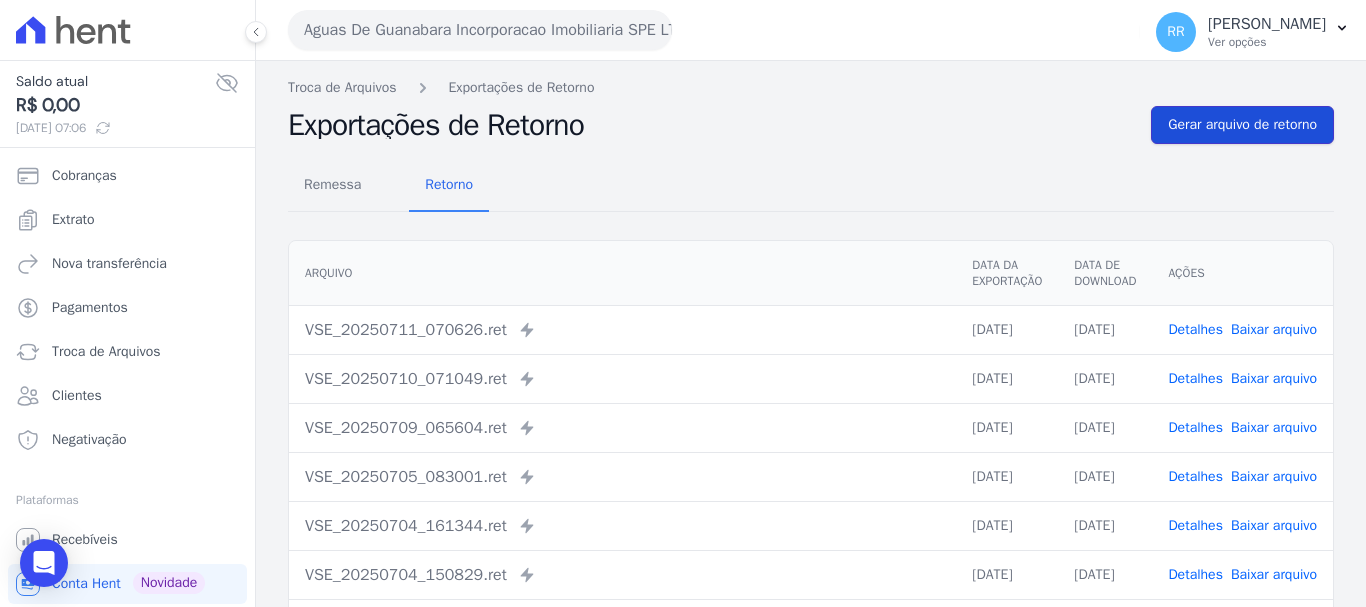 drag, startPoint x: 1251, startPoint y: 109, endPoint x: 1212, endPoint y: 115, distance: 39.45884 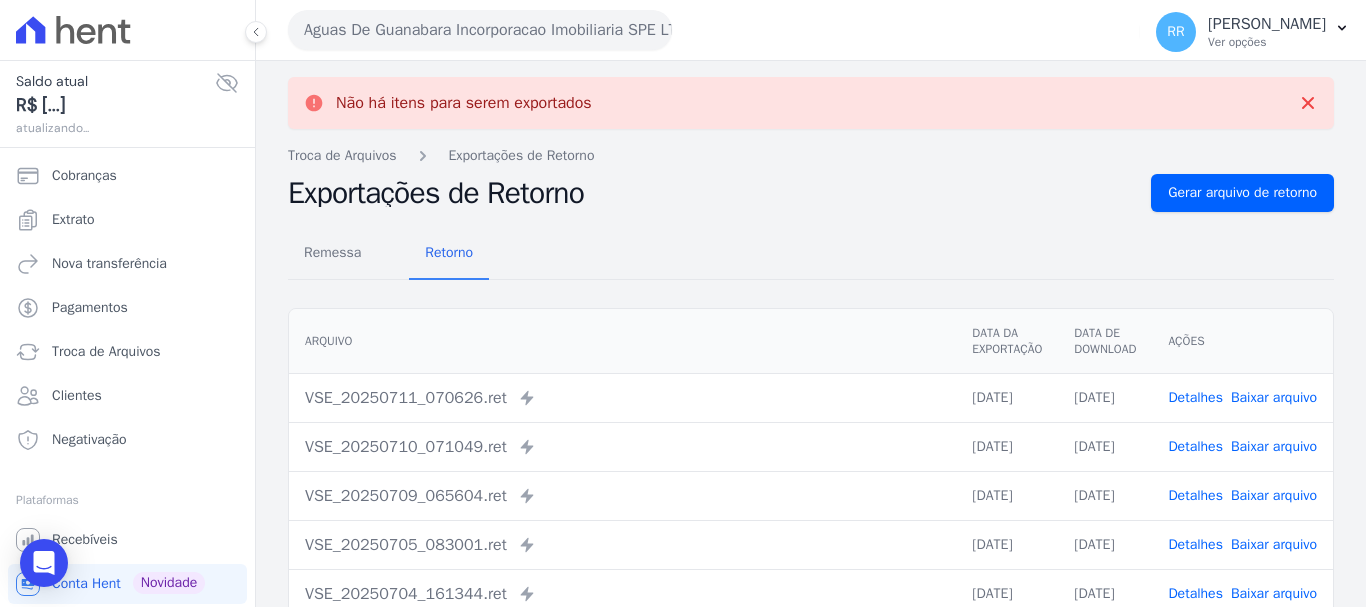 click on "Aguas De Guanabara Incorporacao Imobiliaria SPE LTDA" at bounding box center (480, 30) 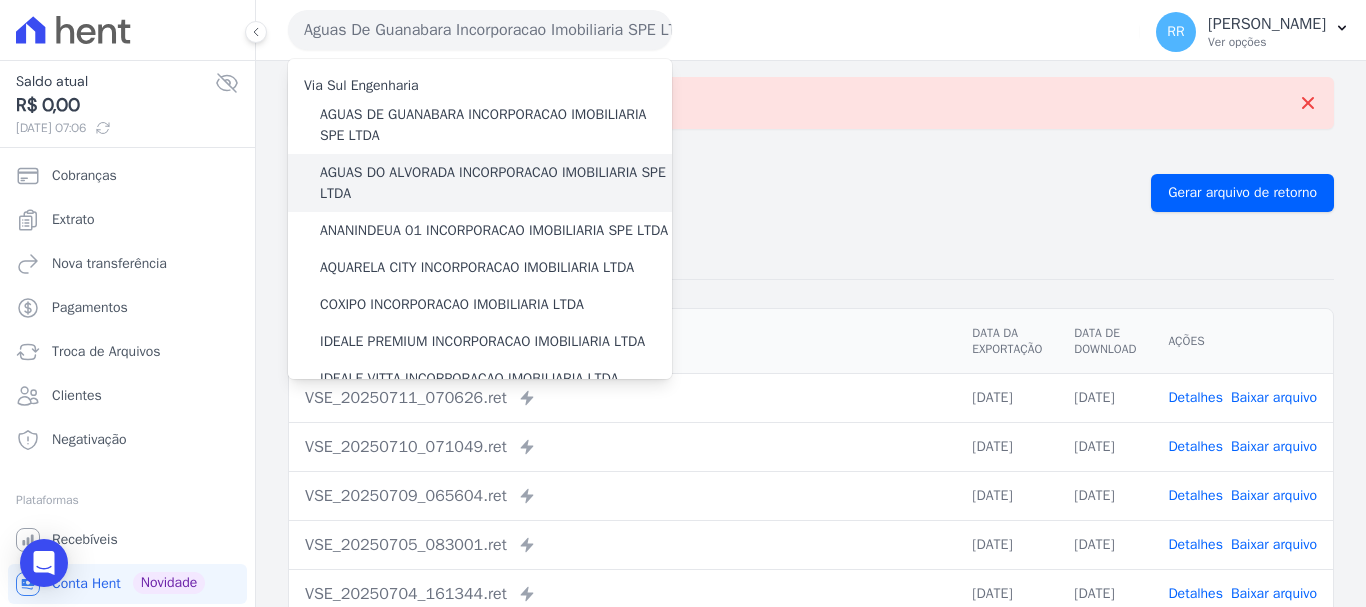 click on "AGUAS DO ALVORADA INCORPORACAO IMOBILIARIA SPE LTDA" at bounding box center [496, 183] 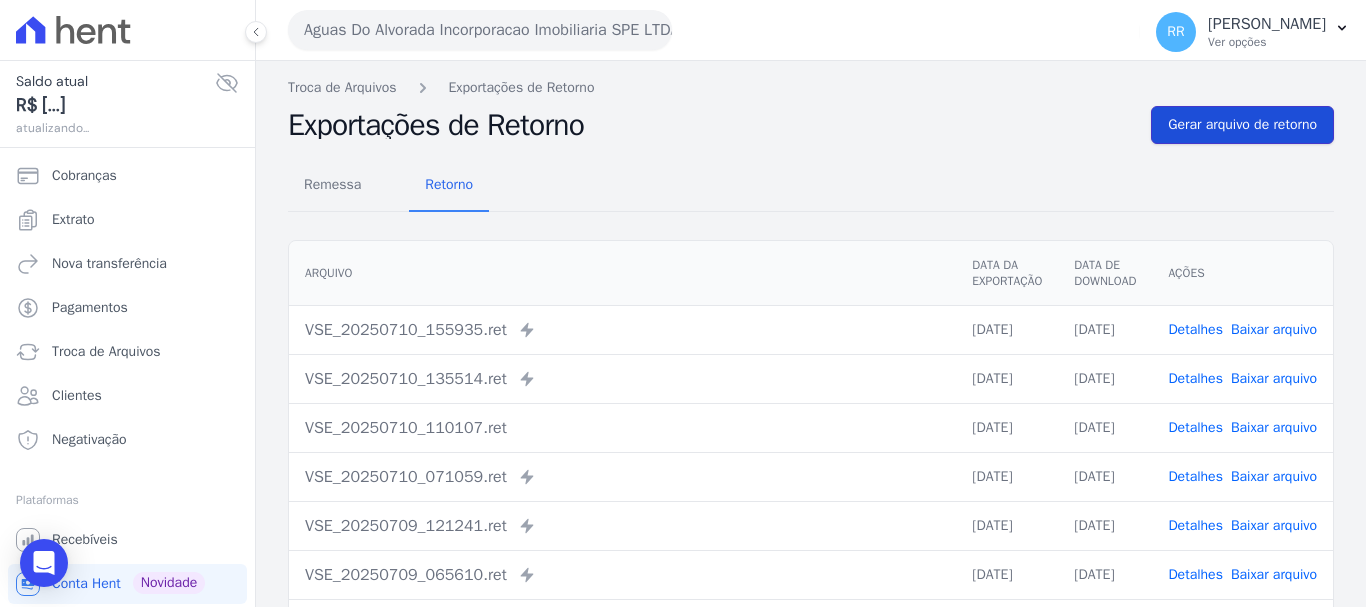 click on "Gerar arquivo de retorno" at bounding box center (1242, 125) 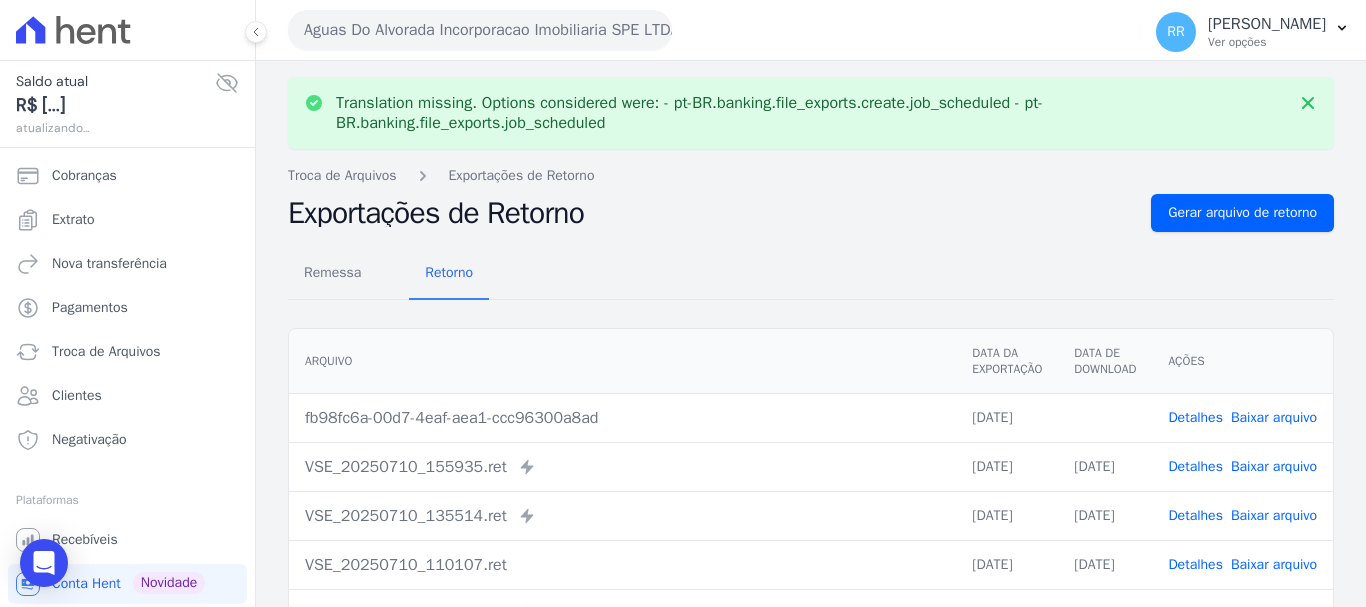 click on "Baixar arquivo" at bounding box center (1274, 466) 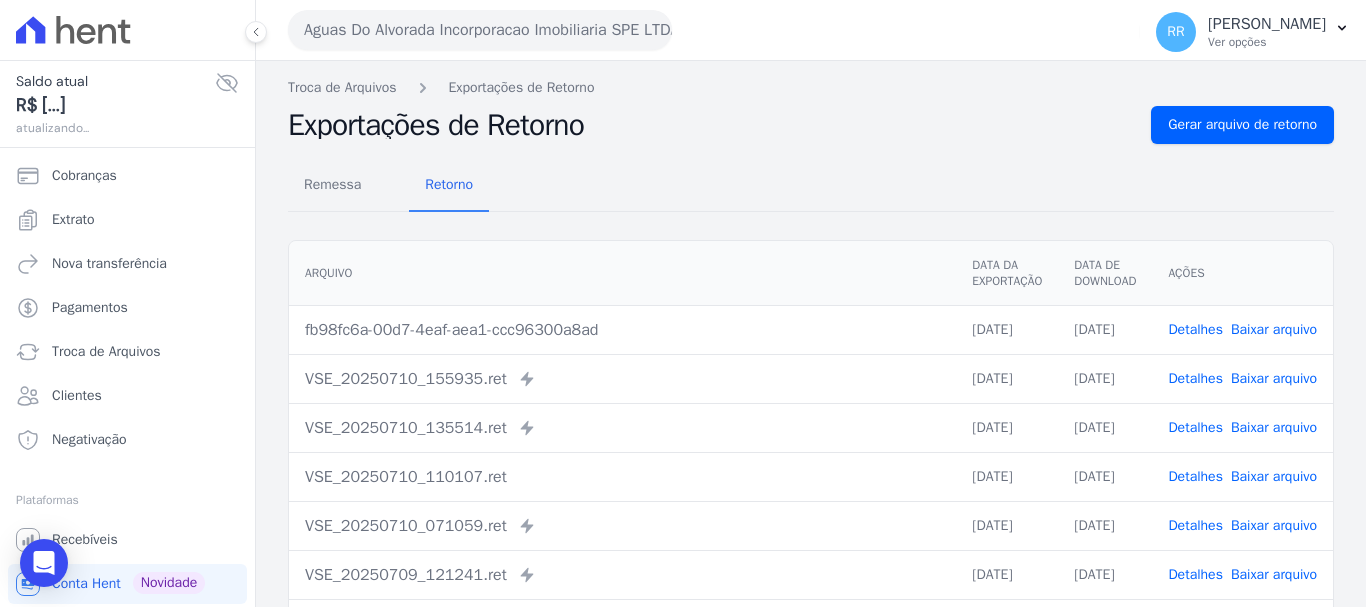 scroll, scrollTop: 0, scrollLeft: 0, axis: both 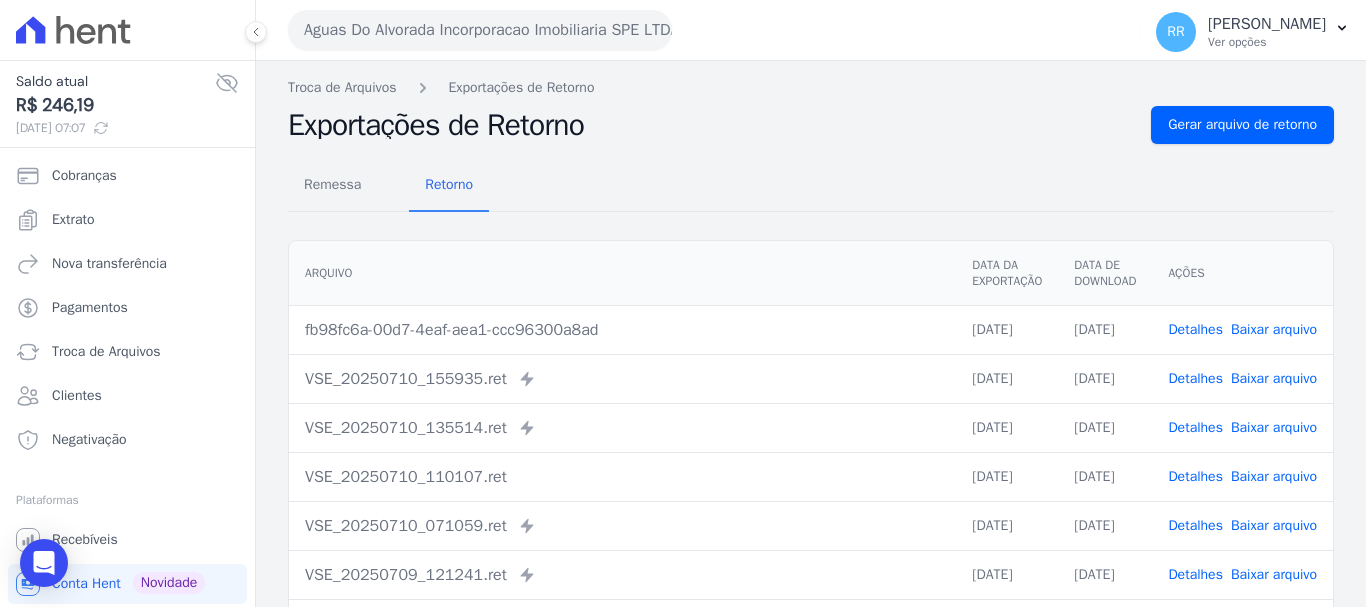 click on "Aguas Do Alvorada Incorporacao Imobiliaria SPE LTDA" at bounding box center [480, 30] 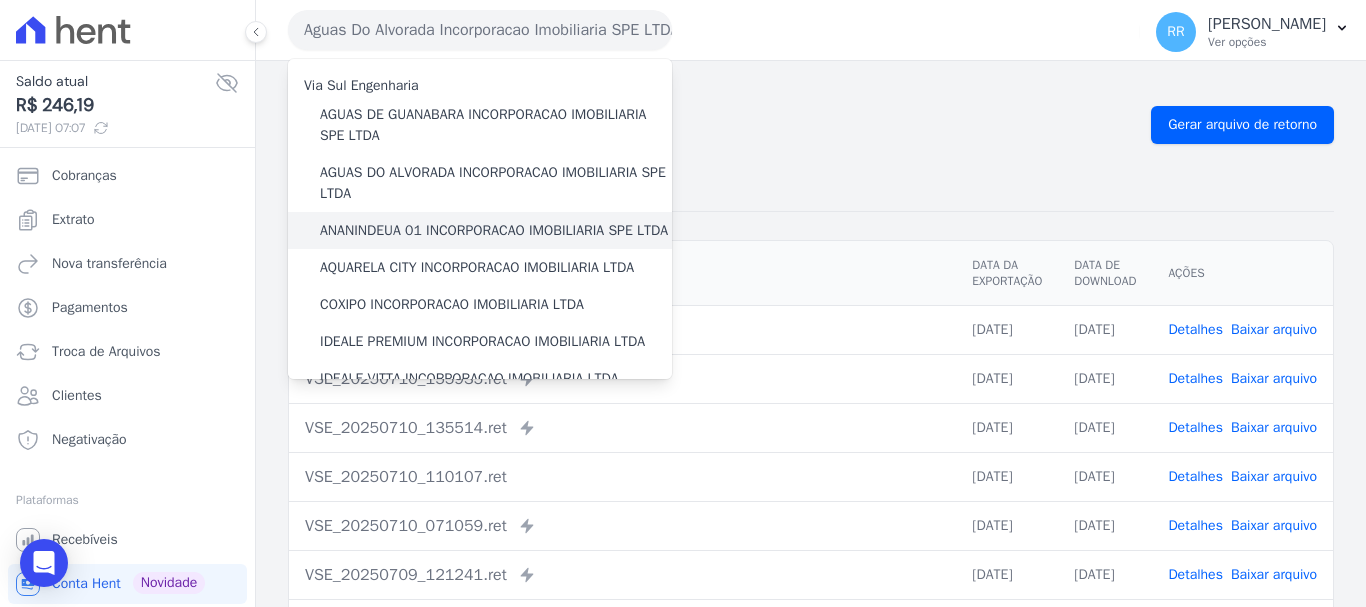 click on "ANANINDEUA 01 INCORPORACAO IMOBILIARIA SPE LTDA" at bounding box center [494, 230] 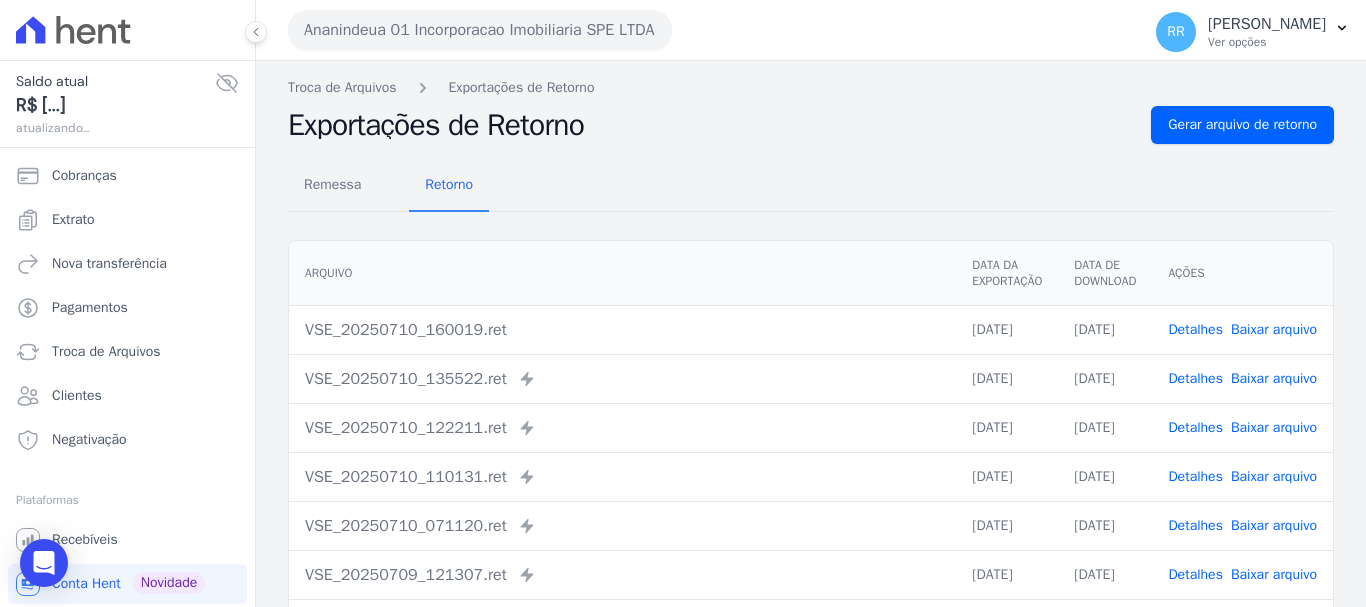 click on "Baixar arquivo" at bounding box center [1274, 329] 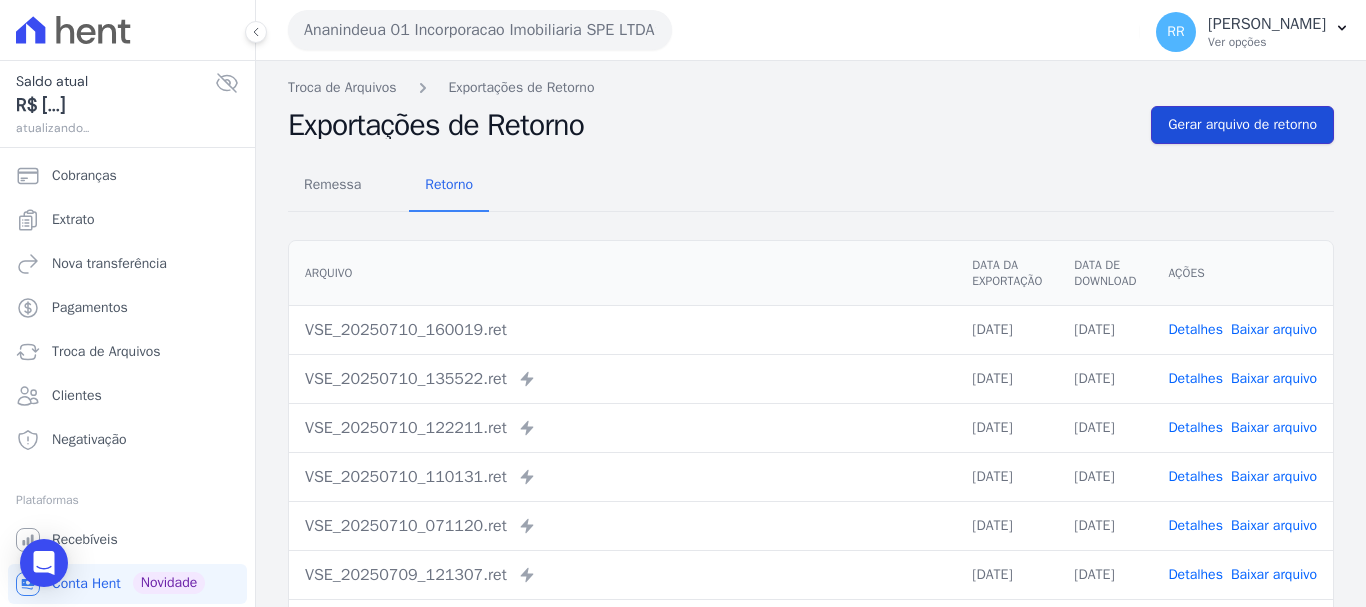 click on "Gerar arquivo de retorno" at bounding box center (1242, 125) 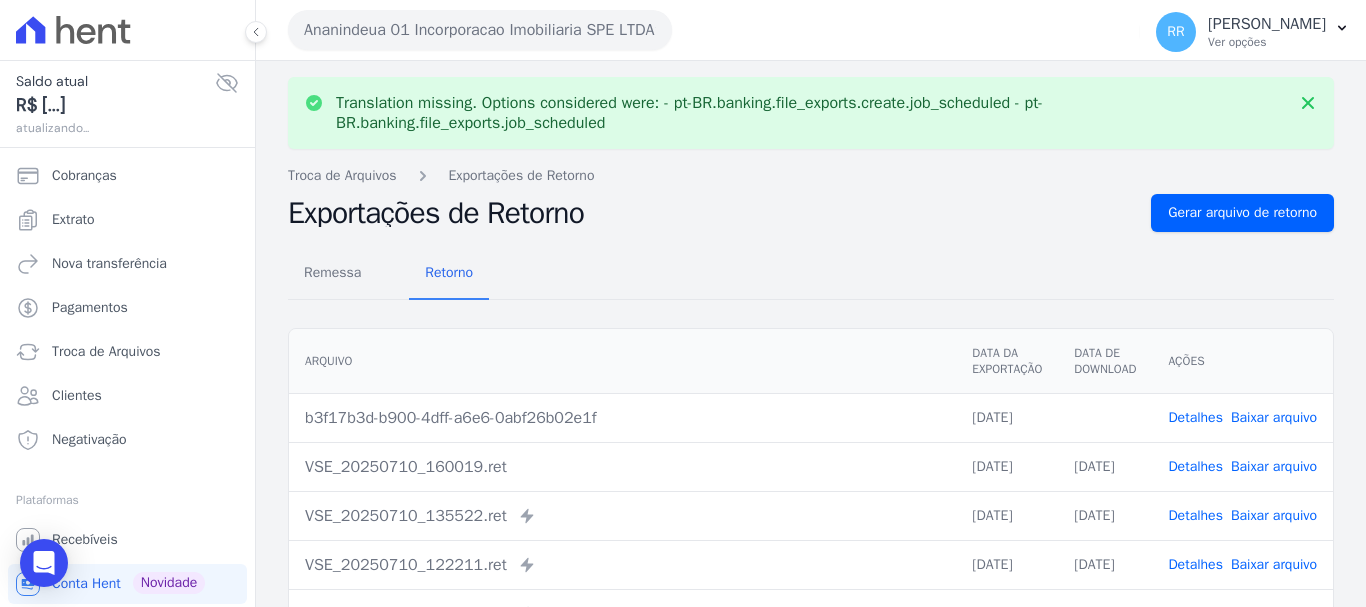 click on "Baixar arquivo" at bounding box center (1274, 417) 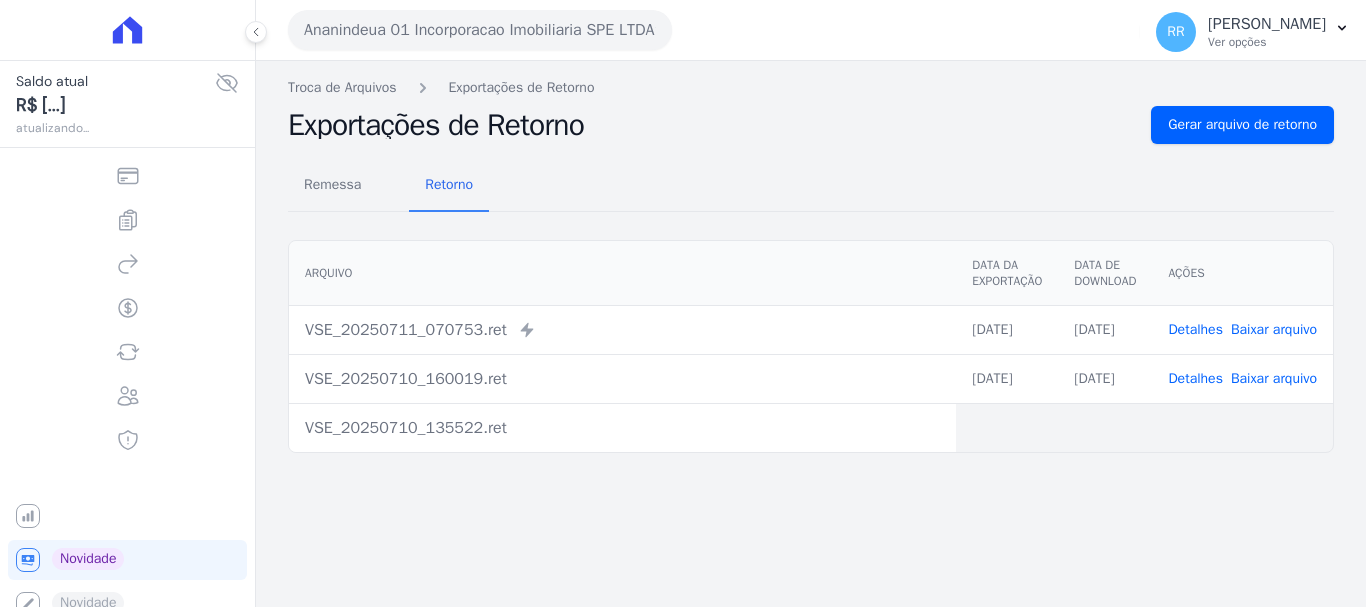 scroll, scrollTop: 0, scrollLeft: 0, axis: both 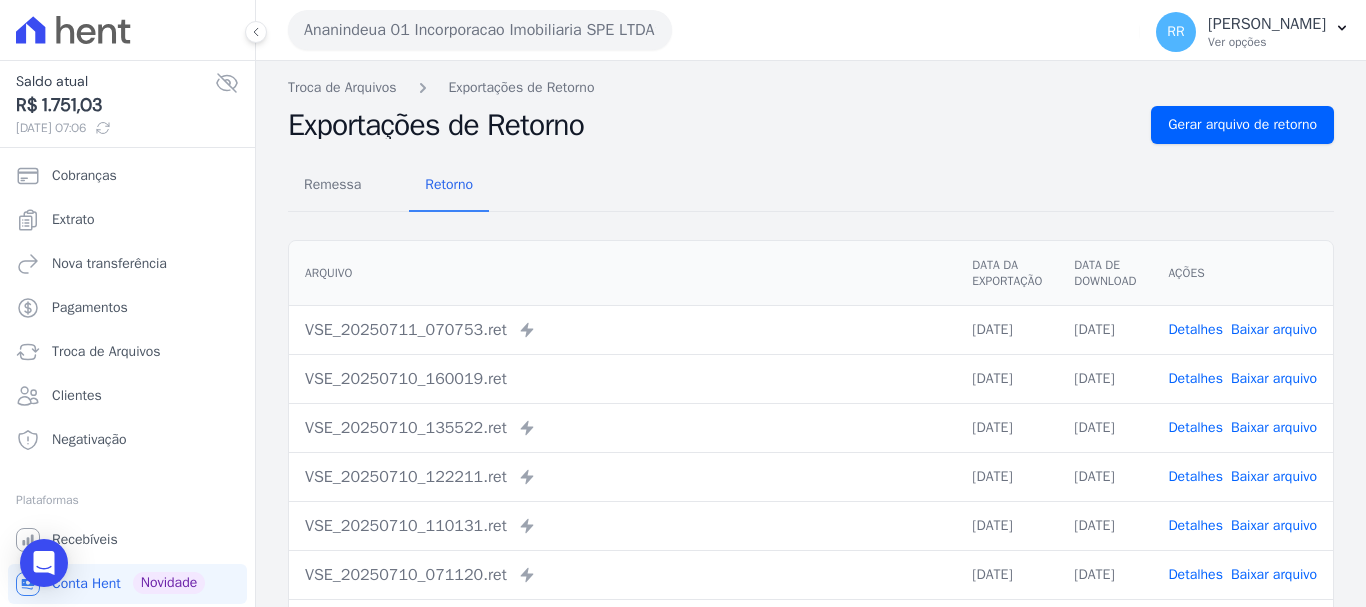 drag, startPoint x: 1258, startPoint y: 329, endPoint x: 1056, endPoint y: 286, distance: 206.52603 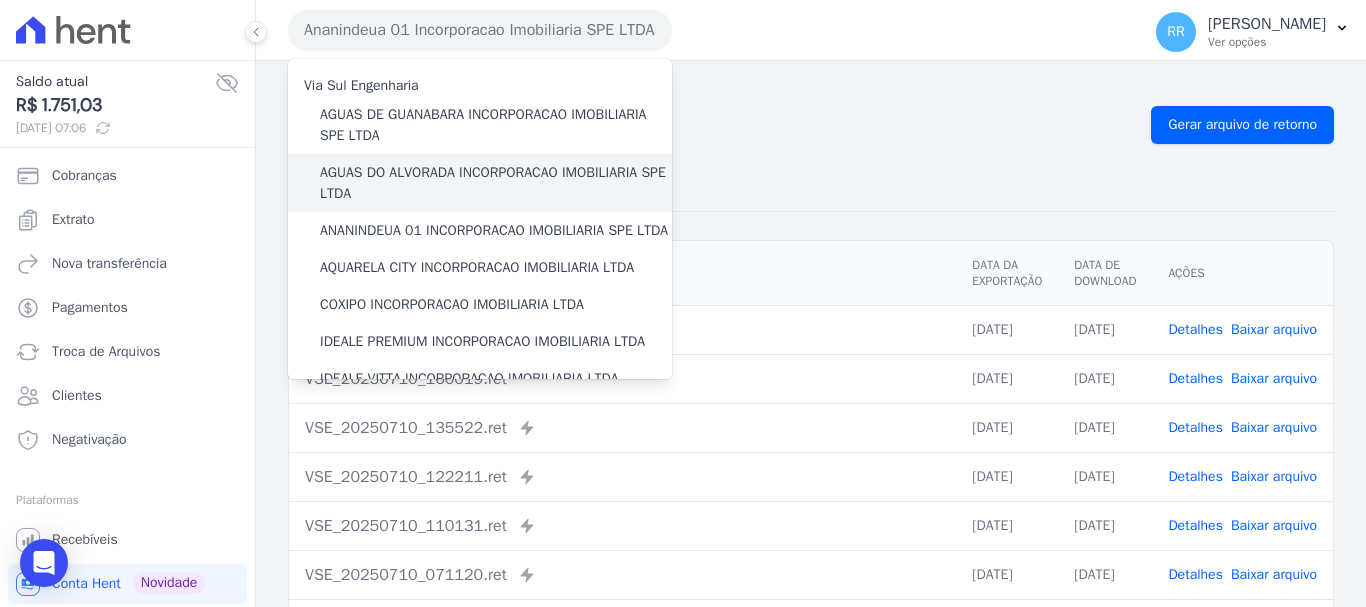 scroll, scrollTop: 100, scrollLeft: 0, axis: vertical 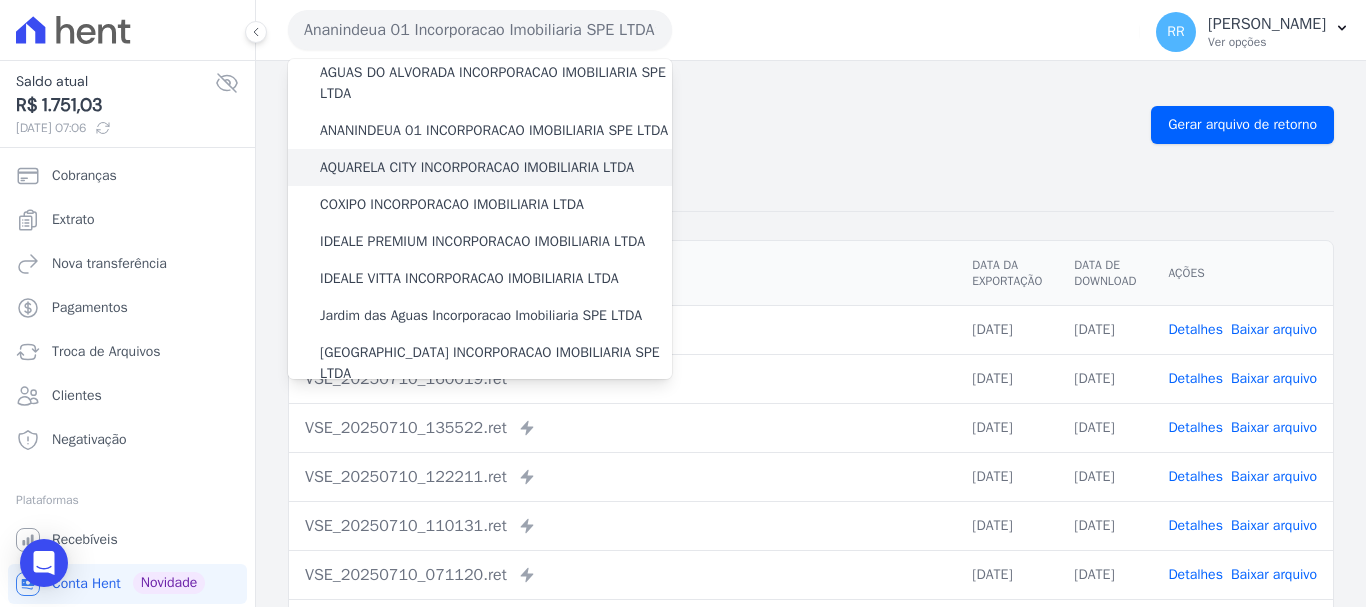 click on "AQUARELA CITY INCORPORACAO IMOBILIARIA LTDA" at bounding box center [480, 167] 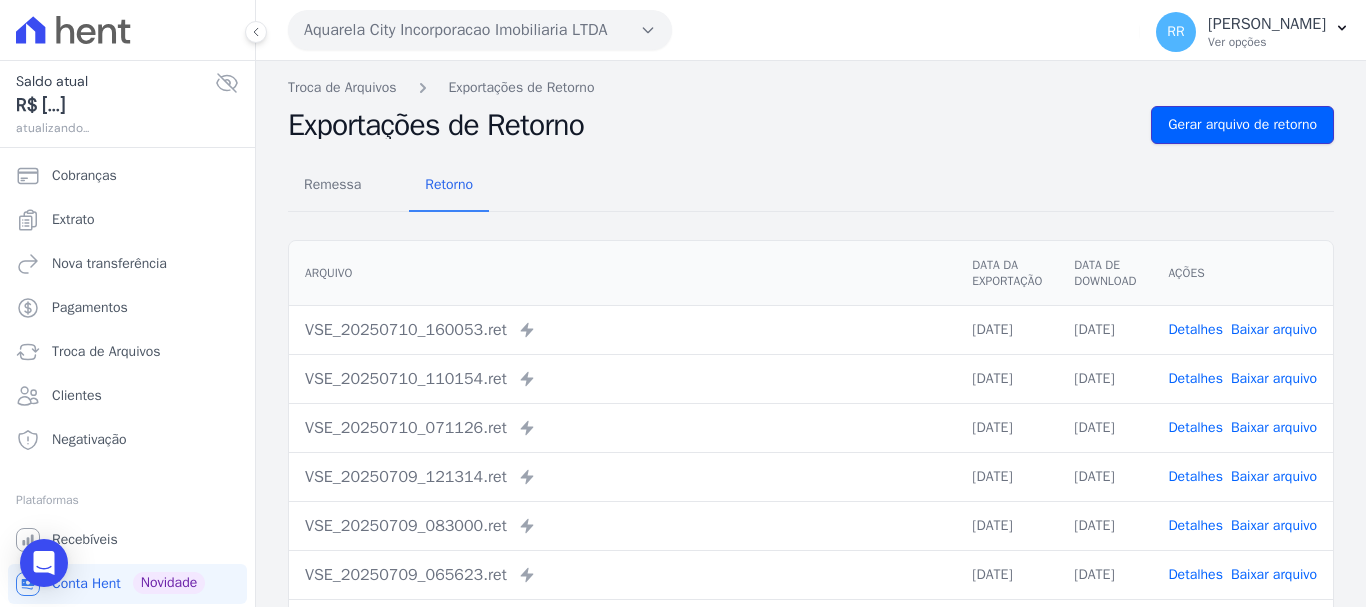 drag, startPoint x: 1244, startPoint y: 121, endPoint x: 897, endPoint y: 116, distance: 347.036 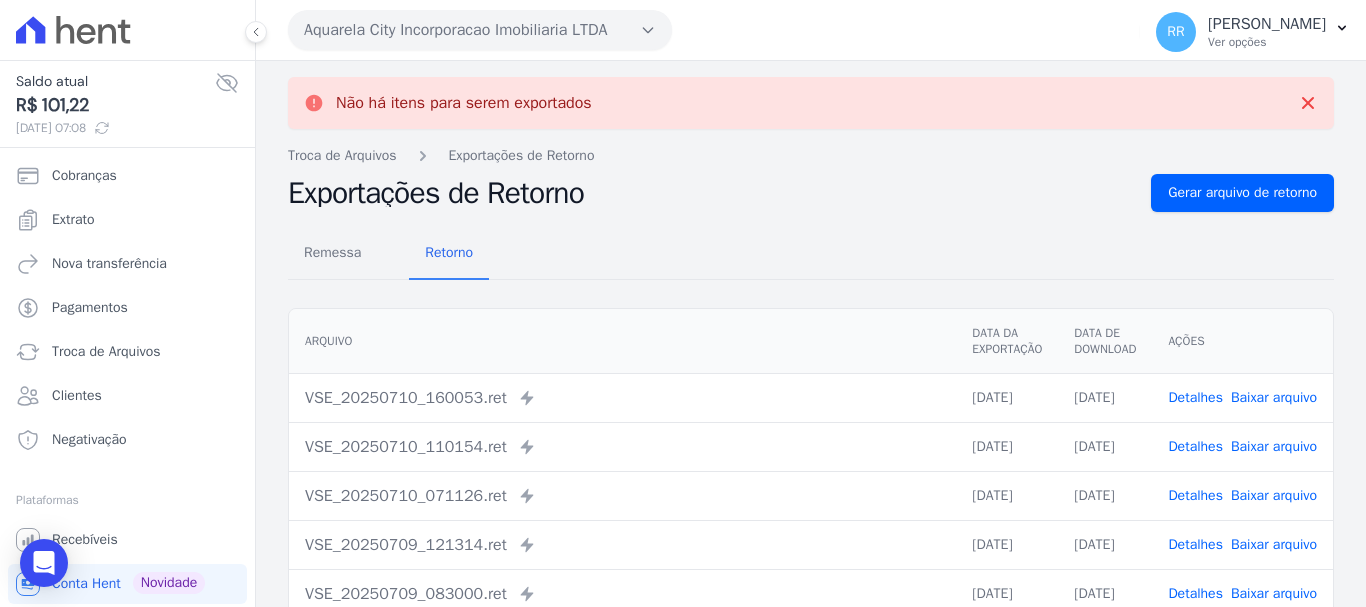 click on "Aquarela City Incorporacao Imobiliaria LTDA" at bounding box center [480, 30] 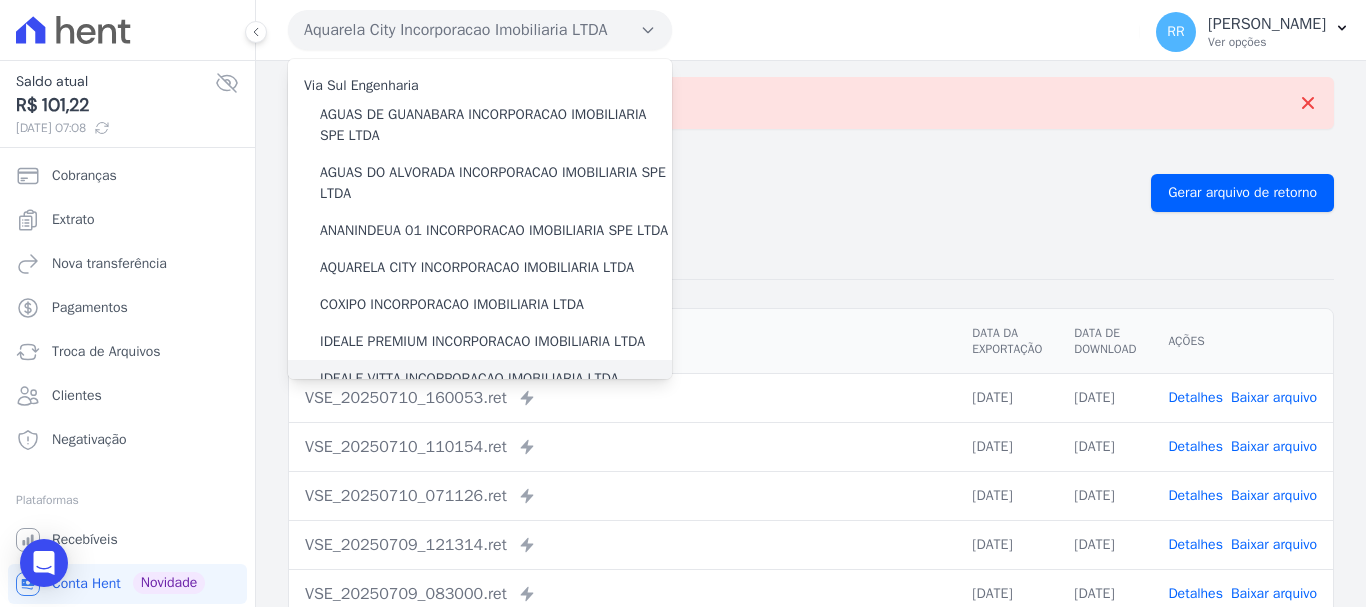 scroll, scrollTop: 200, scrollLeft: 0, axis: vertical 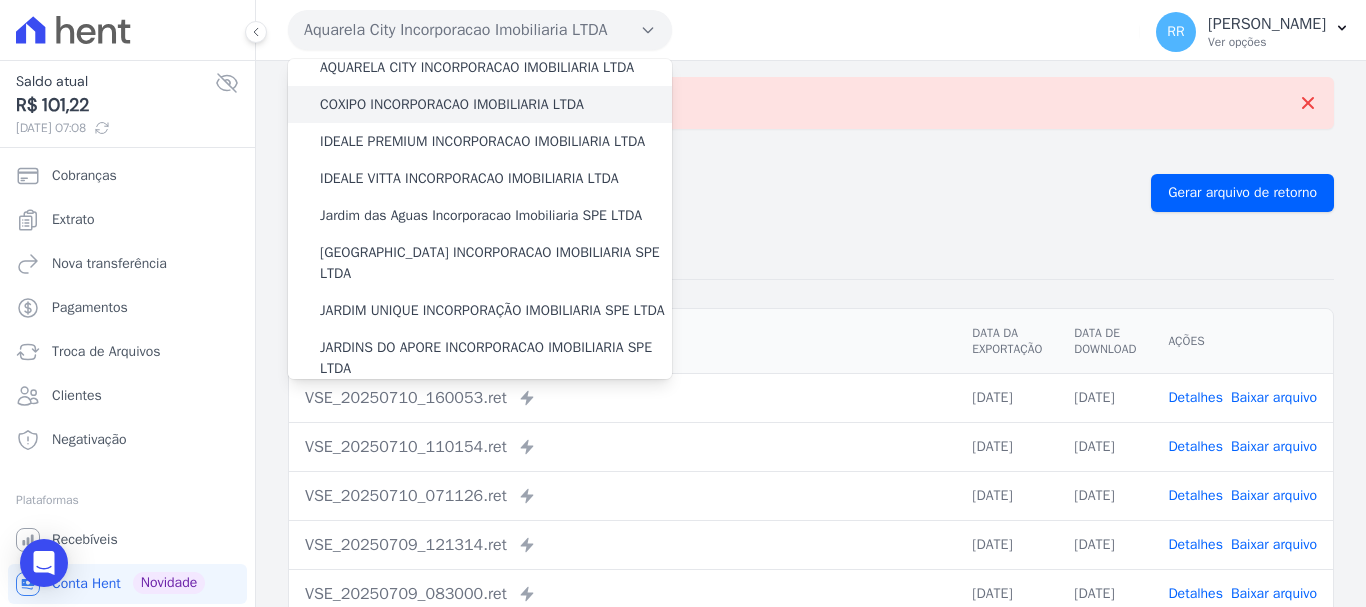 click on "COXIPO INCORPORACAO IMOBILIARIA LTDA" at bounding box center [452, 104] 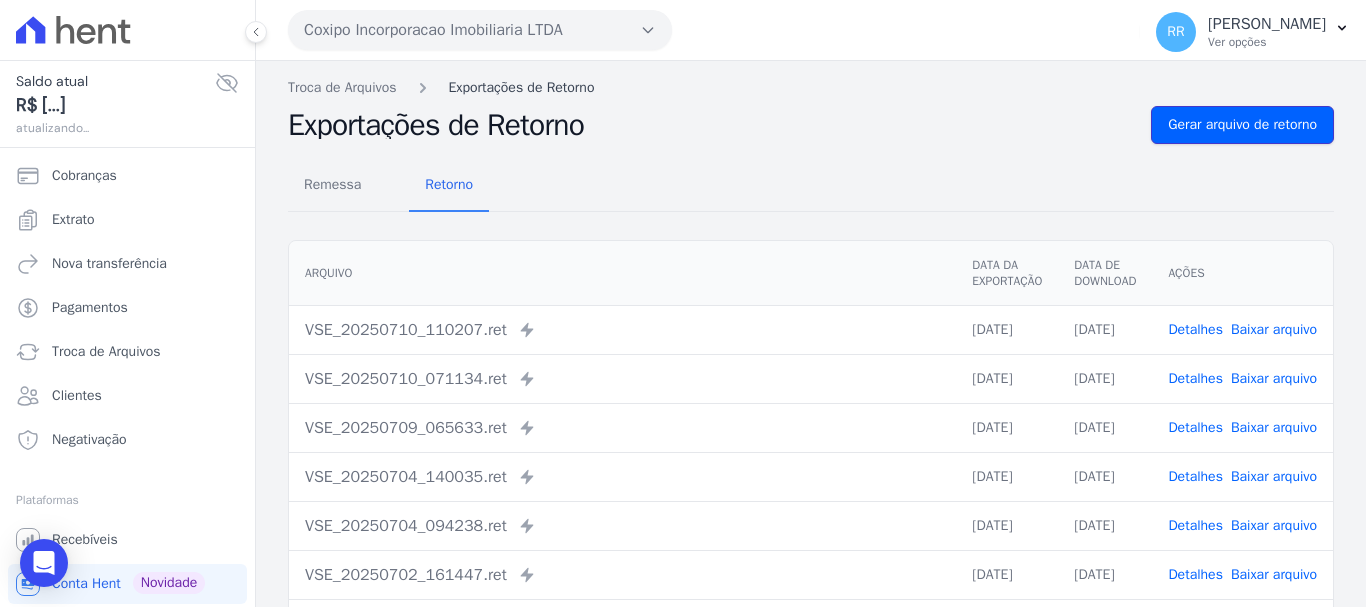 drag, startPoint x: 1246, startPoint y: 123, endPoint x: 605, endPoint y: 85, distance: 642.12537 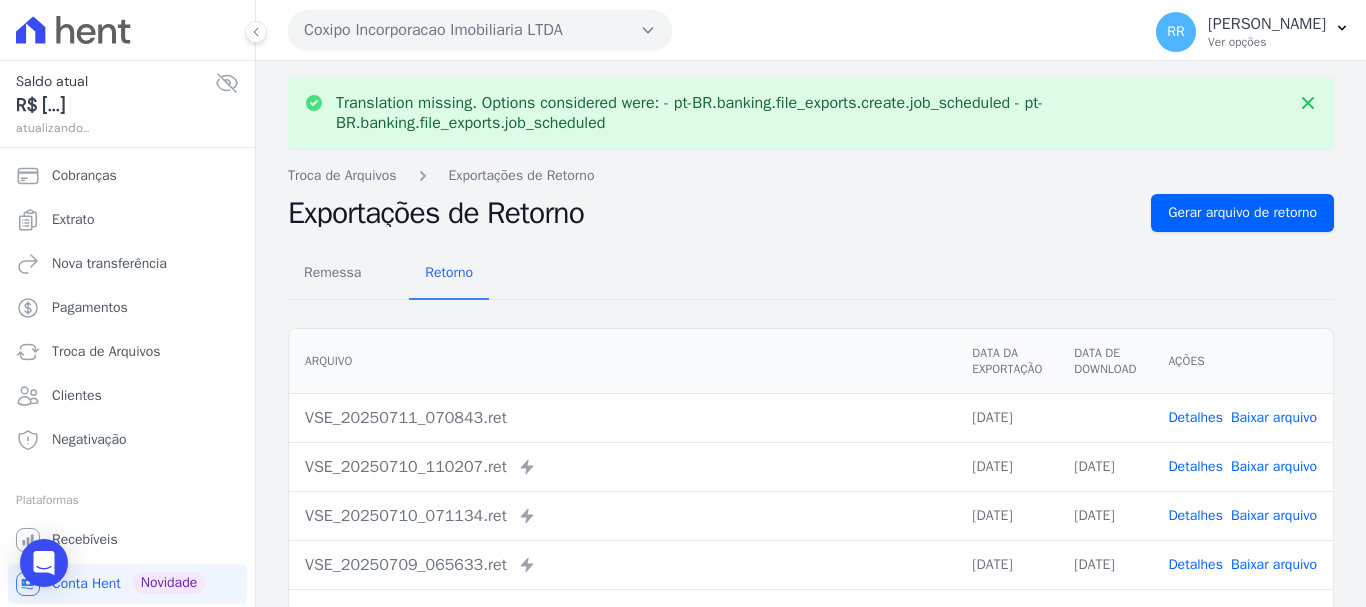 click on "Baixar arquivo" at bounding box center (1274, 417) 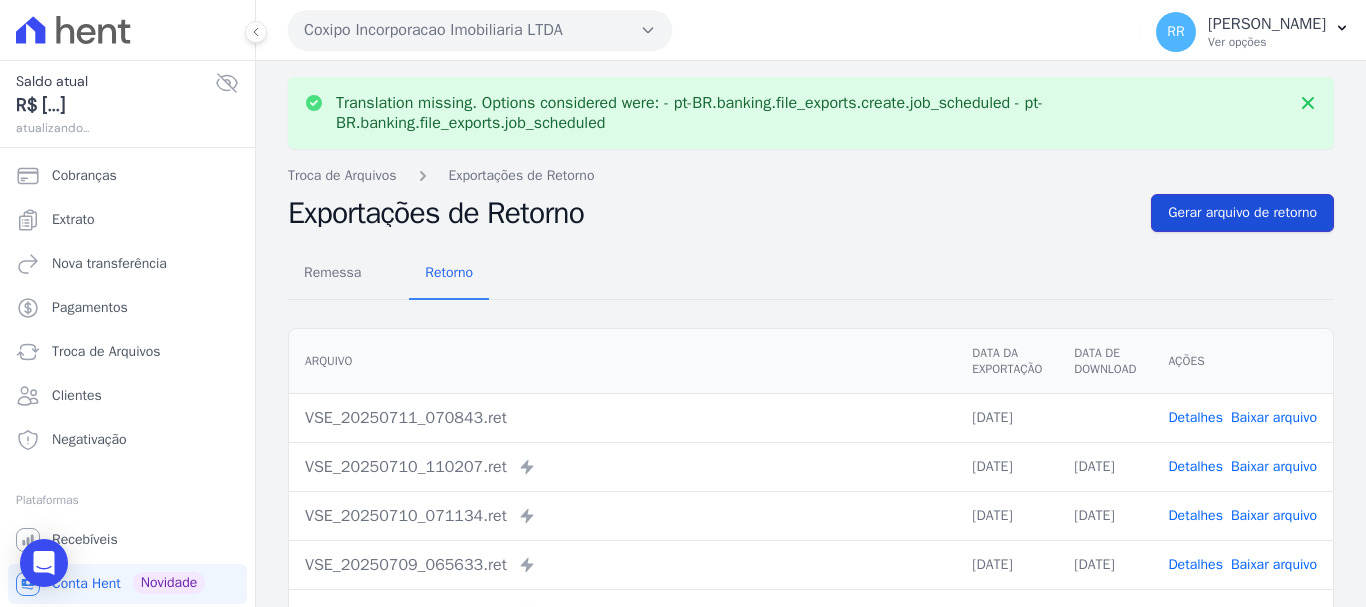 click on "Gerar arquivo de retorno" at bounding box center [1242, 213] 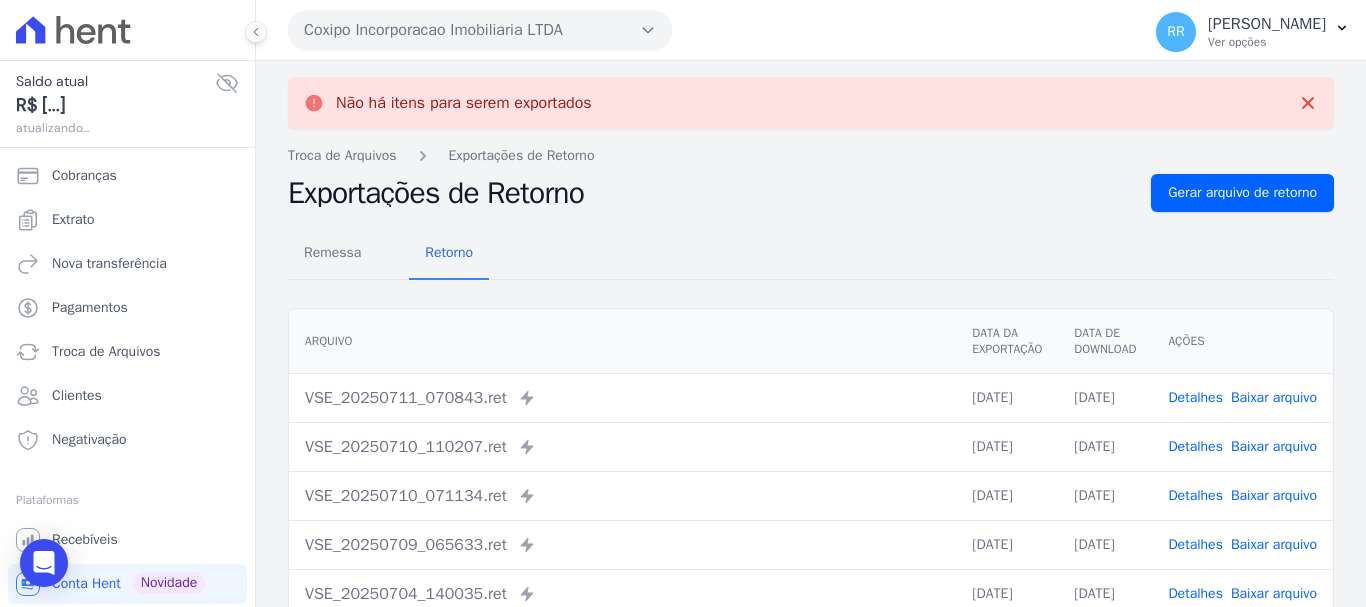 click on "Coxipo Incorporacao Imobiliaria LTDA" at bounding box center (480, 30) 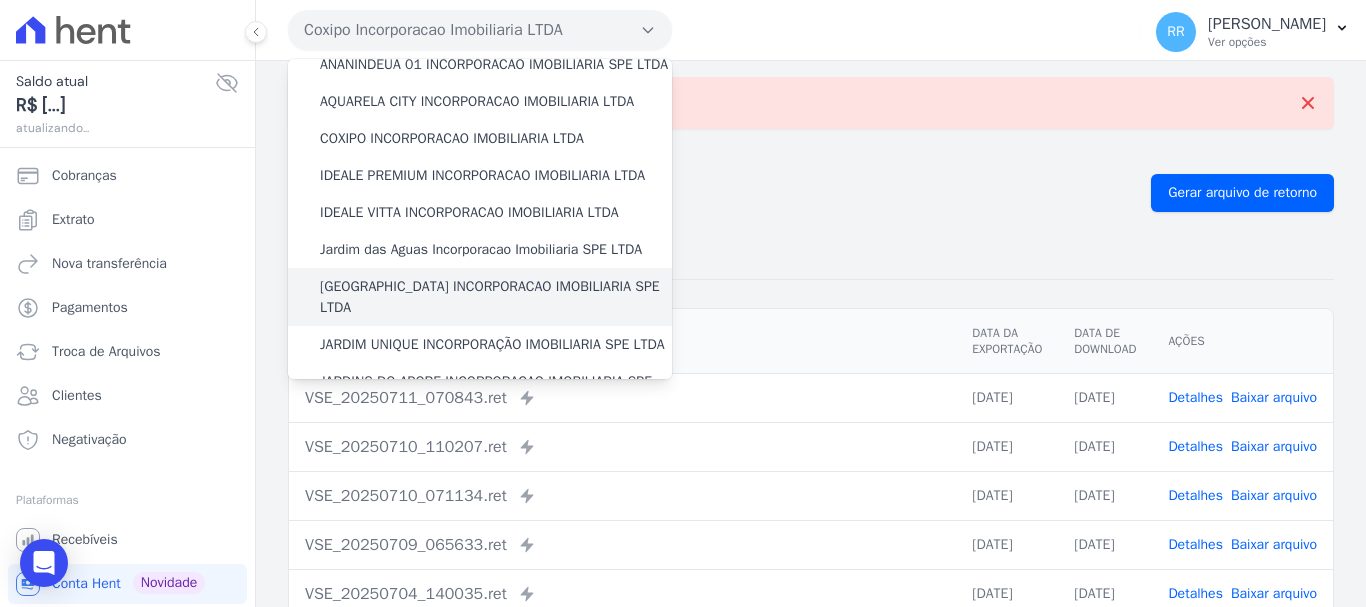 scroll, scrollTop: 100, scrollLeft: 0, axis: vertical 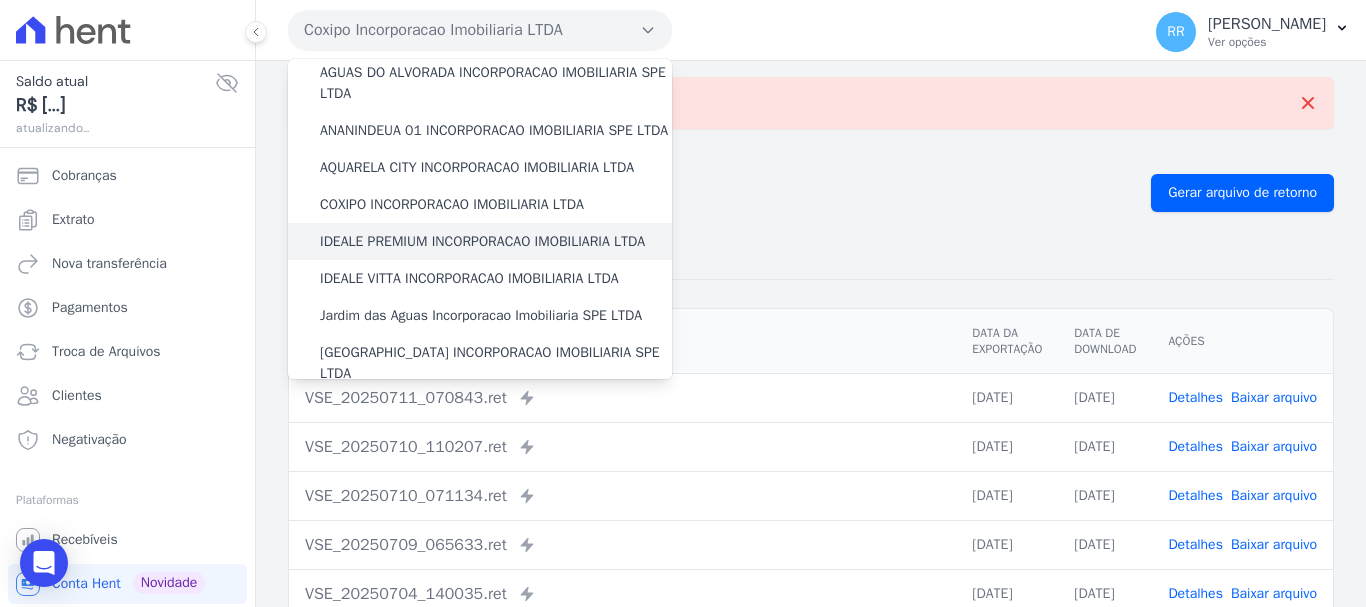 click on "IDEALE PREMIUM INCORPORACAO IMOBILIARIA LTDA" at bounding box center (480, 241) 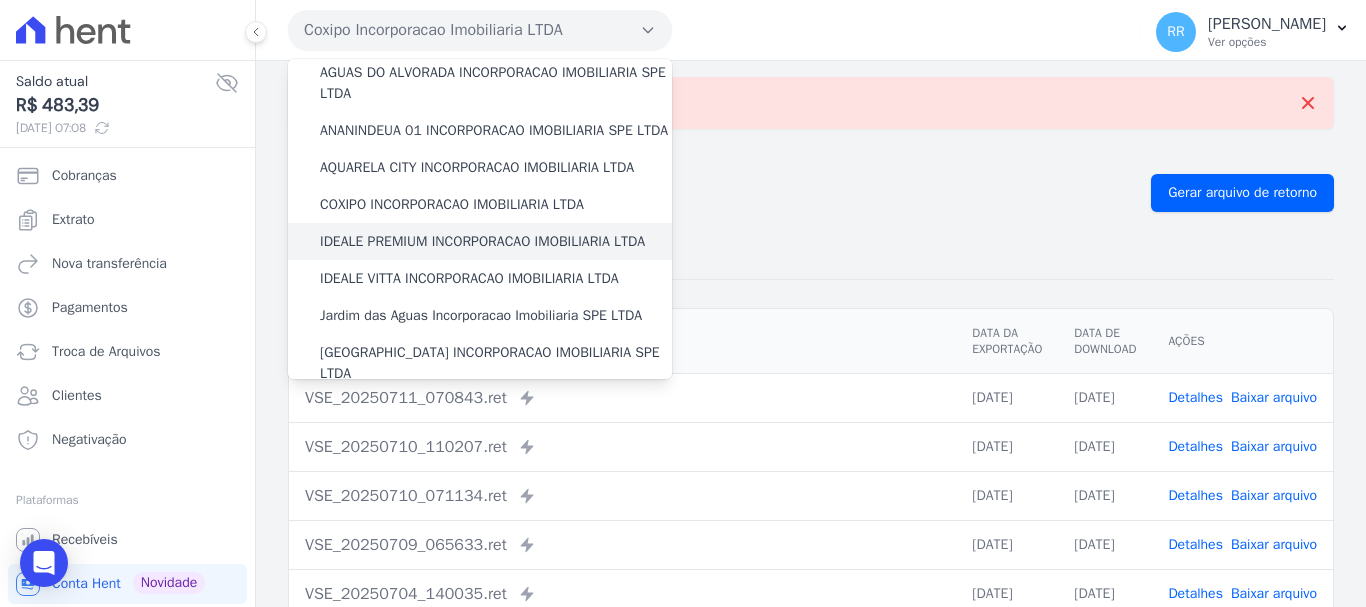 click on "IDEALE PREMIUM INCORPORACAO IMOBILIARIA LTDA" at bounding box center (482, 241) 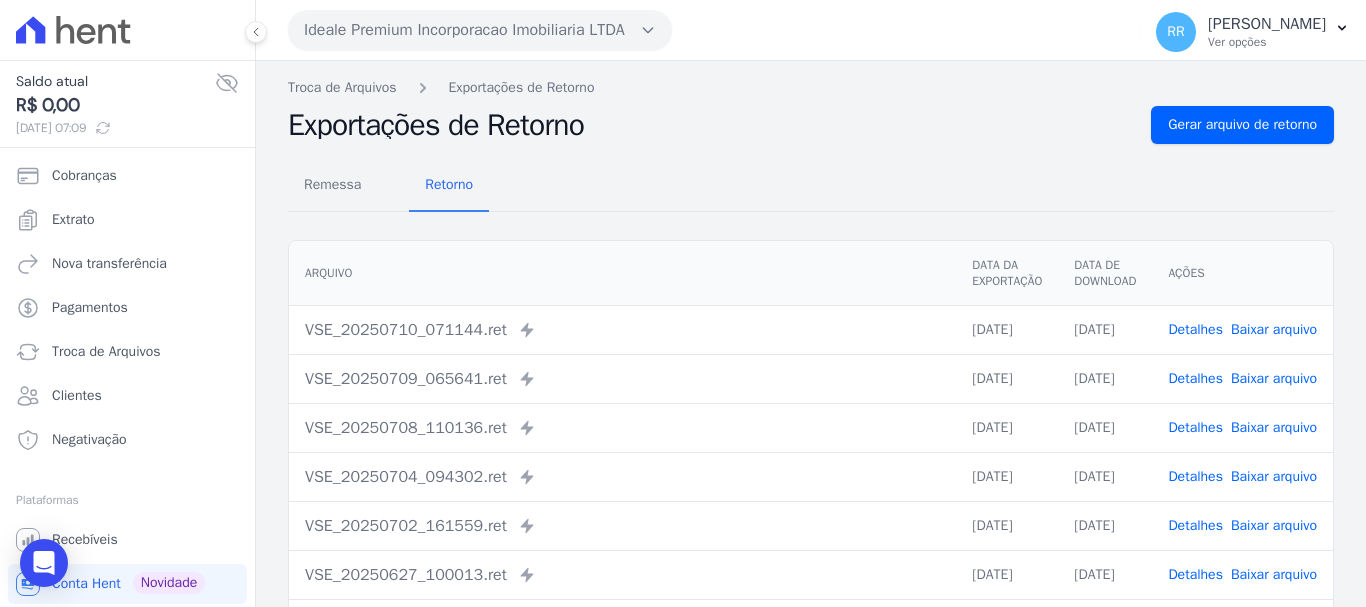 click on "Ideale Premium Incorporacao Imobiliaria LTDA" at bounding box center (480, 30) 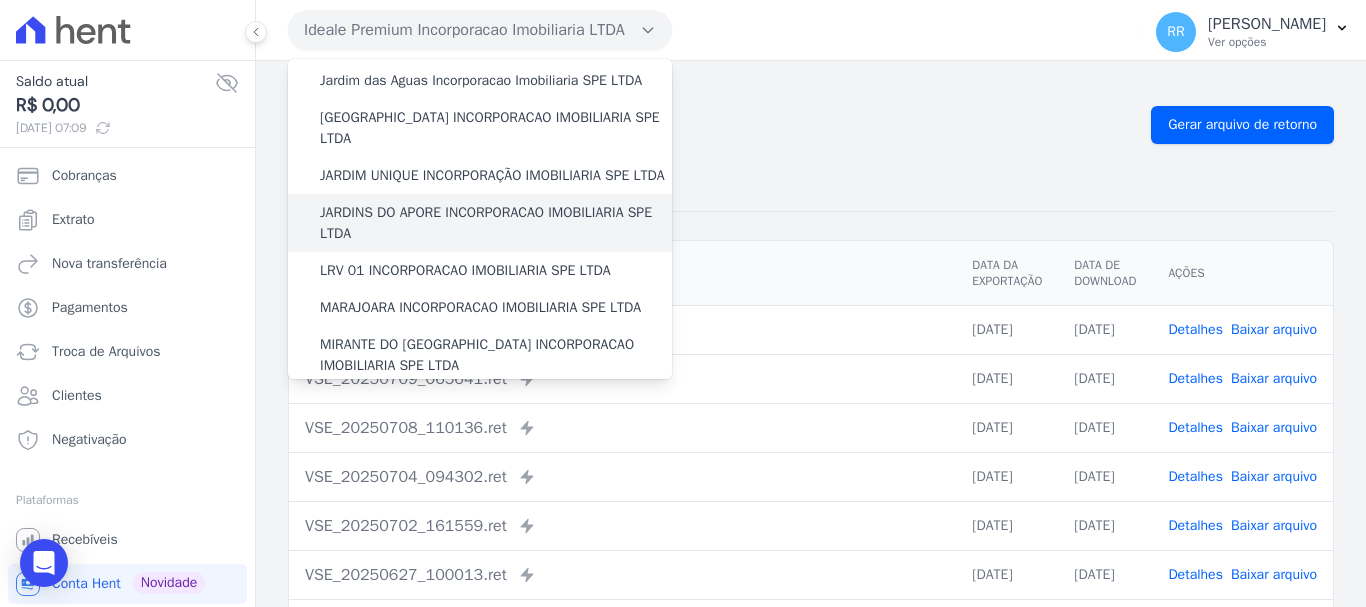 scroll, scrollTop: 300, scrollLeft: 0, axis: vertical 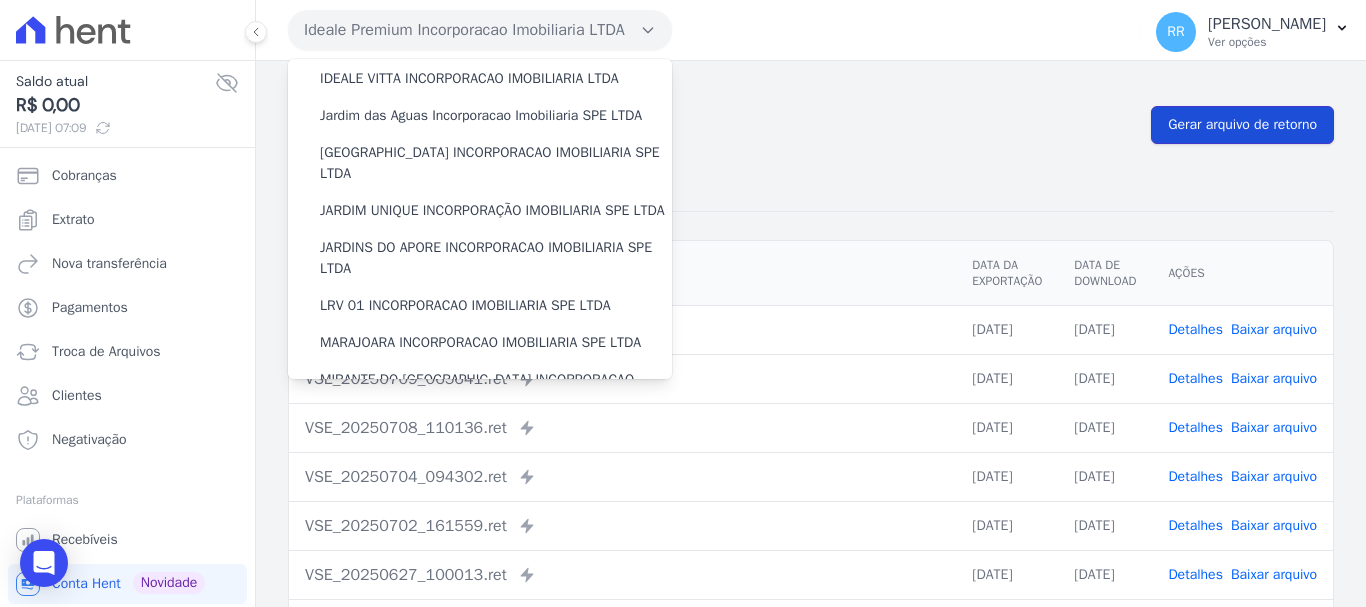 drag, startPoint x: 1251, startPoint y: 133, endPoint x: 964, endPoint y: 98, distance: 289.12628 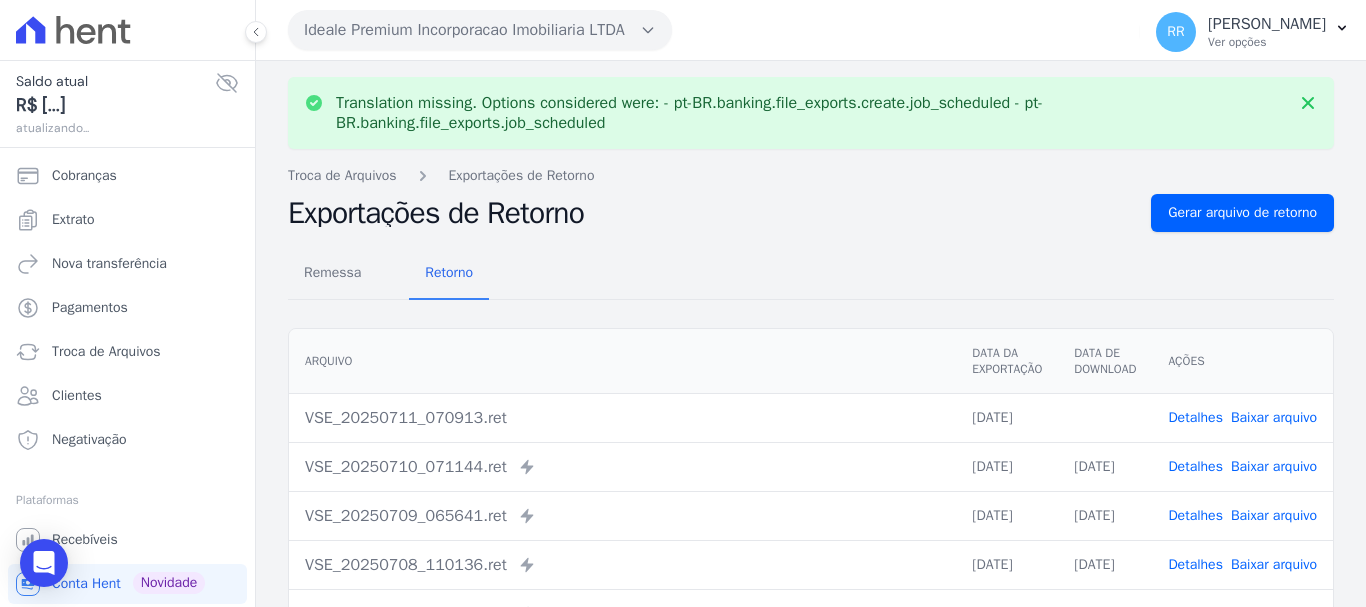 click on "Ideale Premium Incorporacao Imobiliaria LTDA" at bounding box center (480, 30) 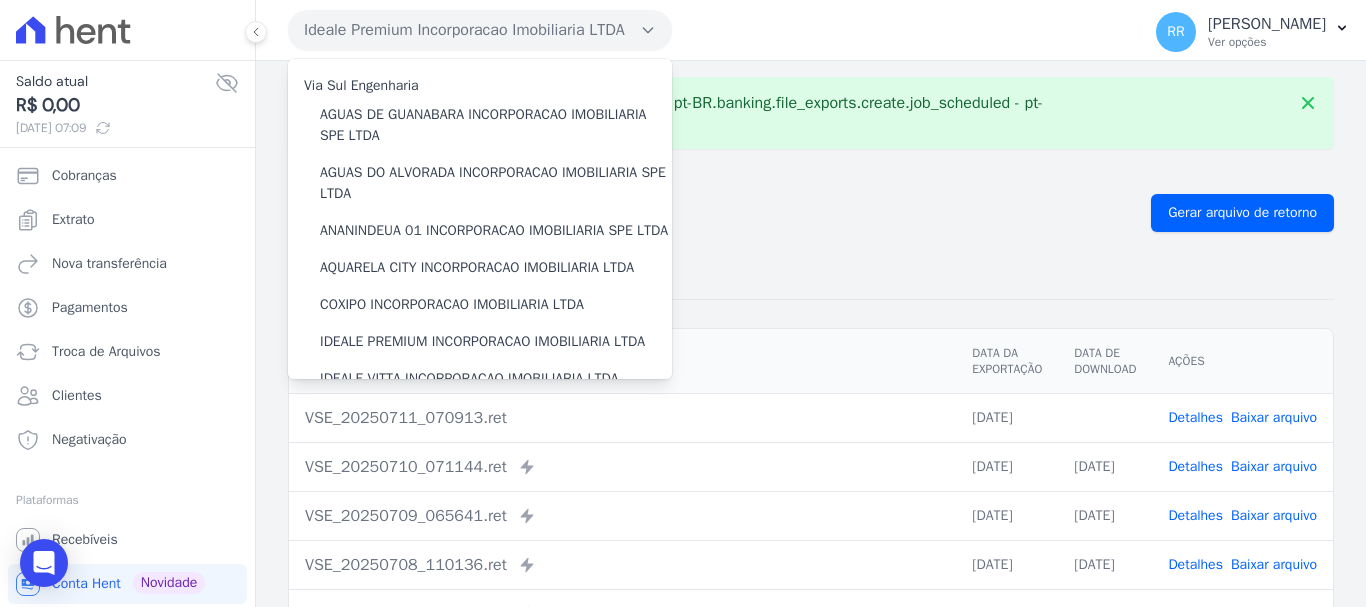 click on "Baixar arquivo" at bounding box center (1274, 417) 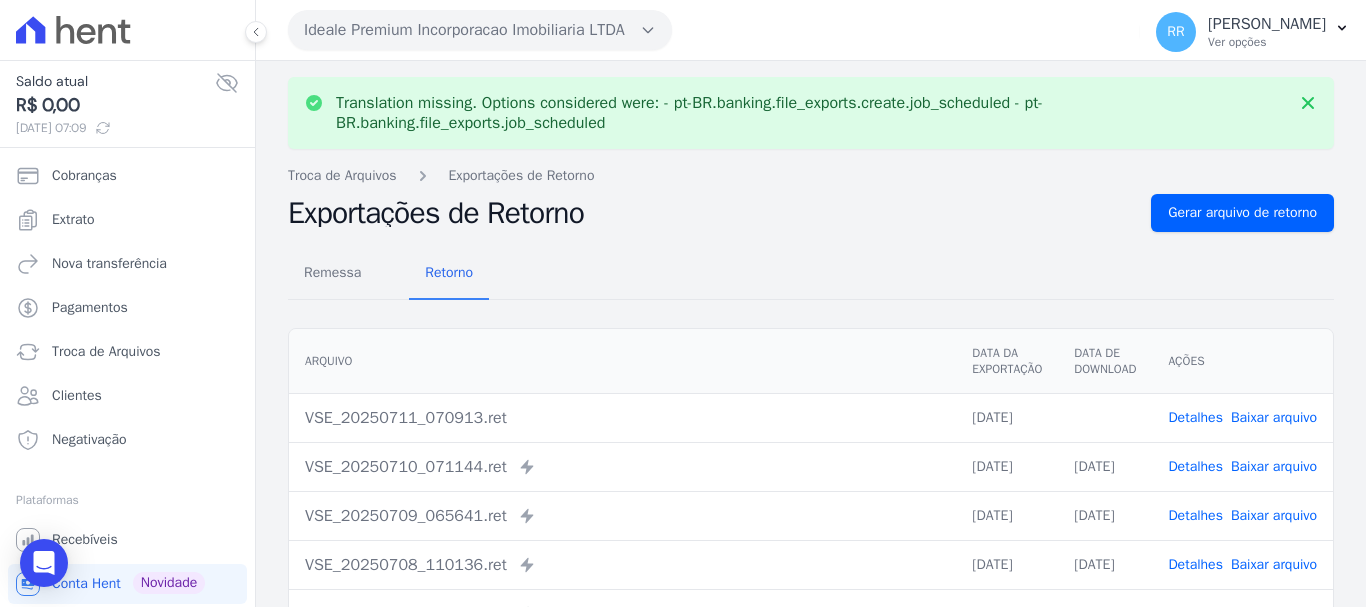 click on "Ideale Premium Incorporacao Imobiliaria LTDA" at bounding box center (480, 30) 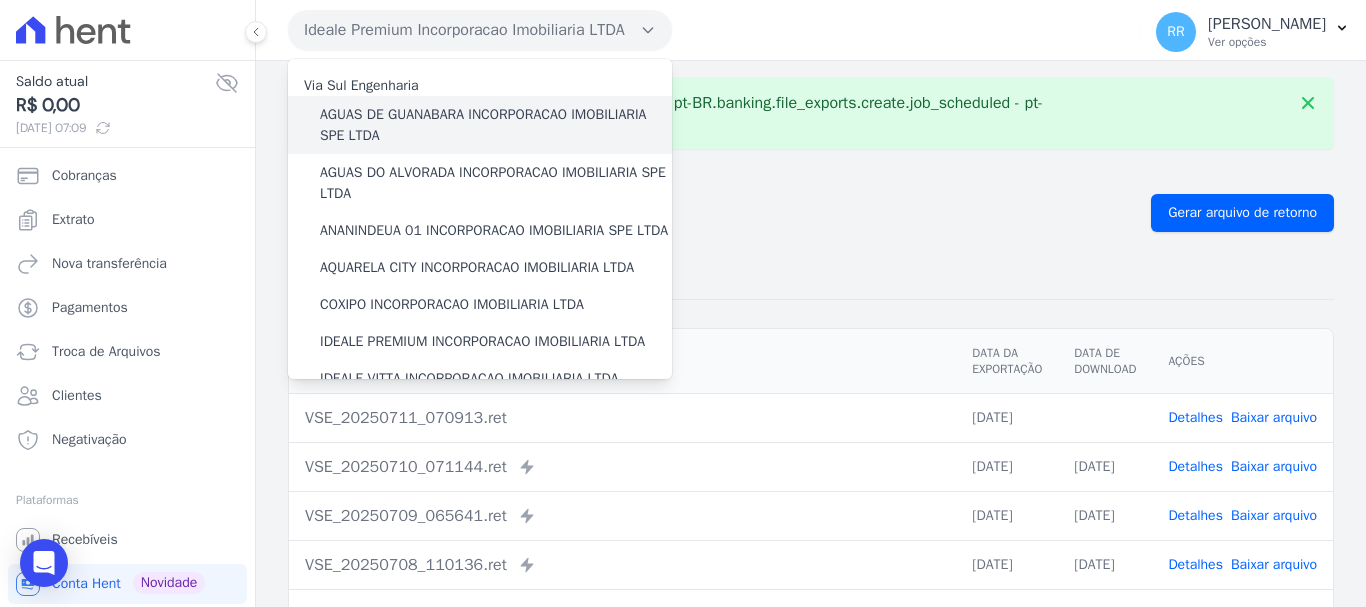 click on "AGUAS DE GUANABARA INCORPORACAO IMOBILIARIA SPE LTDA" at bounding box center (496, 125) 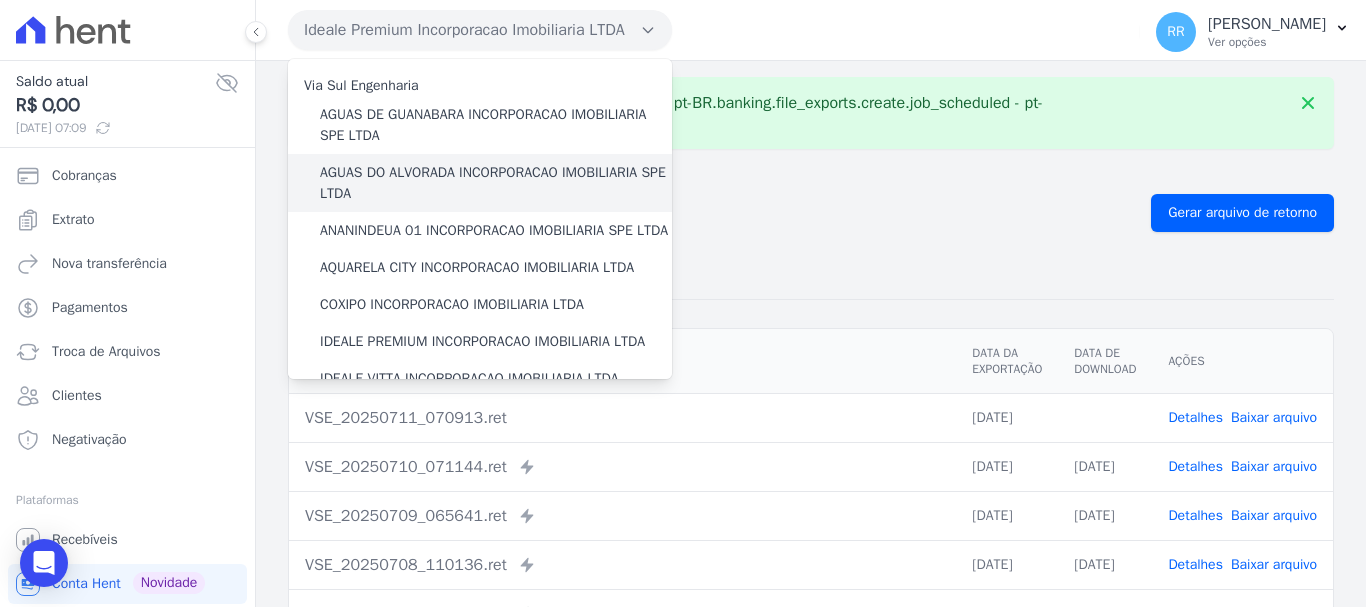 click on "AGUAS DO ALVORADA INCORPORACAO IMOBILIARIA SPE LTDA" at bounding box center (496, 183) 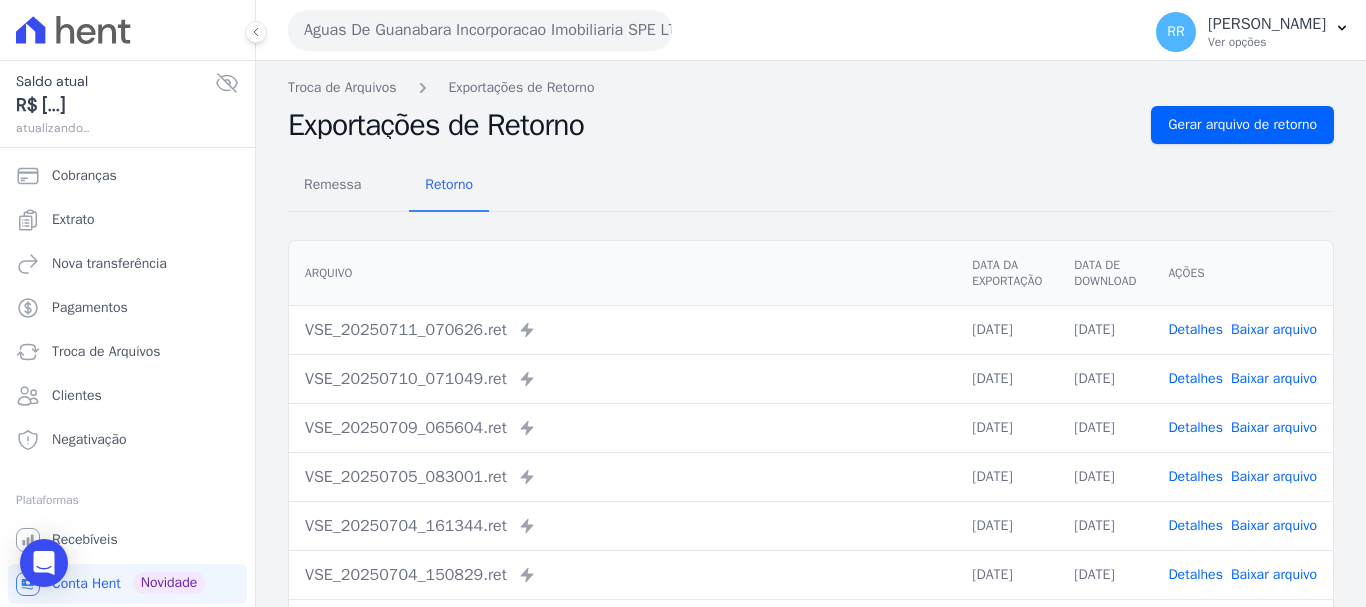 click on "Baixar arquivo" at bounding box center [1274, 329] 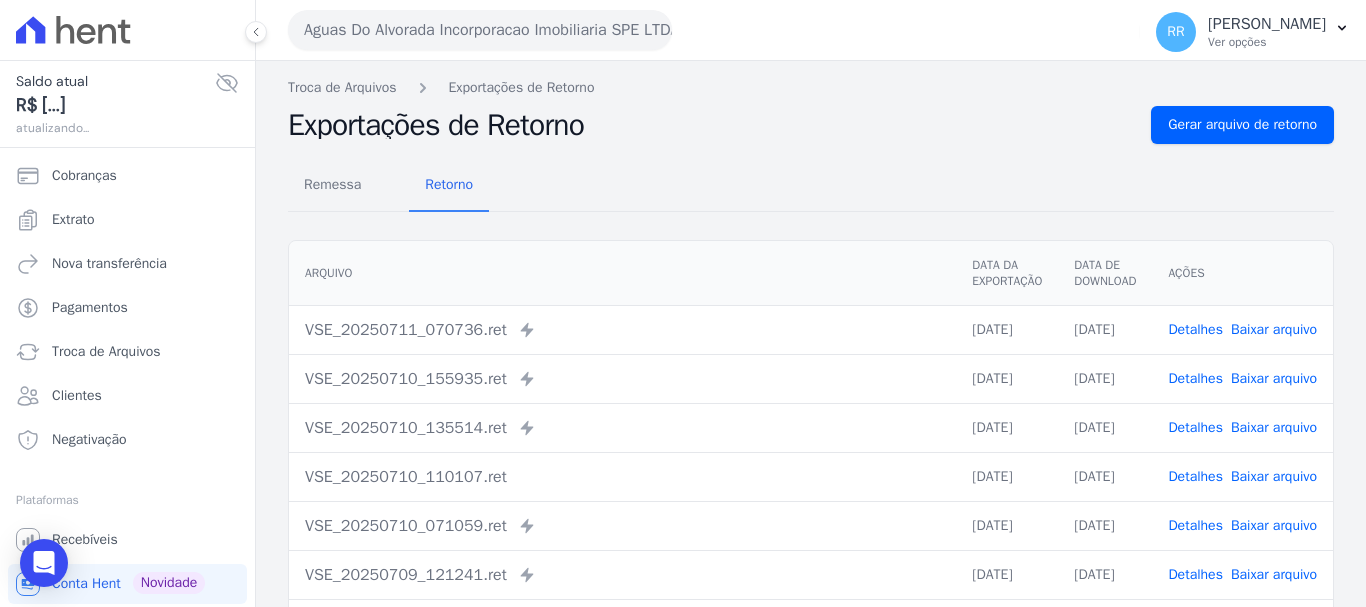 scroll, scrollTop: 0, scrollLeft: 0, axis: both 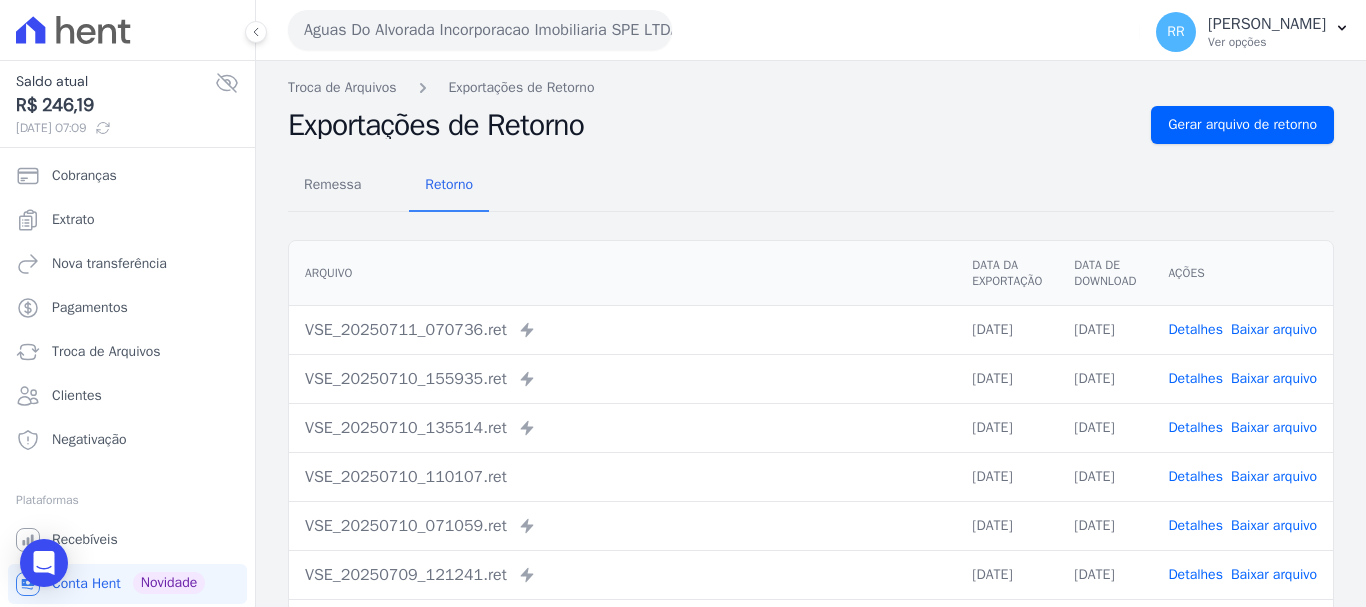 click on "Aguas Do Alvorada Incorporacao Imobiliaria SPE LTDA" at bounding box center [480, 30] 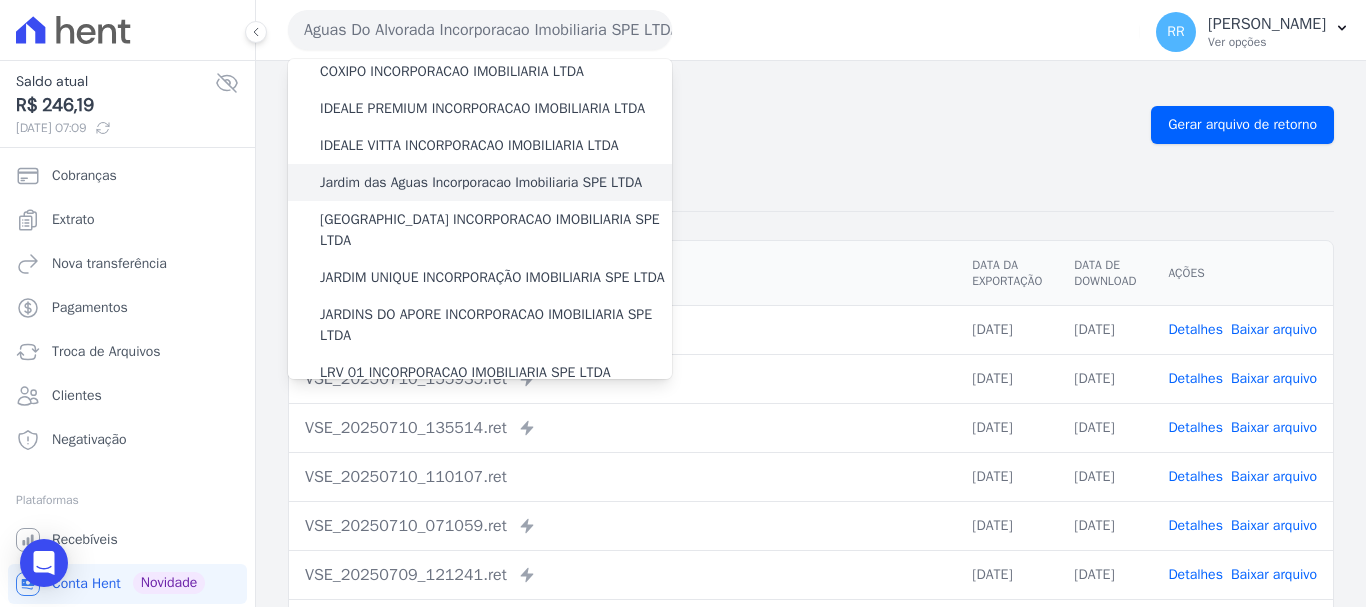 scroll, scrollTop: 200, scrollLeft: 0, axis: vertical 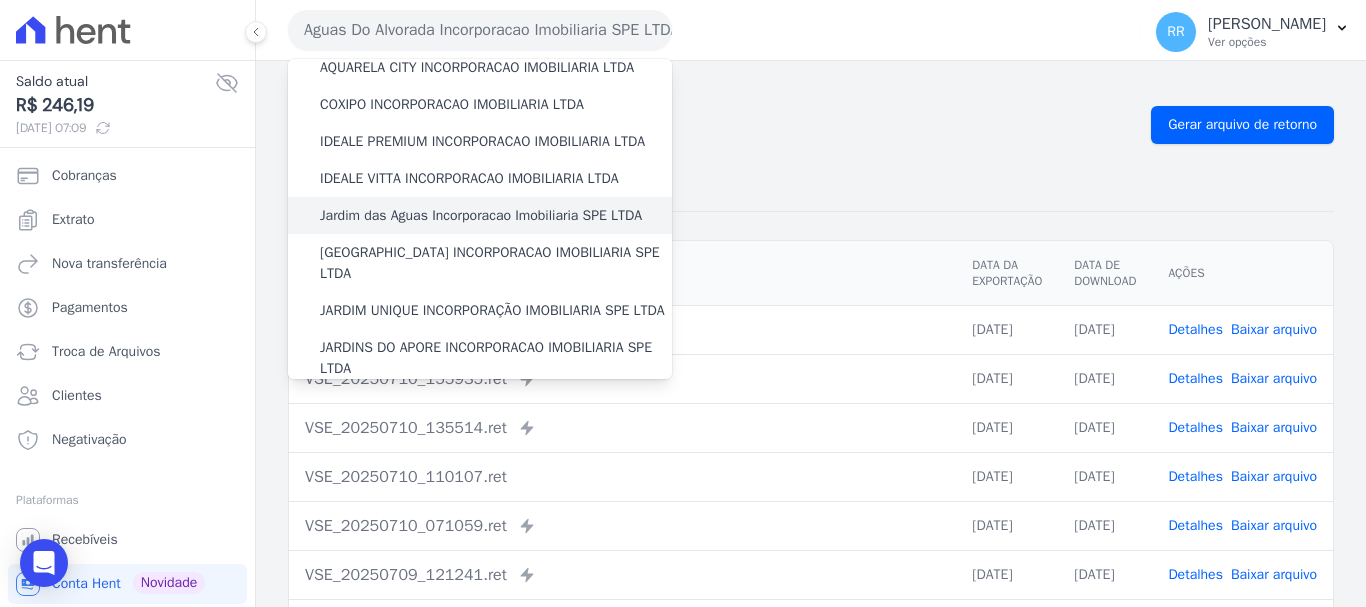 click on "Jardim das Aguas Incorporacao Imobiliaria SPE LTDA" at bounding box center (481, 215) 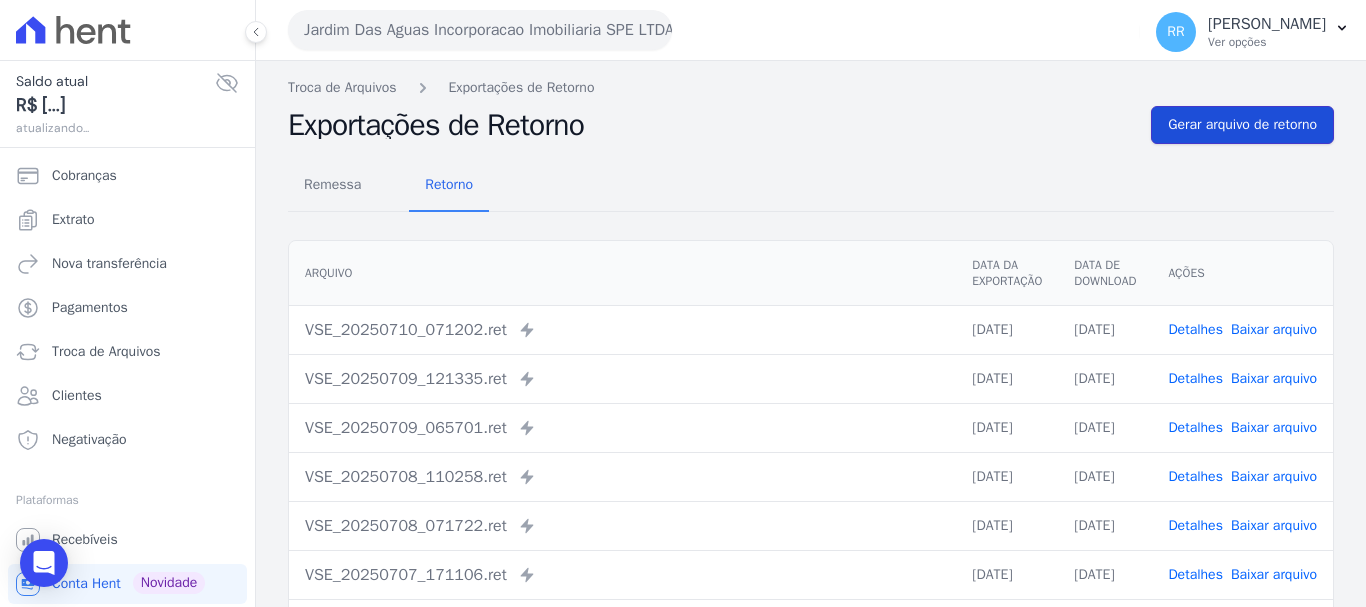 click on "Gerar arquivo de retorno" at bounding box center (1242, 125) 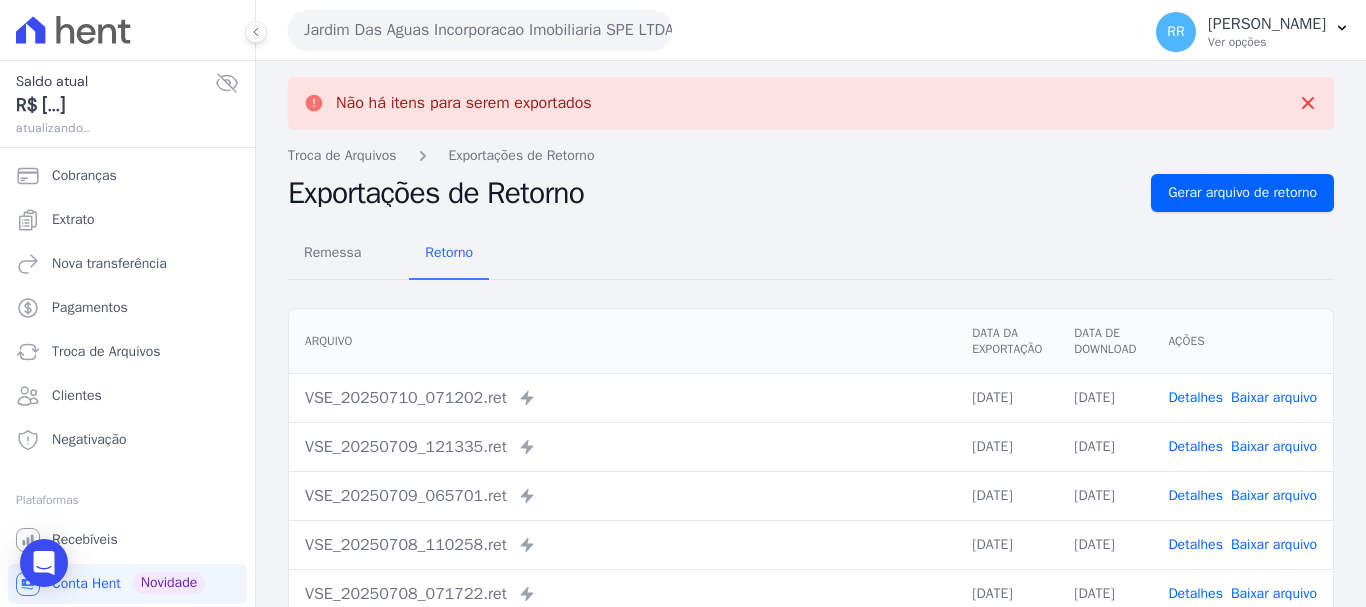 click on "Jardim Das Aguas Incorporacao Imobiliaria SPE LTDA" at bounding box center (480, 30) 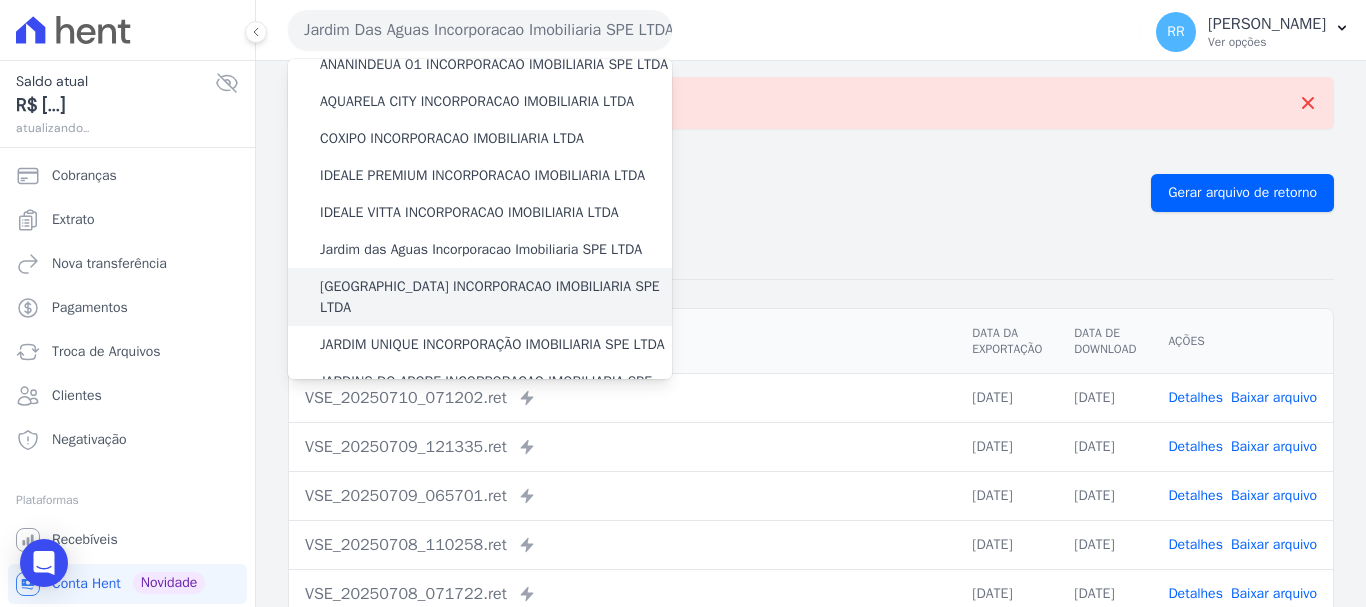 scroll, scrollTop: 200, scrollLeft: 0, axis: vertical 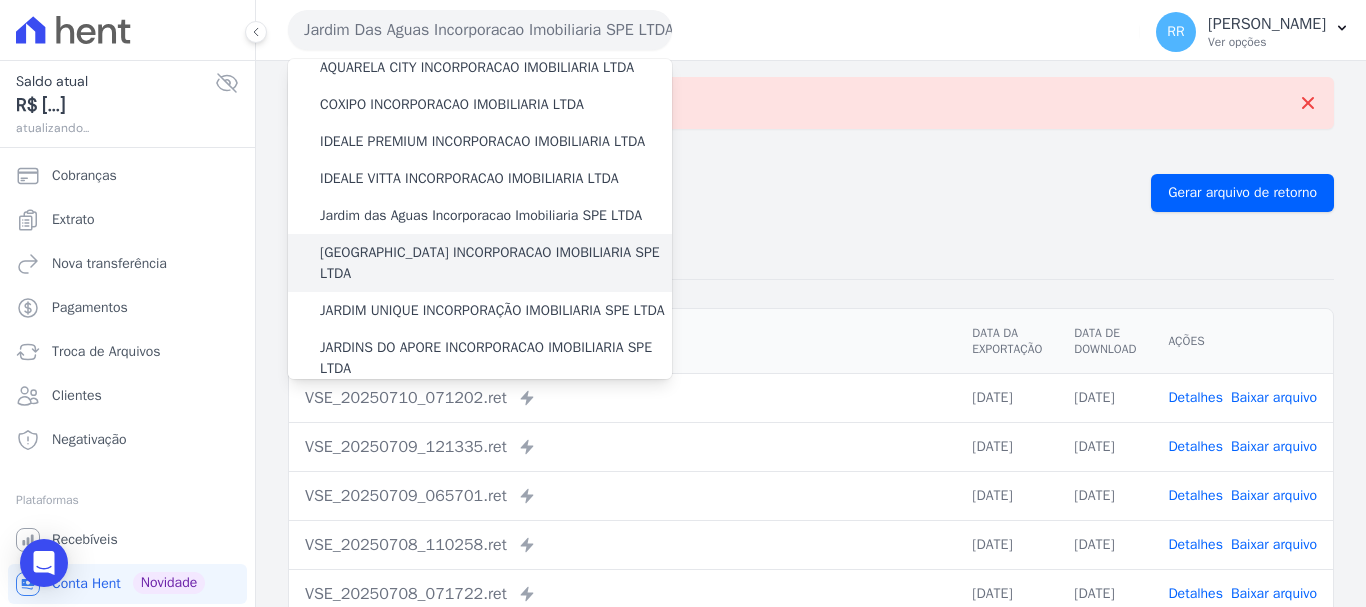 click on "[GEOGRAPHIC_DATA] INCORPORACAO IMOBILIARIA SPE LTDA" at bounding box center (496, 263) 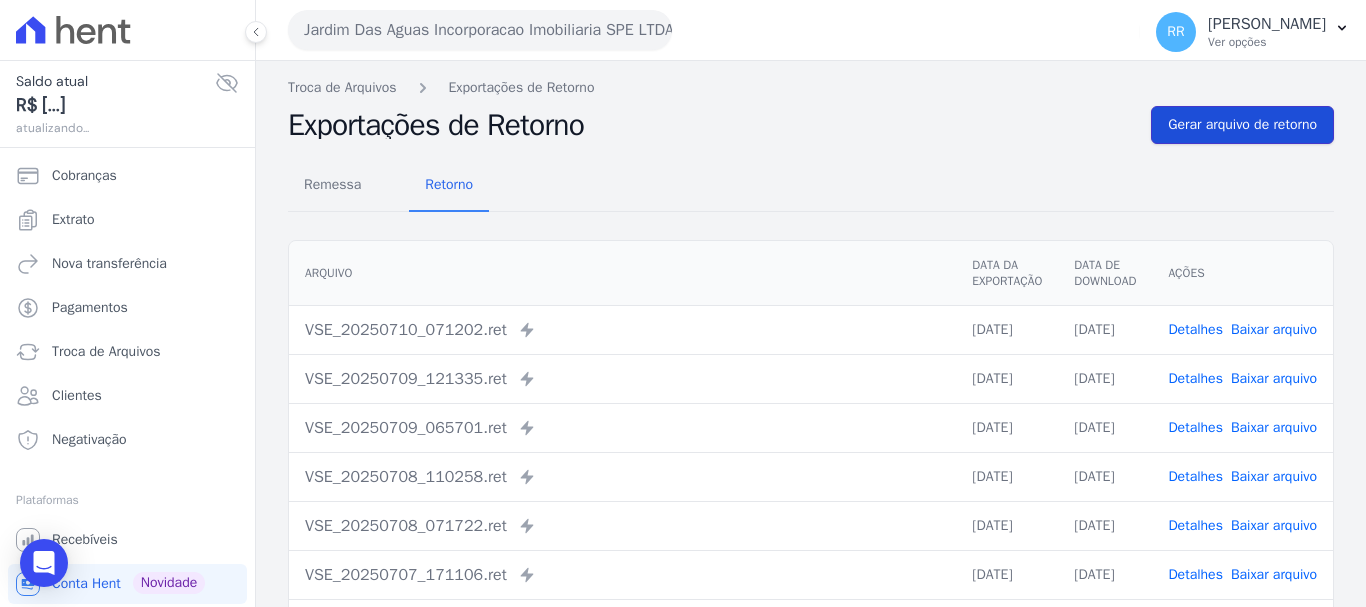 click on "Gerar arquivo de retorno" at bounding box center [1242, 125] 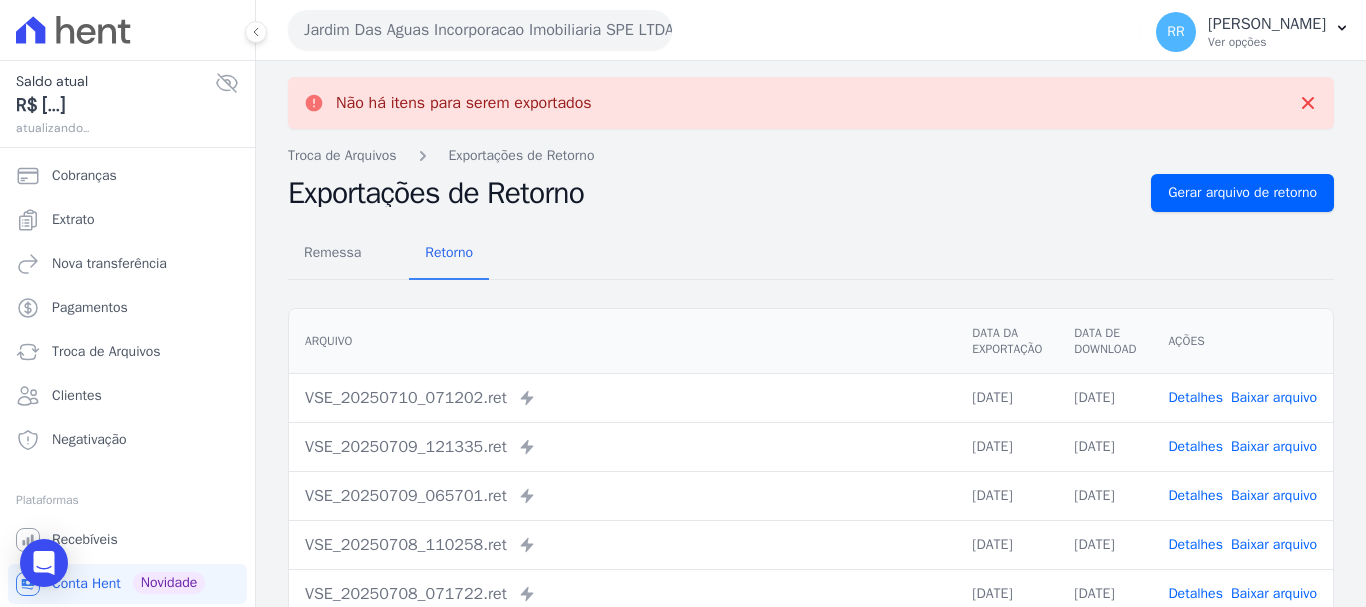 click on "Jardim Das Aguas Incorporacao Imobiliaria SPE LTDA" at bounding box center (480, 30) 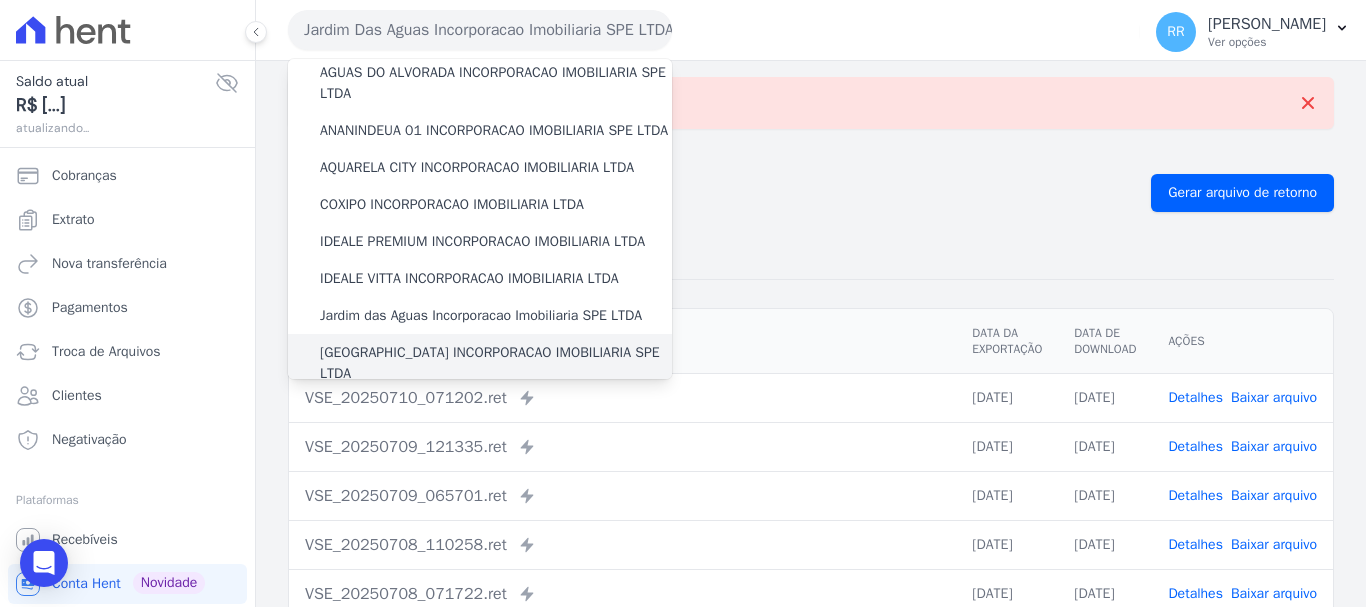 scroll, scrollTop: 300, scrollLeft: 0, axis: vertical 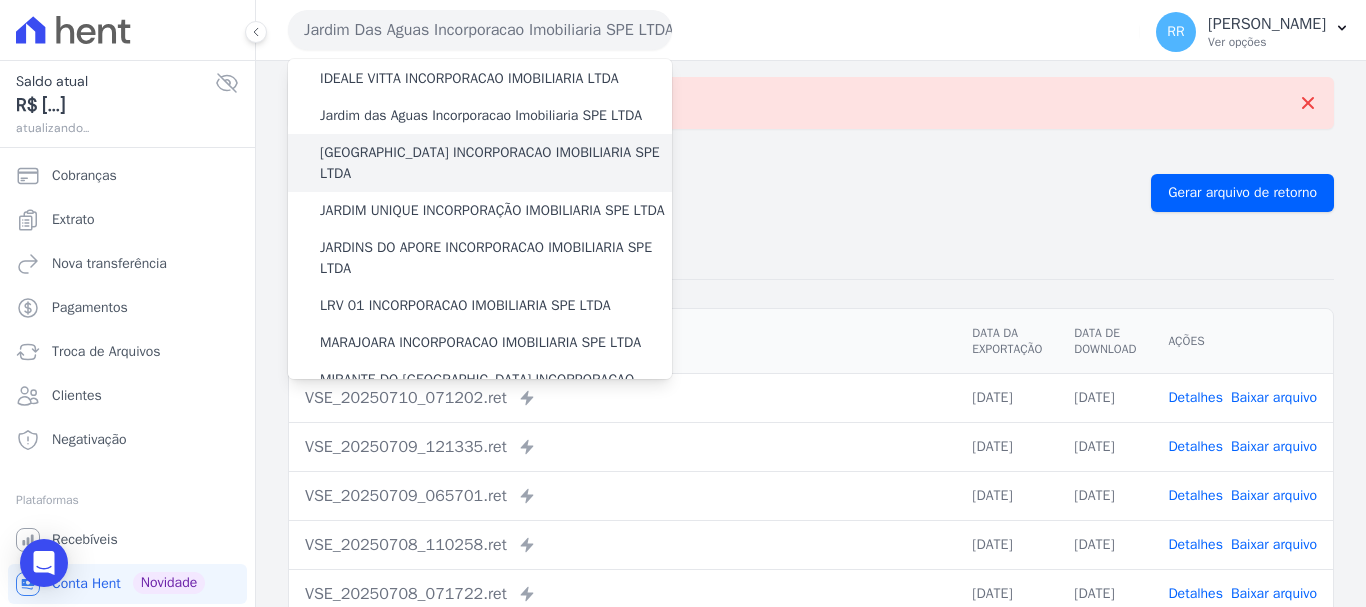click on "[GEOGRAPHIC_DATA] INCORPORACAO IMOBILIARIA SPE LTDA" at bounding box center [496, 163] 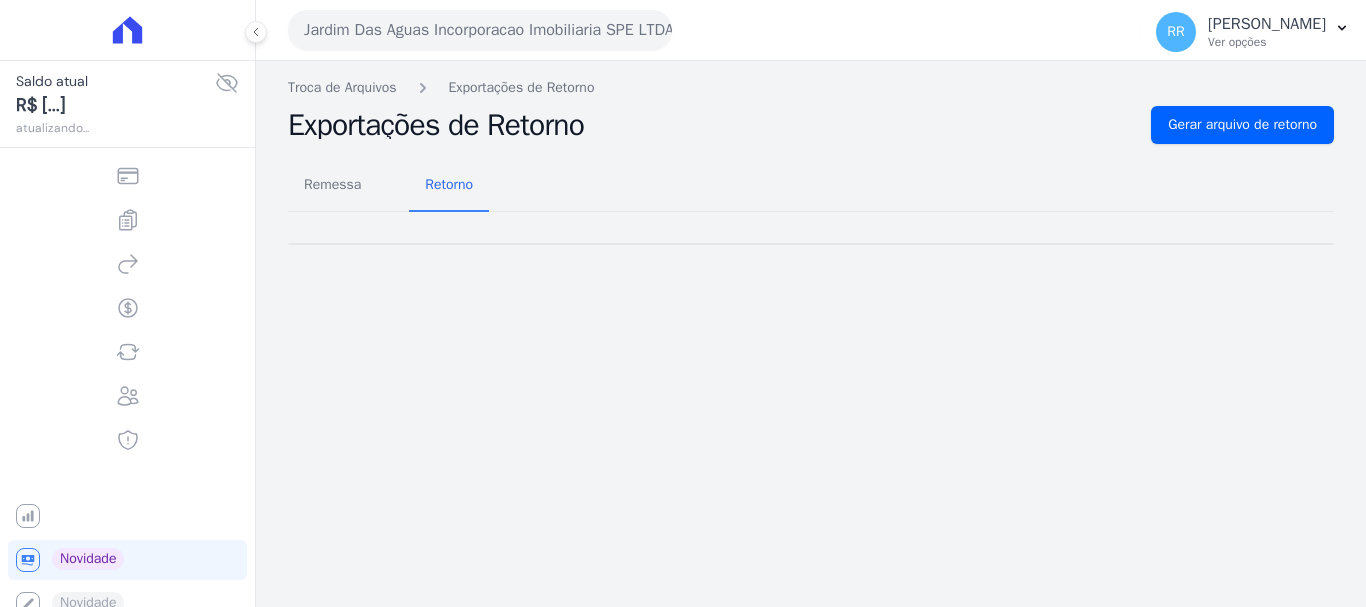 scroll, scrollTop: 0, scrollLeft: 0, axis: both 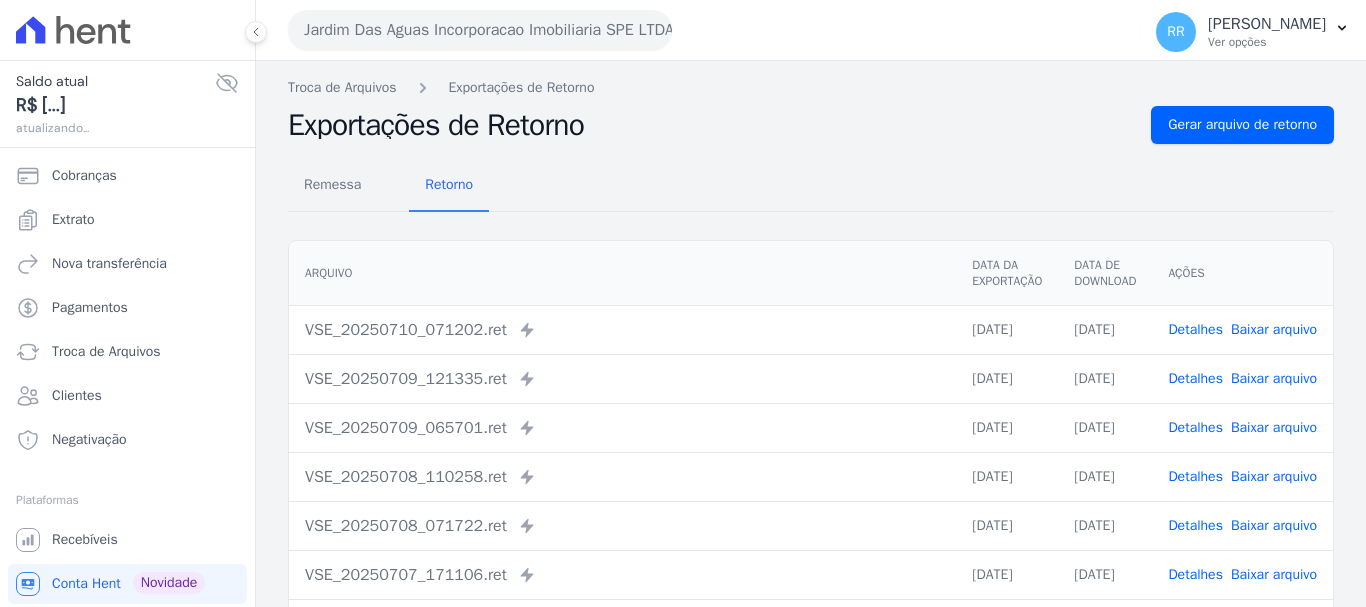 click on "Jardim Das Aguas Incorporacao Imobiliaria SPE LTDA" at bounding box center [480, 30] 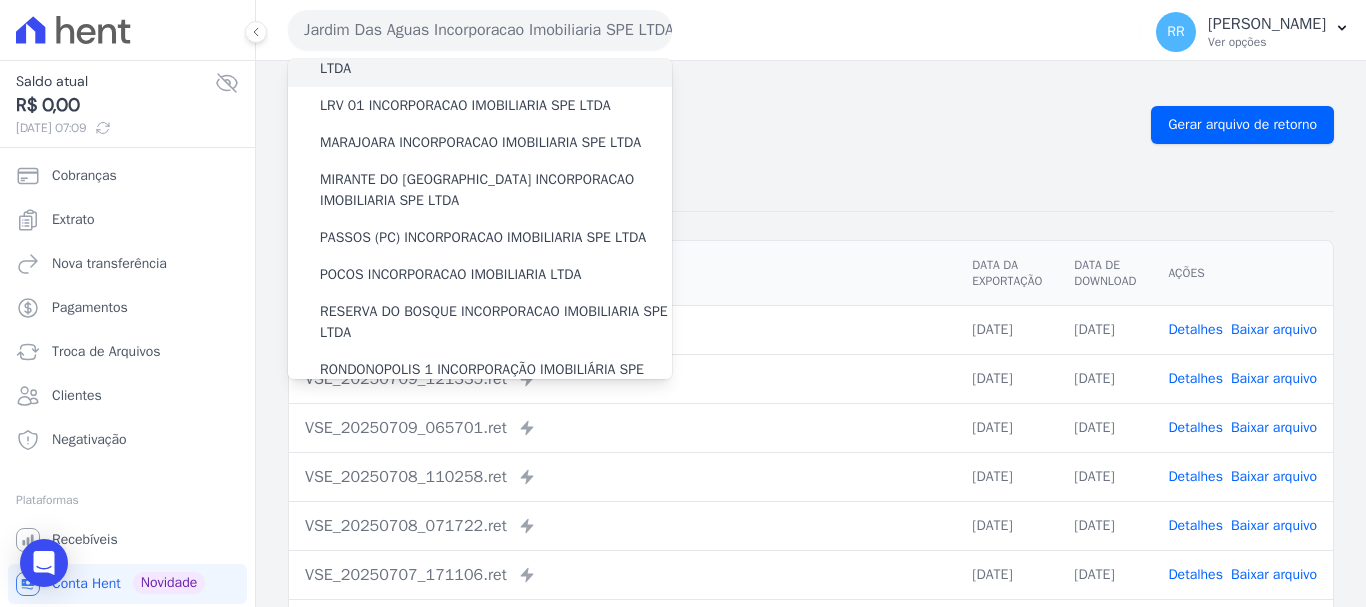 scroll, scrollTop: 400, scrollLeft: 0, axis: vertical 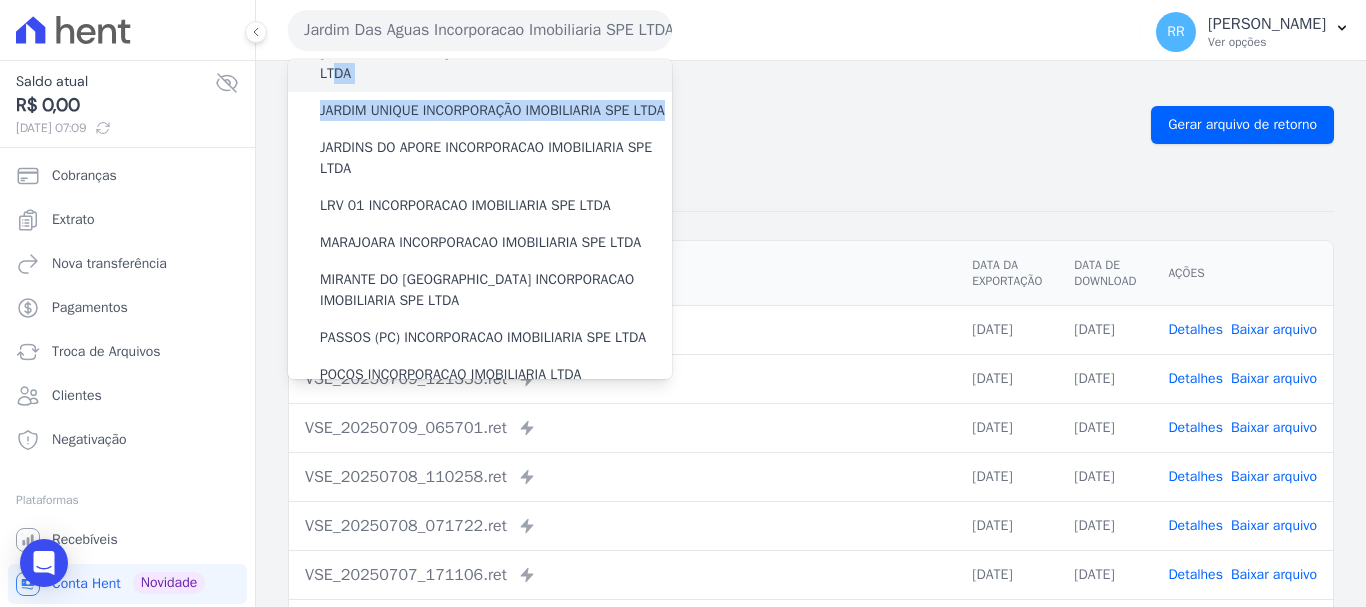 drag, startPoint x: 445, startPoint y: 147, endPoint x: 440, endPoint y: 102, distance: 45.276924 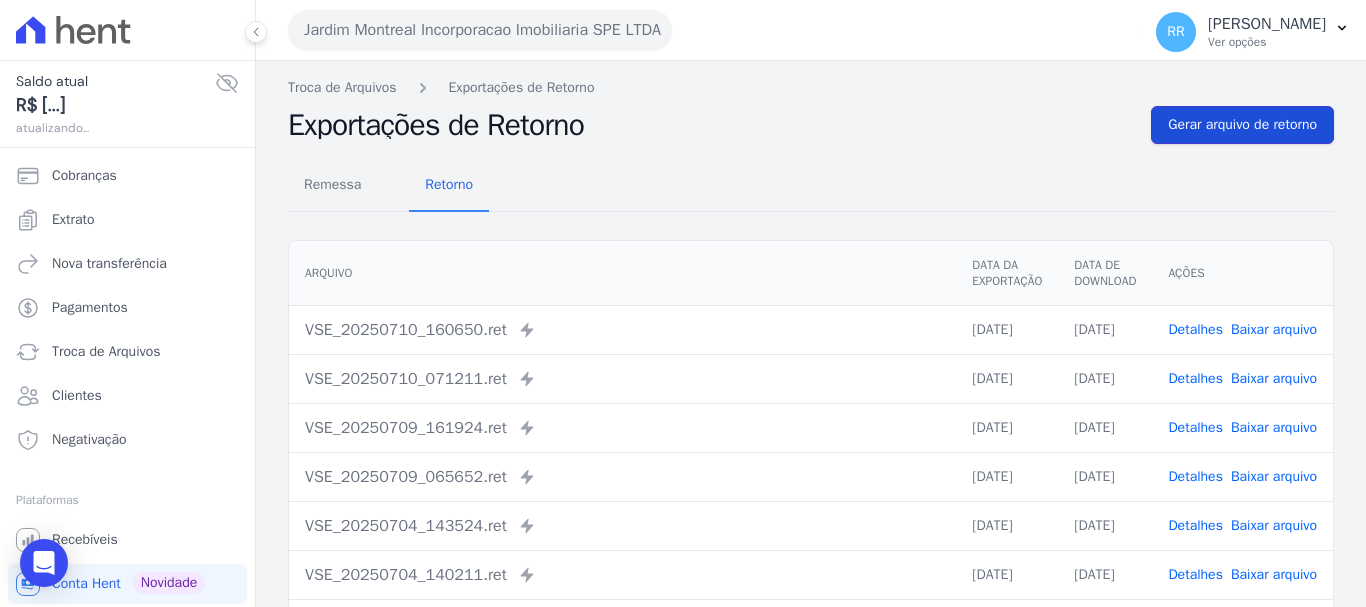 click on "Gerar arquivo de retorno" at bounding box center (1242, 125) 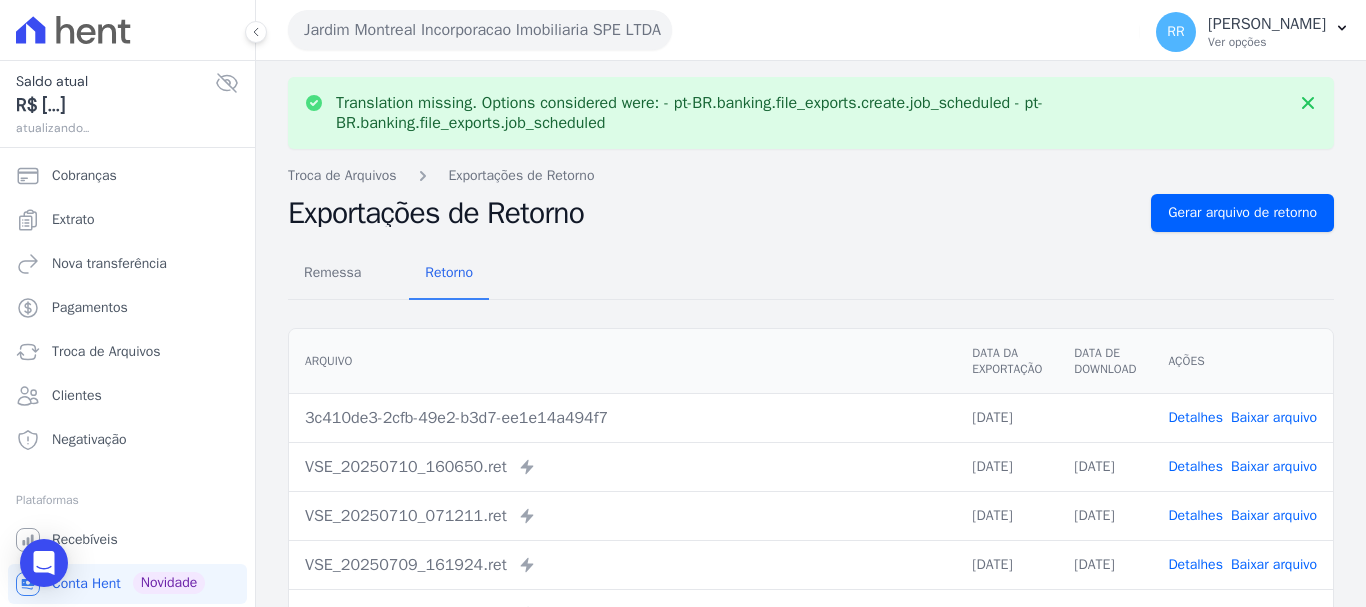 click on "Baixar arquivo" at bounding box center (1274, 417) 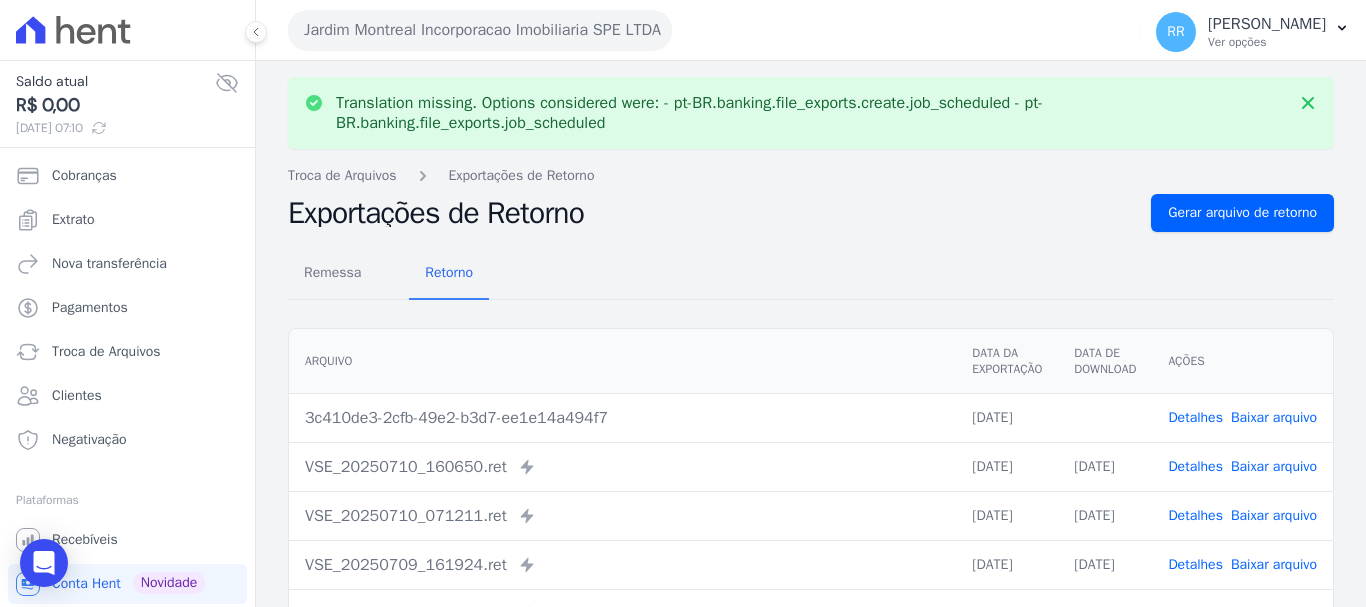 drag, startPoint x: 653, startPoint y: 41, endPoint x: 454, endPoint y: 193, distance: 250.40967 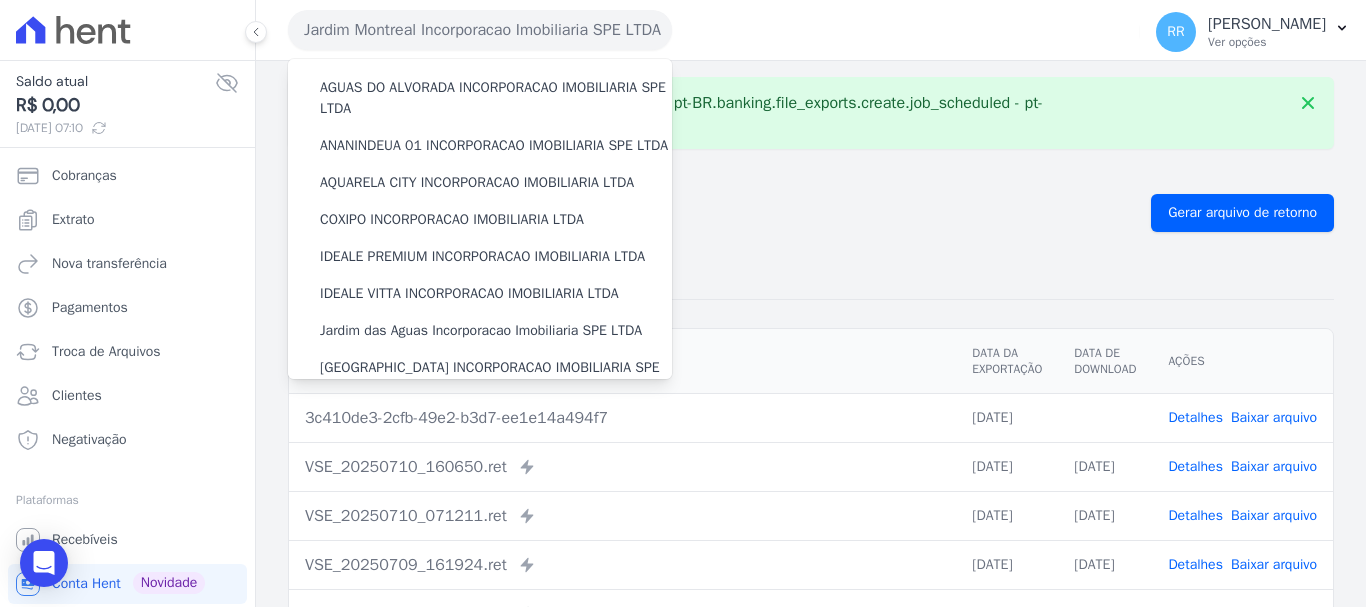 scroll, scrollTop: 400, scrollLeft: 0, axis: vertical 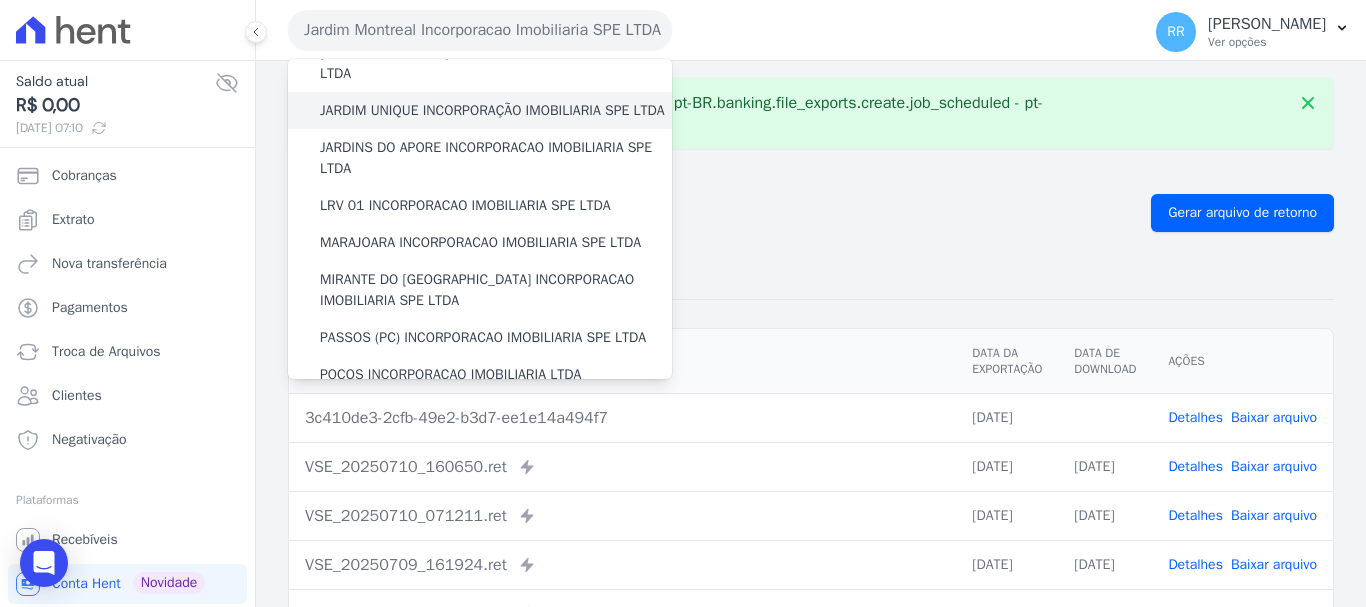 click on "JARDIM UNIQUE INCORPORAÇÃO IMOBILIARIA SPE LTDA" at bounding box center [492, 110] 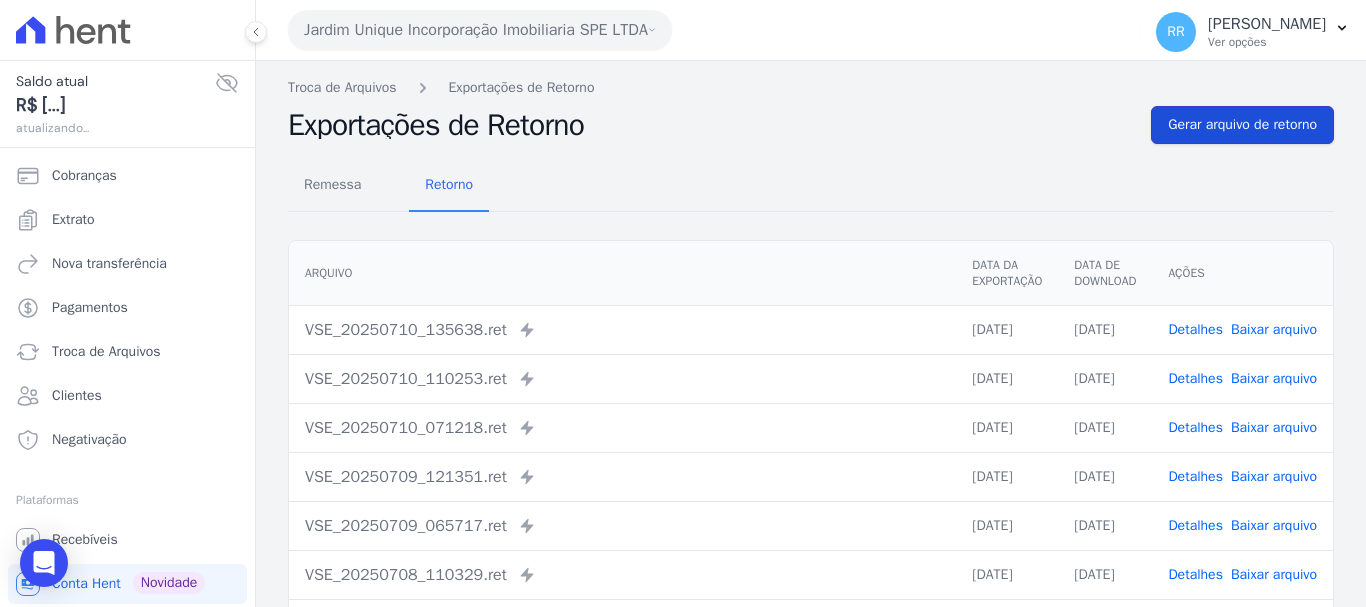 click on "Gerar arquivo de retorno" at bounding box center (1242, 125) 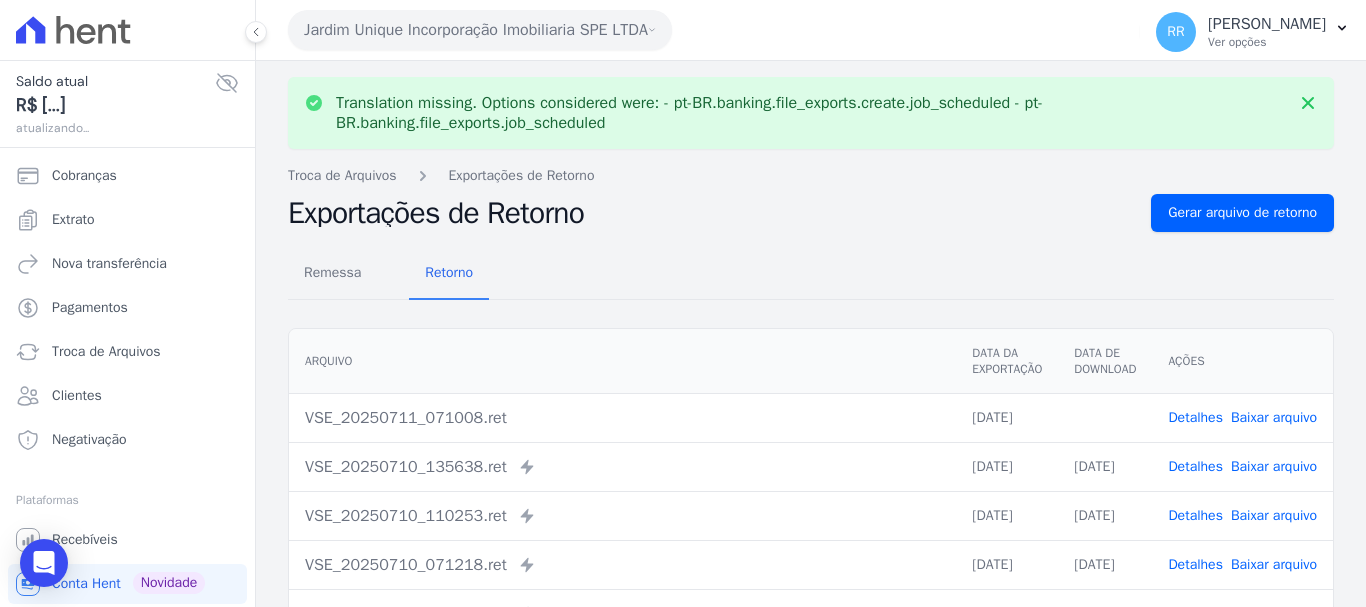 click on "Baixar arquivo" at bounding box center [1274, 417] 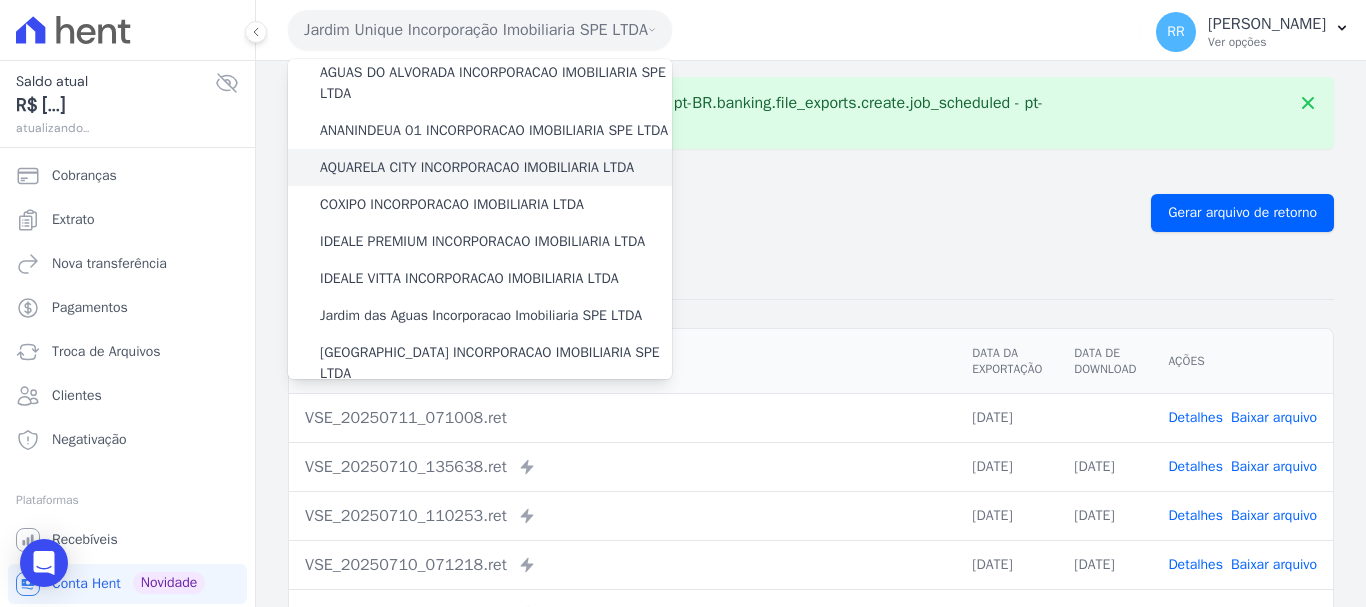 scroll, scrollTop: 200, scrollLeft: 0, axis: vertical 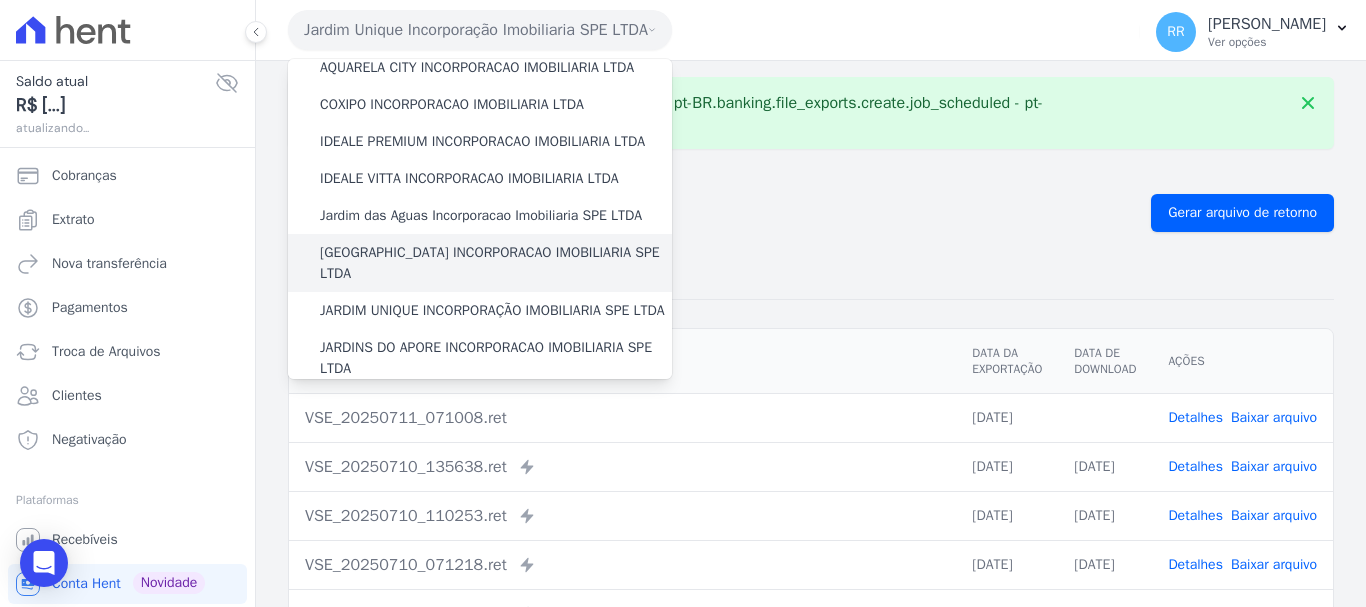 click on "[GEOGRAPHIC_DATA] INCORPORACAO IMOBILIARIA SPE LTDA" at bounding box center [480, 263] 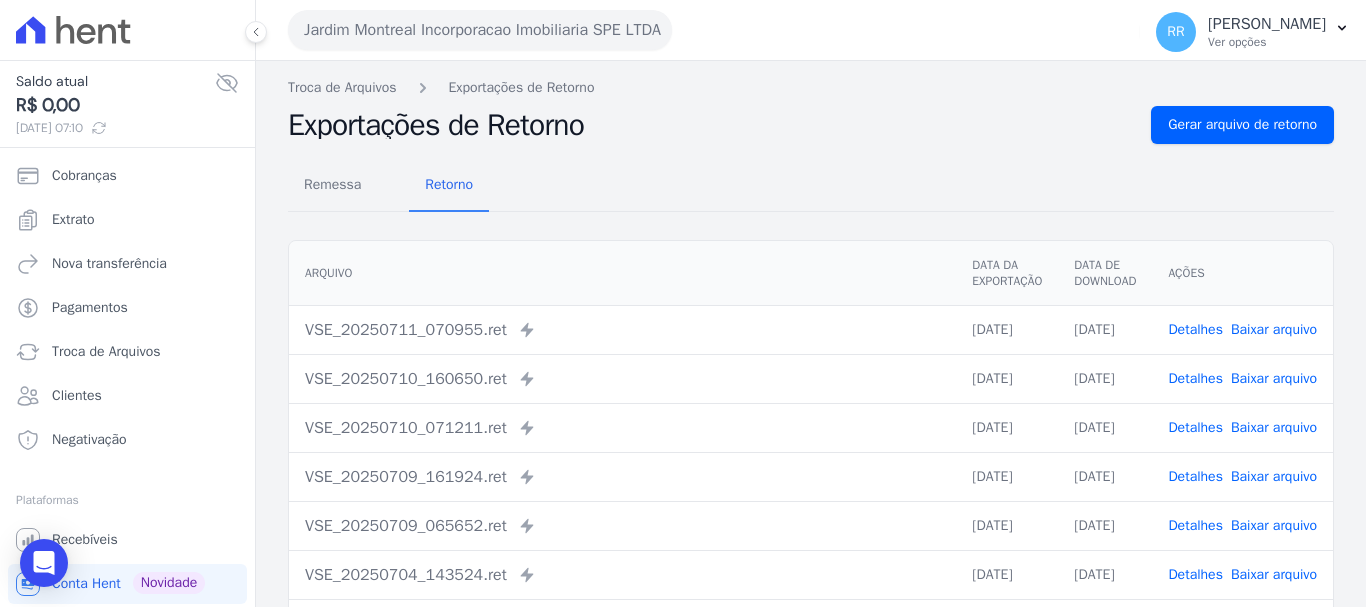 click on "Baixar arquivo" at bounding box center (1274, 329) 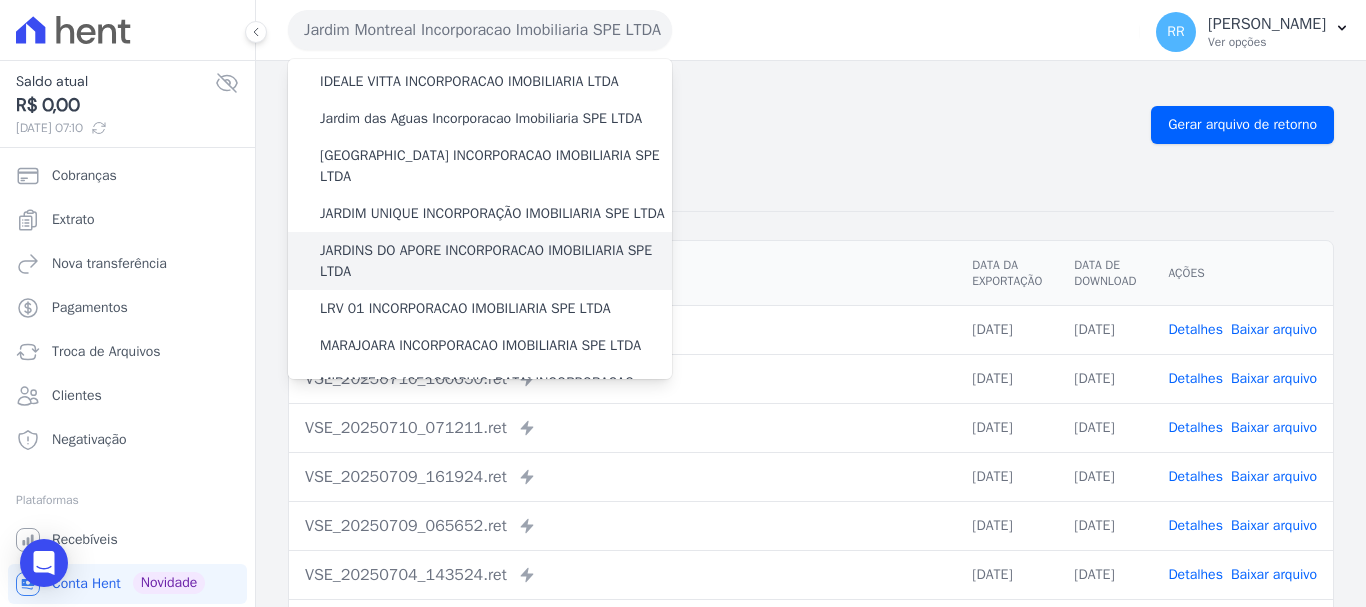 scroll, scrollTop: 400, scrollLeft: 0, axis: vertical 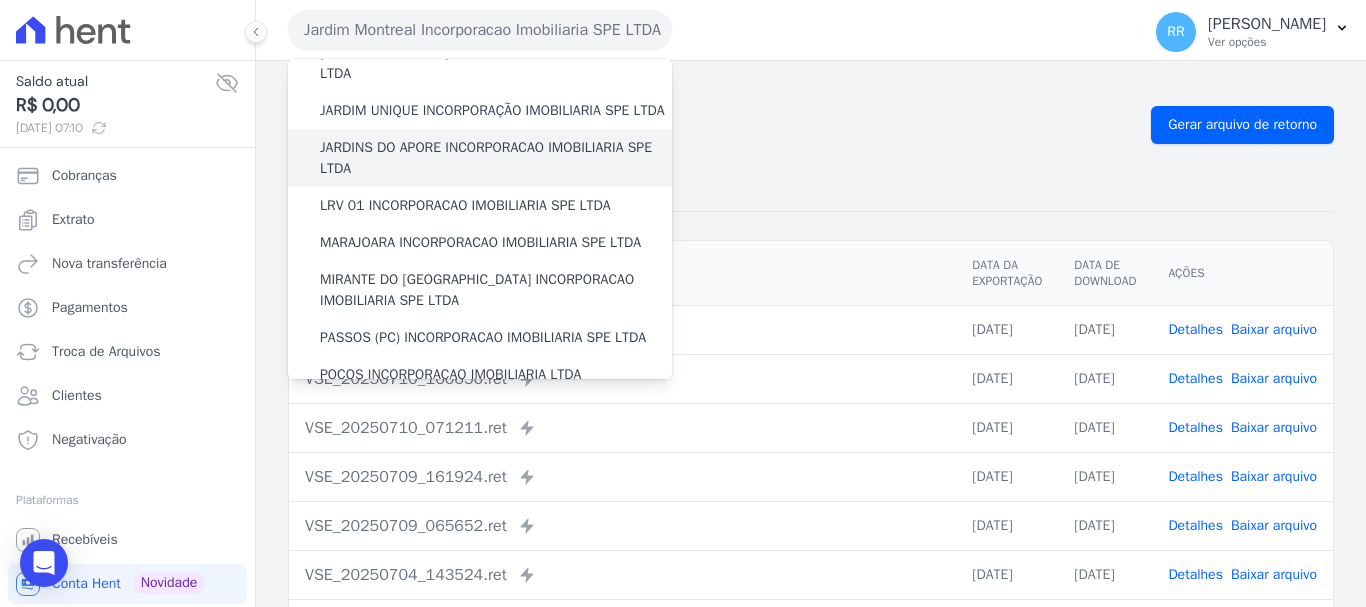 click on "JARDINS DO APORE INCORPORACAO IMOBILIARIA SPE LTDA" at bounding box center (496, 158) 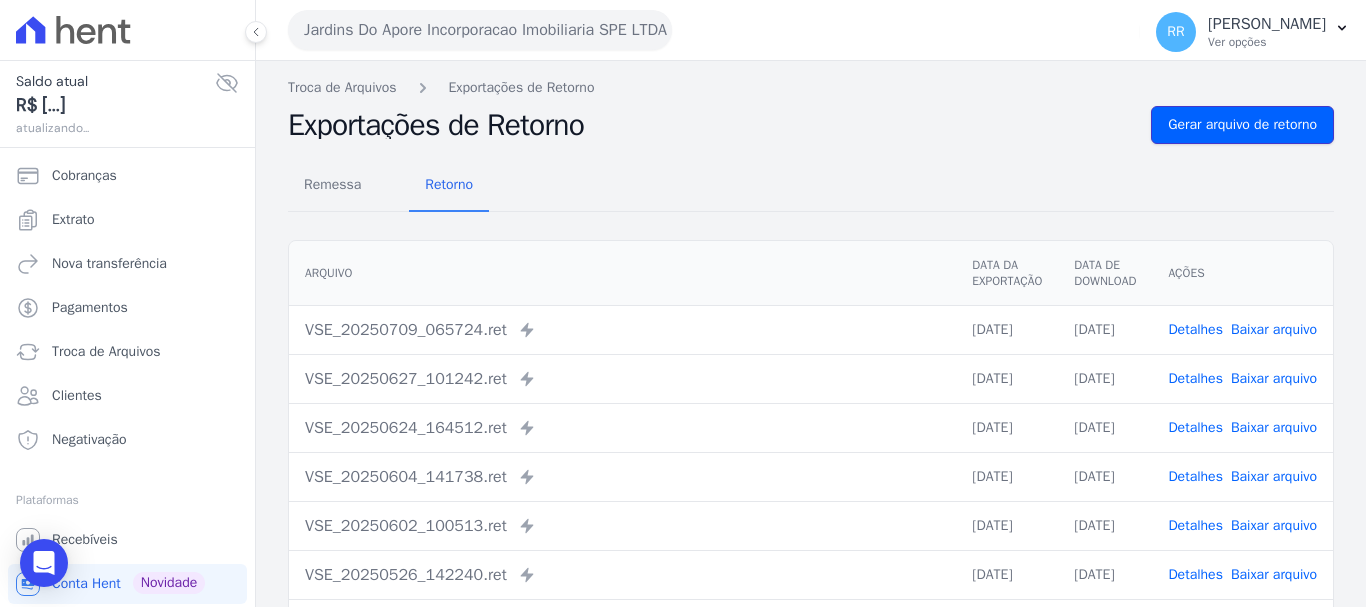 click on "Gerar arquivo de retorno" at bounding box center (1242, 125) 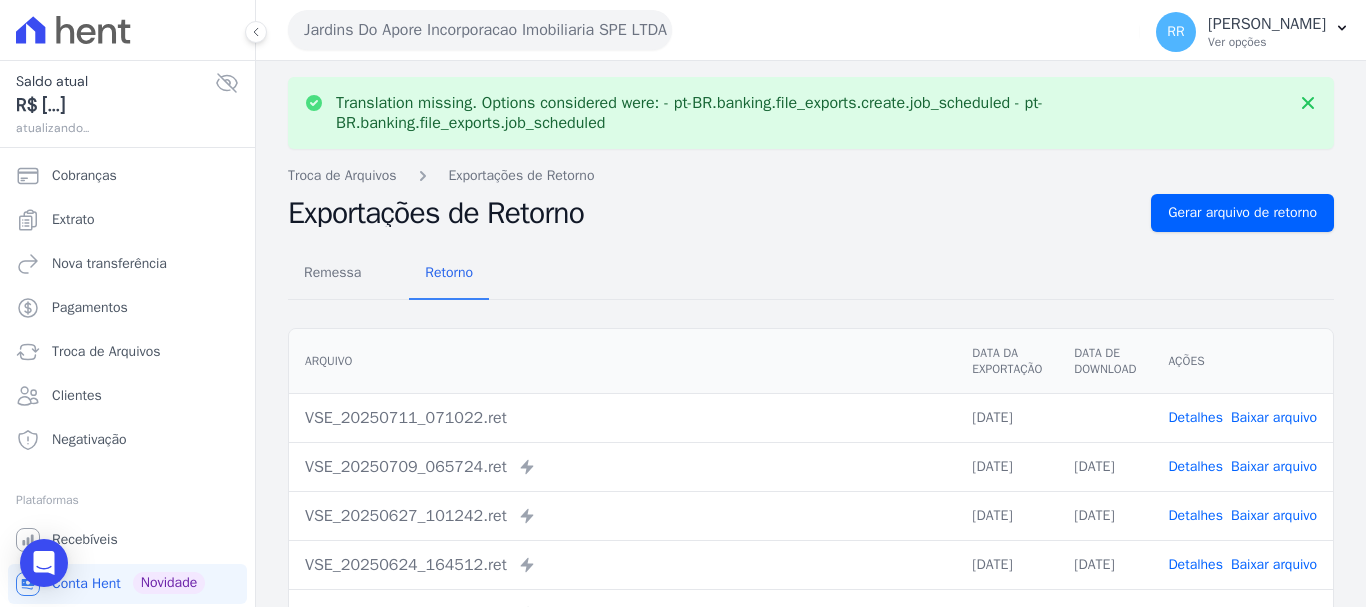 click on "Jardins Do Apore Incorporacao Imobiliaria SPE LTDA" at bounding box center [480, 30] 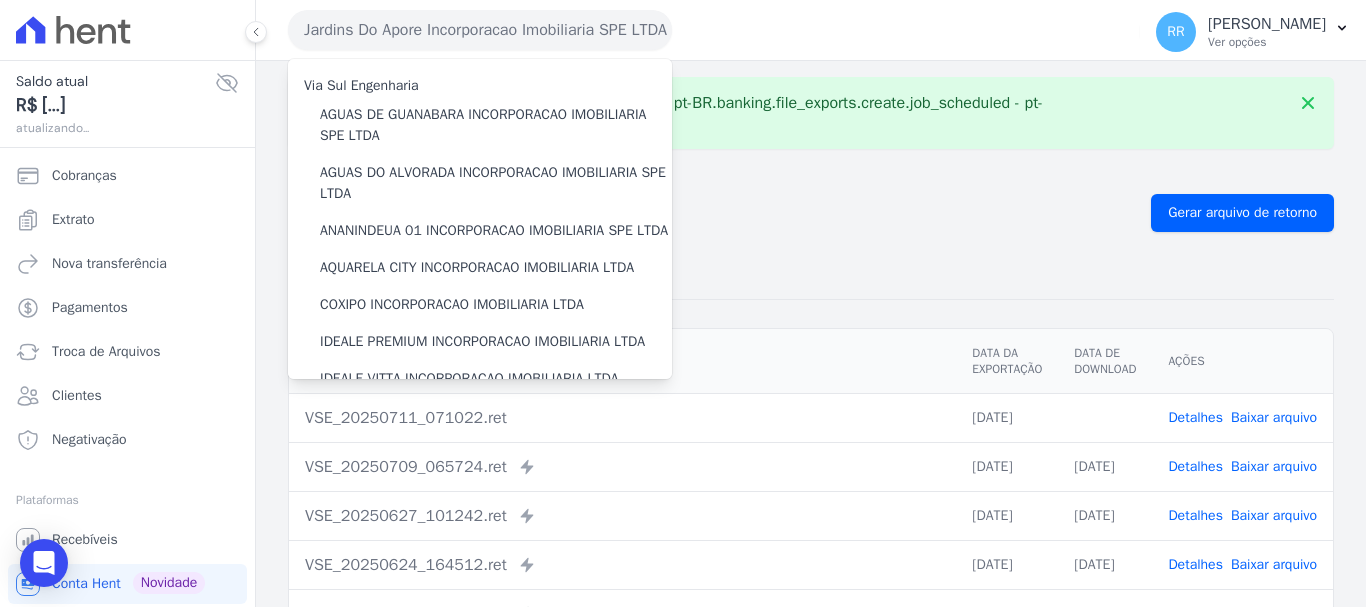 click on "Baixar arquivo" at bounding box center [1274, 417] 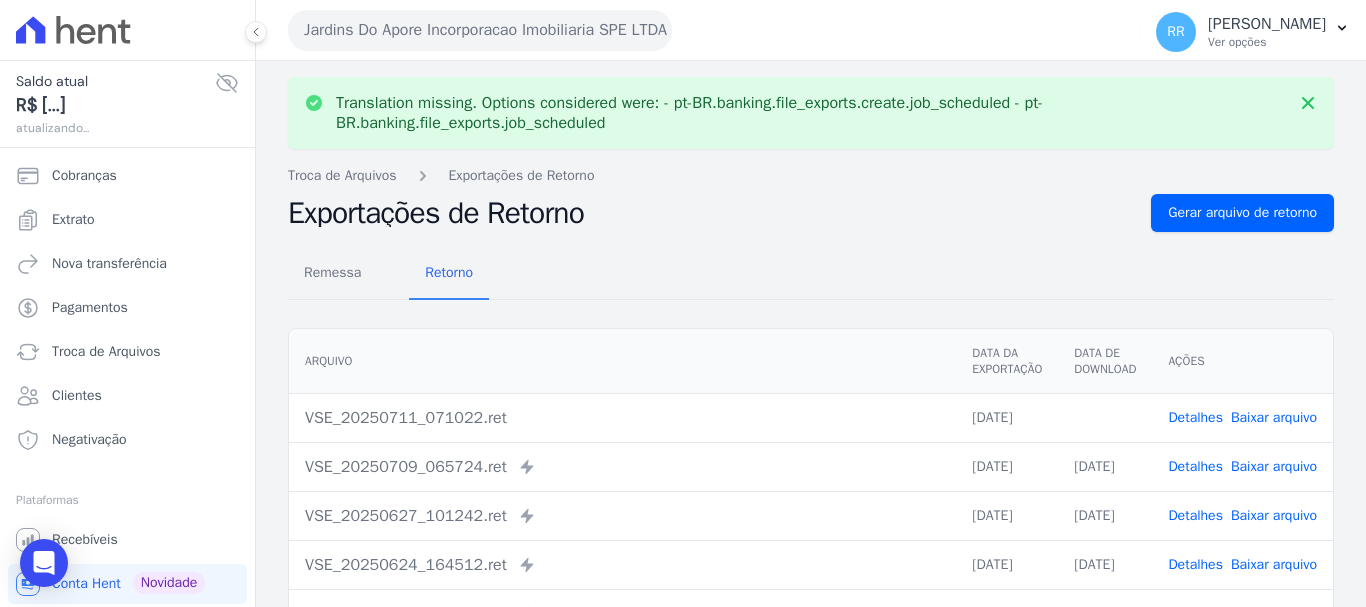 click on "Jardins Do Apore Incorporacao Imobiliaria SPE LTDA" at bounding box center (480, 30) 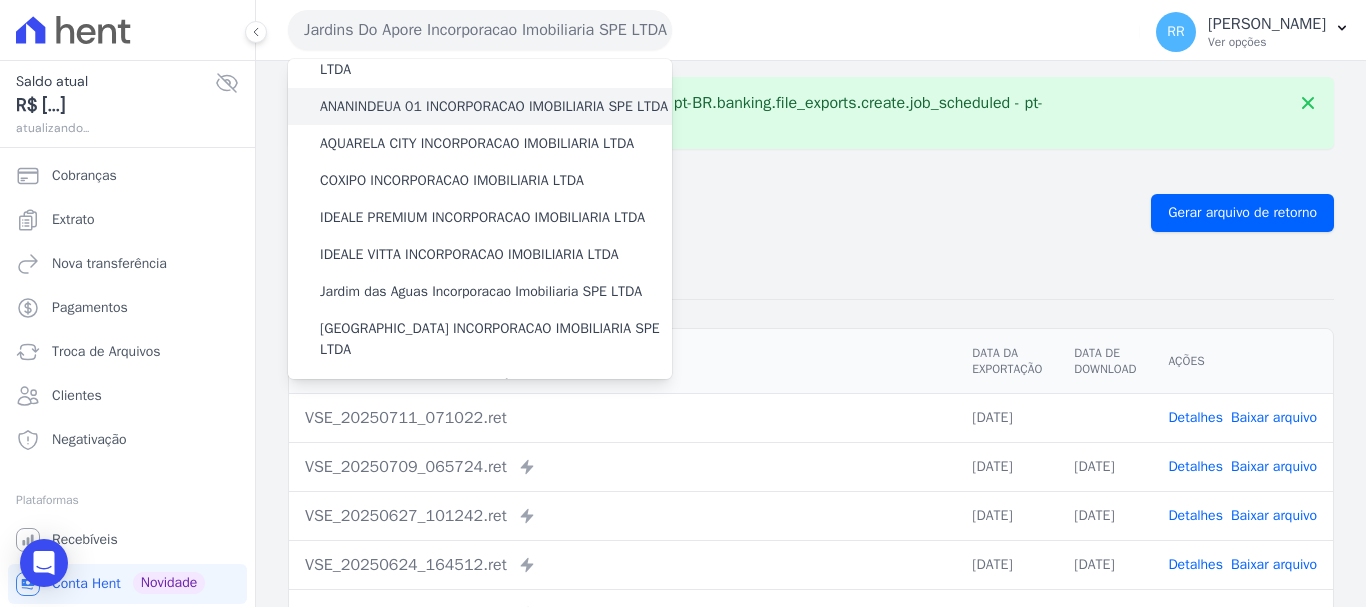 scroll, scrollTop: 400, scrollLeft: 0, axis: vertical 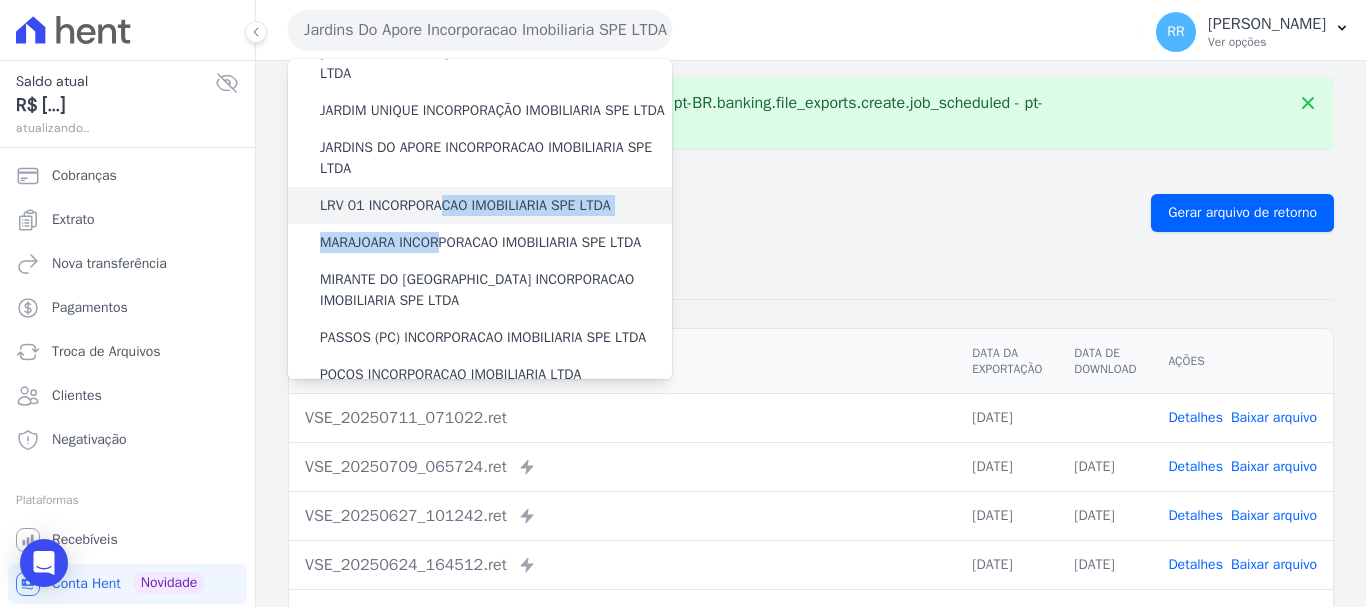drag, startPoint x: 445, startPoint y: 291, endPoint x: 430, endPoint y: 250, distance: 43.65776 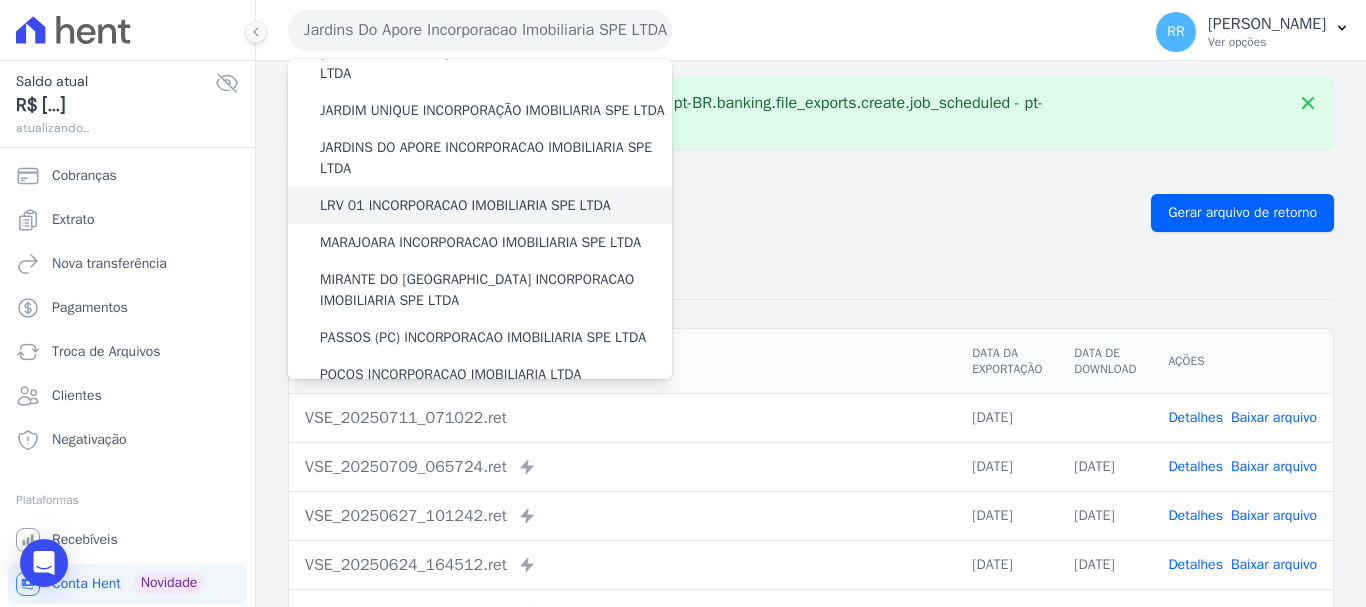 click on "LRV 01 INCORPORACAO IMOBILIARIA SPE LTDA" at bounding box center (465, 205) 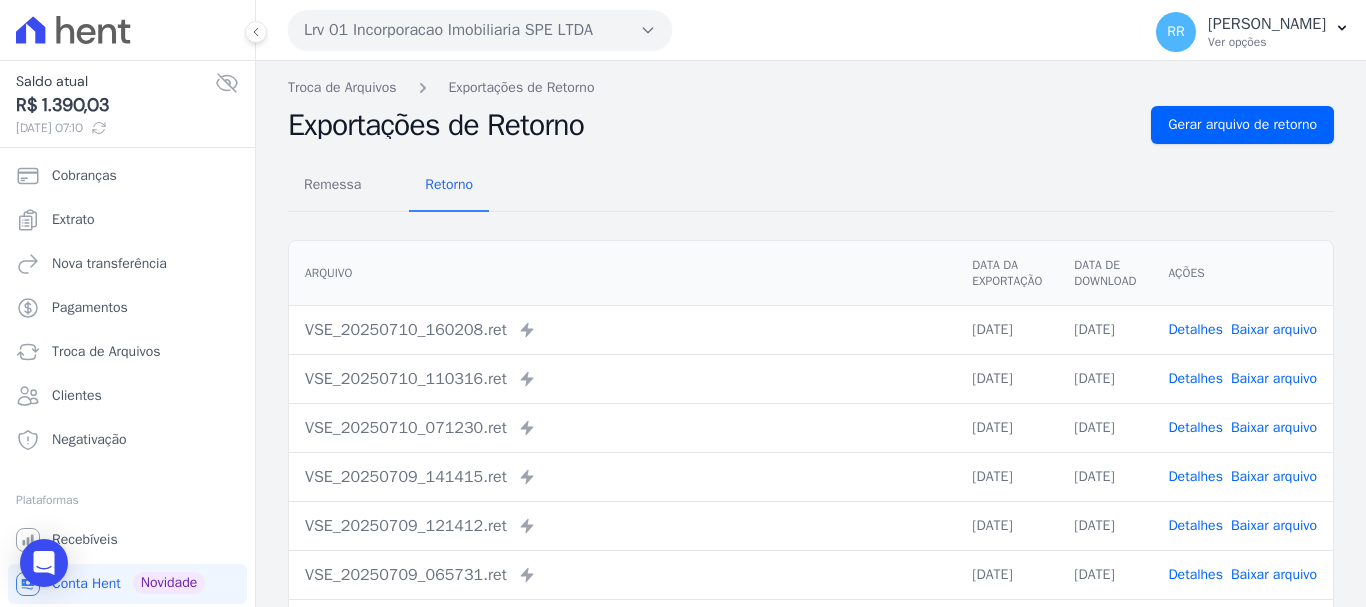click on "Remessa
Retorno
Arquivo
Data da Exportação
Data de Download
Ações
VSE_20250710_160208.ret
Enviado para Nexxera em: 10/07/2025, 16:02
10/07/2025
10/07/2025
Detalhes" at bounding box center [811, 505] 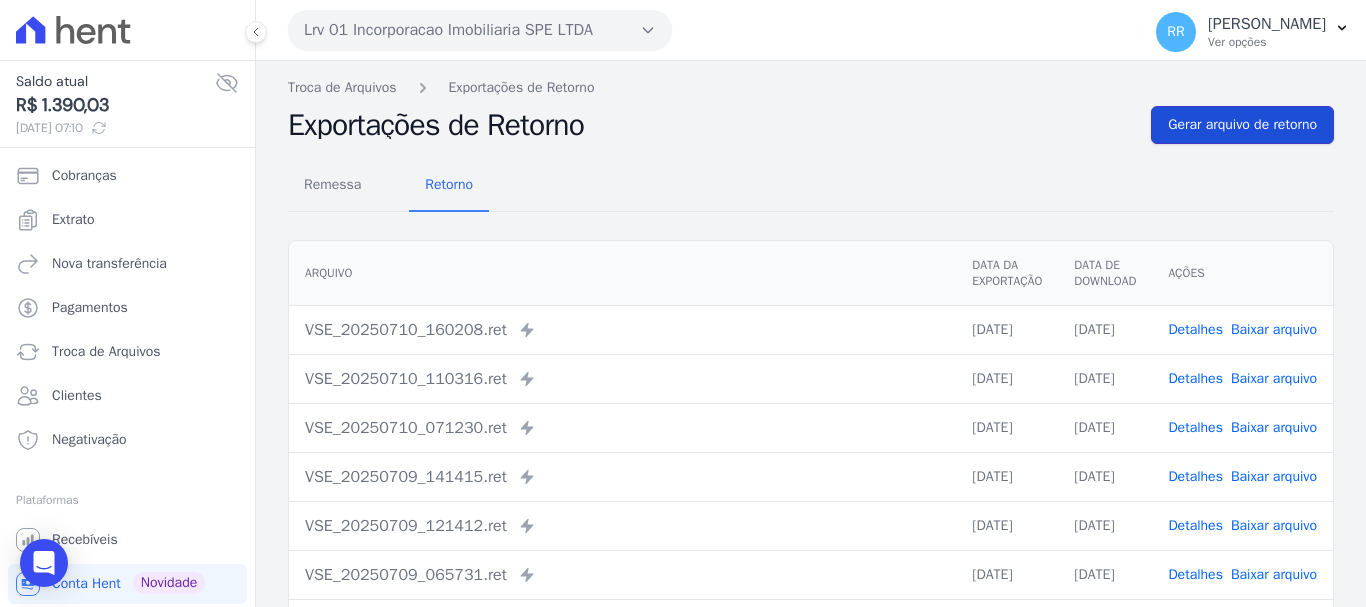 click on "Gerar arquivo de retorno" at bounding box center (1242, 125) 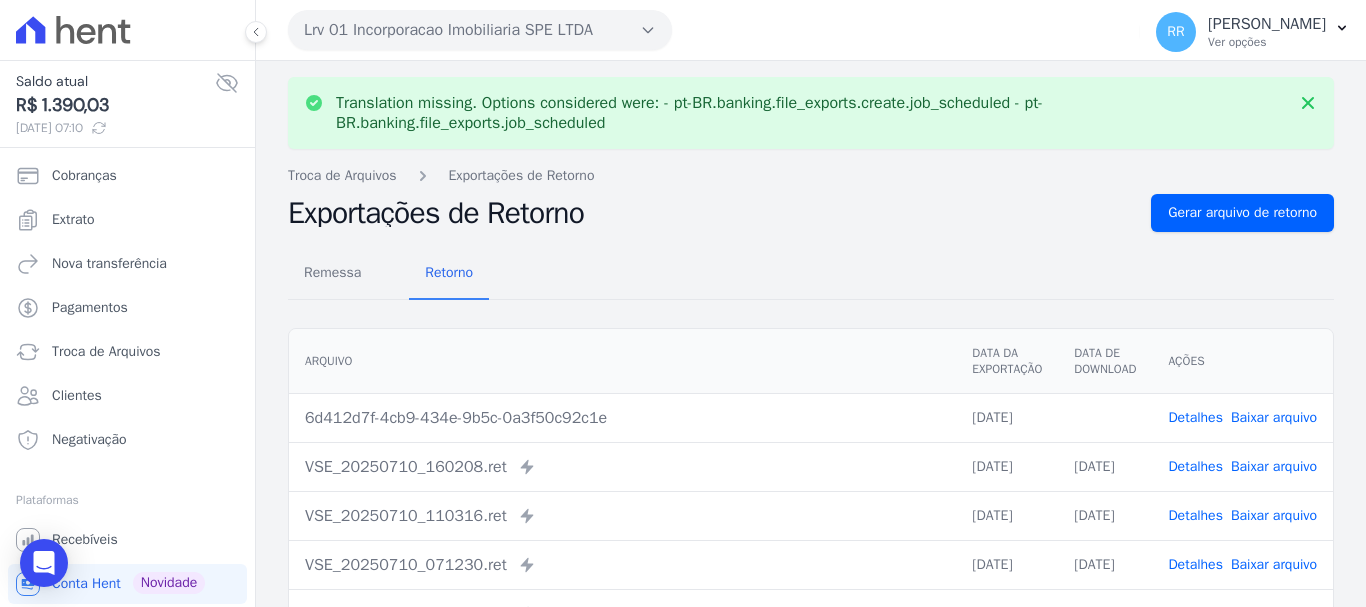 click on "Baixar arquivo" at bounding box center [1274, 417] 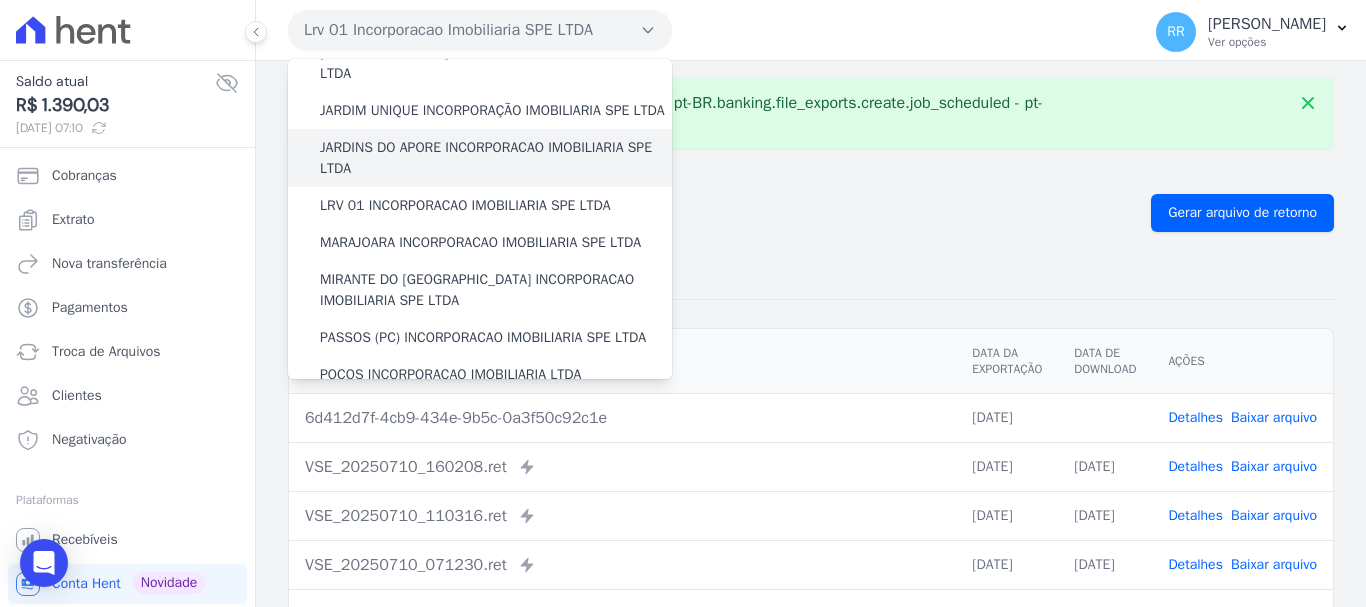 scroll, scrollTop: 500, scrollLeft: 0, axis: vertical 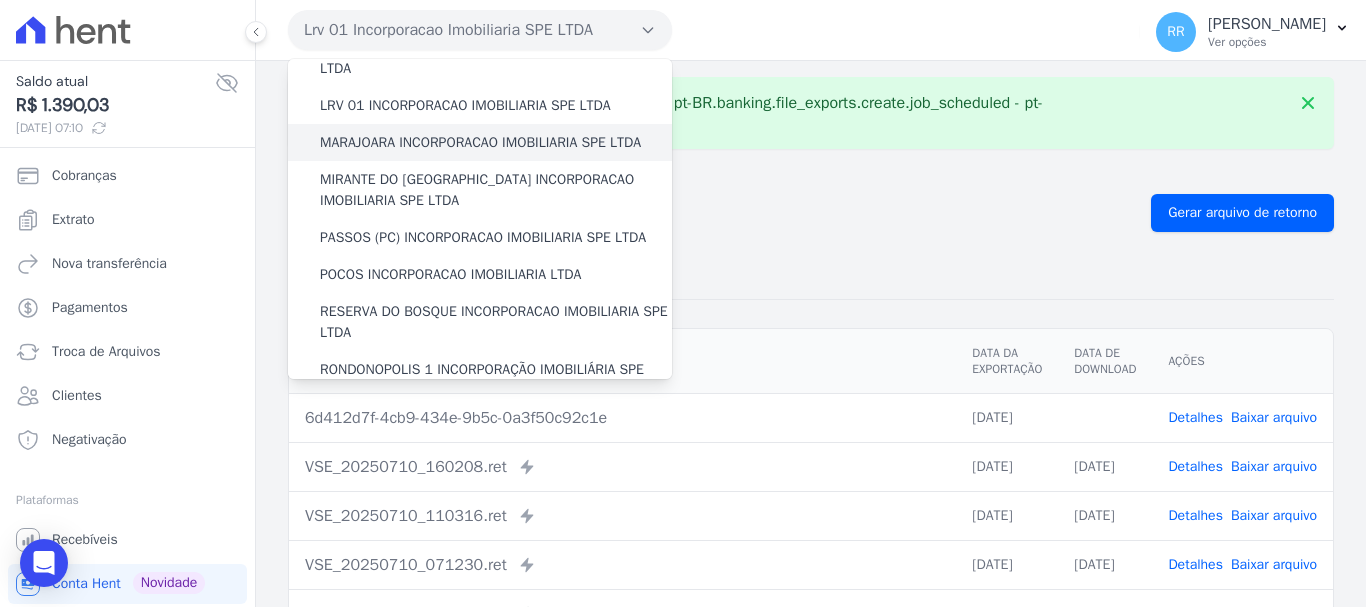 click on "MARAJOARA INCORPORACAO IMOBILIARIA SPE LTDA" at bounding box center (480, 142) 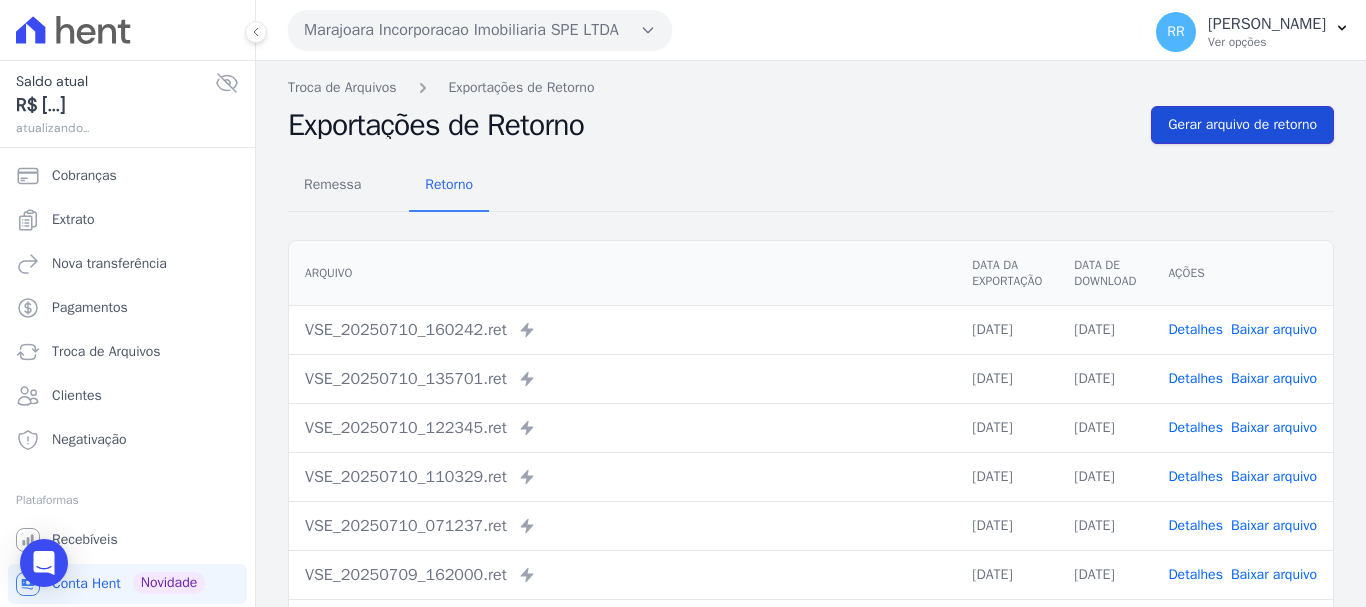 click on "Gerar arquivo de retorno" at bounding box center [1242, 125] 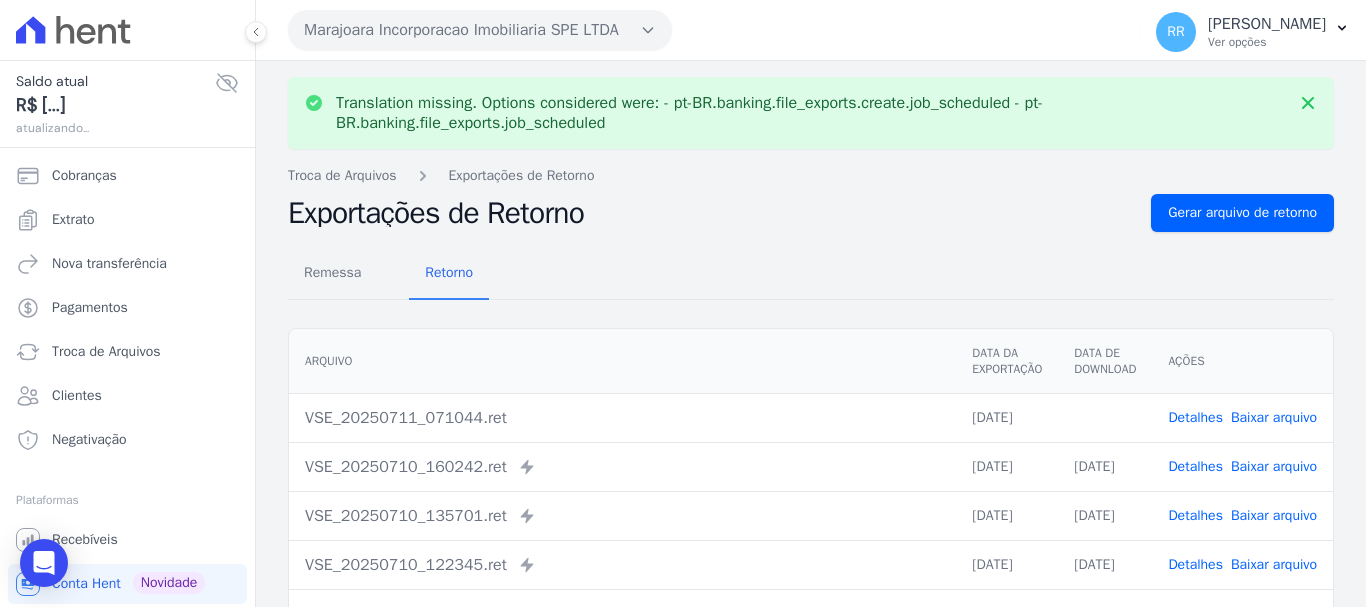 click on "Baixar arquivo" at bounding box center (1274, 417) 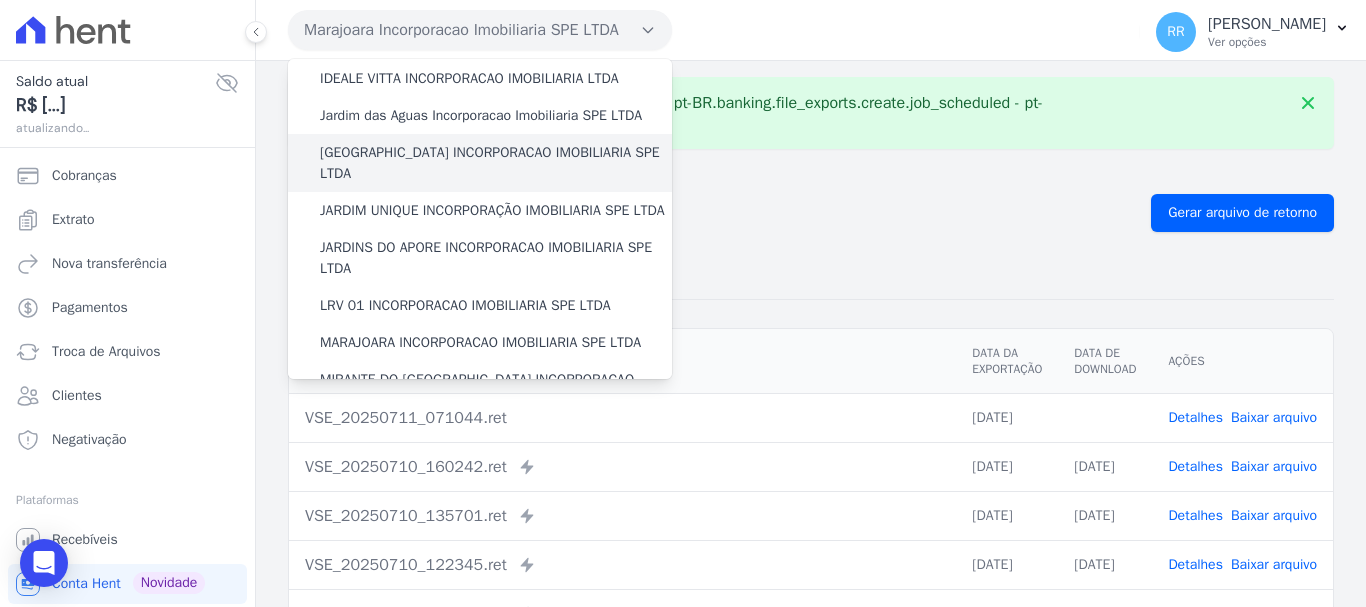 scroll, scrollTop: 400, scrollLeft: 0, axis: vertical 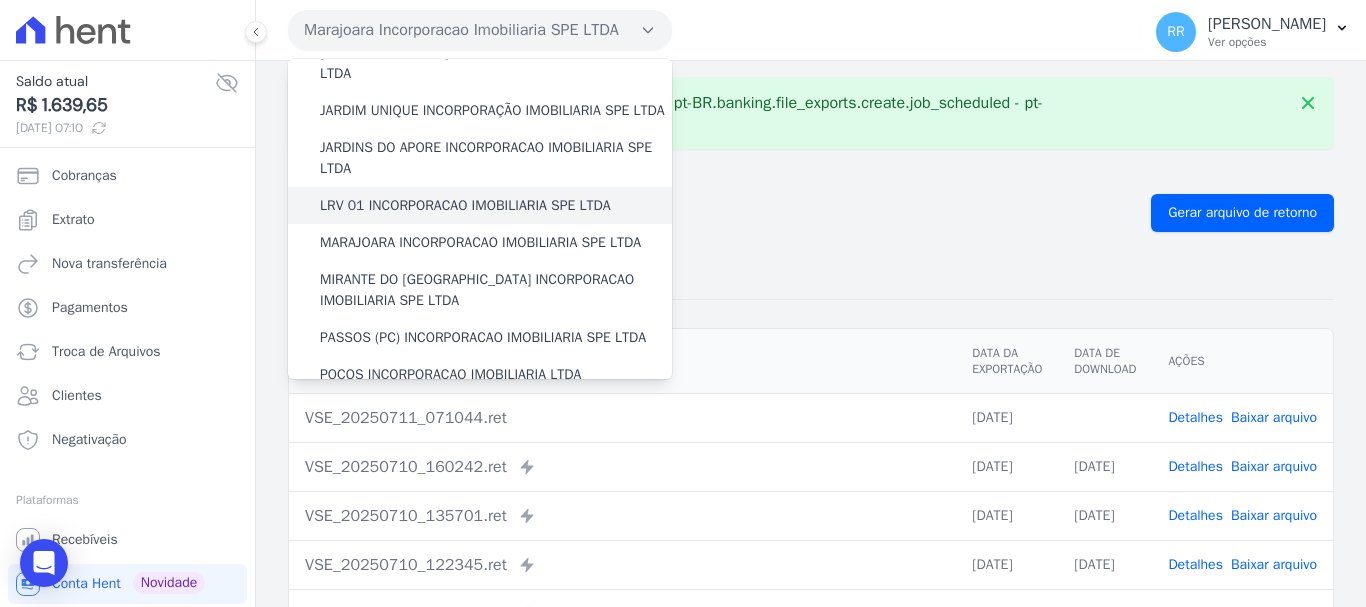 click on "LRV 01 INCORPORACAO IMOBILIARIA SPE LTDA" at bounding box center [465, 205] 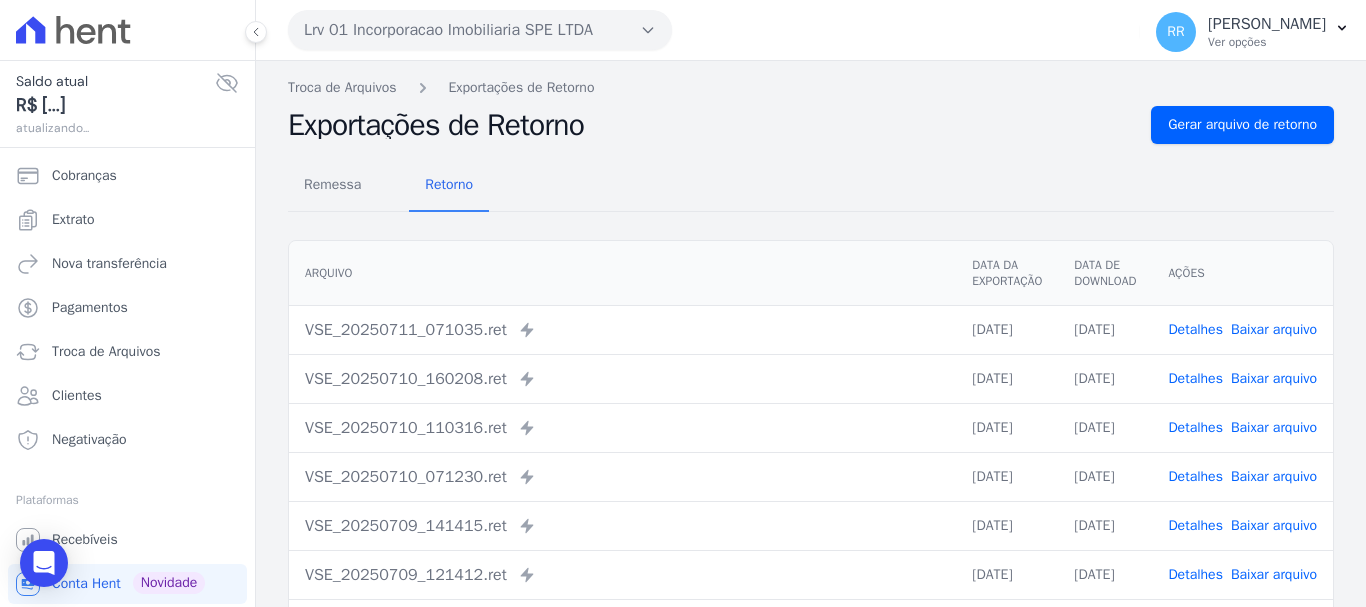 click on "Baixar arquivo" at bounding box center (1274, 329) 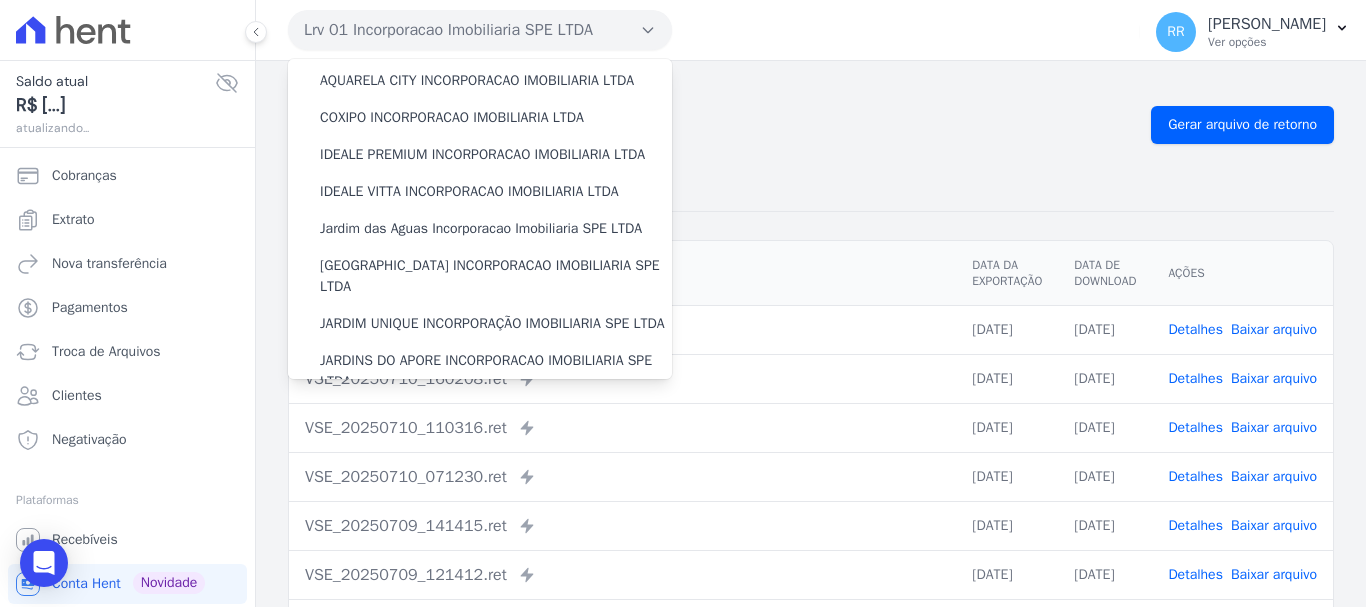 scroll, scrollTop: 400, scrollLeft: 0, axis: vertical 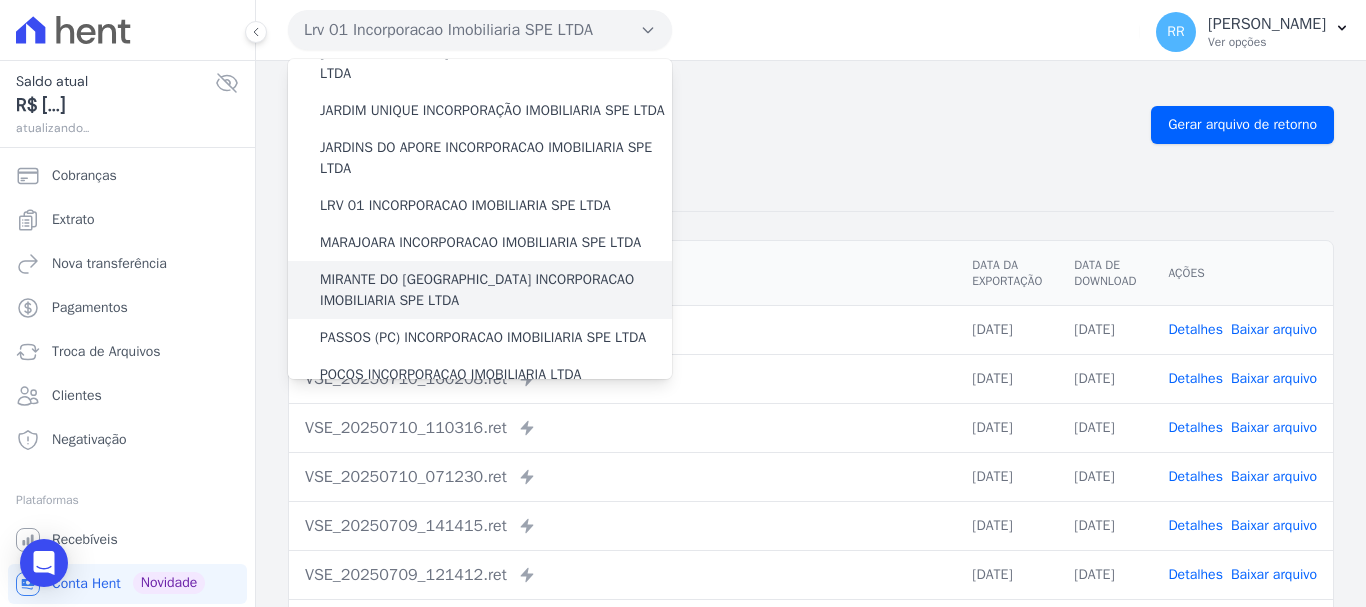 click on "MIRANTE DO [GEOGRAPHIC_DATA] INCORPORACAO IMOBILIARIA SPE LTDA" at bounding box center (480, 290) 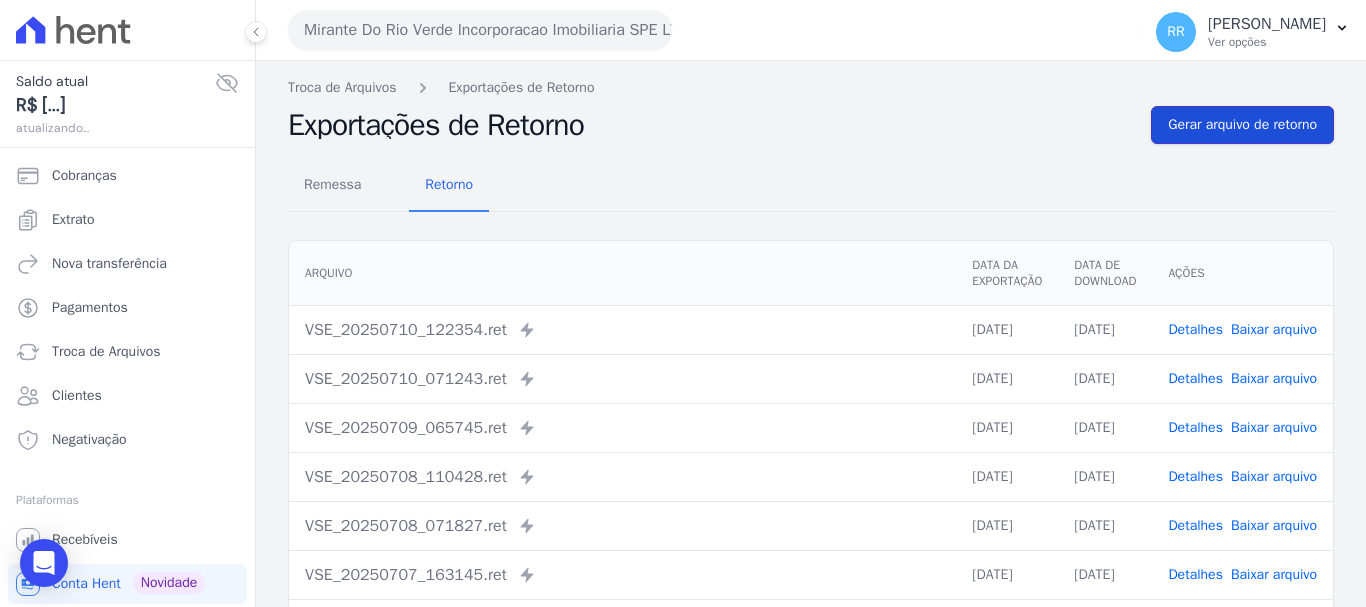 click on "Gerar arquivo de retorno" at bounding box center (1242, 125) 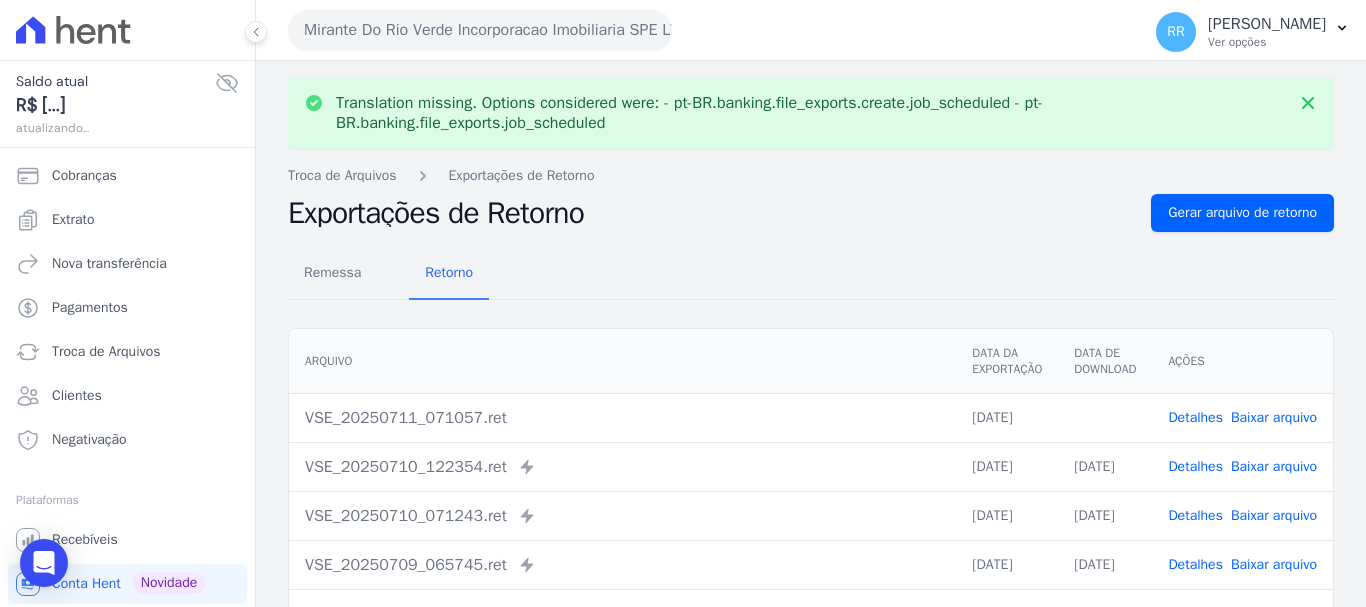 click on "Baixar arquivo" at bounding box center (1274, 417) 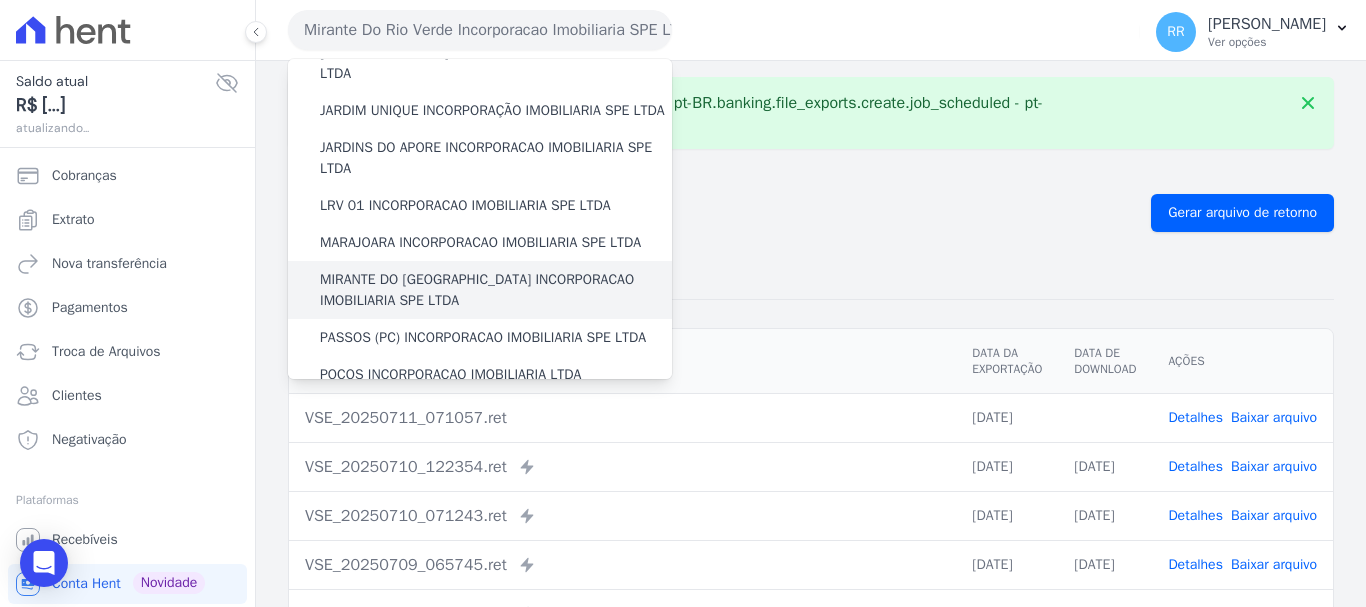 scroll, scrollTop: 500, scrollLeft: 0, axis: vertical 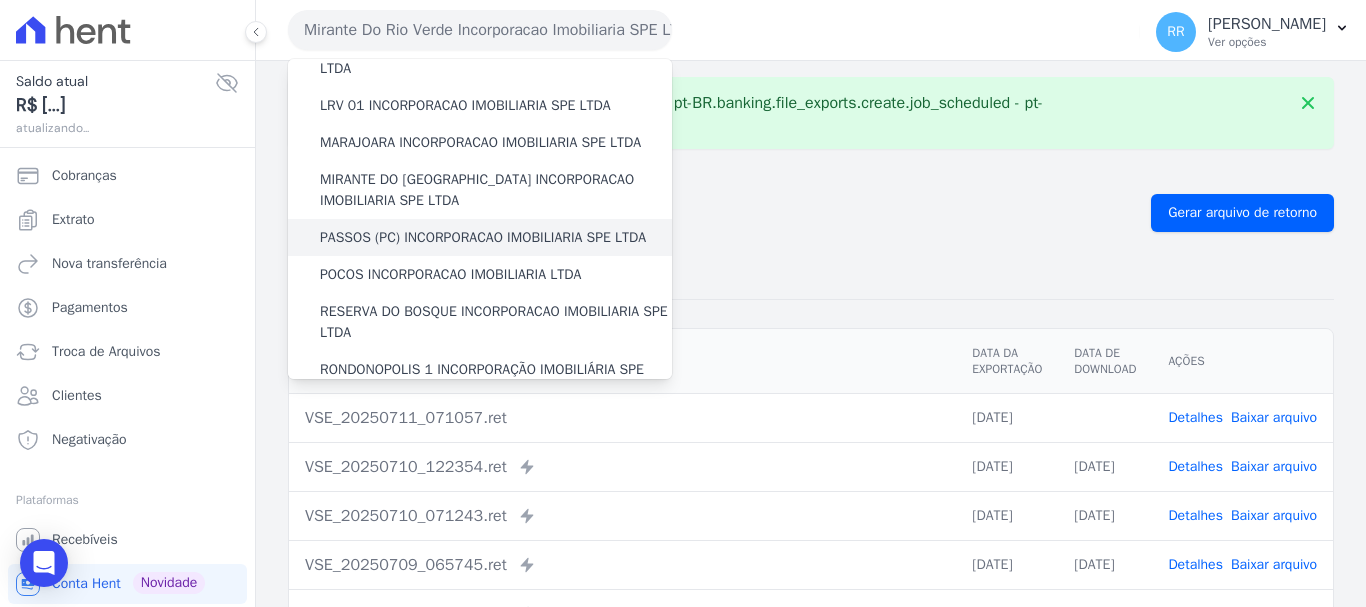 click on "PASSOS (PC) INCORPORACAO IMOBILIARIA SPE LTDA" at bounding box center [483, 237] 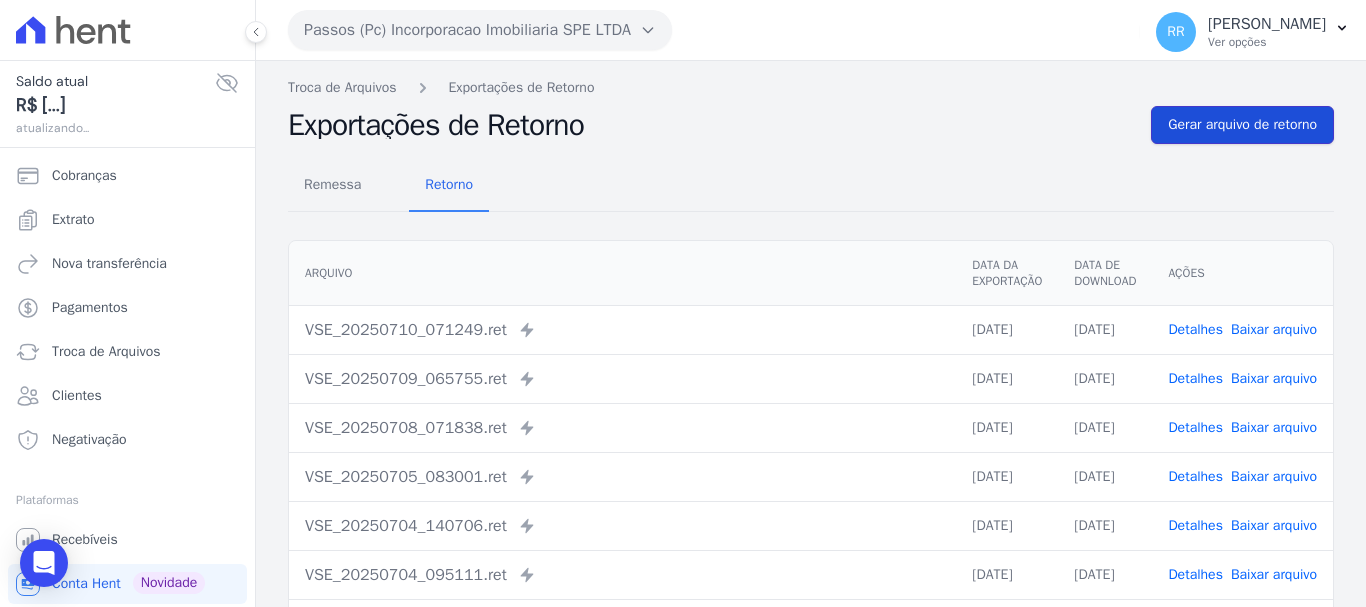 click on "Gerar arquivo de retorno" at bounding box center (1242, 125) 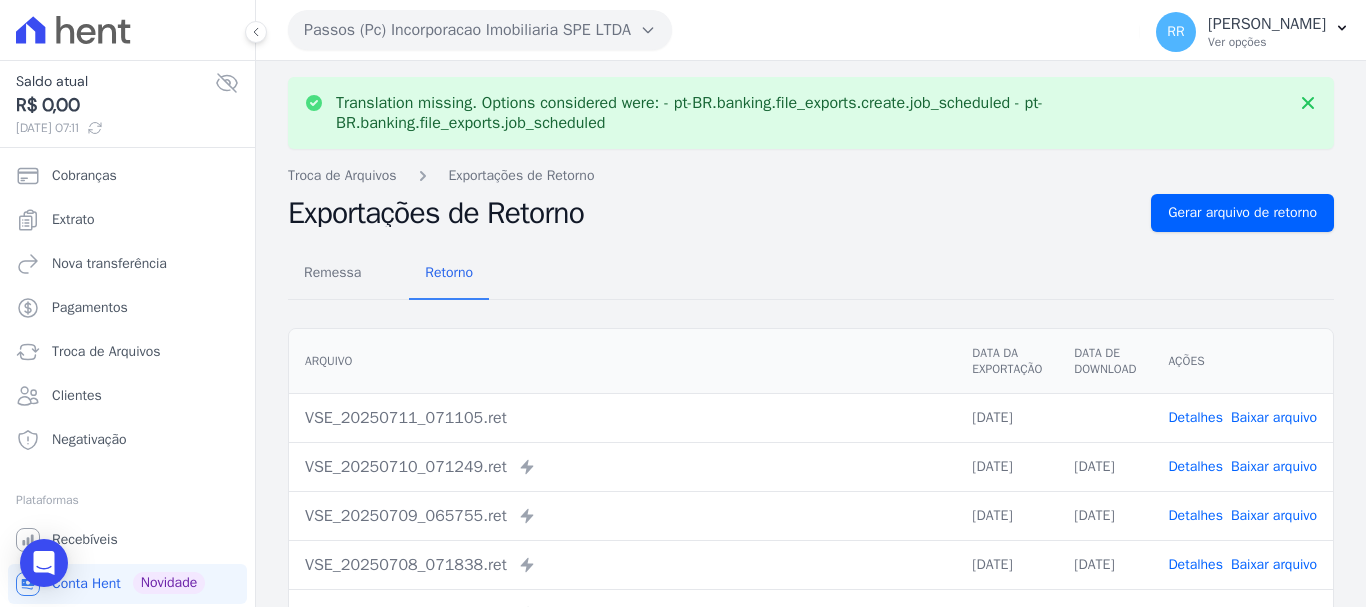 click on "Baixar arquivo" at bounding box center [1274, 417] 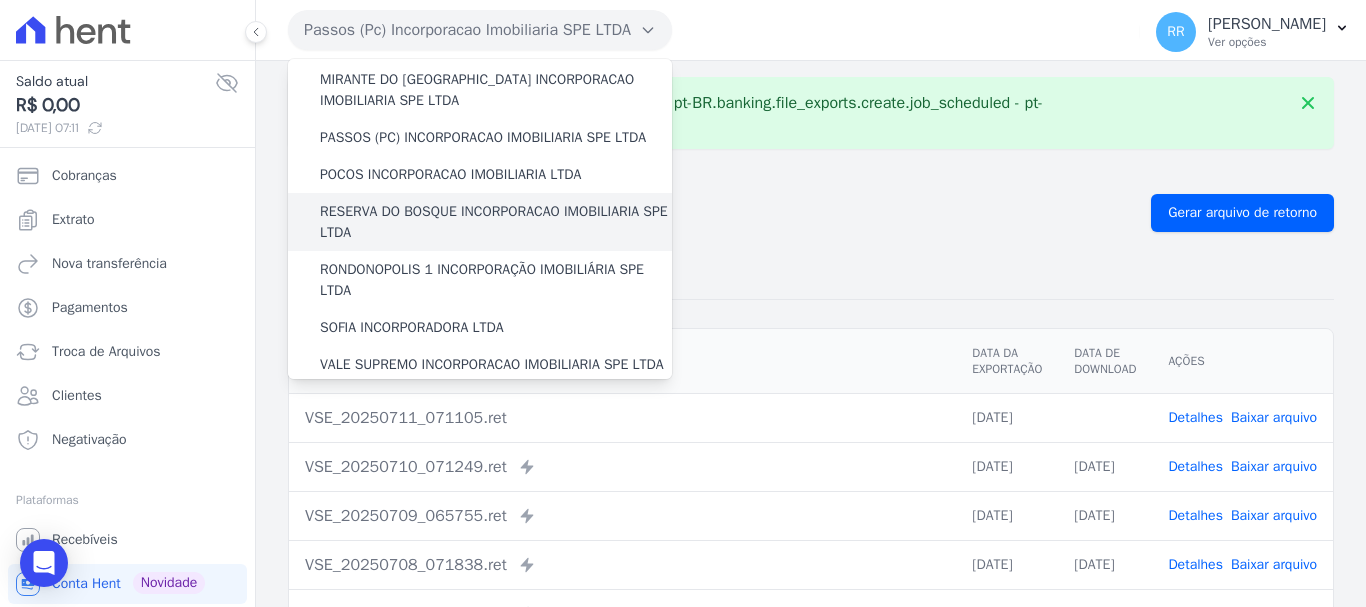 scroll, scrollTop: 500, scrollLeft: 0, axis: vertical 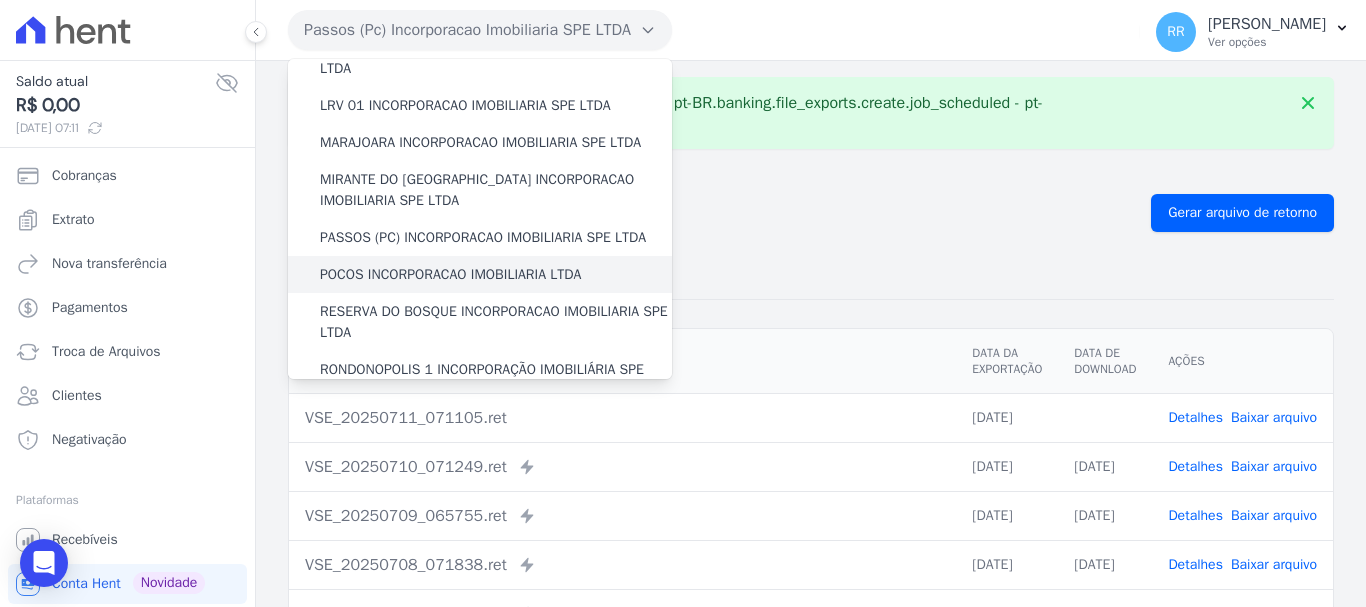 click on "POCOS INCORPORACAO IMOBILIARIA LTDA" at bounding box center (450, 274) 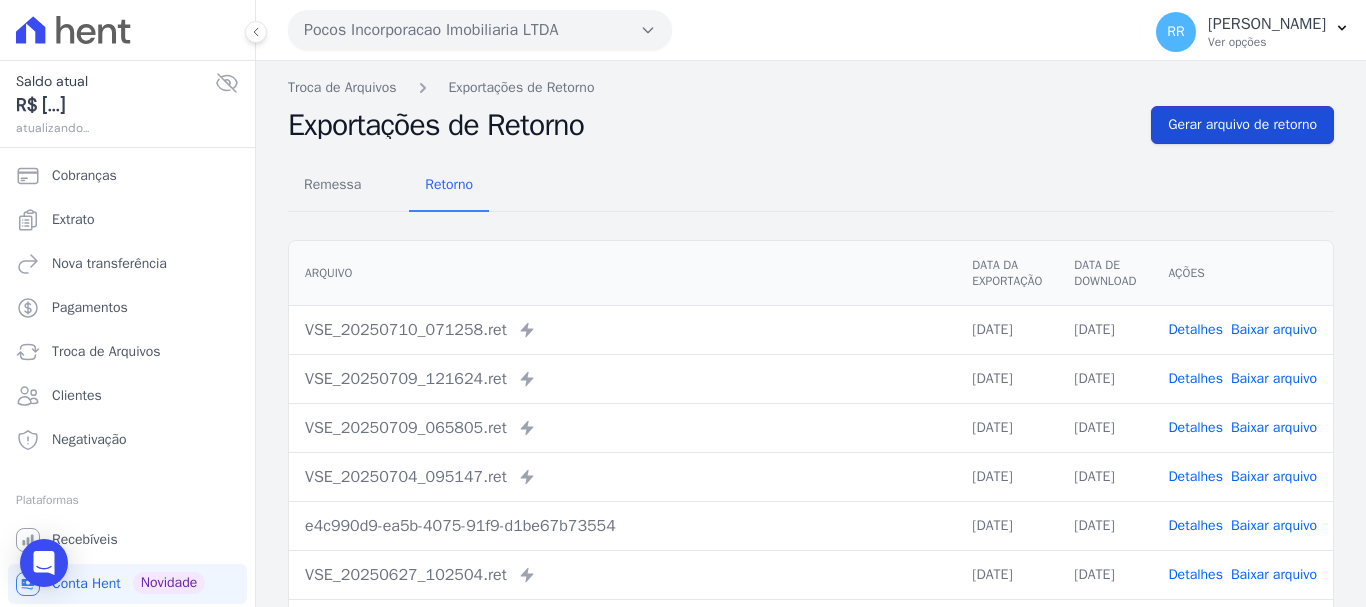 click on "Gerar arquivo de retorno" at bounding box center (1242, 125) 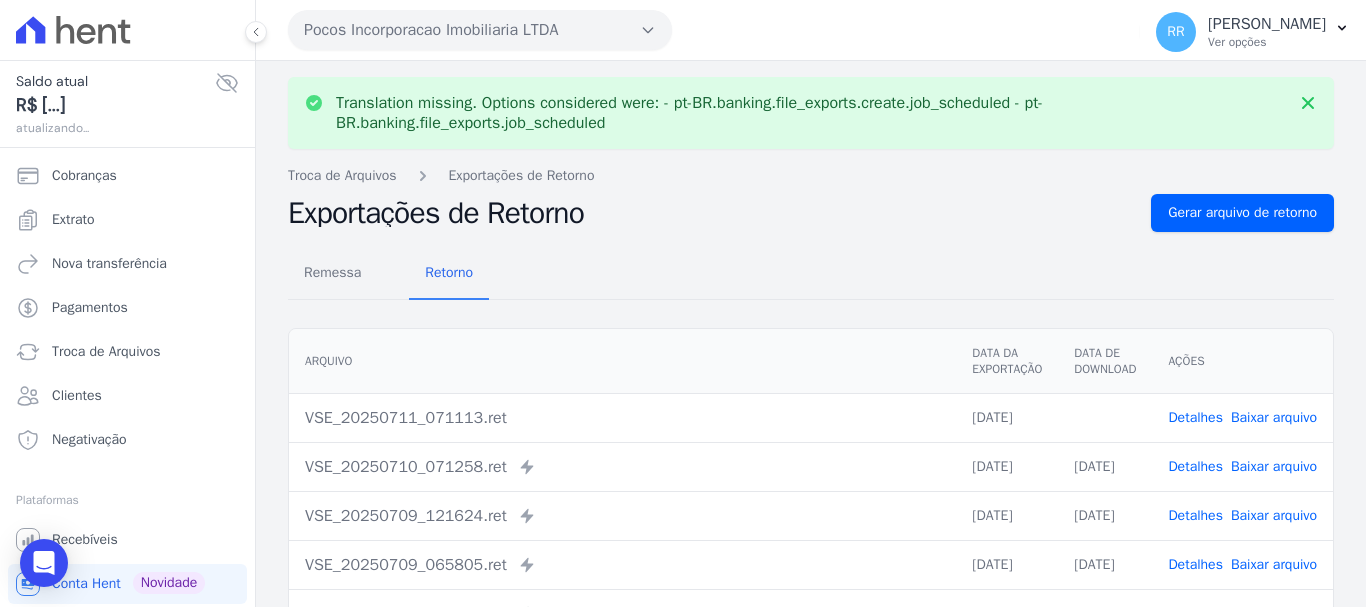 click on "Baixar arquivo" at bounding box center [1274, 417] 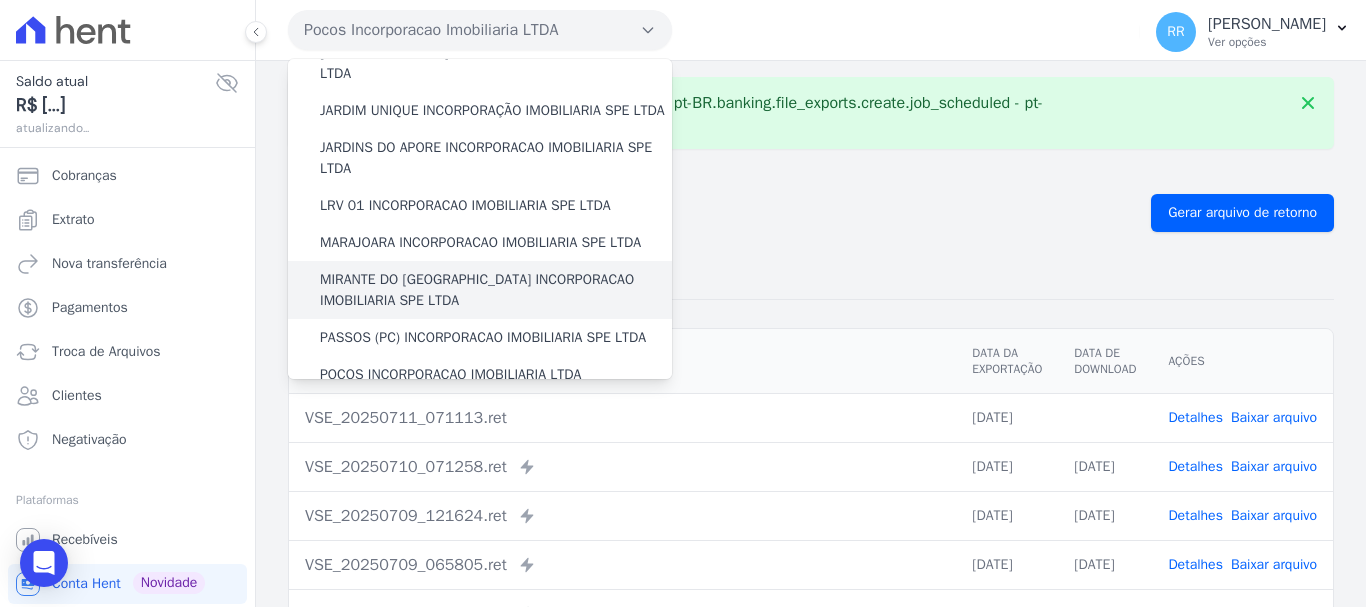 scroll, scrollTop: 600, scrollLeft: 0, axis: vertical 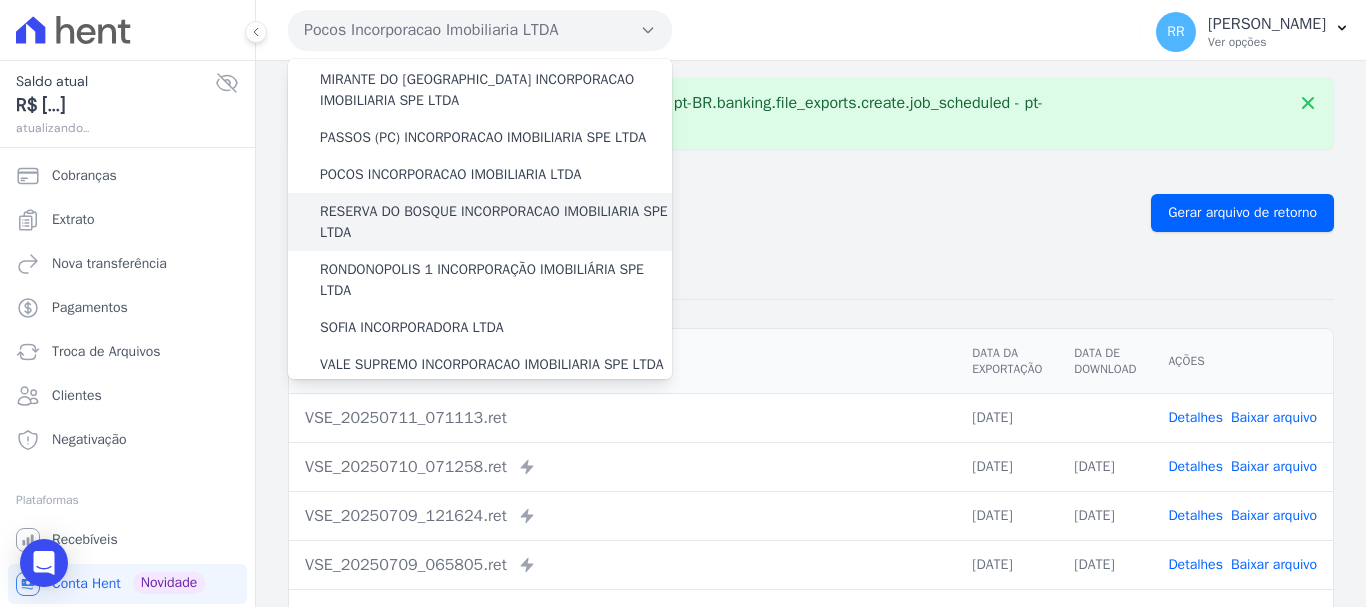 click on "RESERVA DO BOSQUE INCORPORACAO IMOBILIARIA SPE LTDA" at bounding box center [496, 222] 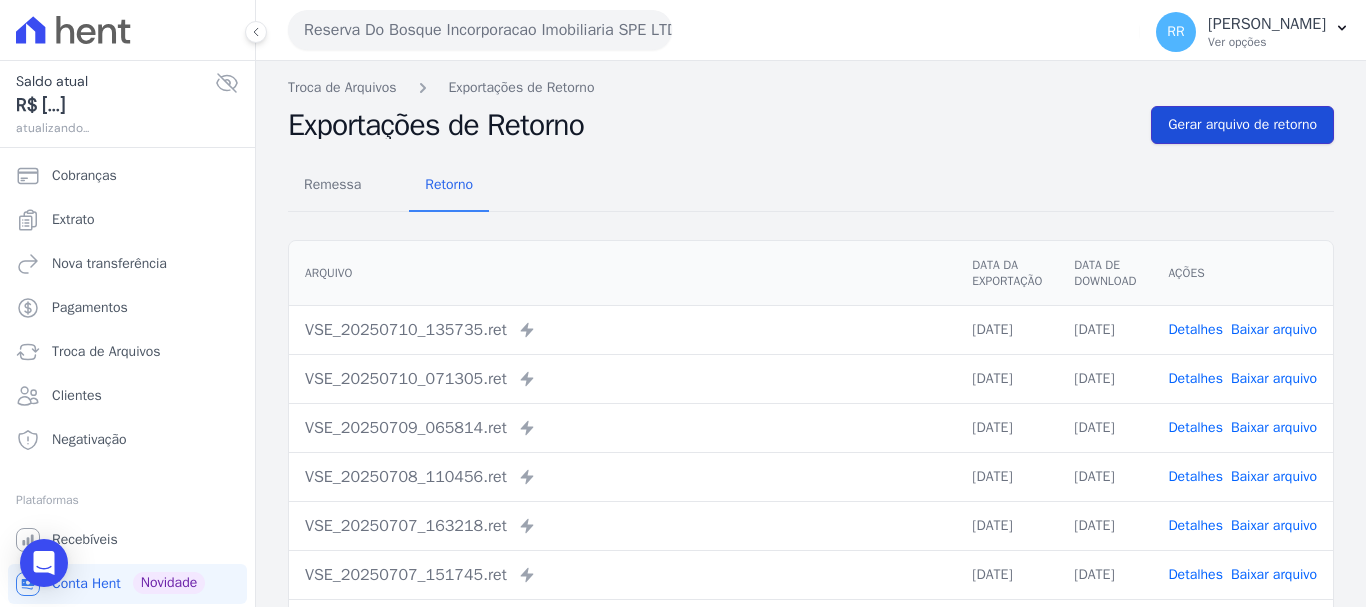 click on "Gerar arquivo de retorno" at bounding box center (1242, 125) 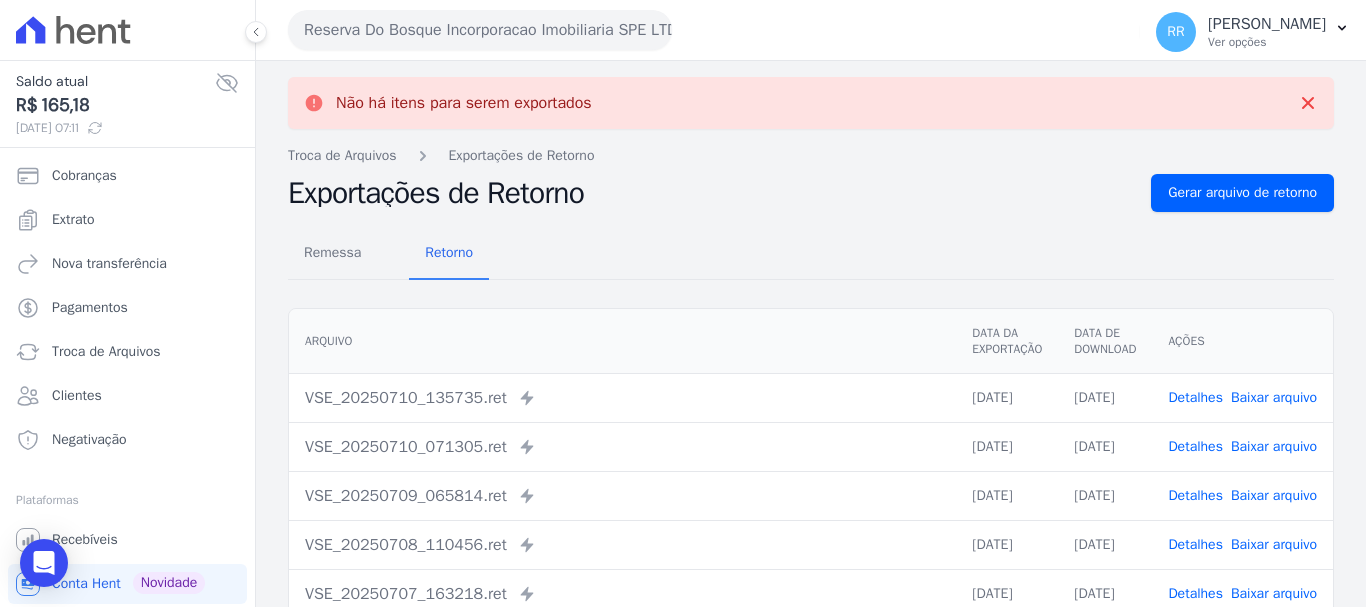 click on "Reserva Do Bosque Incorporacao Imobiliaria SPE LTDA" at bounding box center (480, 30) 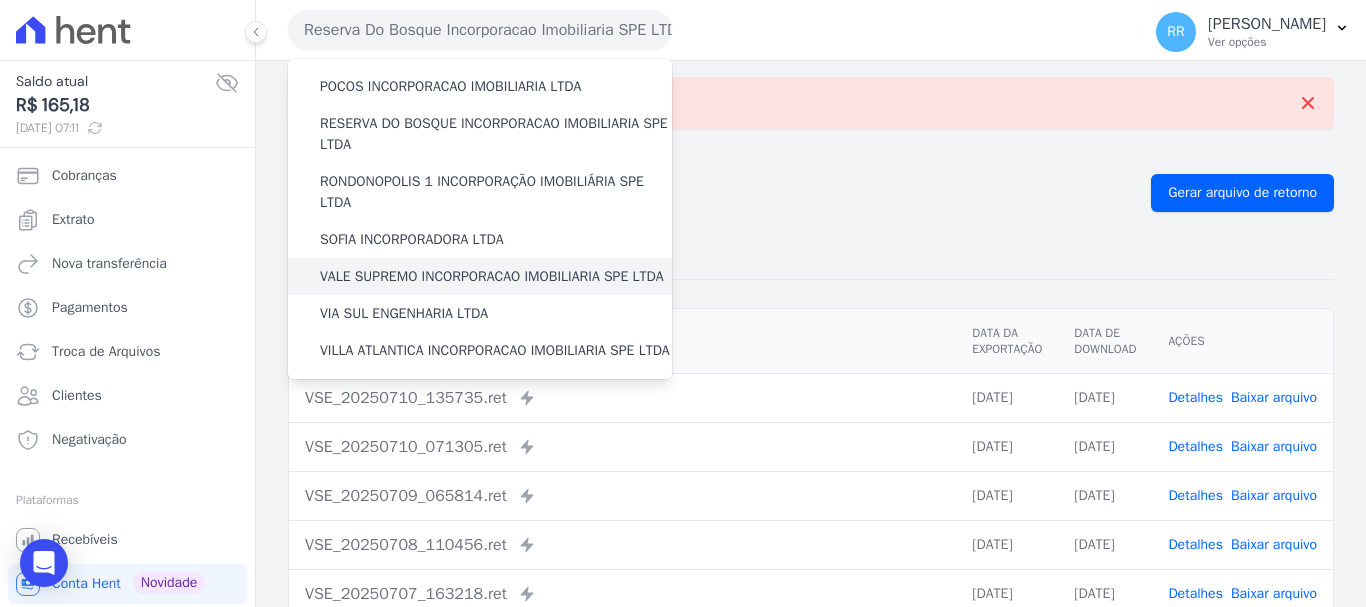 scroll, scrollTop: 800, scrollLeft: 0, axis: vertical 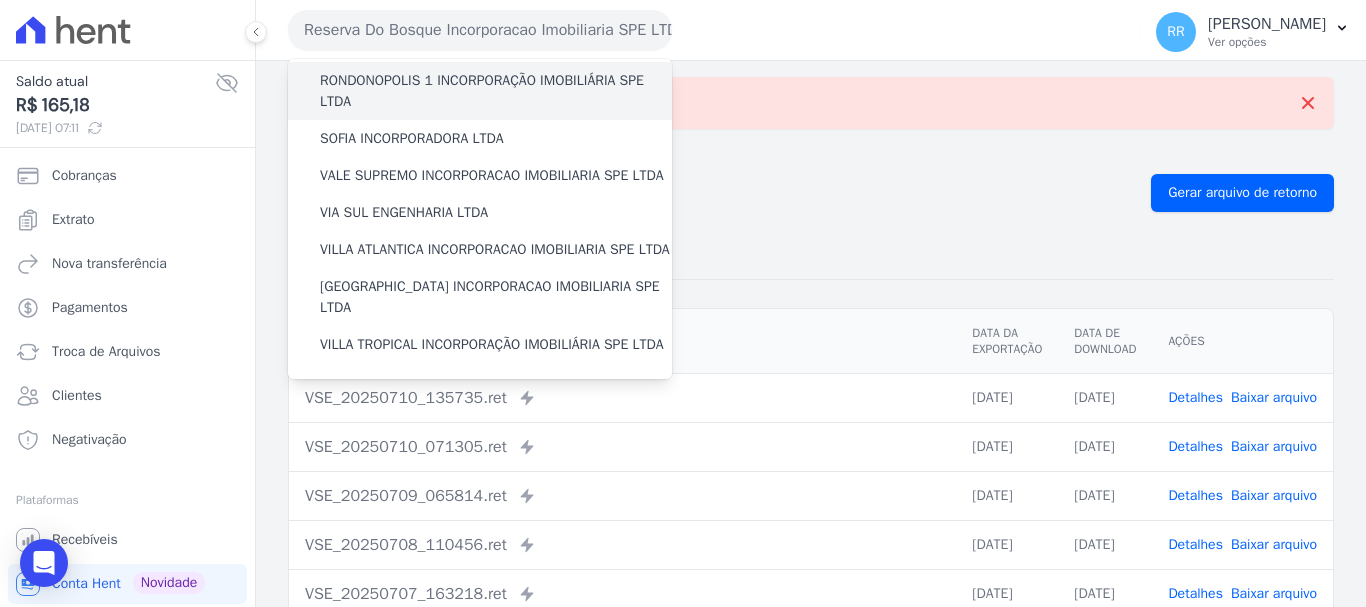 click on "RONDONOPOLIS 1 INCORPORAÇÃO IMOBILIÁRIA SPE LTDA" at bounding box center [496, 91] 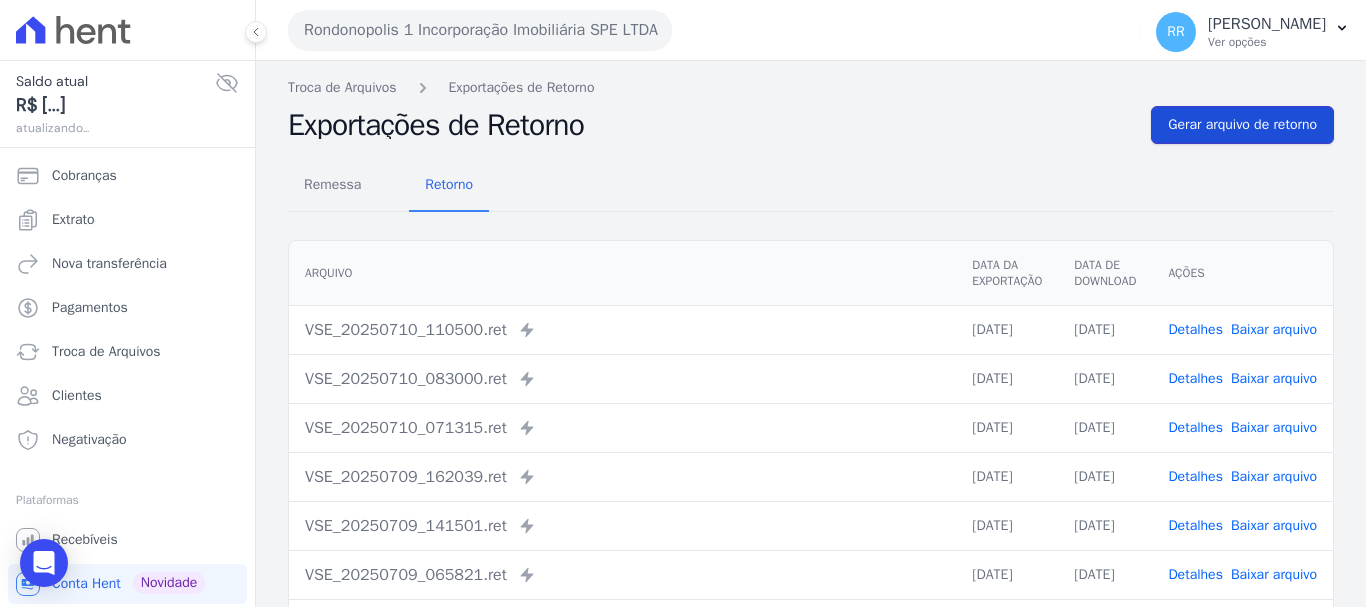 click on "Gerar arquivo de retorno" at bounding box center (1242, 125) 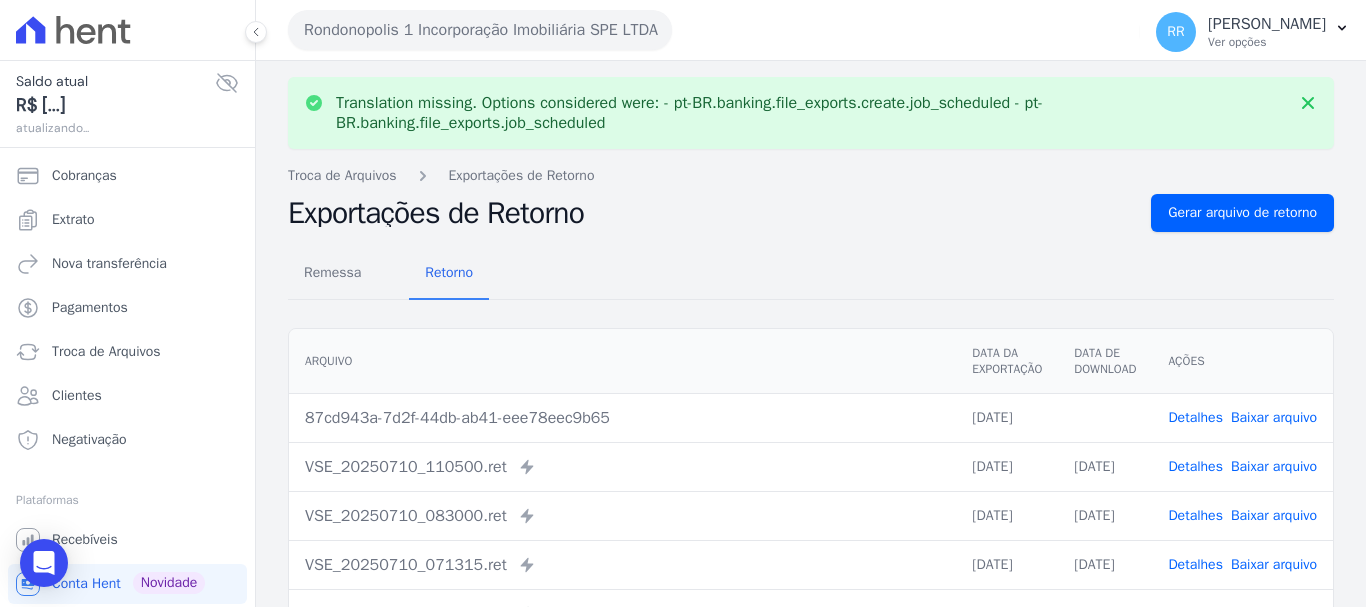click on "Baixar arquivo" at bounding box center (1274, 417) 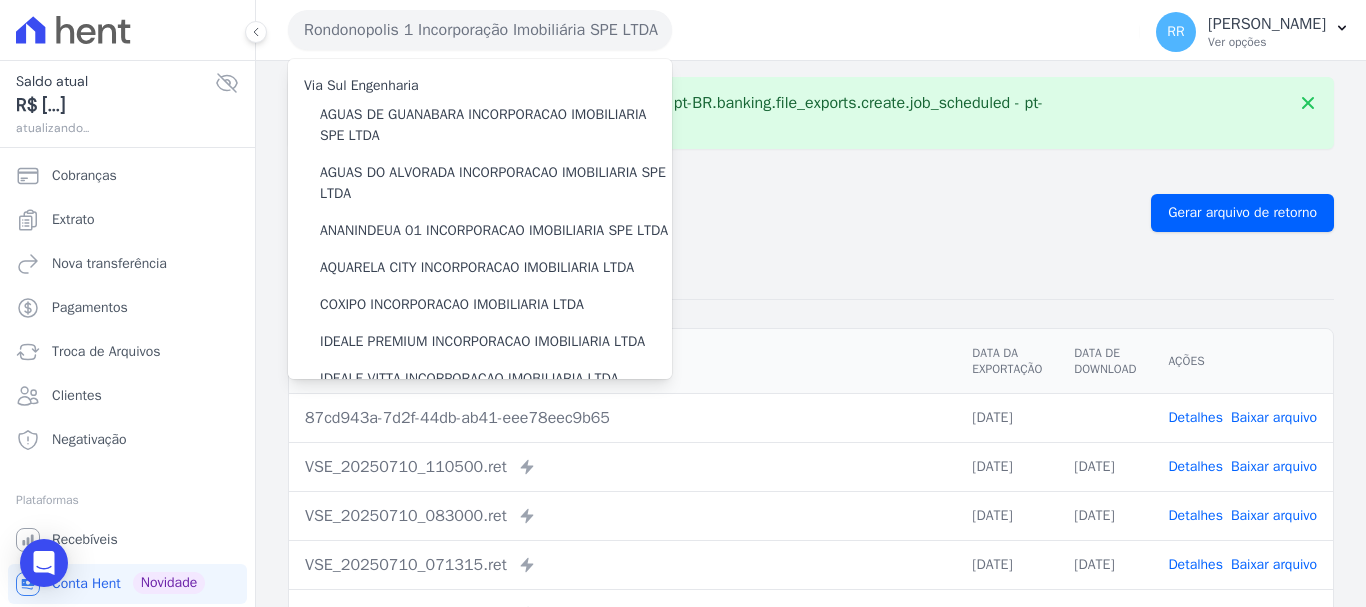 click on "Exportações de Retorno" at bounding box center [711, 213] 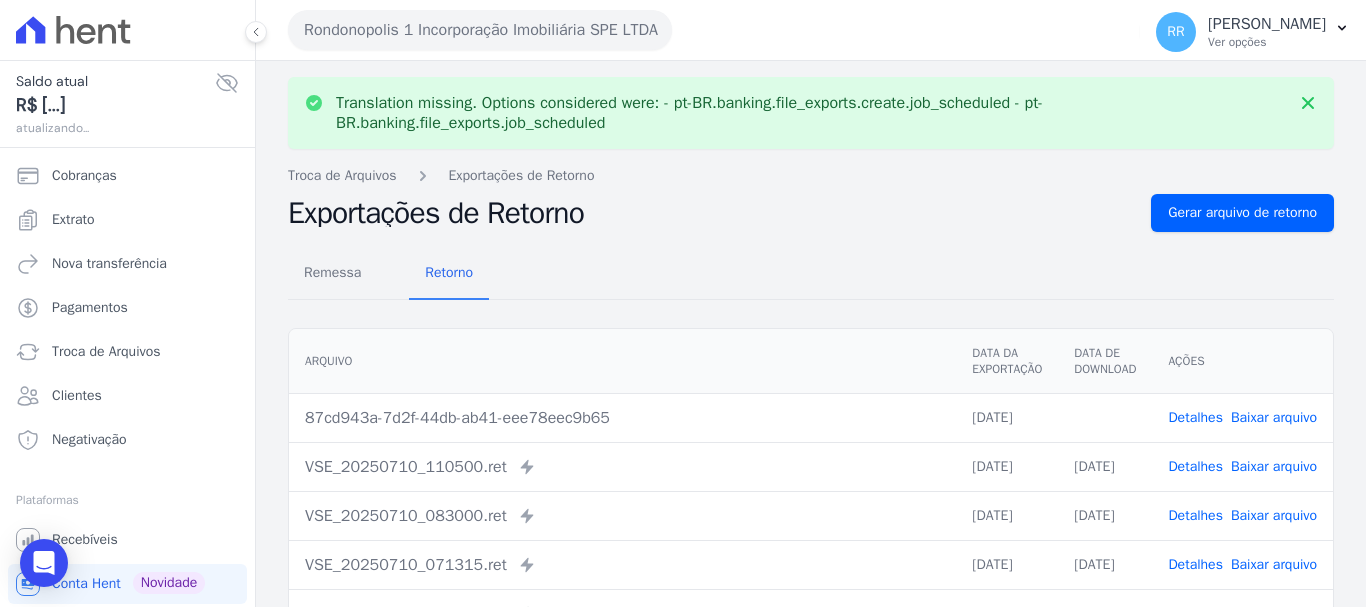 click on "Rondonopolis 1 Incorporação Imobiliária SPE LTDA" at bounding box center [480, 30] 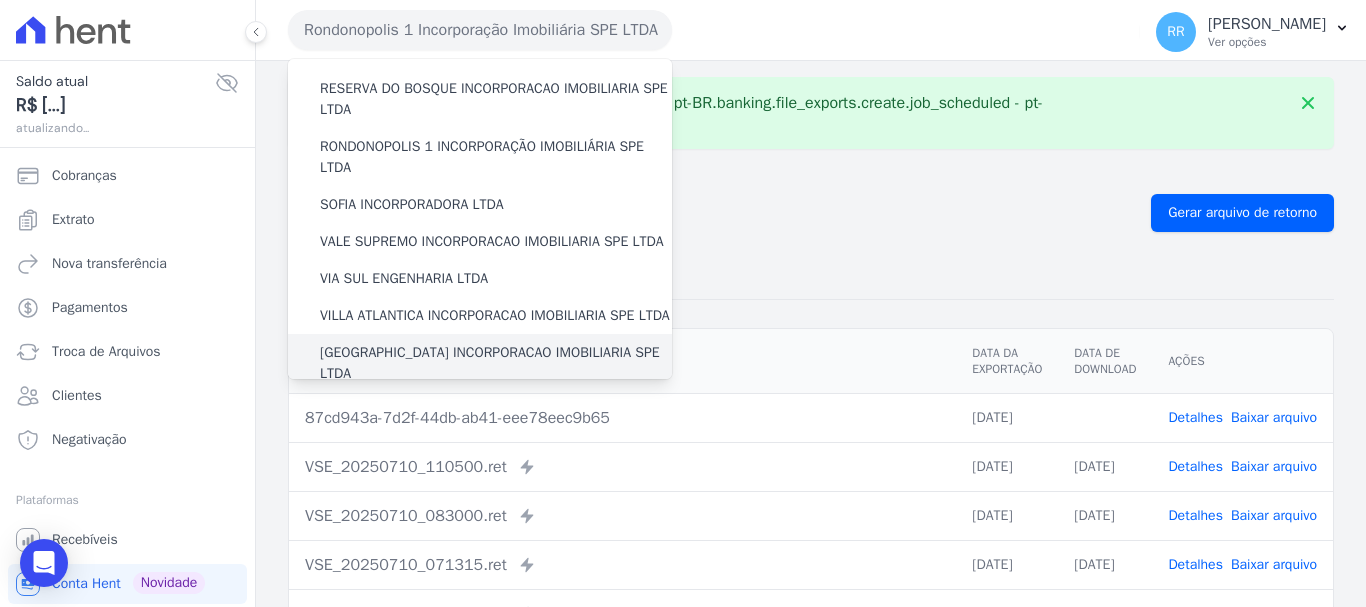 scroll, scrollTop: 873, scrollLeft: 0, axis: vertical 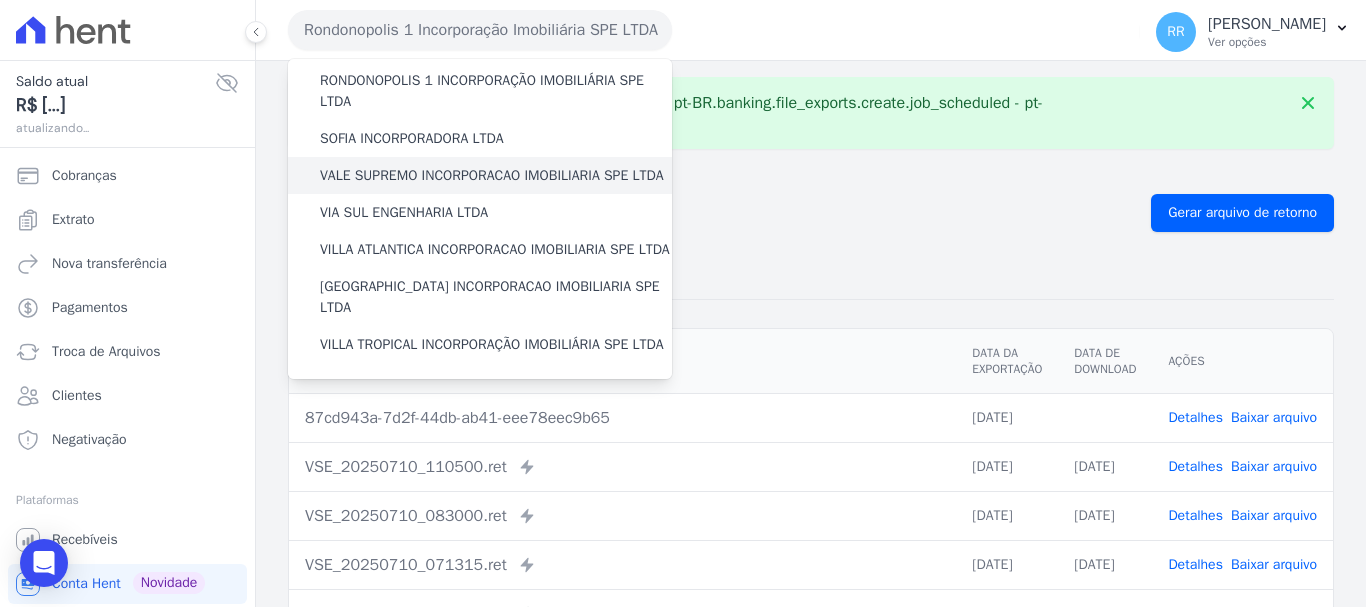 click on "VALE SUPREMO INCORPORACAO IMOBILIARIA SPE LTDA" at bounding box center [492, 175] 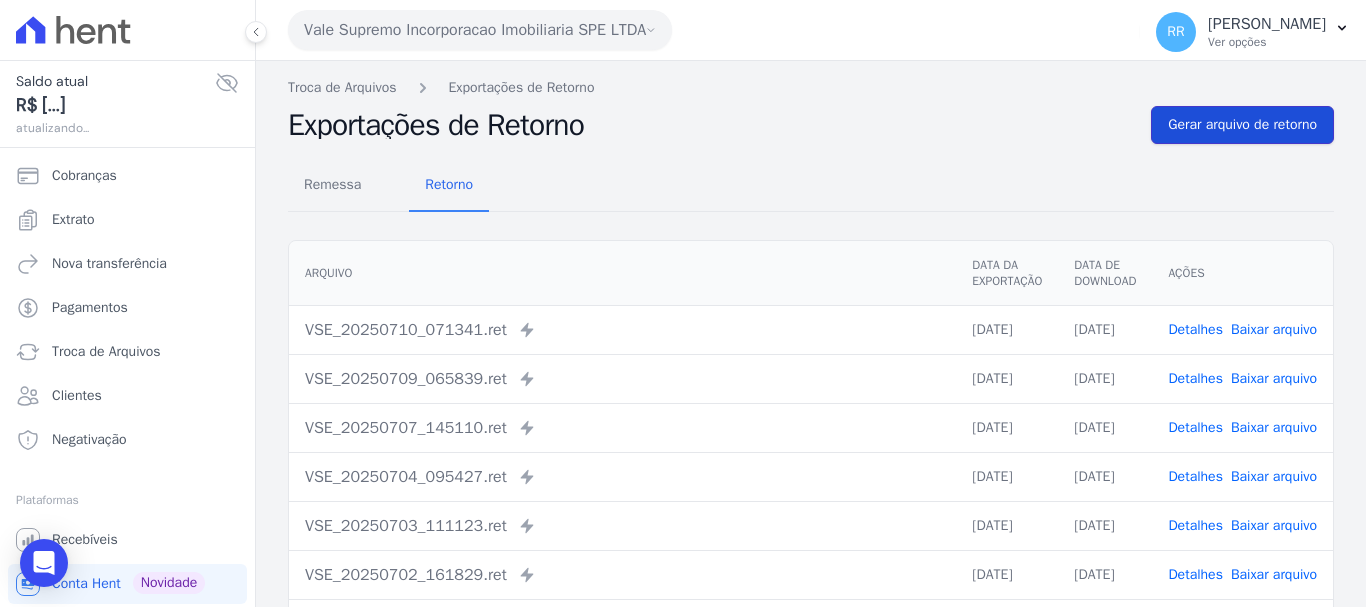 click on "Gerar arquivo de retorno" at bounding box center [1242, 125] 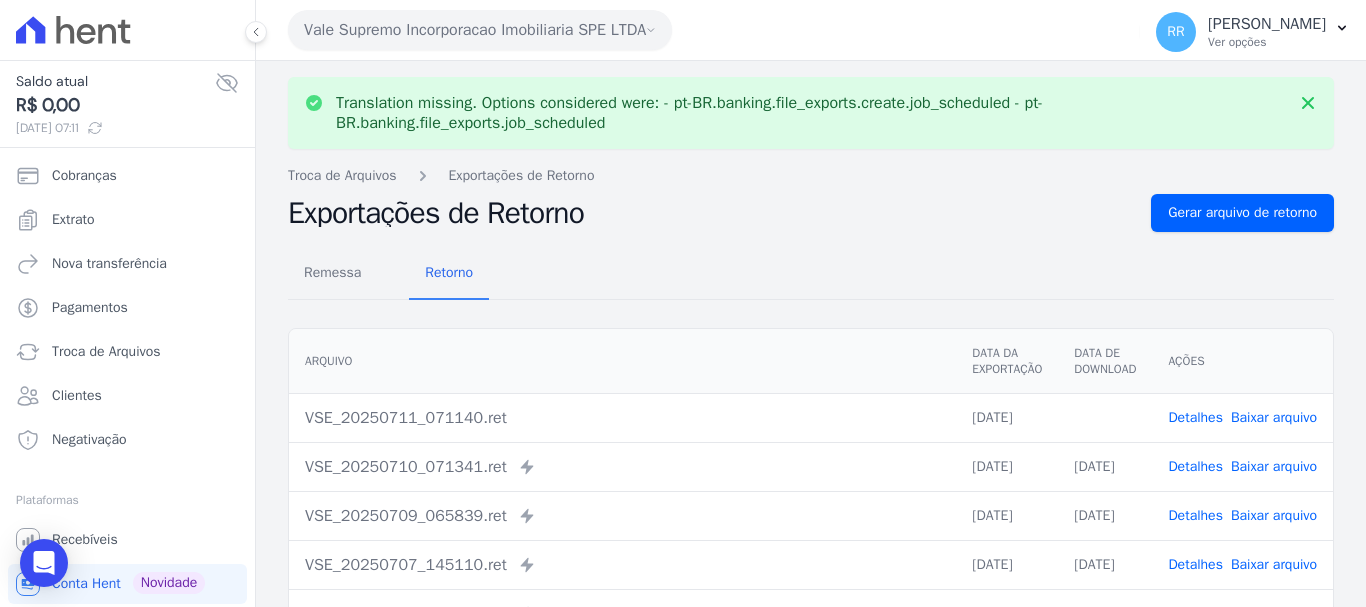 click on "Detalhes
Baixar arquivo" at bounding box center (1242, 417) 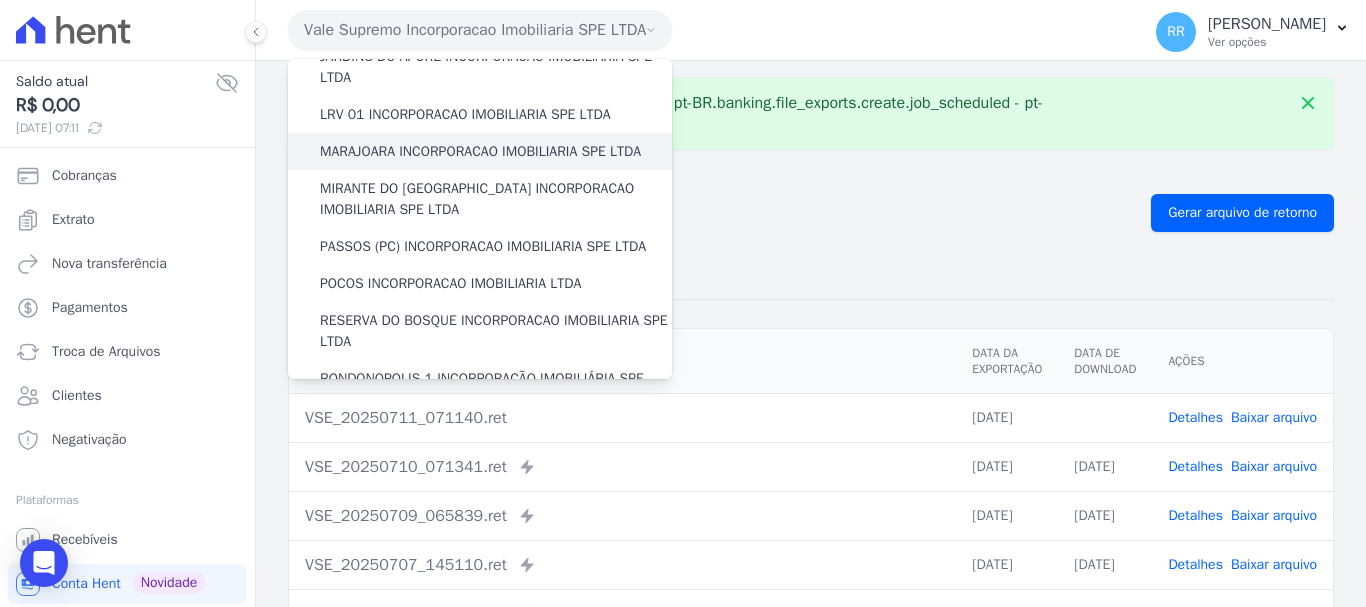 scroll, scrollTop: 600, scrollLeft: 0, axis: vertical 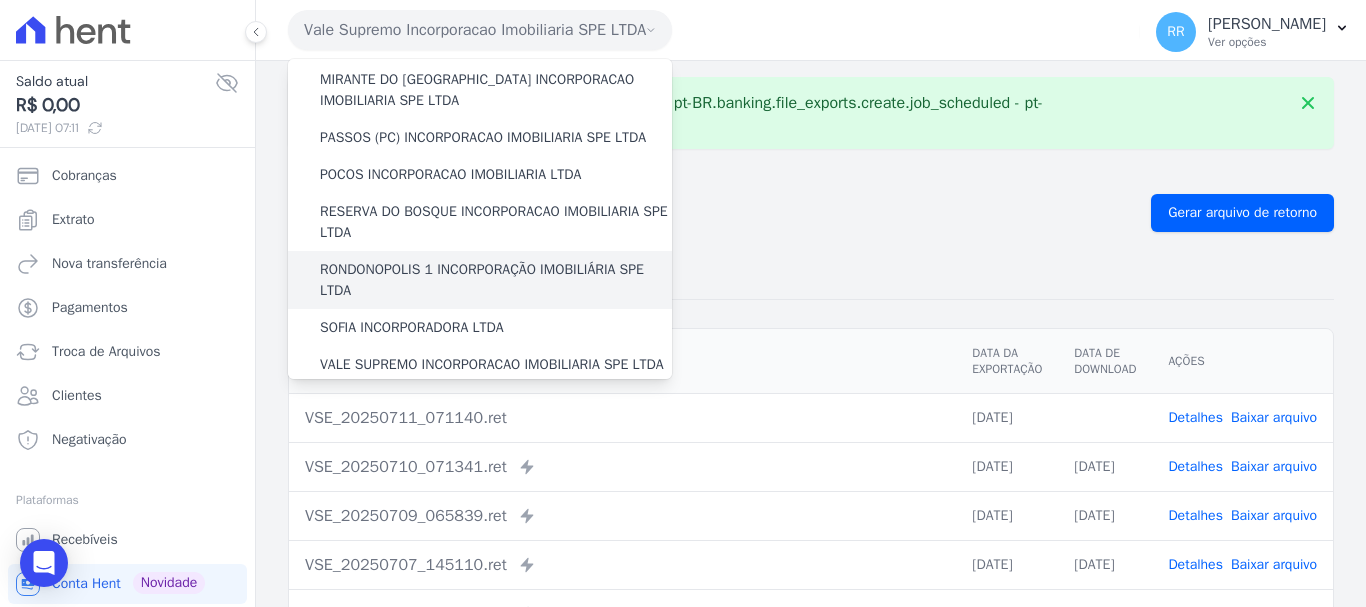 click on "RONDONOPOLIS 1 INCORPORAÇÃO IMOBILIÁRIA SPE LTDA" at bounding box center (496, 280) 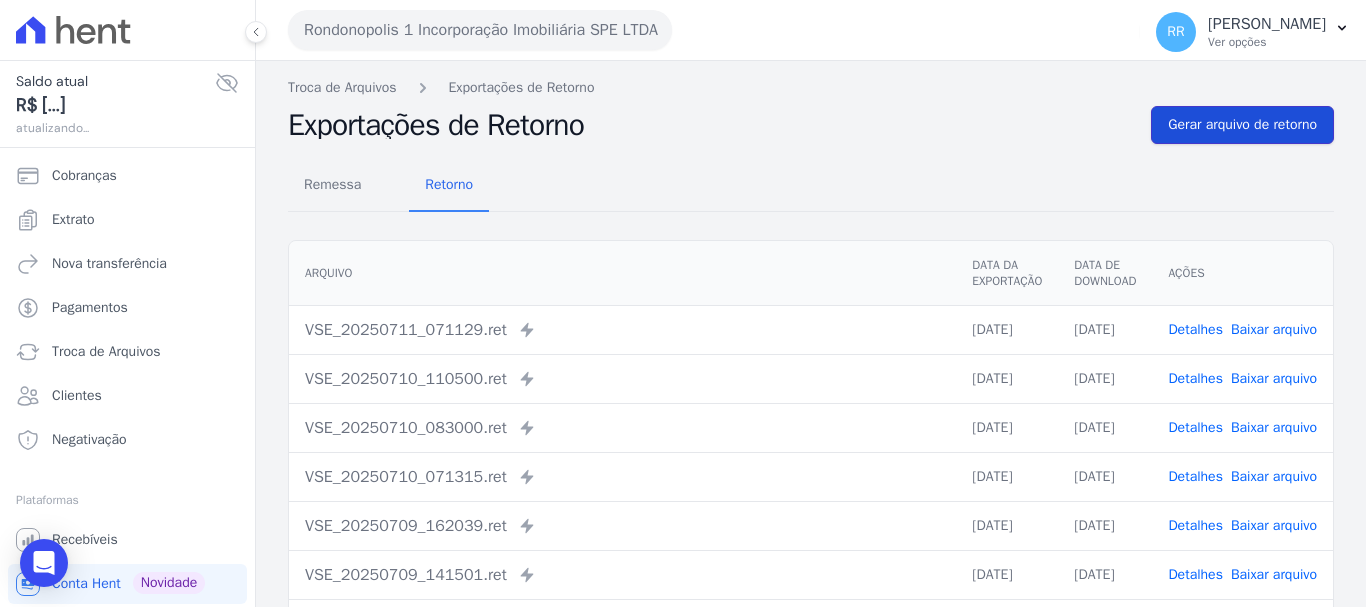 click on "Gerar arquivo de retorno" at bounding box center [1242, 125] 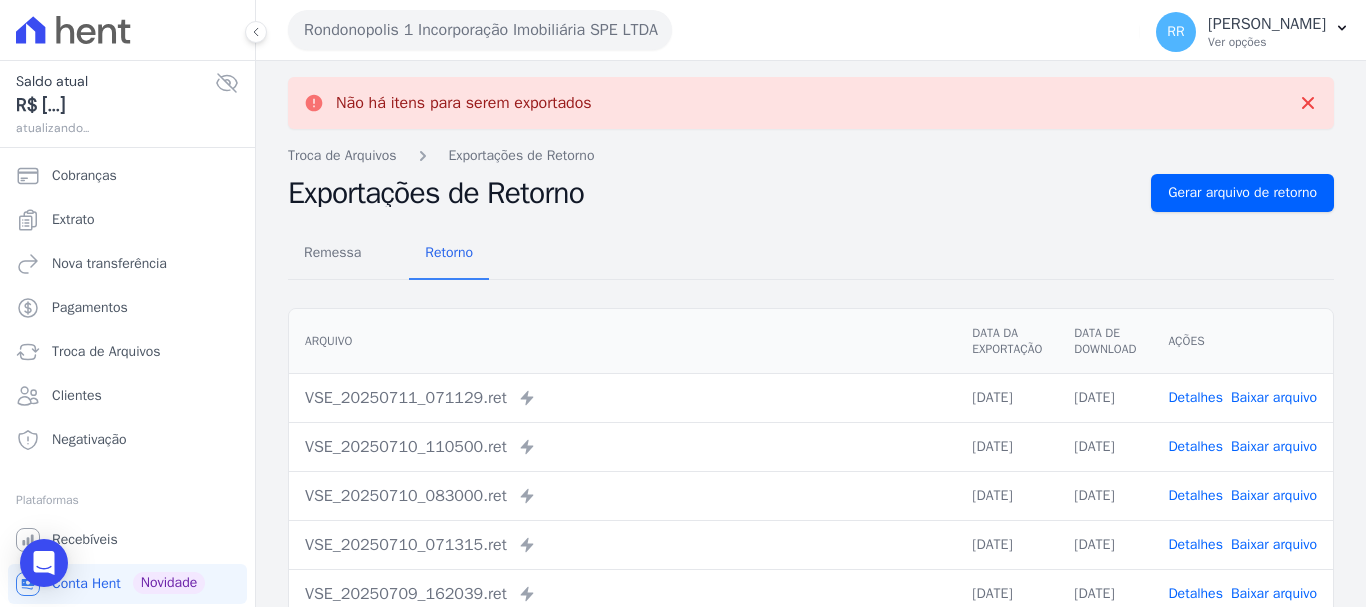 click on "Baixar arquivo" at bounding box center [1274, 397] 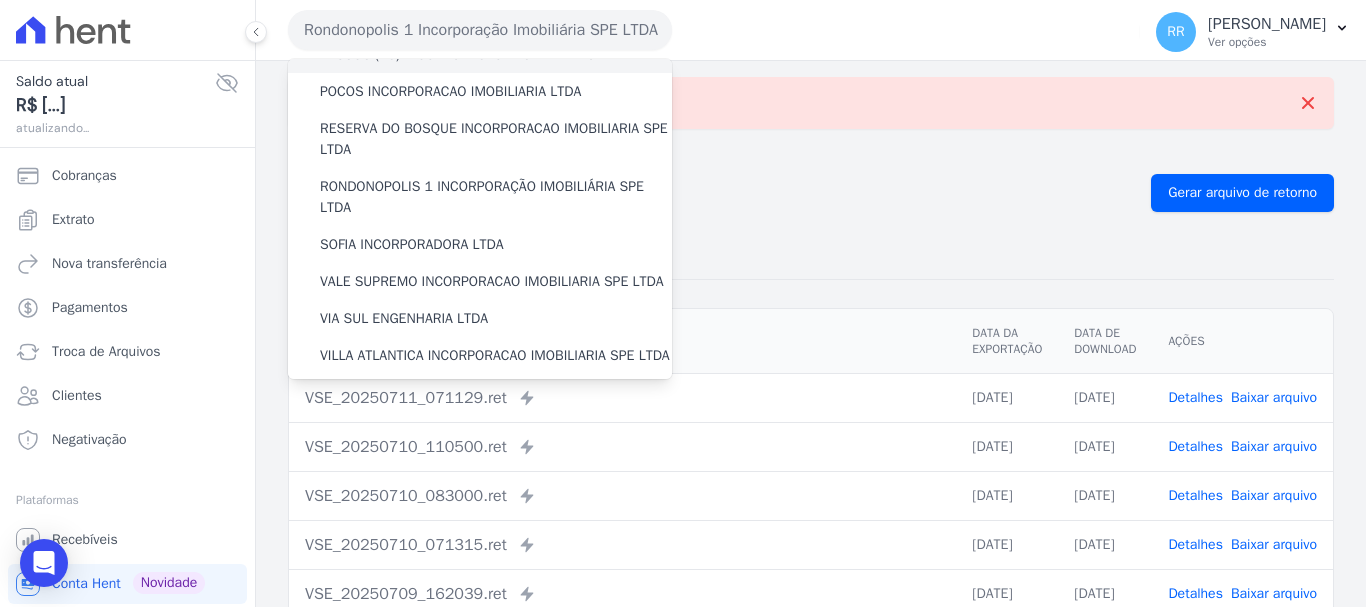 scroll, scrollTop: 700, scrollLeft: 0, axis: vertical 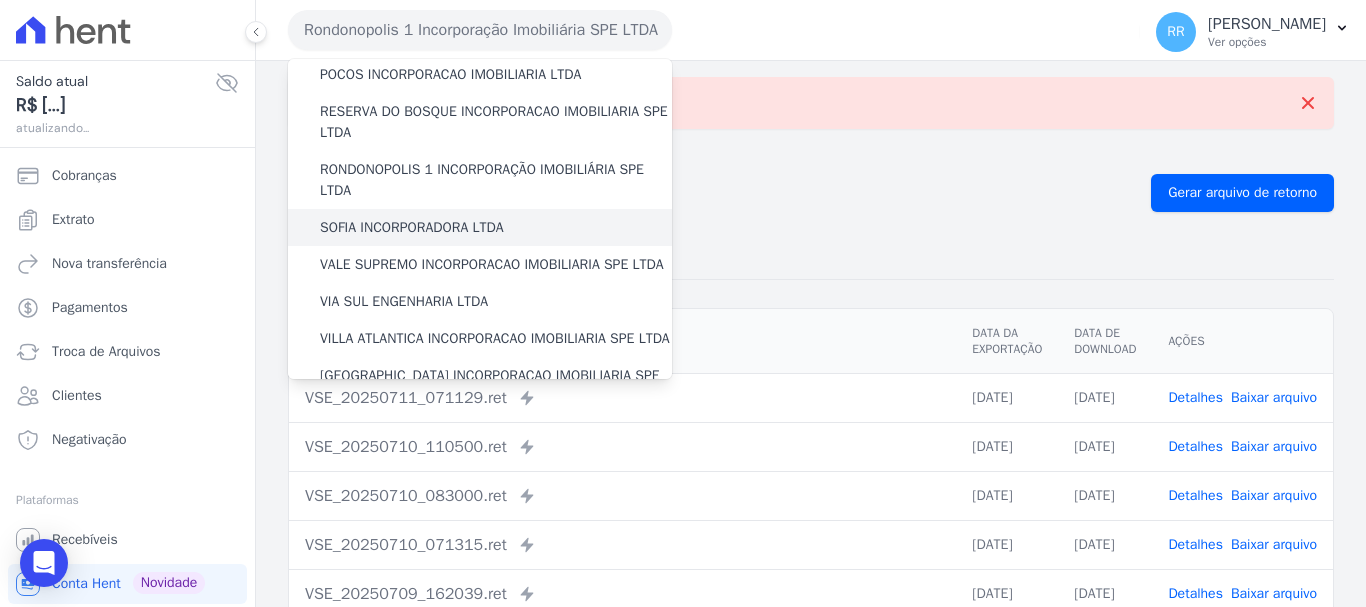 click on "SOFIA INCORPORADORA LTDA" at bounding box center (412, 227) 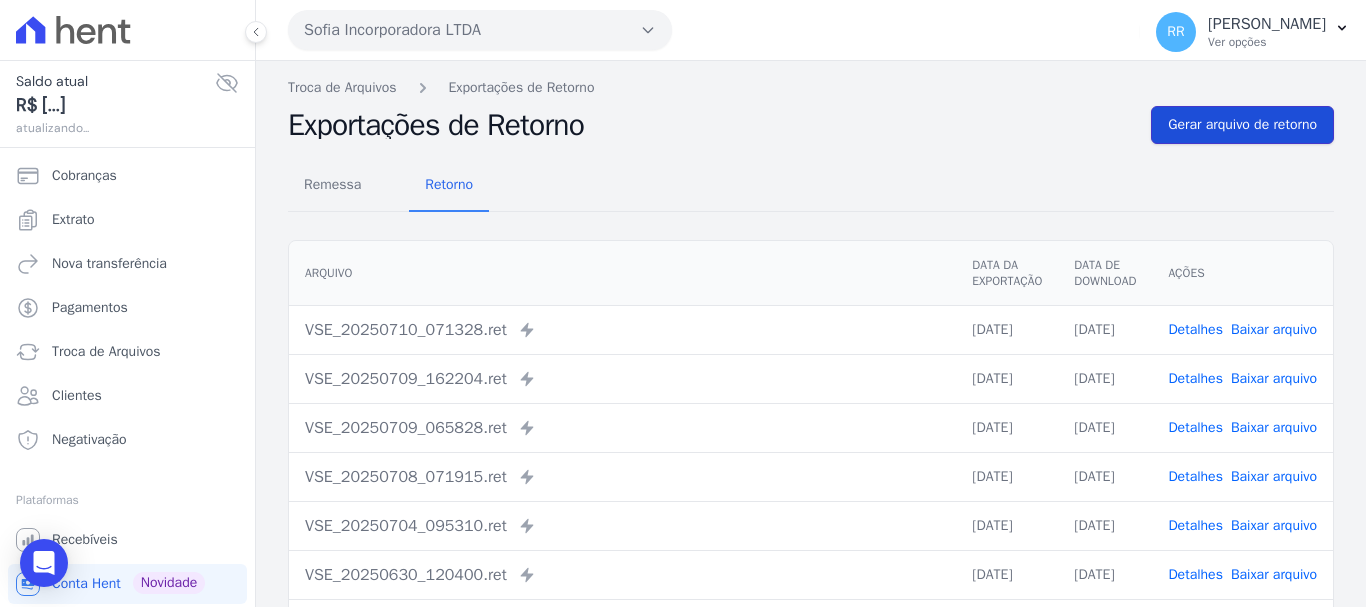 click on "Gerar arquivo de retorno" at bounding box center [1242, 125] 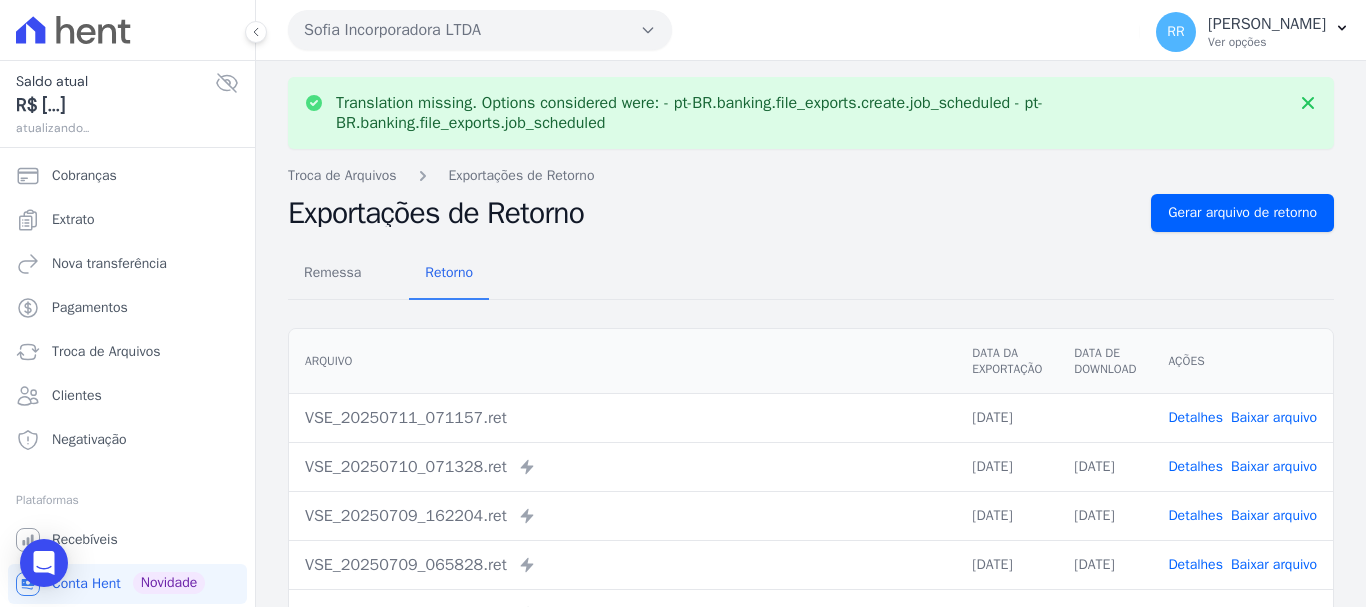 click on "Sofia Incorporadora LTDA" at bounding box center (480, 30) 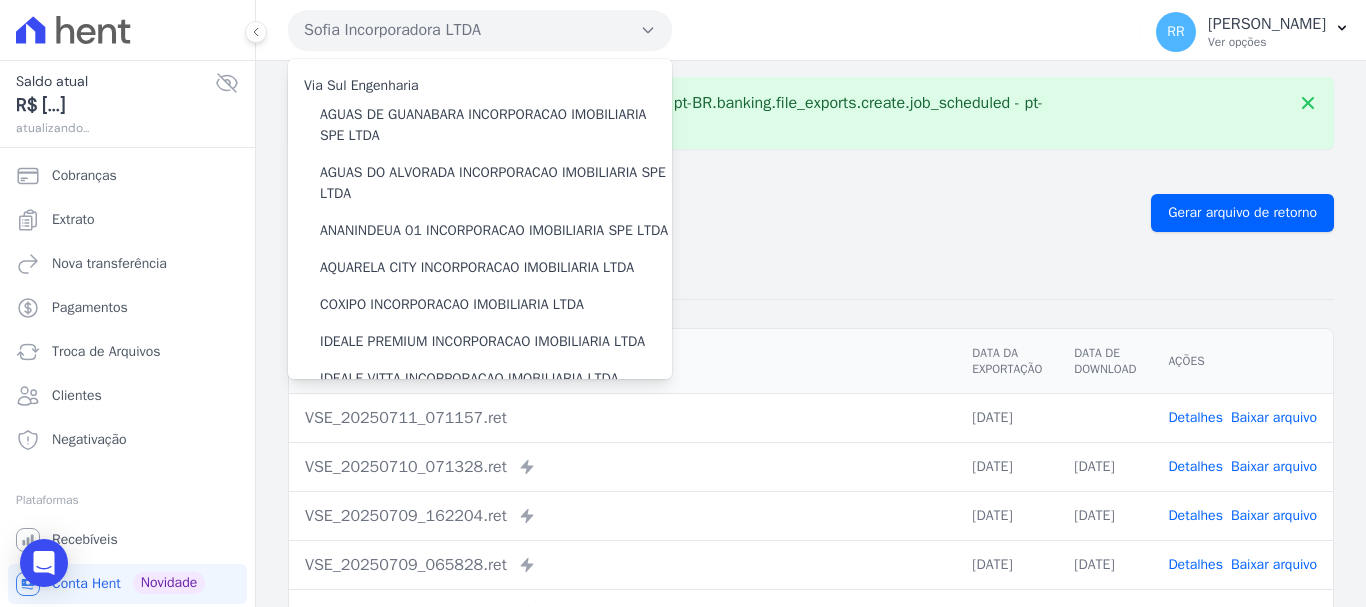 click on "Baixar arquivo" at bounding box center [1274, 417] 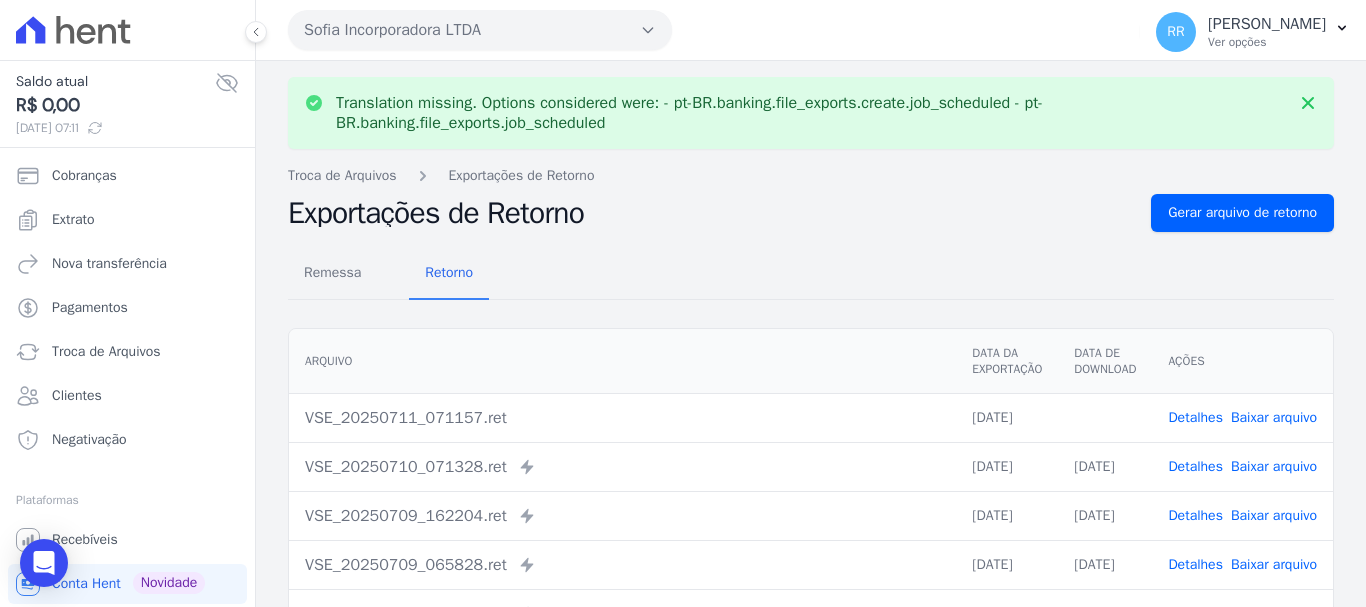 drag, startPoint x: 446, startPoint y: 34, endPoint x: 434, endPoint y: 58, distance: 26.832815 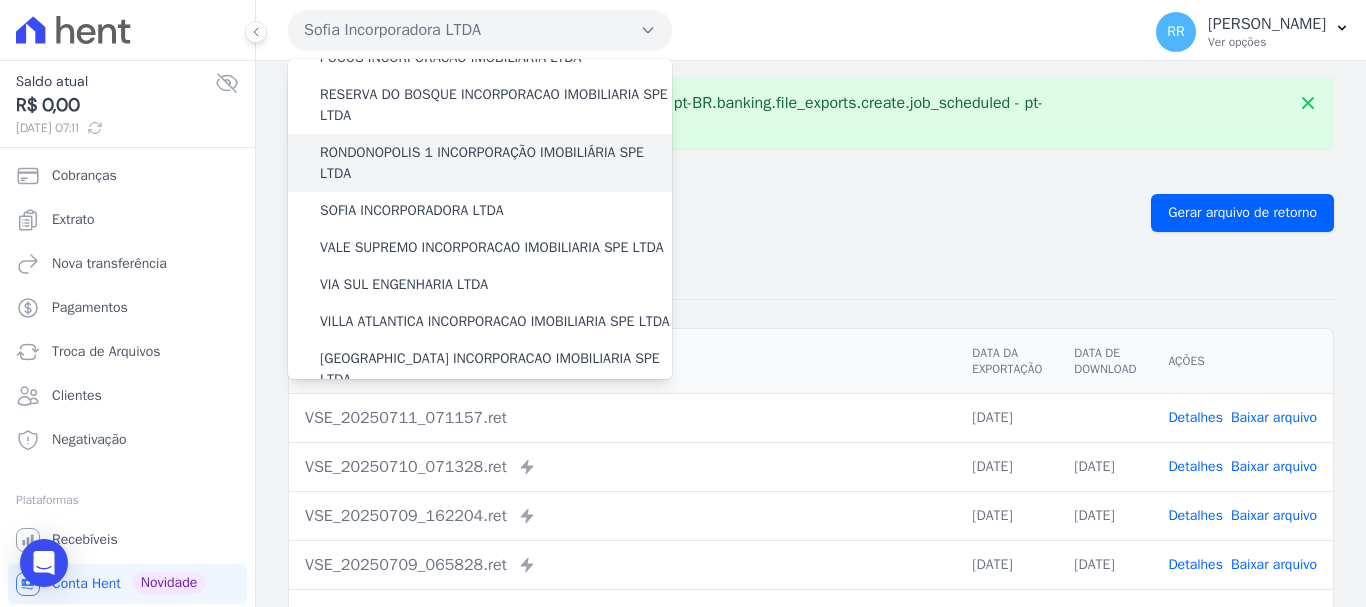 scroll, scrollTop: 873, scrollLeft: 0, axis: vertical 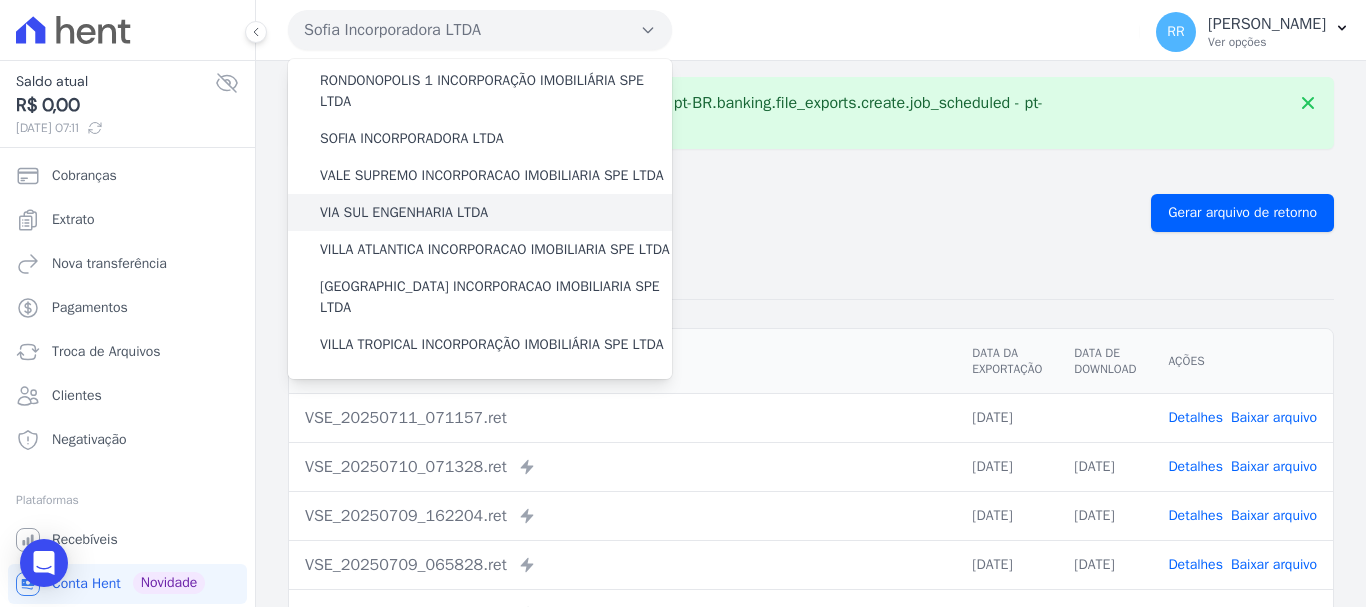 click on "VIA SUL ENGENHARIA LTDA" at bounding box center (404, 212) 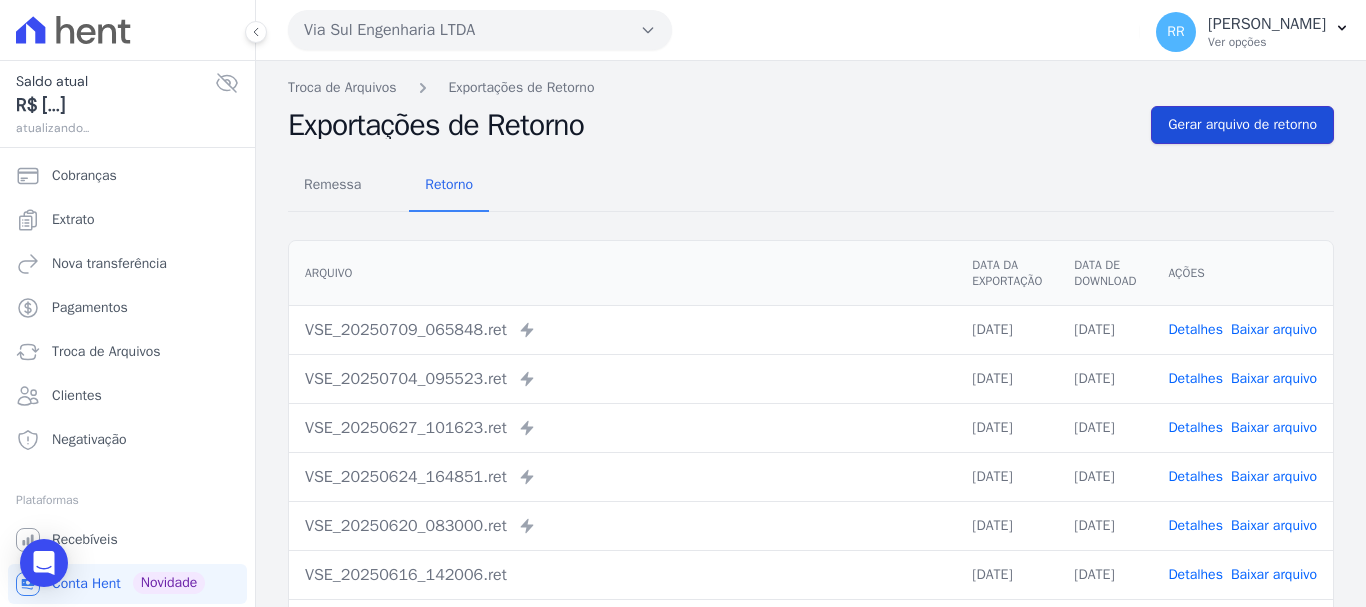 click on "Gerar arquivo de retorno" at bounding box center [1242, 125] 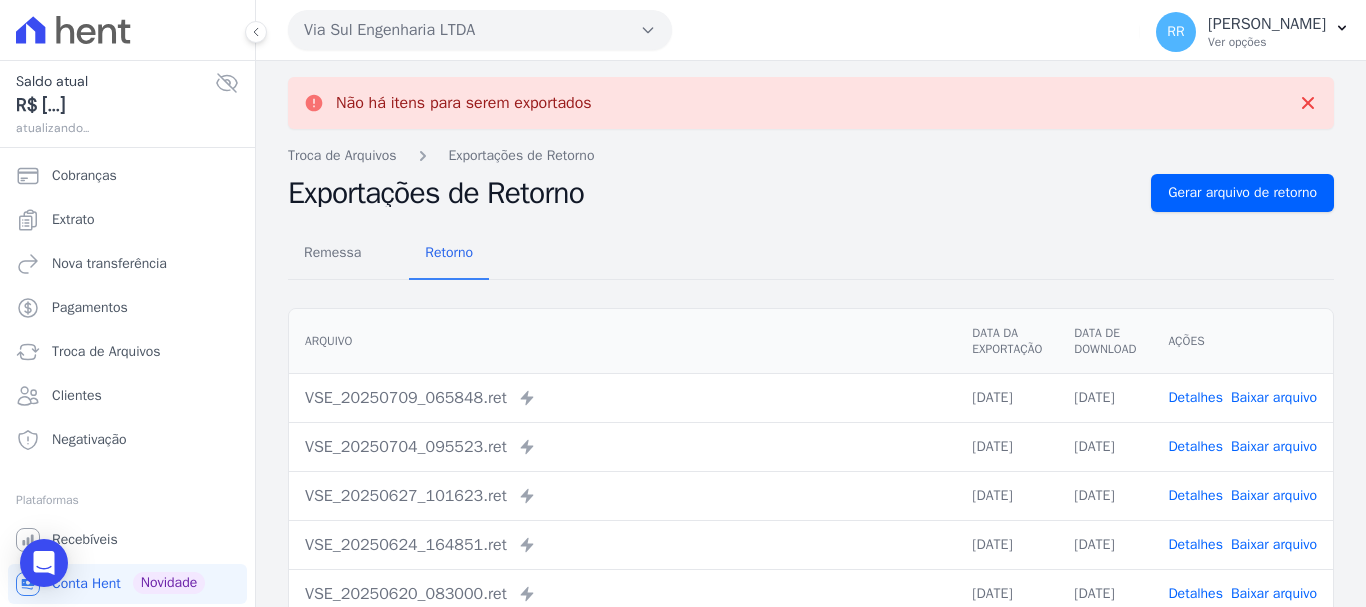 click on "Via Sul Engenharia LTDA" at bounding box center [480, 30] 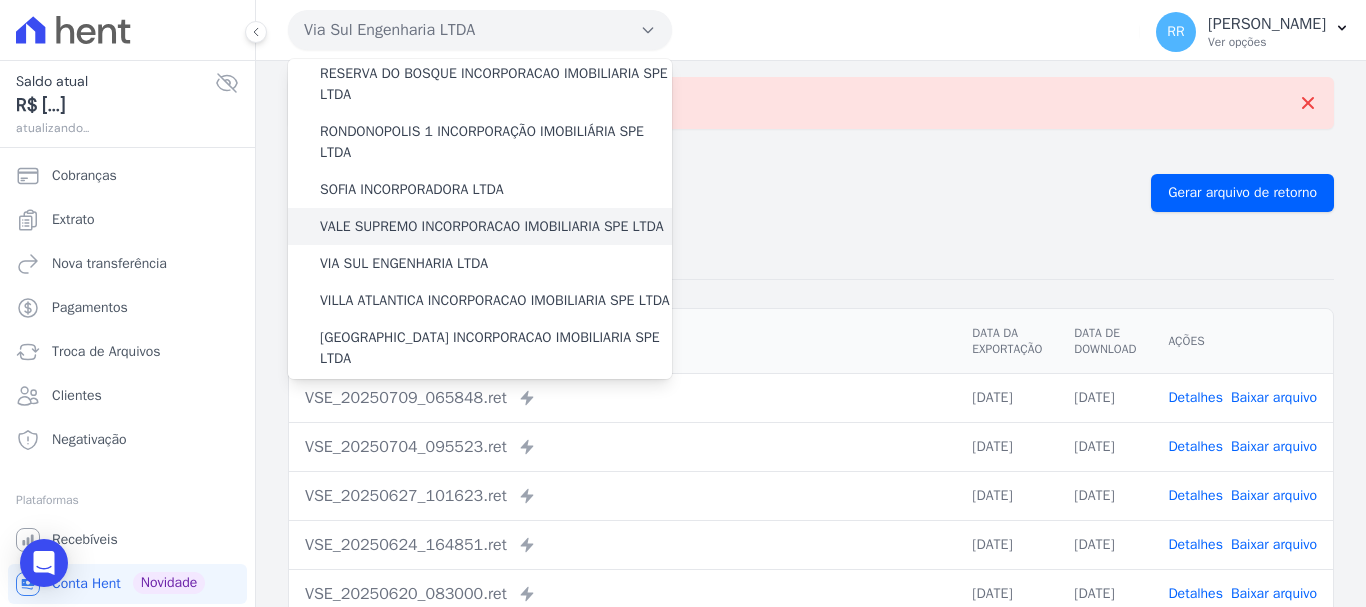 scroll, scrollTop: 800, scrollLeft: 0, axis: vertical 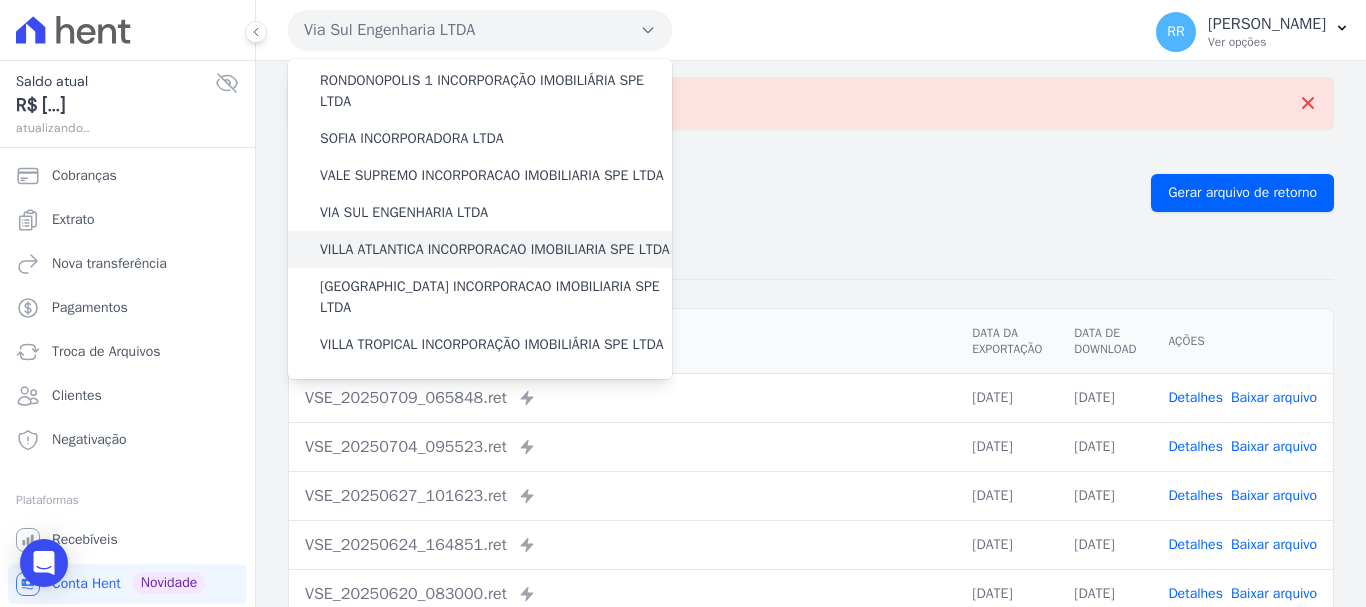 click on "VILLA ATLANTICA INCORPORACAO IMOBILIARIA SPE LTDA" at bounding box center [495, 249] 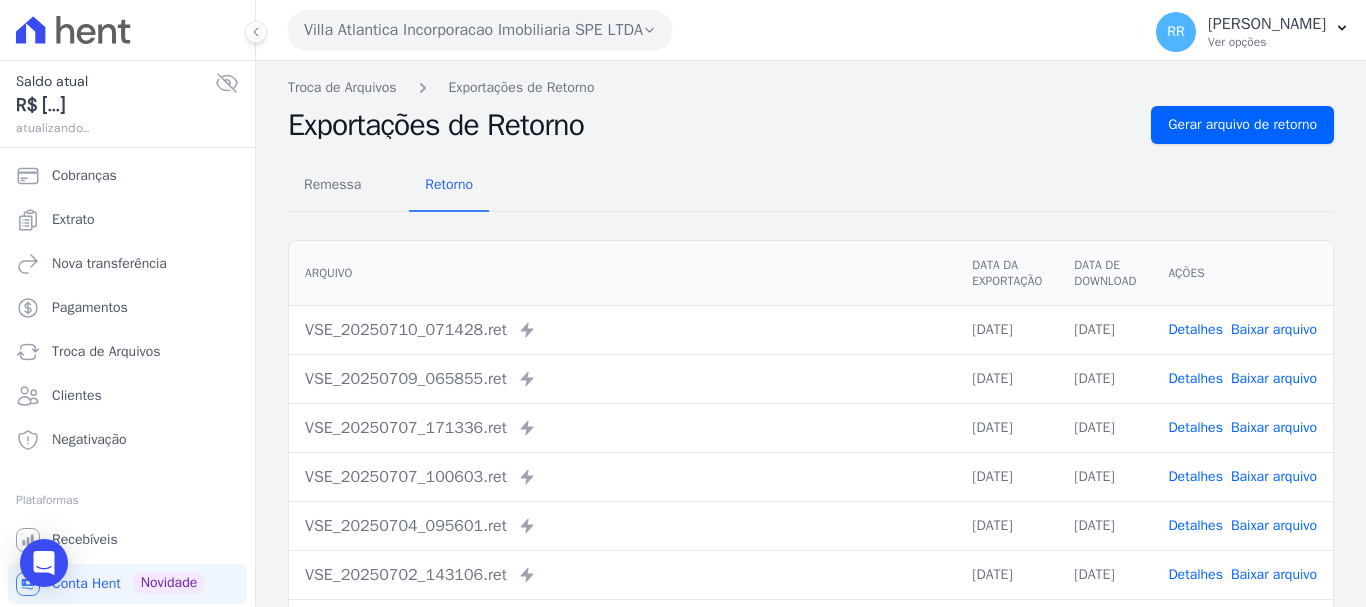 click on "Remessa
Retorno
Arquivo
Data da Exportação
Data de Download
Ações
VSE_20250710_071428.ret
Enviado para Nexxera em: 10/07/2025, 07:14
10/07/2025
10/07/2025
Detalhes" at bounding box center (811, 505) 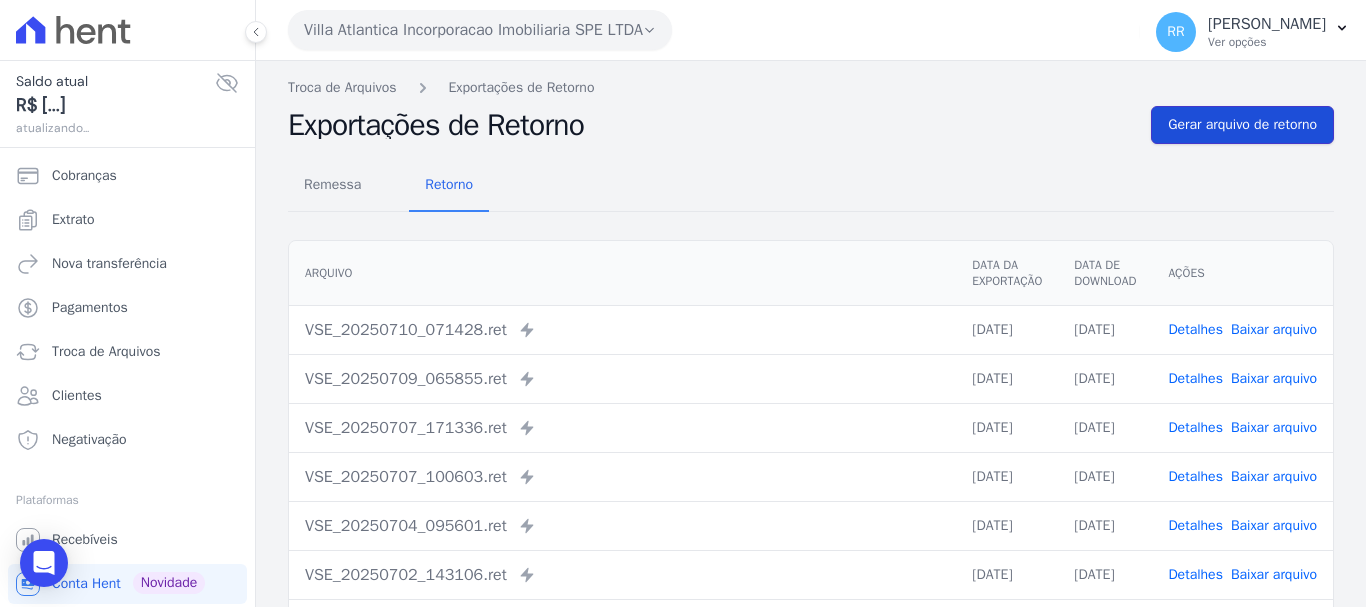 click on "Gerar arquivo de retorno" at bounding box center [1242, 125] 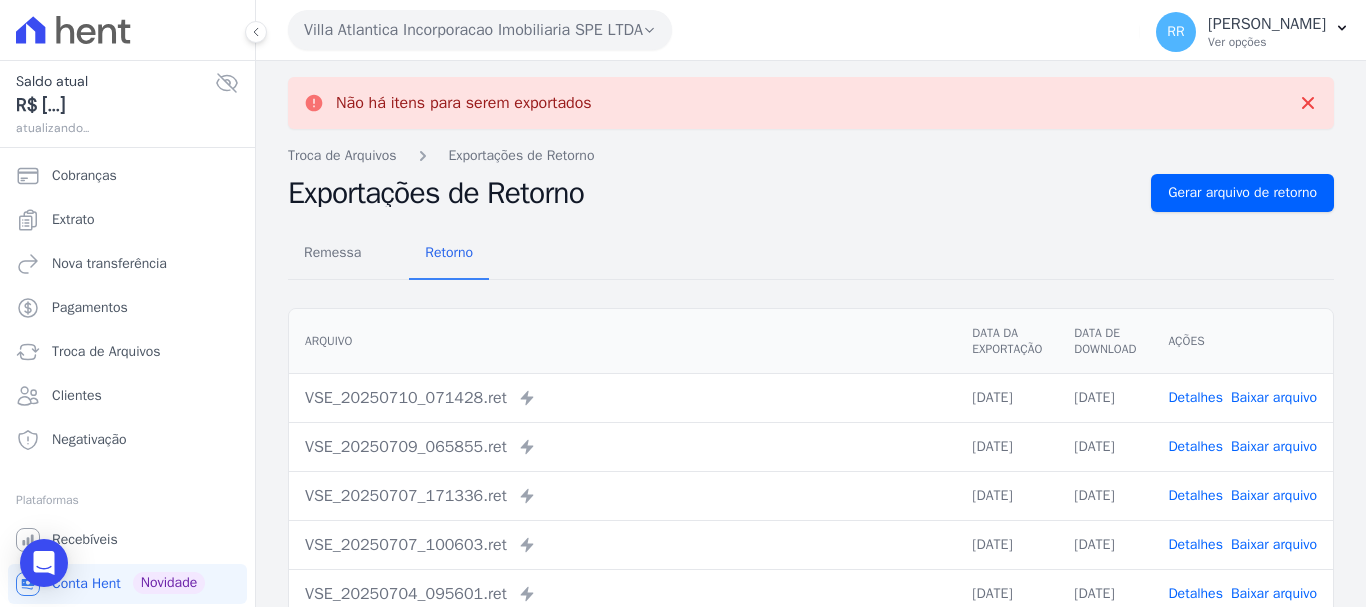 drag, startPoint x: 365, startPoint y: 14, endPoint x: 375, endPoint y: 104, distance: 90.55385 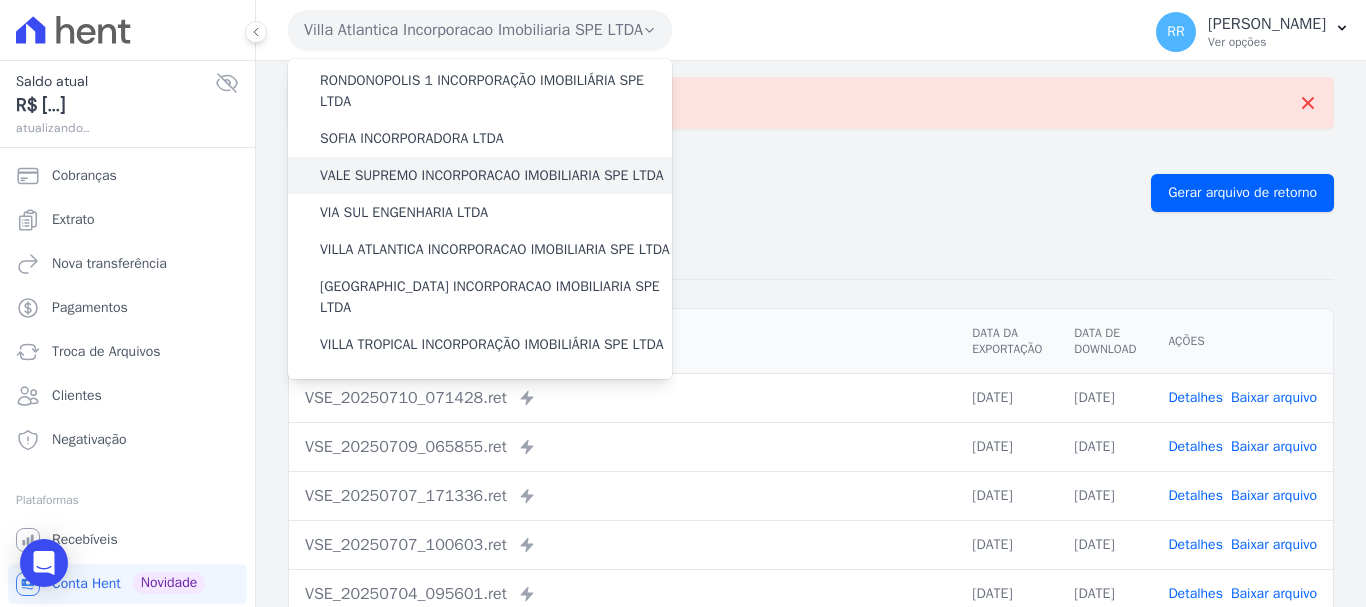 scroll, scrollTop: 873, scrollLeft: 0, axis: vertical 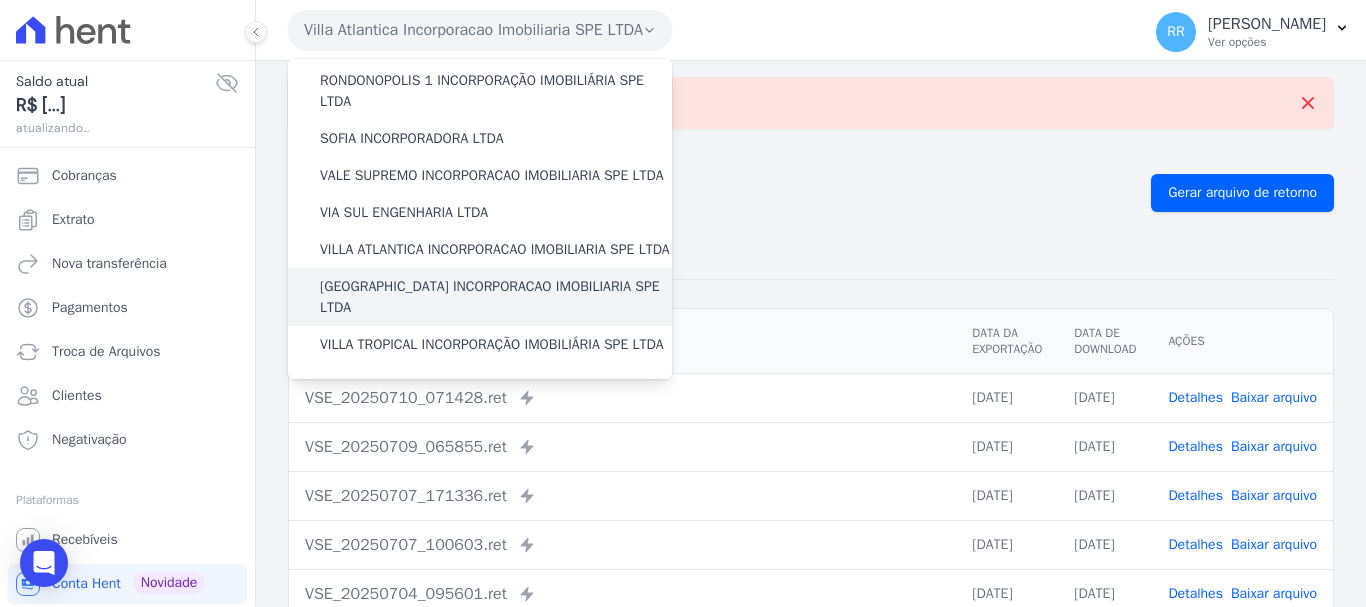 click on "[GEOGRAPHIC_DATA] INCORPORACAO IMOBILIARIA SPE LTDA" at bounding box center [496, 297] 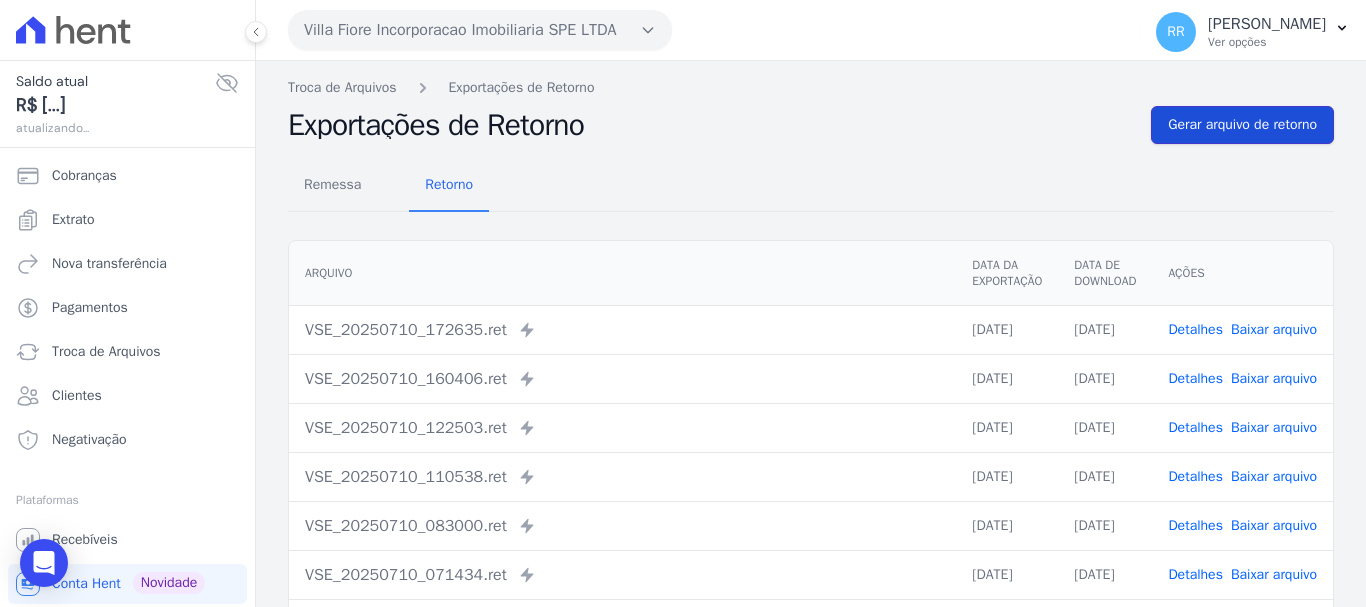 click on "Gerar arquivo de retorno" at bounding box center (1242, 125) 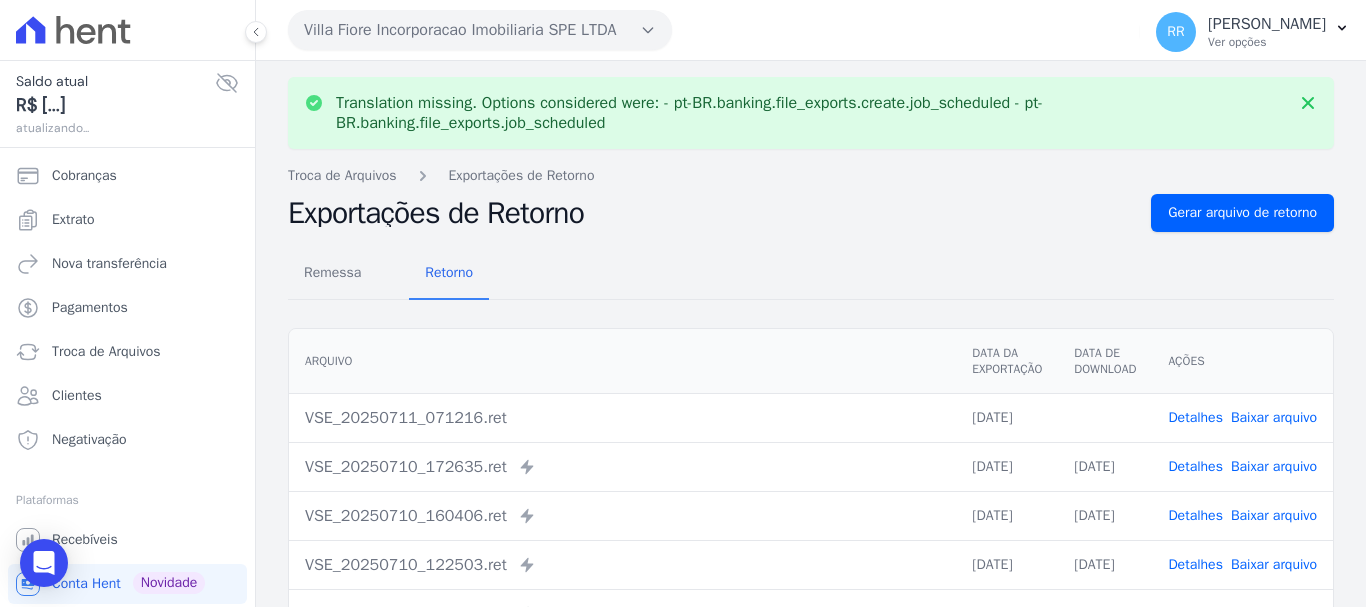 click on "Baixar arquivo" at bounding box center [1274, 417] 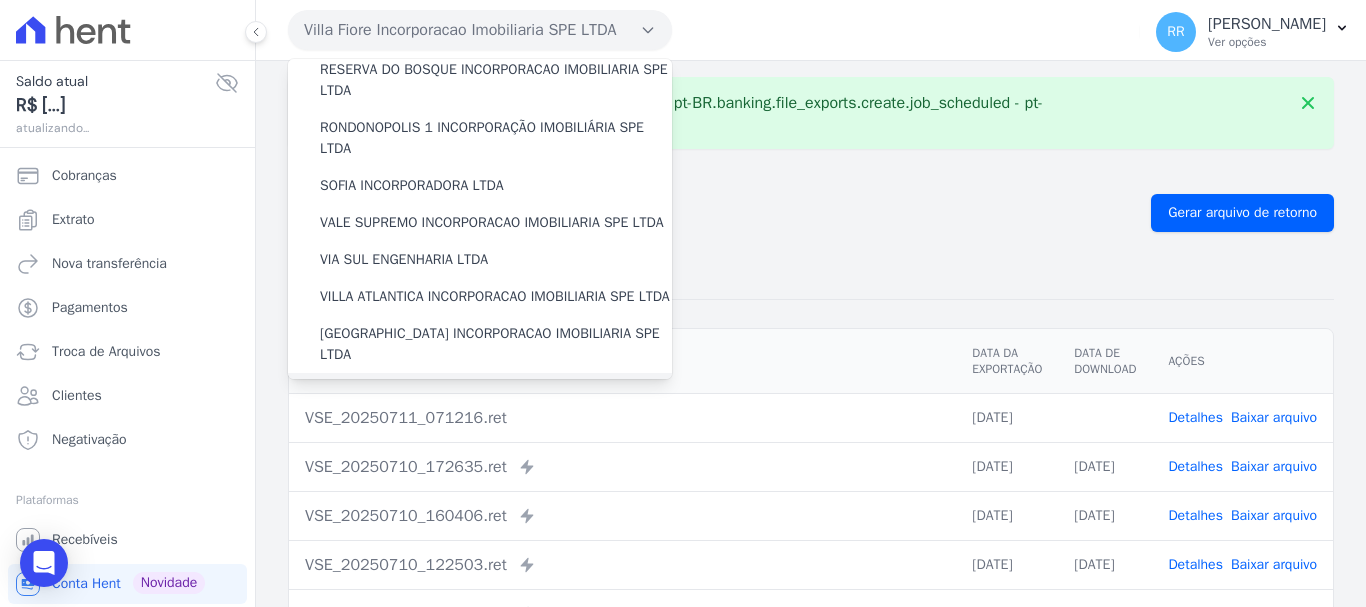 scroll, scrollTop: 873, scrollLeft: 0, axis: vertical 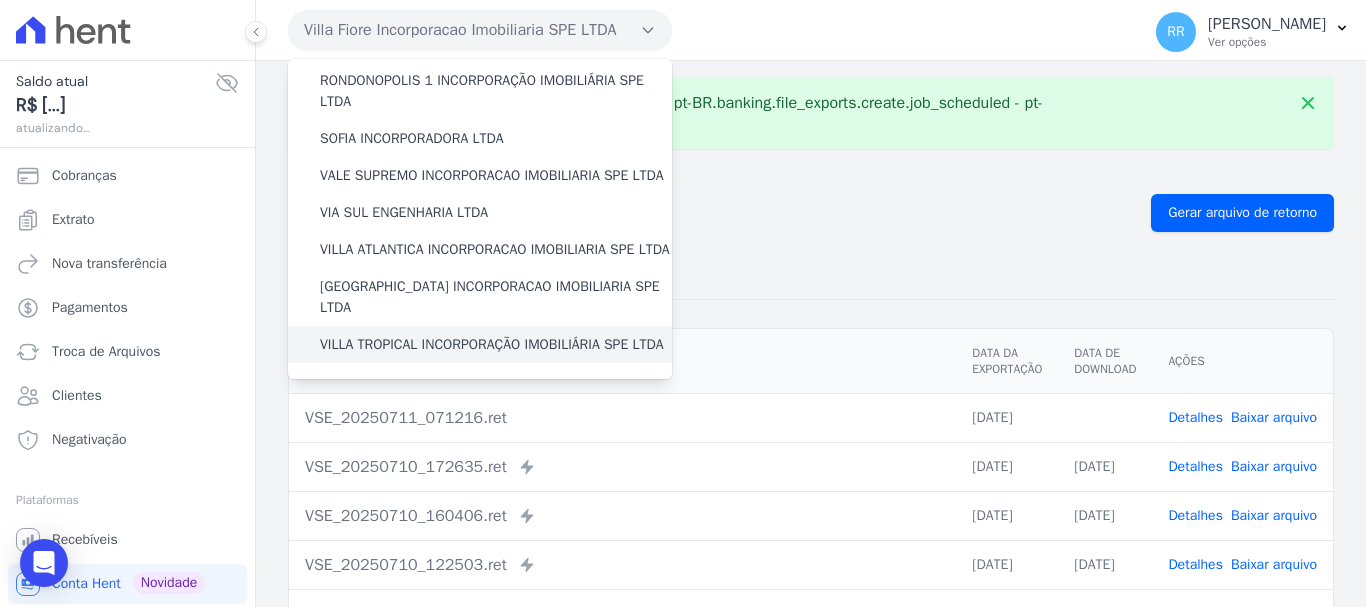 click on "VILLA TROPICAL INCORPORAÇÃO IMOBILIÁRIA SPE LTDA" at bounding box center [492, 344] 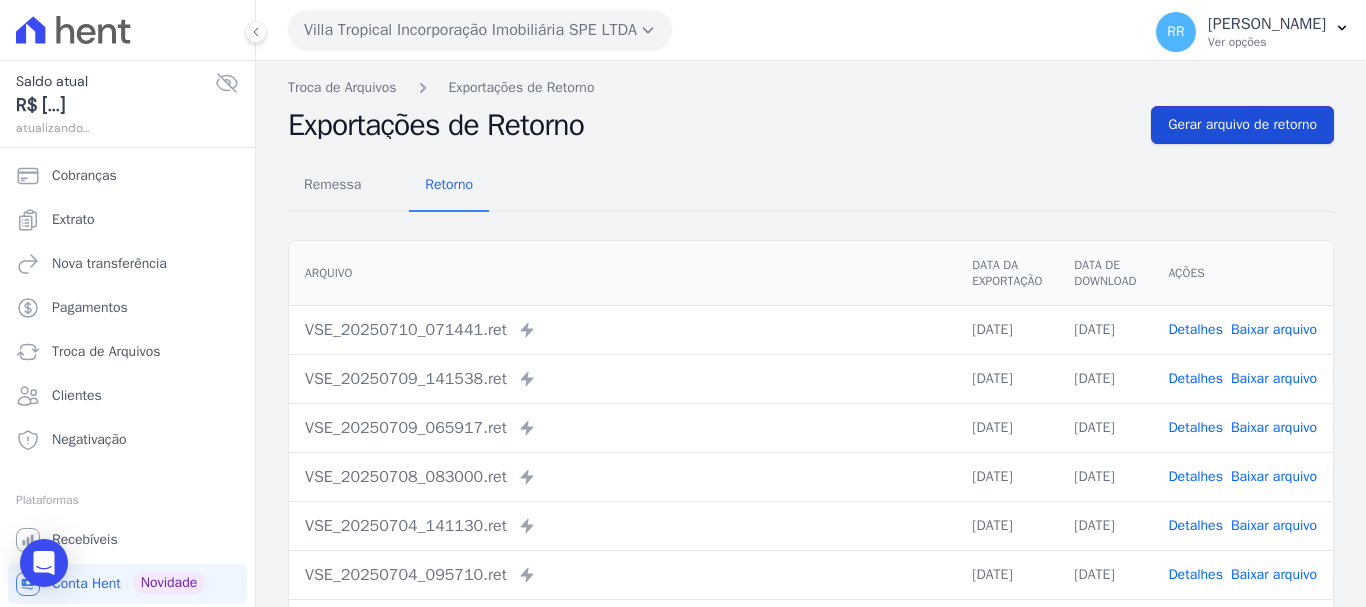 click on "Gerar arquivo de retorno" at bounding box center [1242, 125] 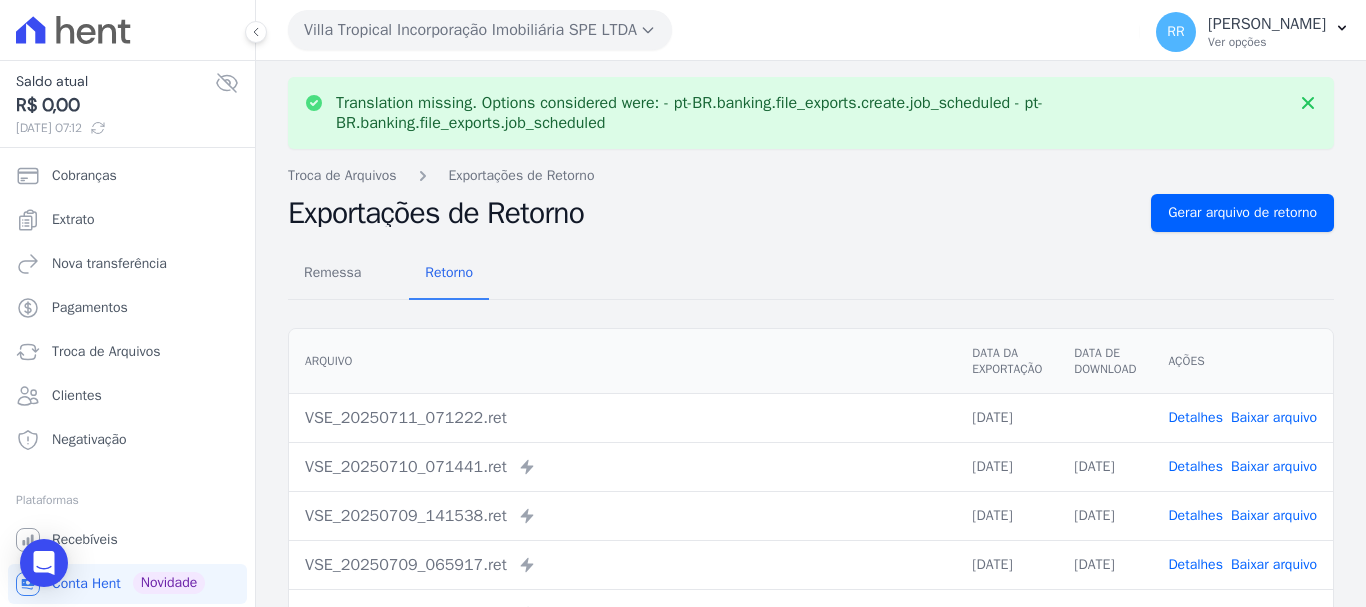click on "Baixar arquivo" at bounding box center [1274, 417] 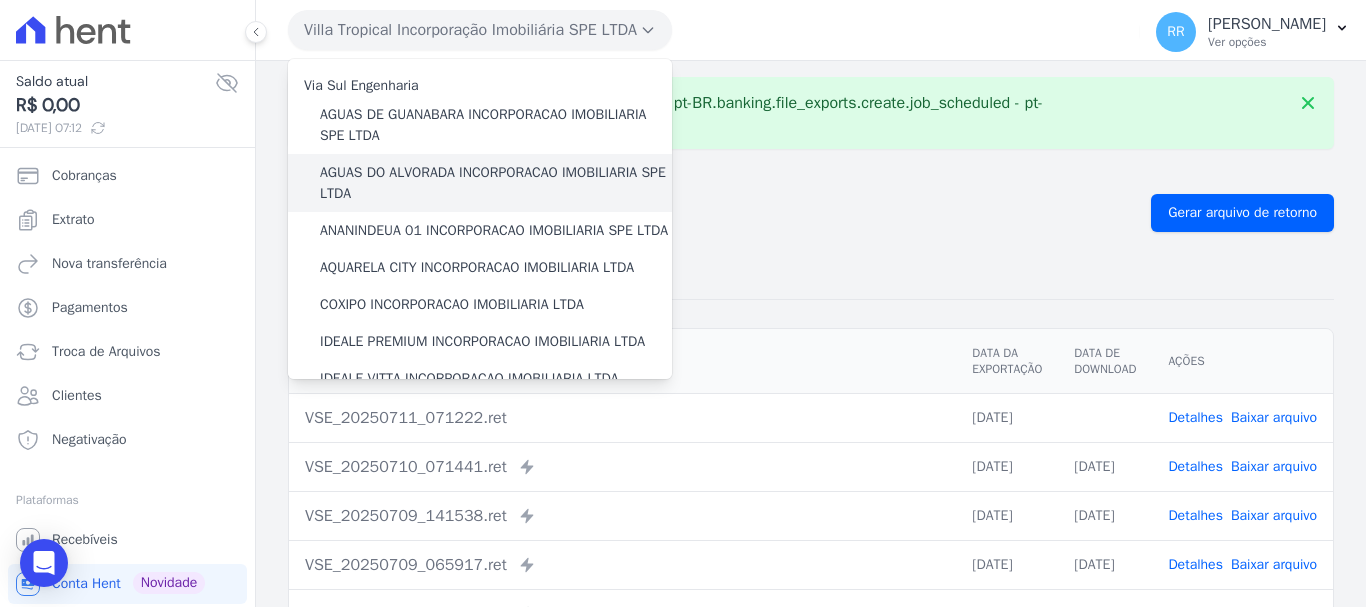 click on "AGUAS DO ALVORADA INCORPORACAO IMOBILIARIA SPE LTDA" at bounding box center (496, 183) 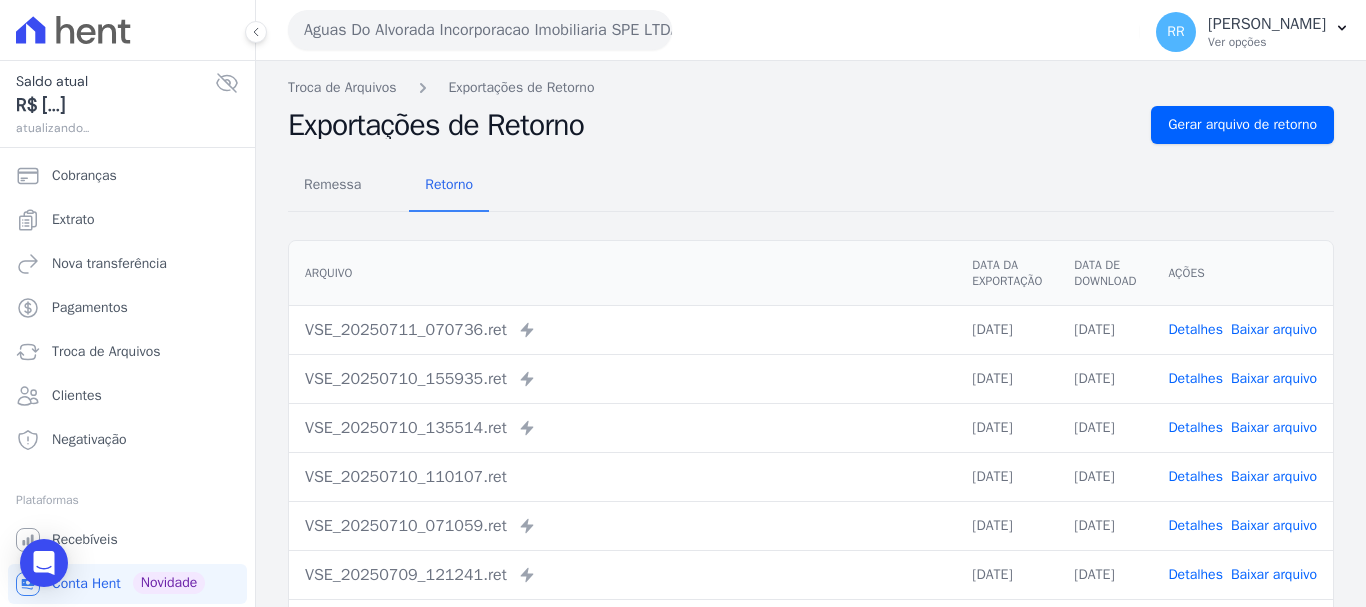 click on "Baixar arquivo" at bounding box center (1274, 329) 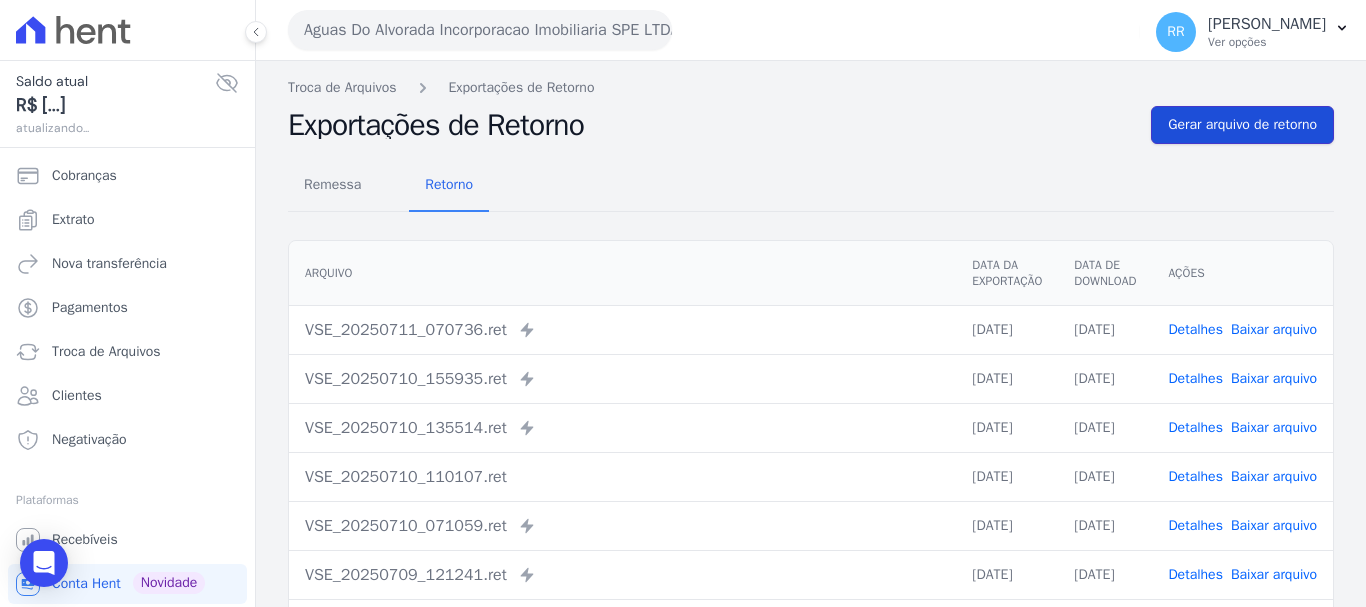 click on "Gerar arquivo de retorno" at bounding box center [1242, 125] 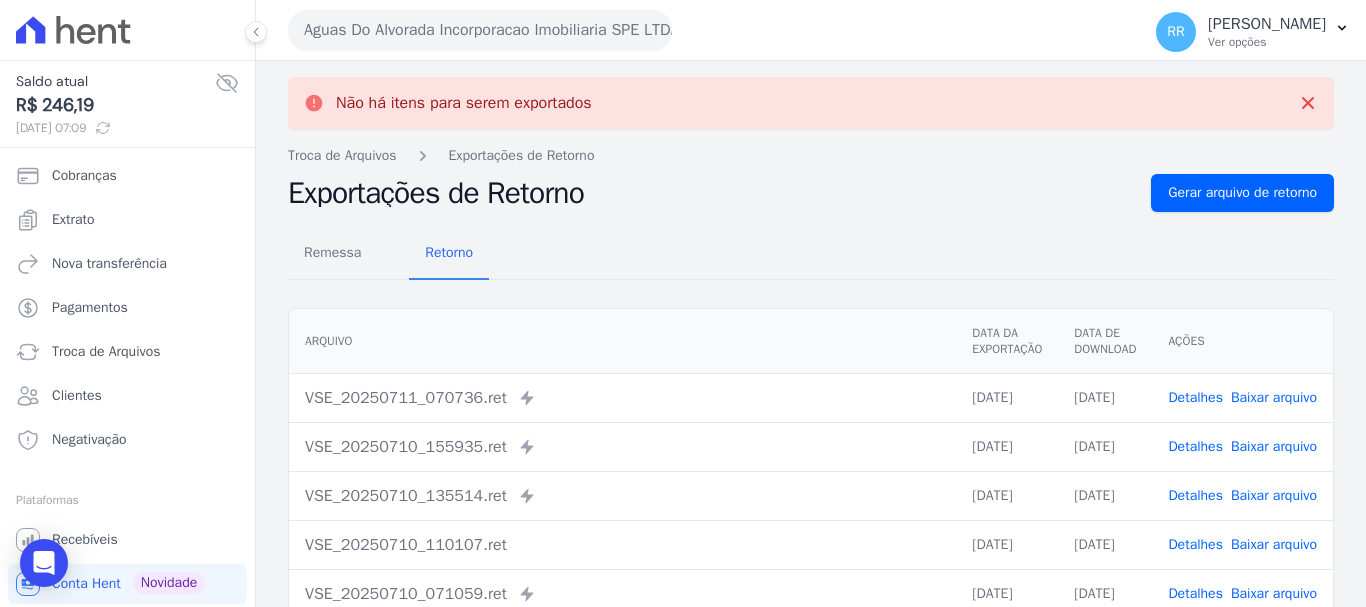 click on "Baixar arquivo" at bounding box center (1274, 446) 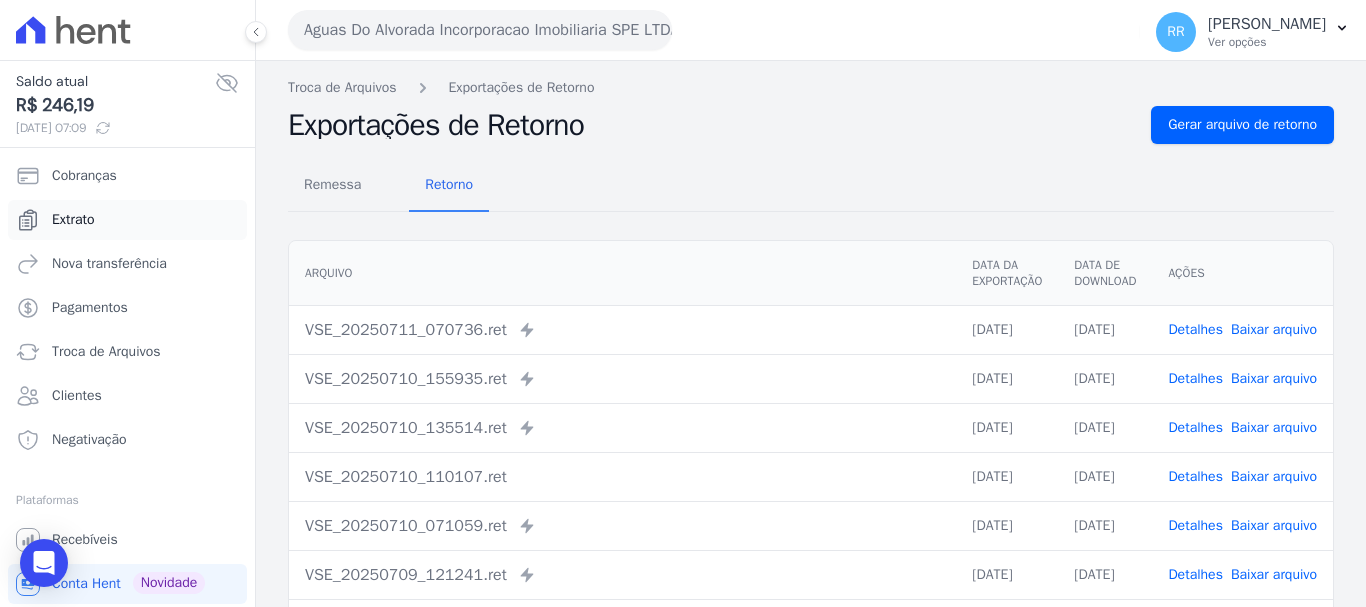 click on "Extrato" at bounding box center [73, 220] 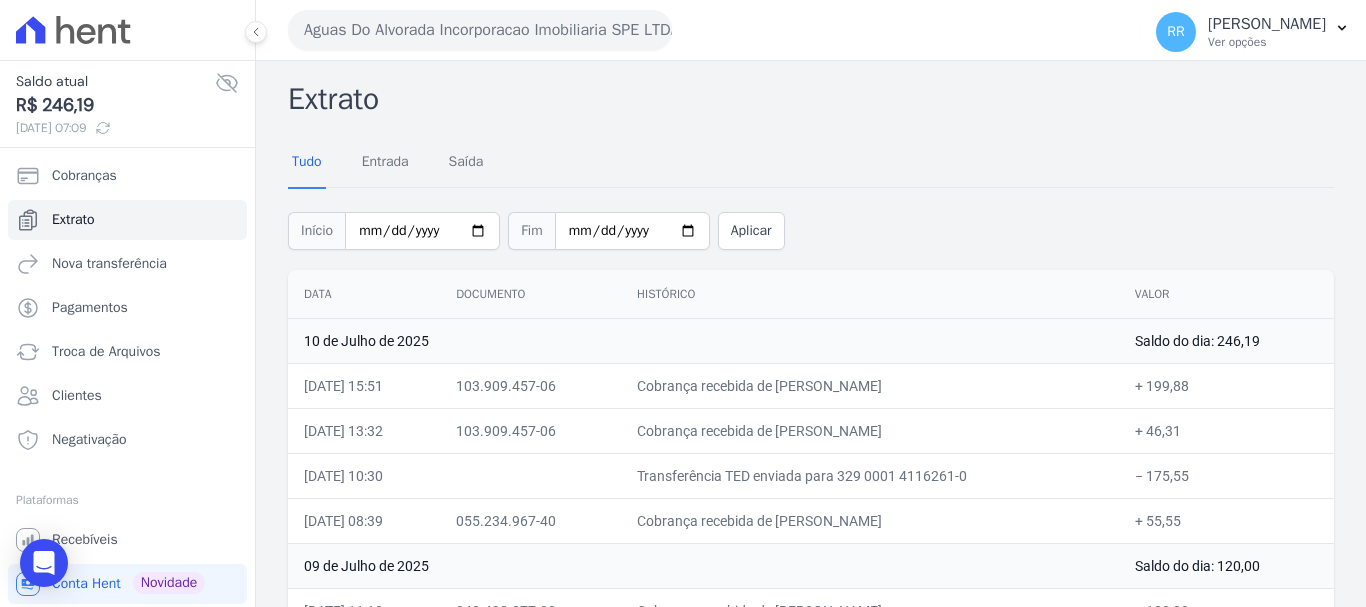 click on "Aguas Do Alvorada Incorporacao Imobiliaria SPE LTDA" at bounding box center [480, 30] 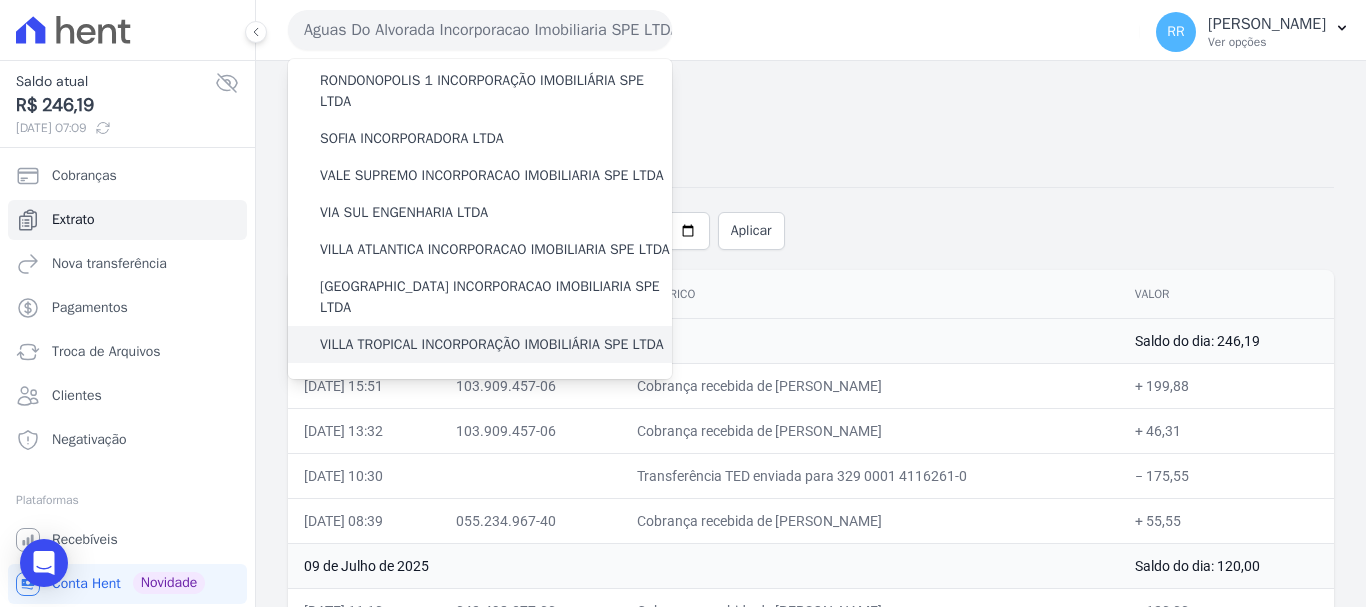 scroll, scrollTop: 873, scrollLeft: 0, axis: vertical 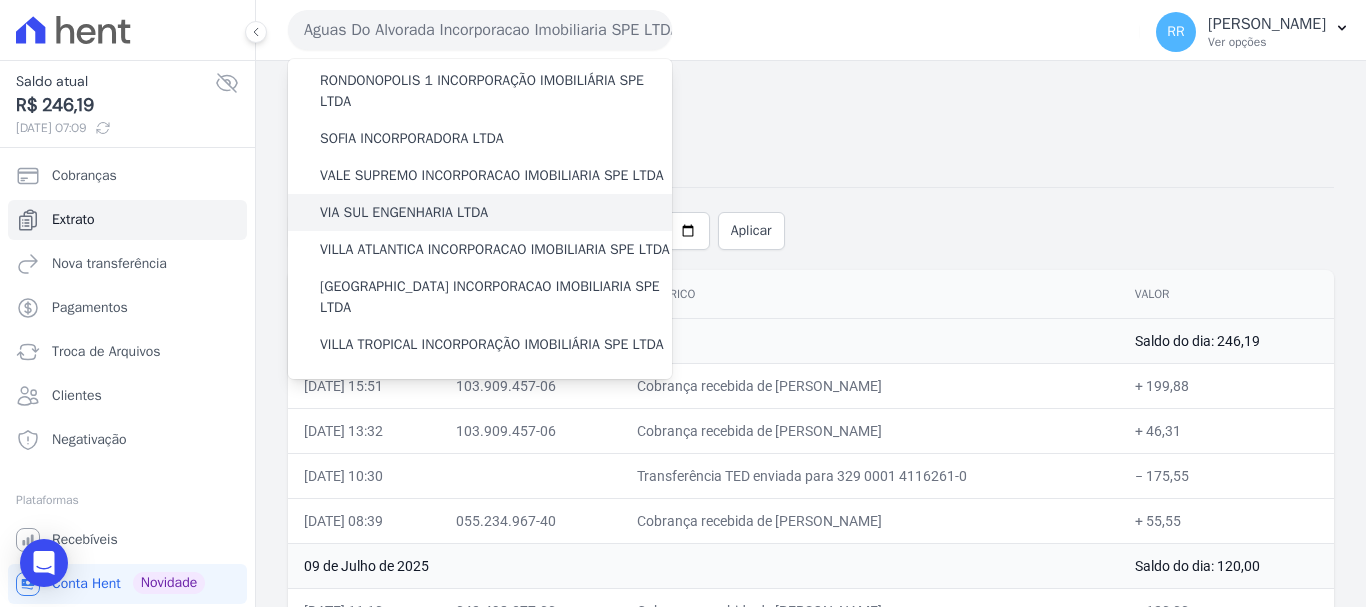 click on "VIA SUL ENGENHARIA LTDA" at bounding box center [480, 212] 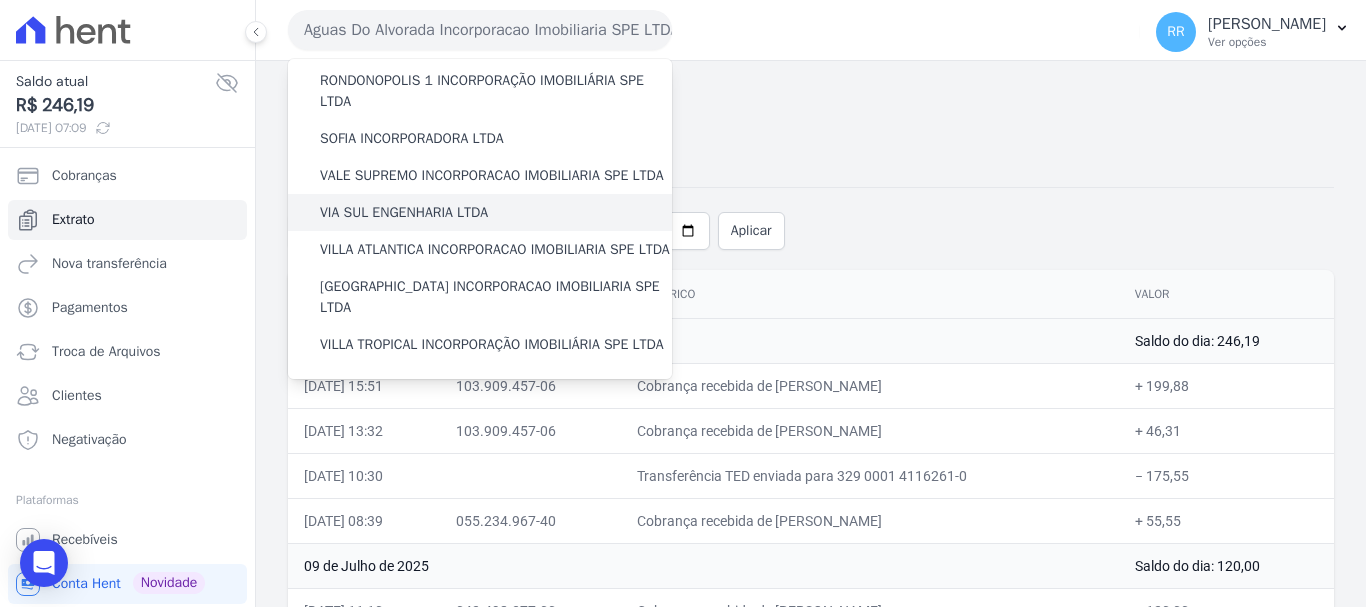 click on "VIA SUL ENGENHARIA LTDA" at bounding box center [404, 212] 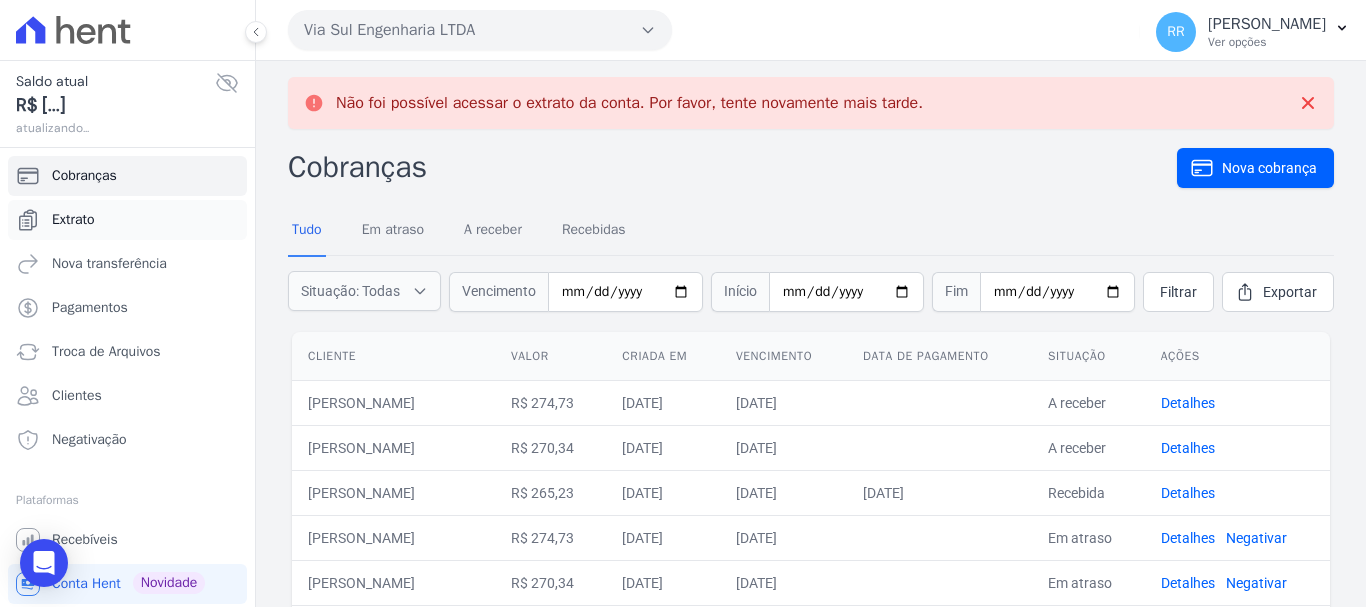 click on "Extrato" at bounding box center [73, 220] 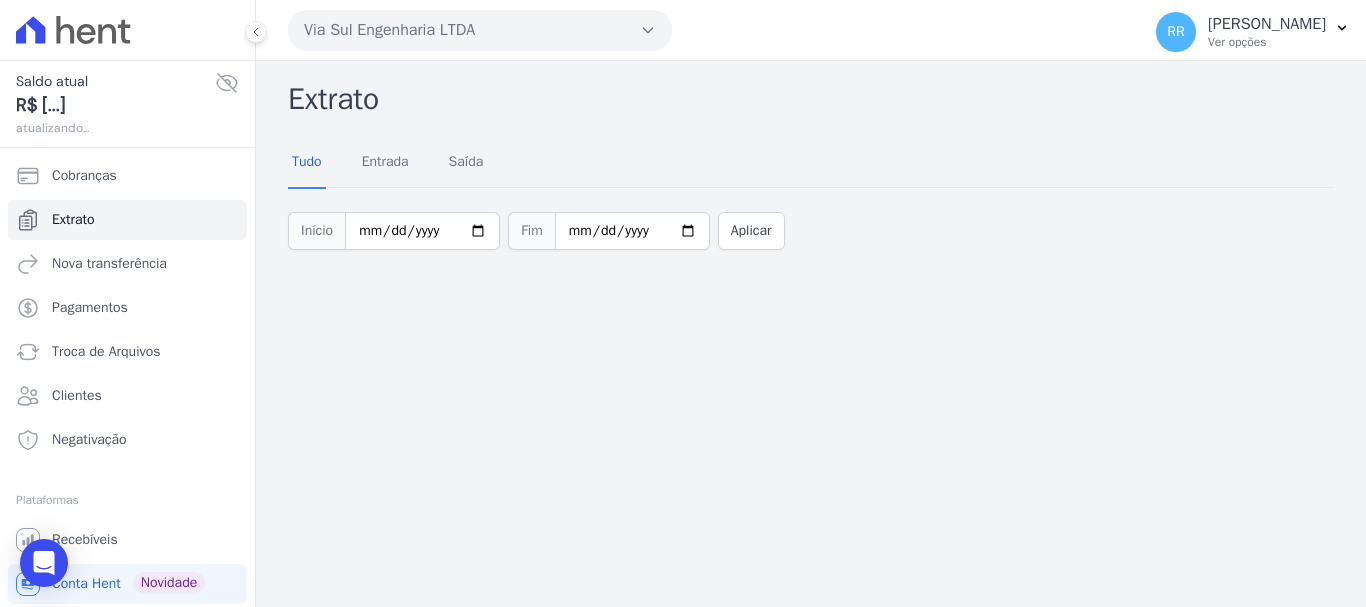 click on "Via Sul Engenharia LTDA" at bounding box center (480, 30) 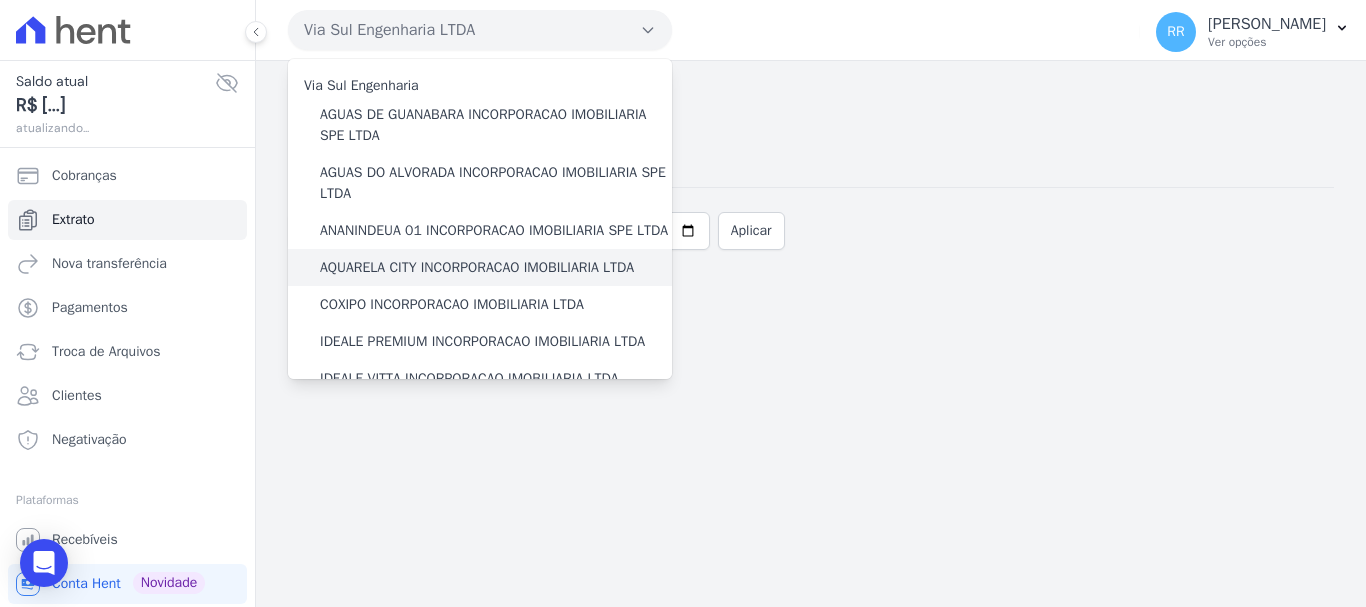 click on "AQUARELA CITY INCORPORACAO IMOBILIARIA LTDA" at bounding box center (477, 267) 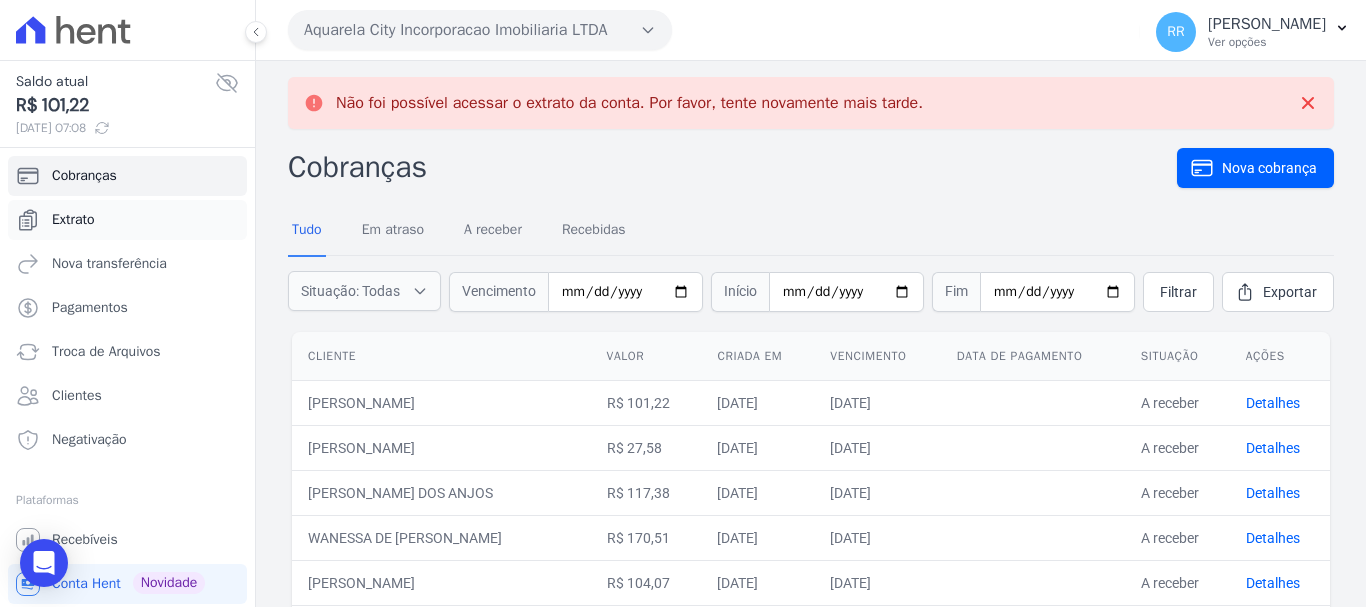 click on "Extrato" at bounding box center (73, 220) 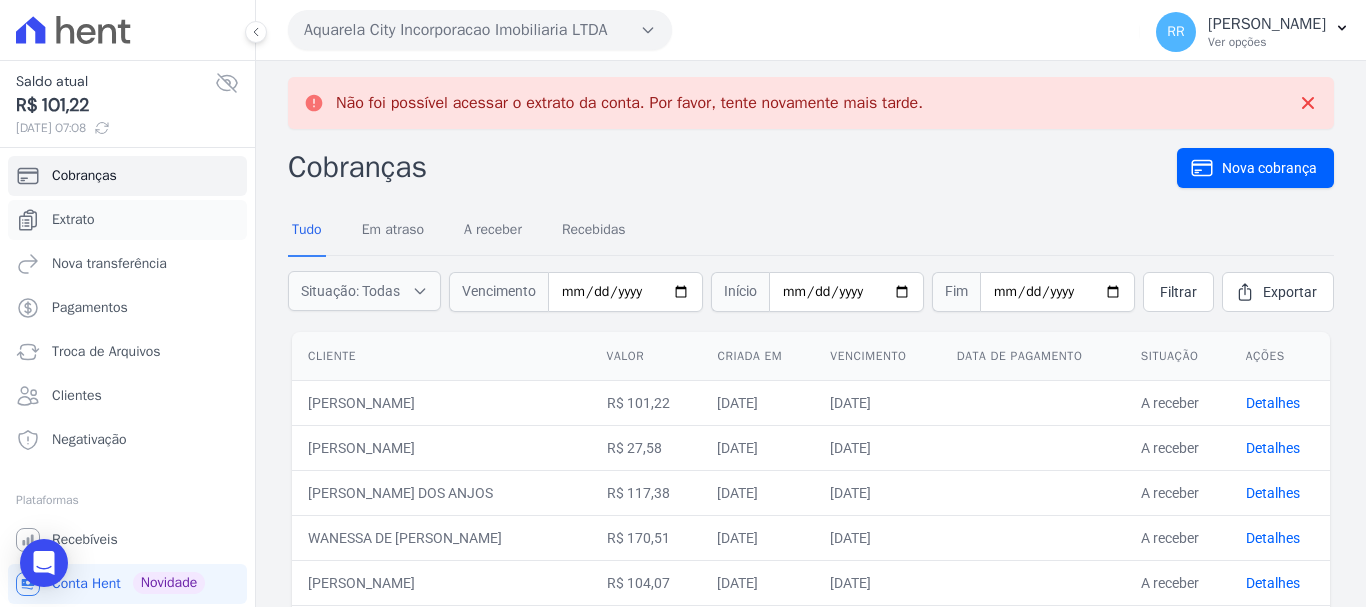 click on "Extrato" at bounding box center (73, 220) 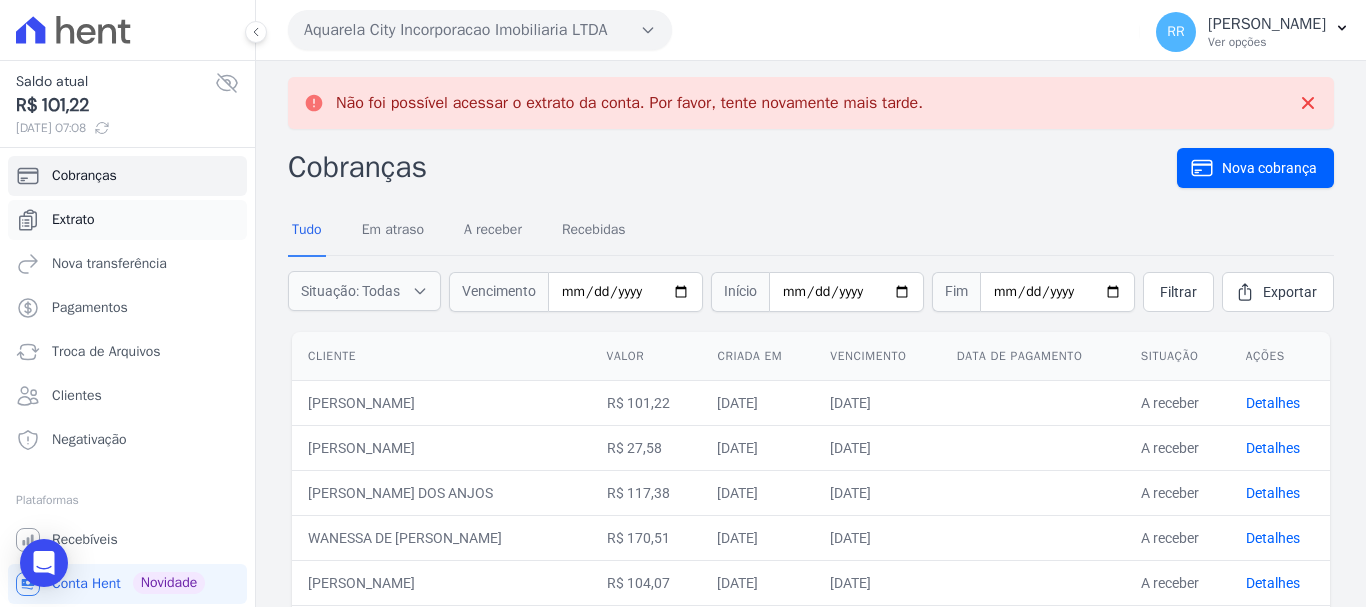 click on "Extrato" at bounding box center (73, 220) 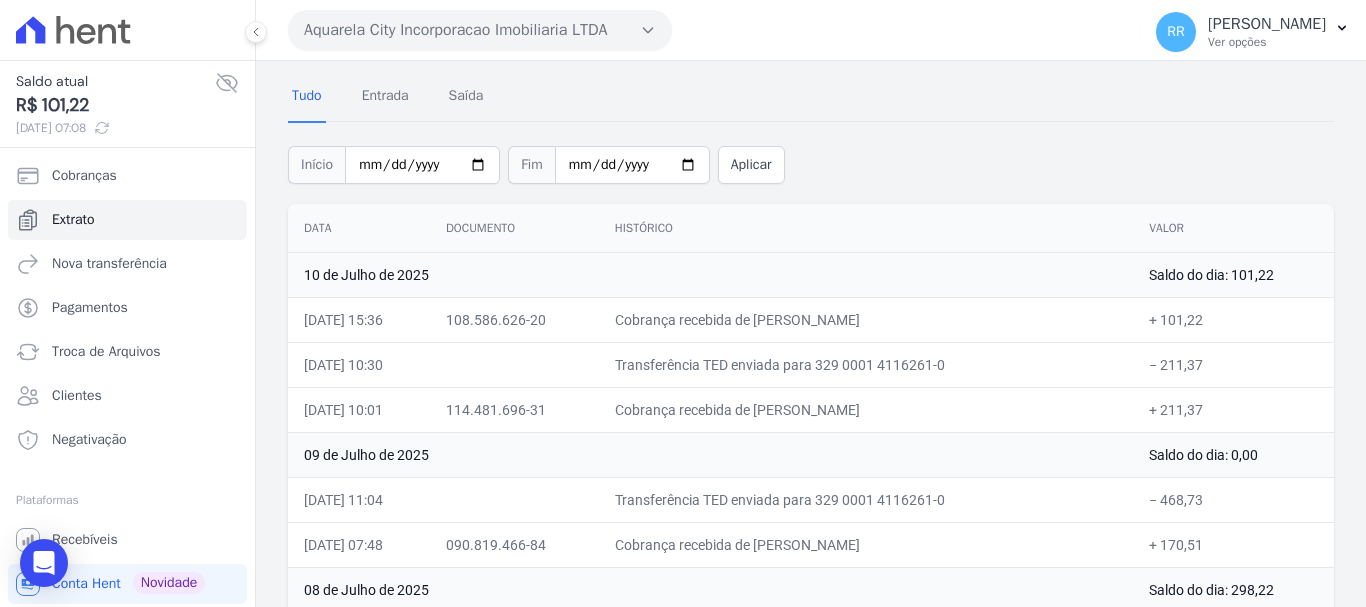 scroll, scrollTop: 100, scrollLeft: 0, axis: vertical 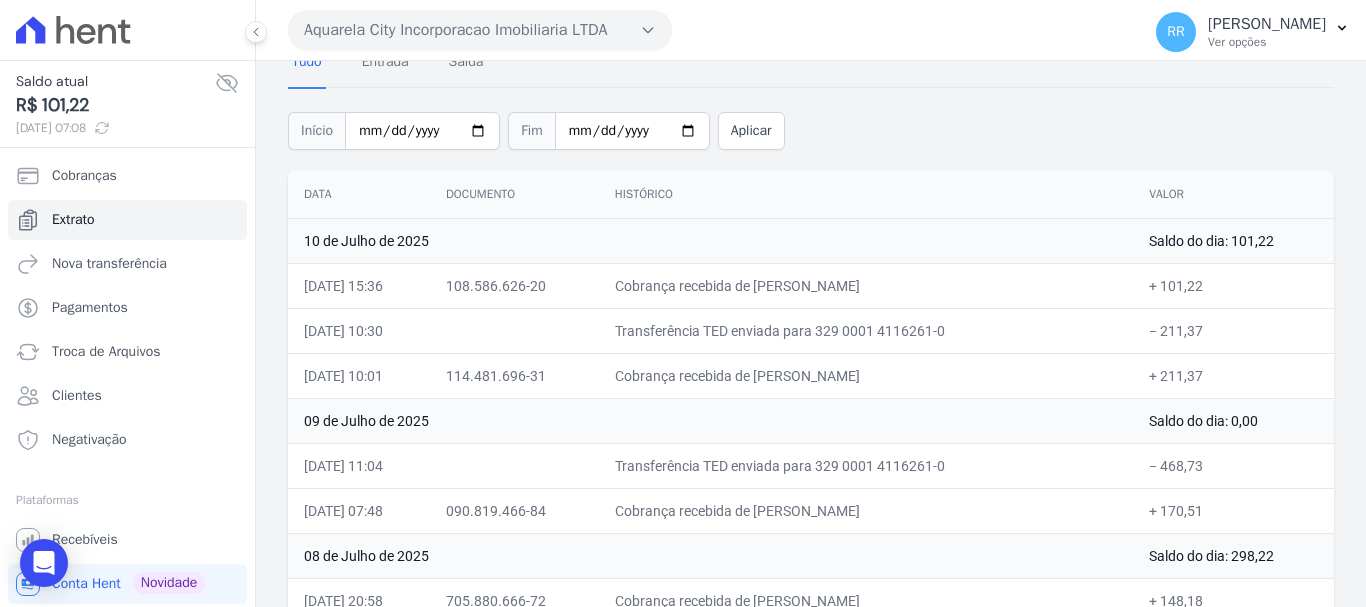 drag, startPoint x: 783, startPoint y: 196, endPoint x: 680, endPoint y: 102, distance: 139.44533 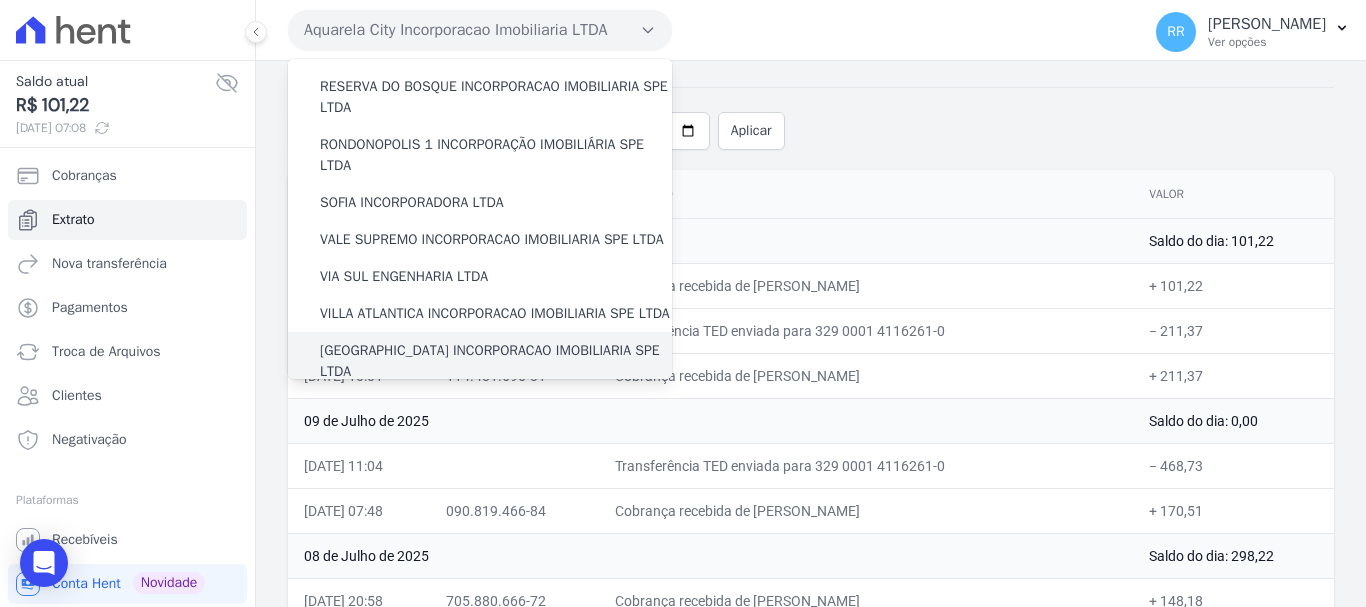 scroll, scrollTop: 673, scrollLeft: 0, axis: vertical 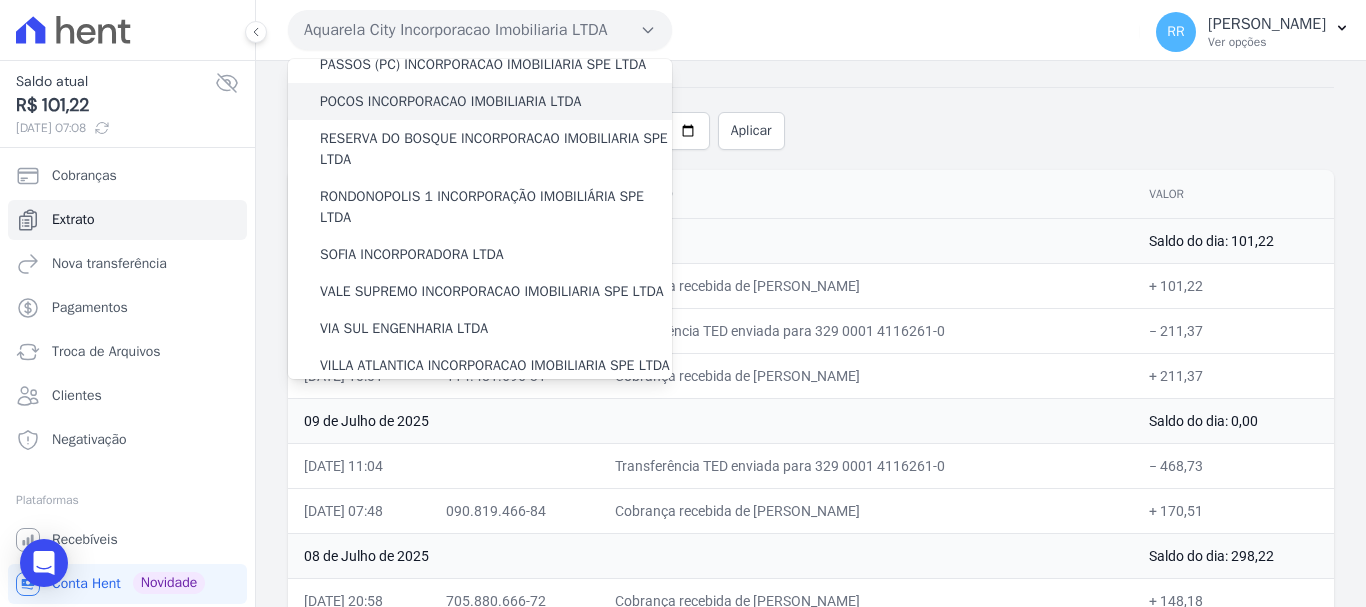 click on "POCOS INCORPORACAO IMOBILIARIA LTDA" at bounding box center (480, 101) 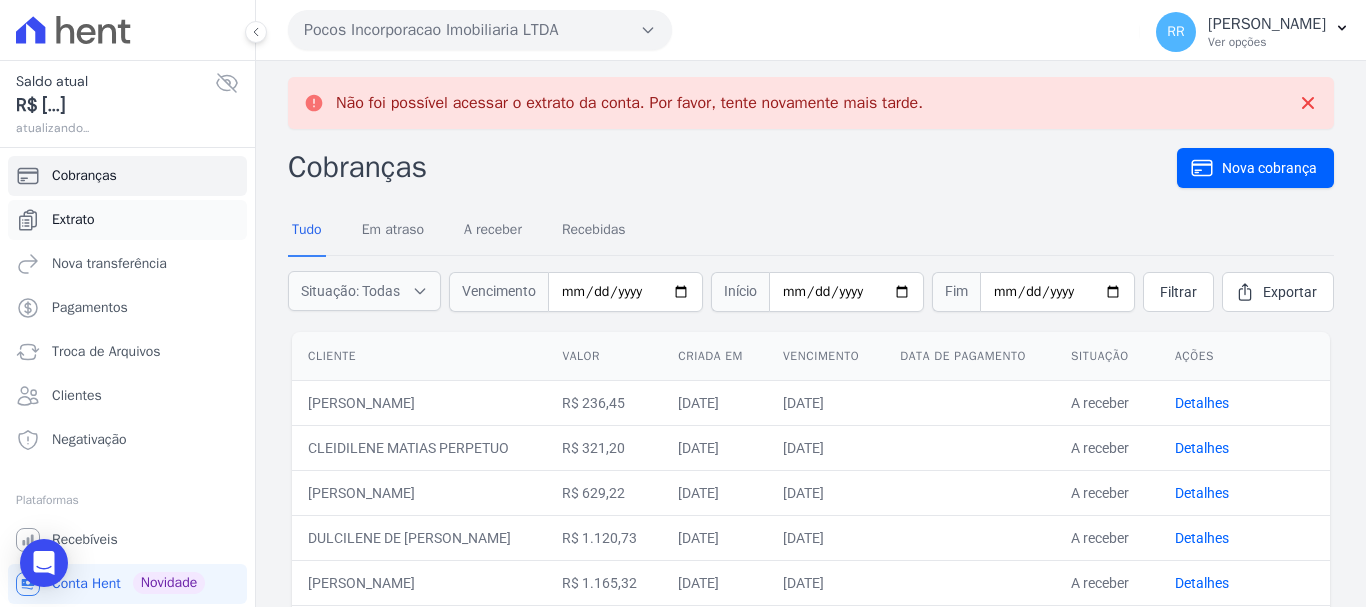 click on "Extrato" at bounding box center (73, 220) 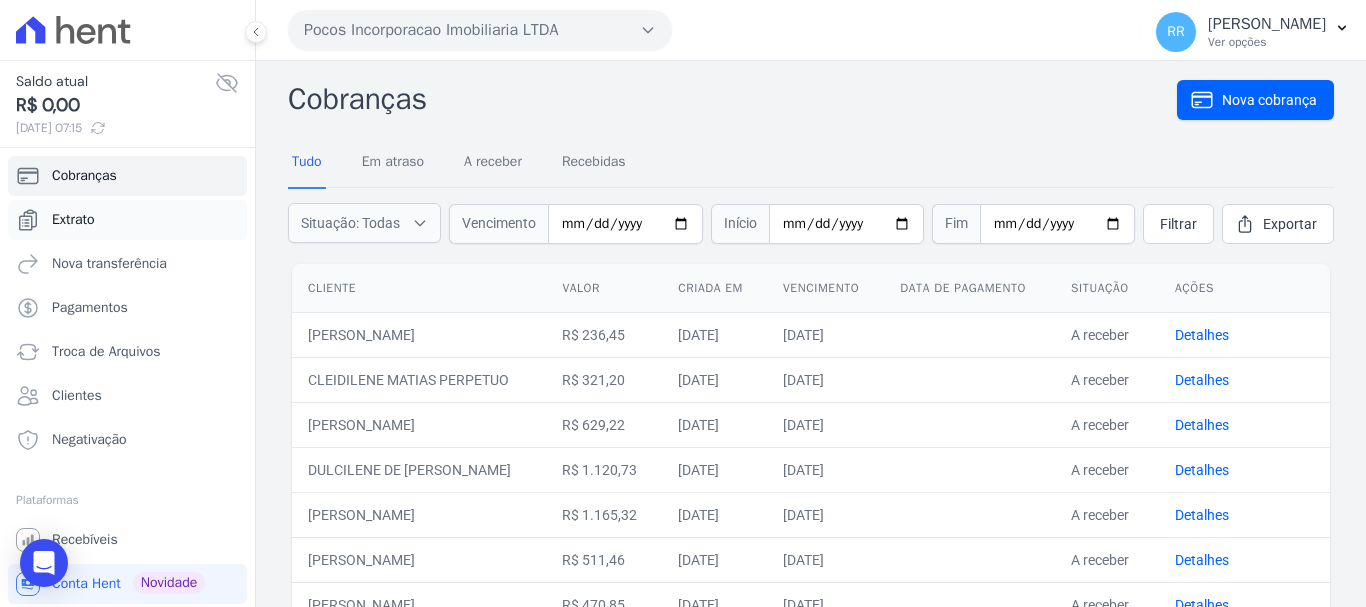 click on "Extrato" at bounding box center [73, 220] 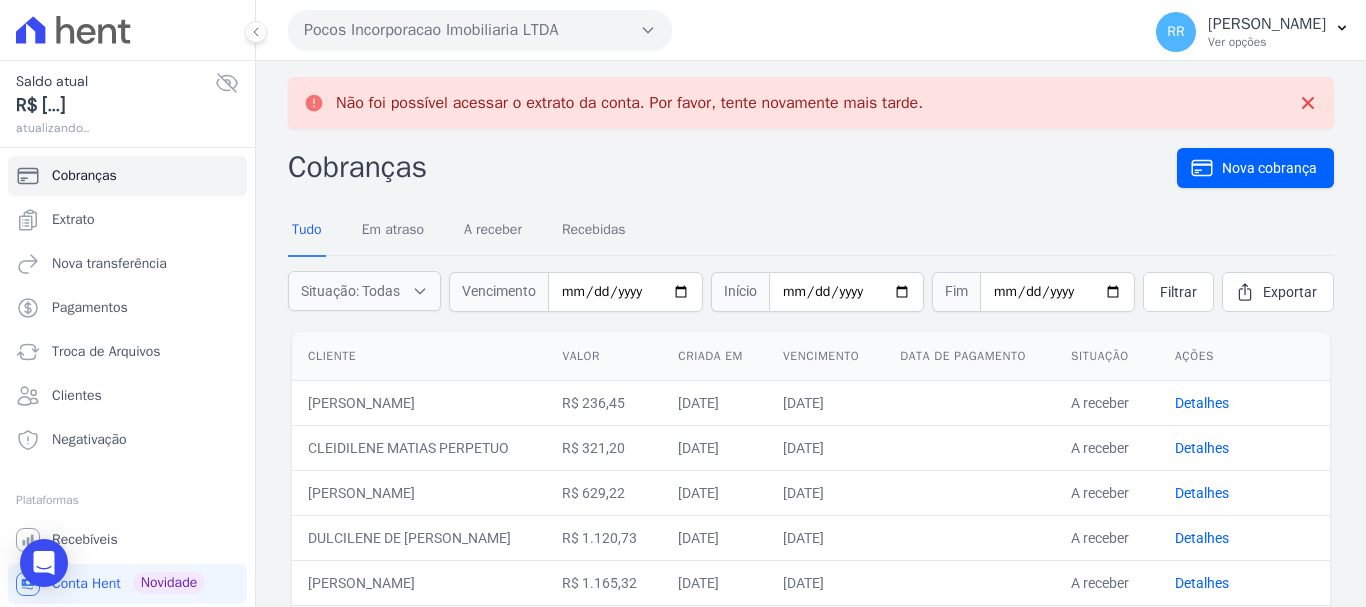 click on "Pocos Incorporacao Imobiliaria LTDA" at bounding box center (480, 30) 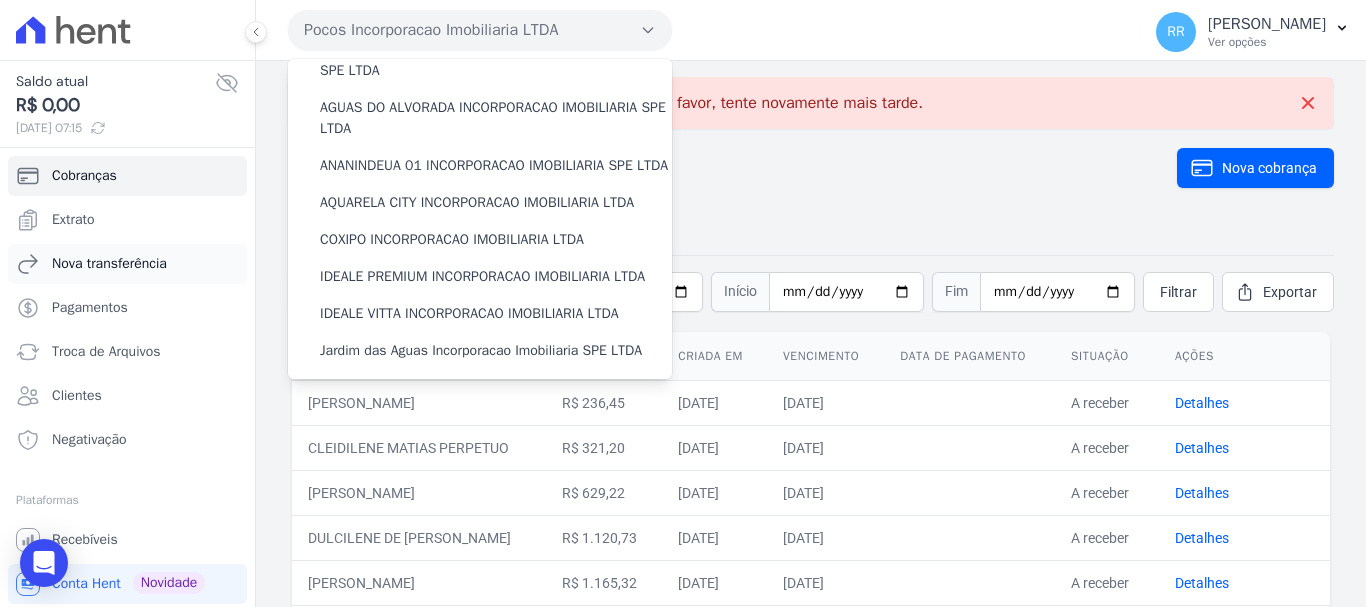 scroll, scrollTop: 100, scrollLeft: 0, axis: vertical 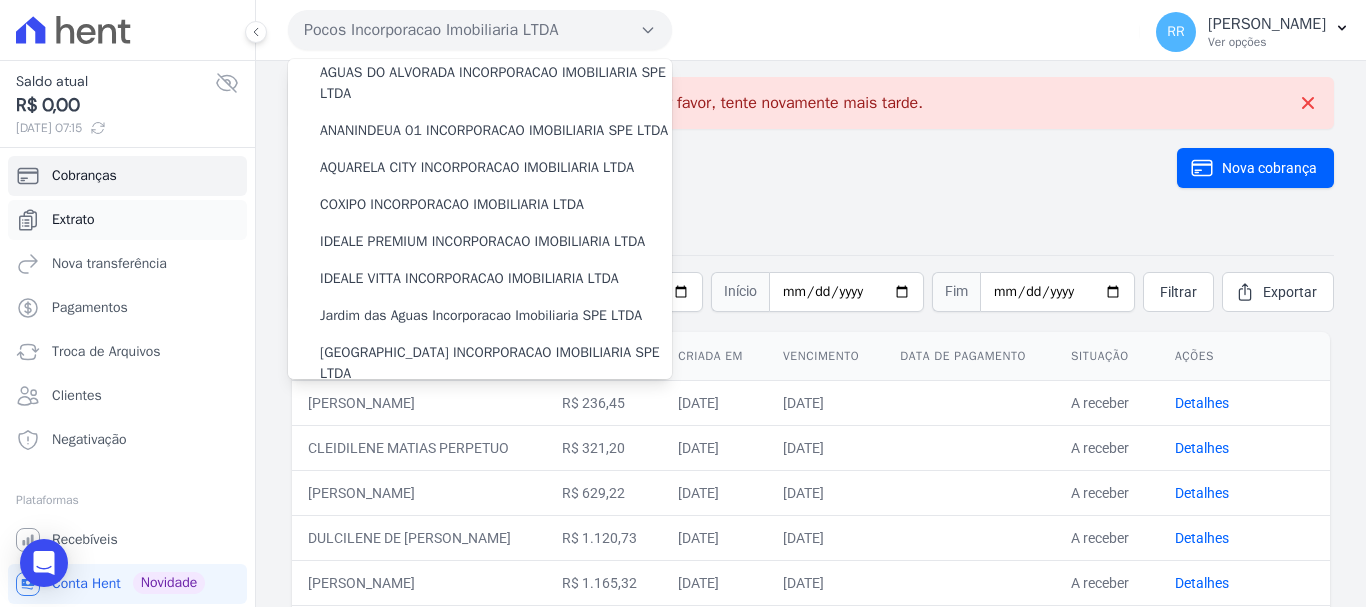 click on "Extrato" at bounding box center (127, 220) 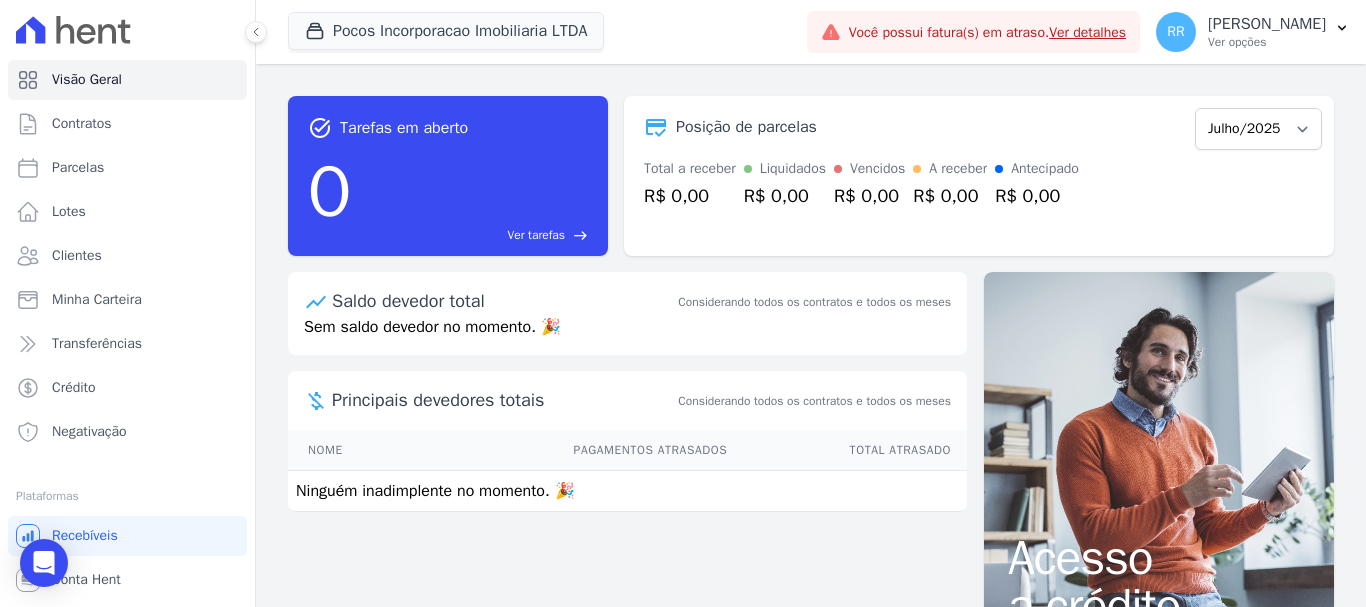 scroll, scrollTop: 0, scrollLeft: 0, axis: both 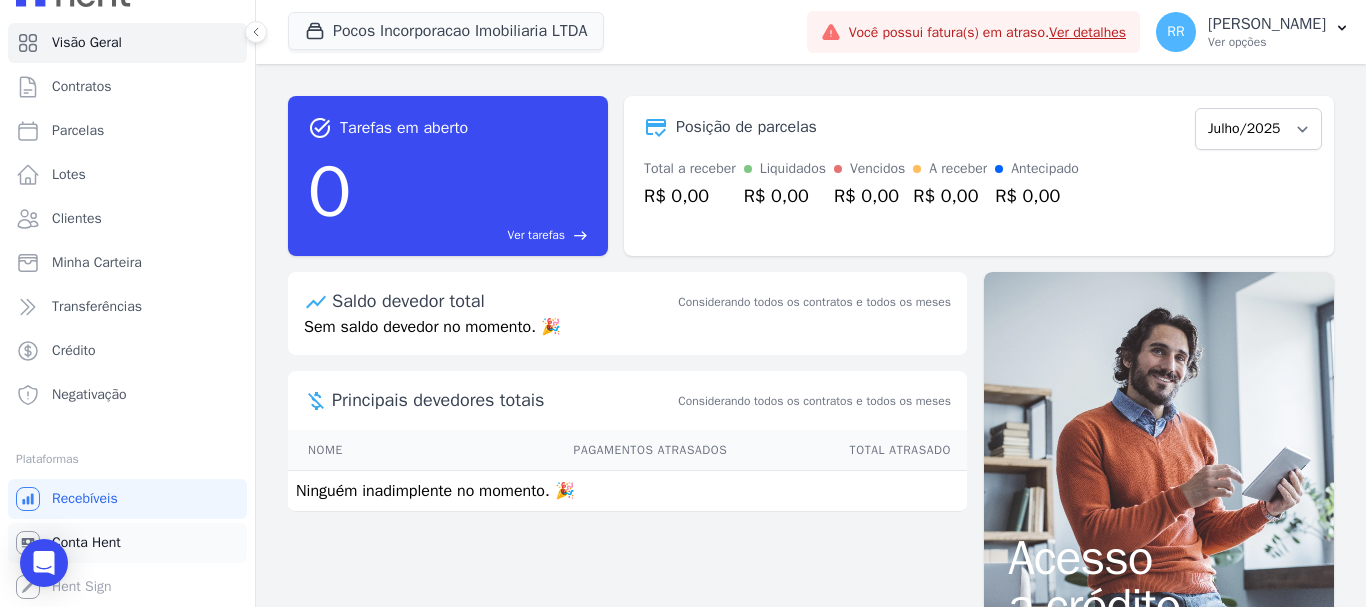 click on "Conta Hent" at bounding box center (86, 543) 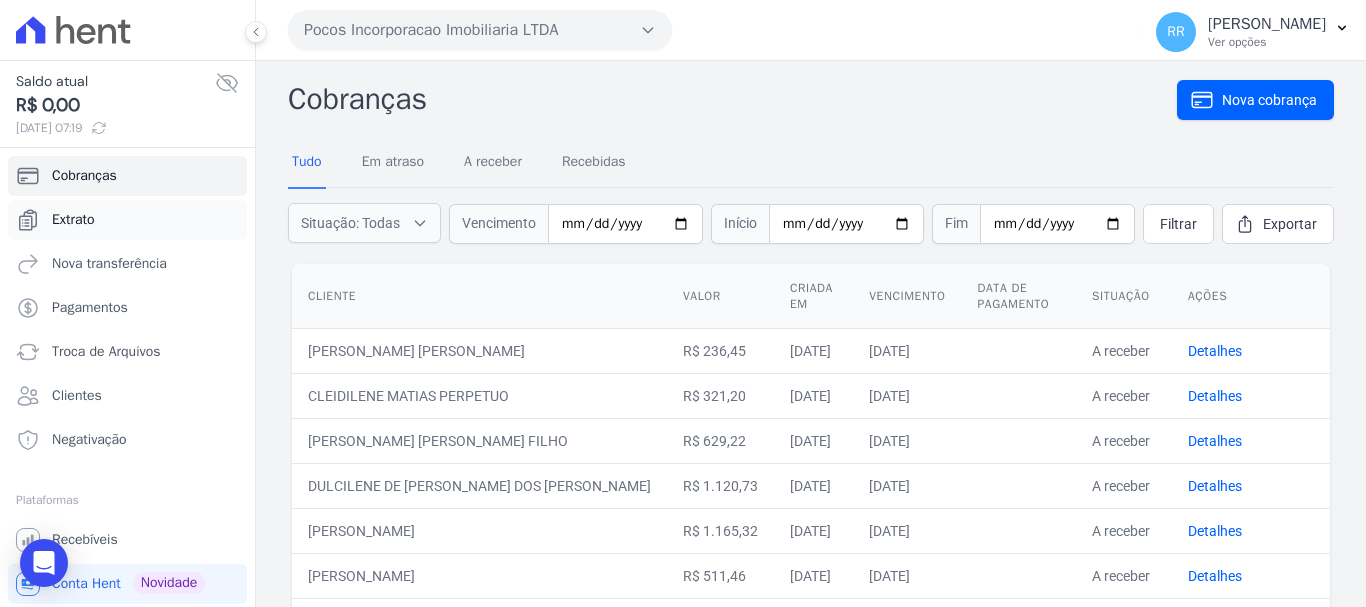 click on "Extrato" at bounding box center (73, 220) 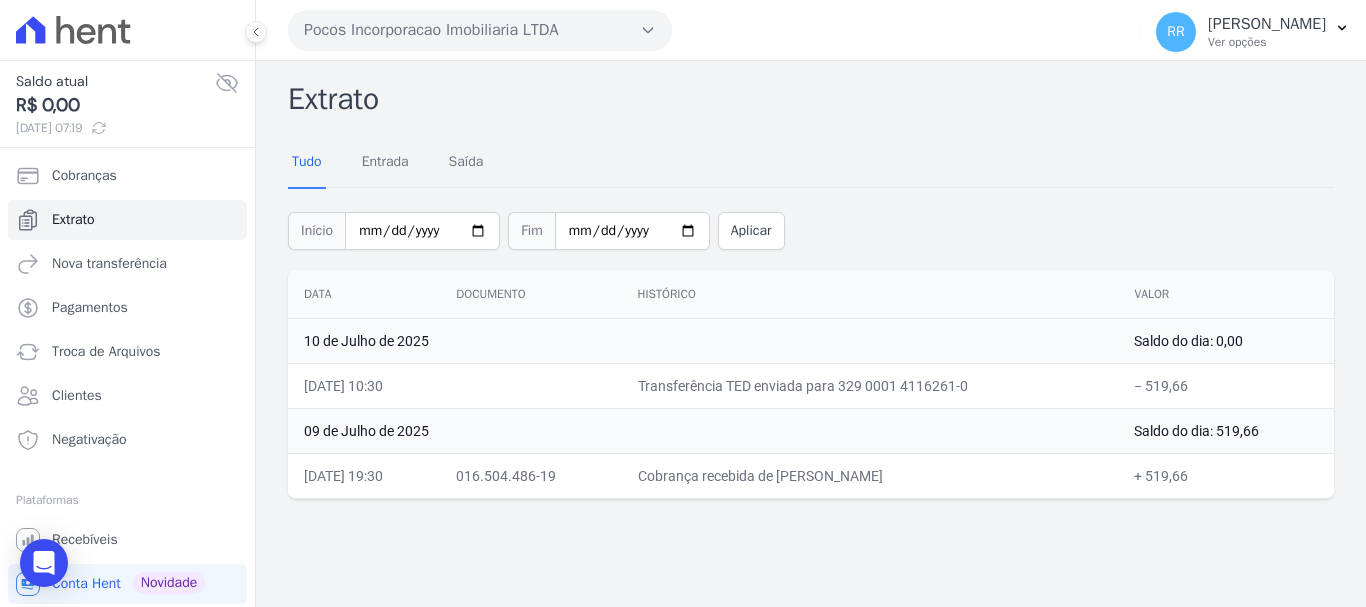 click on "Pocos Incorporacao Imobiliaria LTDA" at bounding box center [480, 30] 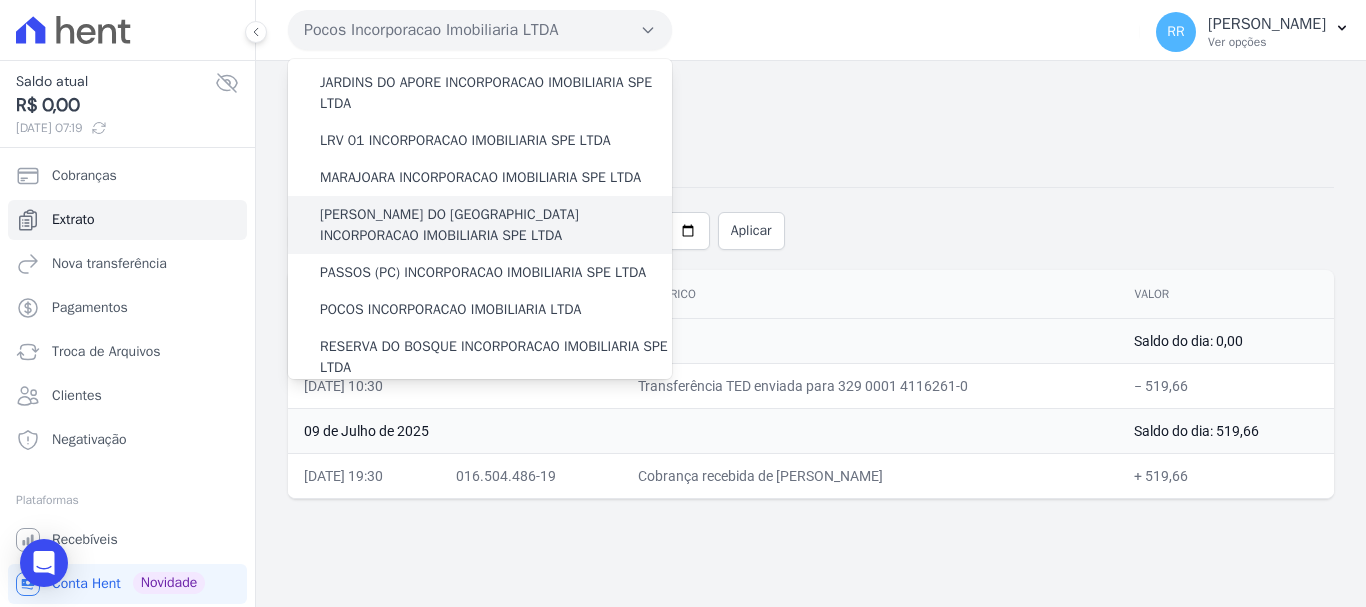 scroll, scrollTop: 600, scrollLeft: 0, axis: vertical 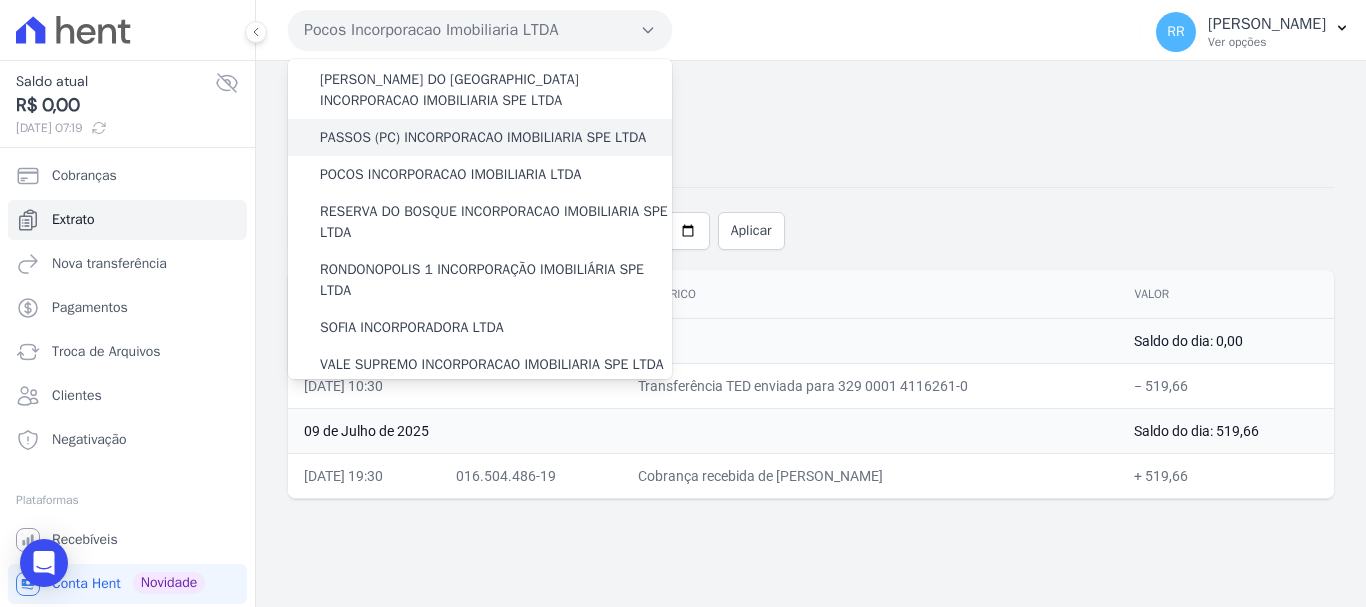 click on "PASSOS (PC) INCORPORACAO IMOBILIARIA SPE LTDA" at bounding box center (483, 137) 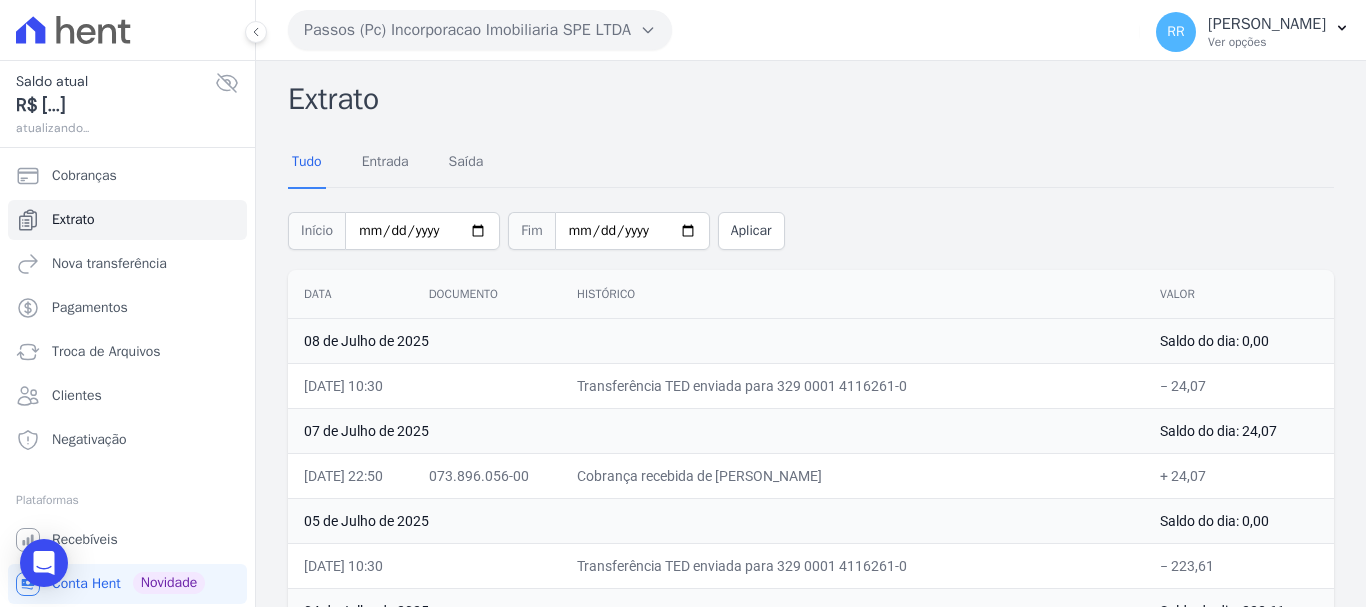 click on "Passos (Pc) Incorporacao Imobiliaria SPE LTDA" at bounding box center (480, 30) 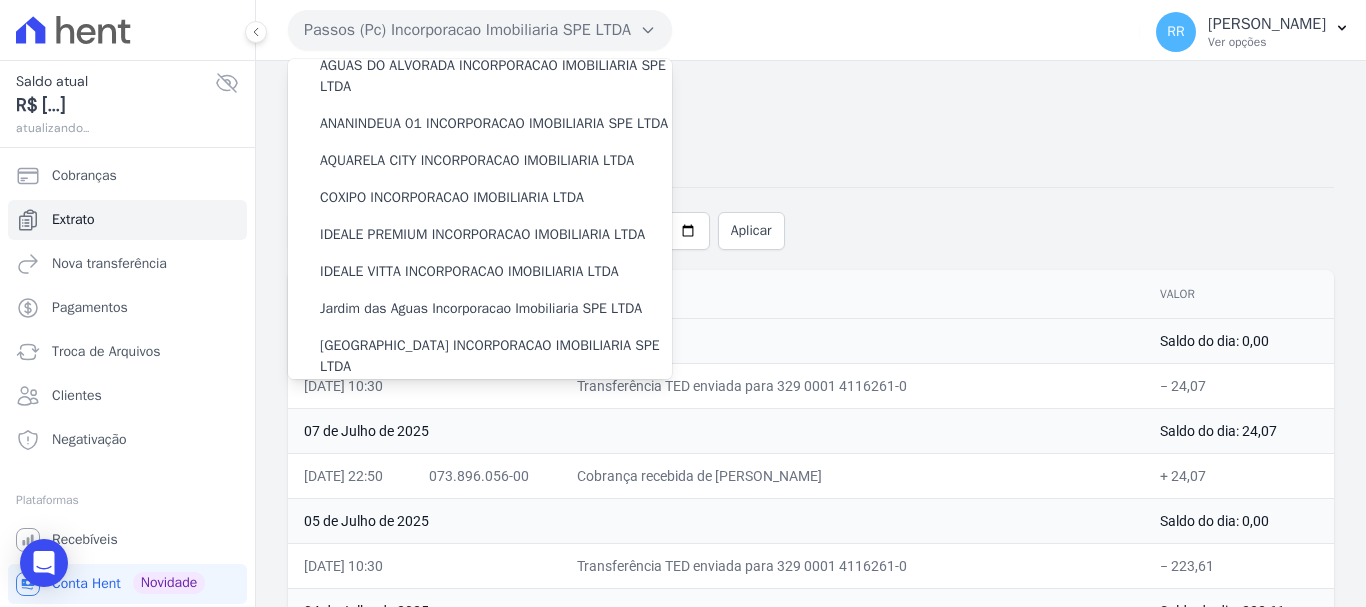 scroll, scrollTop: 100, scrollLeft: 0, axis: vertical 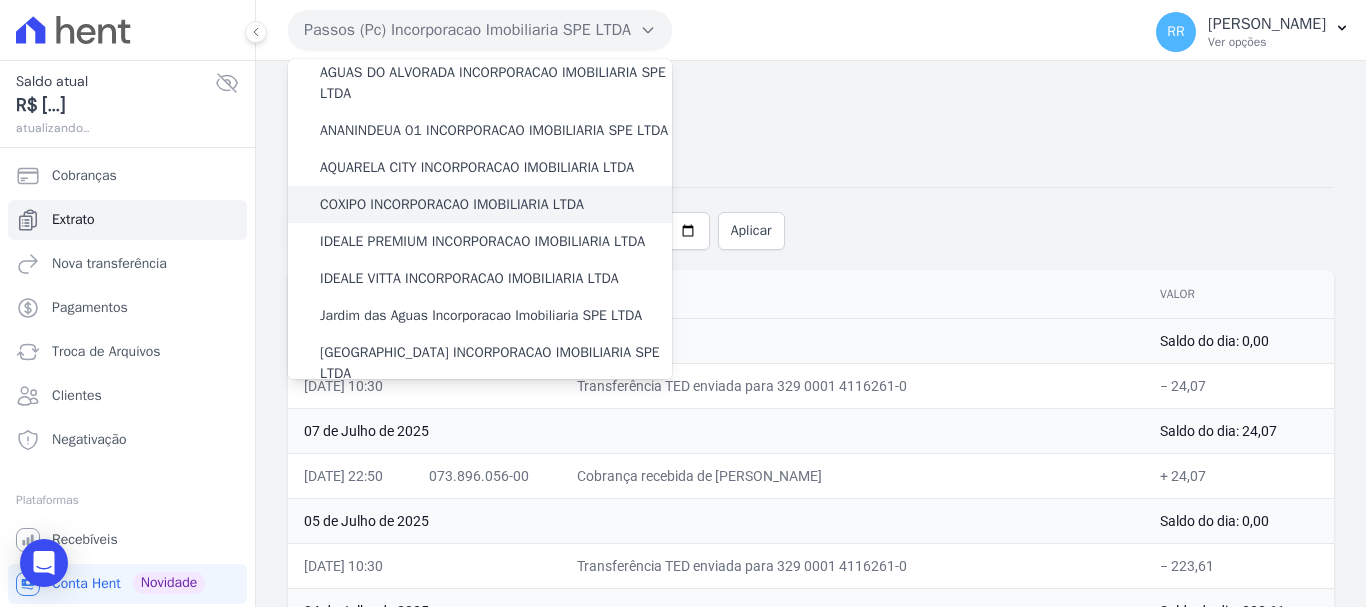 click on "COXIPO INCORPORACAO IMOBILIARIA LTDA" at bounding box center (452, 204) 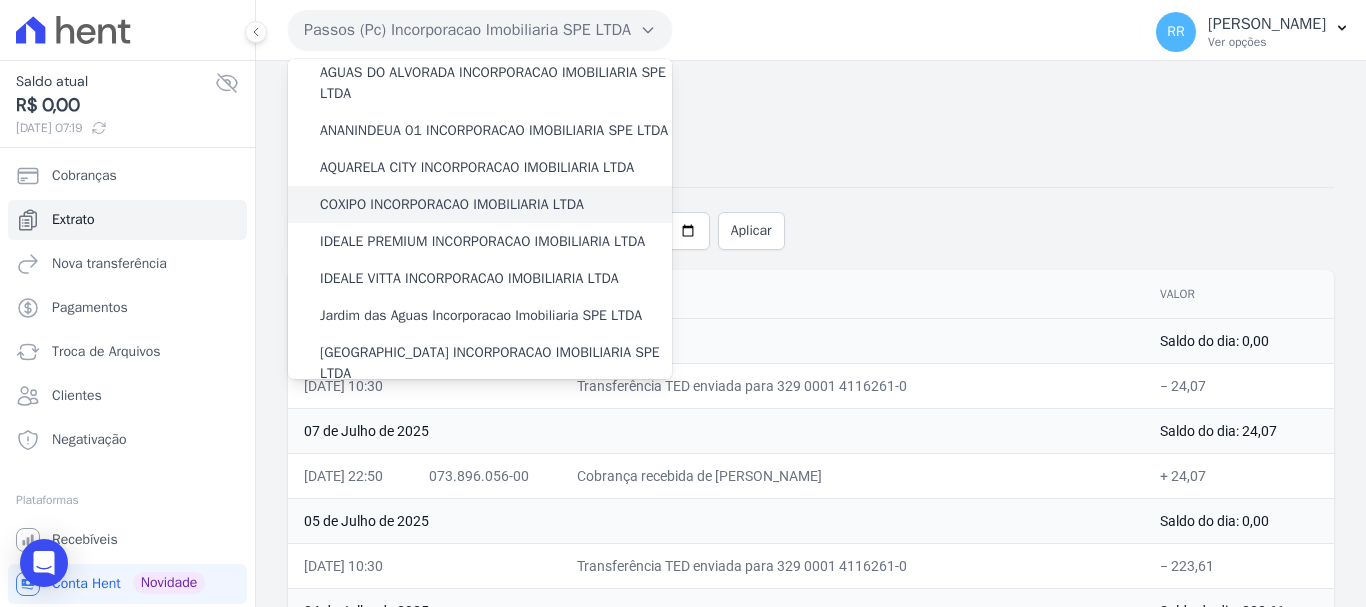 click on "COXIPO INCORPORACAO IMOBILIARIA LTDA" at bounding box center (452, 204) 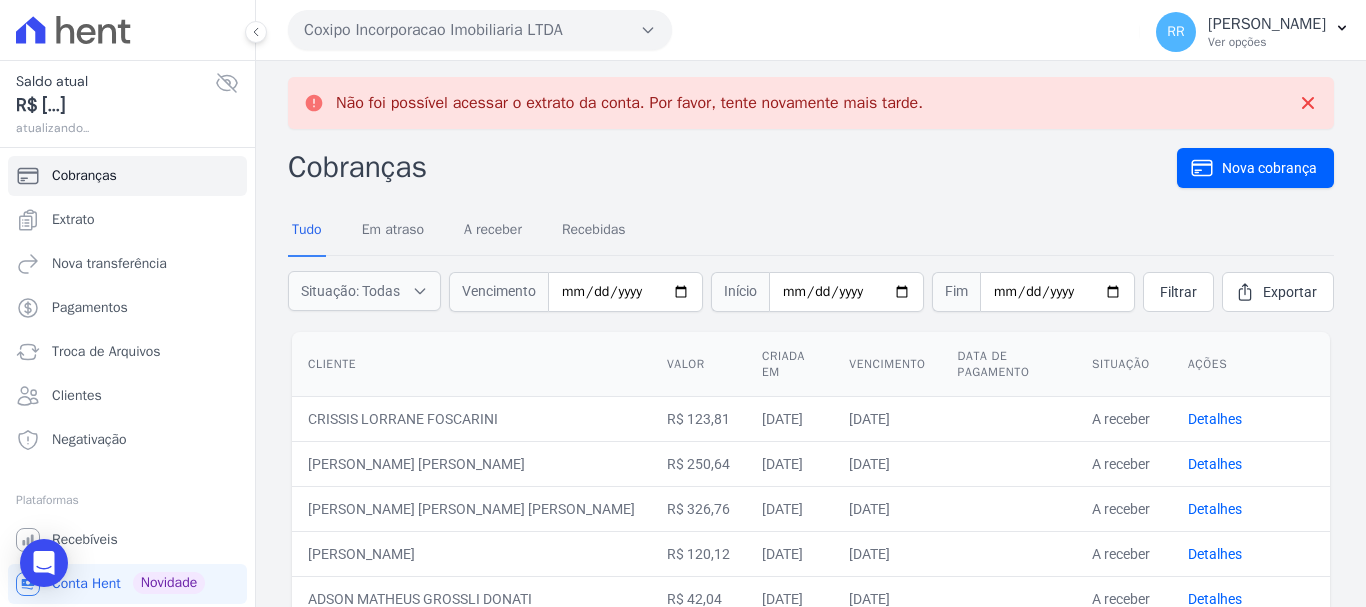 click on "Coxipo Incorporacao Imobiliaria LTDA" at bounding box center (480, 30) 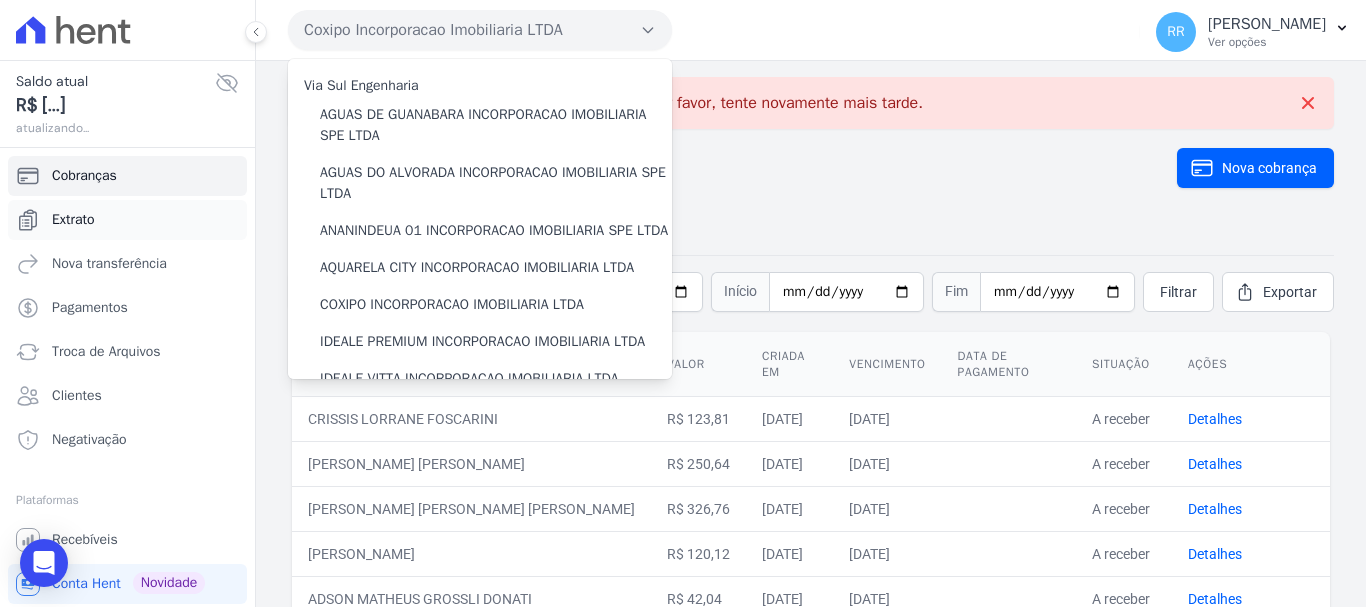 click on "Extrato" at bounding box center [127, 220] 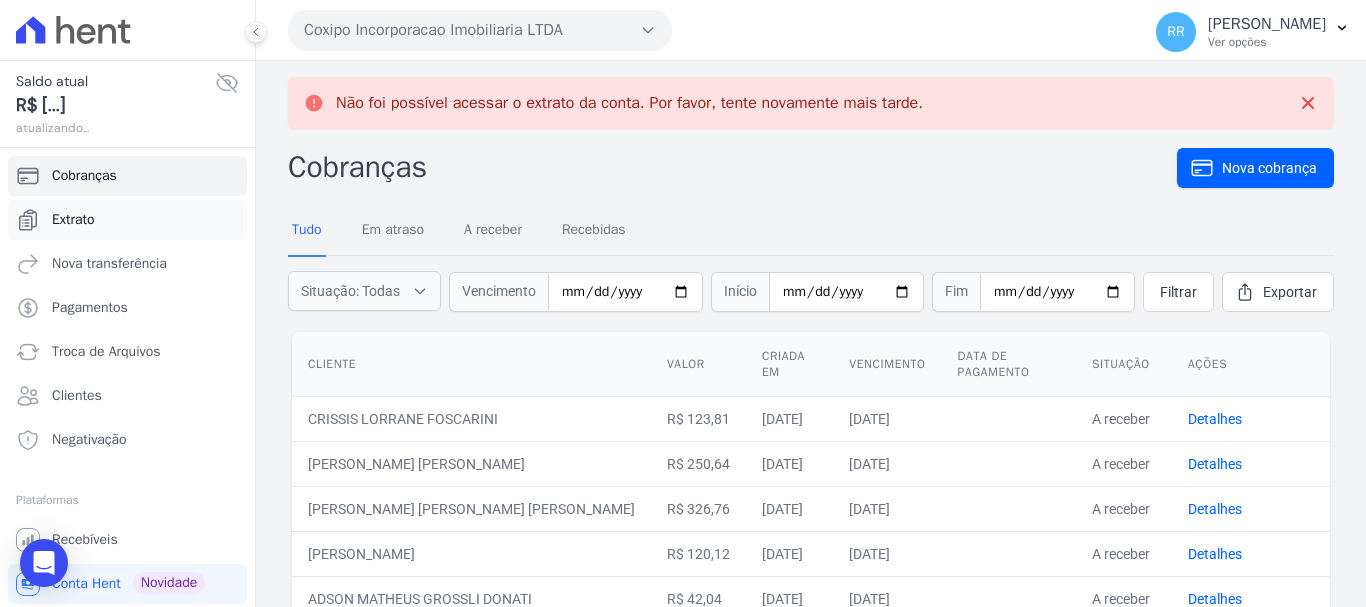 click on "Extrato" at bounding box center [73, 220] 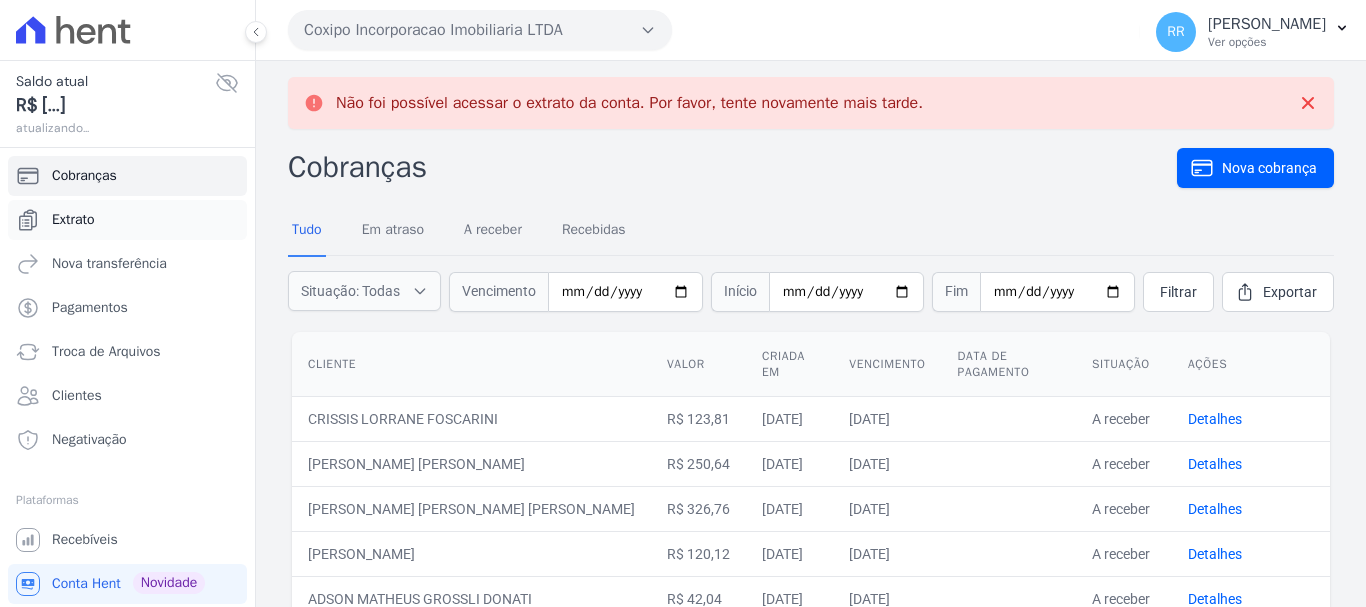 click on "Extrato" at bounding box center (73, 220) 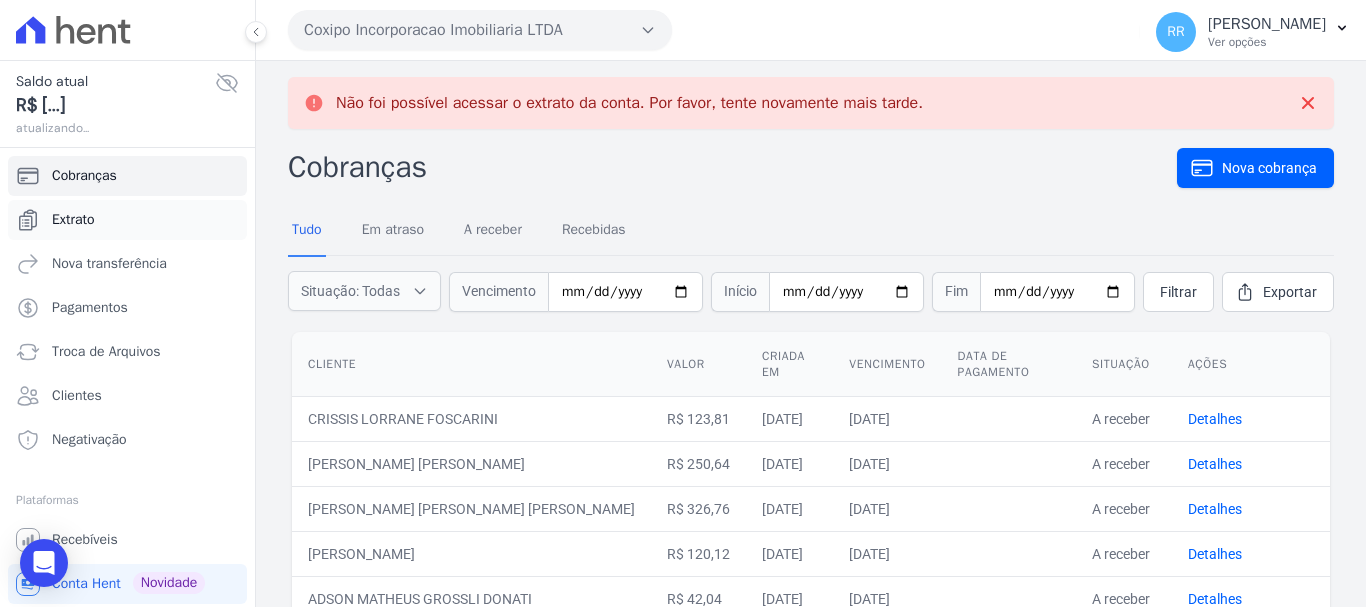 click on "Extrato" at bounding box center (73, 220) 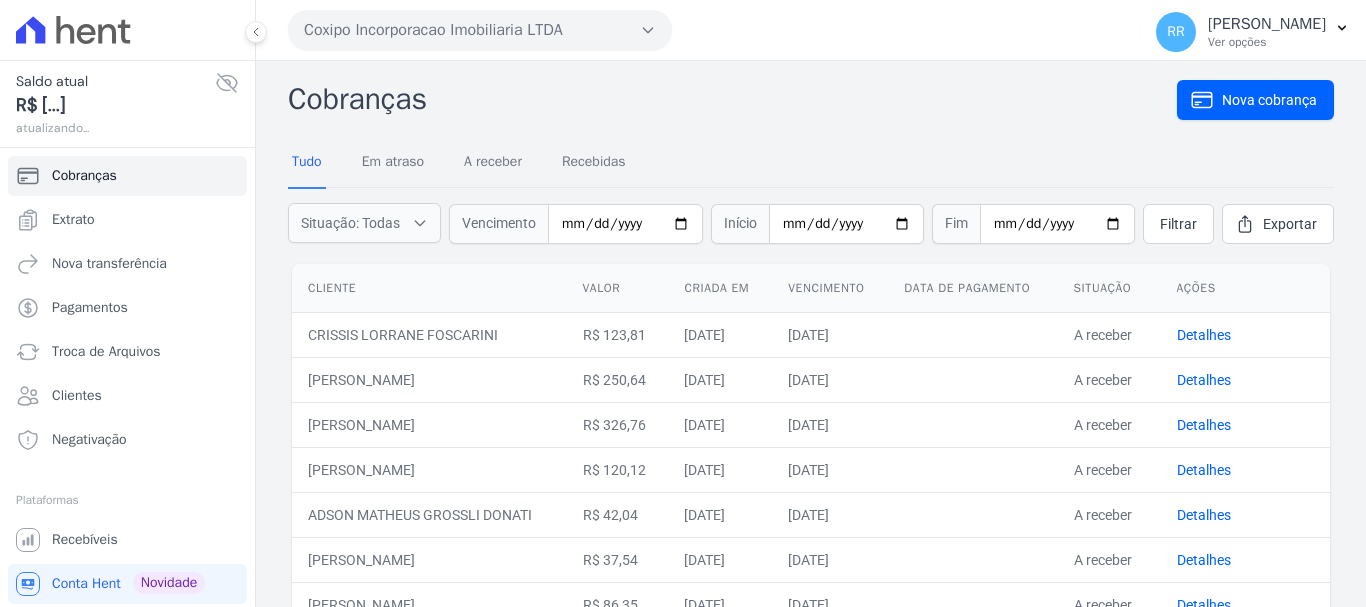 scroll, scrollTop: 0, scrollLeft: 0, axis: both 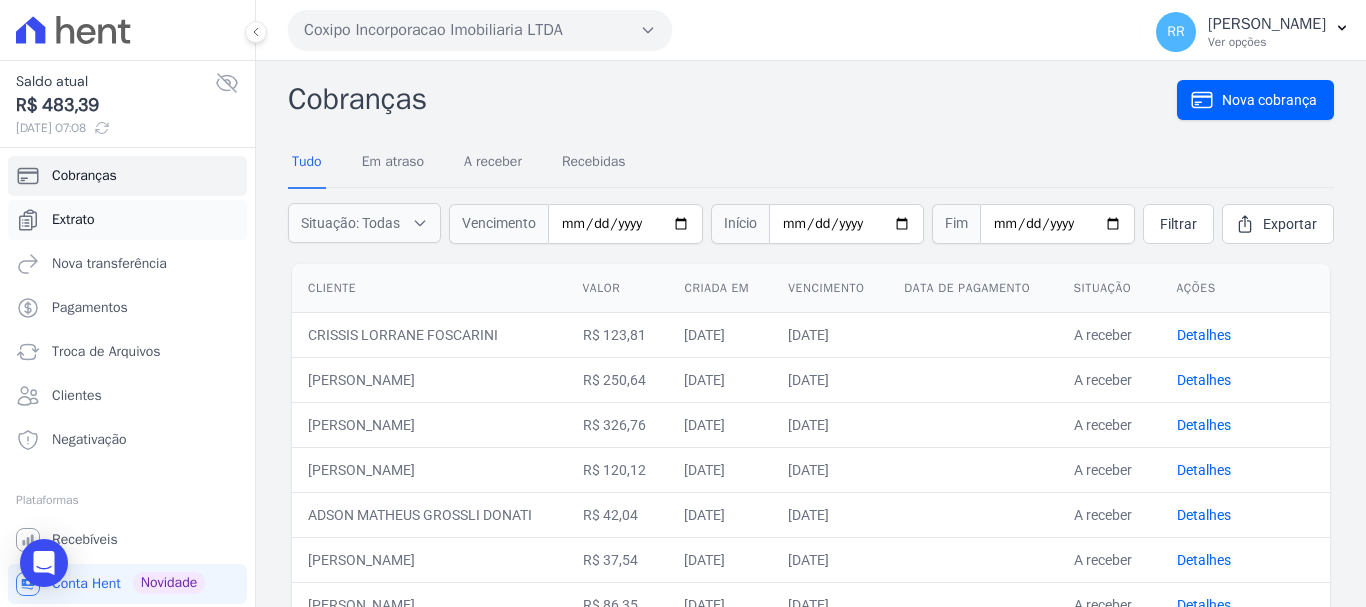click on "Extrato" at bounding box center (73, 220) 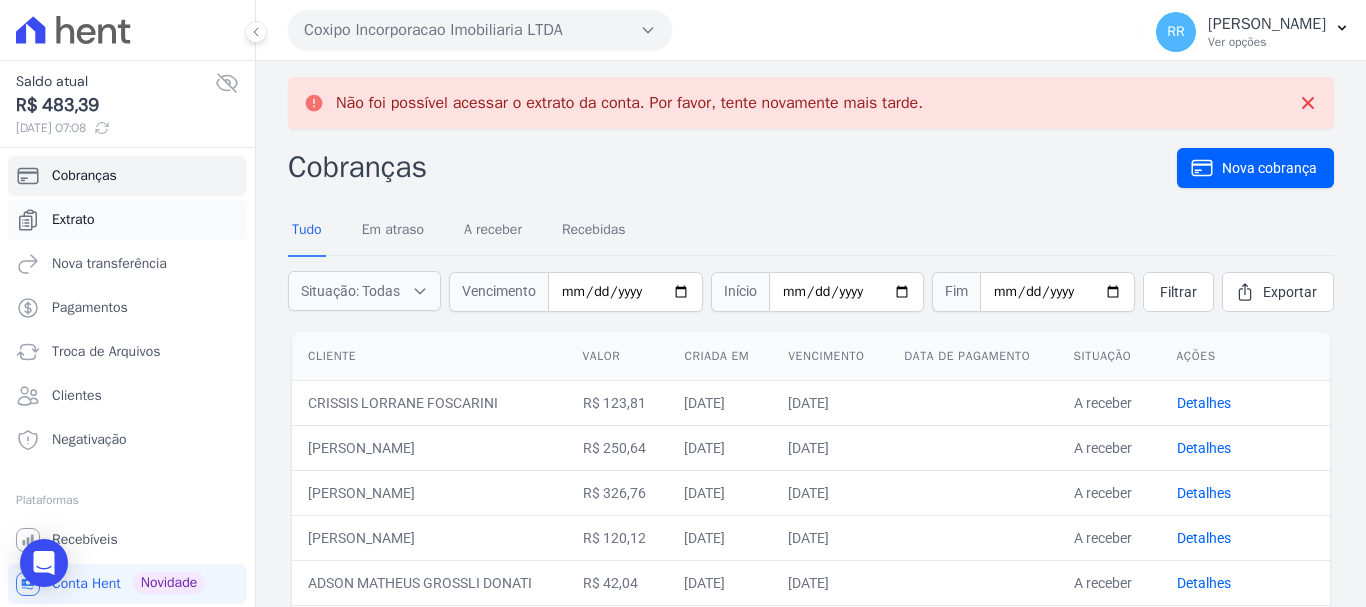click on "Extrato" at bounding box center [73, 220] 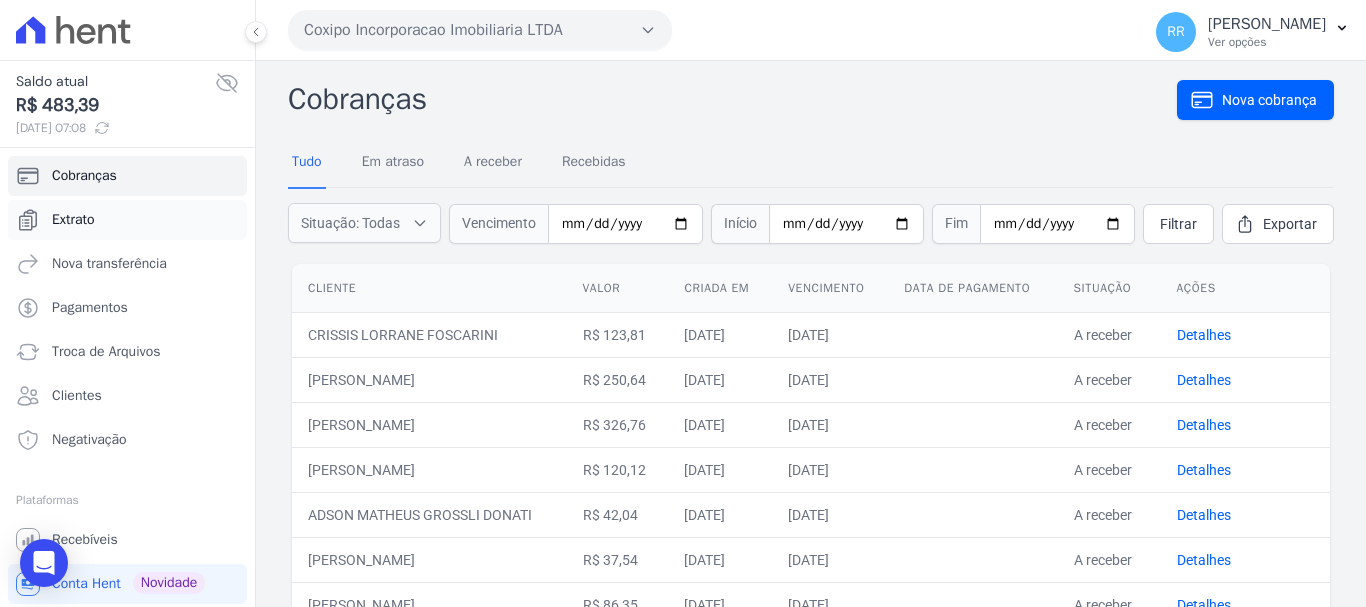 click on "Extrato" at bounding box center [73, 220] 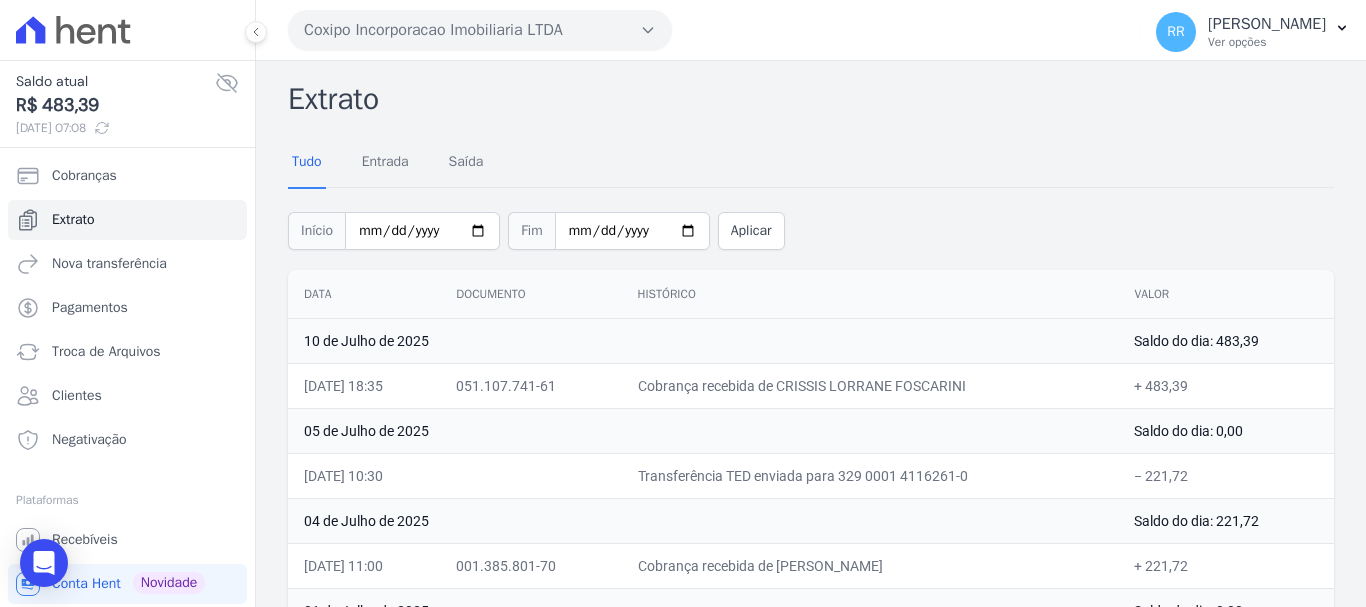 drag, startPoint x: 584, startPoint y: 23, endPoint x: 552, endPoint y: 40, distance: 36.23534 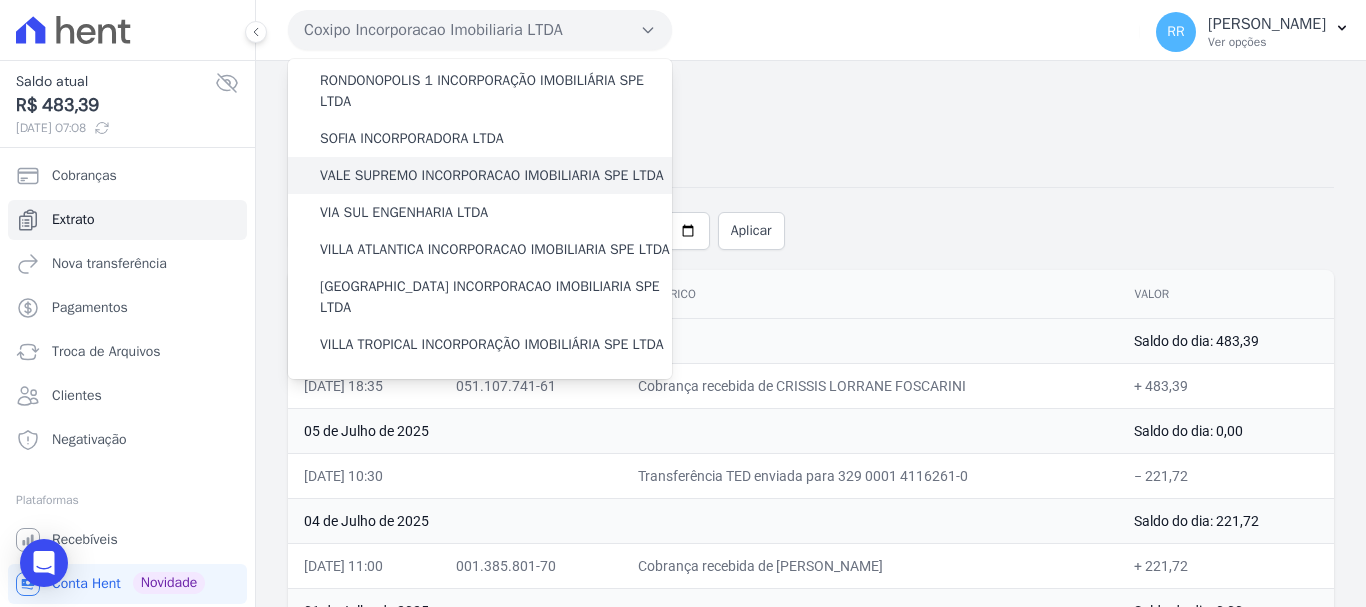 scroll, scrollTop: 873, scrollLeft: 0, axis: vertical 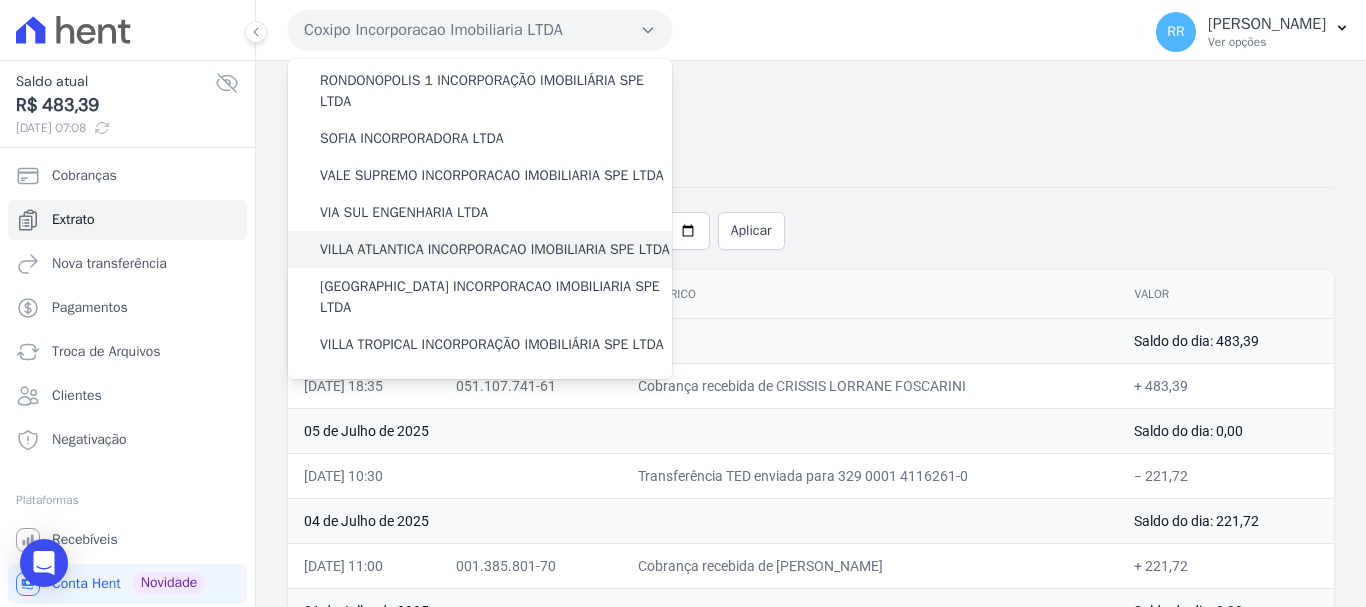 click on "VILLA ATLANTICA INCORPORACAO IMOBILIARIA SPE LTDA" at bounding box center [495, 249] 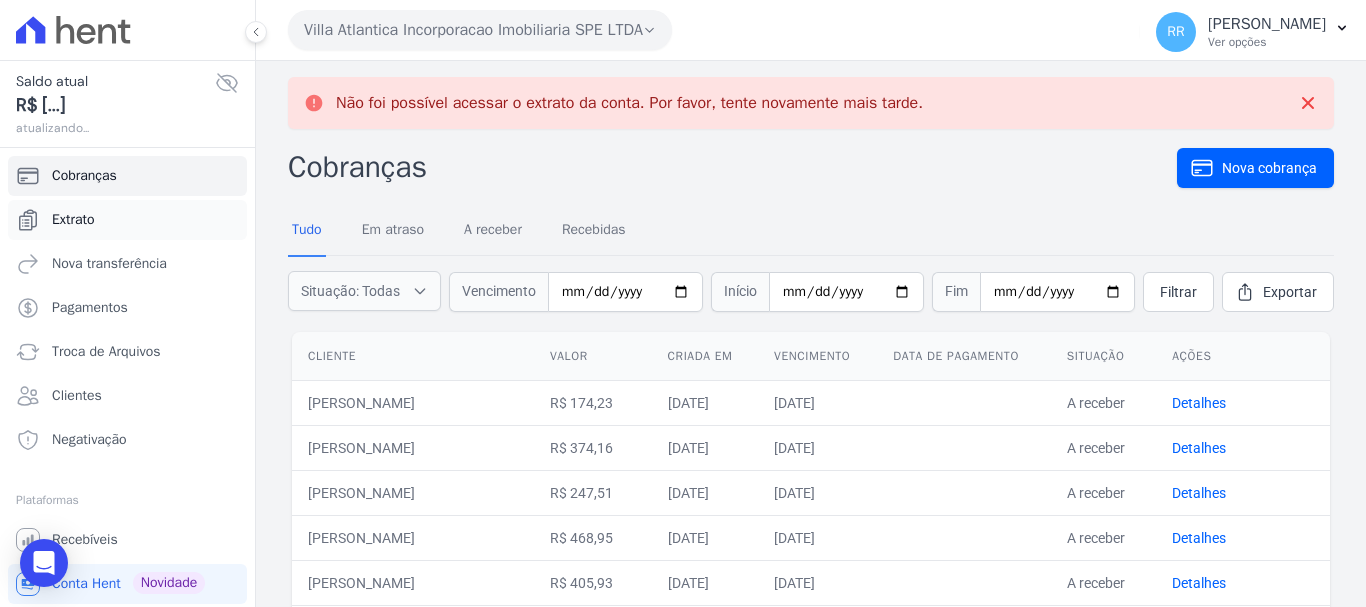 drag, startPoint x: 60, startPoint y: 203, endPoint x: 56, endPoint y: 224, distance: 21.377558 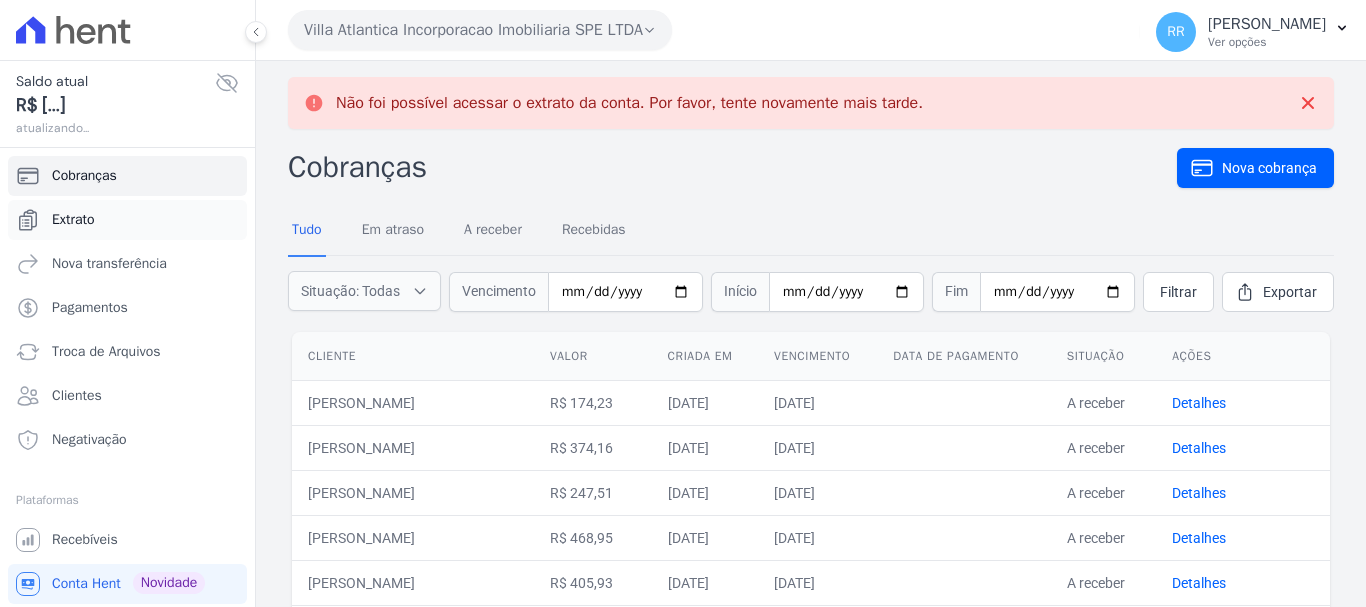 click on "Extrato" at bounding box center [73, 220] 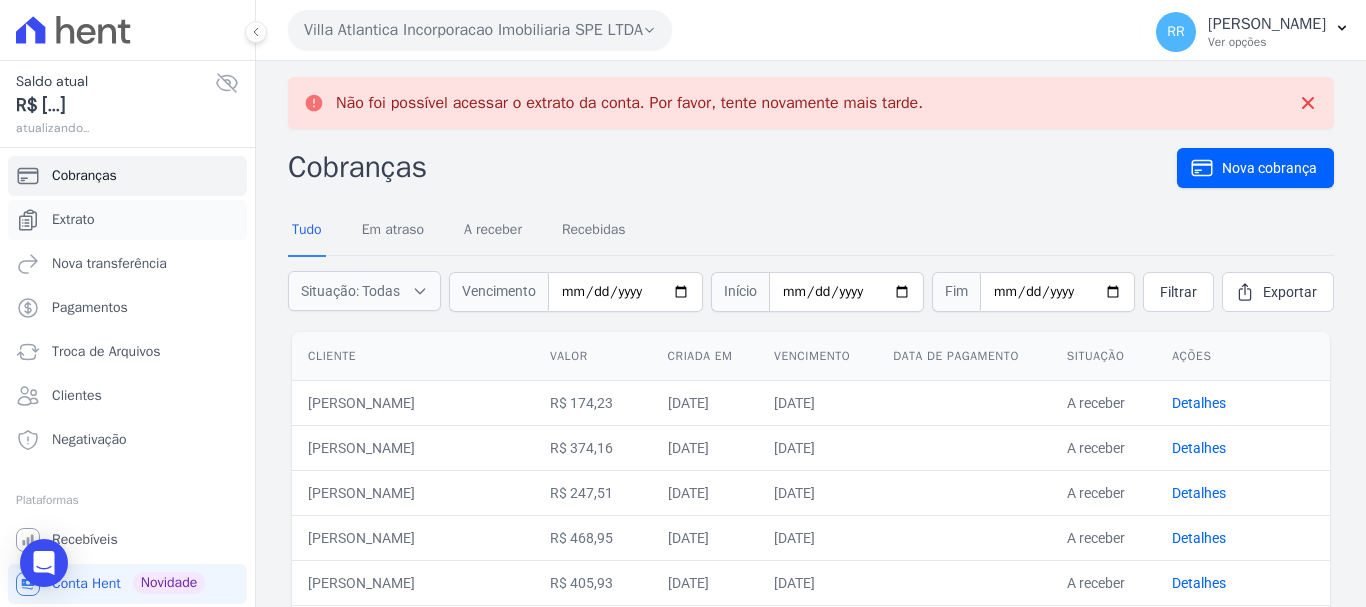 click on "Extrato" at bounding box center [73, 220] 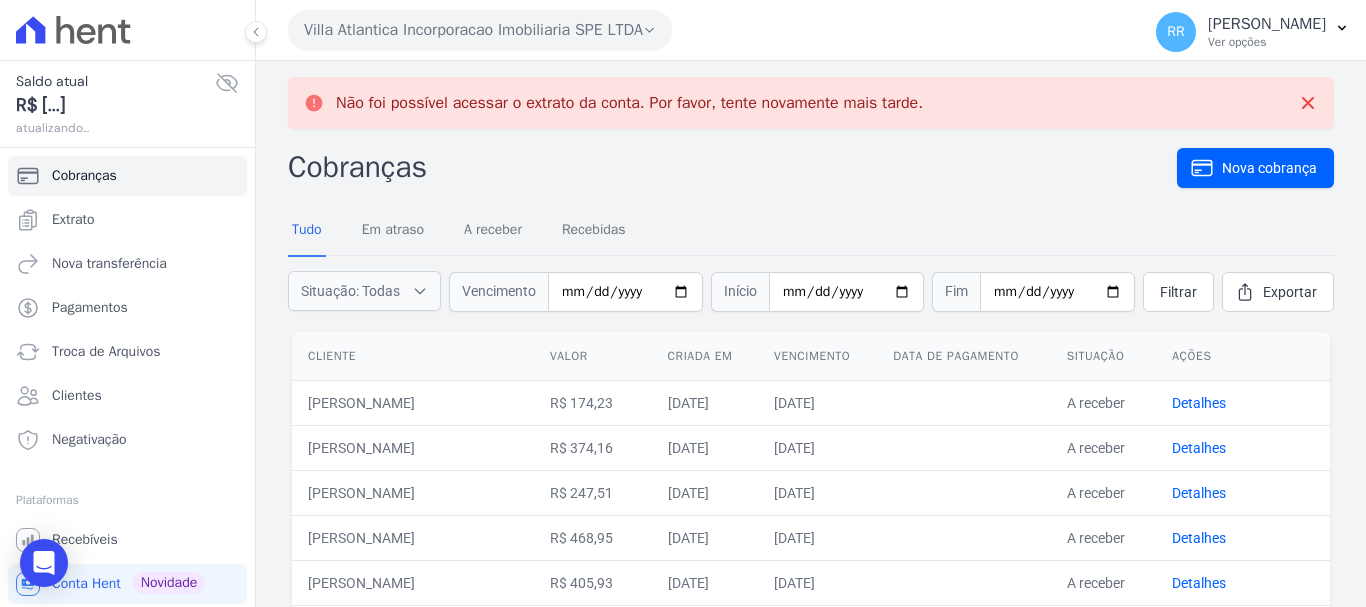 click on "Villa Atlantica Incorporacao Imobiliaria SPE LTDA" at bounding box center (480, 30) 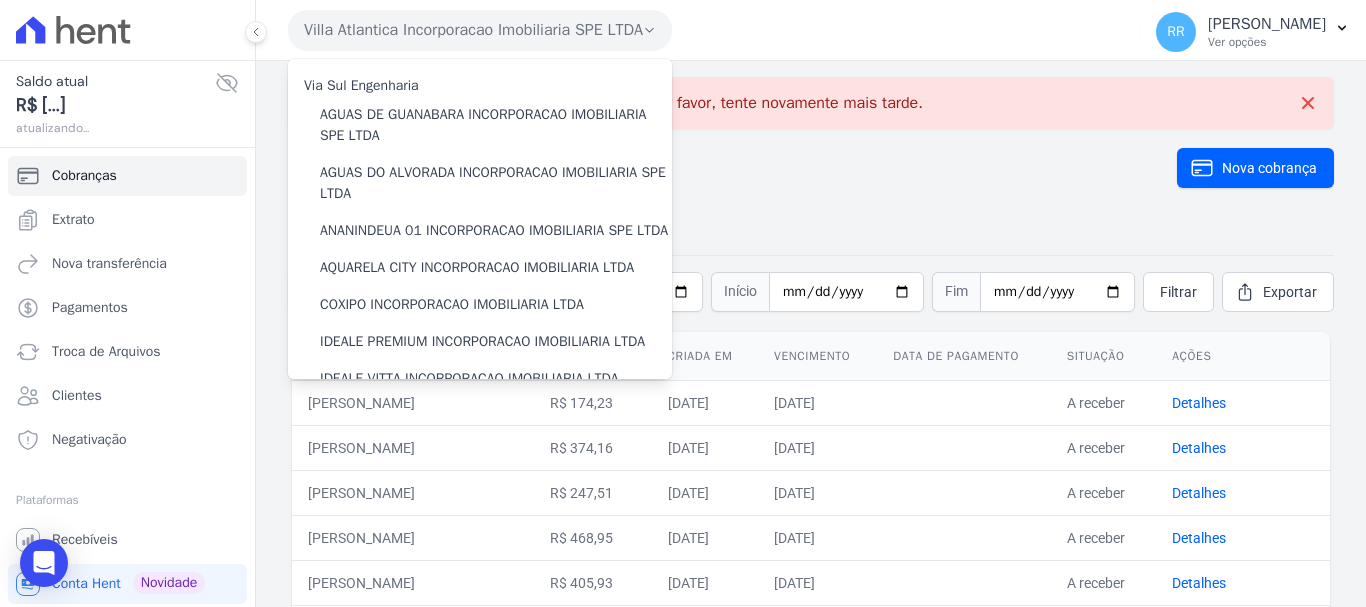 click on "Villa Atlantica Incorporacao Imobiliaria SPE LTDA" at bounding box center [480, 30] 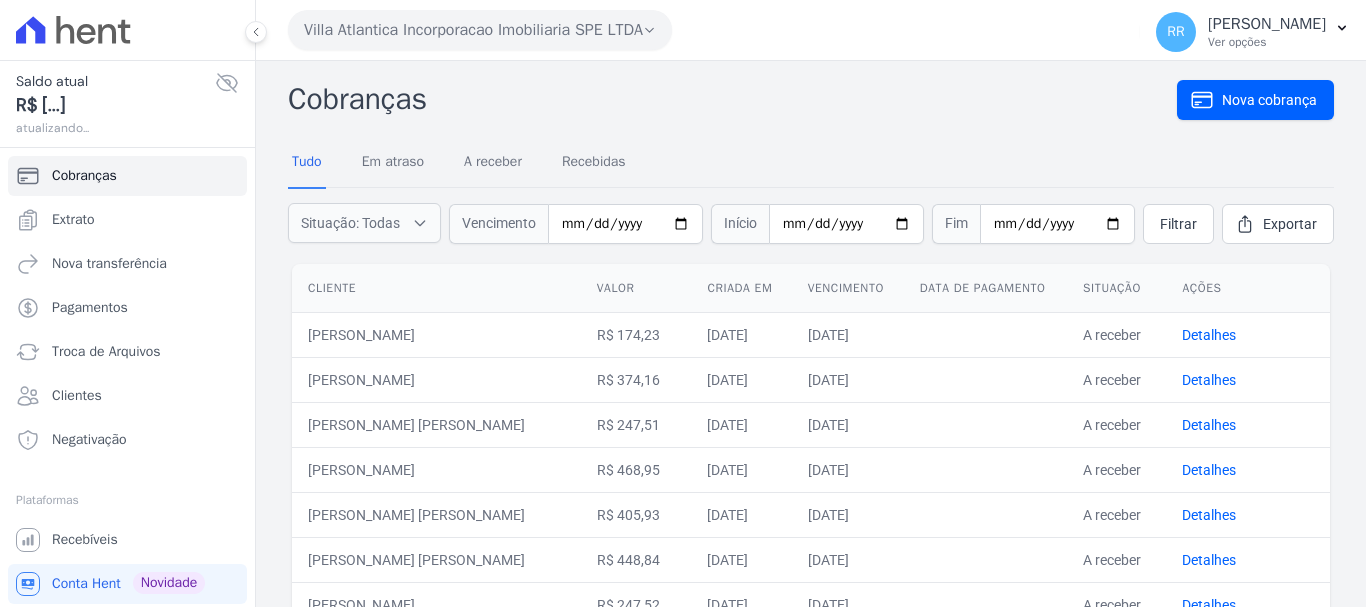 scroll, scrollTop: 0, scrollLeft: 0, axis: both 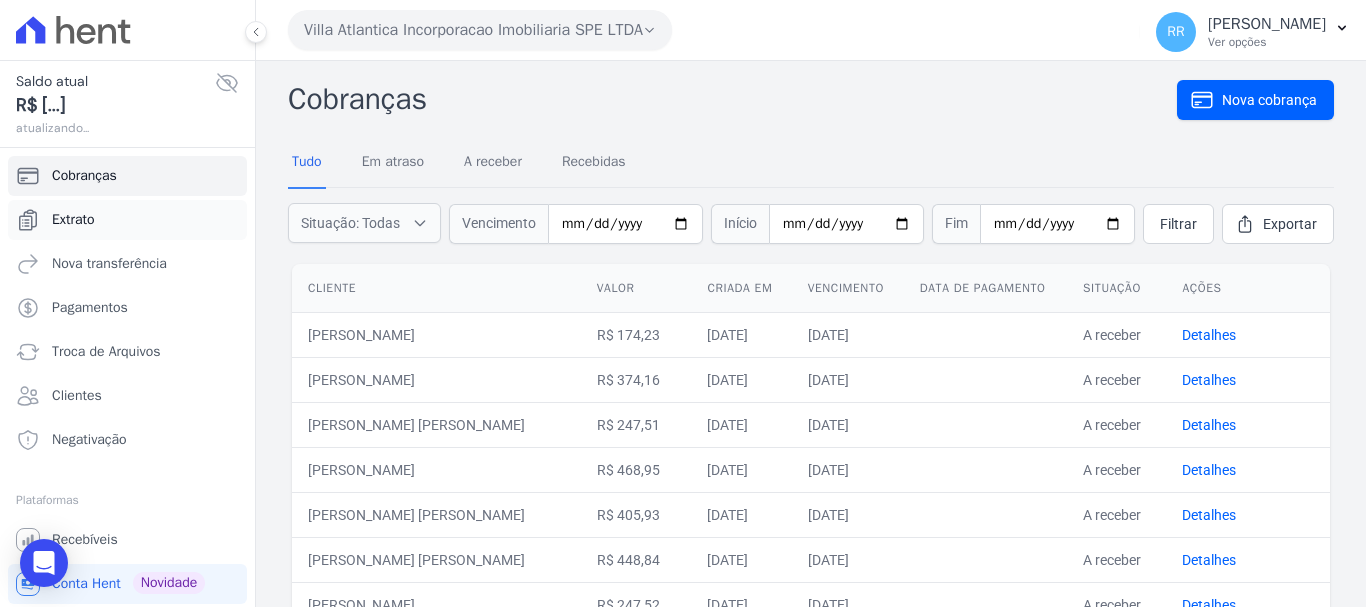 click on "Extrato" at bounding box center [73, 220] 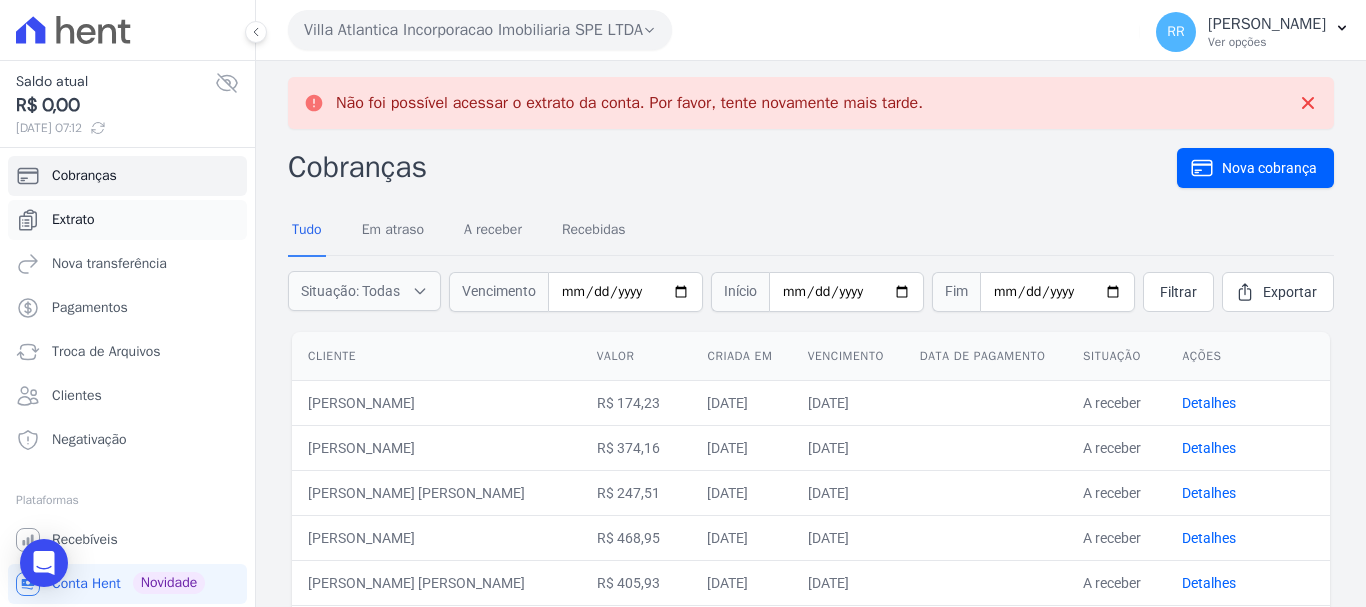 click on "Extrato" at bounding box center (73, 220) 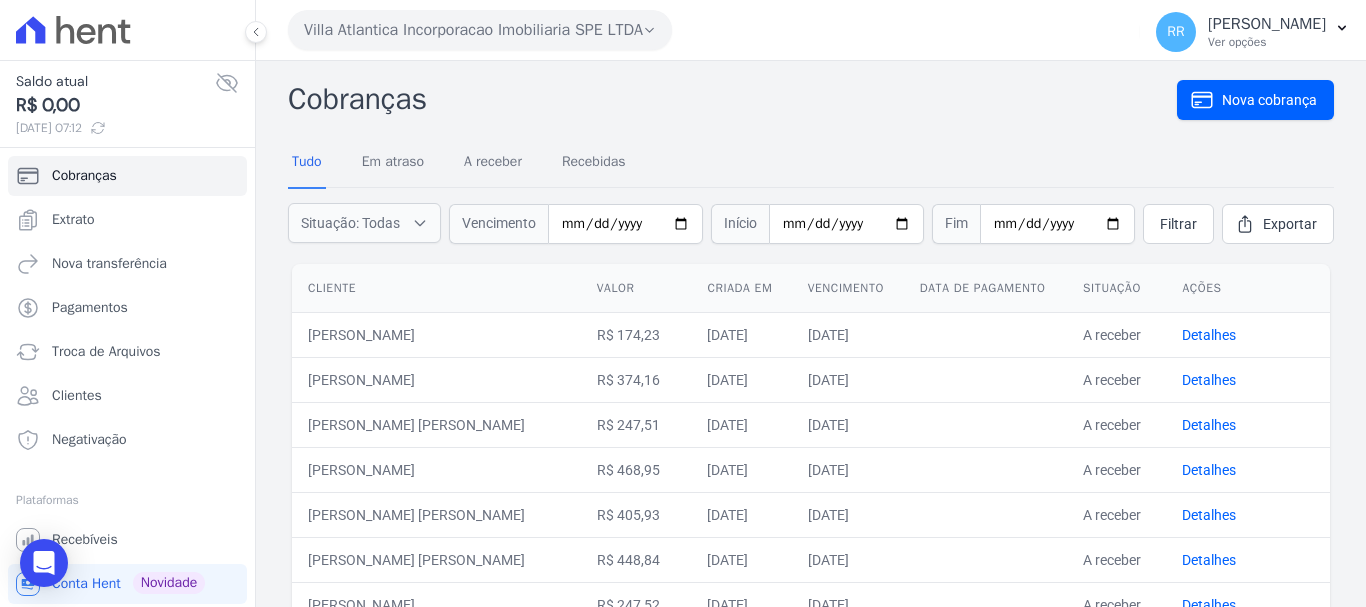 click on "Villa Atlantica Incorporacao Imobiliaria SPE LTDA" at bounding box center (480, 30) 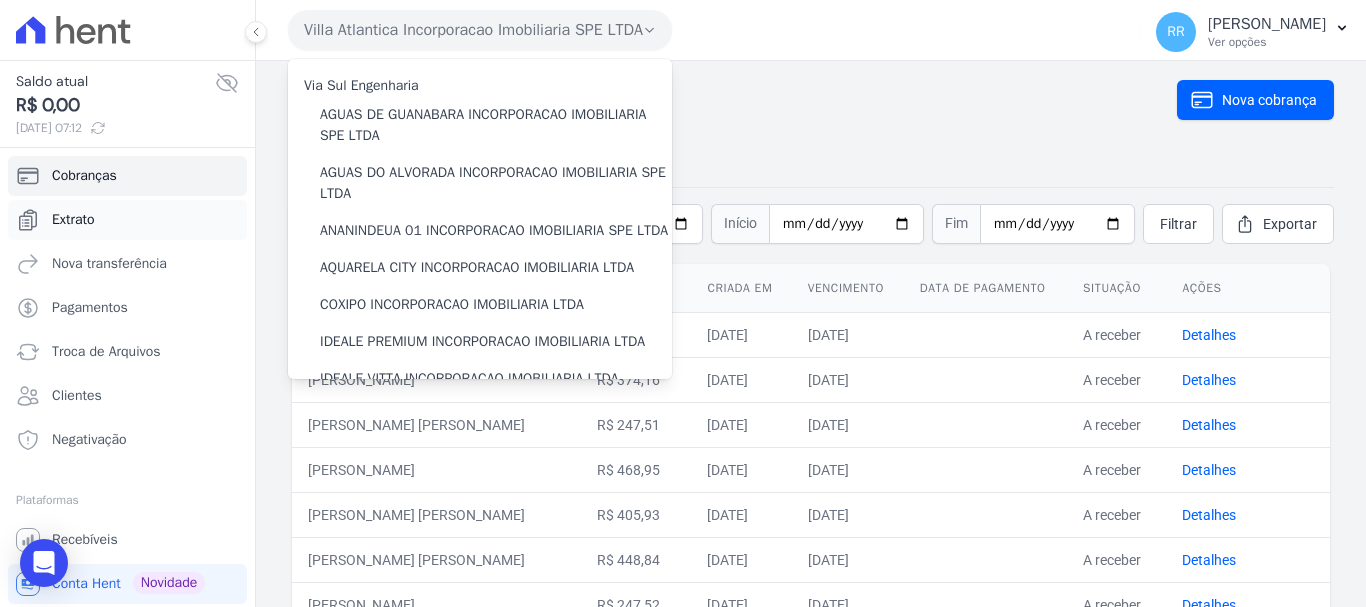 click on "Extrato" at bounding box center [73, 220] 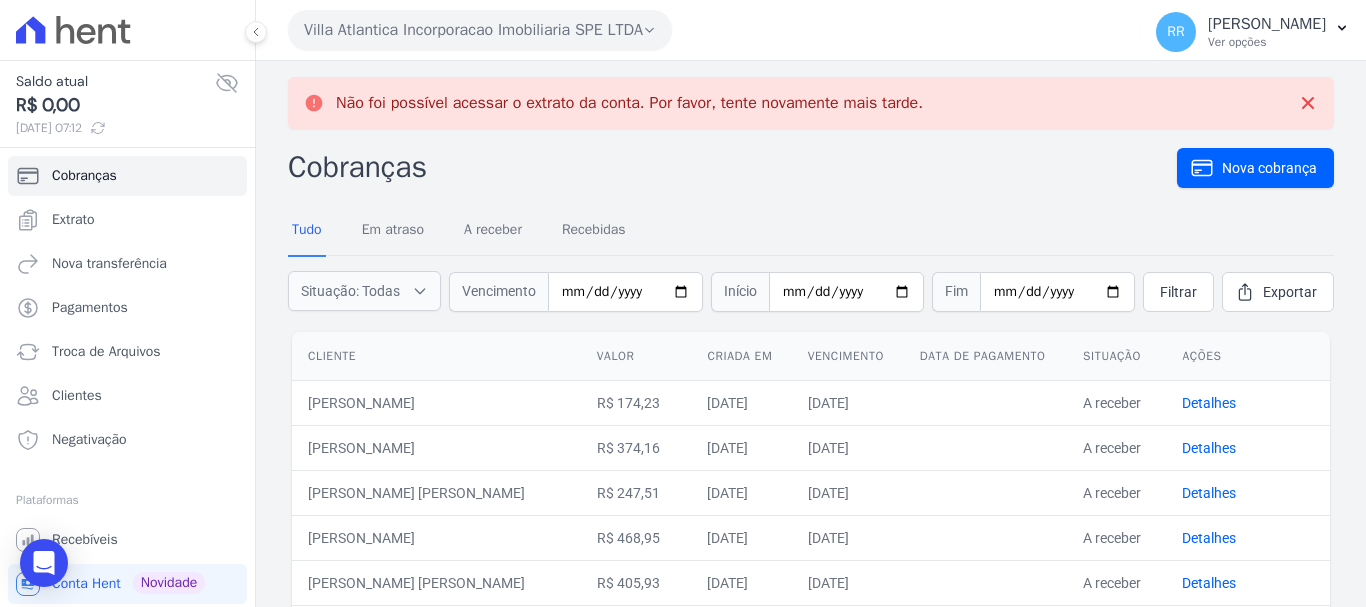 click on "Cobranças
Extrato
Nova transferência
Pagamentos
Troca de [GEOGRAPHIC_DATA]
Clientes
Negativação" at bounding box center [127, 308] 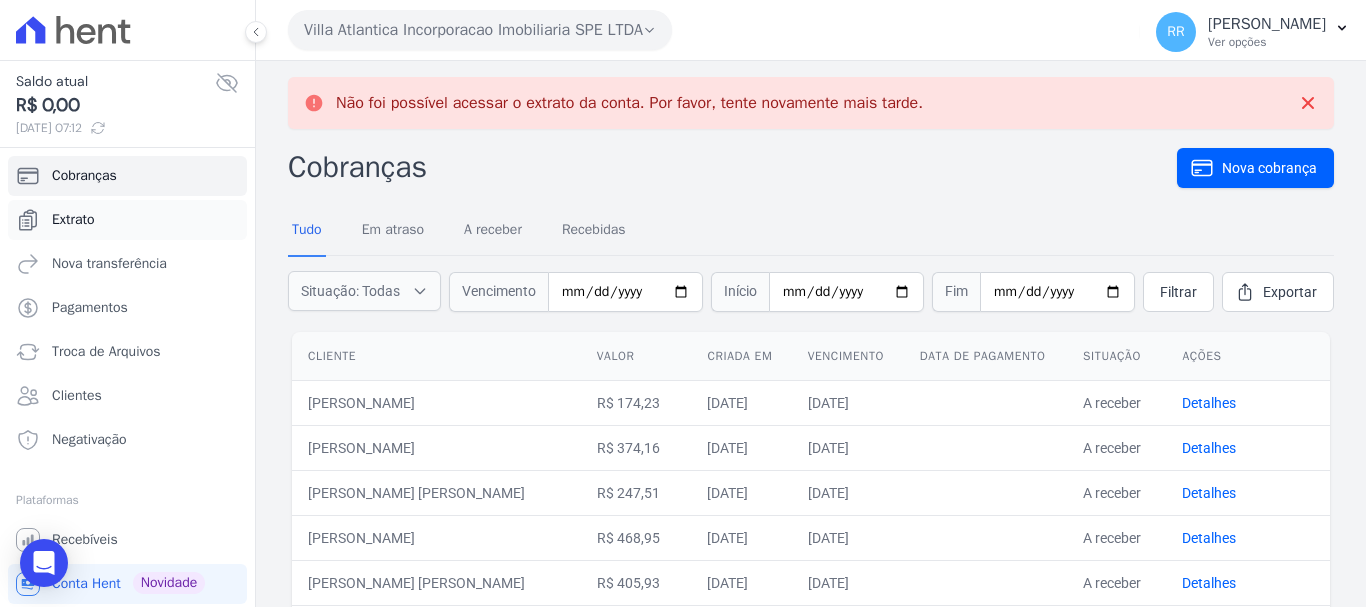 click on "Extrato" at bounding box center [73, 220] 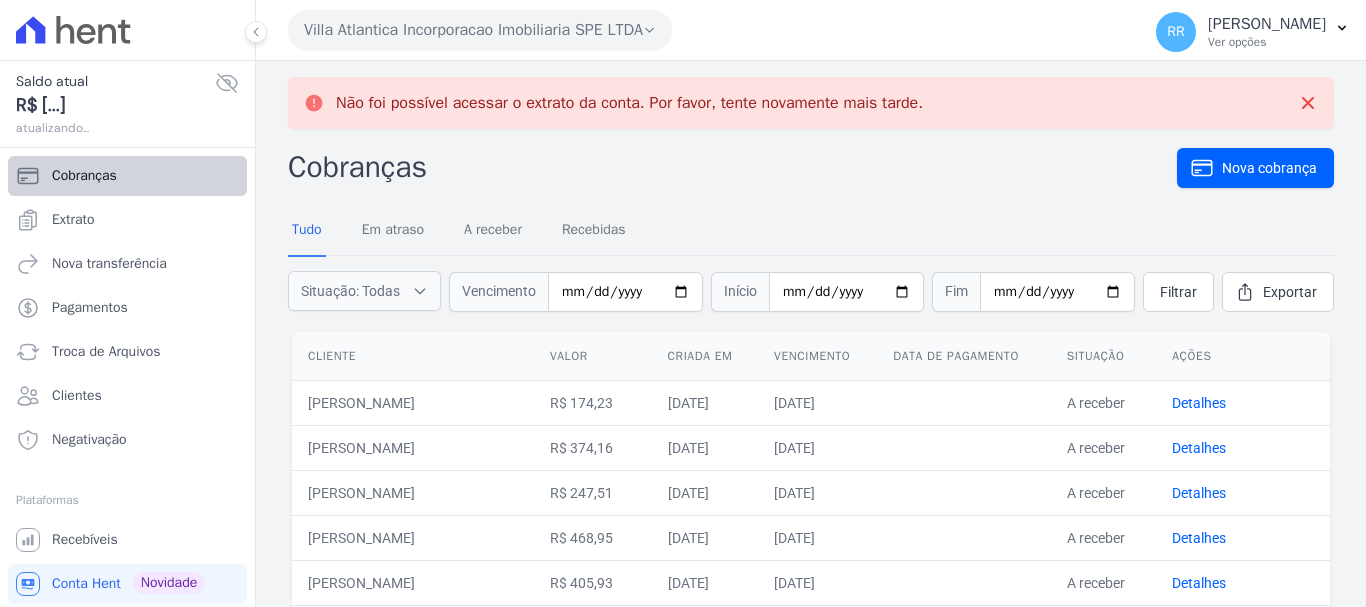 scroll, scrollTop: 0, scrollLeft: 0, axis: both 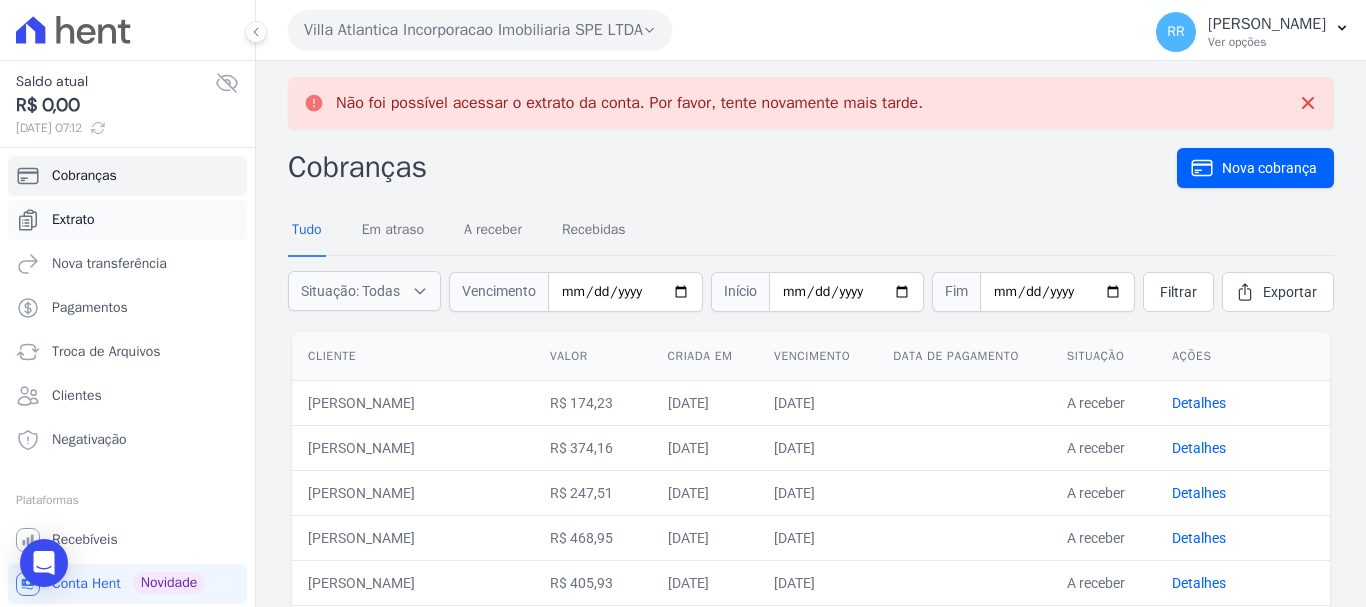 click on "Extrato" at bounding box center (73, 220) 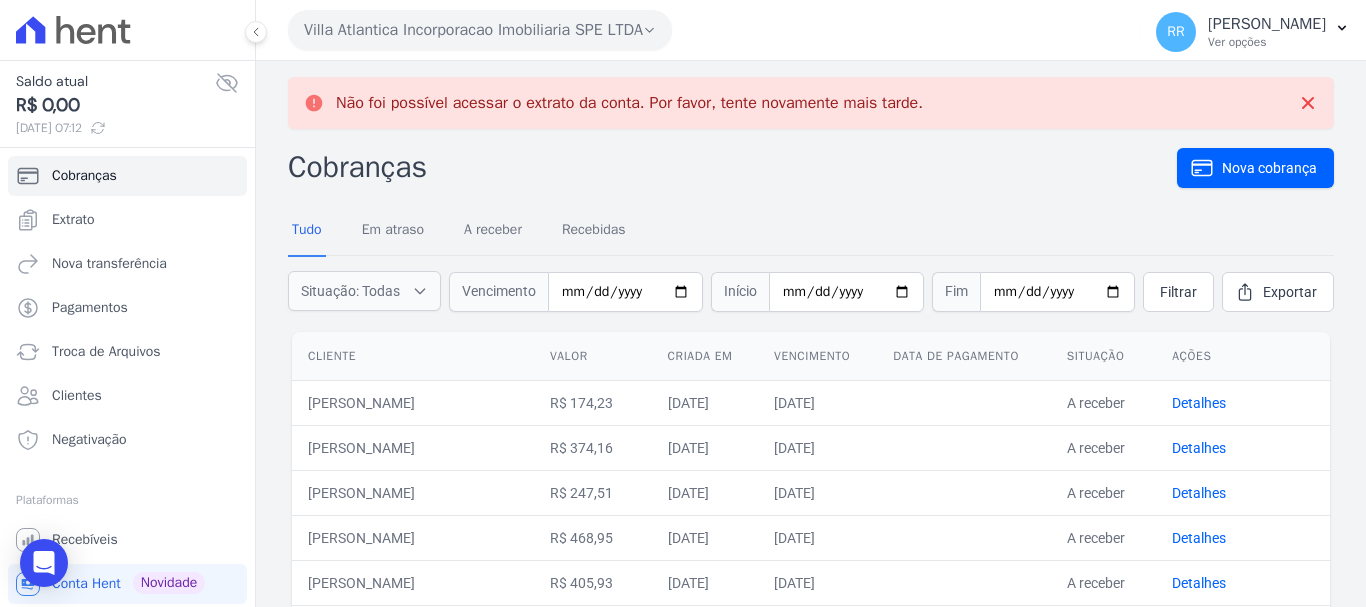 click on "Villa Atlantica Incorporacao Imobiliaria SPE LTDA" at bounding box center (480, 30) 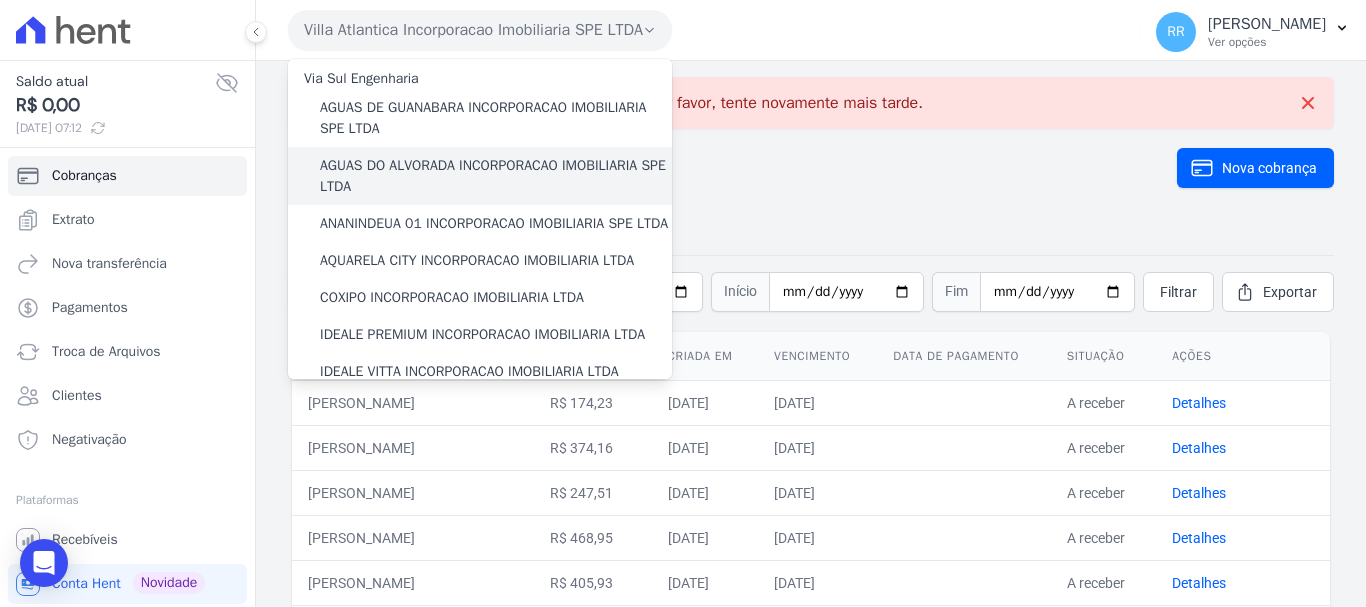 scroll, scrollTop: 0, scrollLeft: 0, axis: both 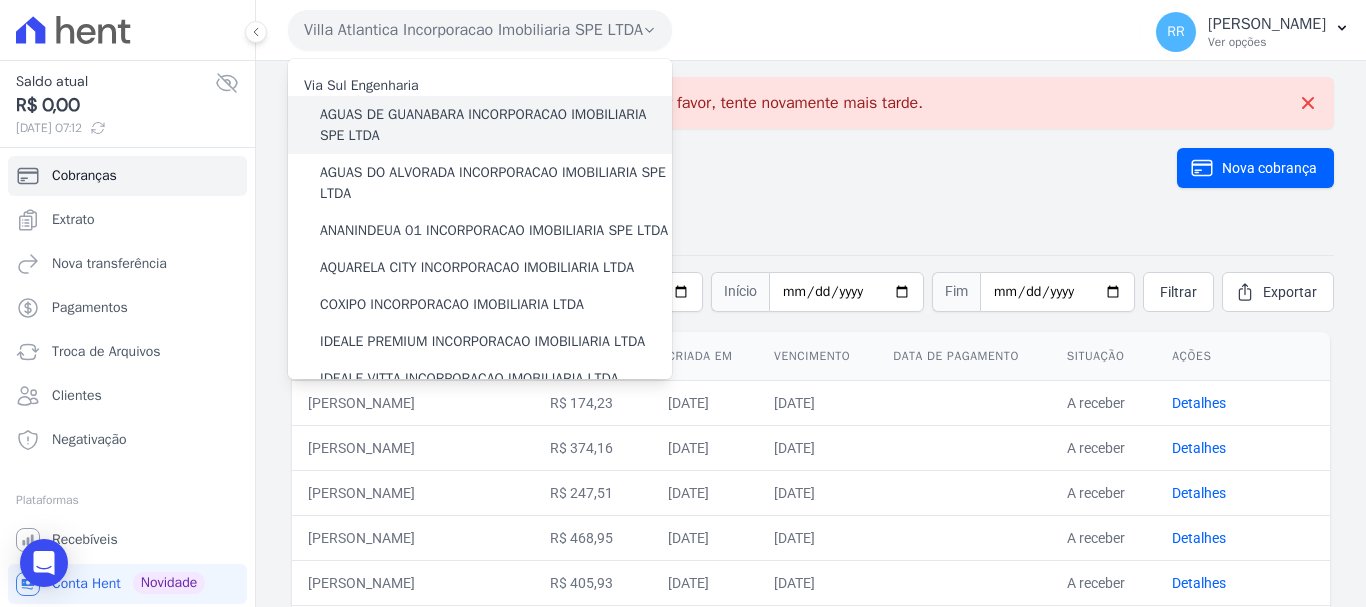 click on "AGUAS DE GUANABARA INCORPORACAO IMOBILIARIA SPE LTDA" at bounding box center (496, 125) 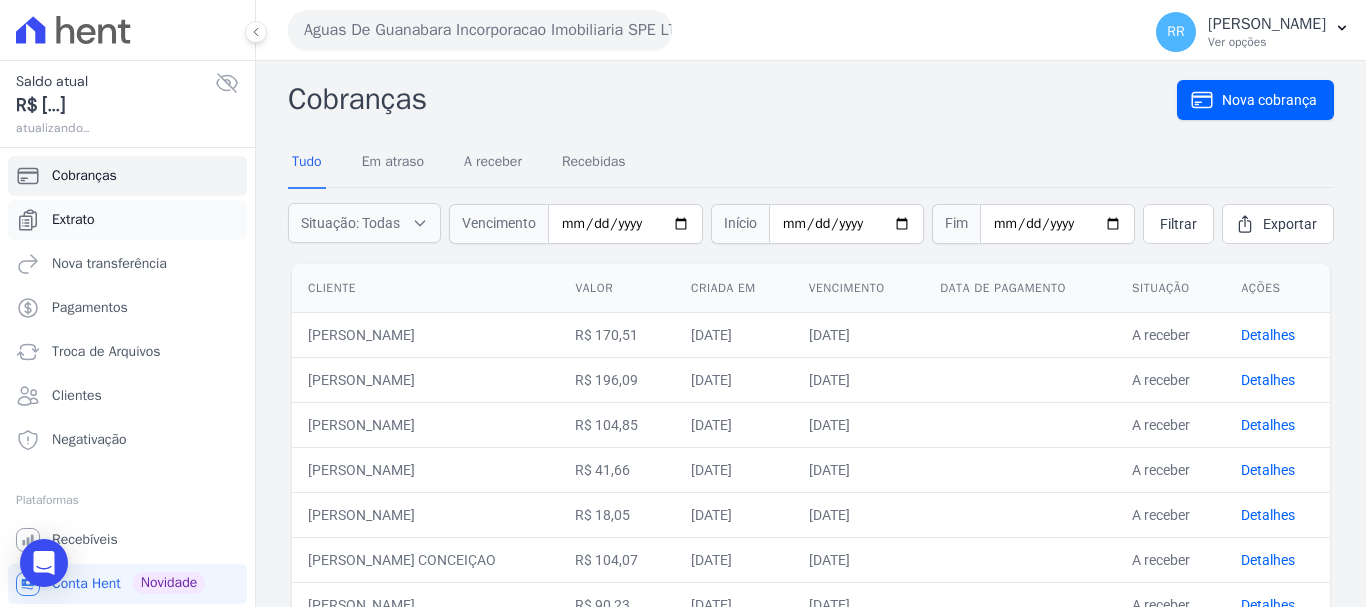 drag, startPoint x: 82, startPoint y: 221, endPoint x: 12, endPoint y: 206, distance: 71.5891 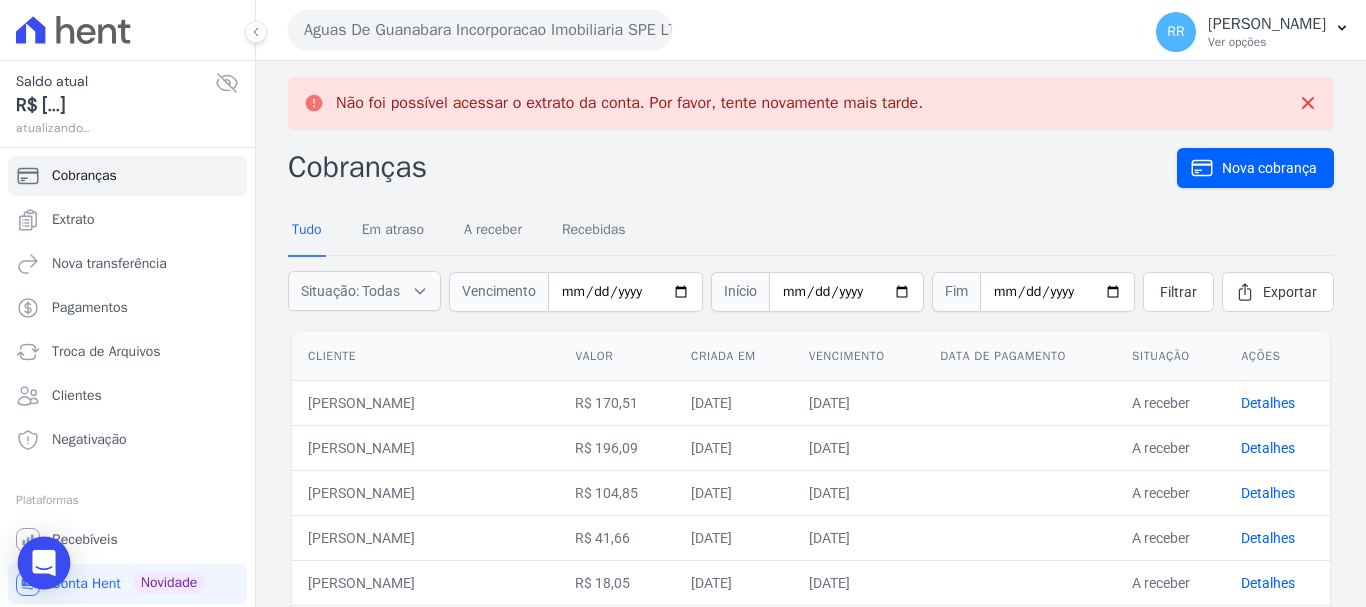click 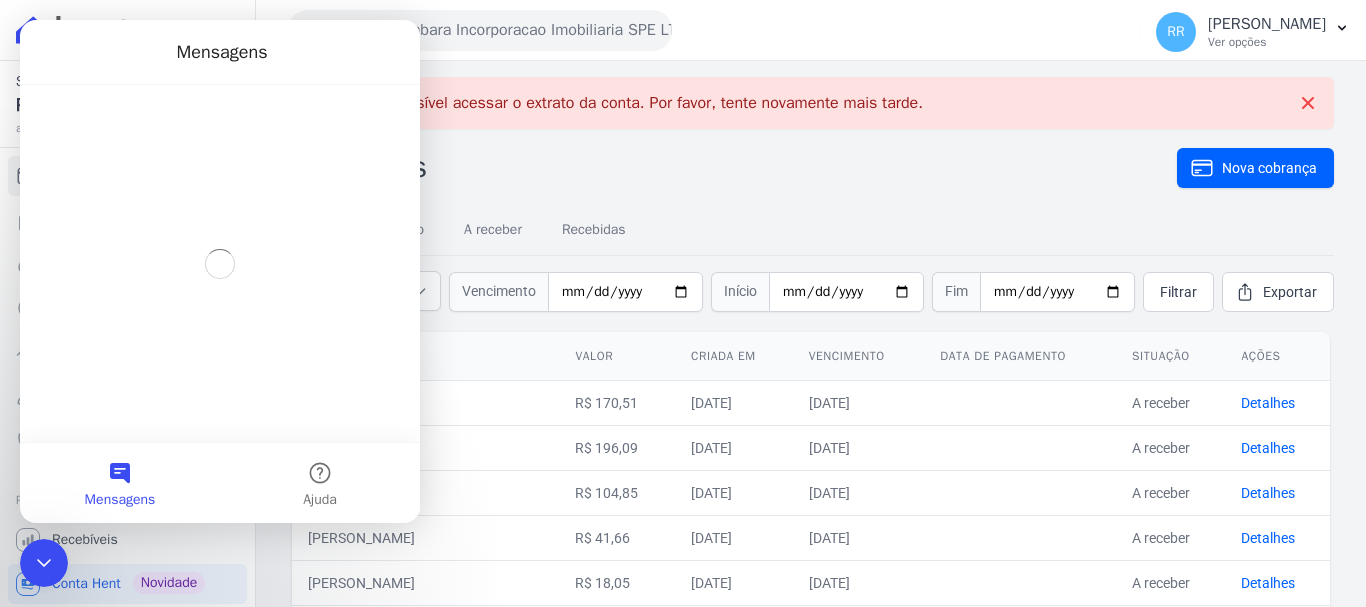 scroll, scrollTop: 0, scrollLeft: 0, axis: both 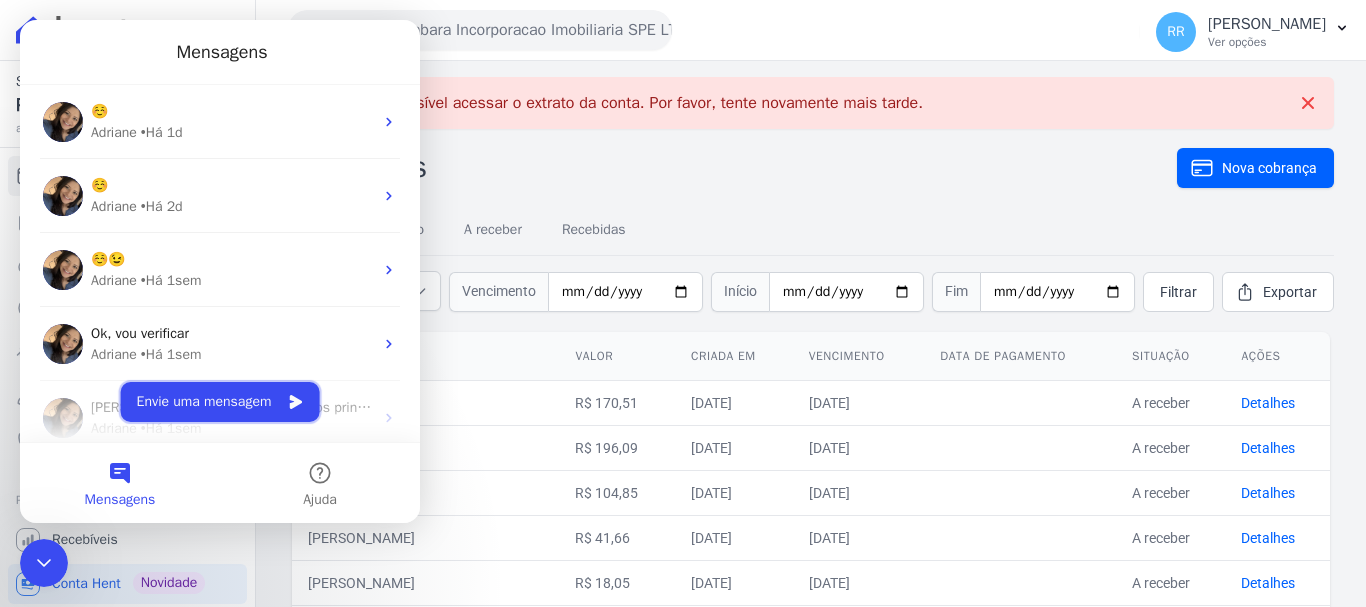 click on "Envie uma mensagem" at bounding box center [220, 402] 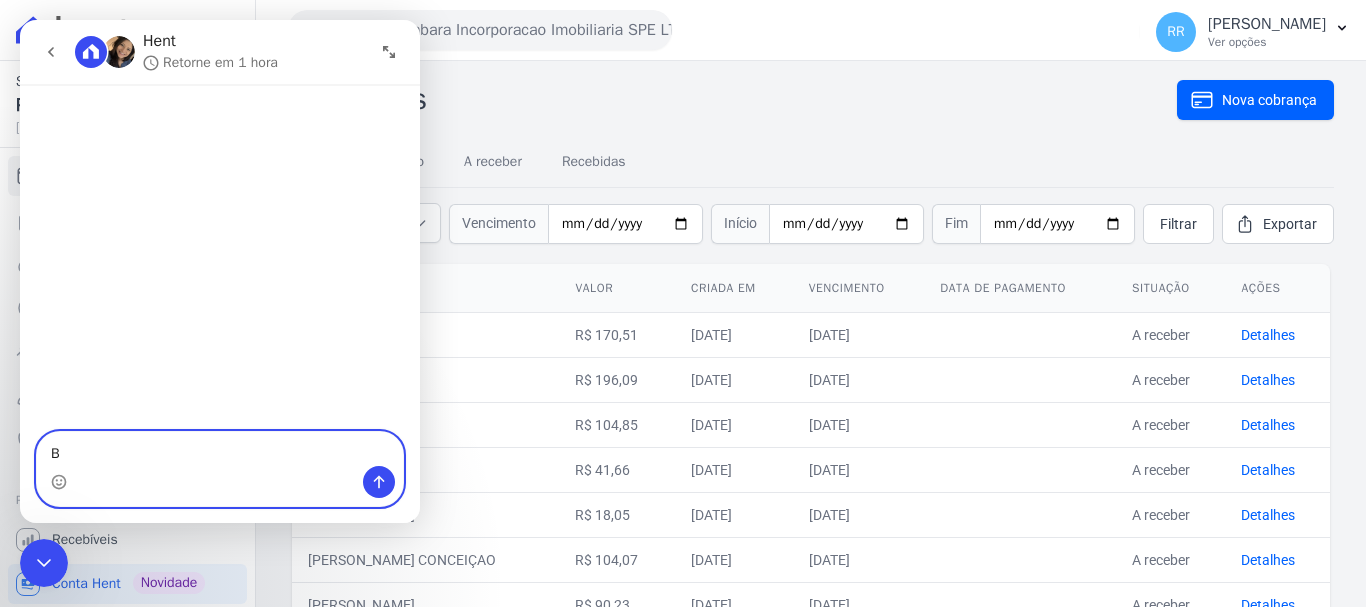 click on "B" at bounding box center (220, 449) 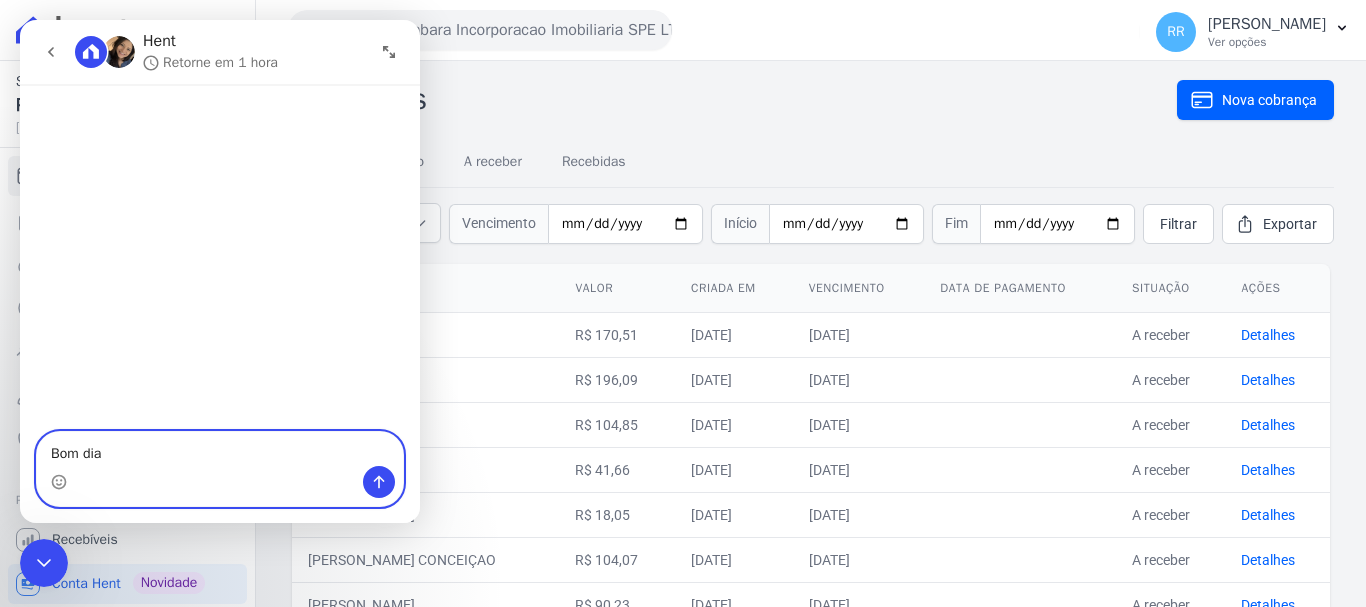 type on "Bom dia" 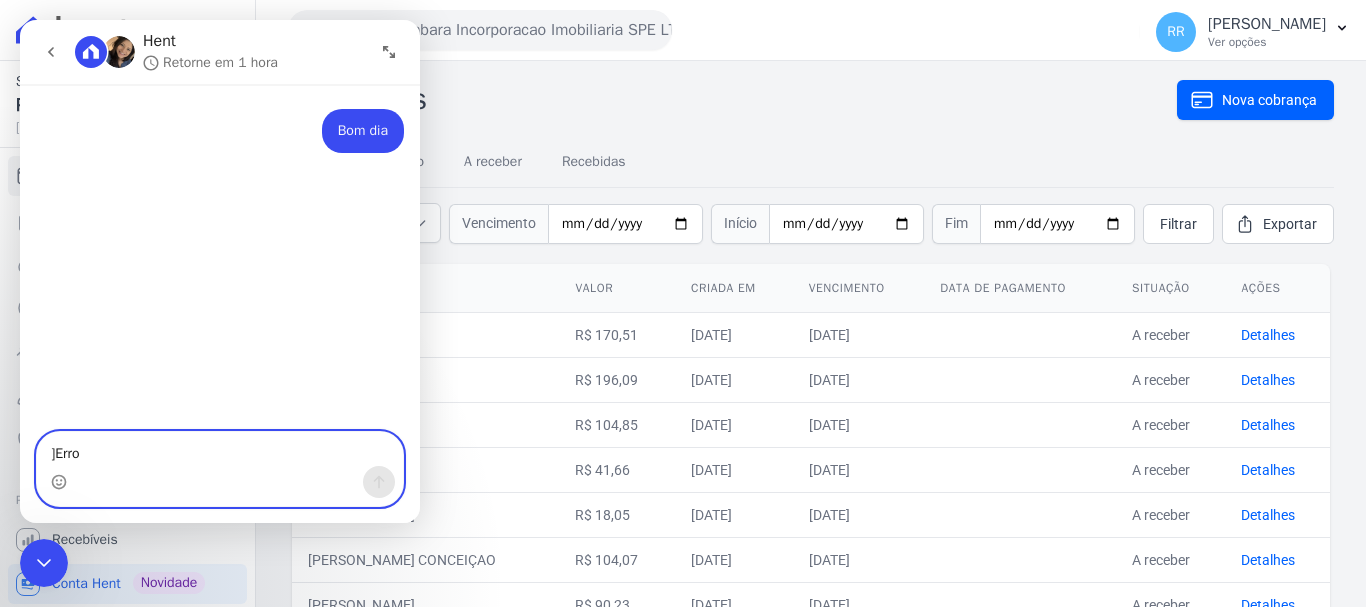 type on "]Erro" 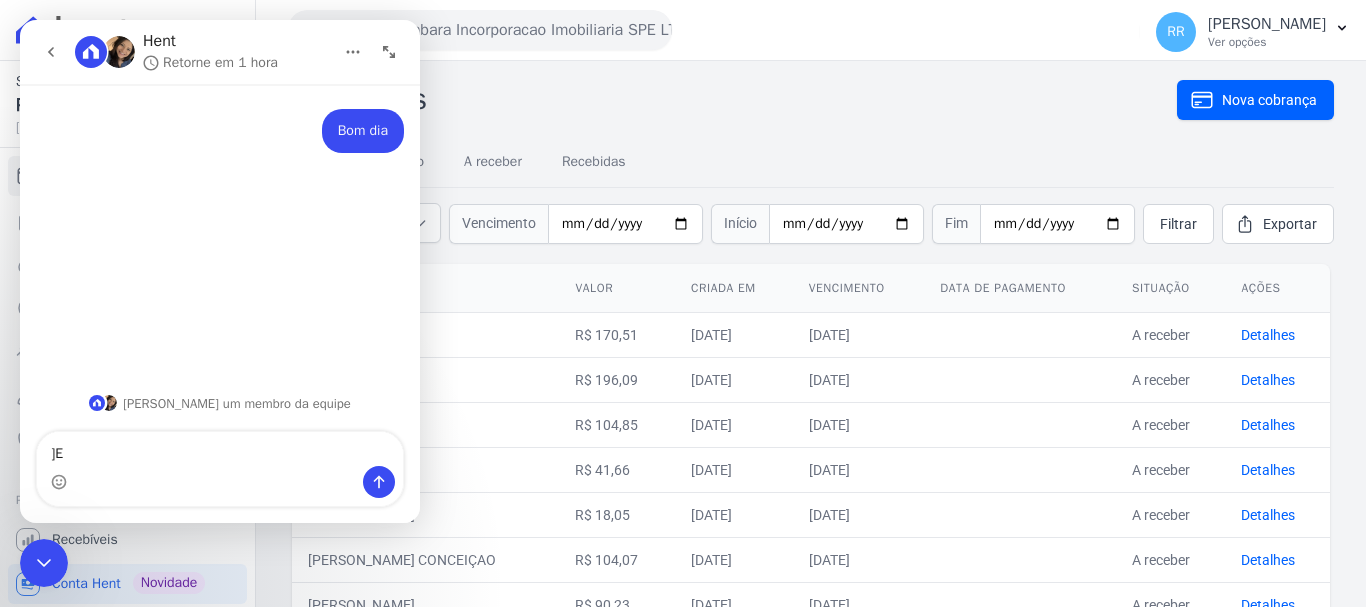 type on "]" 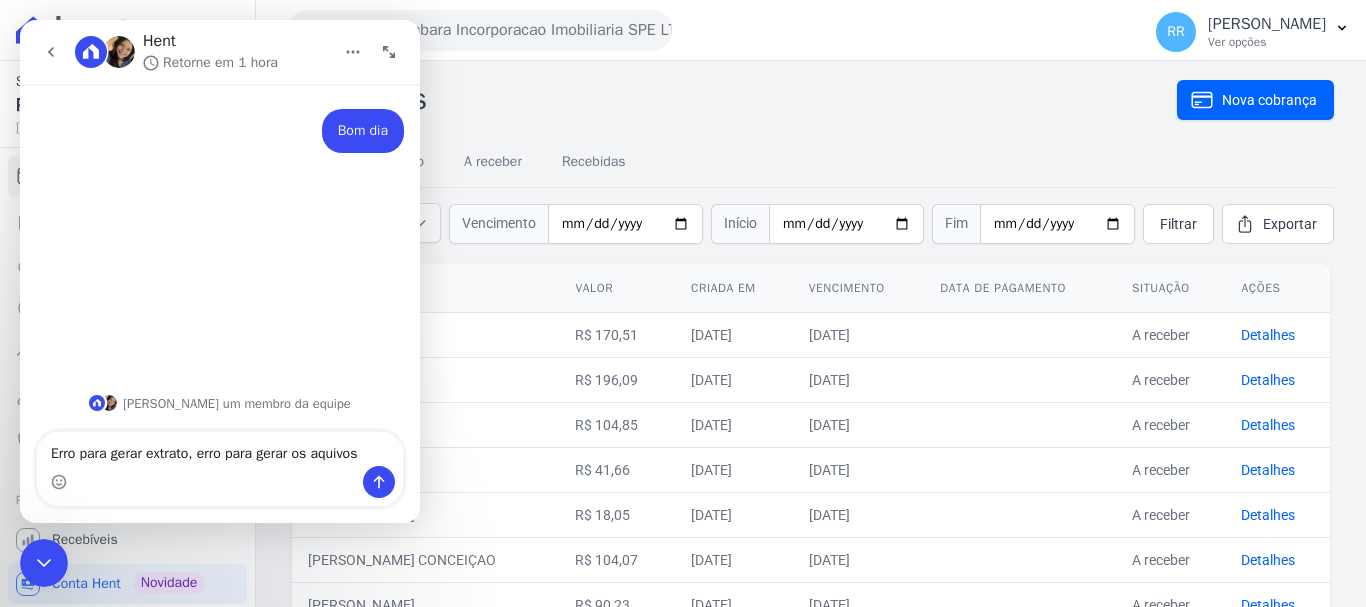click on "Erro para gerar extrato, erro para gerar os aquivos" at bounding box center [220, 449] 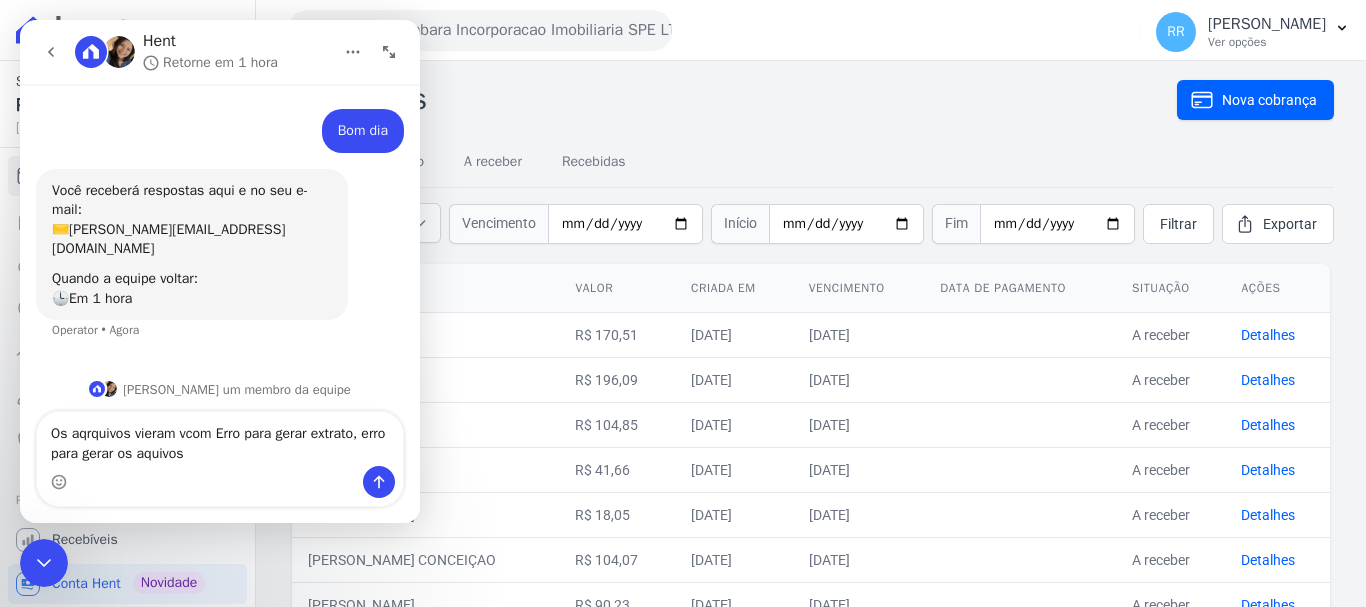 click on "Os aqrquivos vieram vcom Erro para gerar extrato, erro para gerar os aquivos" at bounding box center [220, 439] 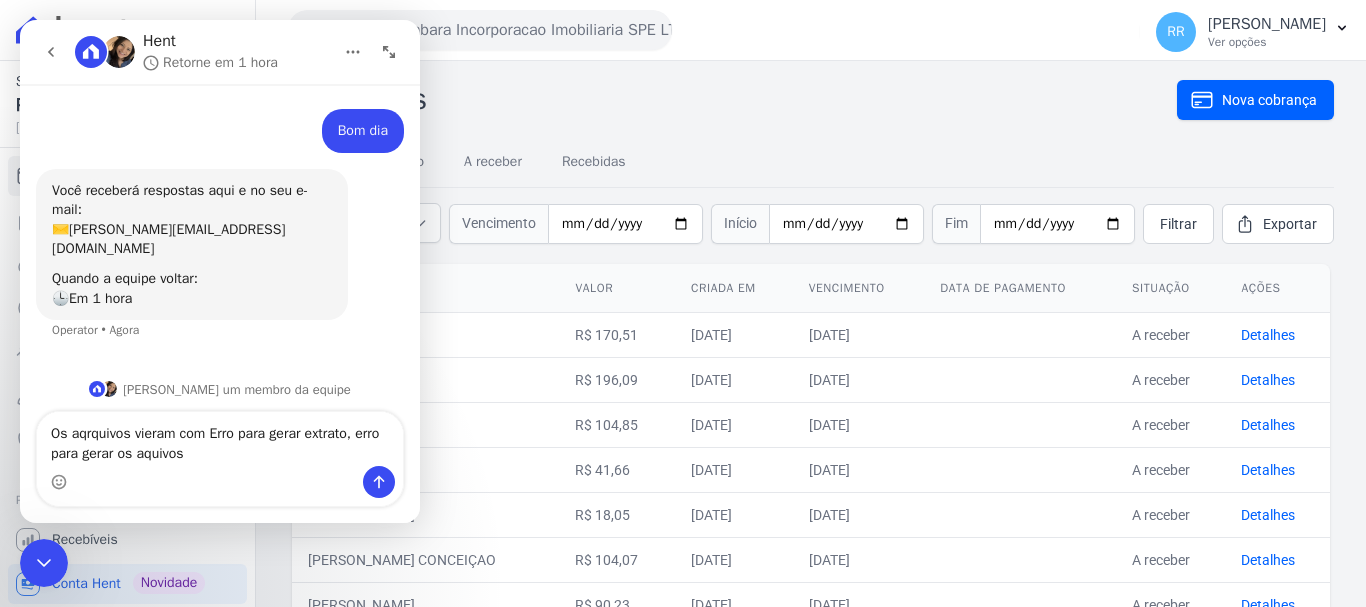 drag, startPoint x: 211, startPoint y: 429, endPoint x: -32, endPoint y: 442, distance: 243.34749 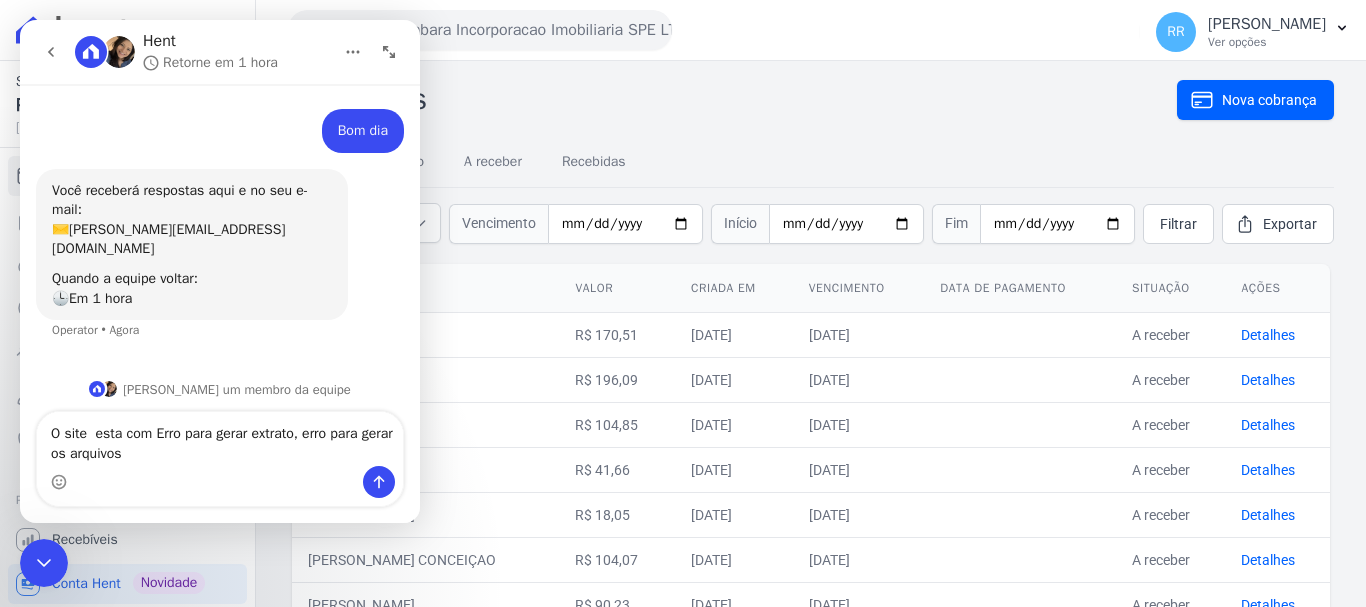 type on "O site  esta com Erro para gerar extrato, erro para gerar os arquivos" 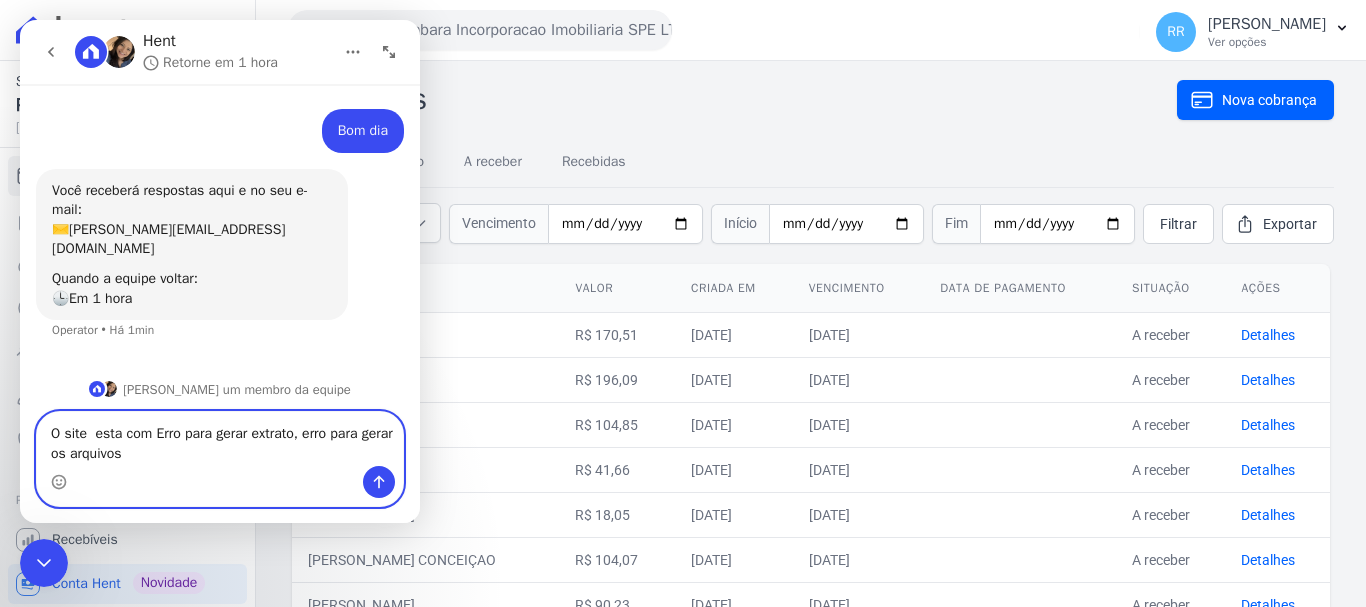 click on "O site  esta com Erro para gerar extrato, erro para gerar os arquivos" at bounding box center [220, 439] 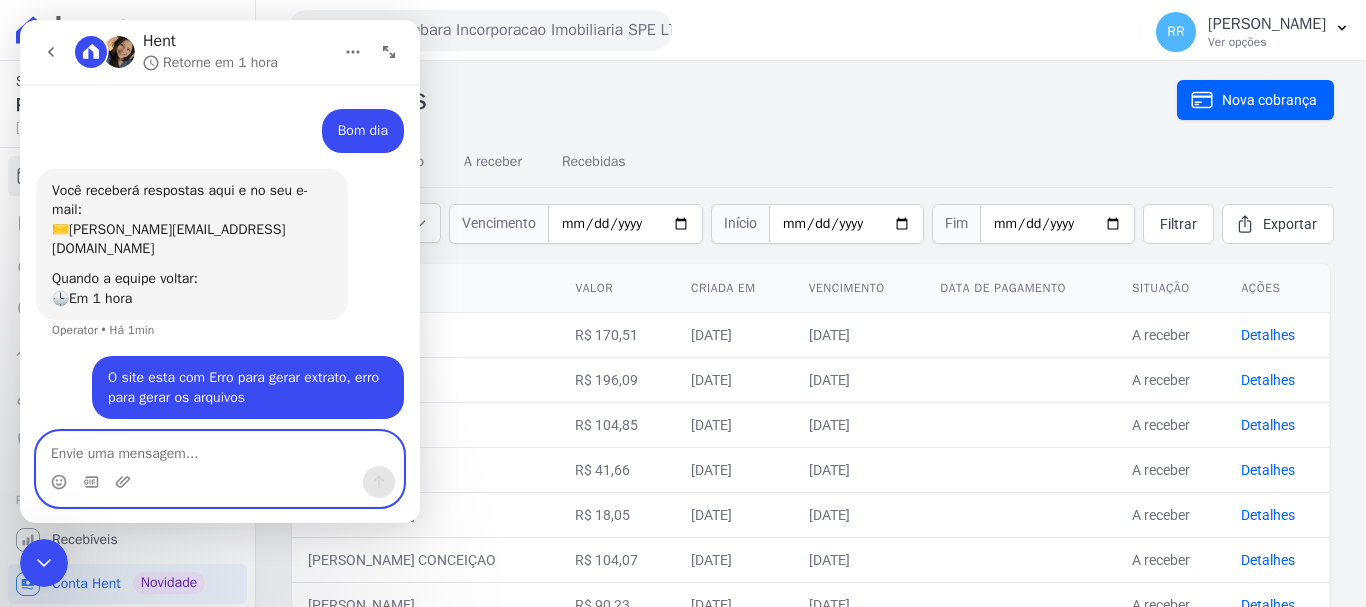 scroll, scrollTop: 46, scrollLeft: 0, axis: vertical 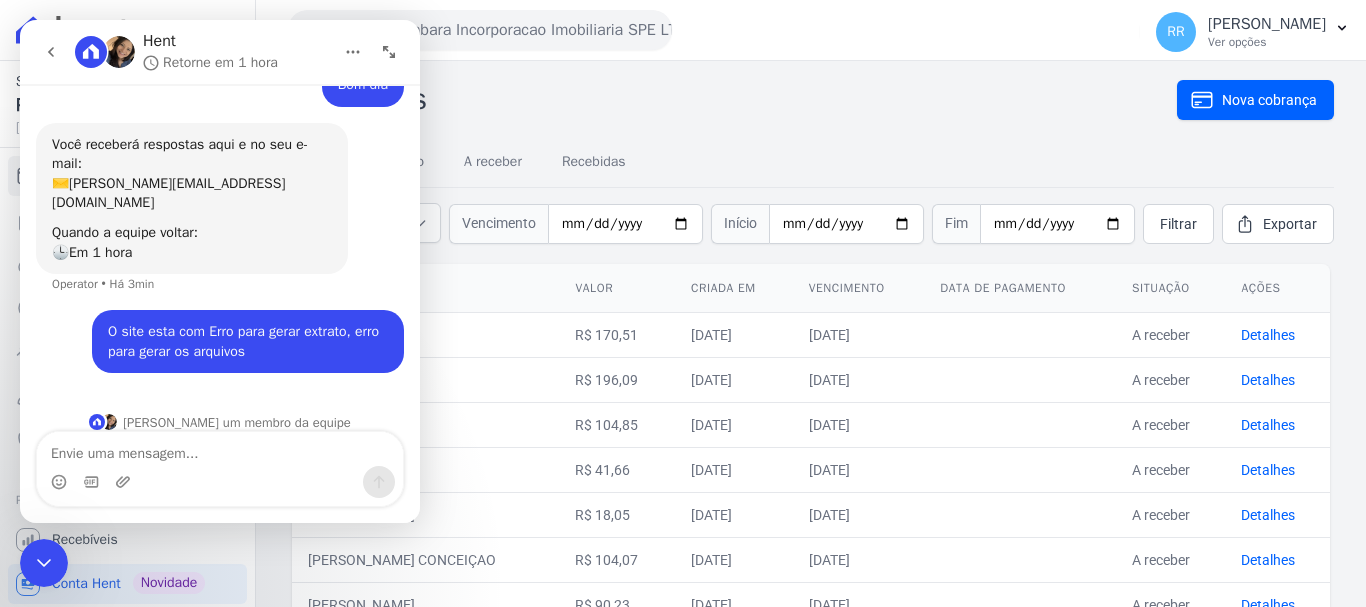 click on "[DATE]" at bounding box center (734, 334) 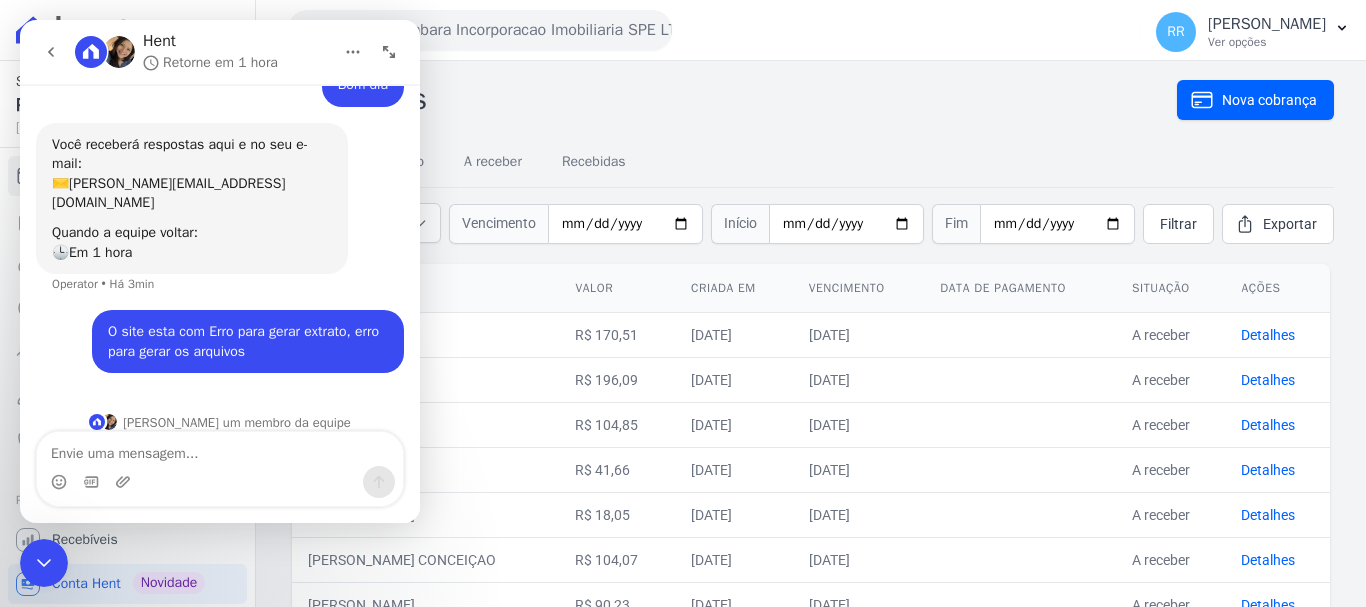 drag, startPoint x: 53, startPoint y: 558, endPoint x: 217, endPoint y: 929, distance: 405.6316 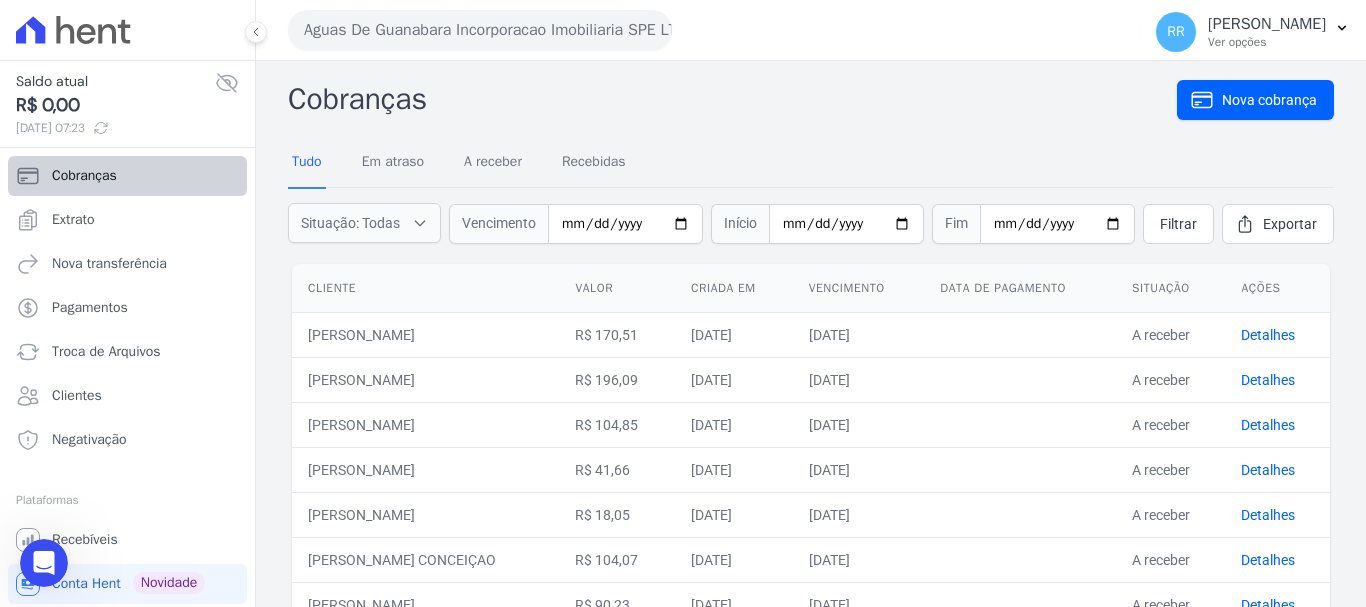 scroll, scrollTop: 0, scrollLeft: 0, axis: both 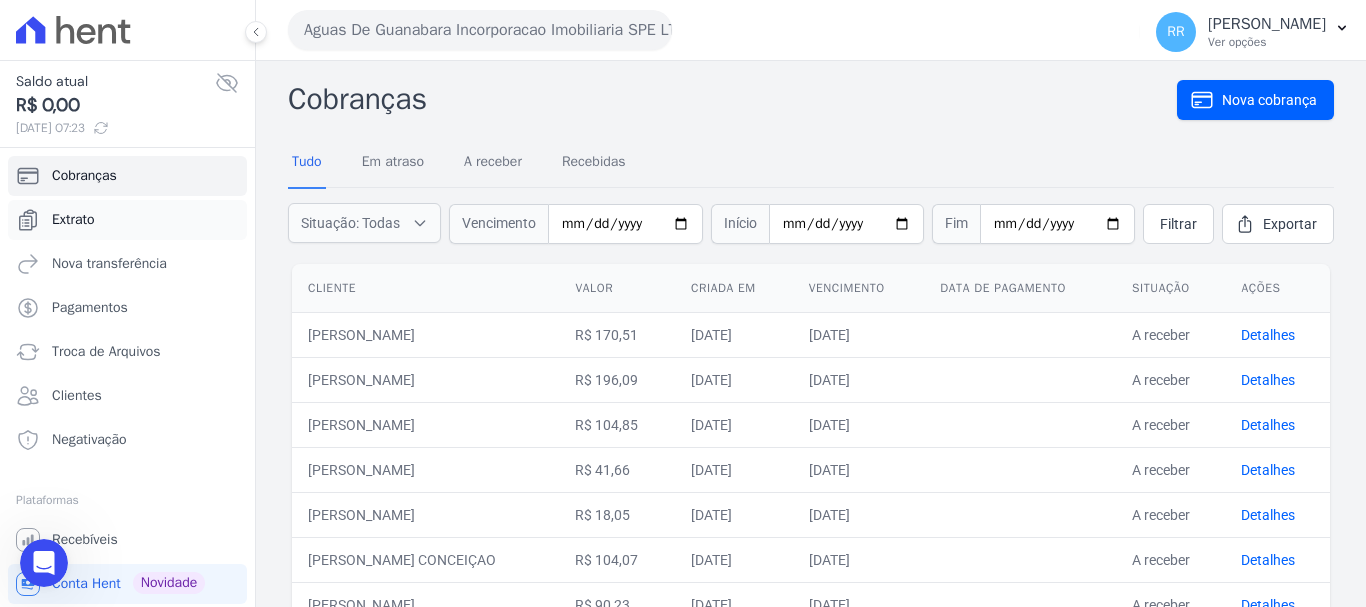 click on "Extrato" at bounding box center [73, 220] 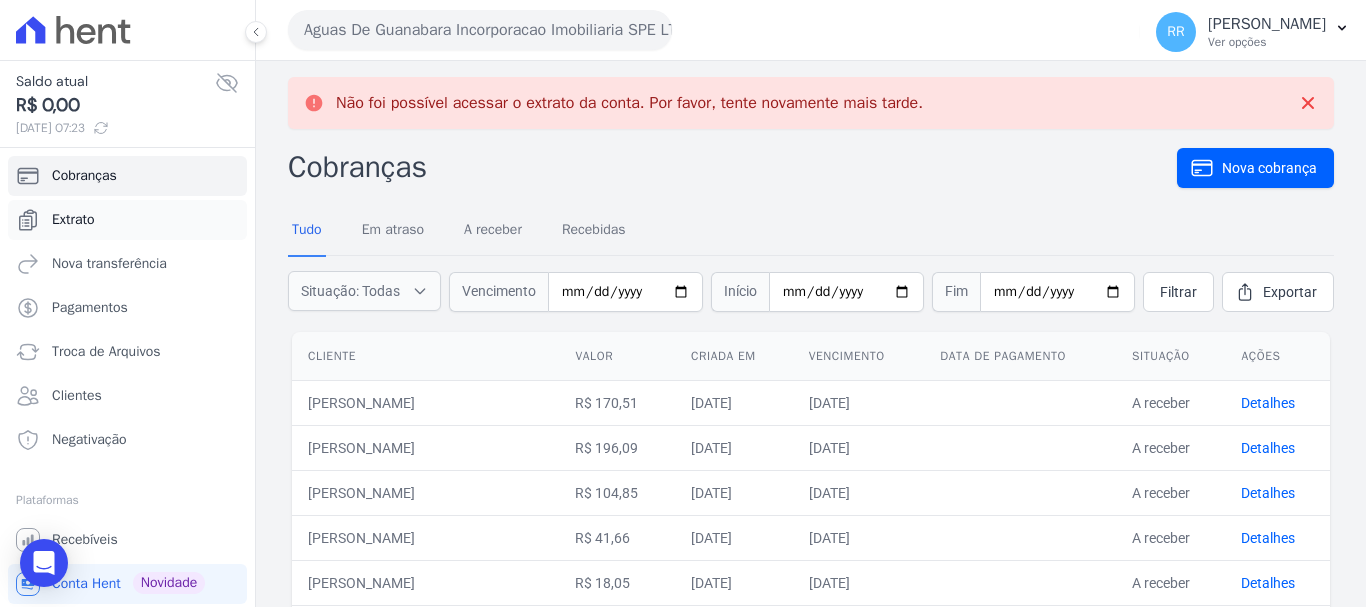 click on "Extrato" at bounding box center (127, 220) 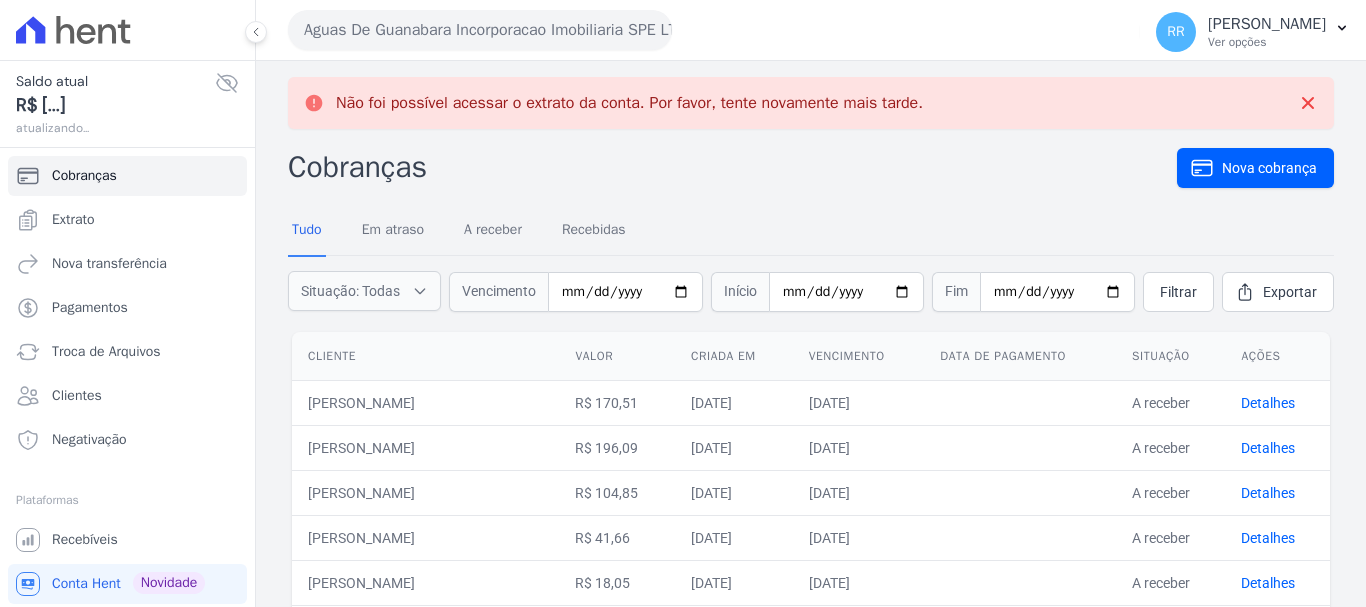 click on "Extrato" at bounding box center [73, 220] 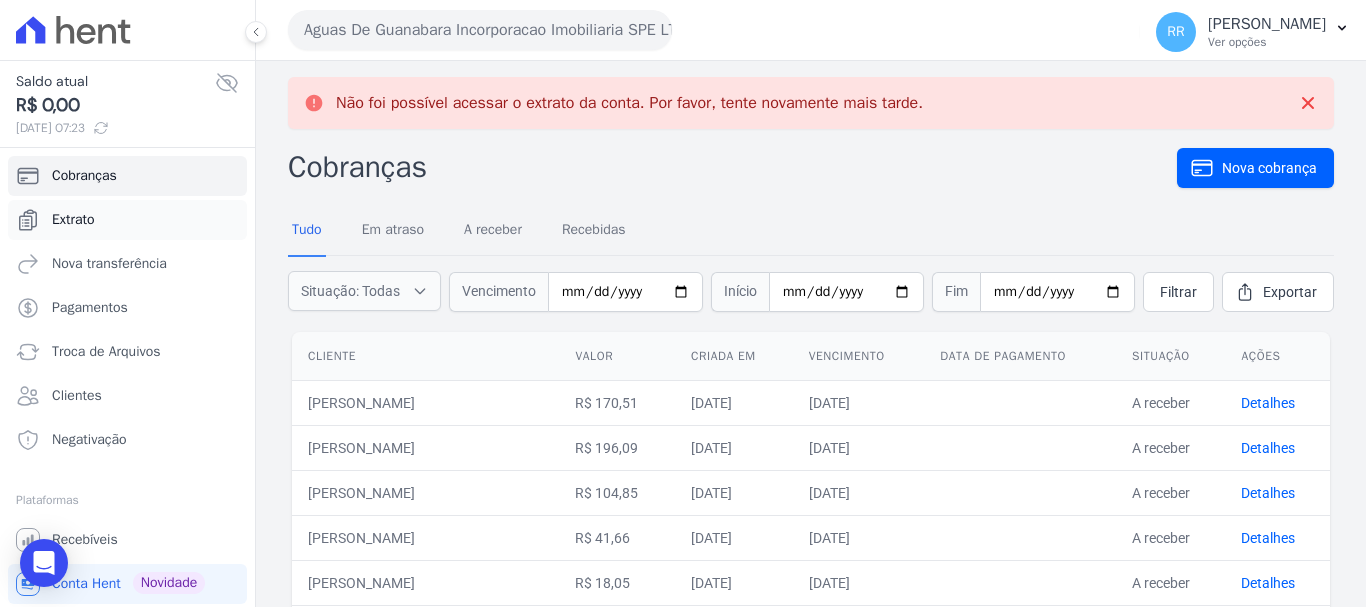 click on "Extrato" at bounding box center (127, 220) 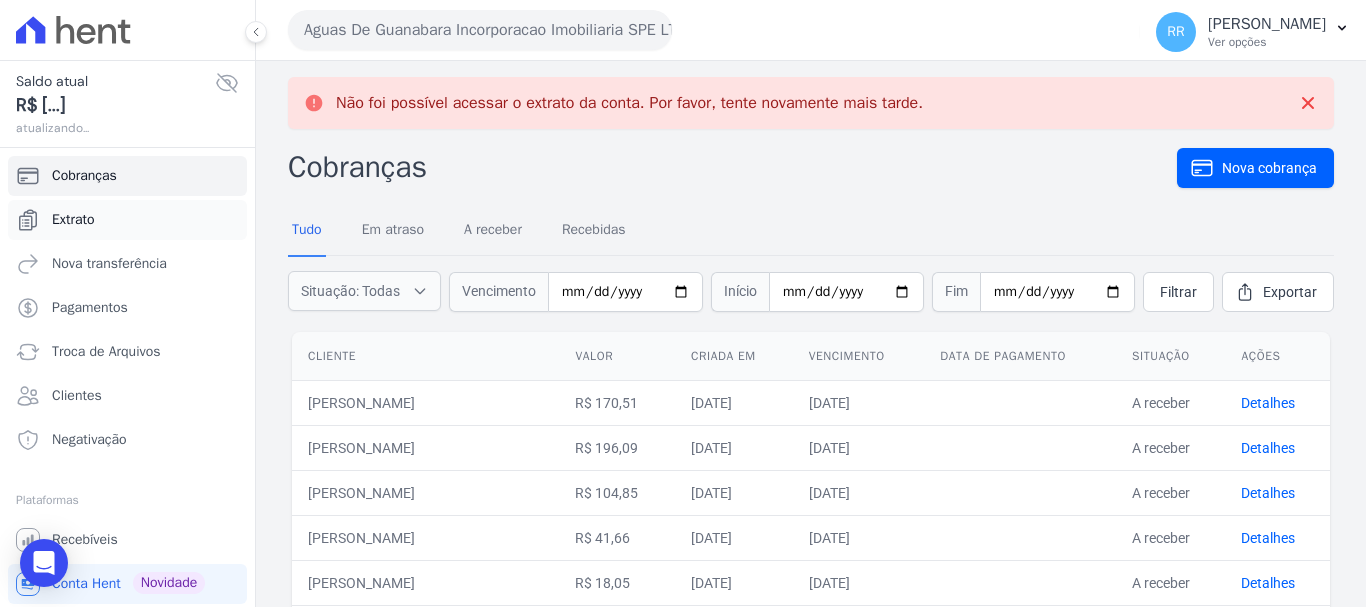 click on "Extrato" at bounding box center [73, 220] 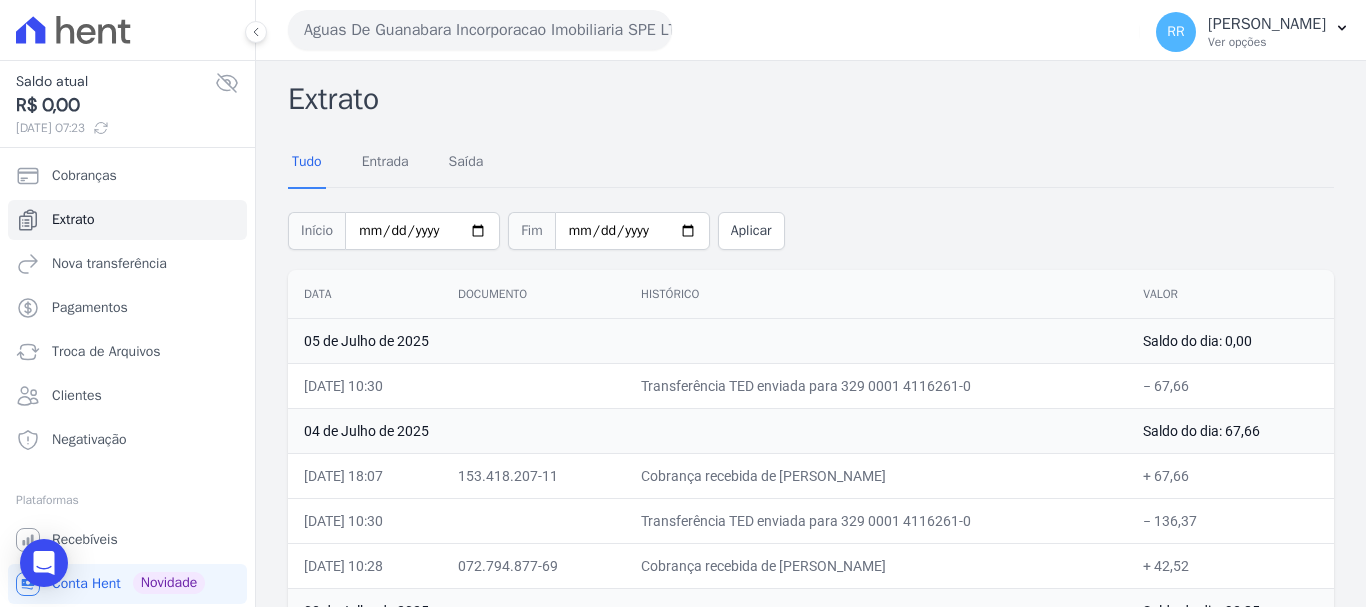 click on "03 de Julho de 2025" at bounding box center (707, 610) 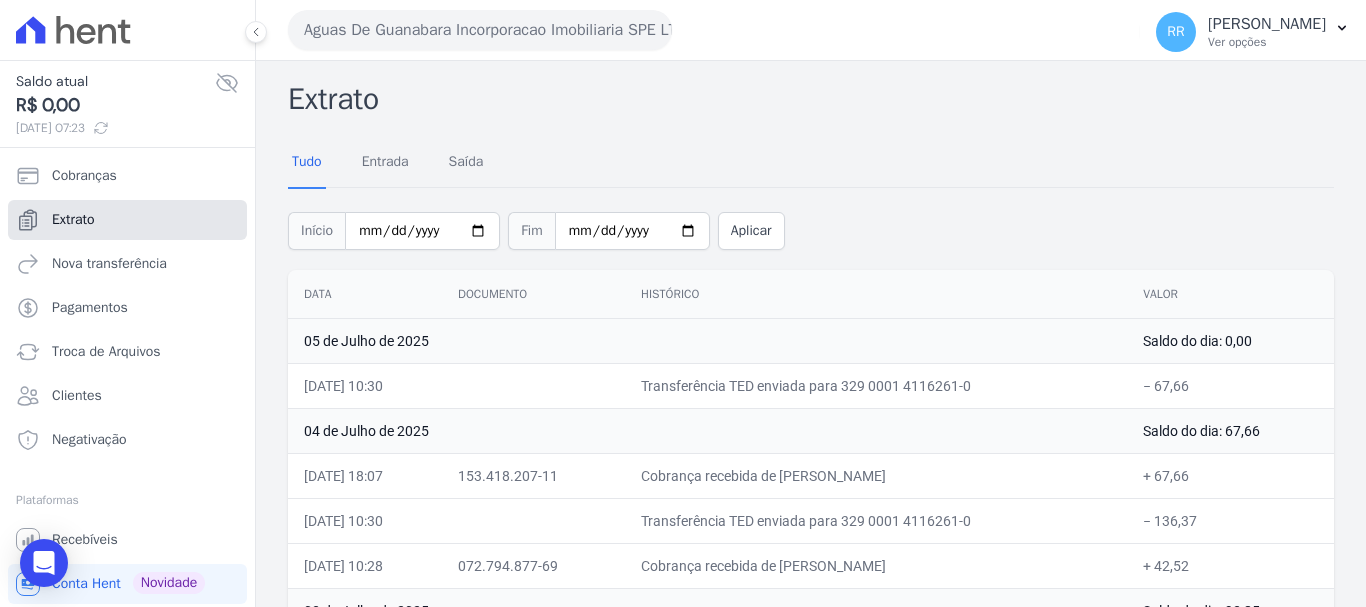 click on "Extrato" at bounding box center [73, 220] 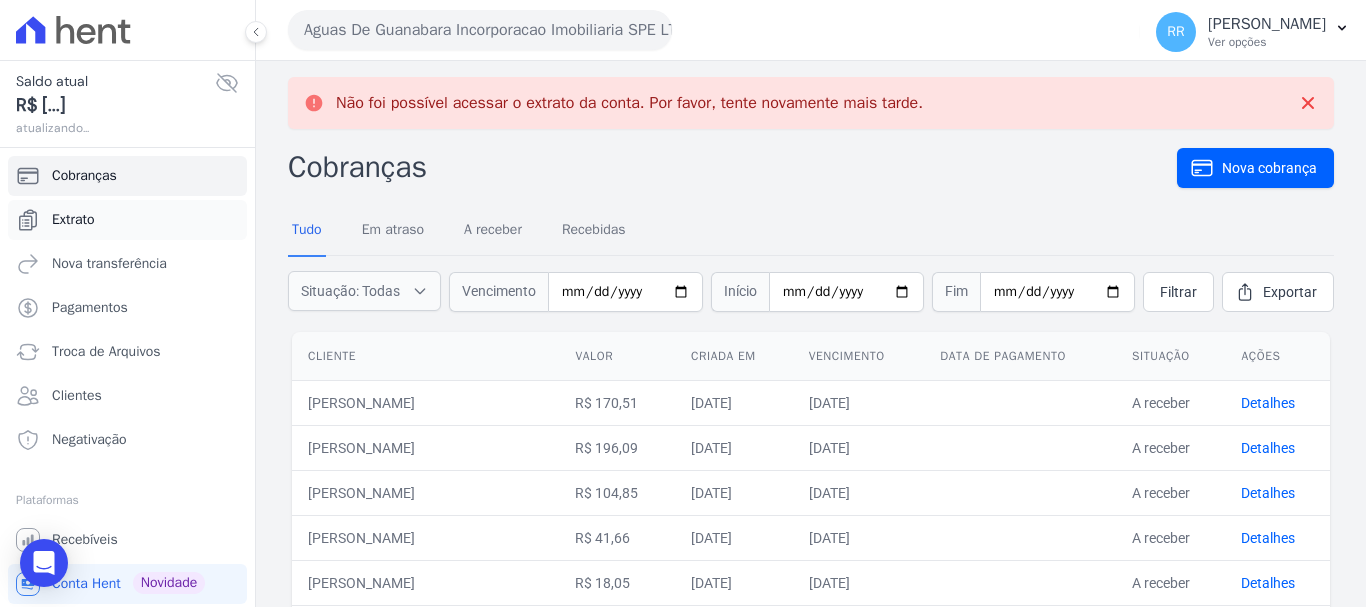 click on "Extrato" at bounding box center (73, 220) 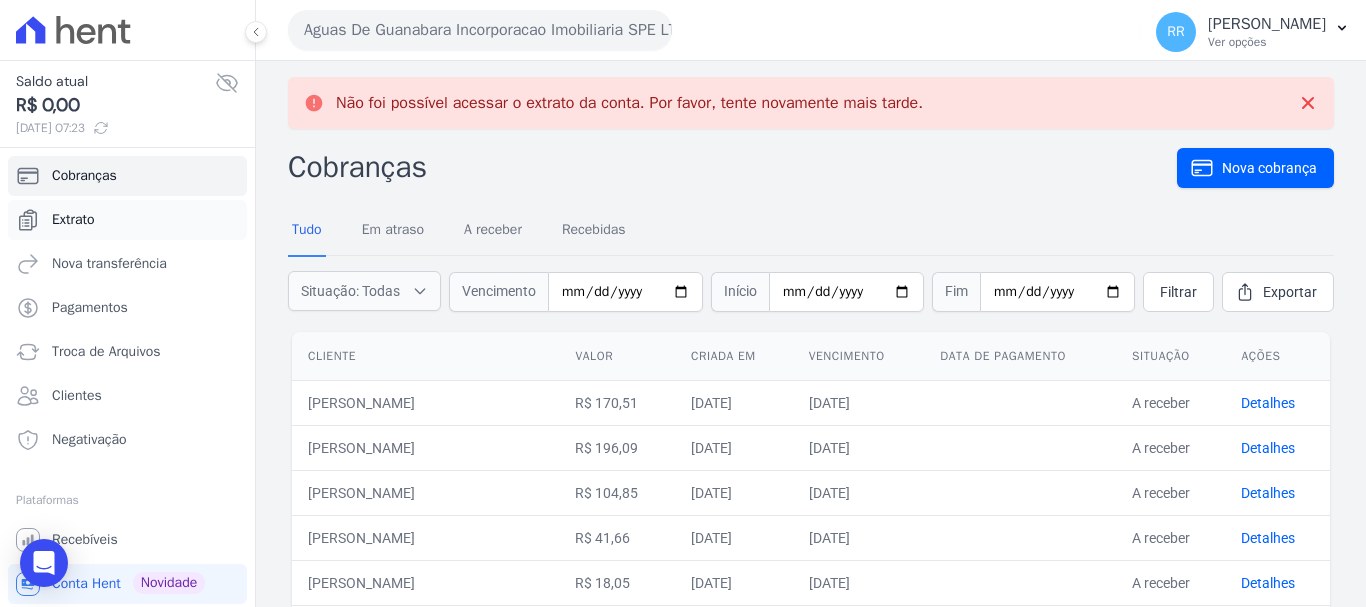 click on "Extrato" at bounding box center (127, 220) 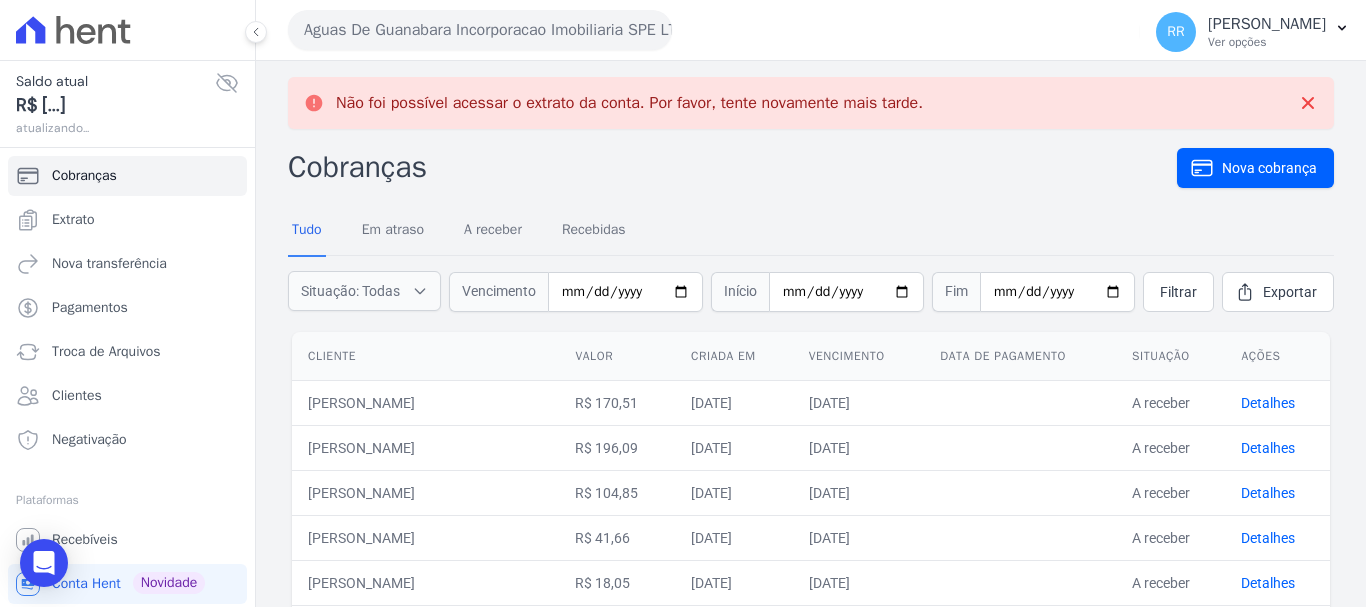 click on "Aguas De Guanabara Incorporacao Imobiliaria SPE LTDA" at bounding box center [480, 30] 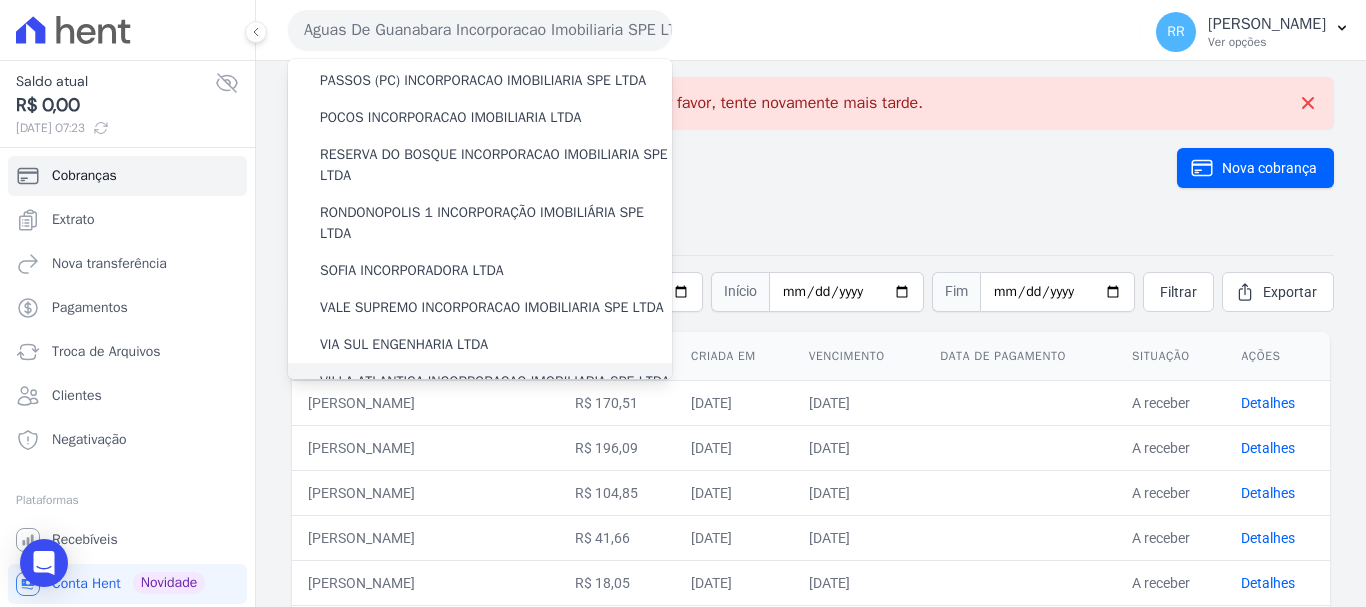 scroll, scrollTop: 873, scrollLeft: 0, axis: vertical 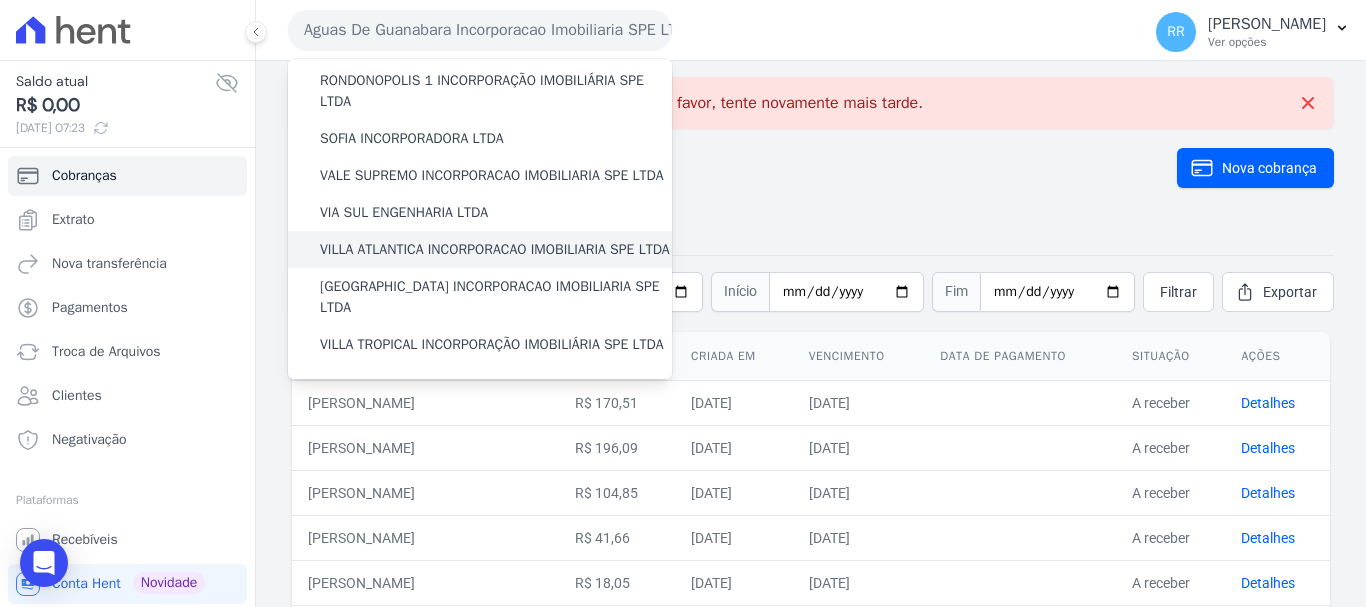 click on "VILLA ATLANTICA INCORPORACAO IMOBILIARIA SPE LTDA" at bounding box center [495, 249] 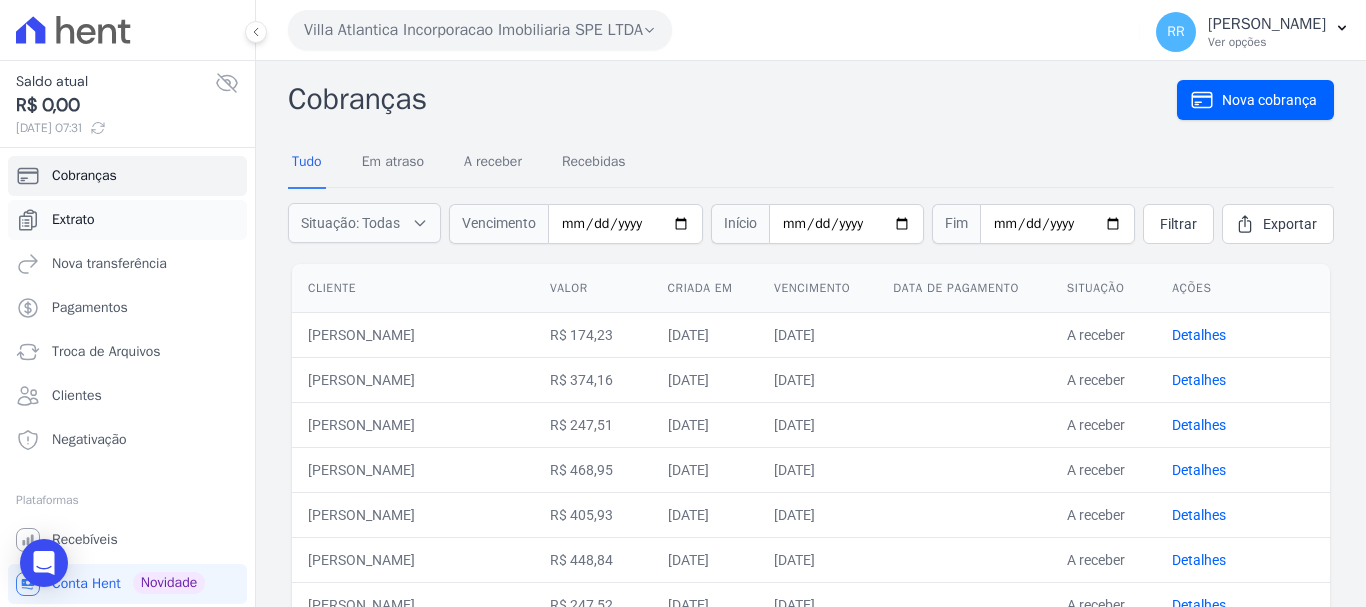click on "Extrato" at bounding box center [127, 220] 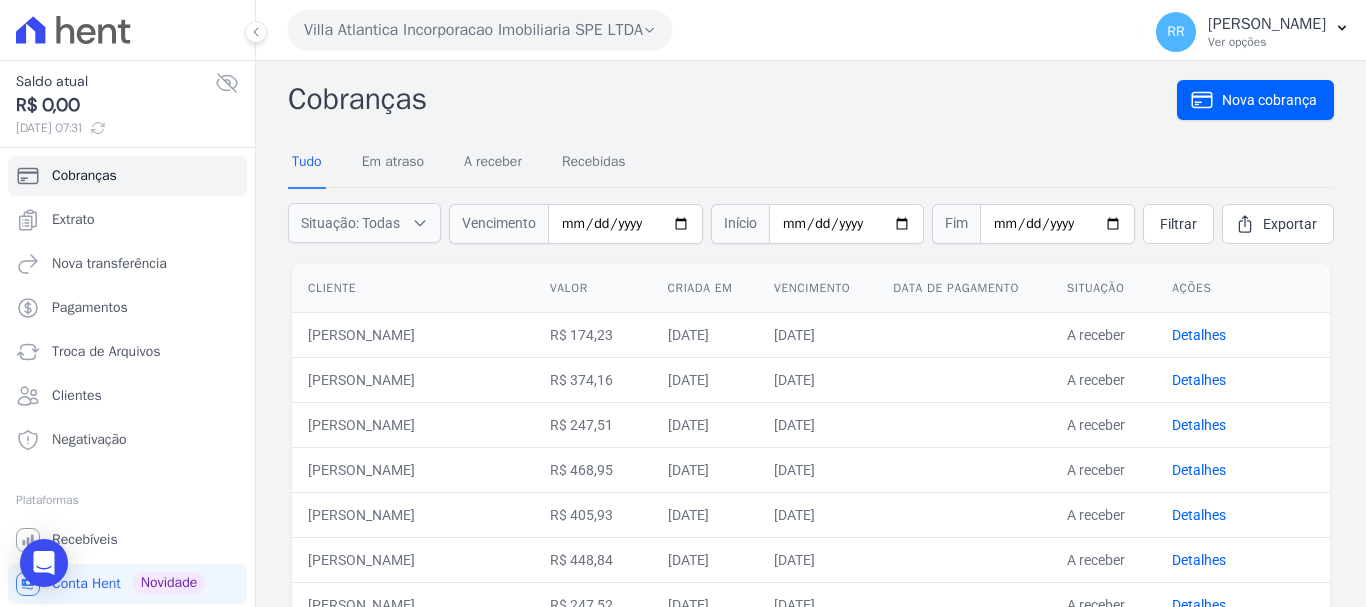 click on "Cobranças
Extrato
Nova transferência
Pagamentos
Troca de Arquivos
Clientes
Negativação" at bounding box center [127, 308] 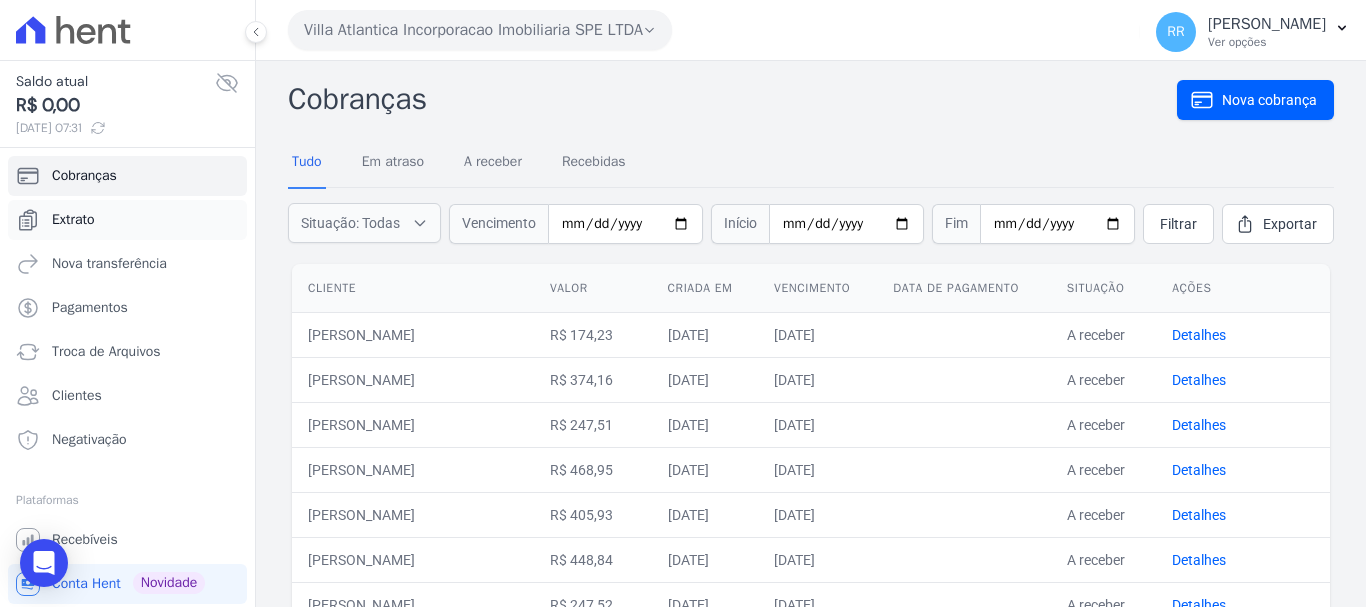 click on "Extrato" at bounding box center (73, 220) 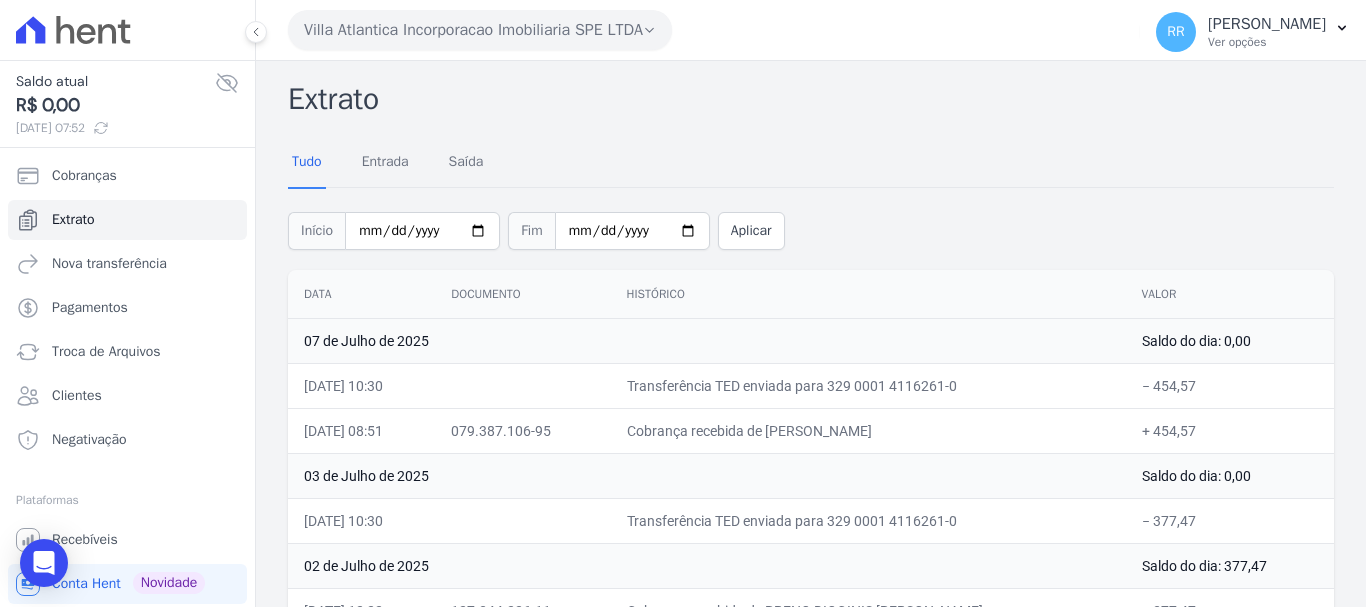 click on "Villa Atlantica Incorporacao Imobiliaria SPE LTDA" at bounding box center [480, 30] 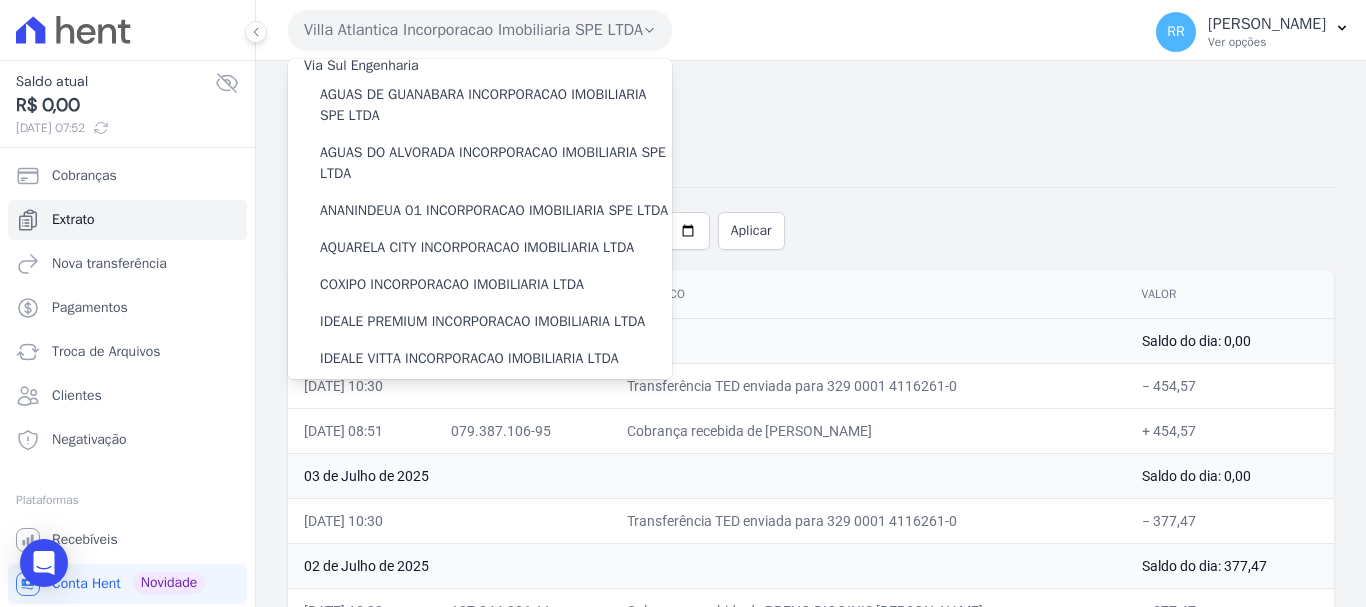 scroll, scrollTop: 0, scrollLeft: 0, axis: both 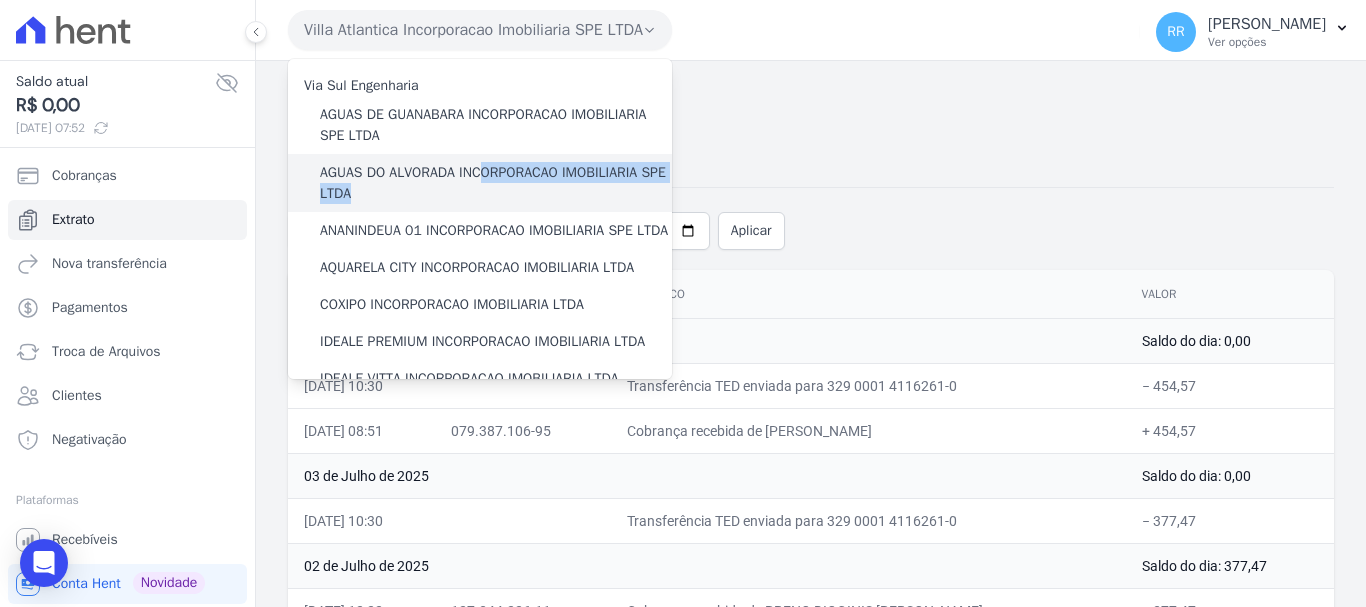 drag, startPoint x: 437, startPoint y: 184, endPoint x: 490, endPoint y: 154, distance: 60.90156 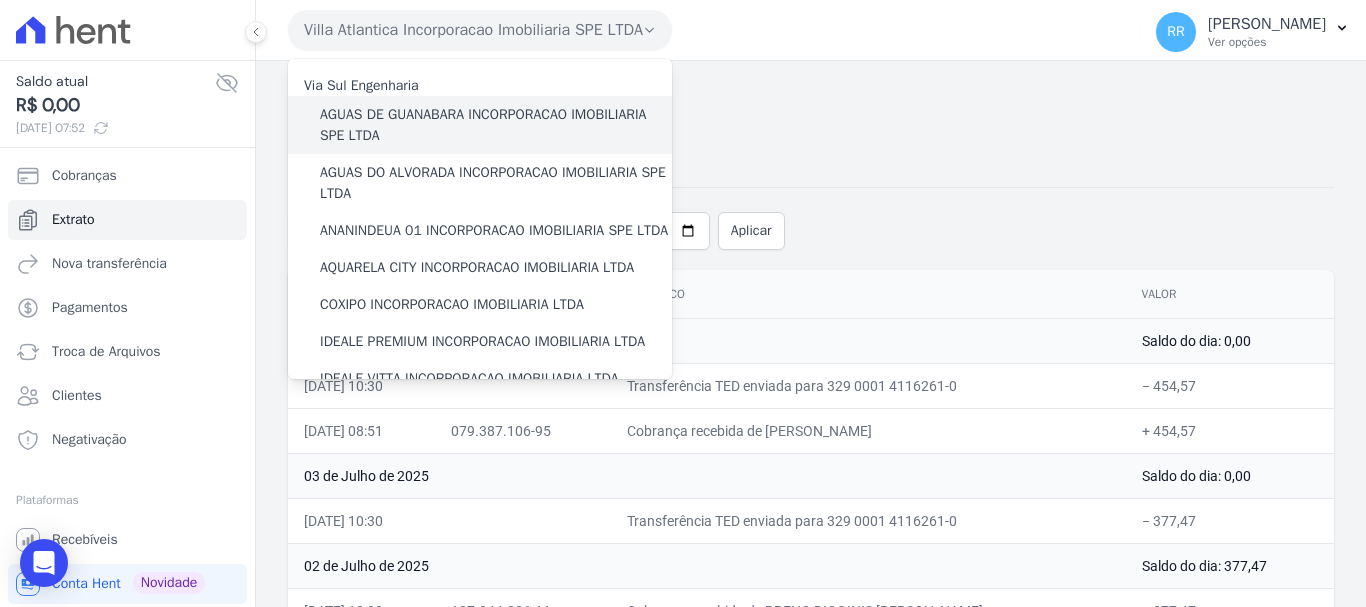 click on "AGUAS DE GUANABARA INCORPORACAO IMOBILIARIA SPE LTDA" at bounding box center [496, 125] 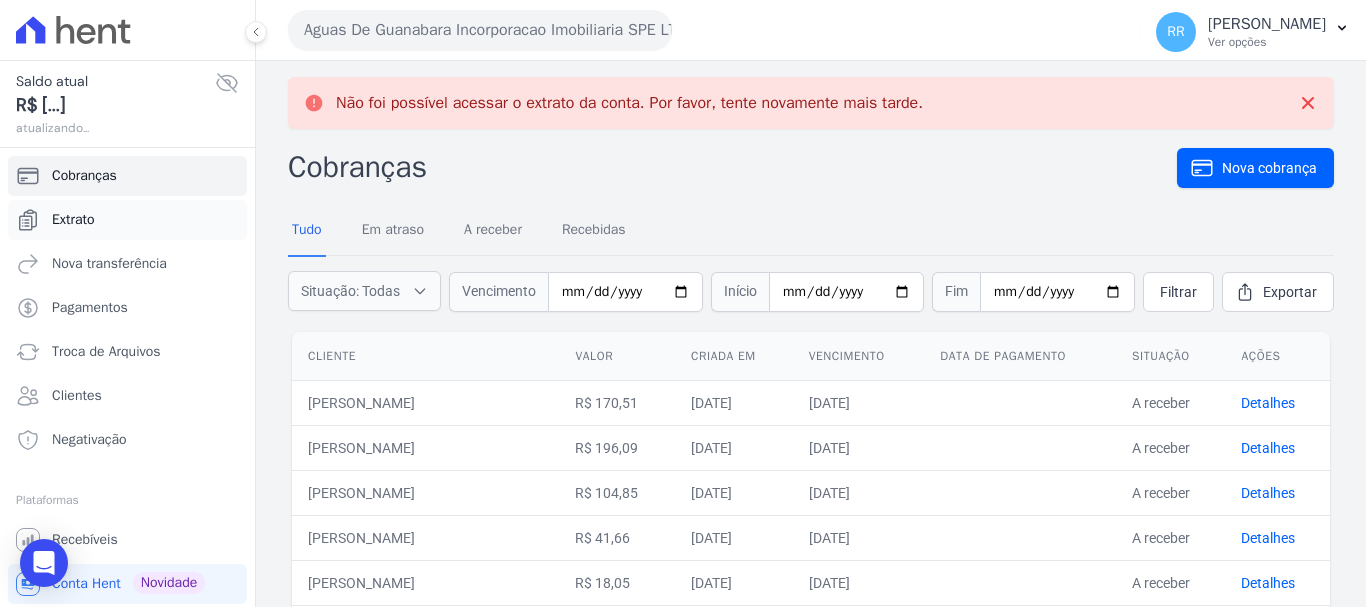 click on "Extrato" at bounding box center (73, 220) 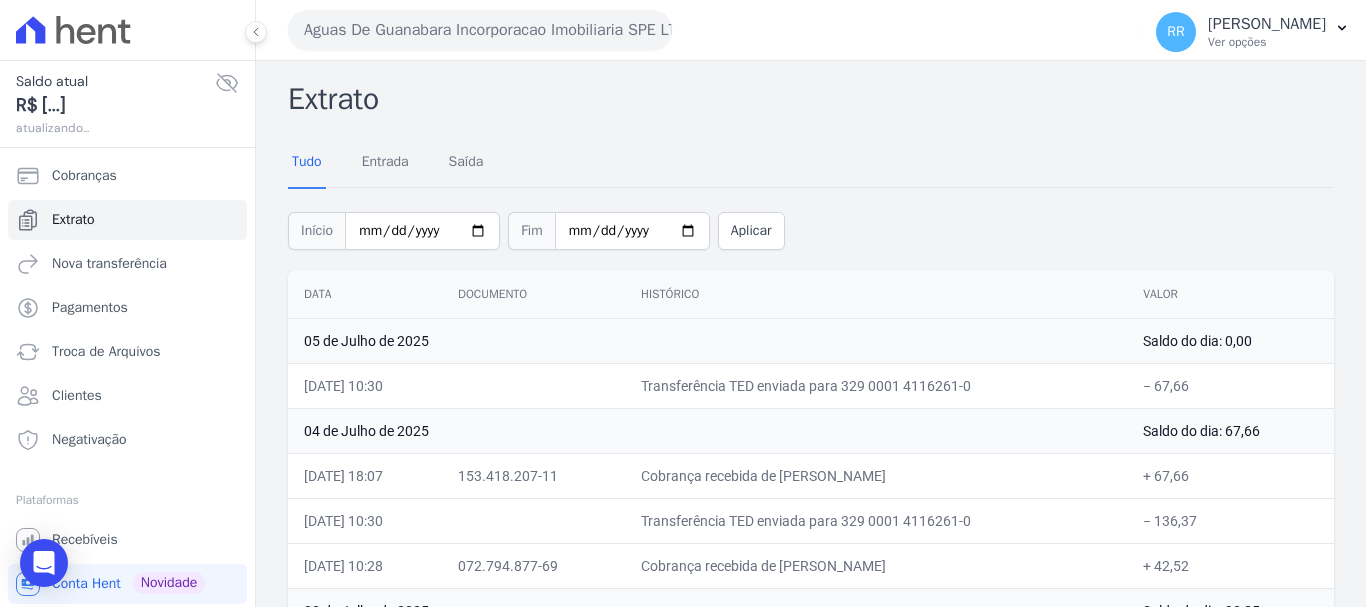 click on "Aguas De Guanabara Incorporacao Imobiliaria SPE LTDA" at bounding box center [480, 30] 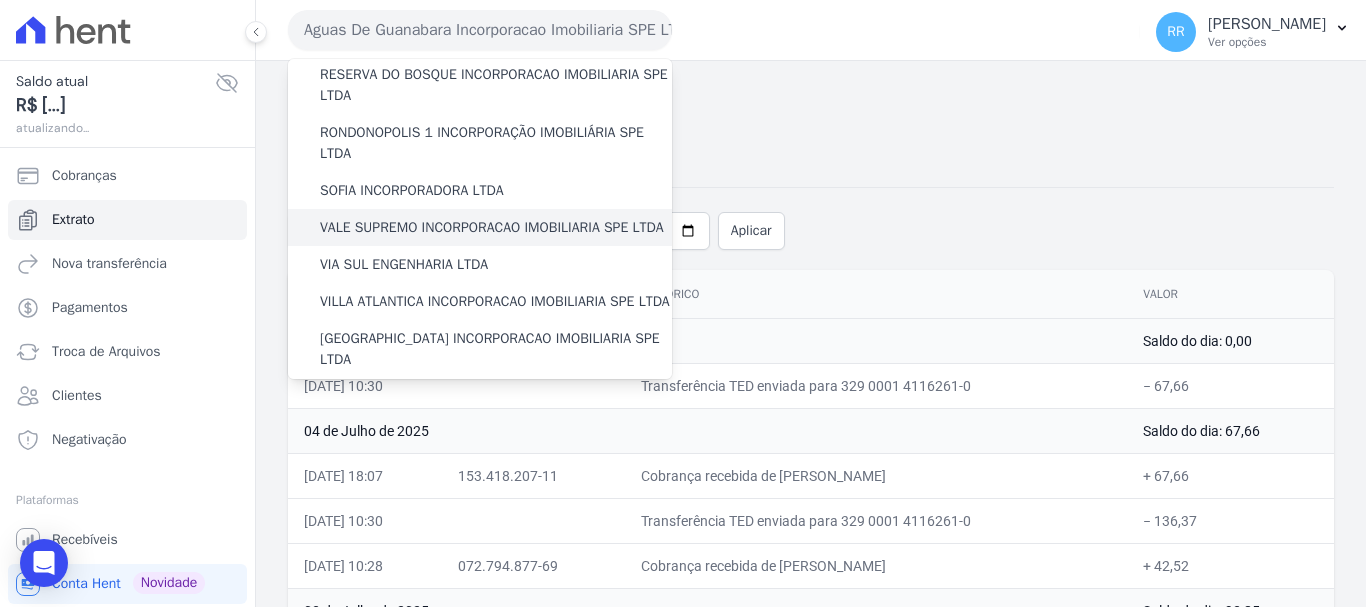 scroll, scrollTop: 873, scrollLeft: 0, axis: vertical 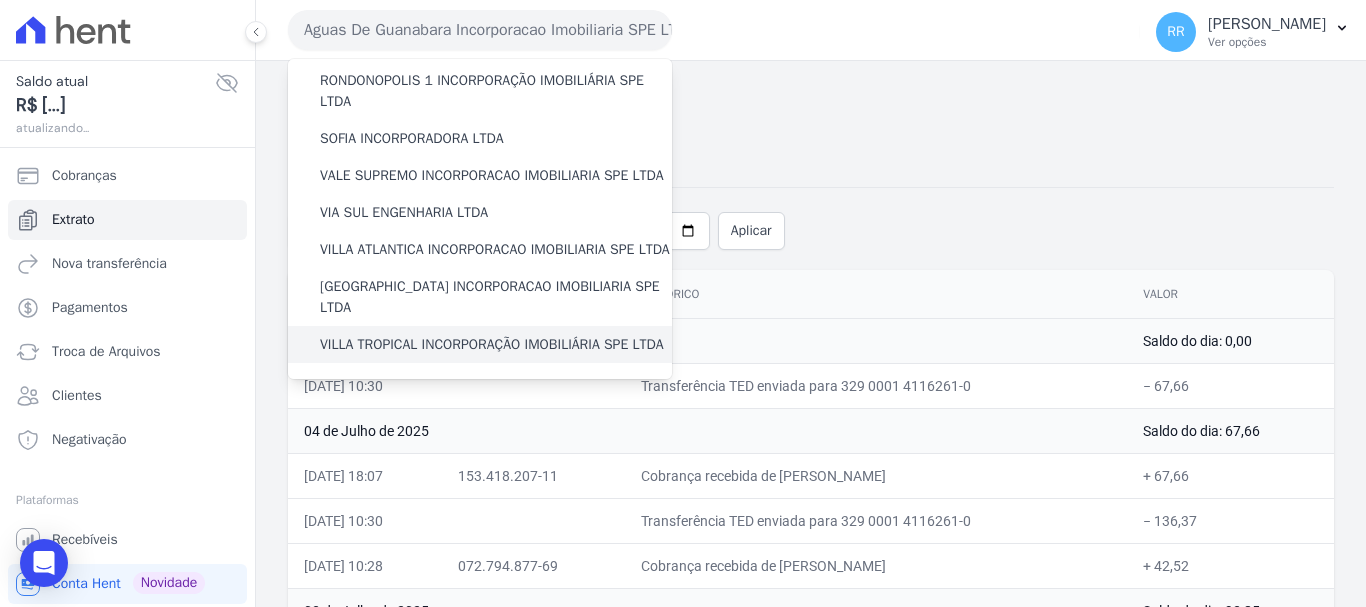 click on "VILLA TROPICAL INCORPORAÇÃO IMOBILIÁRIA SPE LTDA" at bounding box center [492, 344] 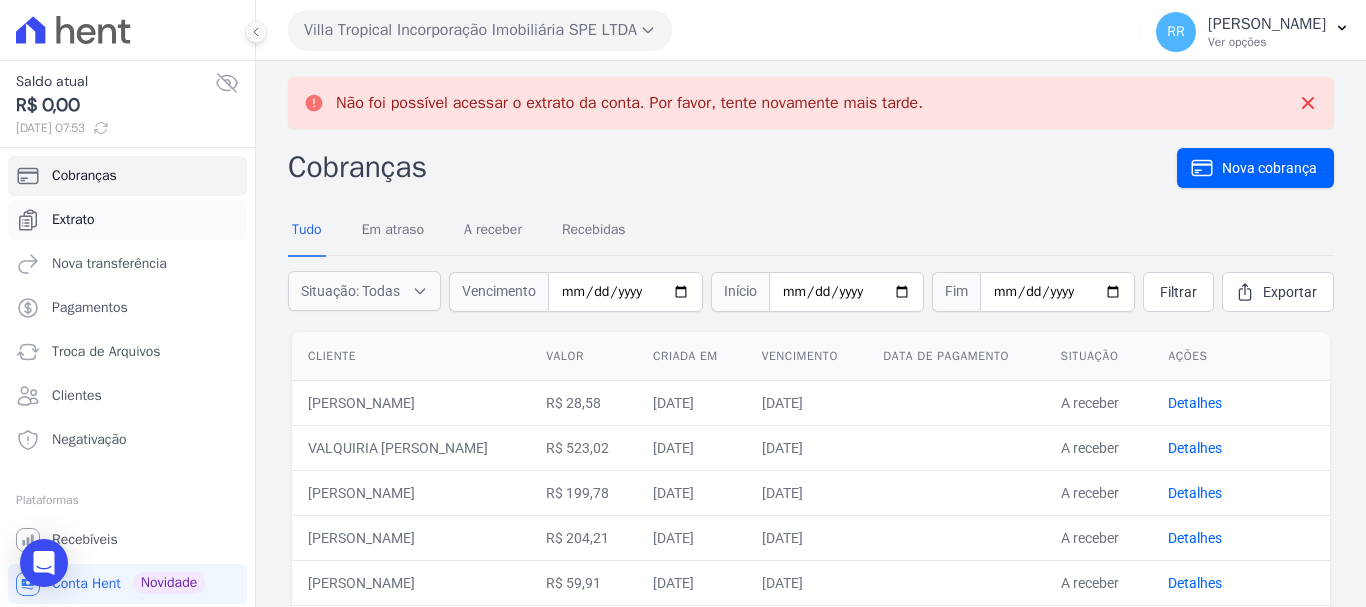 click on "Extrato" at bounding box center [127, 220] 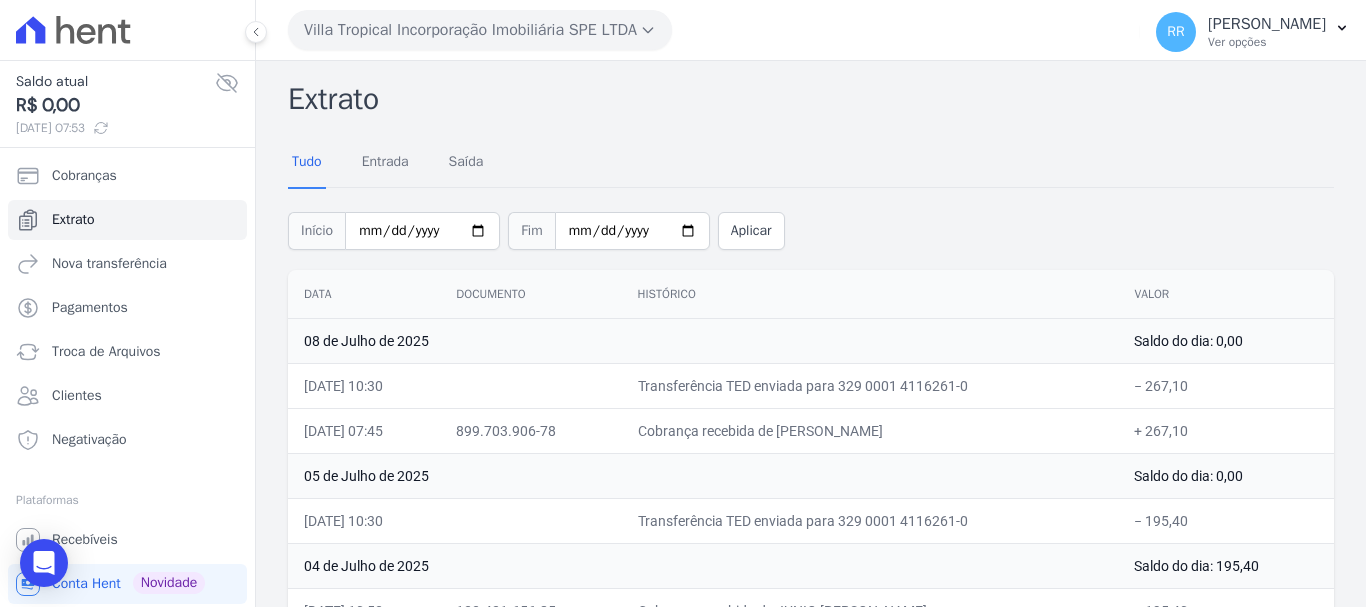 drag, startPoint x: 423, startPoint y: 24, endPoint x: 438, endPoint y: 94, distance: 71.5891 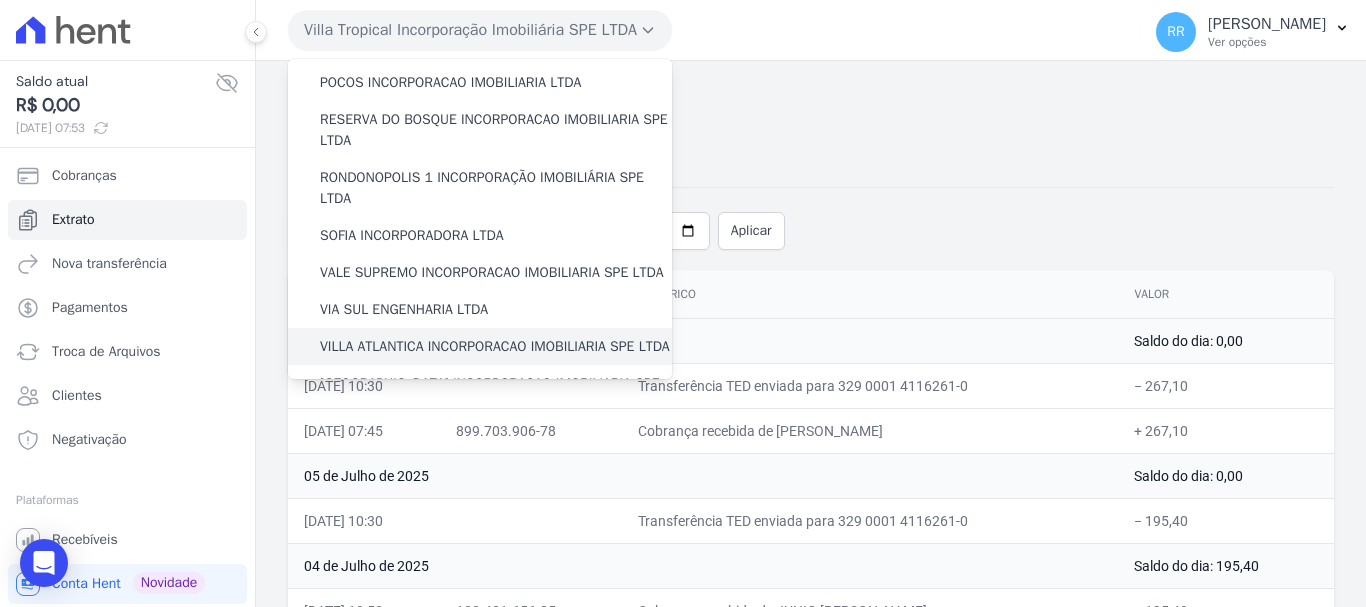 scroll, scrollTop: 873, scrollLeft: 0, axis: vertical 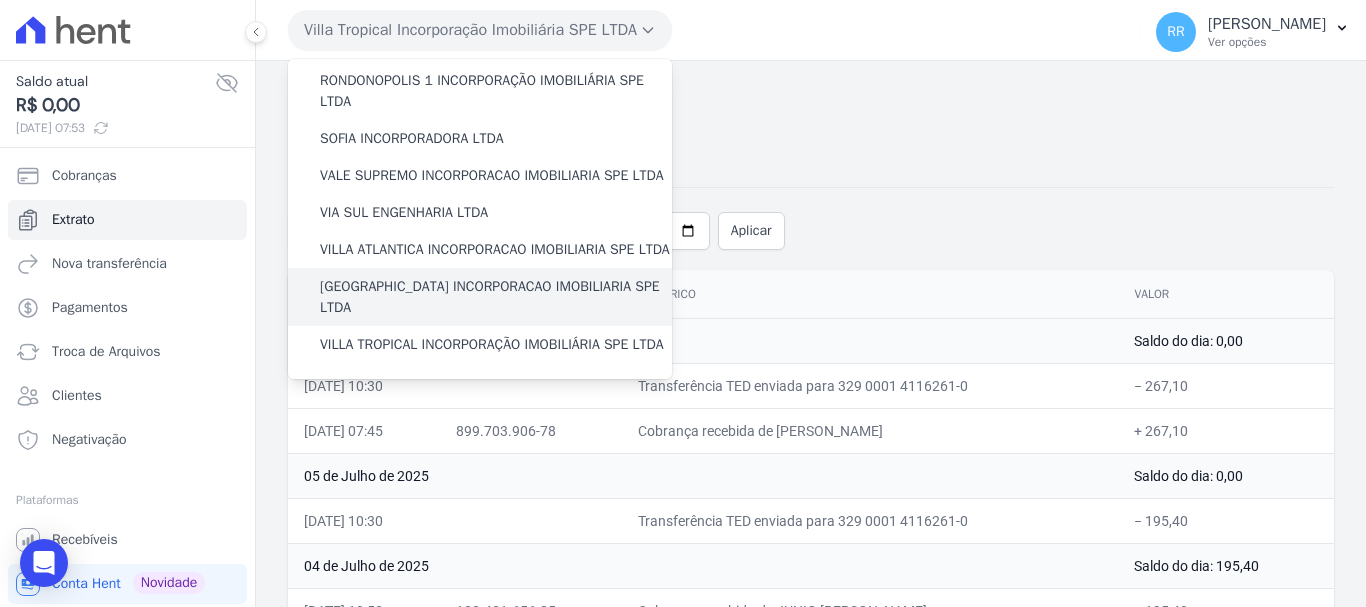 click on "[GEOGRAPHIC_DATA] INCORPORACAO IMOBILIARIA SPE LTDA" at bounding box center [496, 297] 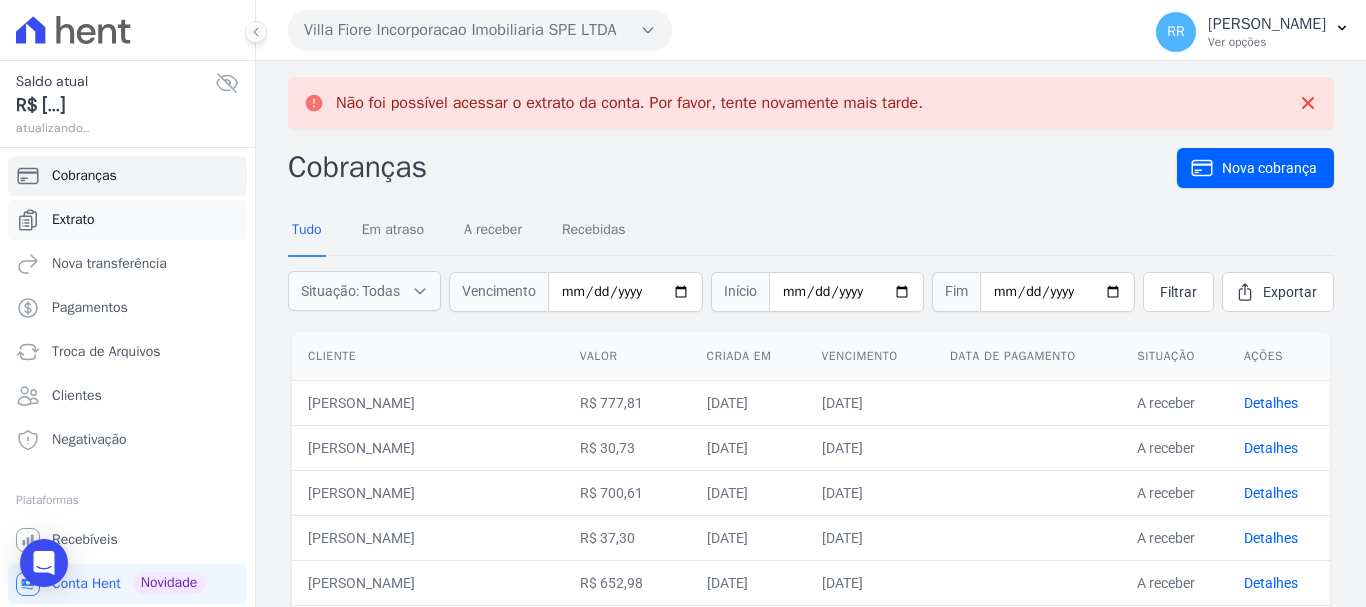 click on "Extrato" at bounding box center [73, 220] 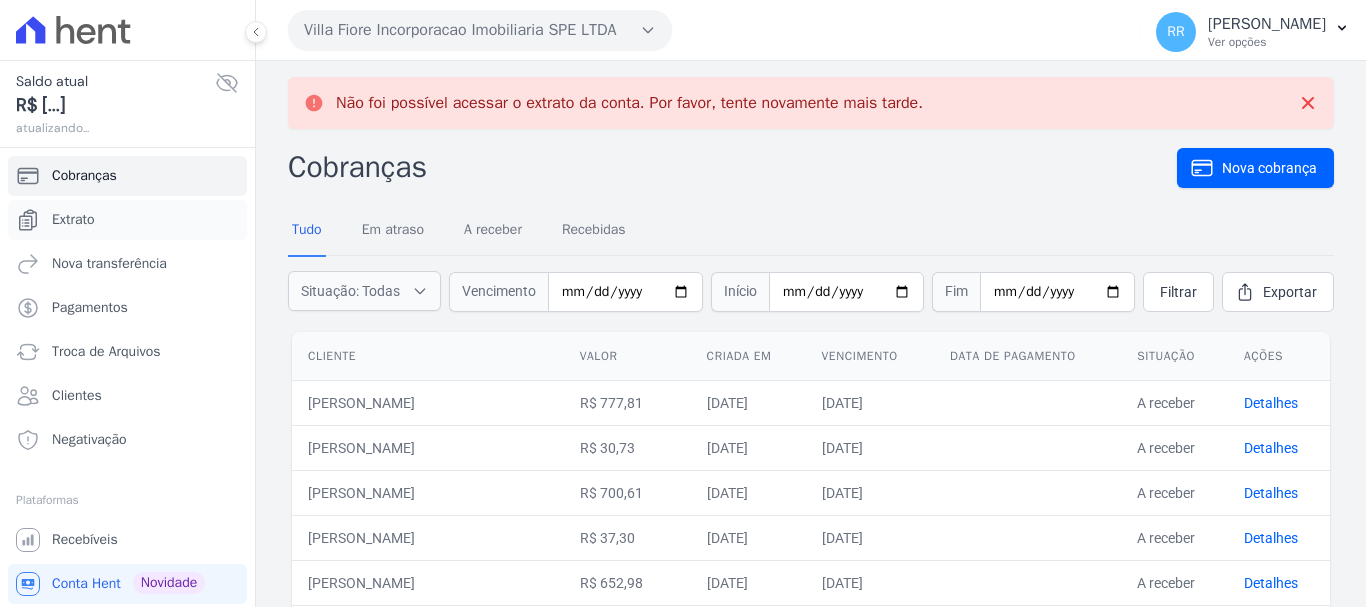 click on "Extrato" at bounding box center [73, 220] 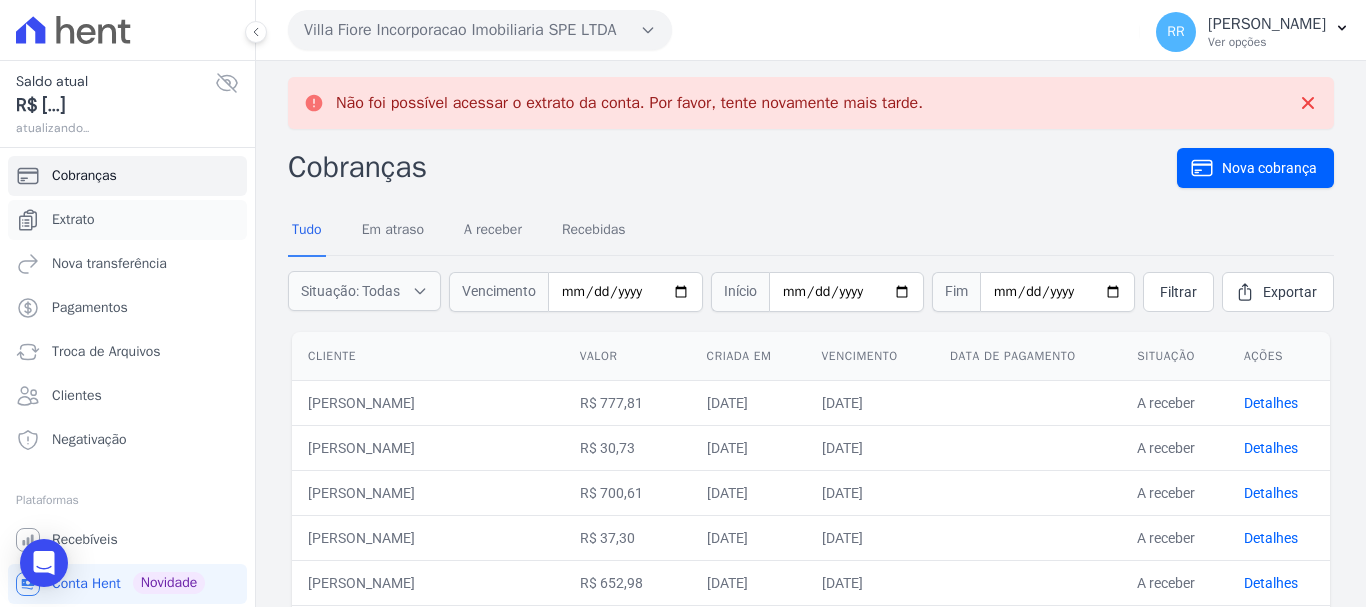 click on "Extrato" at bounding box center (73, 220) 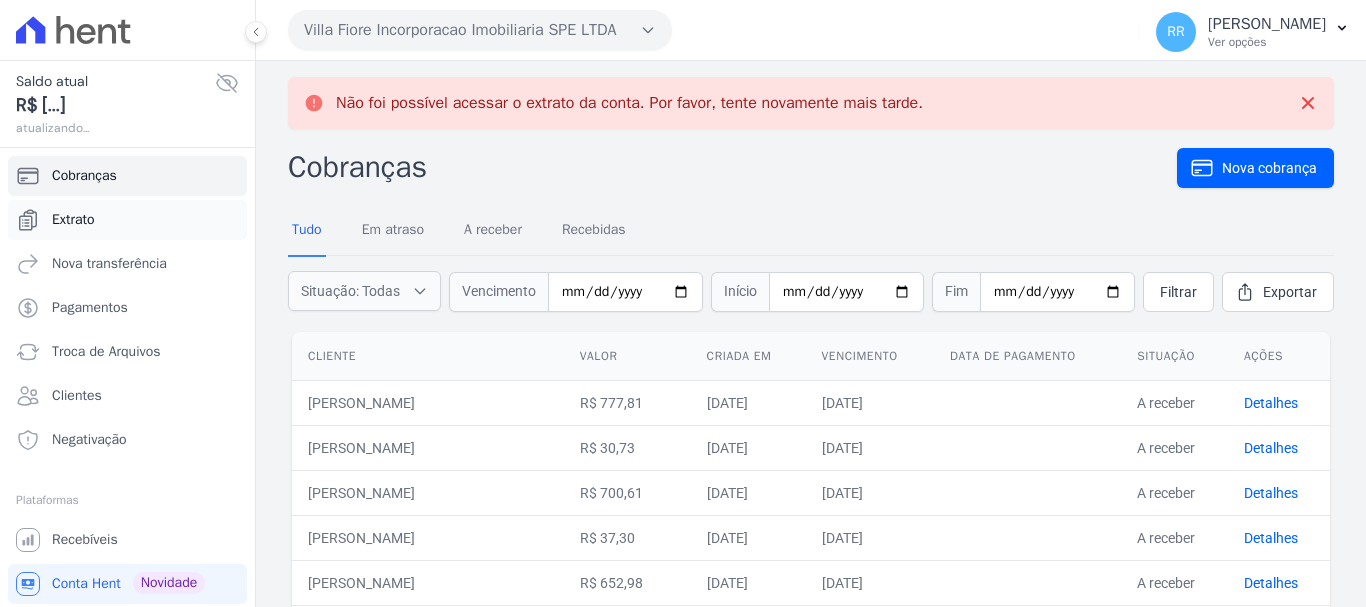 click on "Extrato" at bounding box center (73, 220) 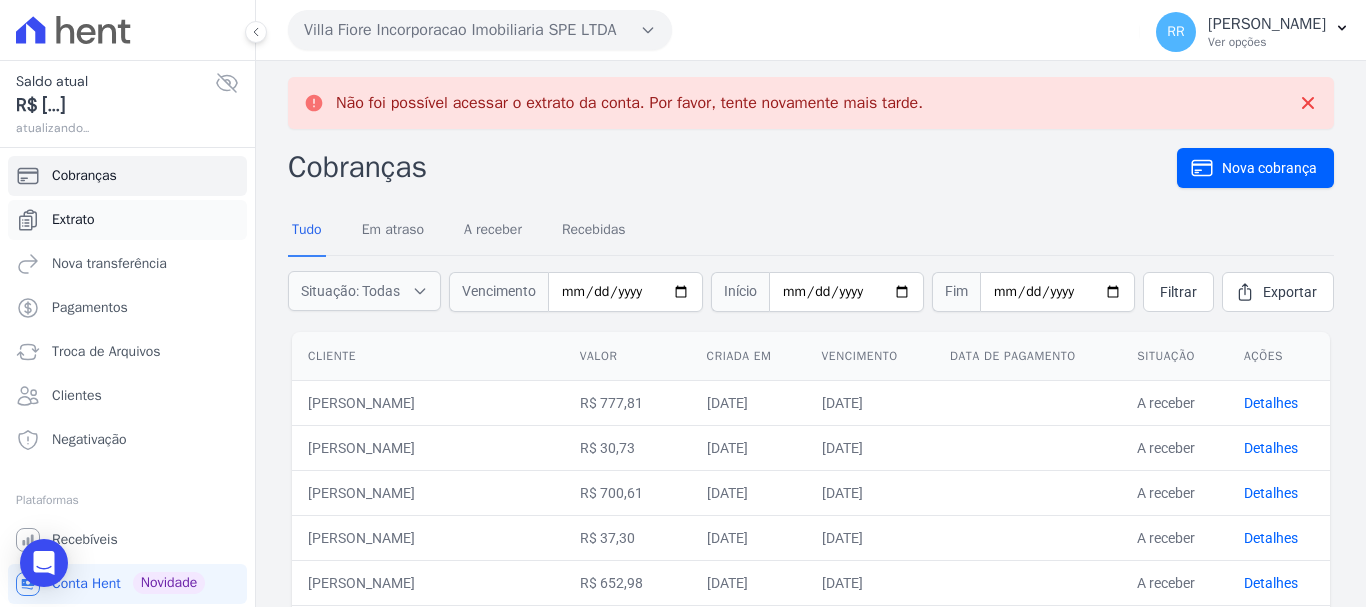 click on "Extrato" at bounding box center [73, 220] 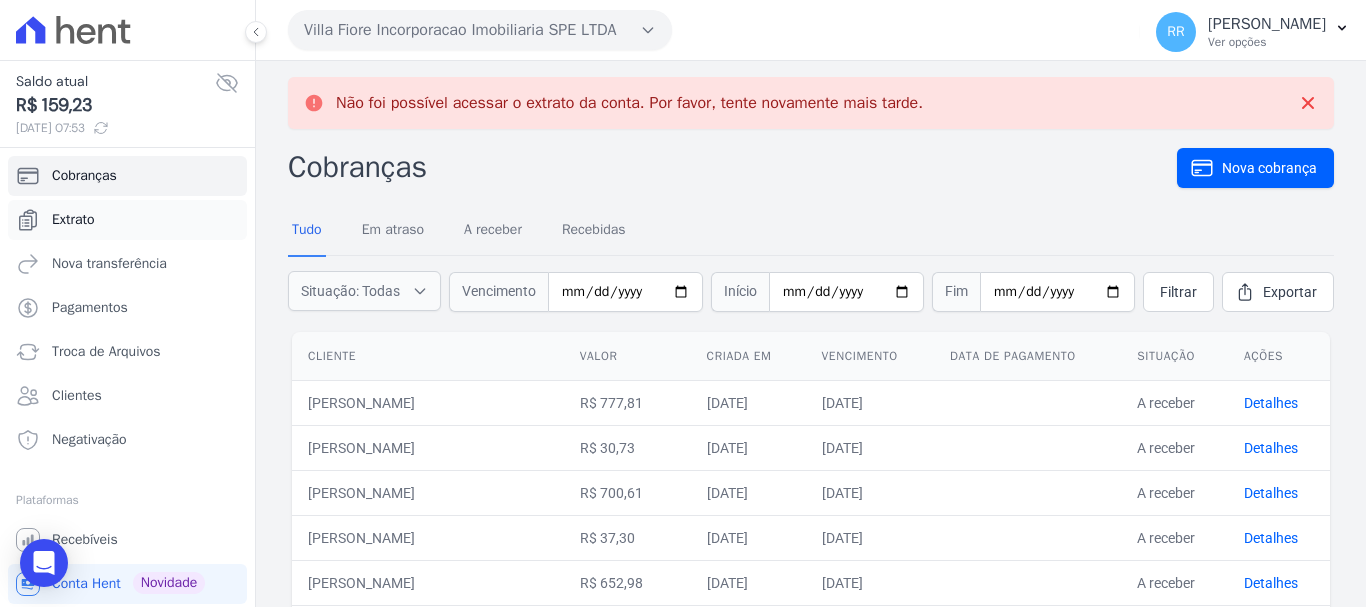 click on "Extrato" at bounding box center [73, 220] 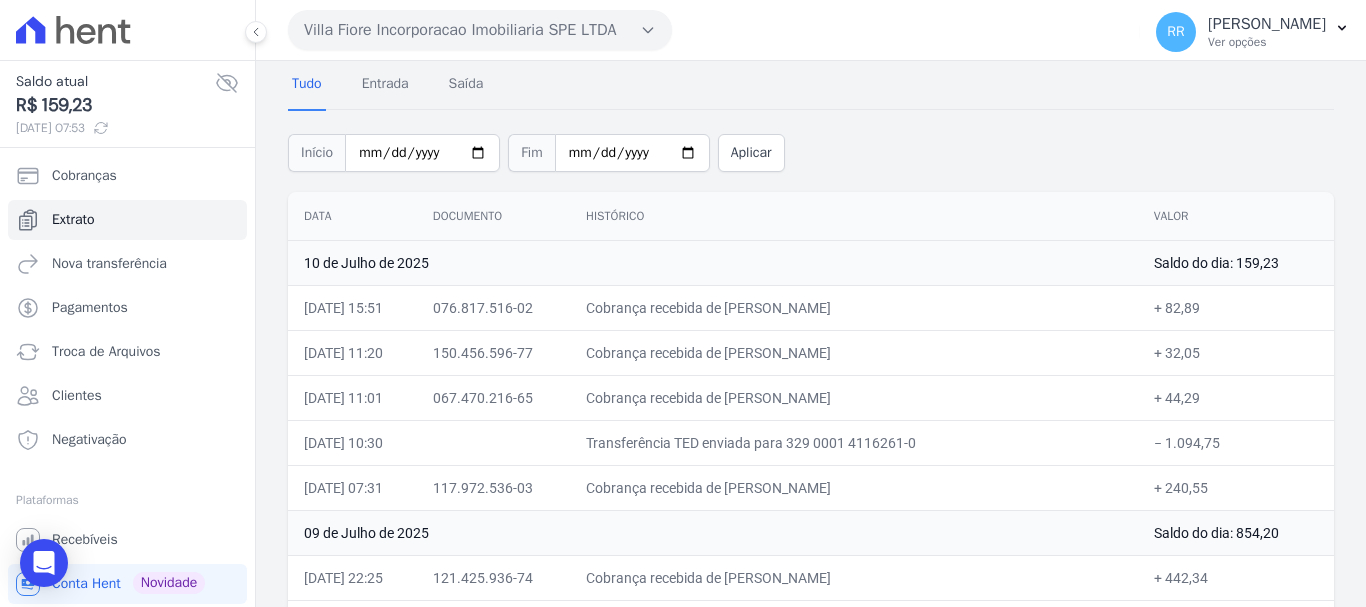 scroll, scrollTop: 200, scrollLeft: 0, axis: vertical 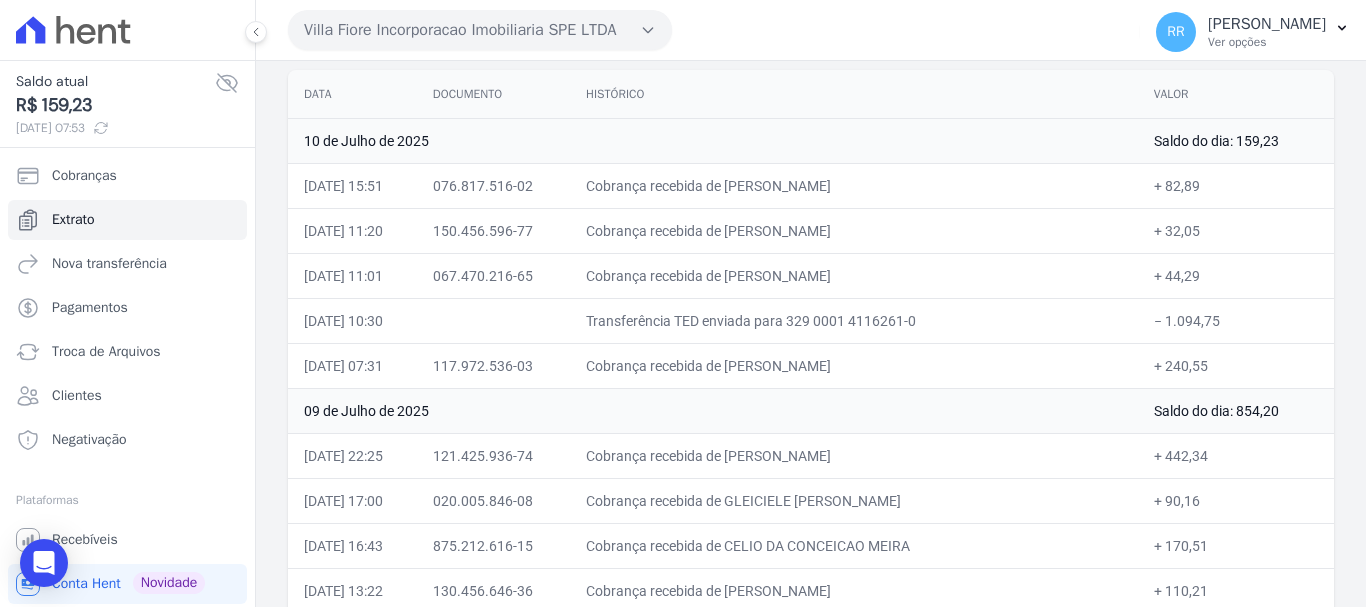 drag, startPoint x: 723, startPoint y: 435, endPoint x: 668, endPoint y: 433, distance: 55.03635 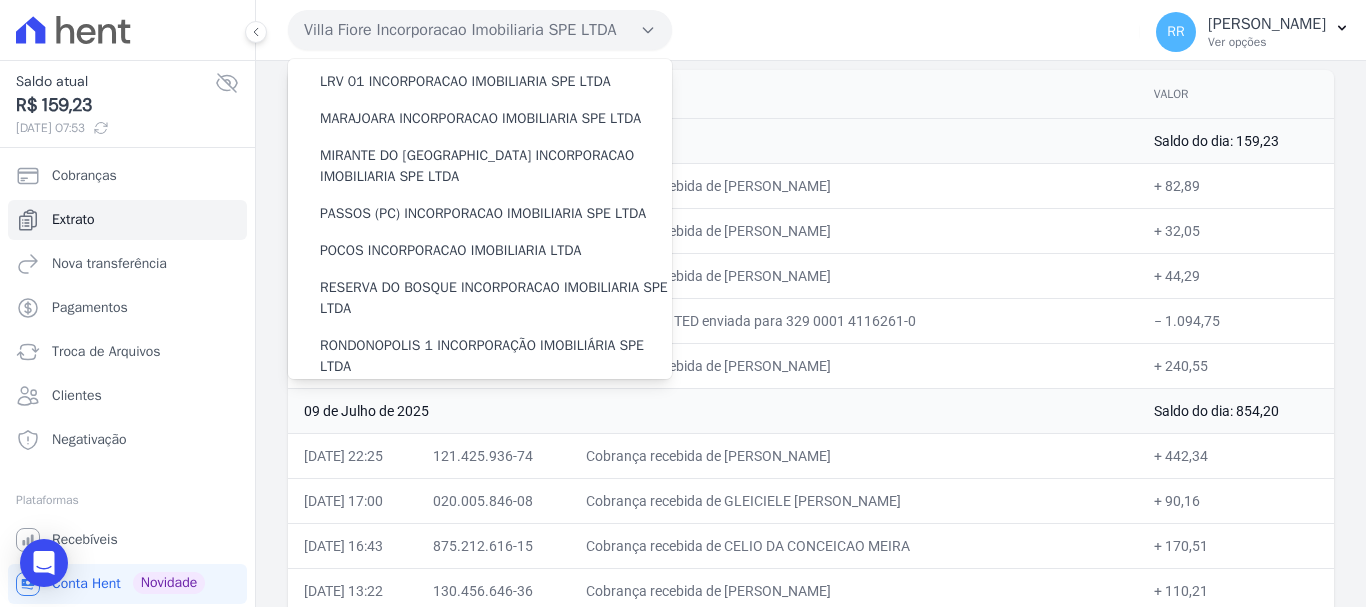 scroll, scrollTop: 473, scrollLeft: 0, axis: vertical 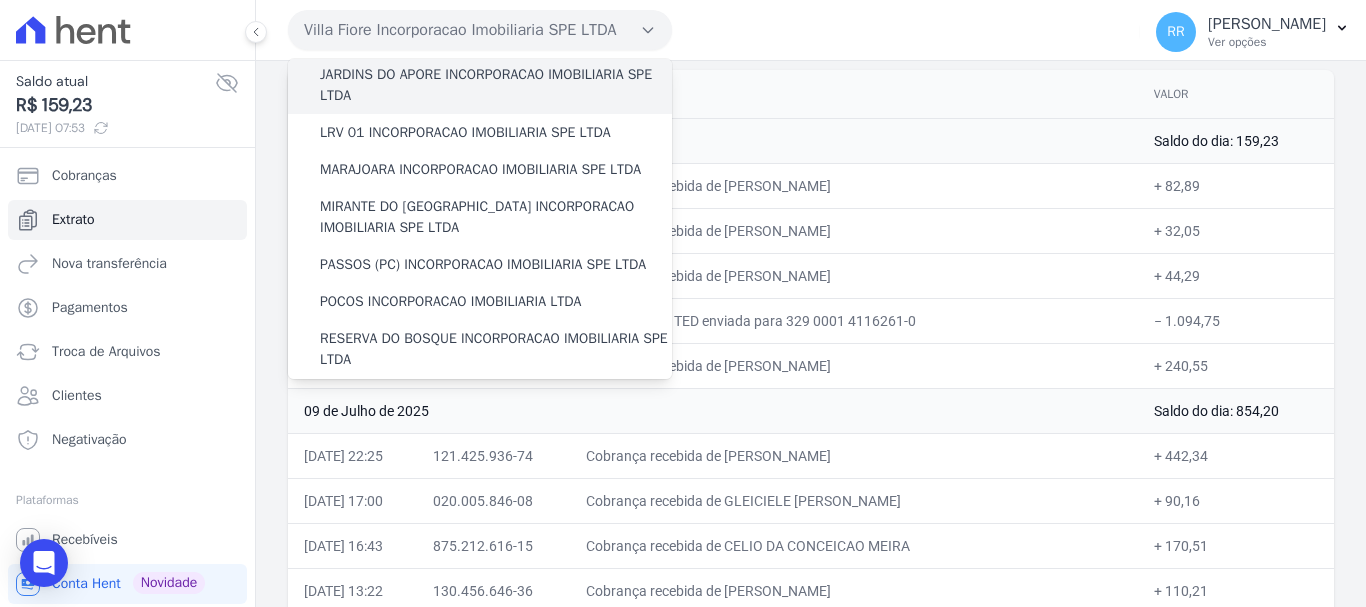 click on "JARDINS DO APORE INCORPORACAO IMOBILIARIA SPE LTDA" at bounding box center (496, 85) 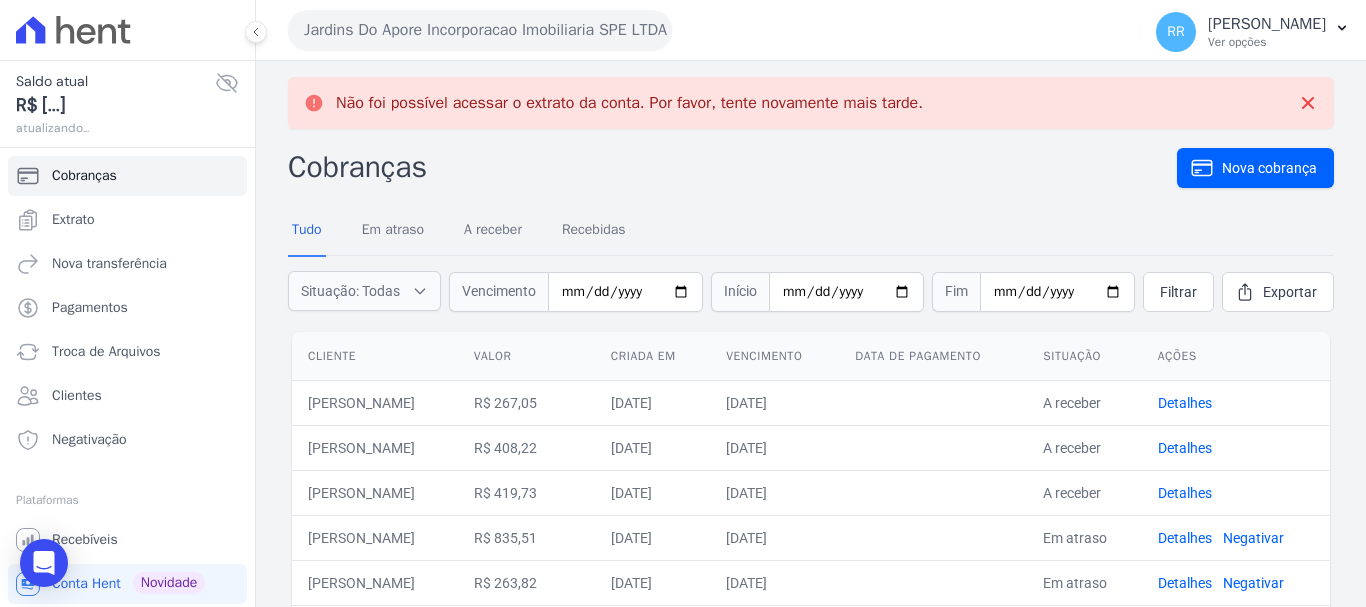 click on "Jardins Do Apore Incorporacao Imobiliaria SPE LTDA" at bounding box center (480, 30) 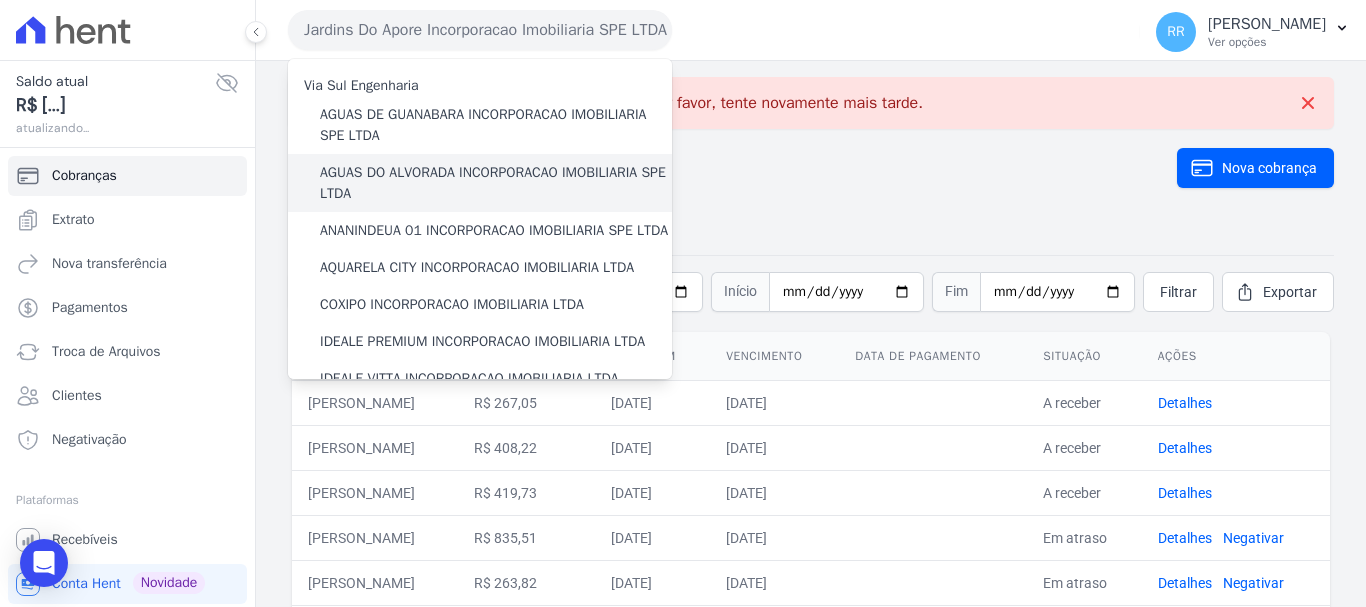 click on "AGUAS DO ALVORADA INCORPORACAO IMOBILIARIA SPE LTDA" at bounding box center (496, 183) 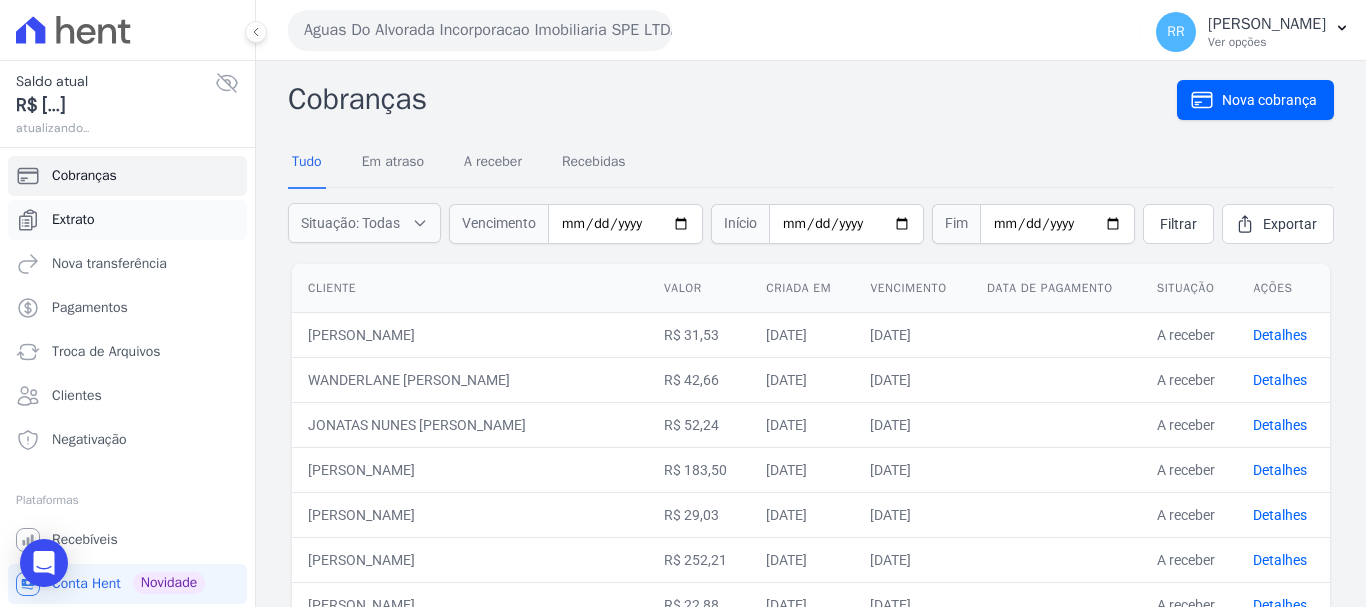 click on "Extrato" at bounding box center [73, 220] 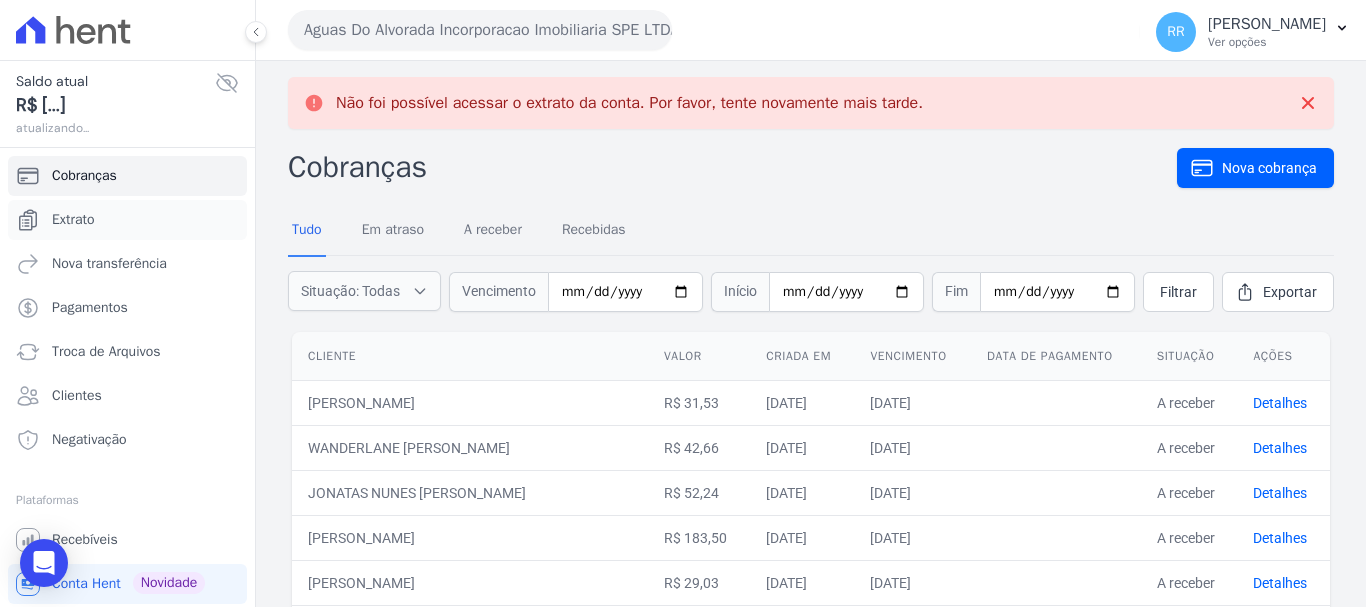 click on "Extrato" at bounding box center (73, 220) 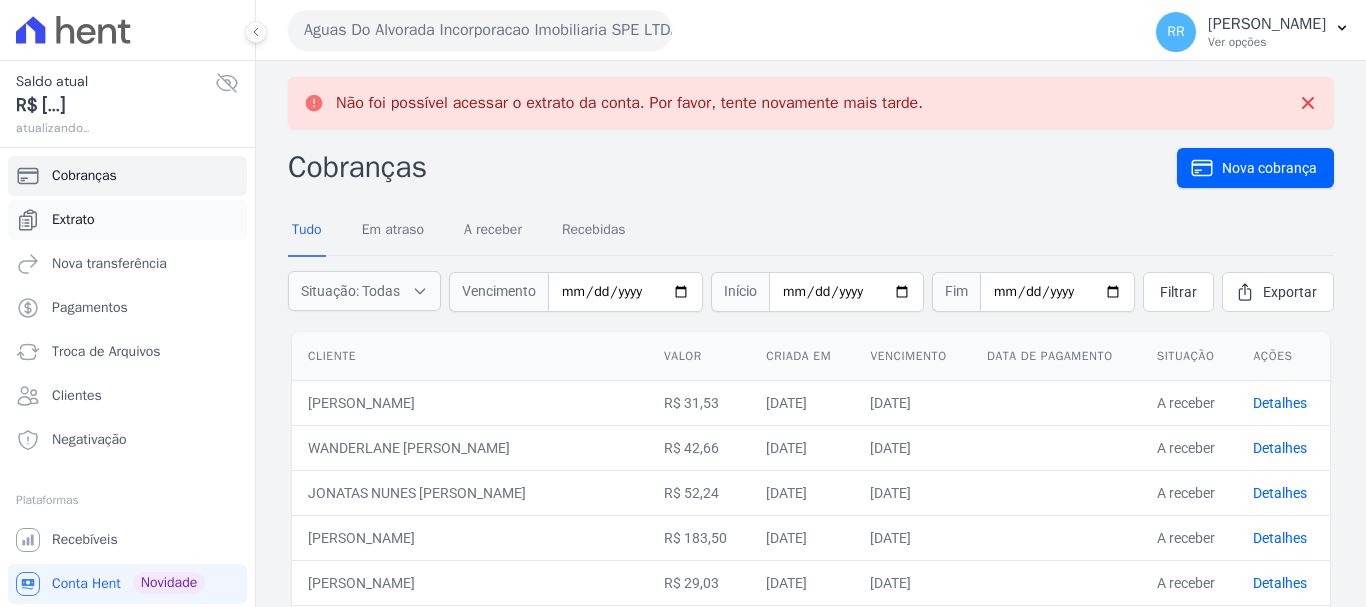 click on "Extrato" at bounding box center [73, 220] 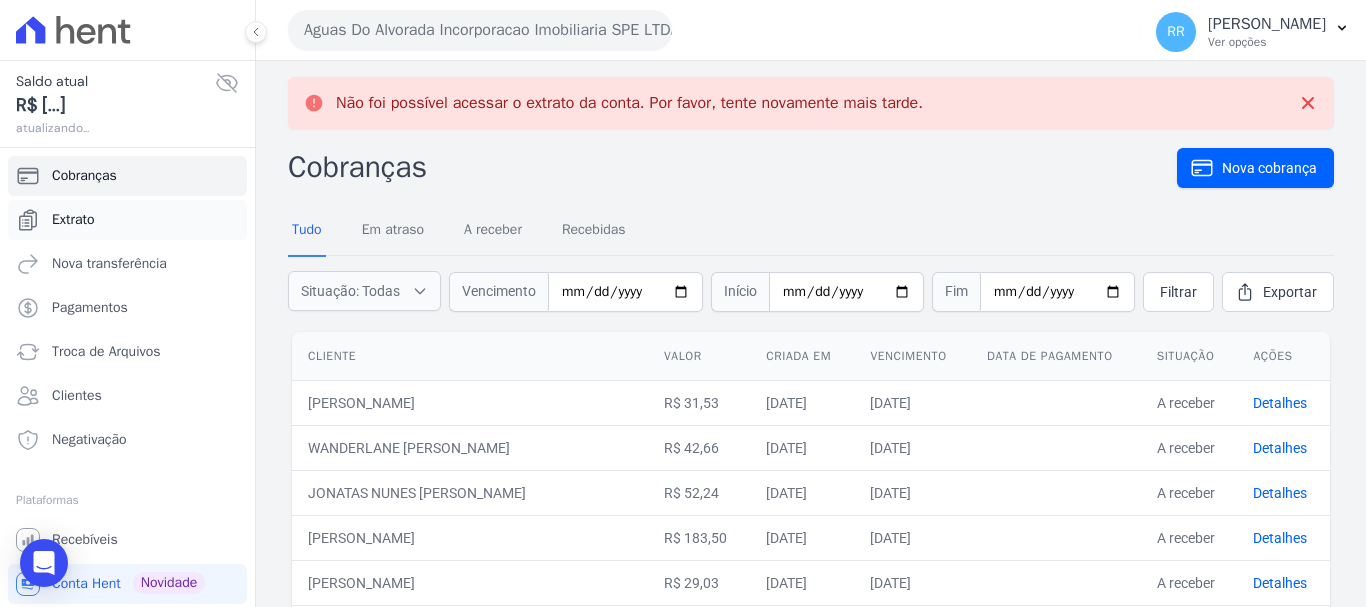 click on "Extrato" at bounding box center (127, 220) 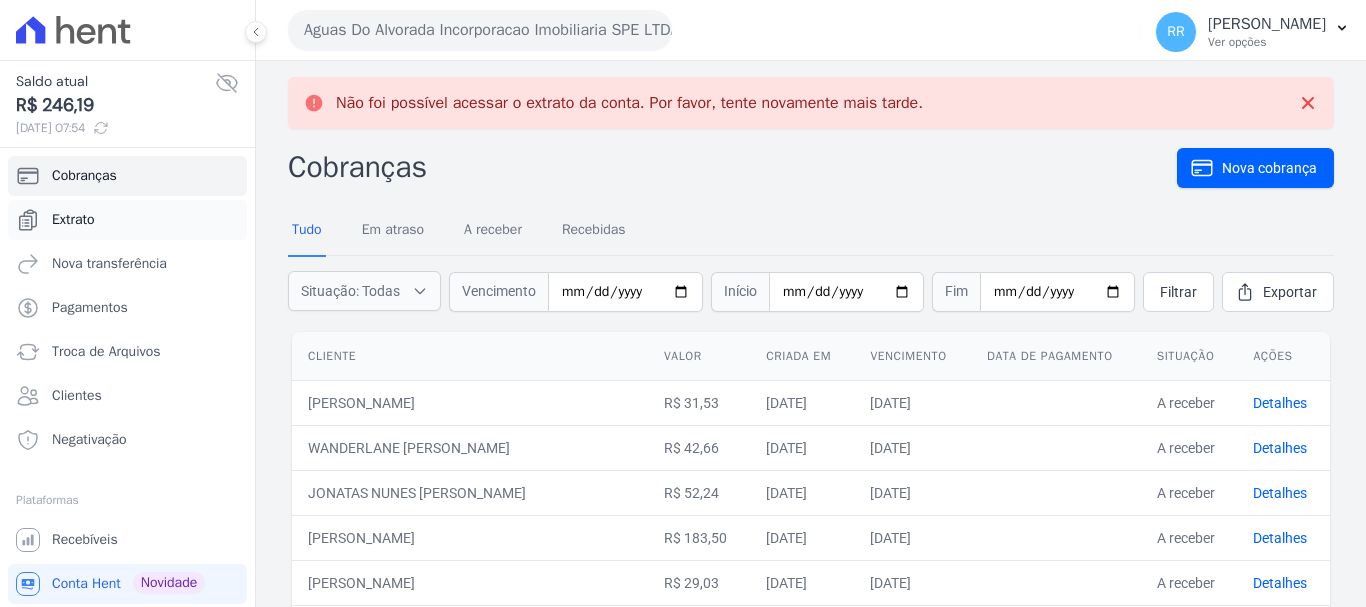 drag, startPoint x: 67, startPoint y: 200, endPoint x: 67, endPoint y: 215, distance: 15 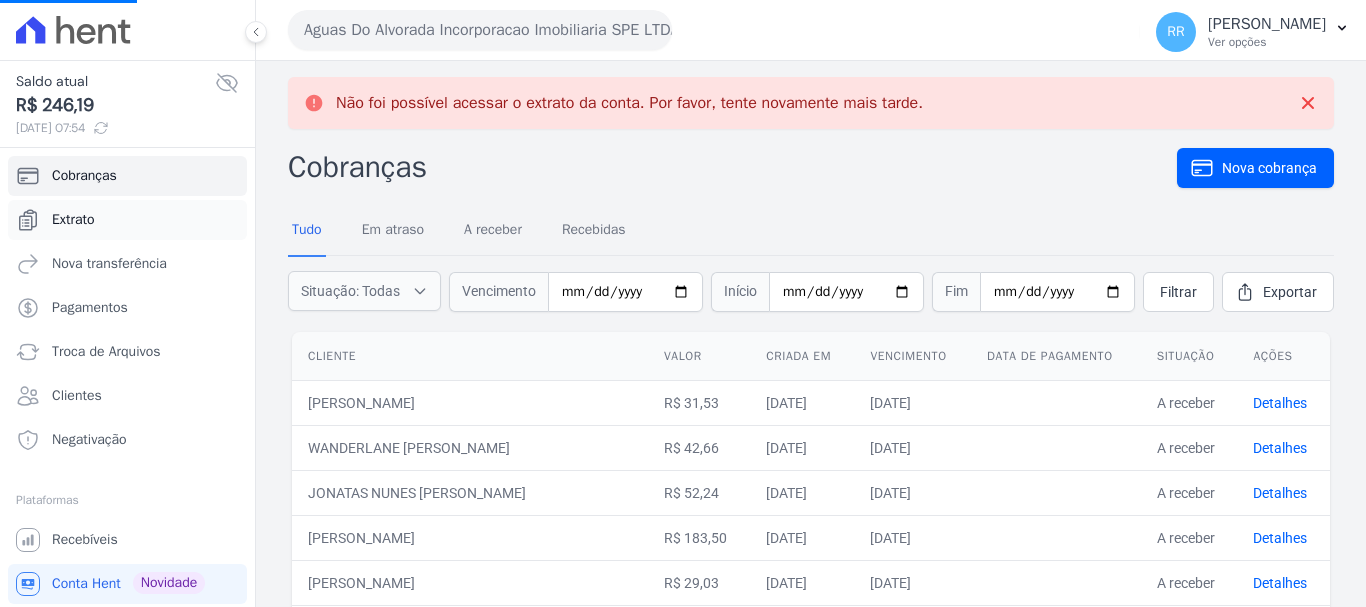 click on "Extrato" at bounding box center (73, 220) 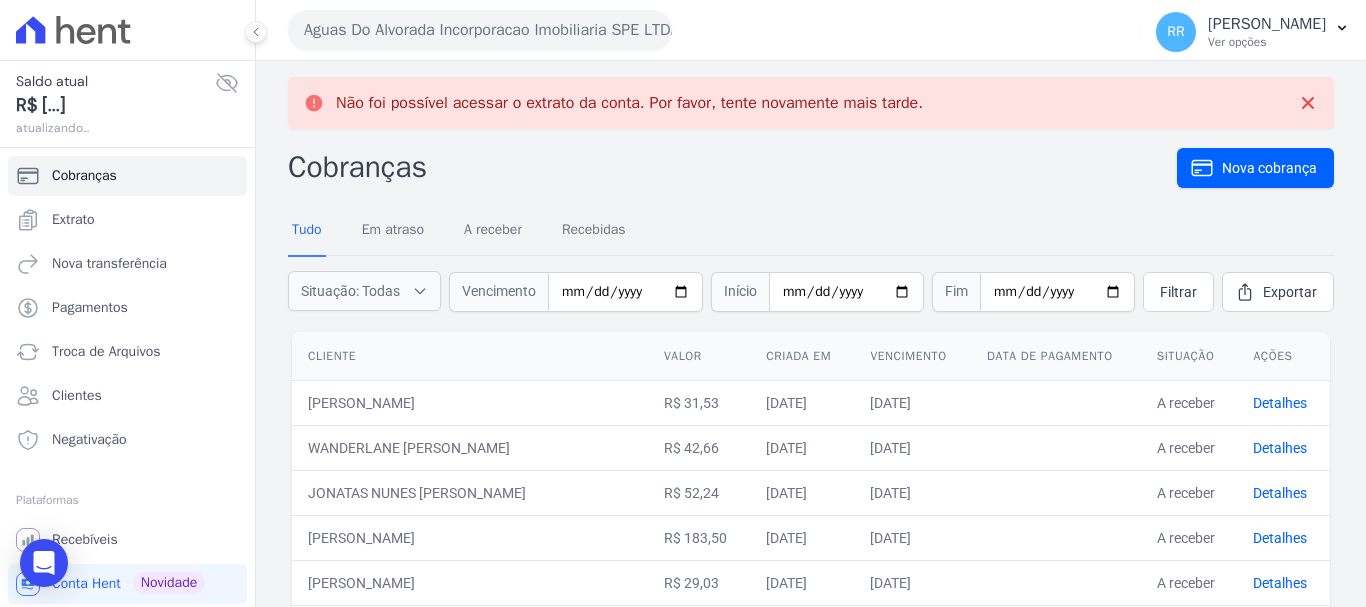 click on "Extrato" at bounding box center [73, 220] 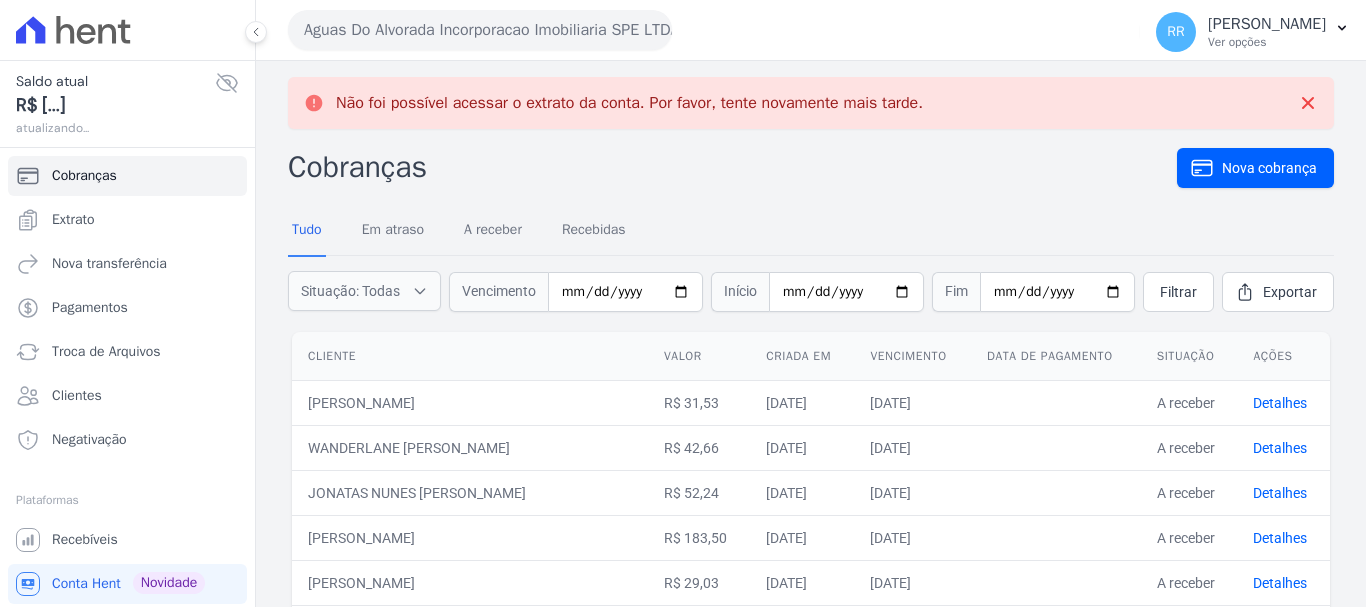 click on "Extrato" at bounding box center (73, 220) 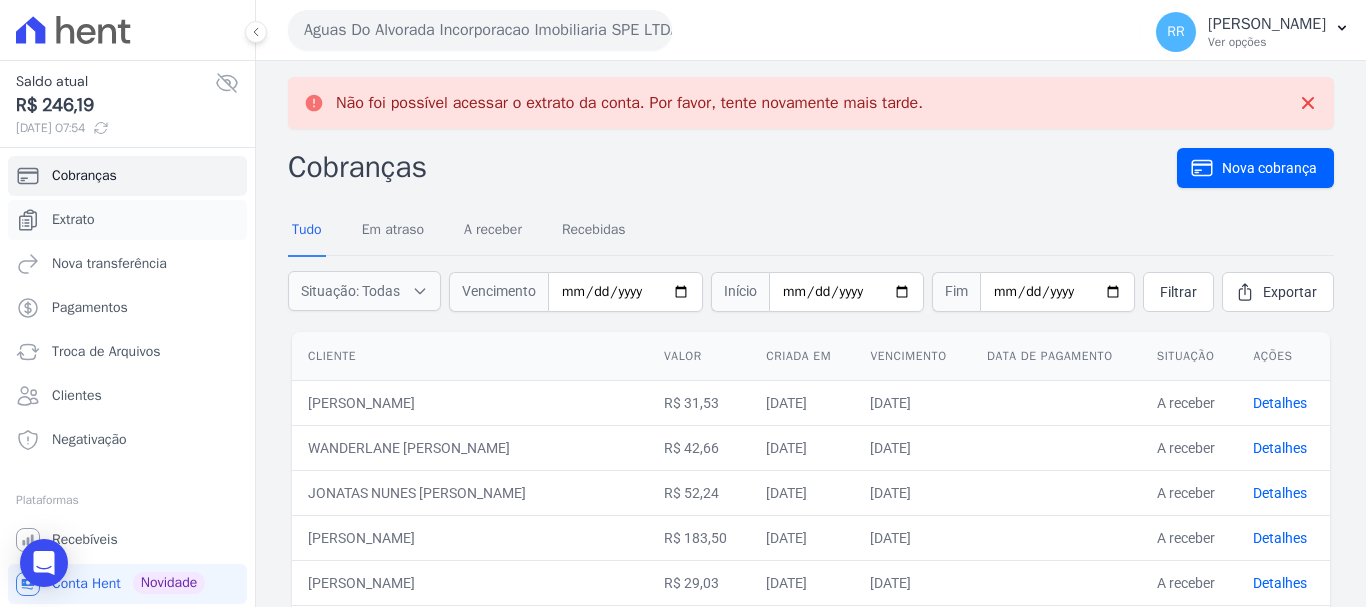click on "Extrato" at bounding box center [127, 220] 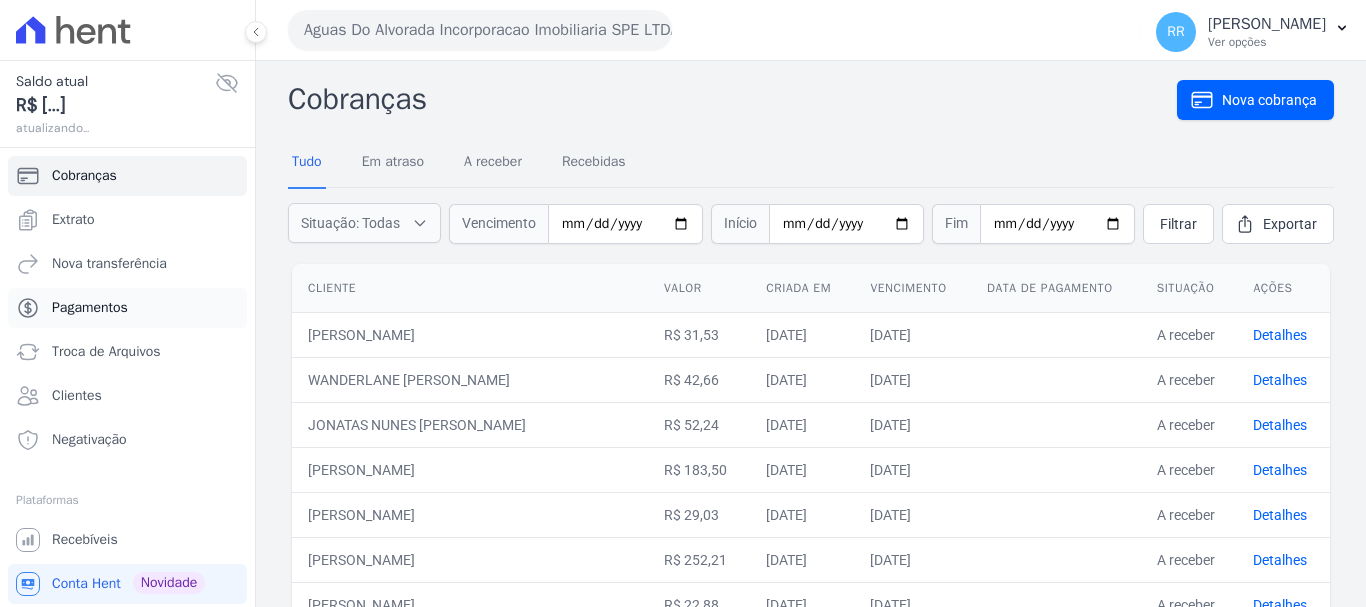 scroll, scrollTop: 0, scrollLeft: 0, axis: both 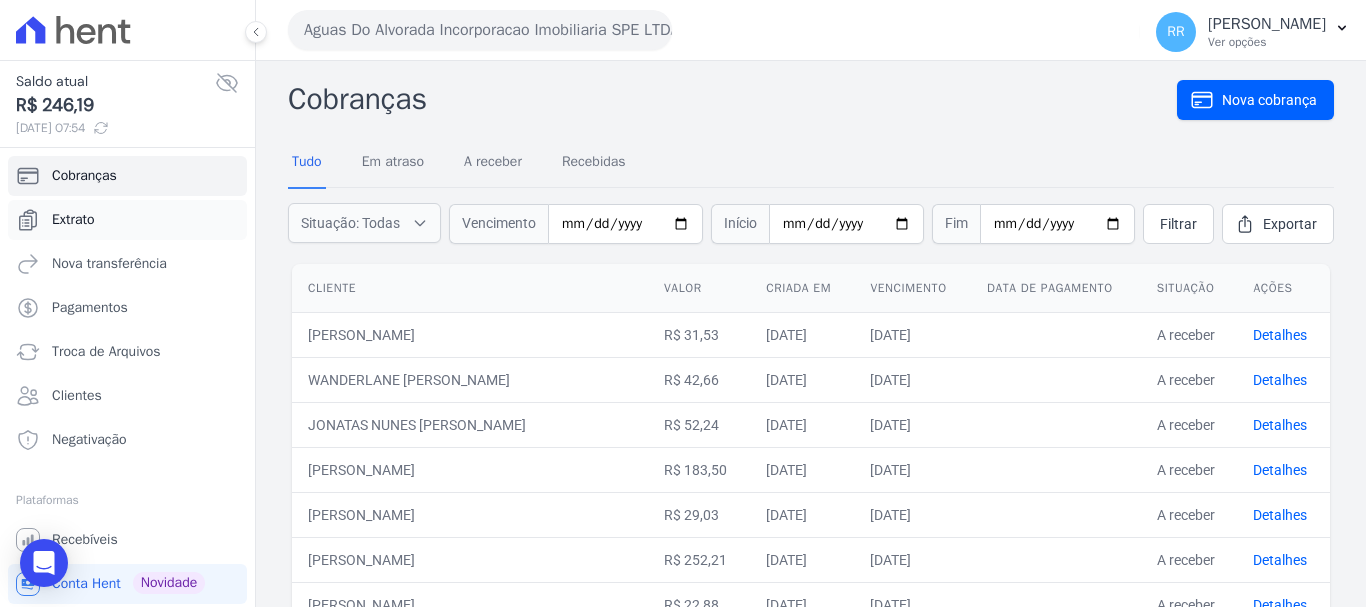 click on "Extrato" at bounding box center [73, 220] 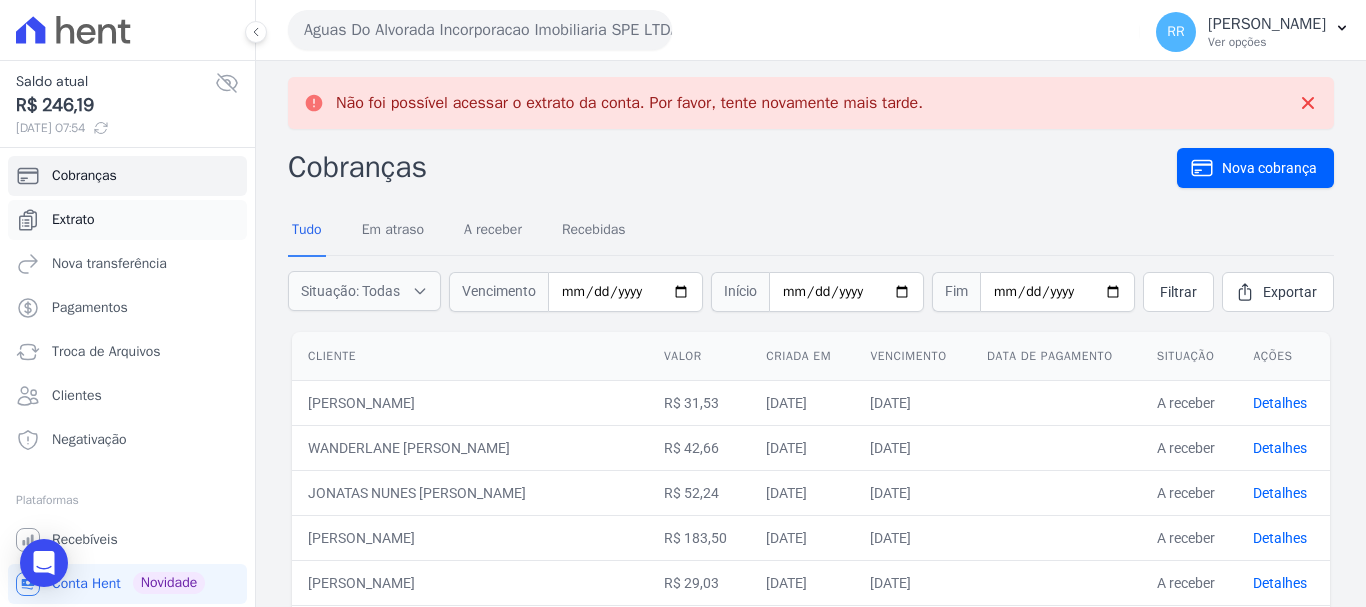 click on "Extrato" at bounding box center (73, 220) 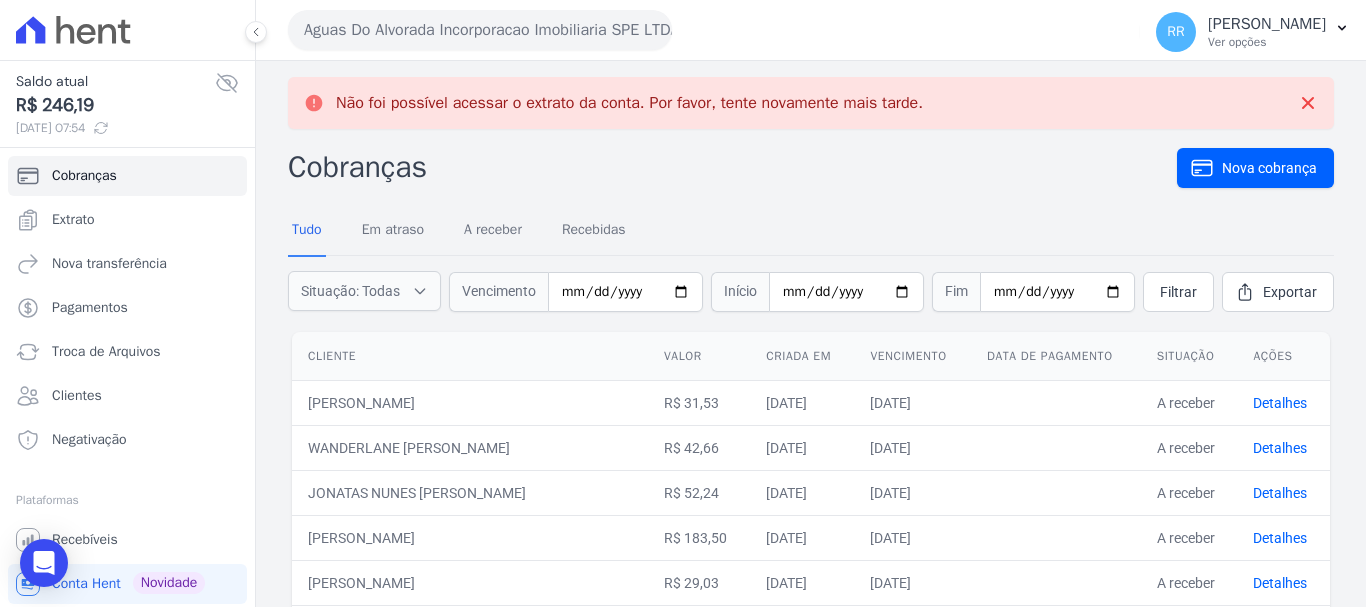 click on "Aguas Do Alvorada Incorporacao Imobiliaria SPE LTDA" at bounding box center (480, 30) 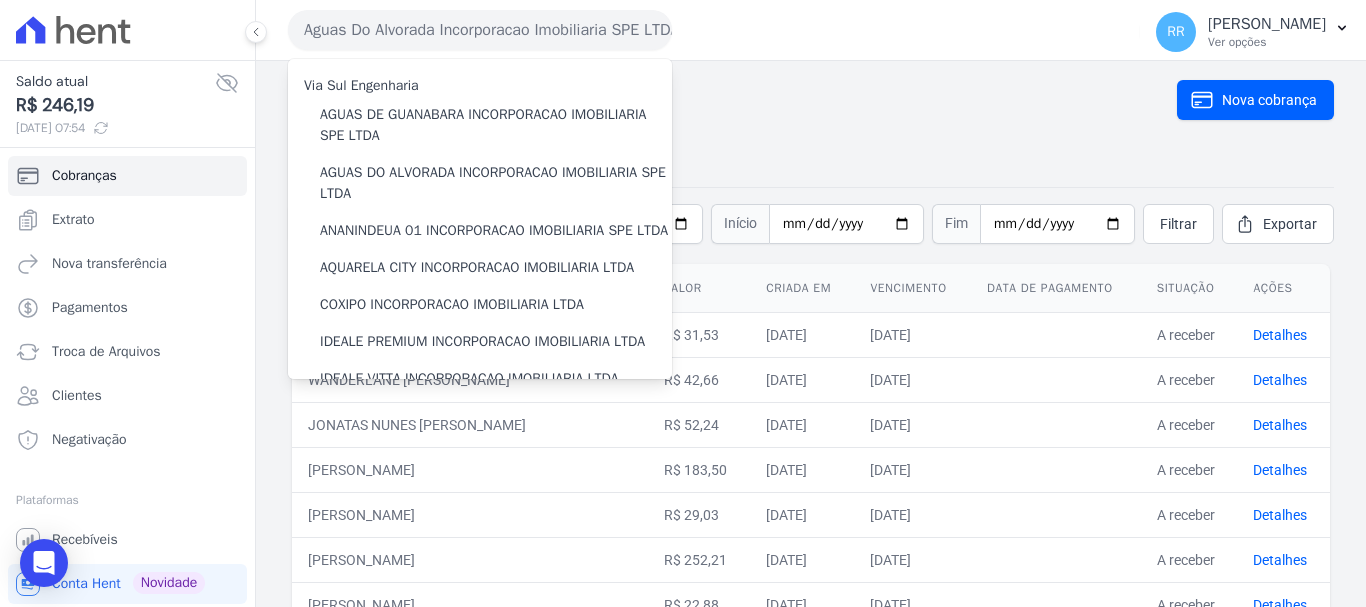 click on "Vencimento" at bounding box center [912, 288] 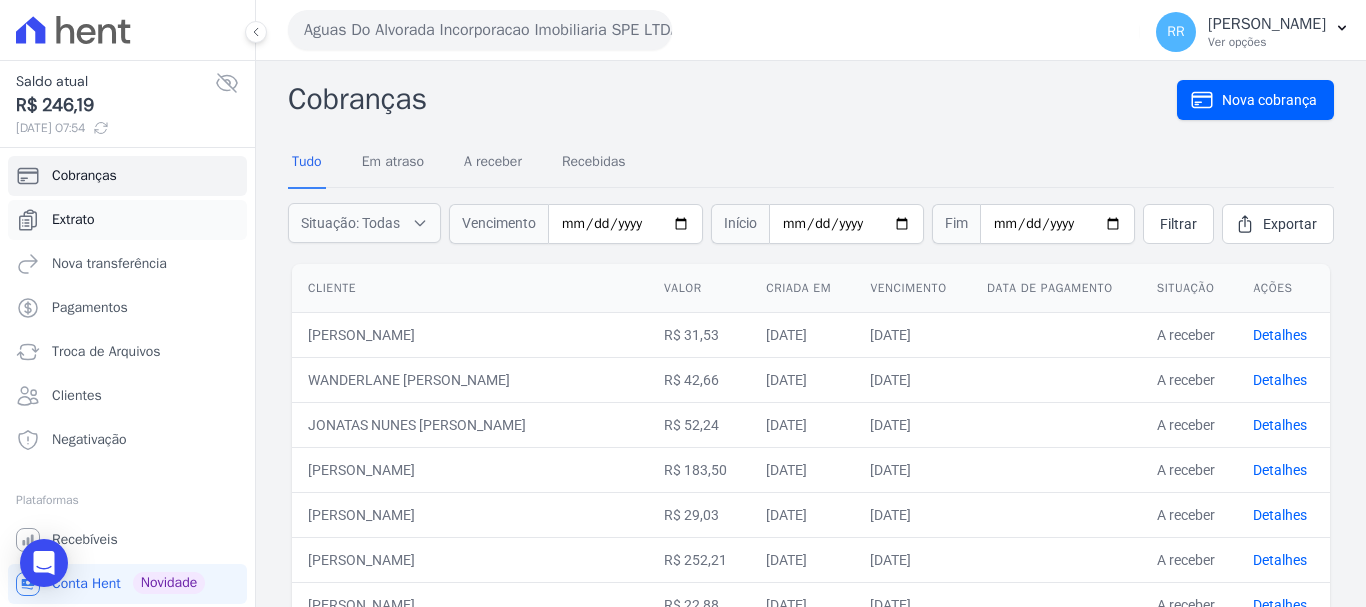 click on "Extrato" at bounding box center (73, 220) 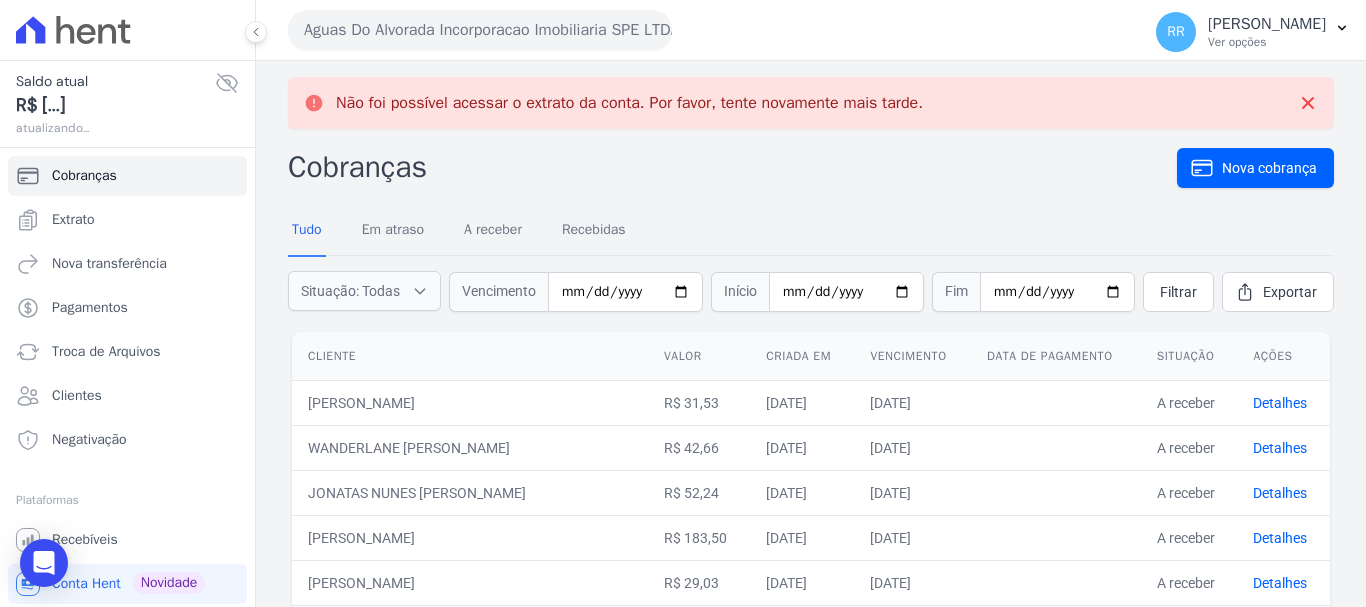click on "Extrato" at bounding box center [127, 220] 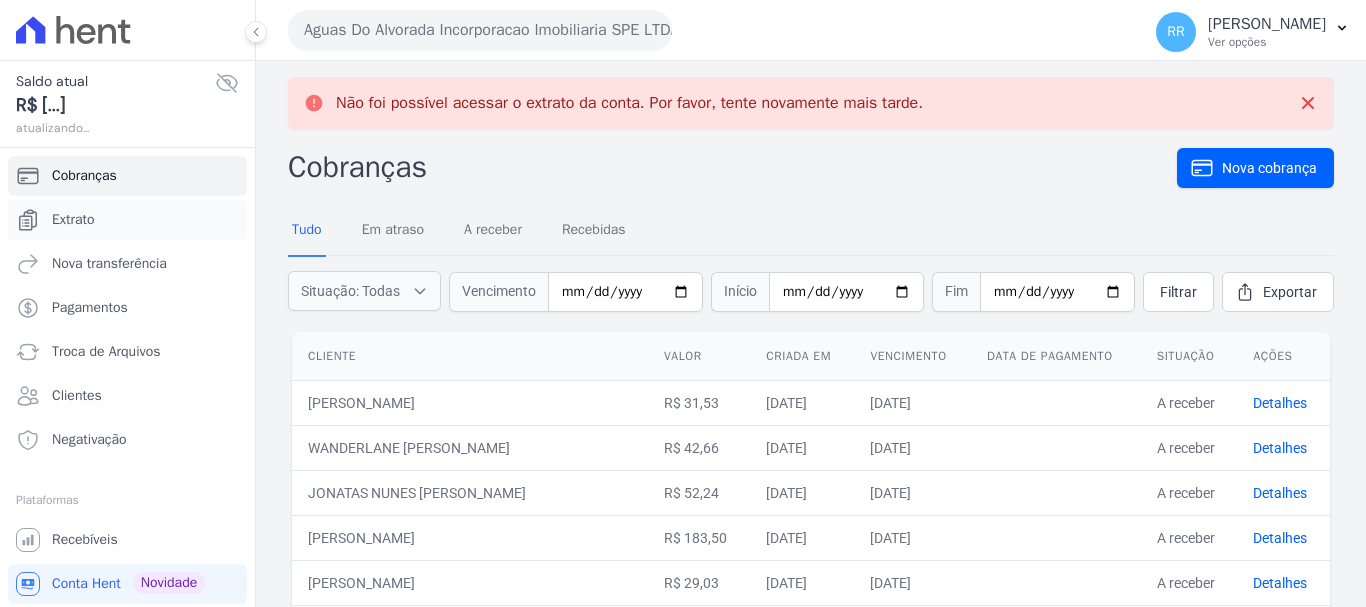 click on "Extrato" at bounding box center [127, 220] 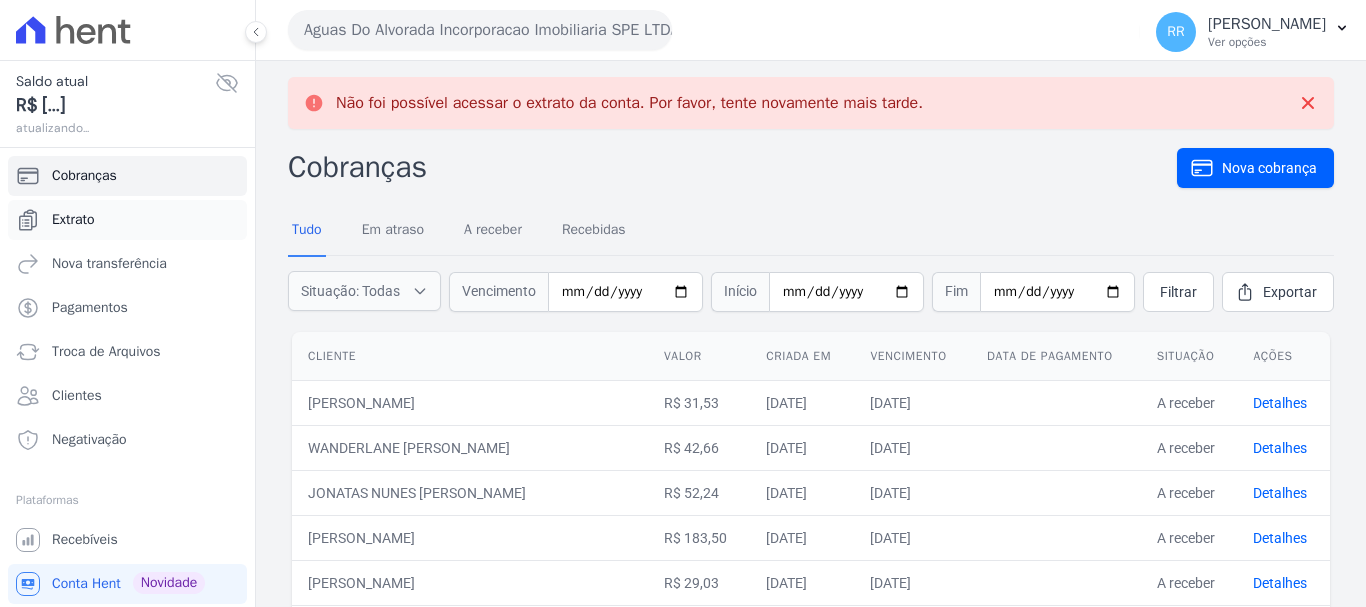 drag, startPoint x: 62, startPoint y: 210, endPoint x: 74, endPoint y: 231, distance: 24.186773 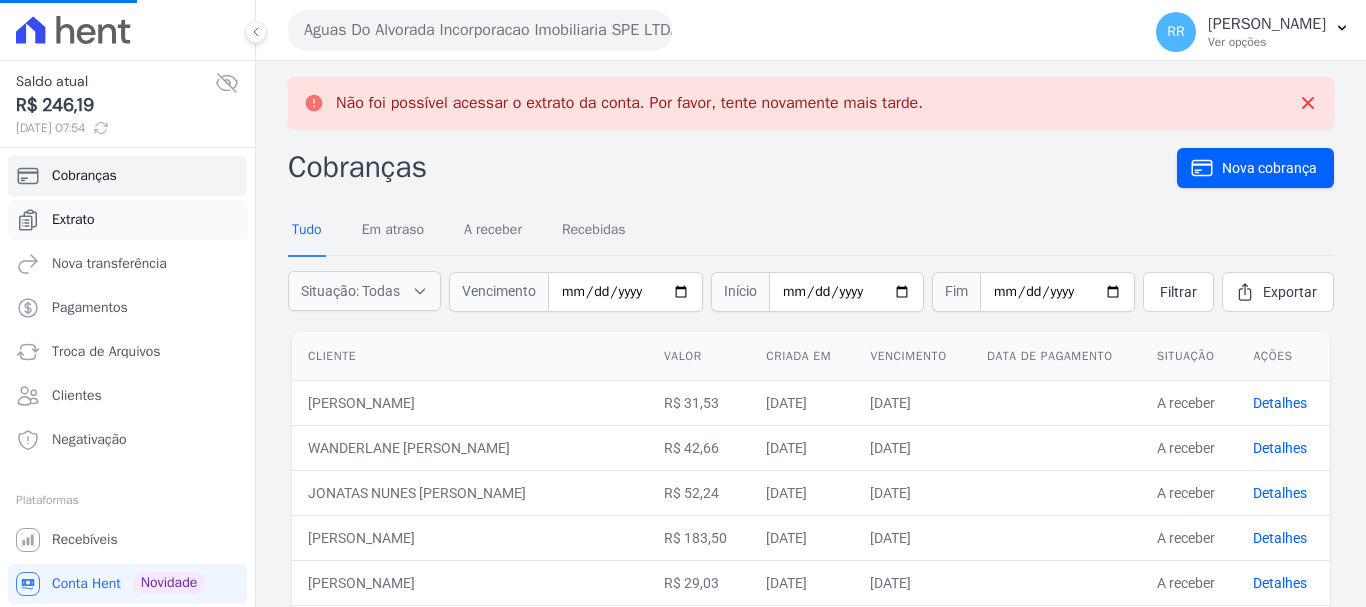 click on "Extrato" at bounding box center (127, 220) 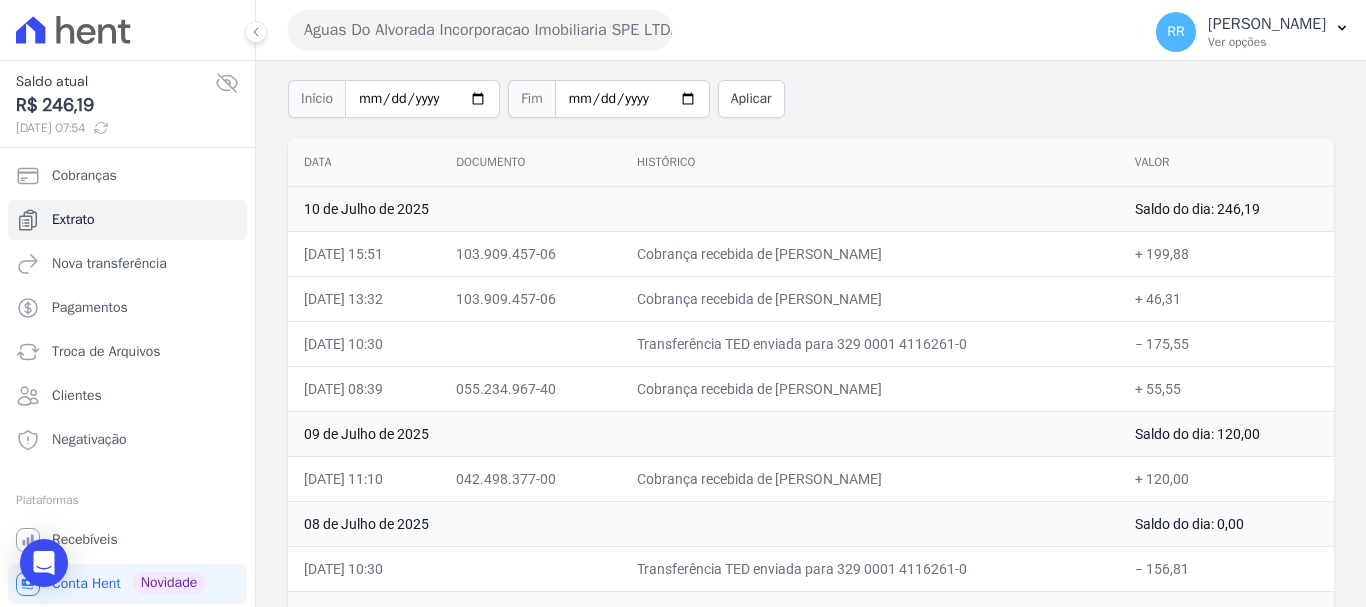 scroll, scrollTop: 132, scrollLeft: 0, axis: vertical 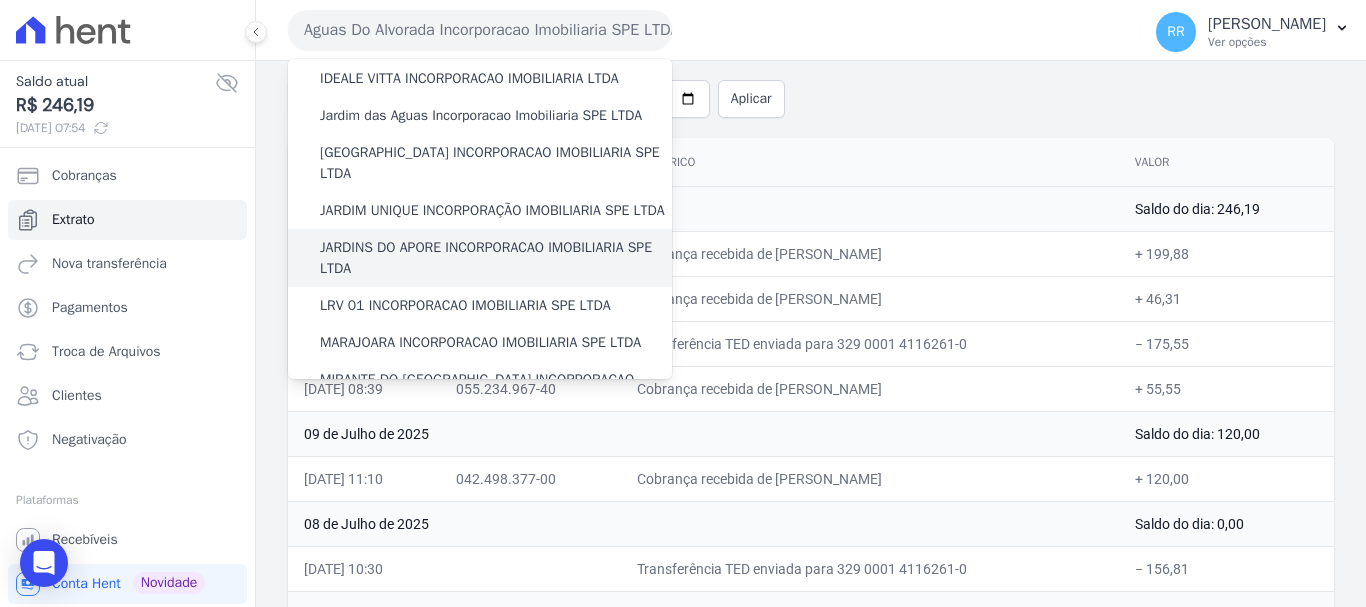 click on "JARDINS DO APORE INCORPORACAO IMOBILIARIA SPE LTDA" at bounding box center [496, 258] 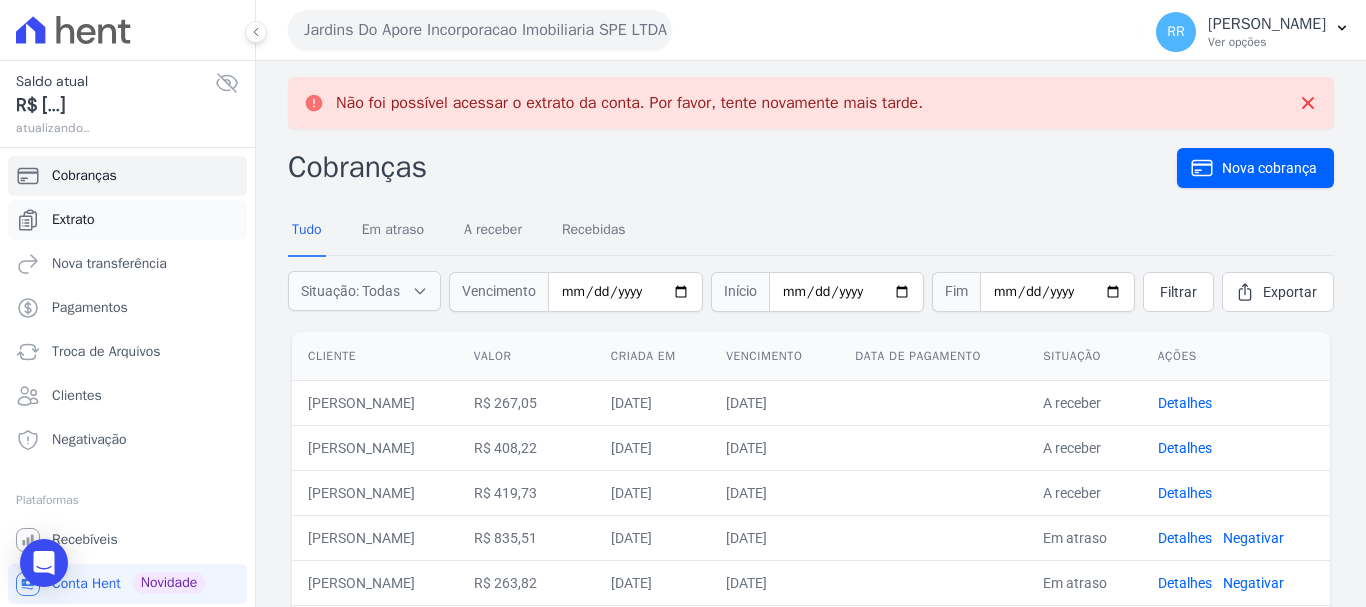 click on "Extrato" at bounding box center (73, 220) 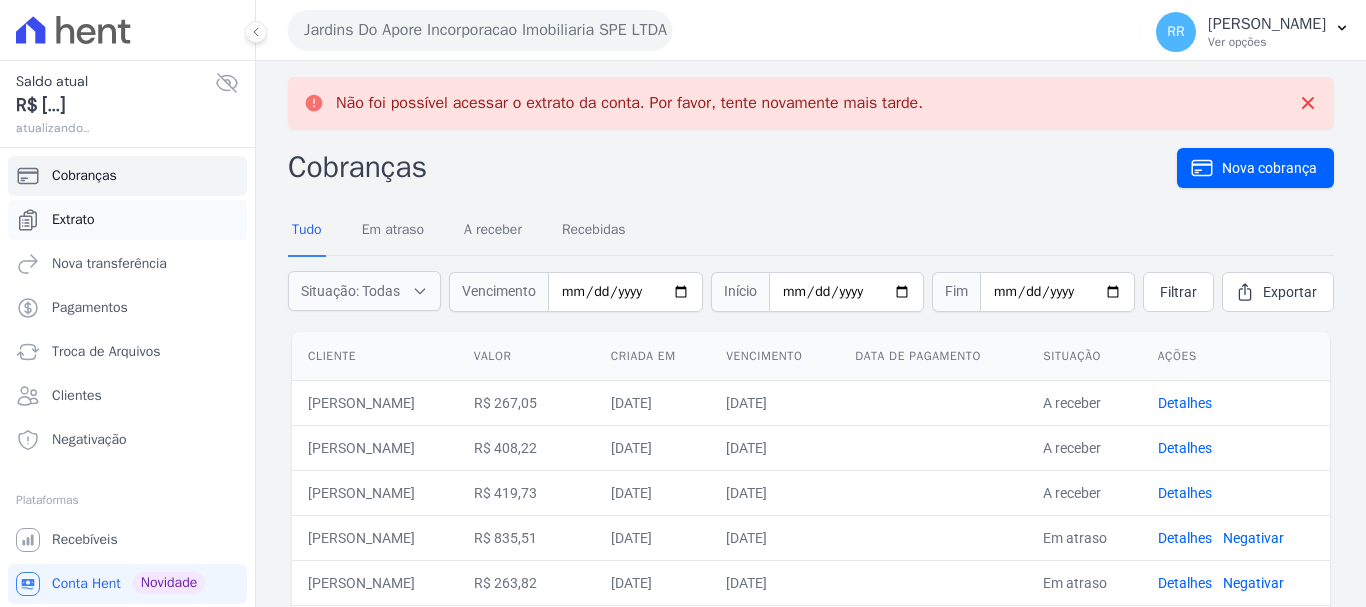 click on "Extrato" at bounding box center (73, 220) 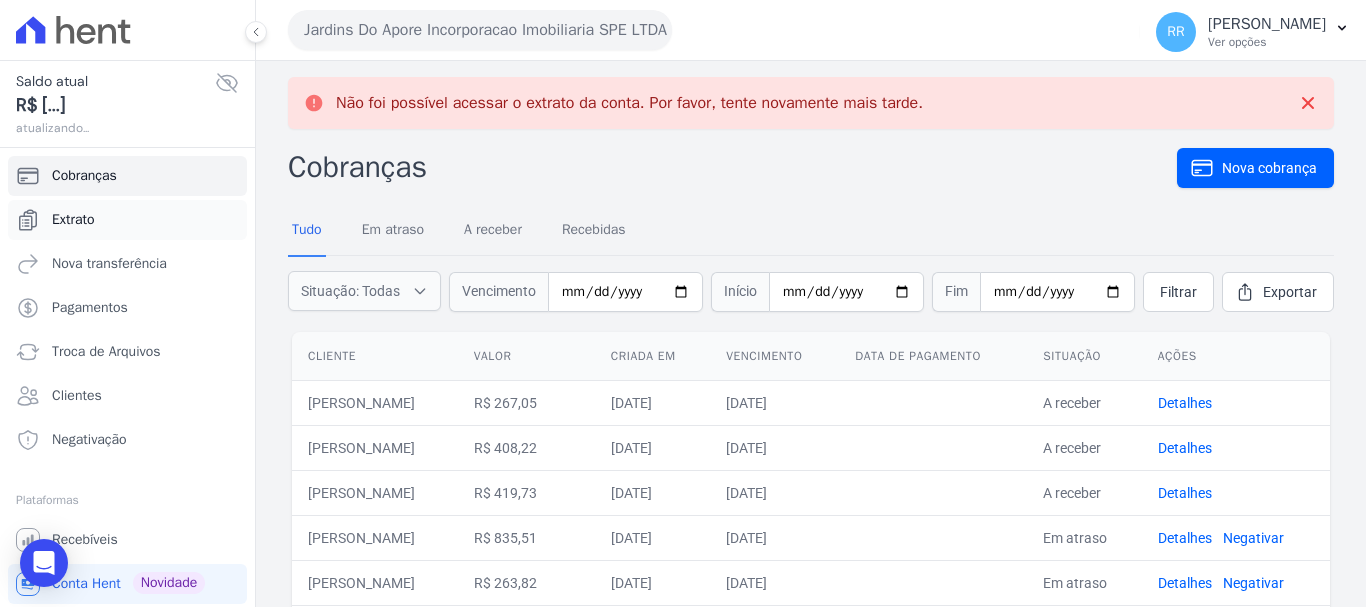 click on "Extrato" at bounding box center [73, 220] 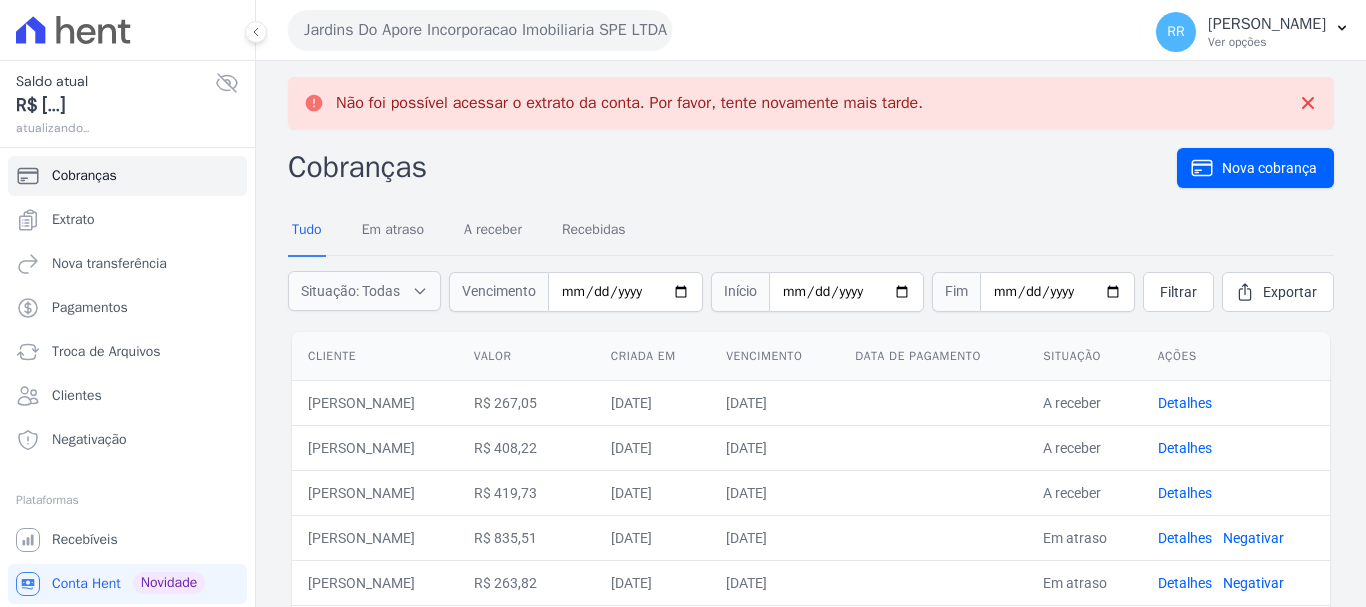 click on "Extrato" at bounding box center [73, 220] 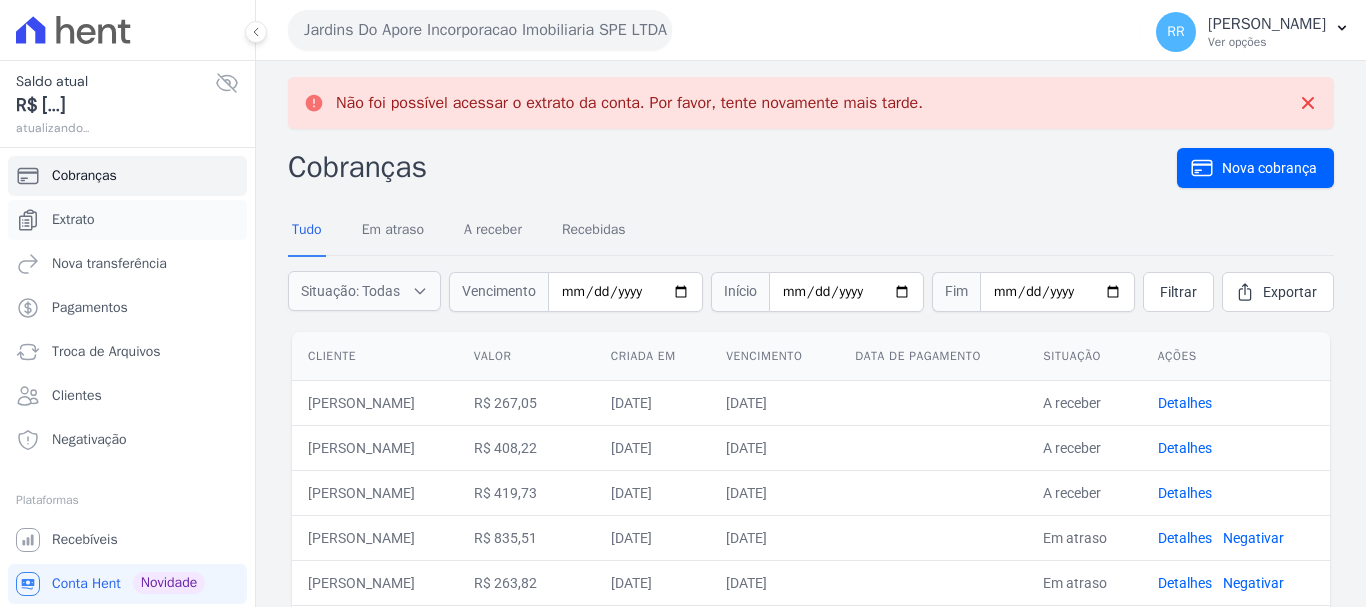 click on "Extrato" at bounding box center (73, 220) 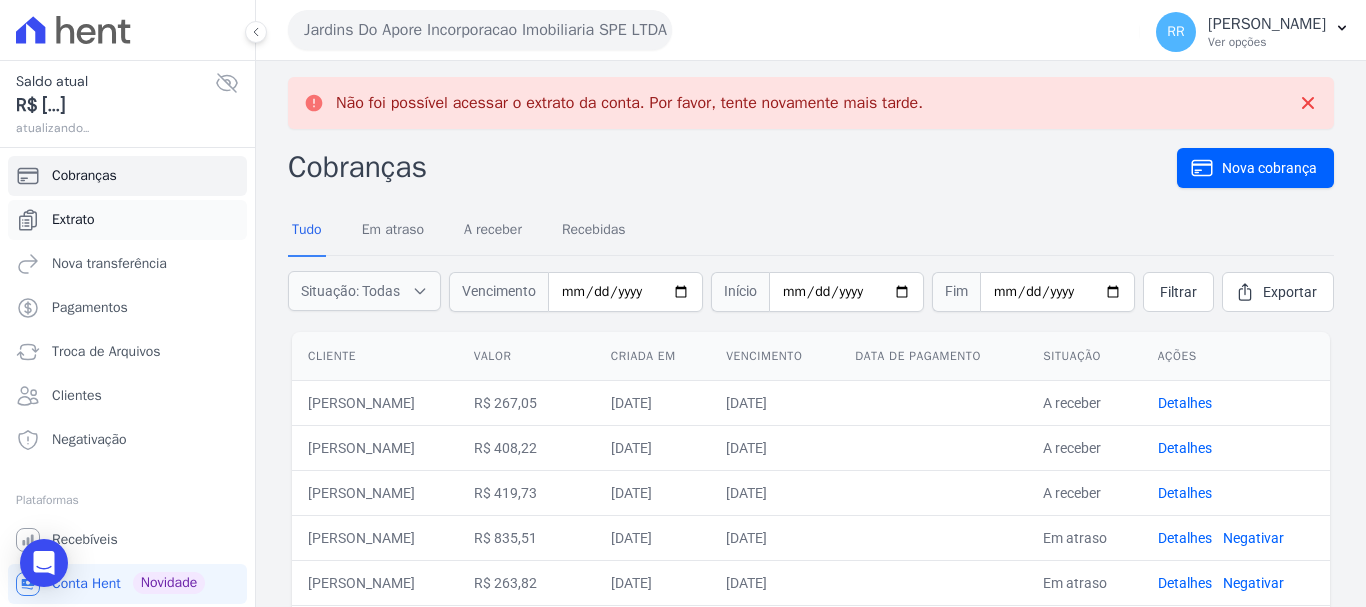 click on "Extrato" at bounding box center [127, 220] 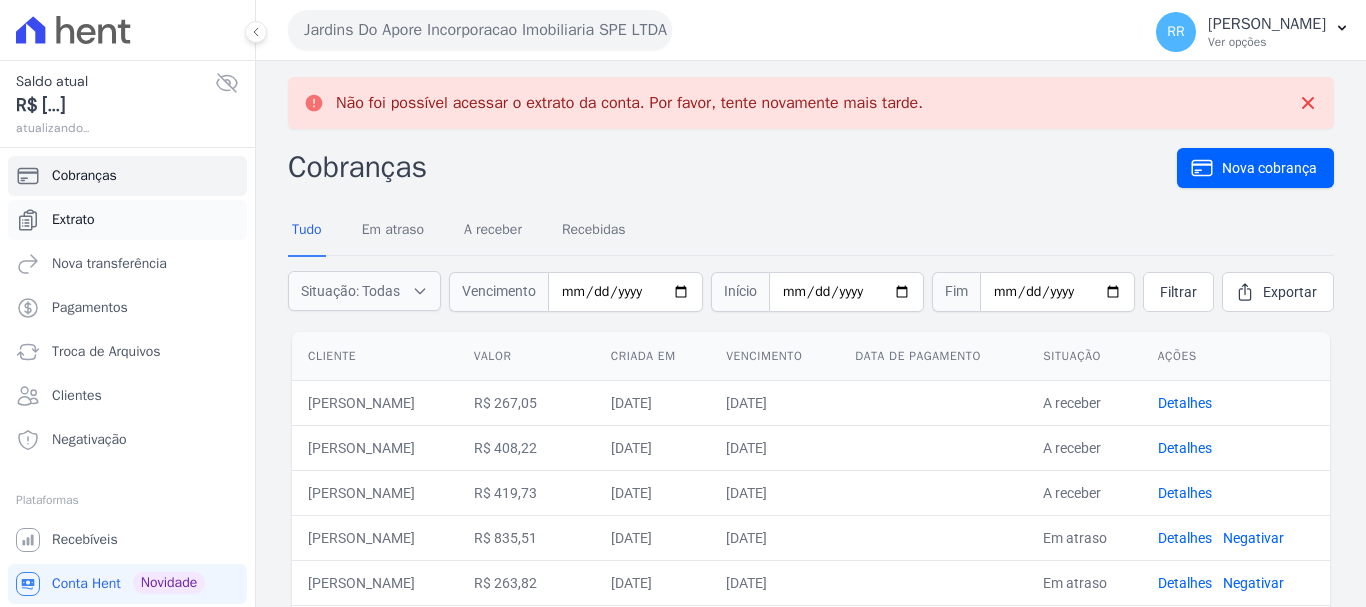 click on "Extrato" at bounding box center [127, 220] 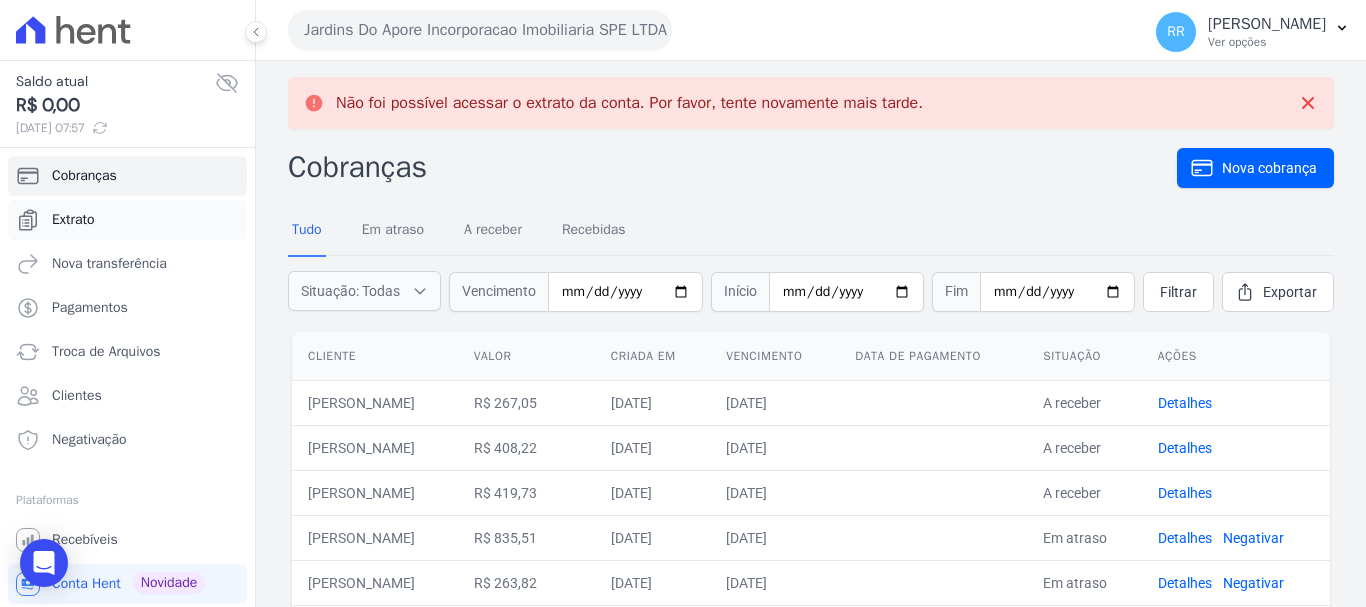 click on "Extrato" at bounding box center [73, 220] 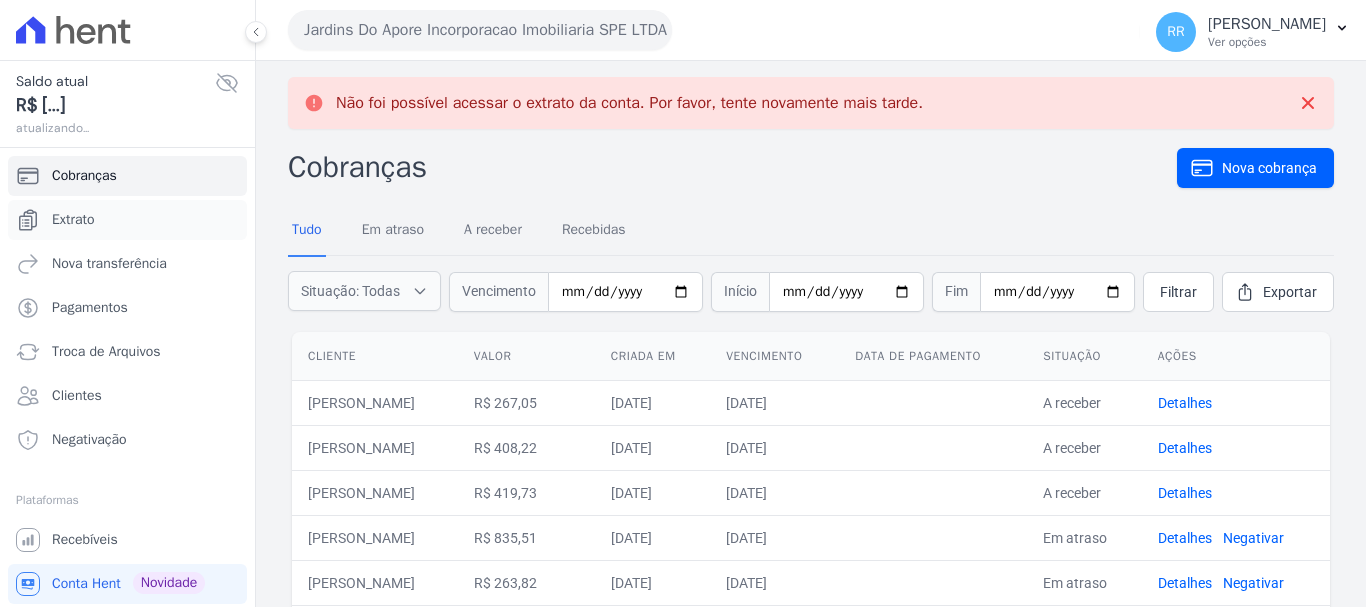 click on "Extrato" at bounding box center [73, 220] 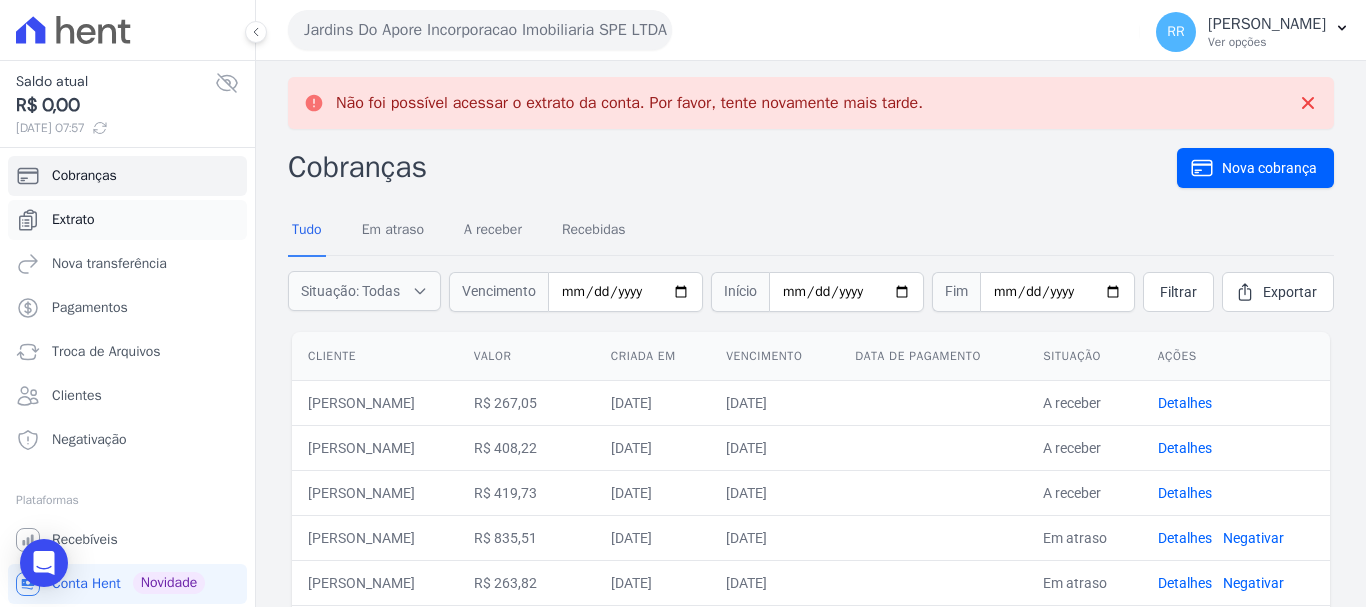 click on "Extrato" at bounding box center [73, 220] 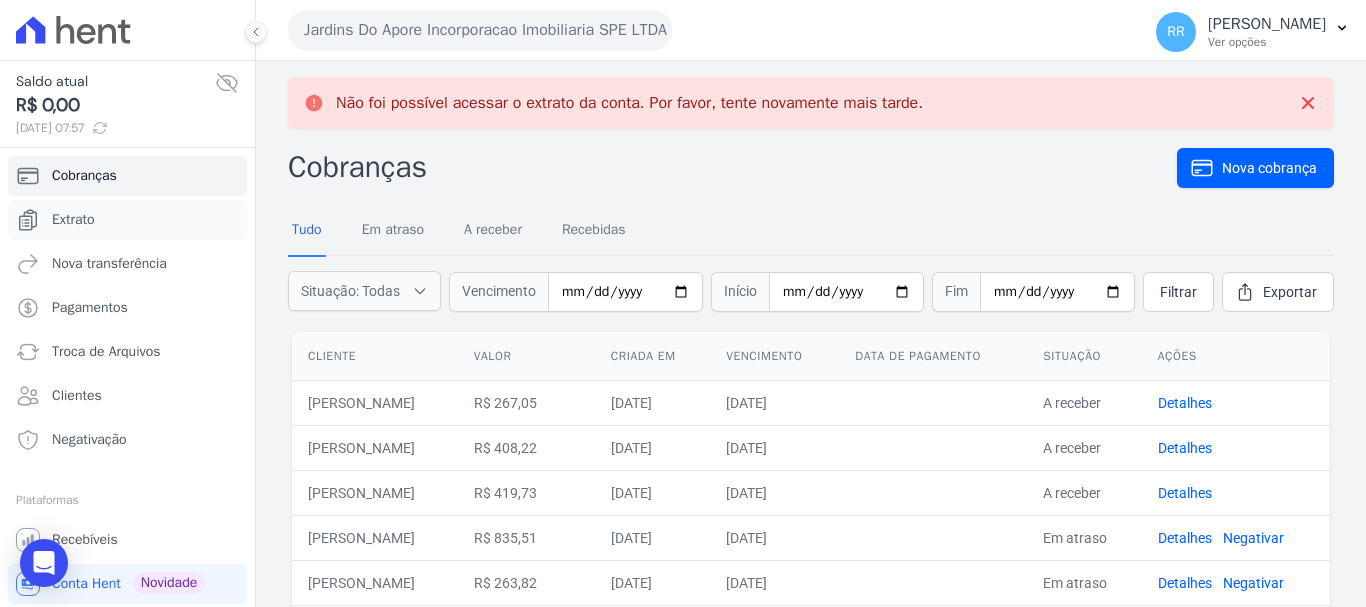 click on "Extrato" at bounding box center (73, 220) 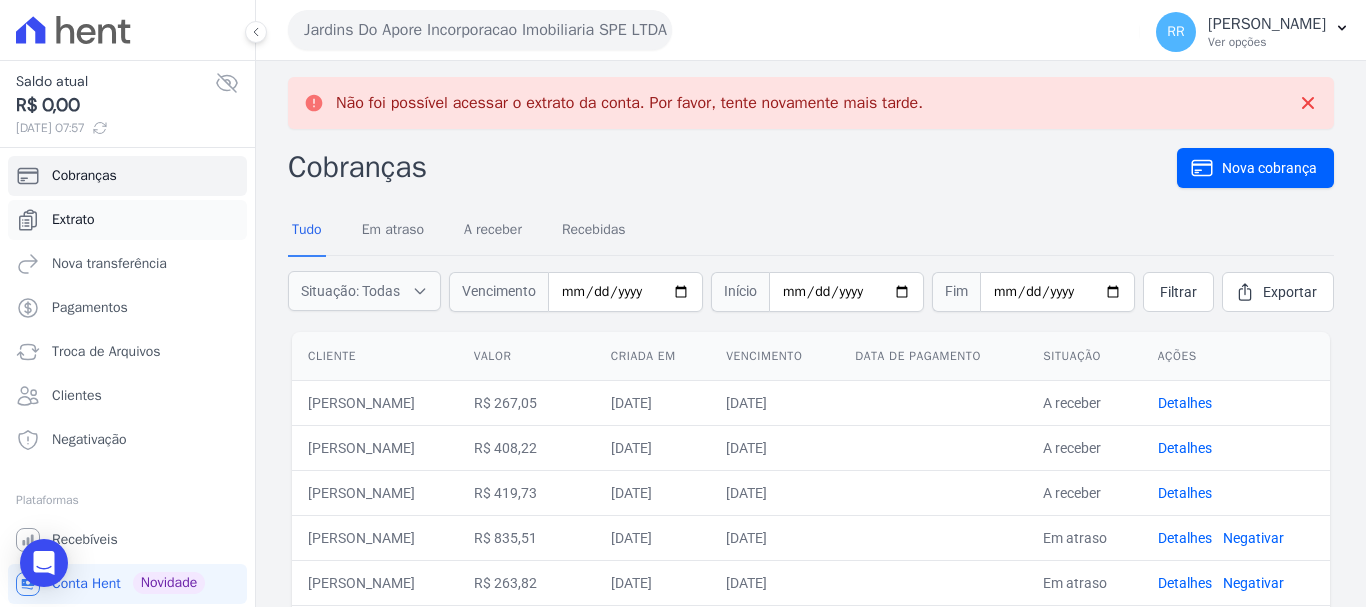 click on "Extrato" at bounding box center (73, 220) 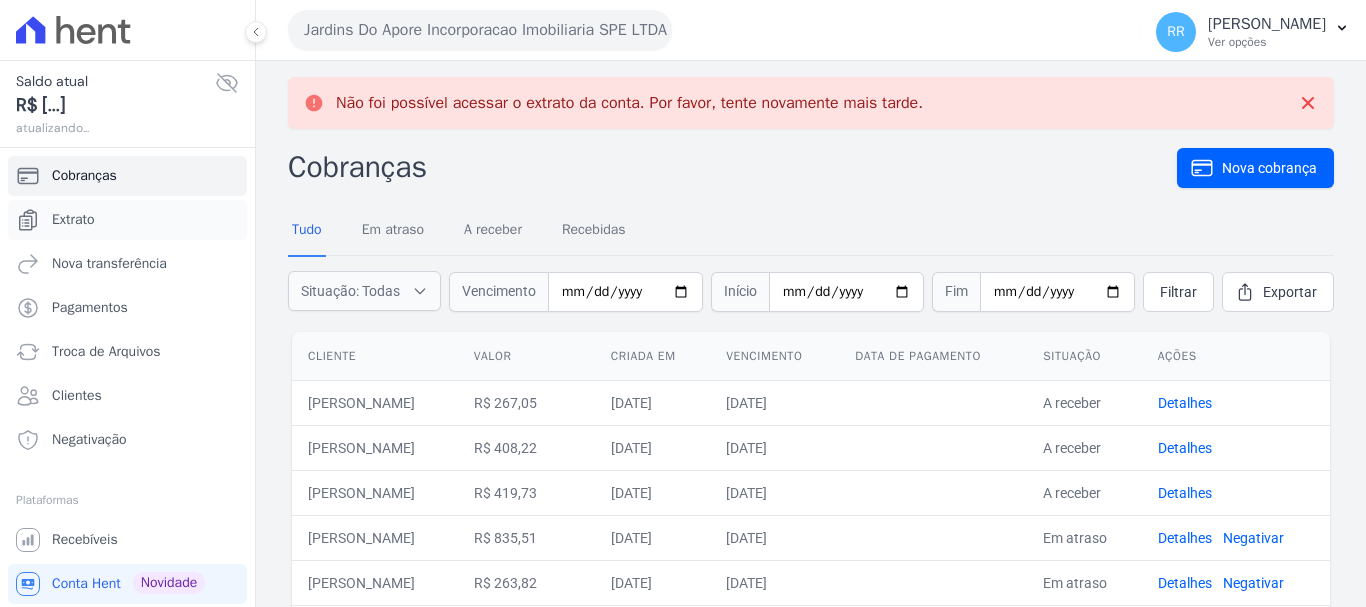 click on "Extrato" at bounding box center (73, 220) 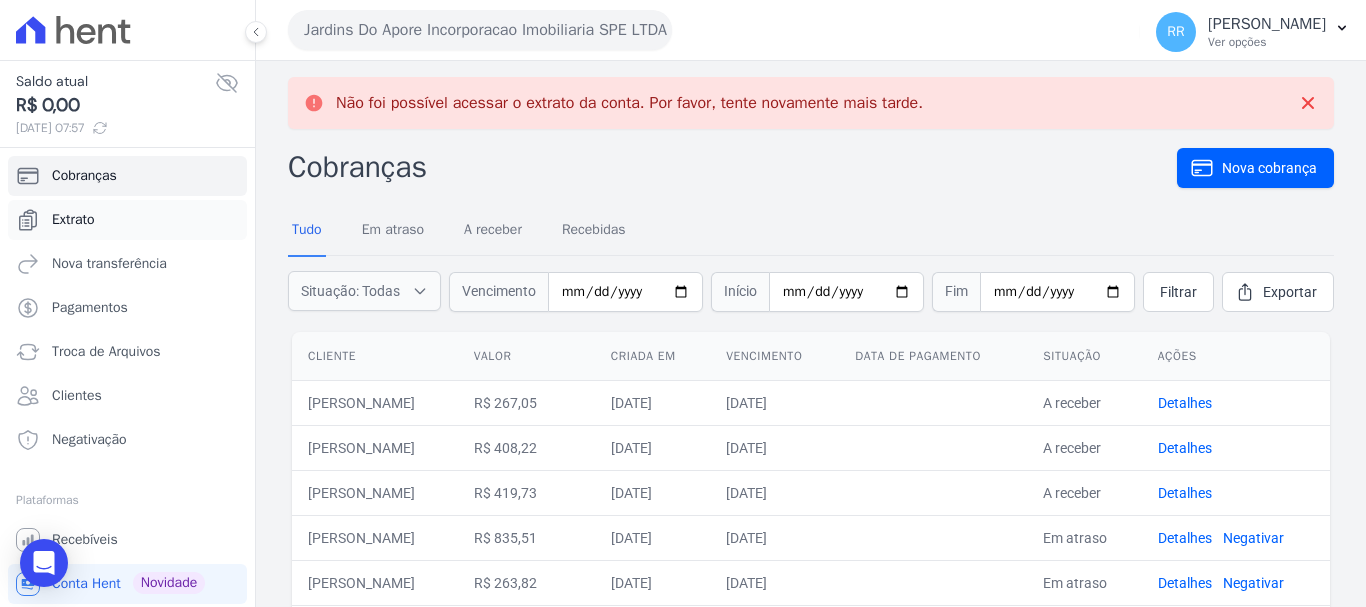 click on "Extrato" at bounding box center (73, 220) 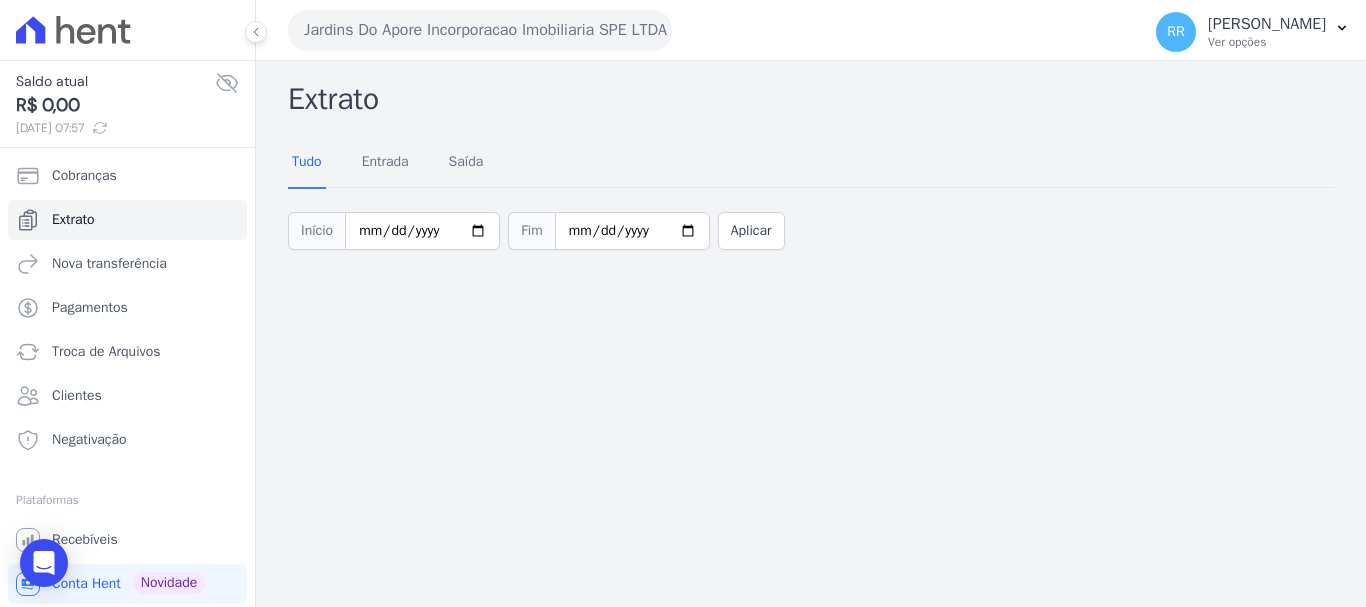 click on "Jardins Do Apore Incorporacao Imobiliaria SPE LTDA" at bounding box center (480, 30) 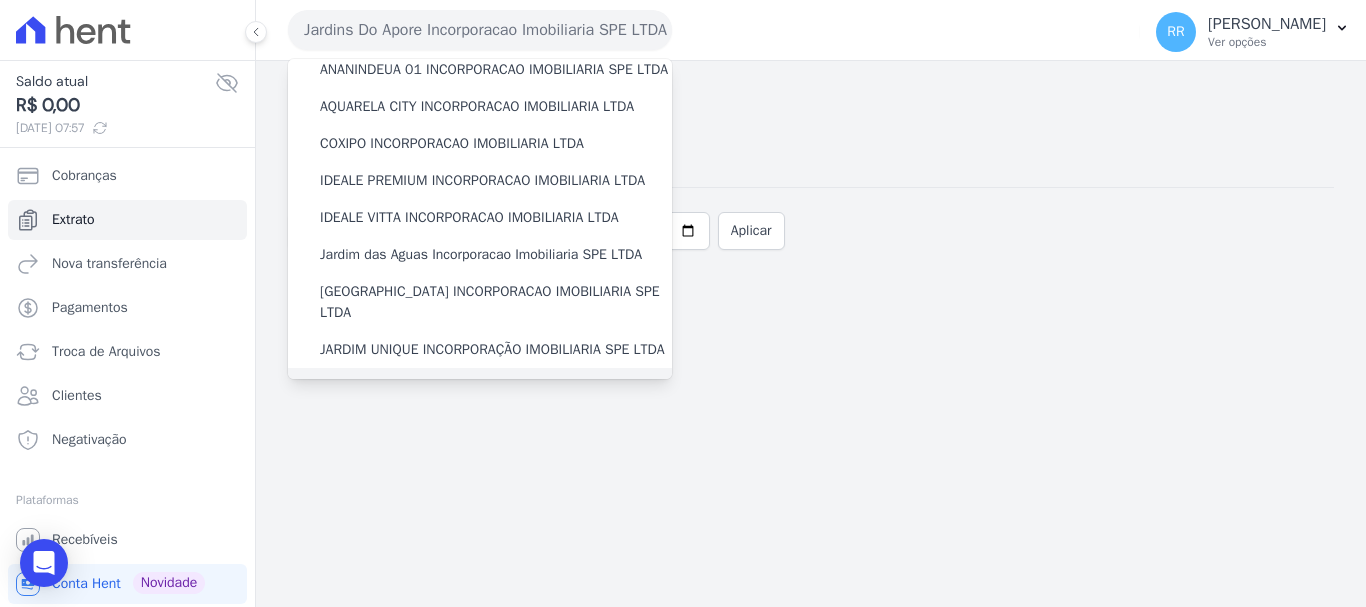 scroll, scrollTop: 300, scrollLeft: 0, axis: vertical 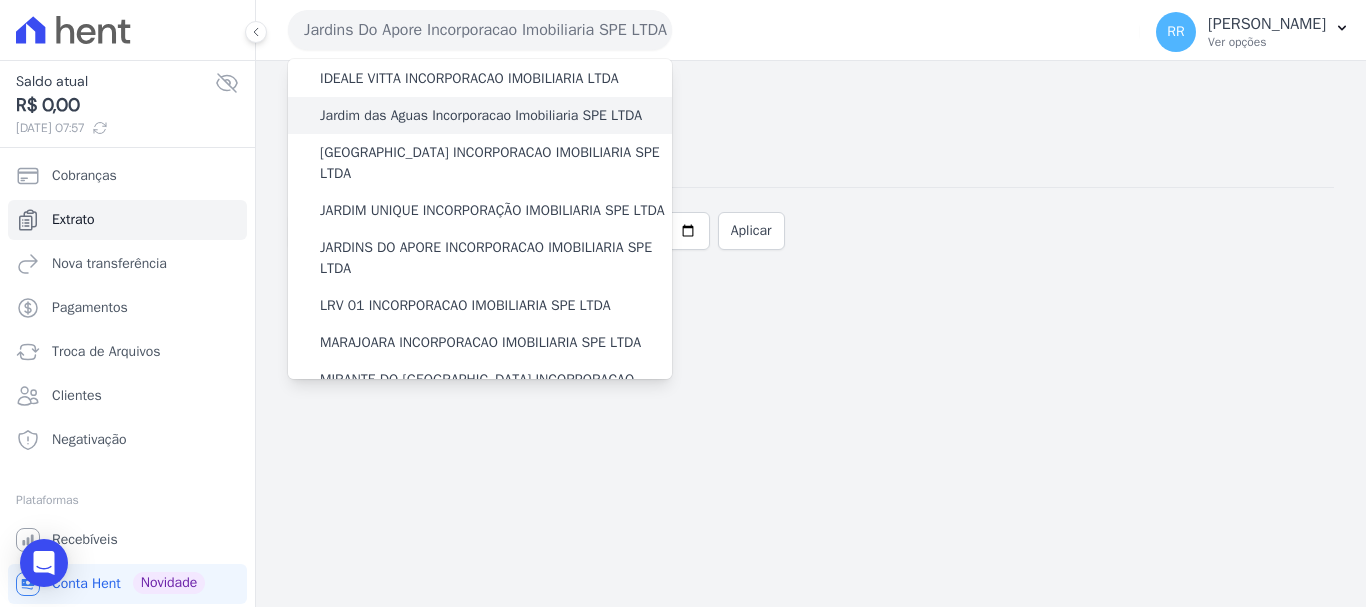 click on "Jardim das Aguas Incorporacao Imobiliaria SPE LTDA" at bounding box center (481, 115) 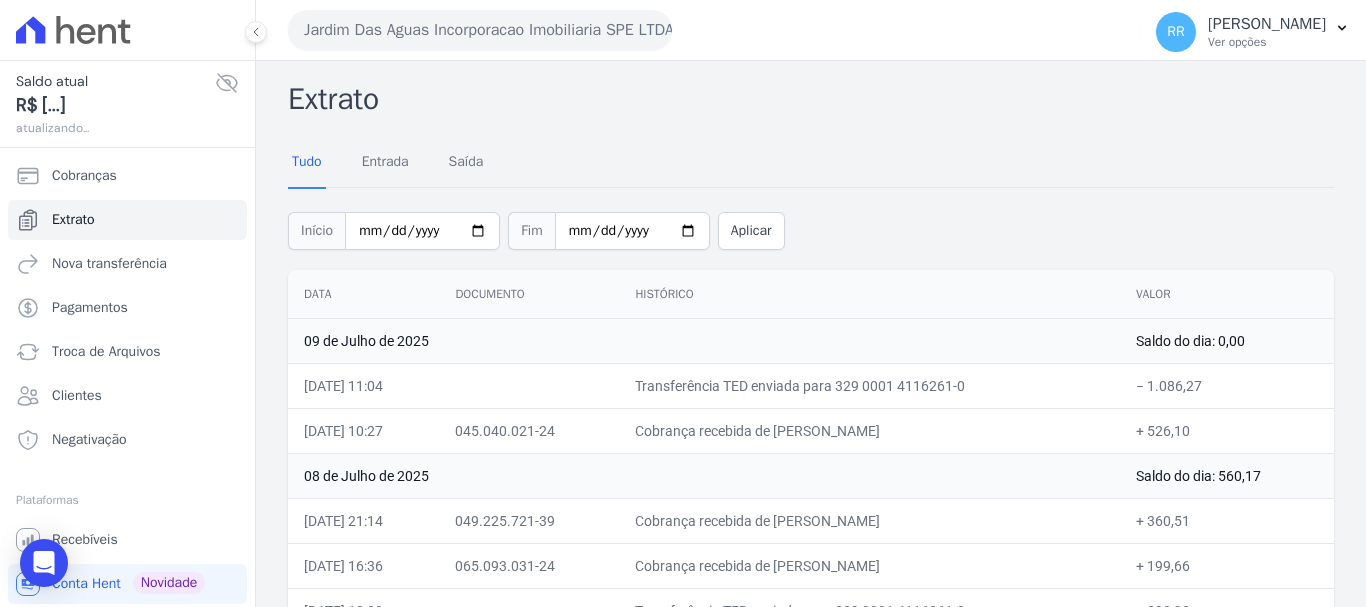 click on "Jardim Das Aguas Incorporacao Imobiliaria SPE LTDA" at bounding box center [480, 30] 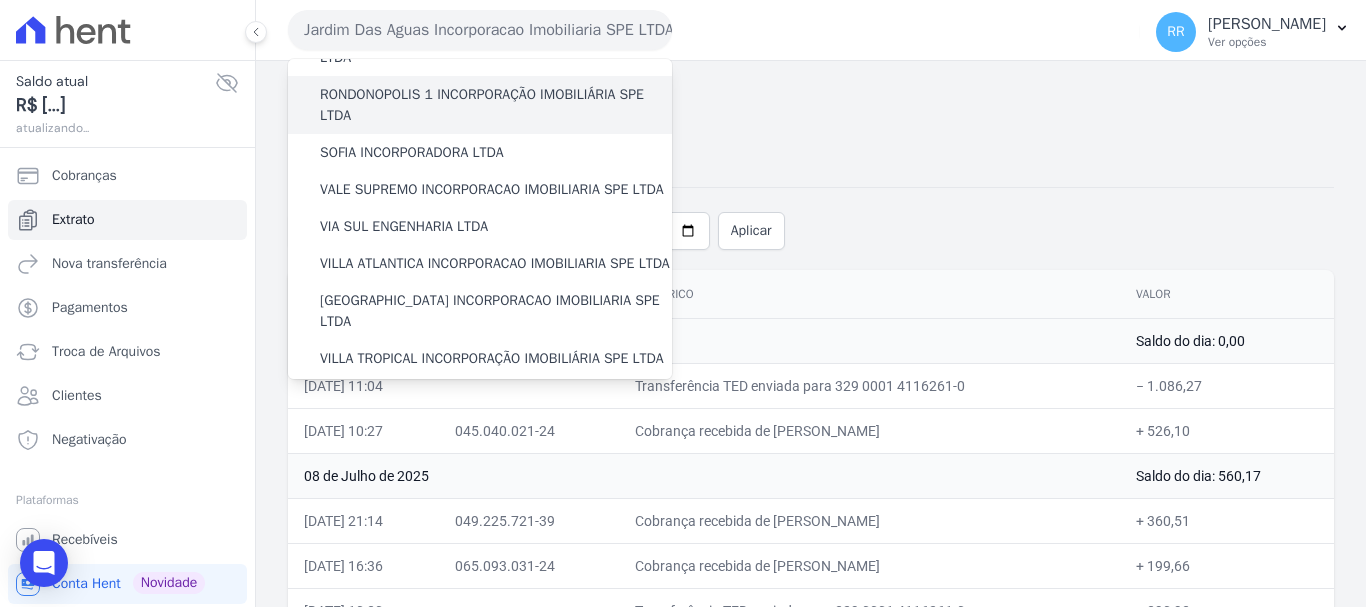 scroll, scrollTop: 873, scrollLeft: 0, axis: vertical 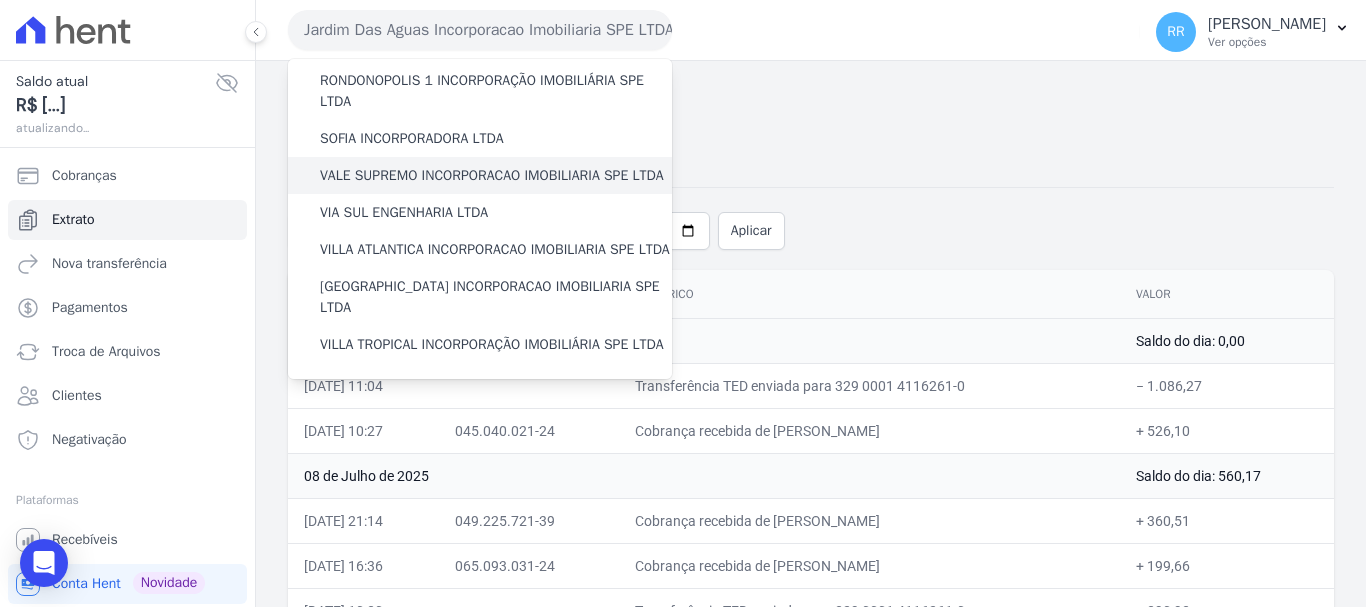click on "VALE SUPREMO INCORPORACAO IMOBILIARIA SPE LTDA" at bounding box center (492, 175) 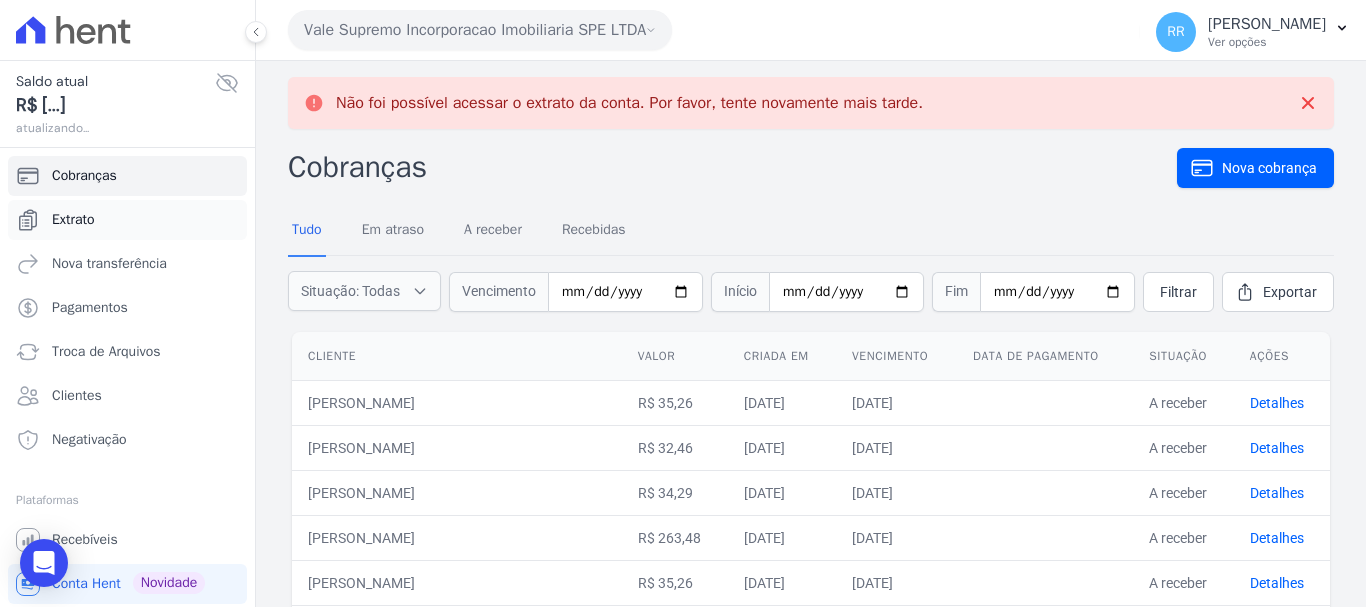 click on "Extrato" at bounding box center [127, 220] 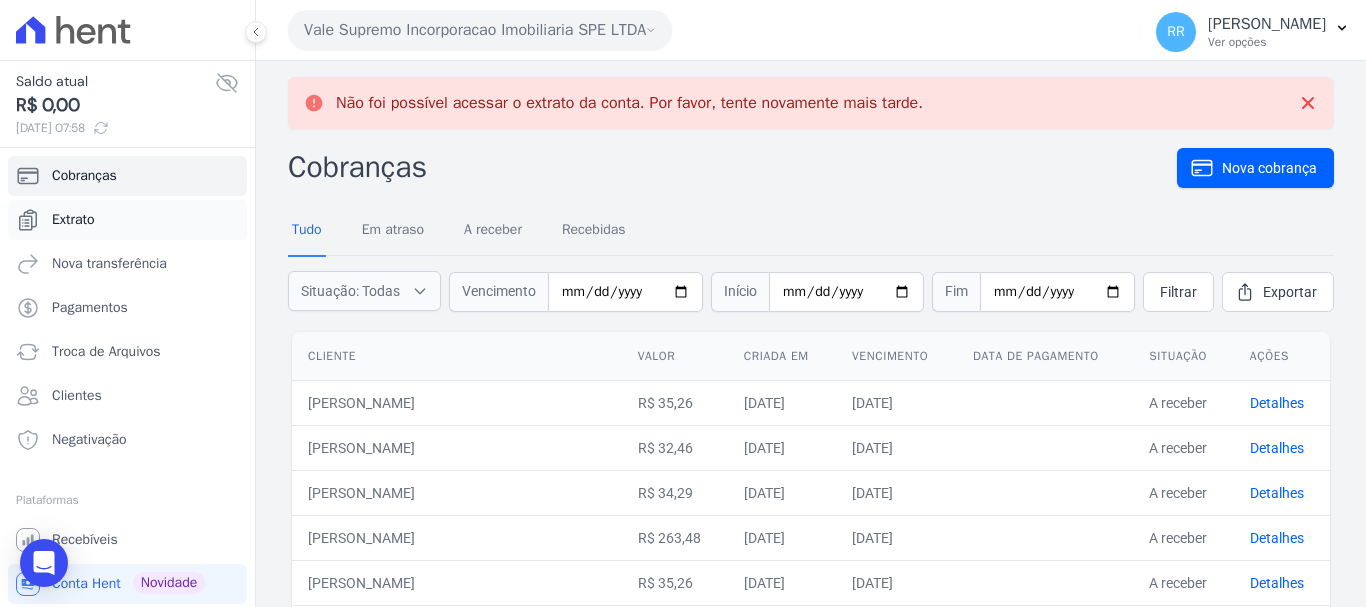 click on "Extrato" at bounding box center [127, 220] 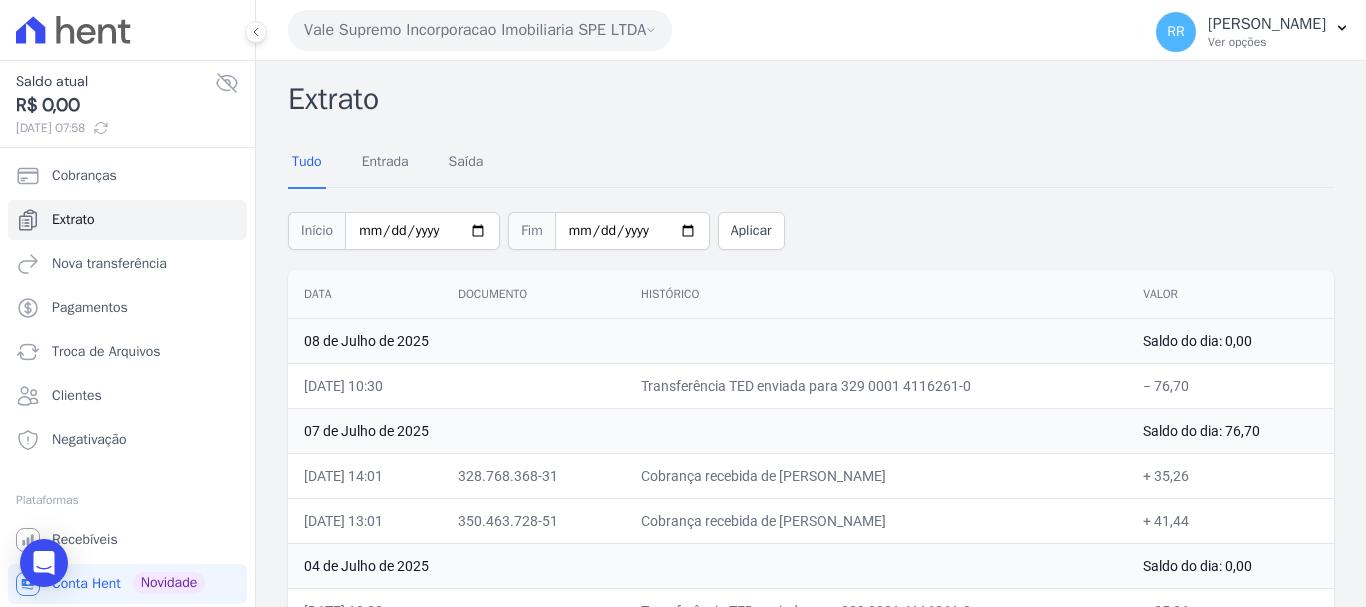 click on "Vale Supremo Incorporacao Imobiliaria SPE LTDA" at bounding box center (480, 30) 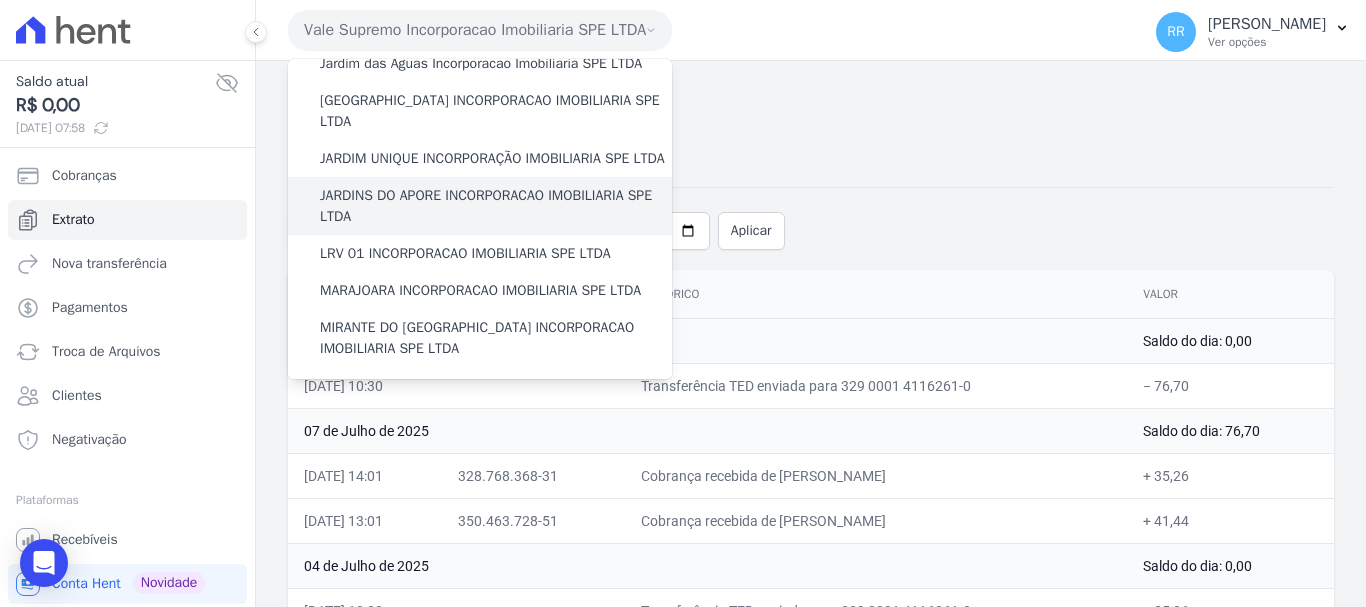 scroll, scrollTop: 400, scrollLeft: 0, axis: vertical 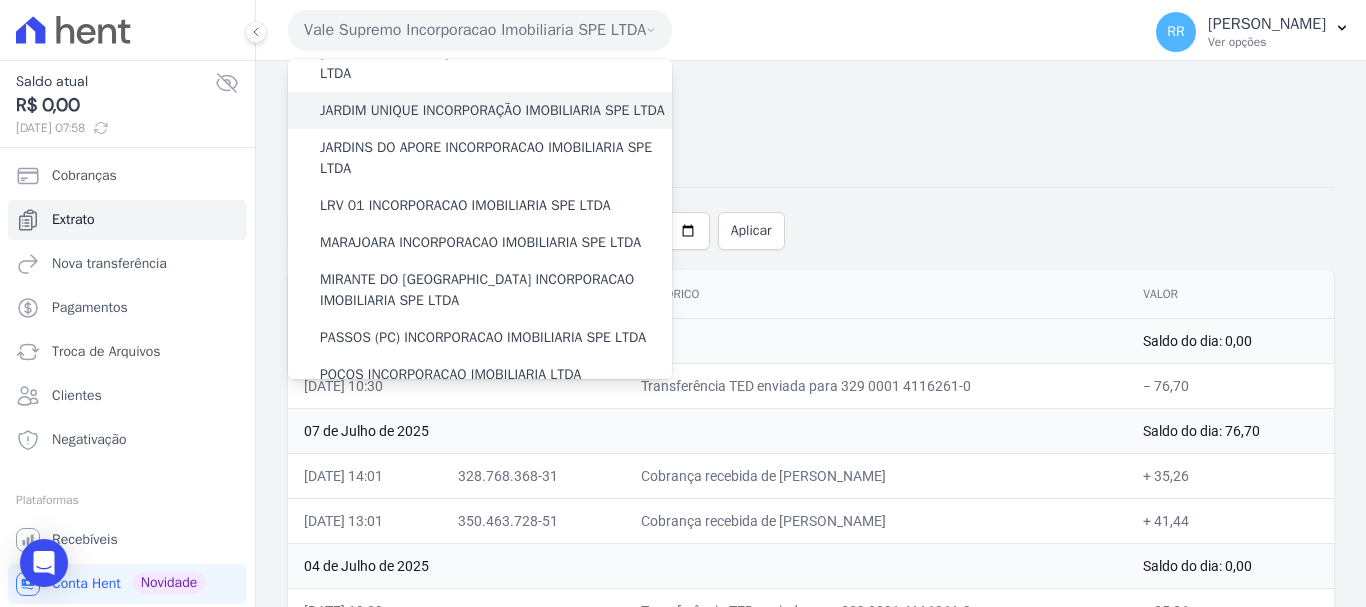 drag, startPoint x: 391, startPoint y: 282, endPoint x: 370, endPoint y: 143, distance: 140.57738 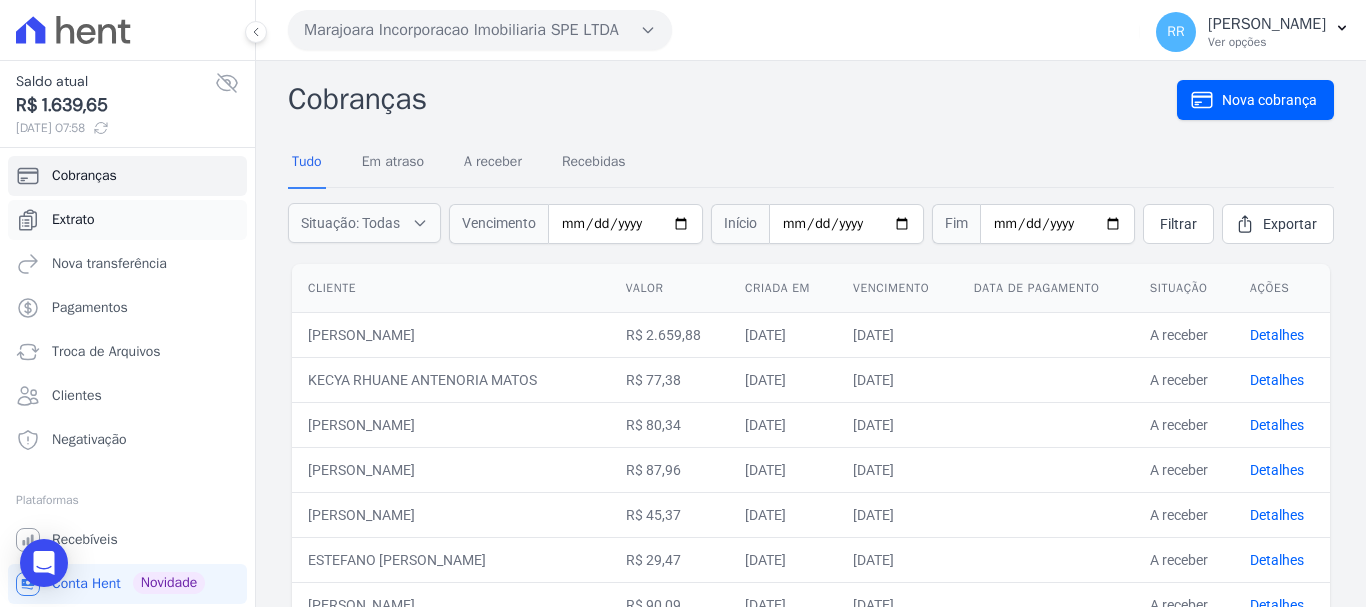 click on "Extrato" at bounding box center (73, 220) 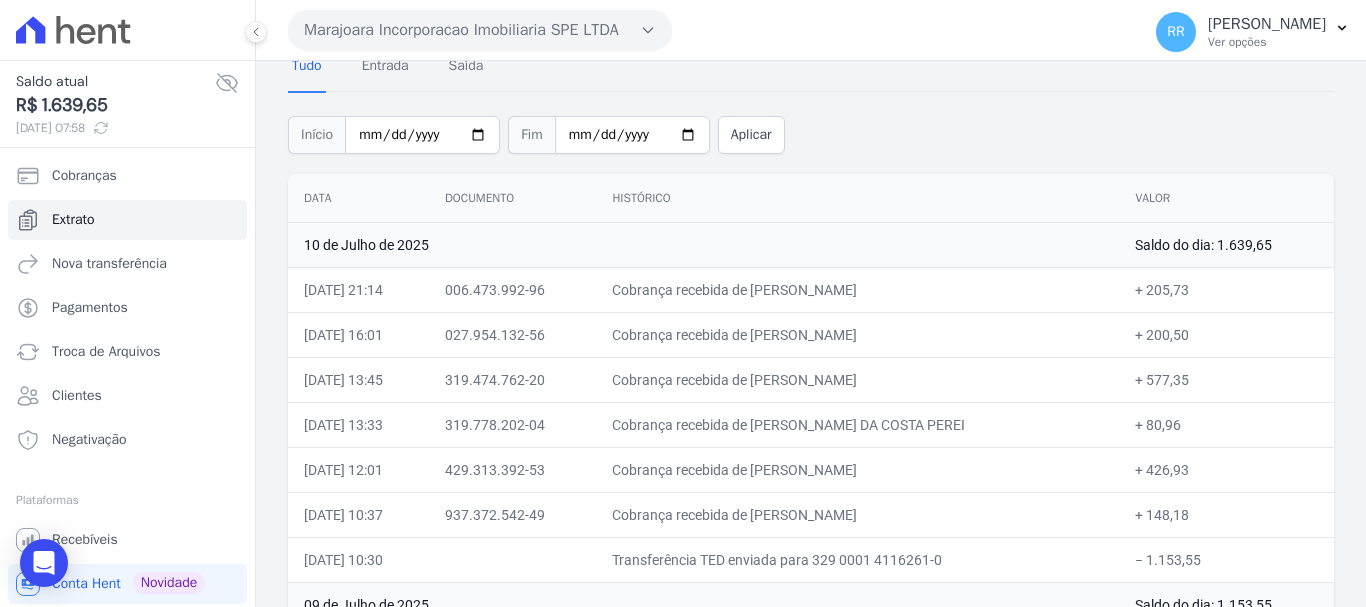 scroll, scrollTop: 200, scrollLeft: 0, axis: vertical 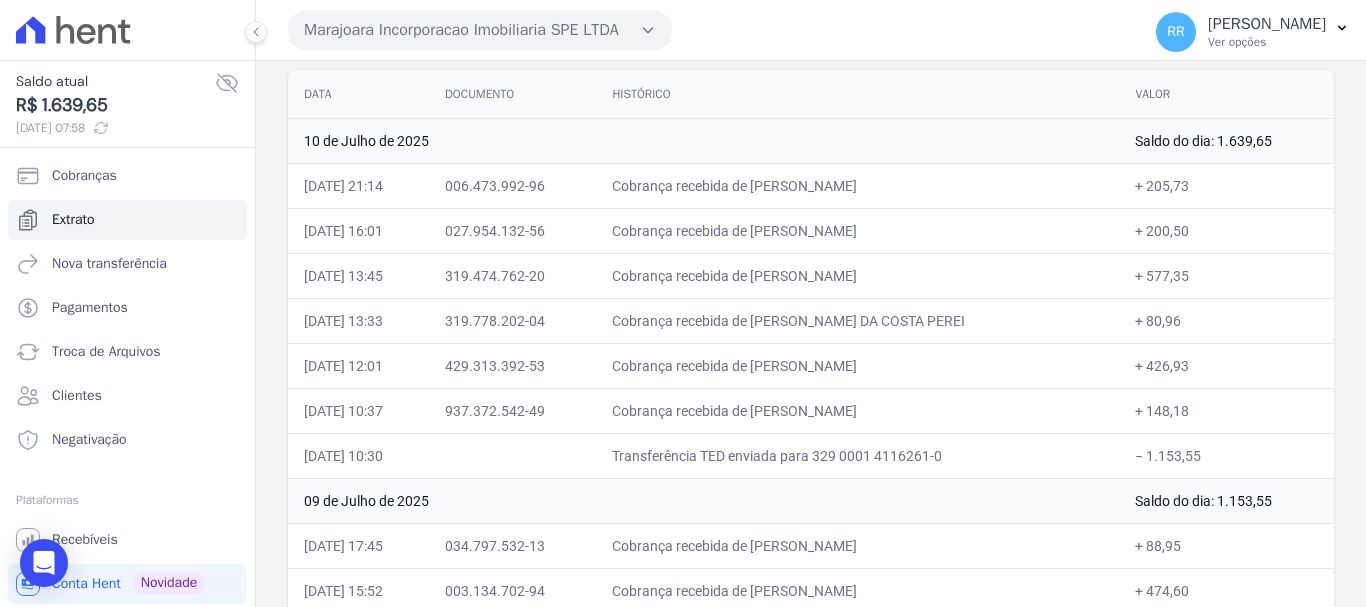 click on "Marajoara Incorporacao Imobiliaria SPE LTDA
Via Sul Engenharia
AGUAS DE [GEOGRAPHIC_DATA] INCORPORACAO IMOBILIARIA SPE LTDA
AGUAS DO ALVORADA INCORPORACAO IMOBILIARIA SPE LTDA
ANANINDEUA 01 INCORPORACAO IMOBILIARIA SPE LTDA
AQUARELA CITY INCORPORACAO IMOBILIARIA LTDA" at bounding box center [710, 30] 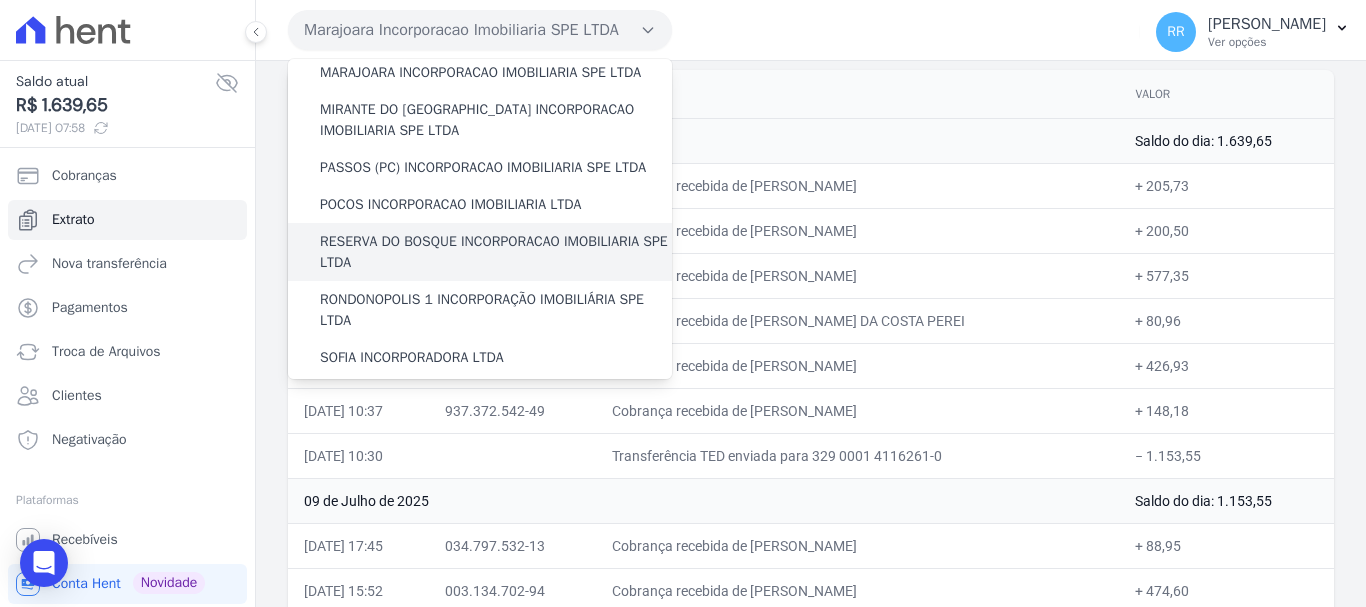 scroll, scrollTop: 600, scrollLeft: 0, axis: vertical 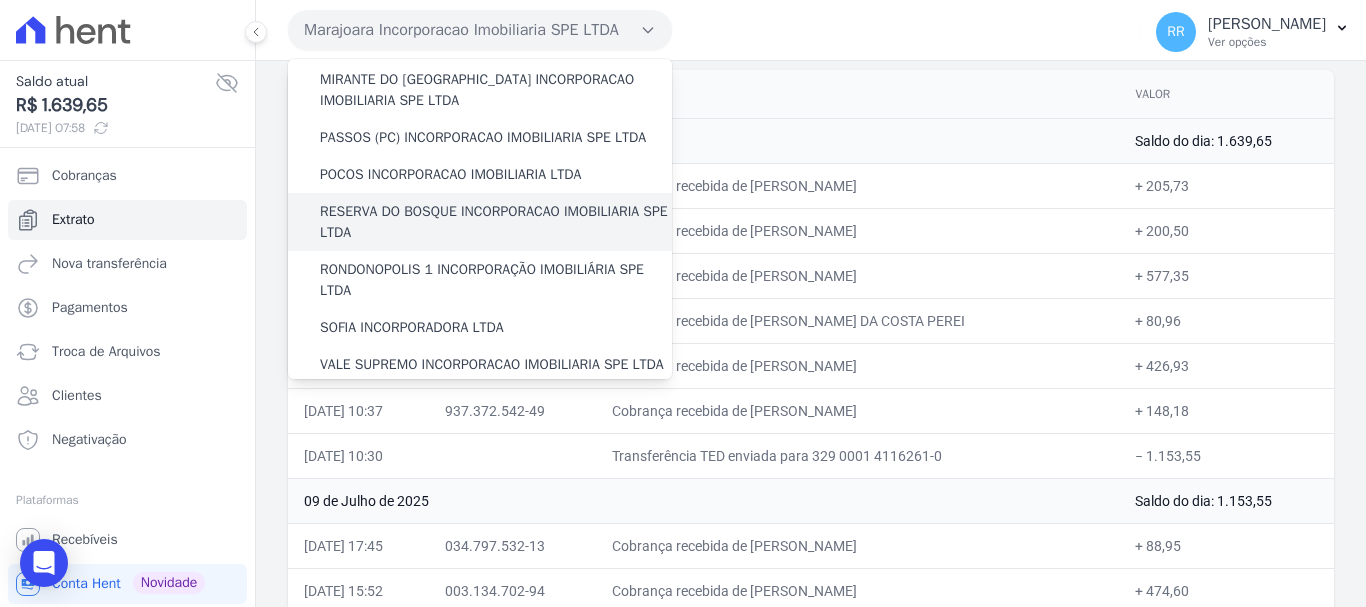 click on "RESERVA DO BOSQUE INCORPORACAO IMOBILIARIA SPE LTDA" at bounding box center [496, 222] 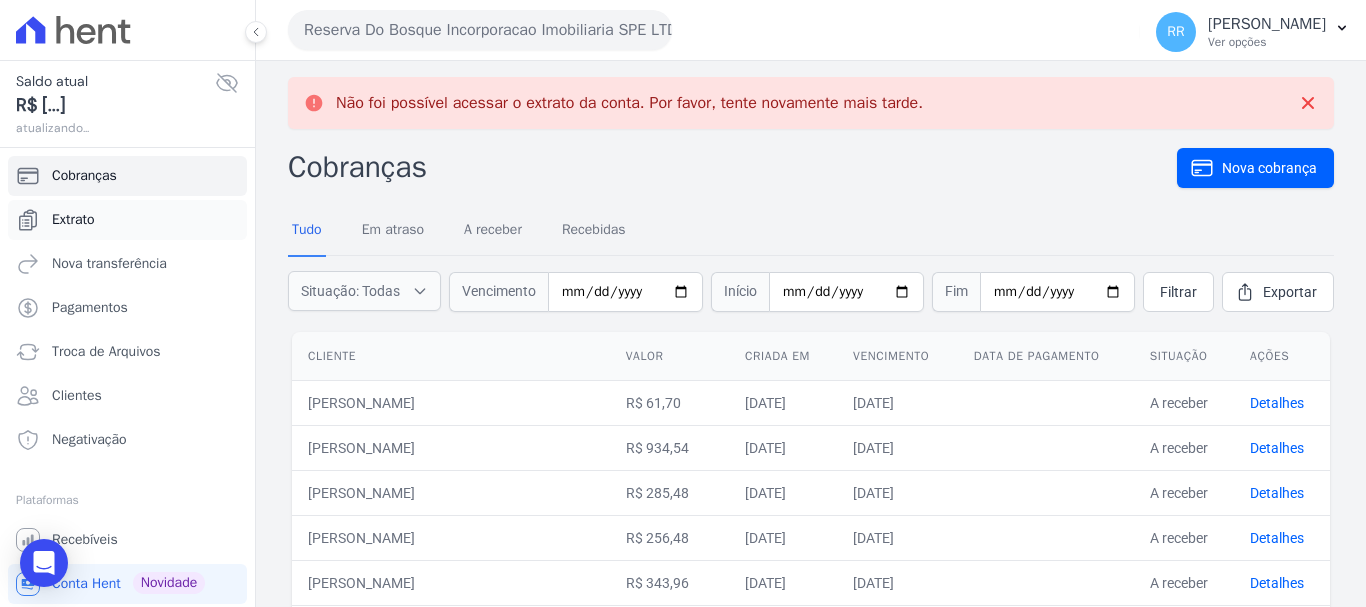 click on "Extrato" at bounding box center [73, 220] 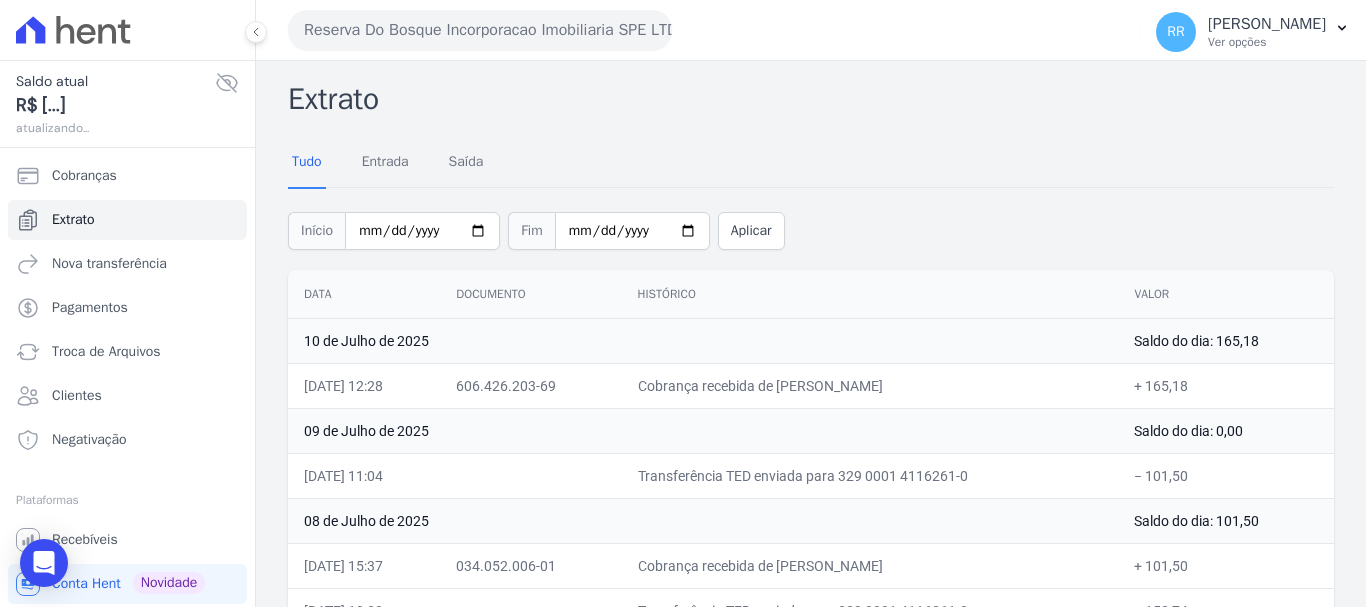 click on "Histórico" at bounding box center (870, 294) 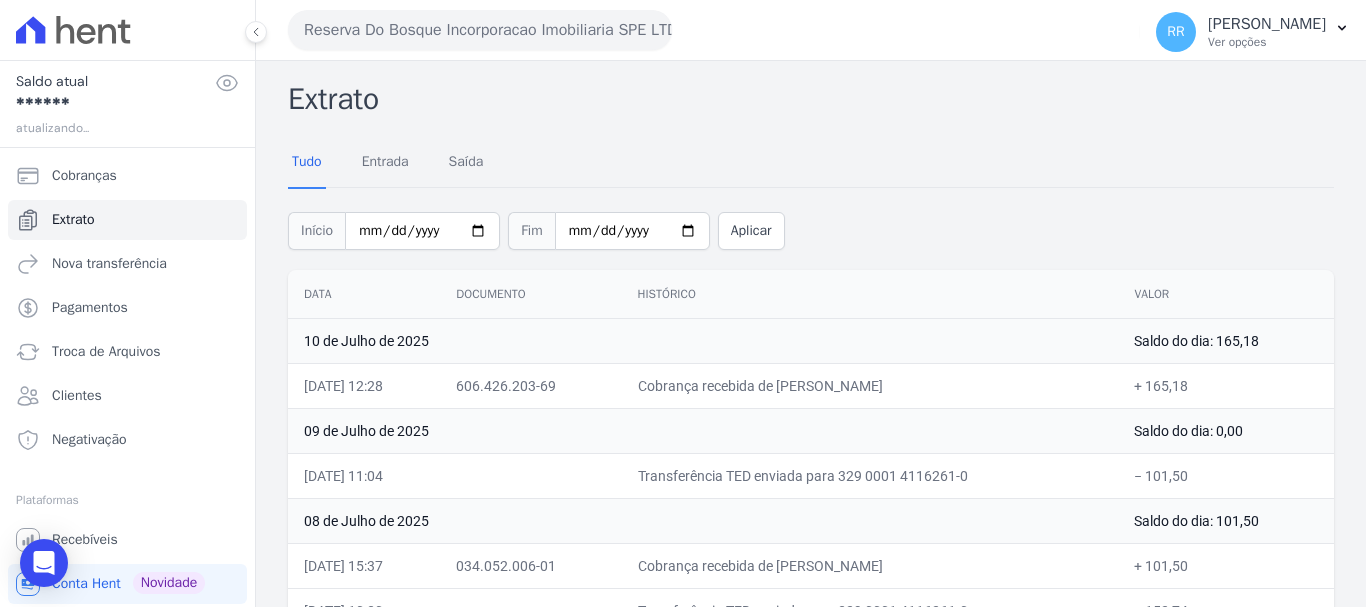 click 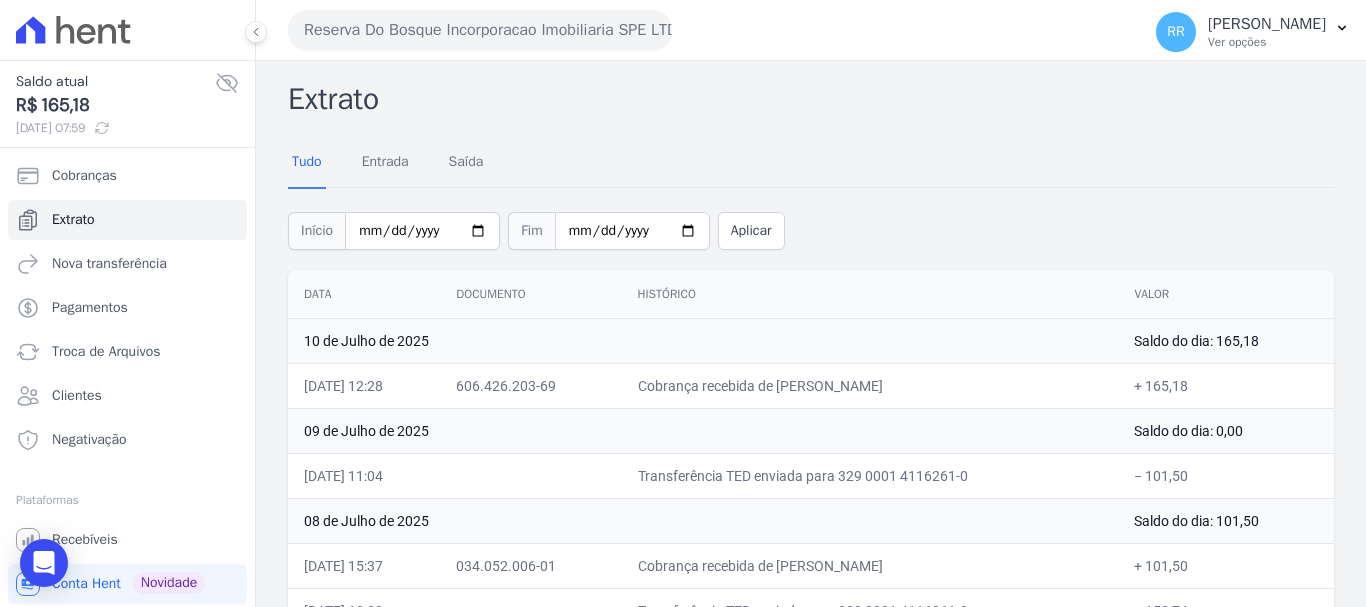 click on "Reserva Do Bosque Incorporacao Imobiliaria SPE LTDA" at bounding box center [480, 30] 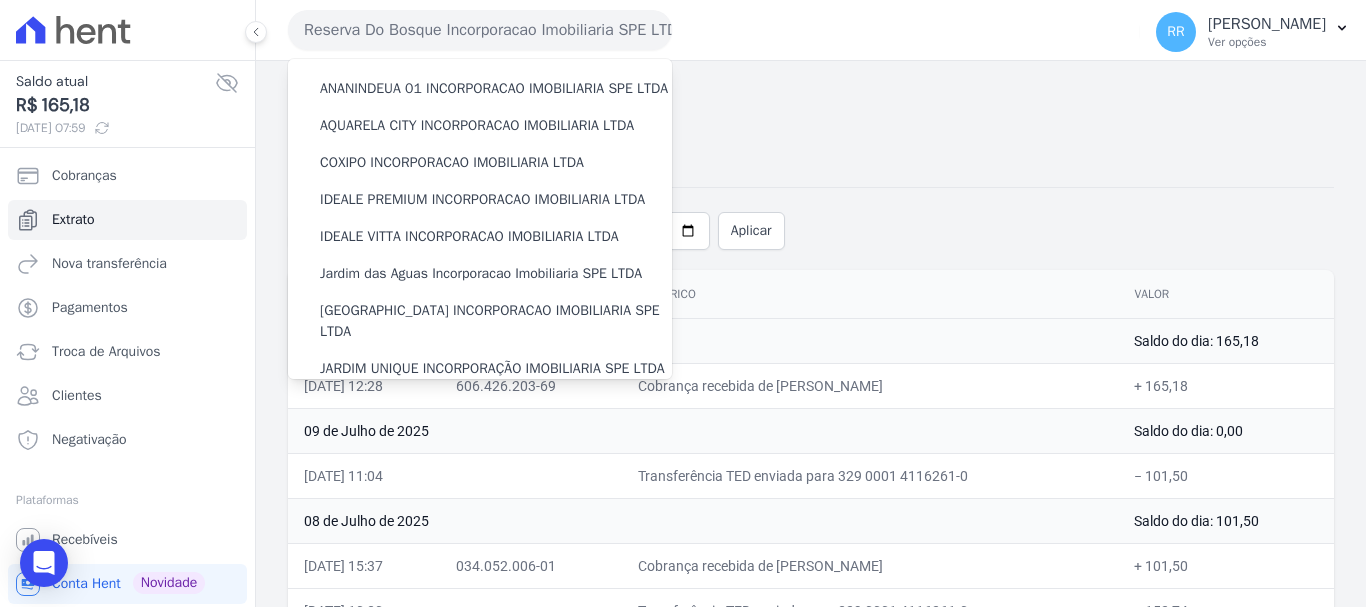 scroll, scrollTop: 400, scrollLeft: 0, axis: vertical 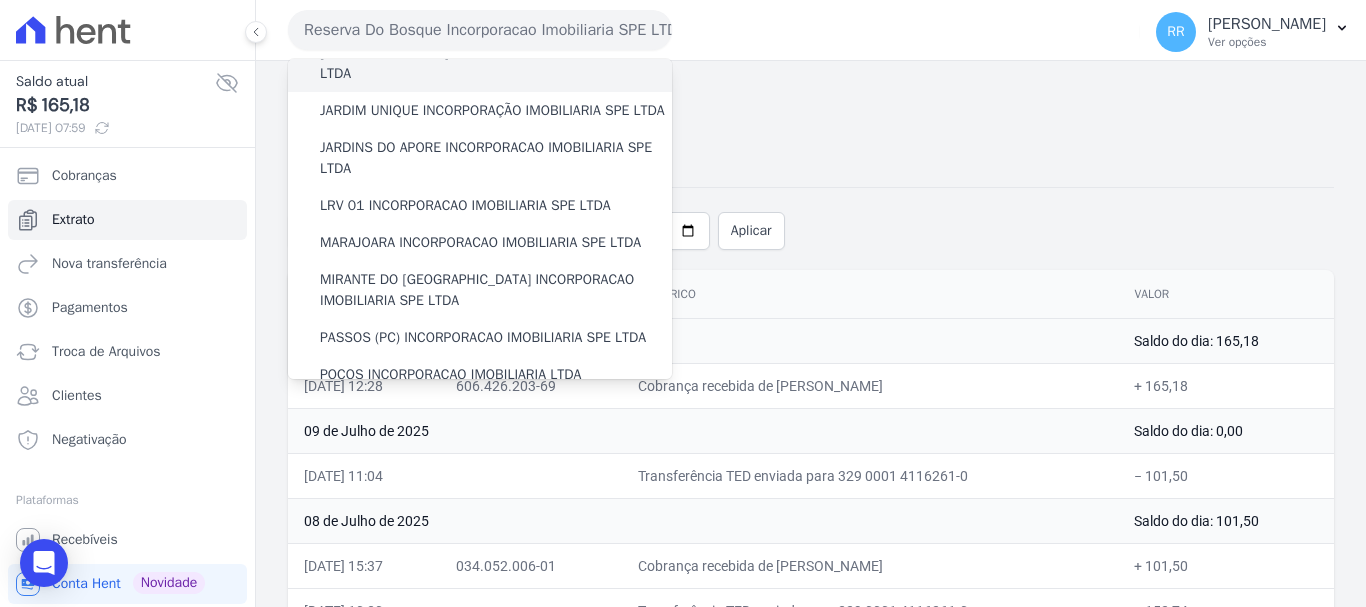 click on "[GEOGRAPHIC_DATA] INCORPORACAO IMOBILIARIA SPE LTDA" at bounding box center [496, 63] 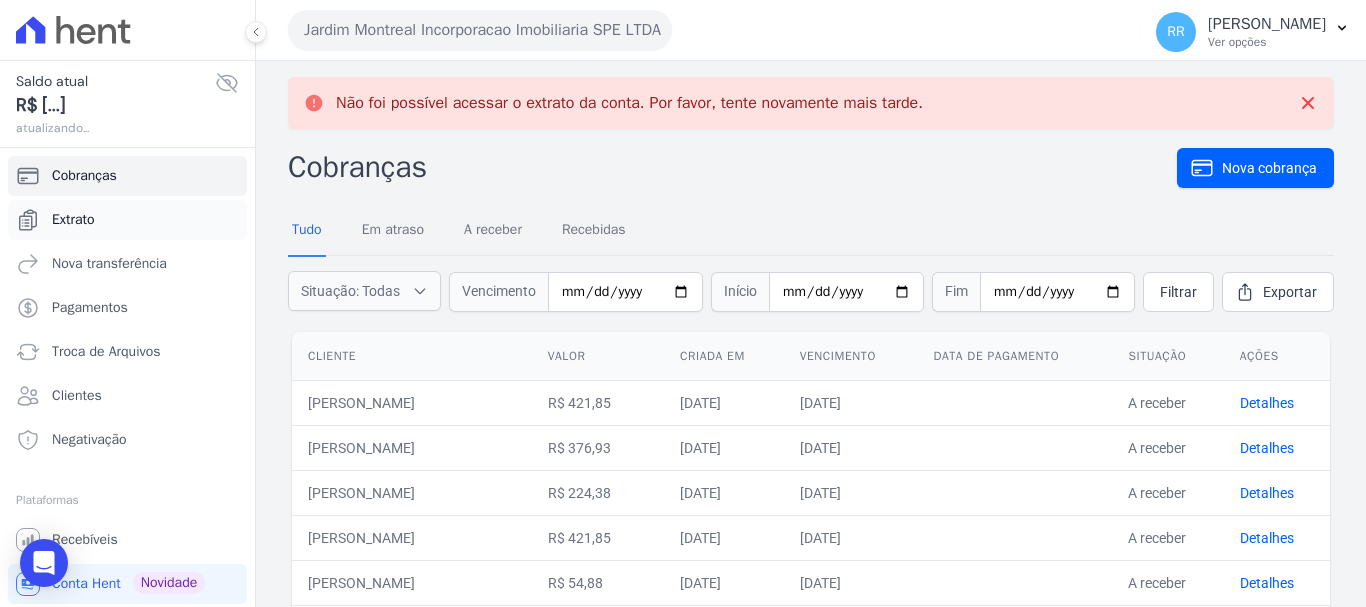 click on "Extrato" at bounding box center [127, 220] 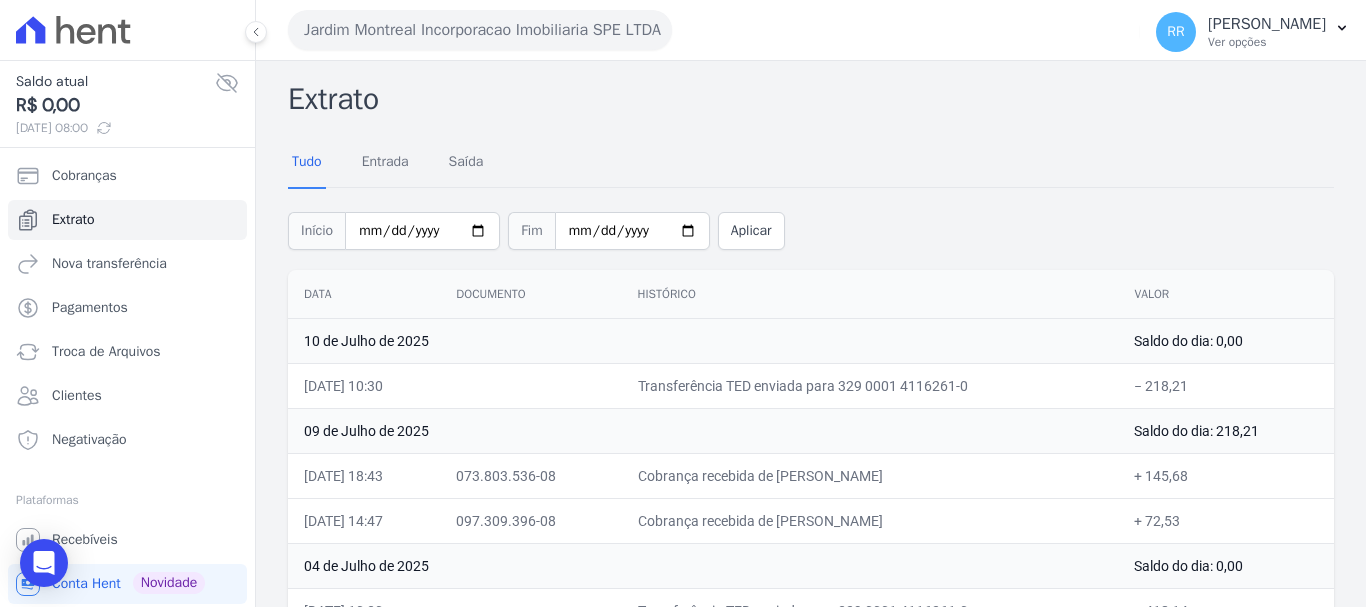 click on "Jardim Montreal Incorporacao Imobiliaria SPE LTDA" at bounding box center (480, 30) 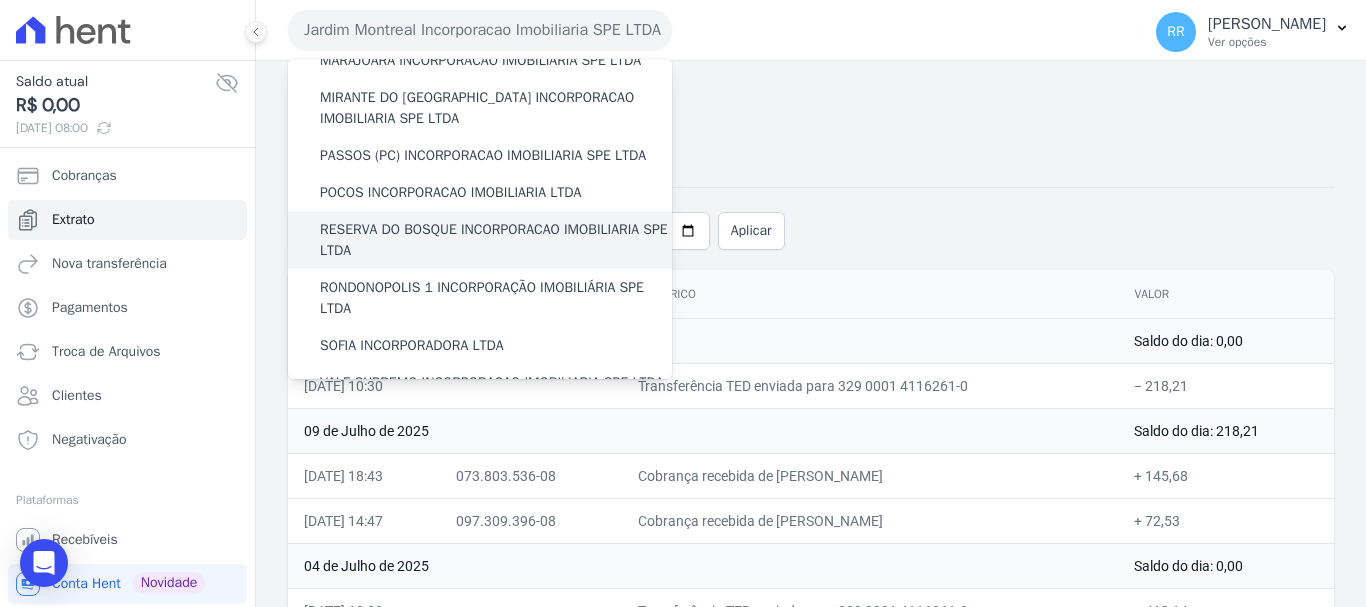 scroll, scrollTop: 600, scrollLeft: 0, axis: vertical 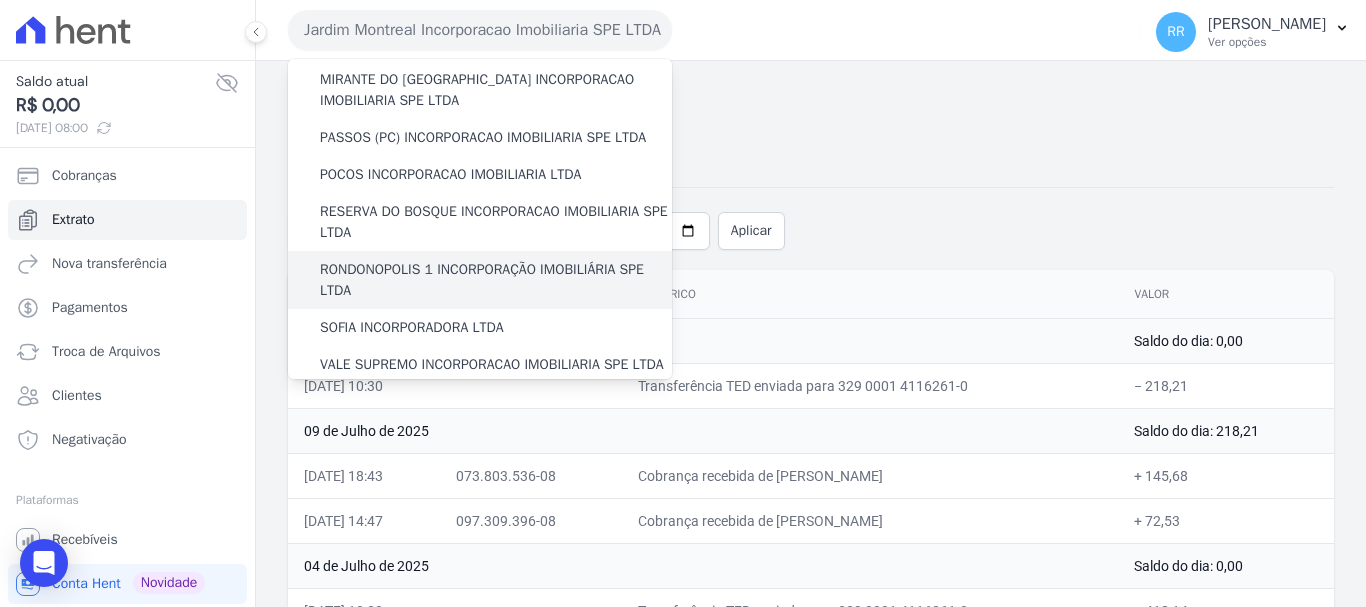 click on "RONDONOPOLIS 1 INCORPORAÇÃO IMOBILIÁRIA SPE LTDA" at bounding box center [496, 280] 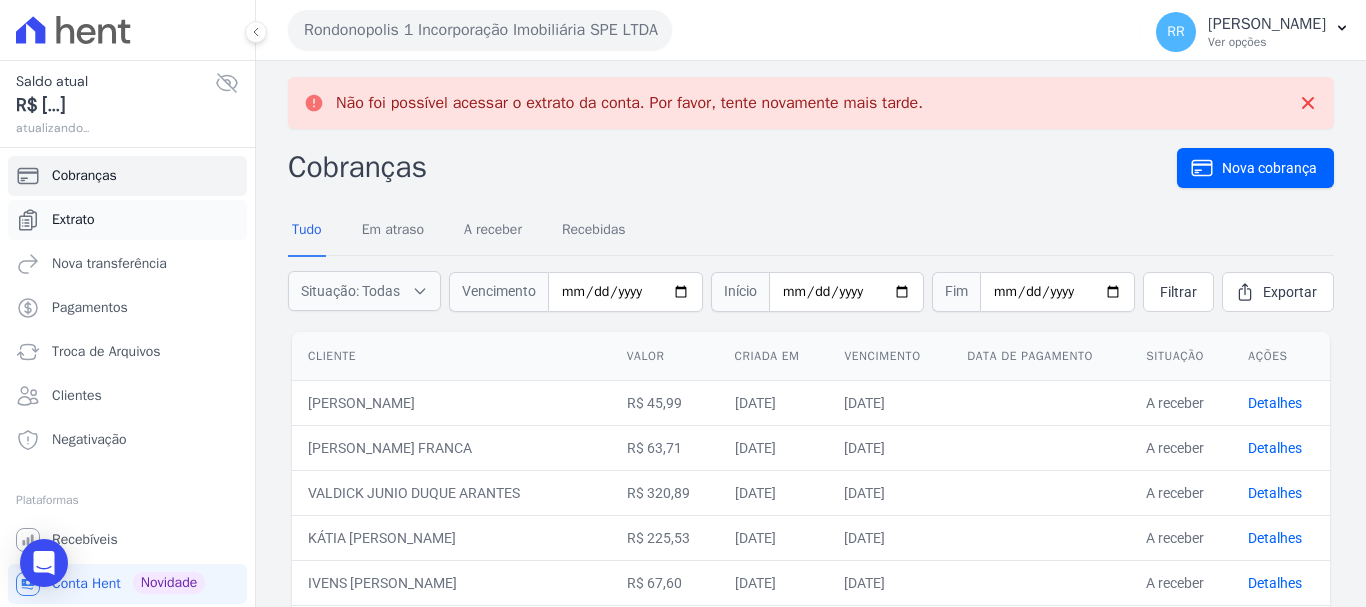 click on "Extrato" at bounding box center [73, 220] 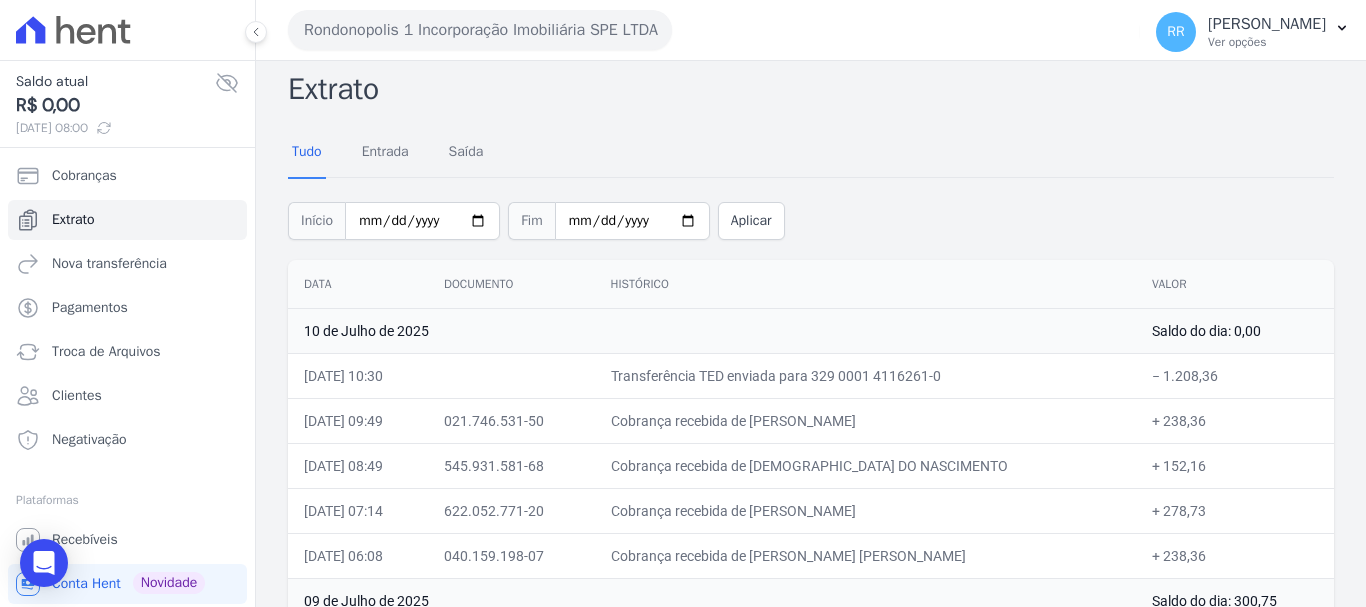 scroll, scrollTop: 0, scrollLeft: 0, axis: both 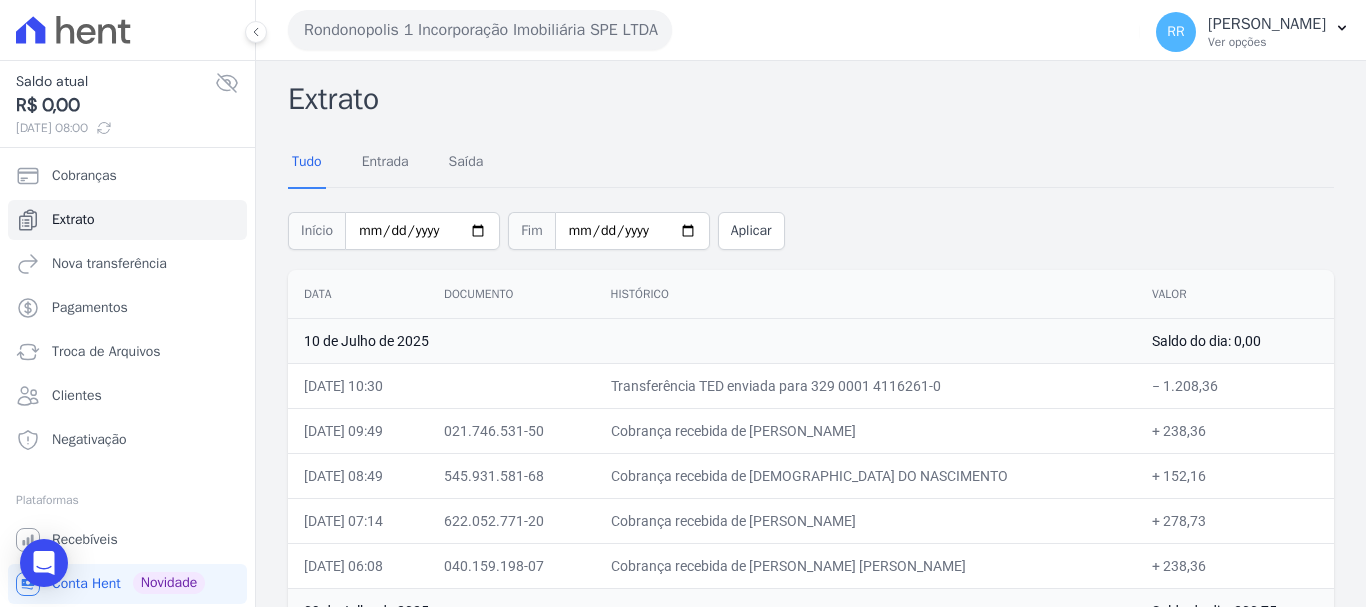 click on "Rondonopolis 1 Incorporação Imobiliária SPE LTDA" at bounding box center [480, 30] 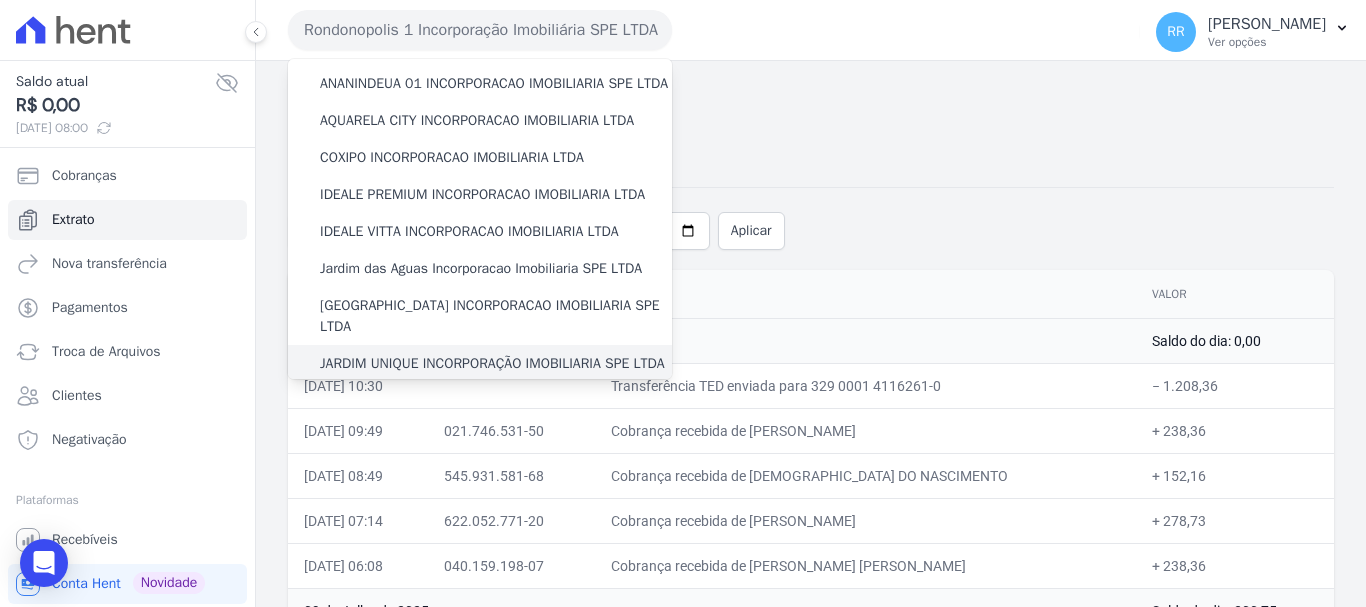 scroll, scrollTop: 300, scrollLeft: 0, axis: vertical 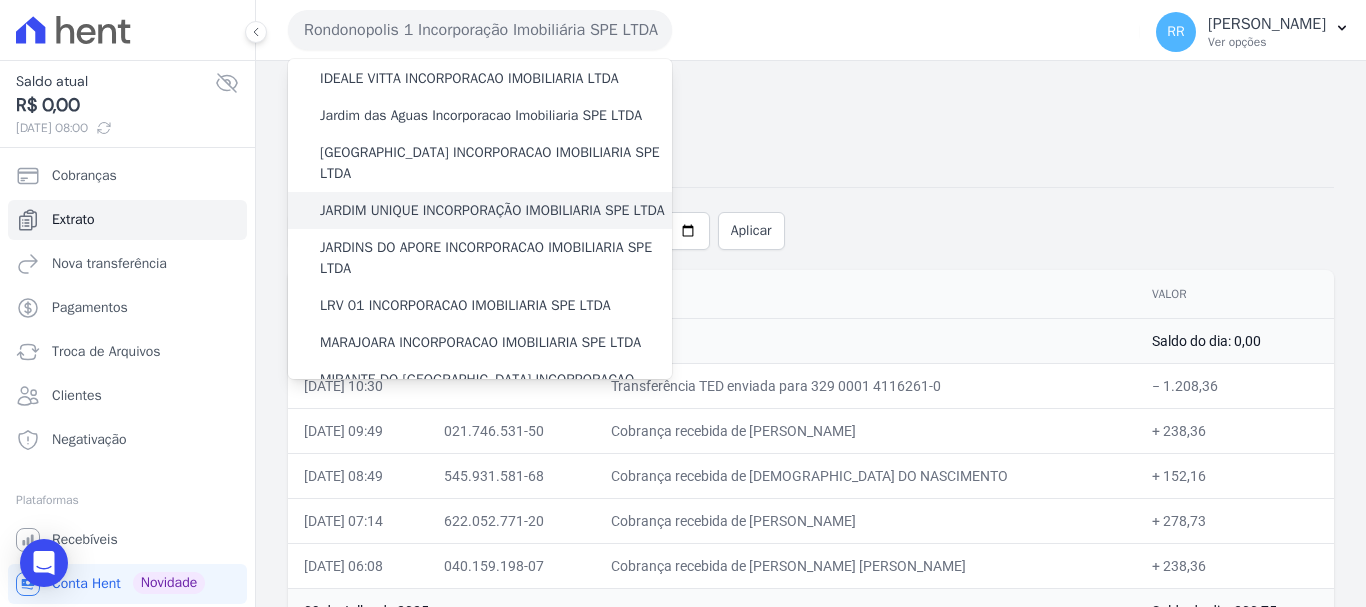 click on "JARDIM UNIQUE INCORPORAÇÃO IMOBILIARIA SPE LTDA" at bounding box center (492, 210) 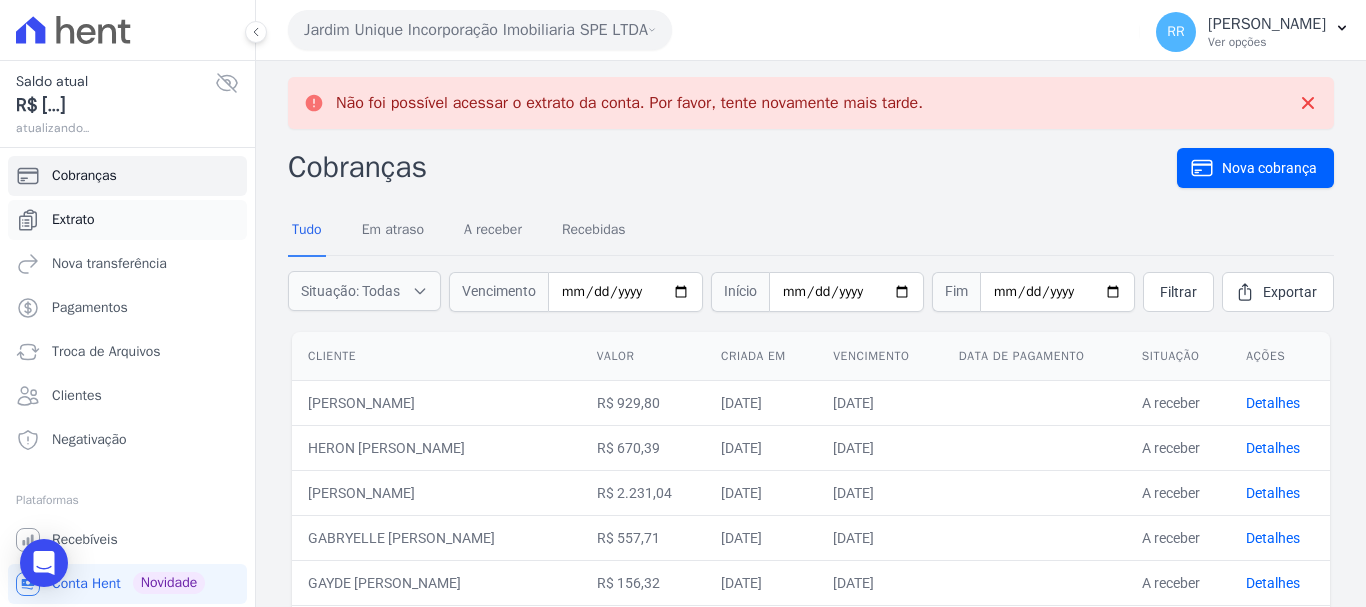 click on "Extrato" at bounding box center (127, 220) 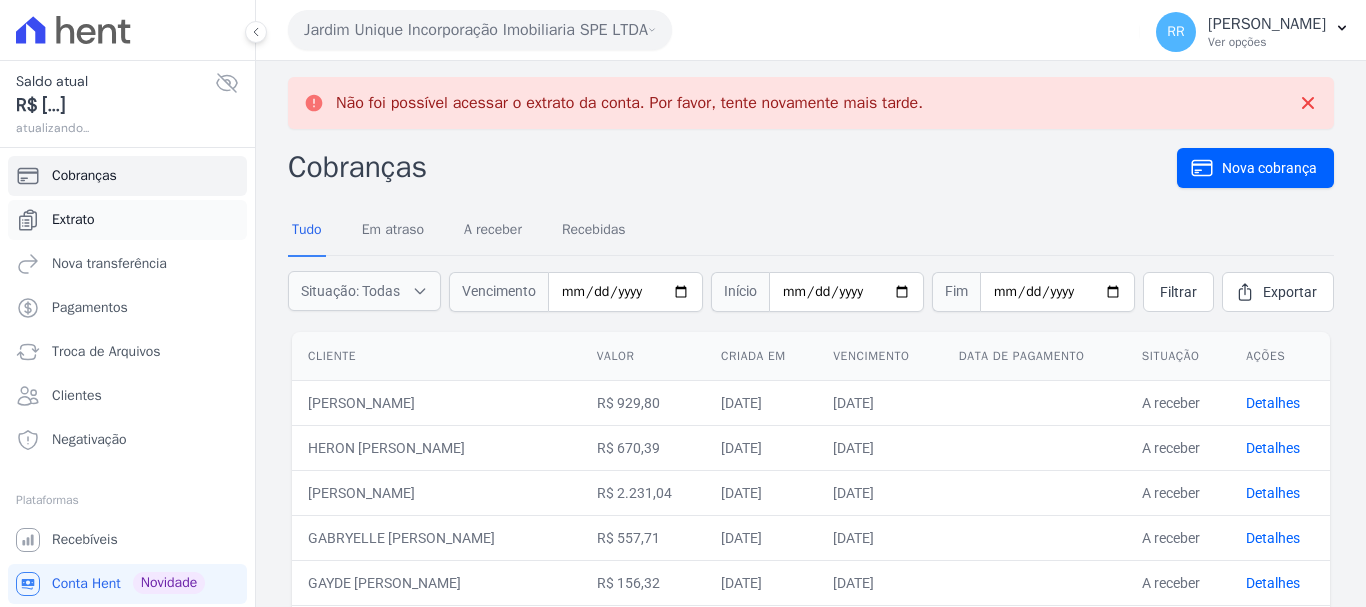 click on "Extrato" at bounding box center [127, 220] 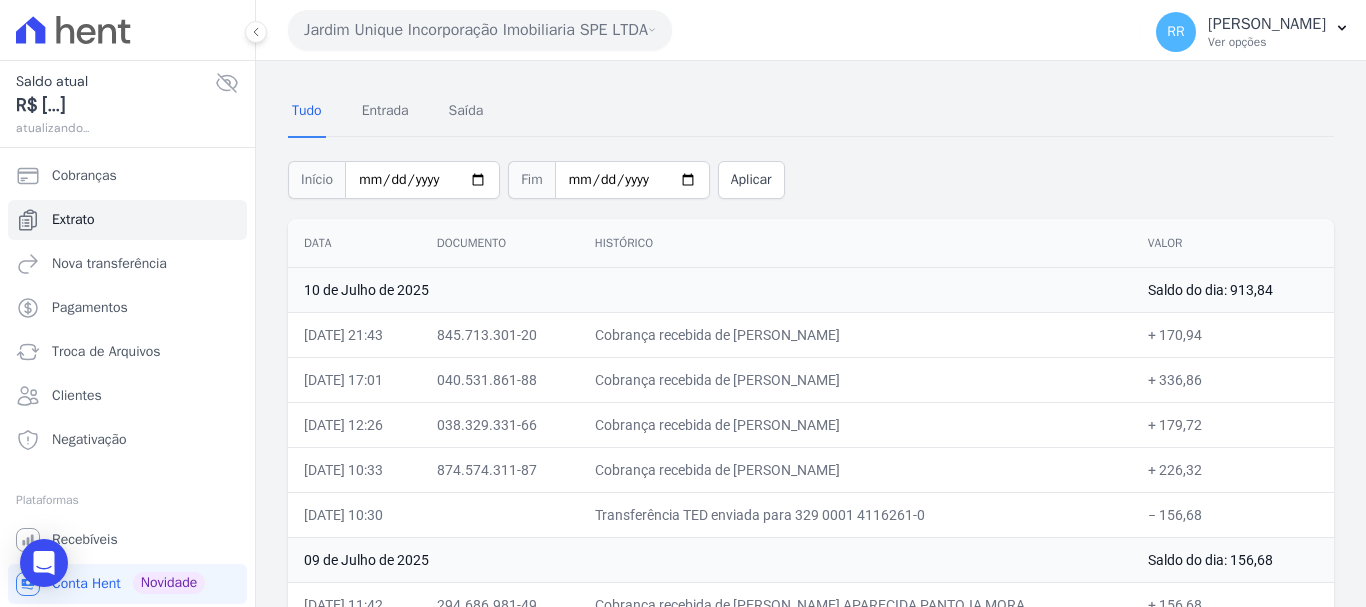 scroll, scrollTop: 100, scrollLeft: 0, axis: vertical 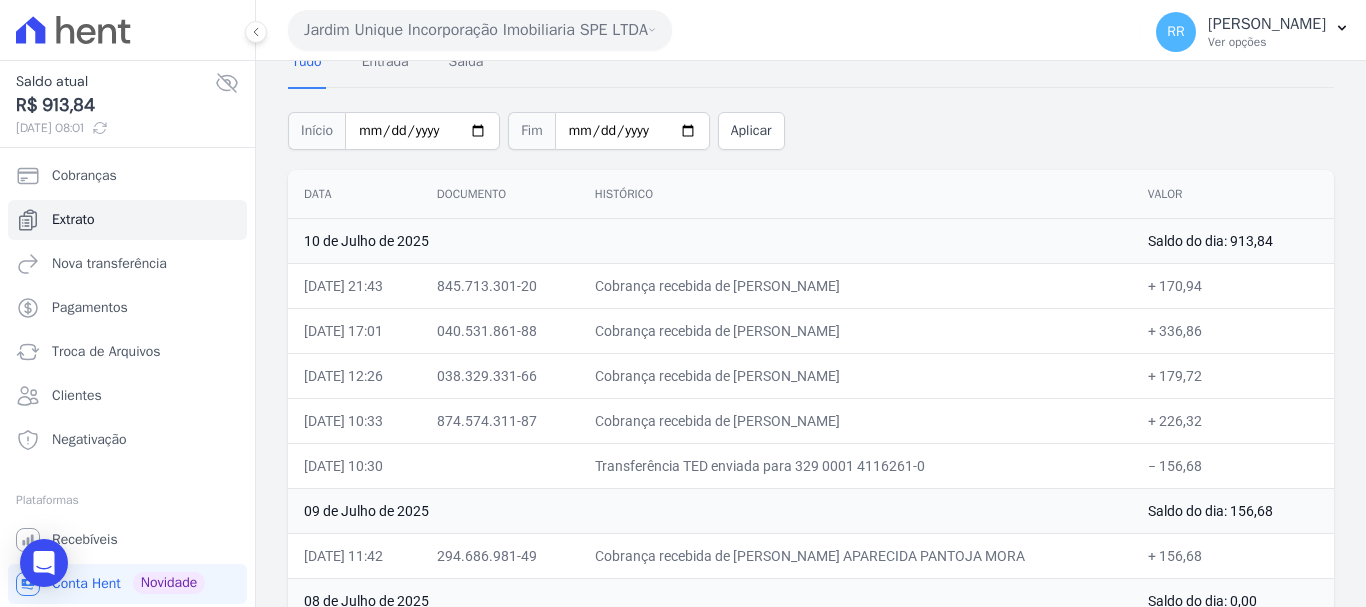 click on "Jardim Unique Incorporação Imobiliaria SPE LTDA" at bounding box center [480, 30] 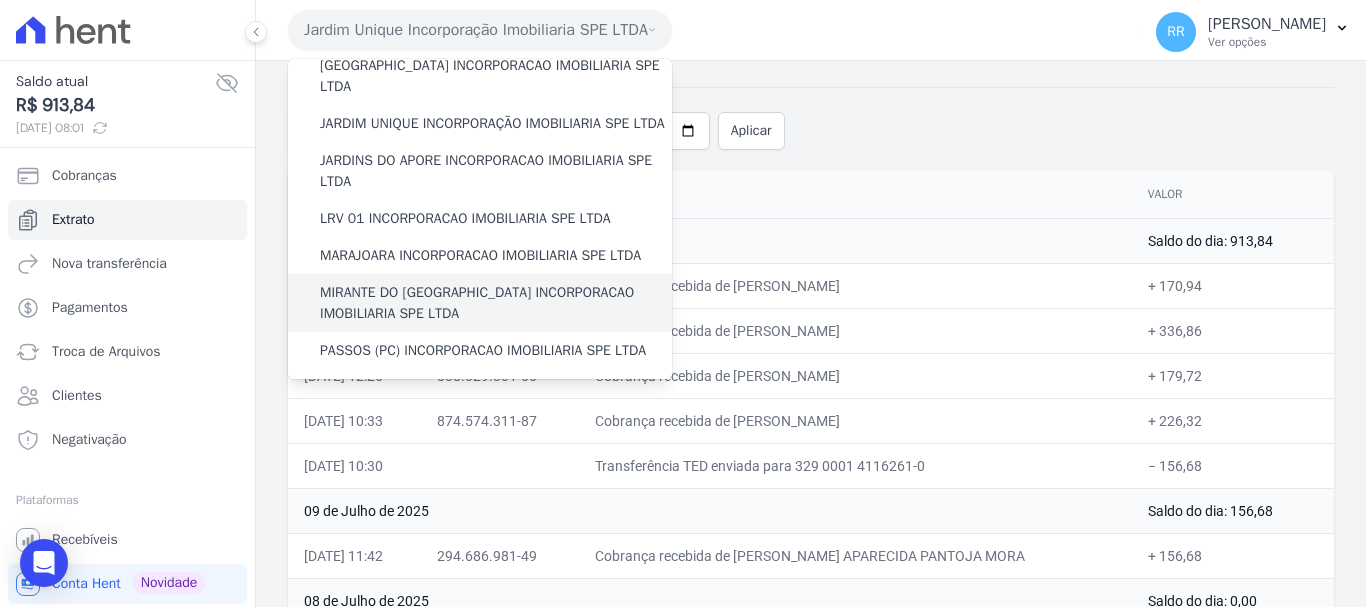 scroll, scrollTop: 500, scrollLeft: 0, axis: vertical 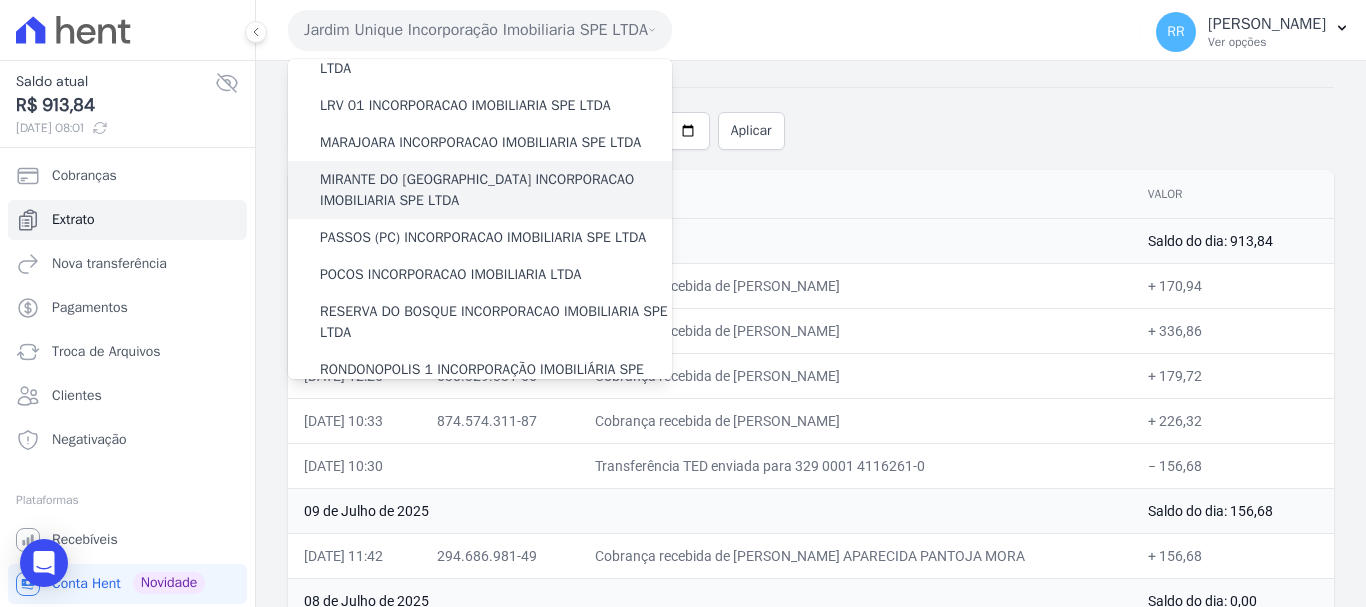 click on "MIRANTE DO [GEOGRAPHIC_DATA] INCORPORACAO IMOBILIARIA SPE LTDA" at bounding box center [496, 190] 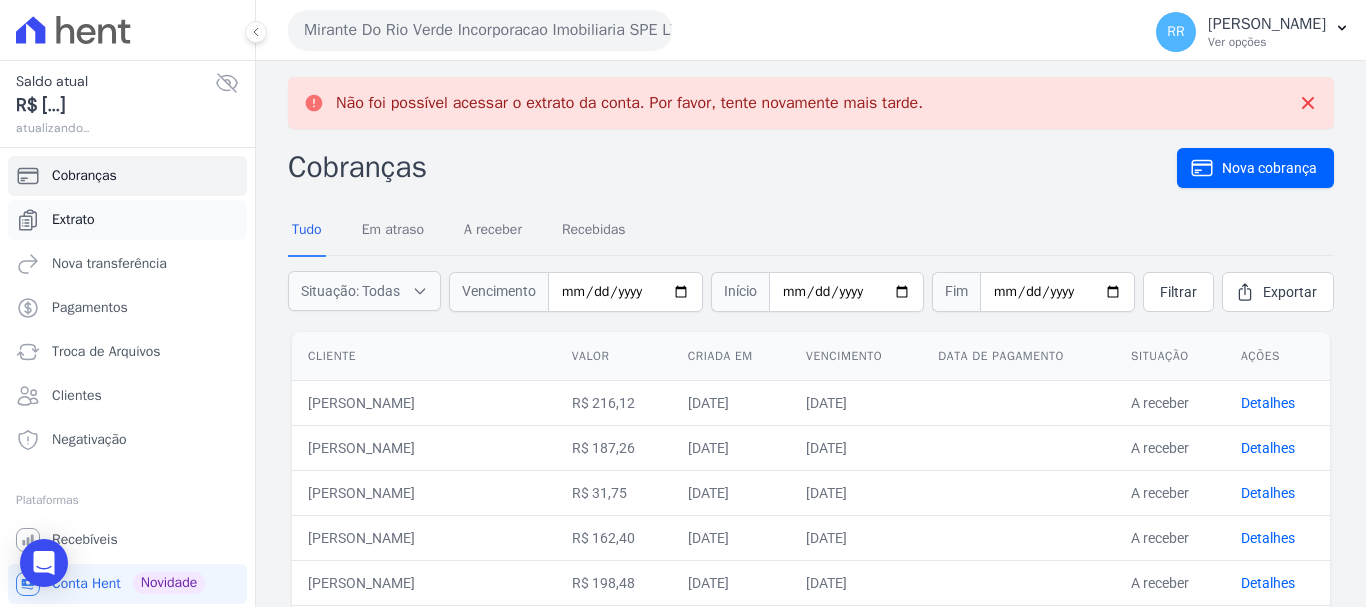 click on "Extrato" at bounding box center [127, 220] 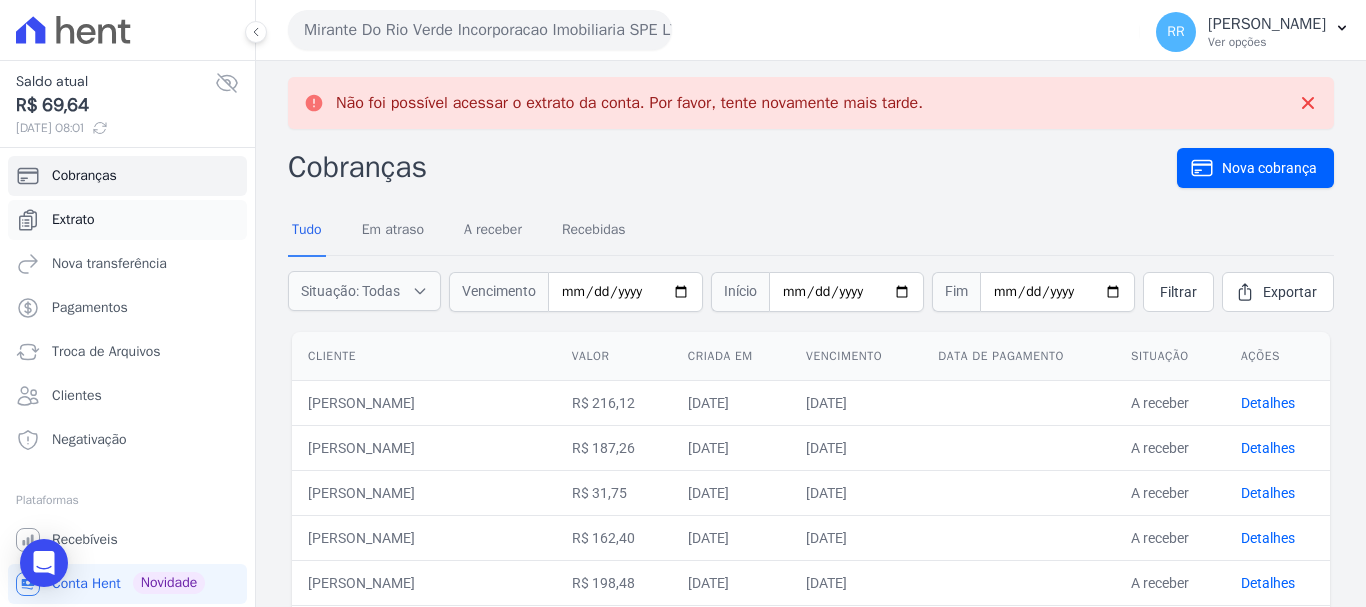 click on "Extrato" at bounding box center [73, 220] 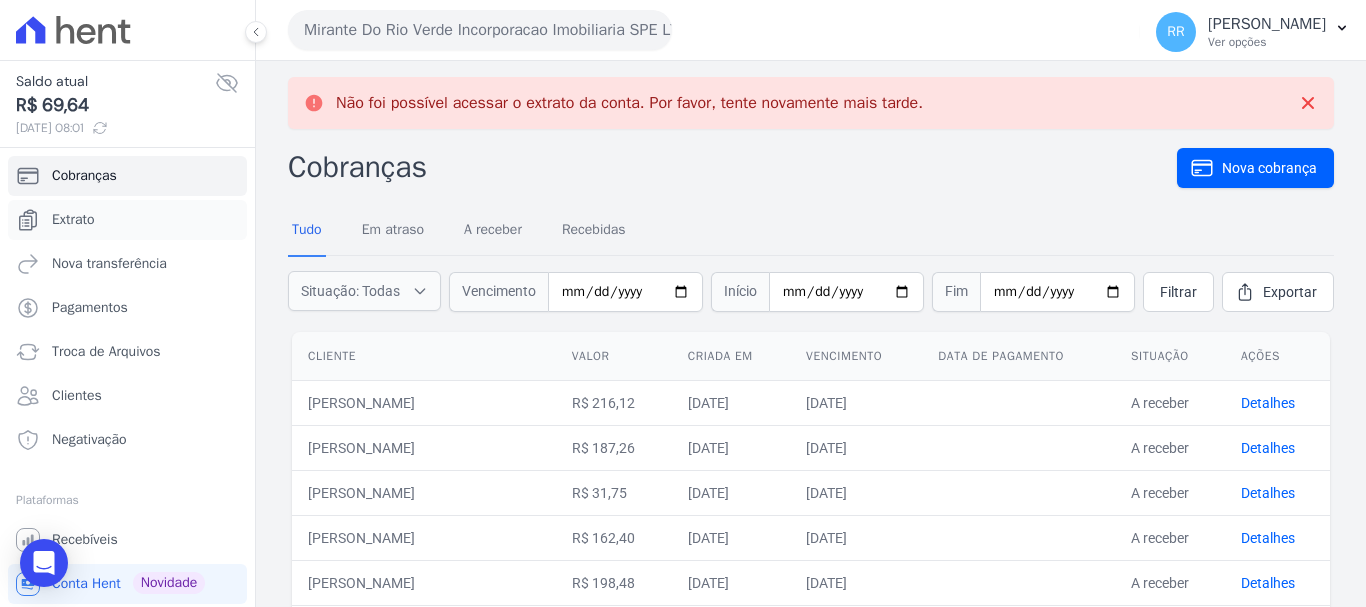 click on "Extrato" at bounding box center (127, 220) 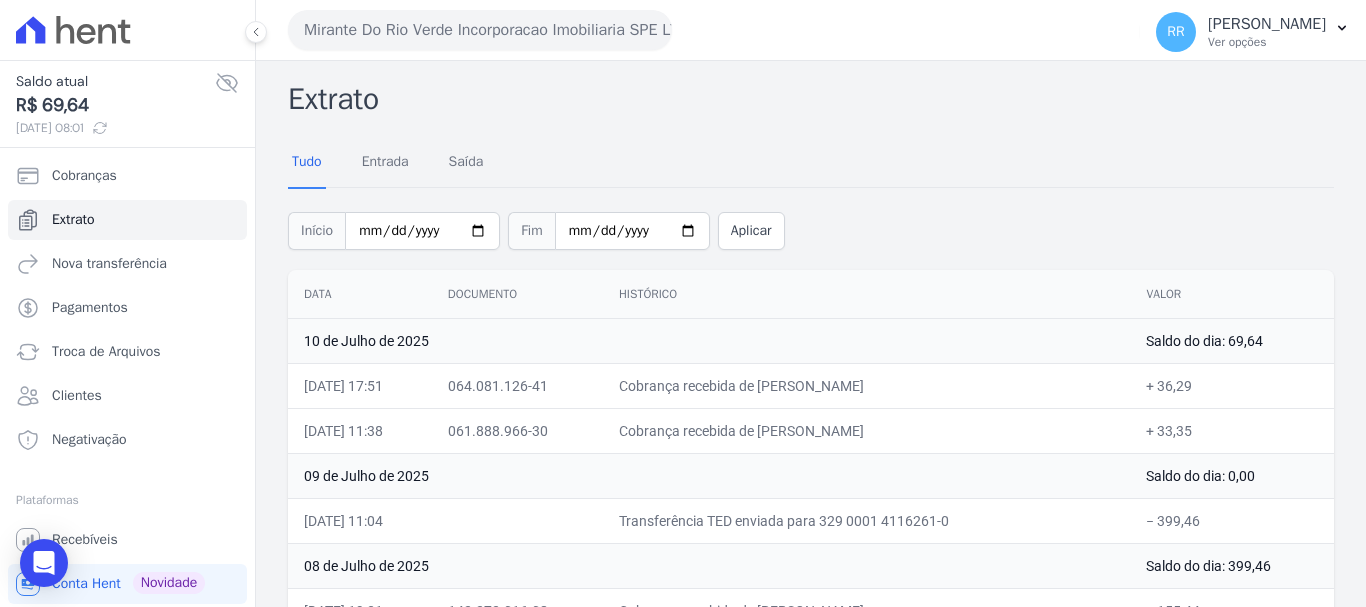 drag, startPoint x: 558, startPoint y: 22, endPoint x: 519, endPoint y: 69, distance: 61.073727 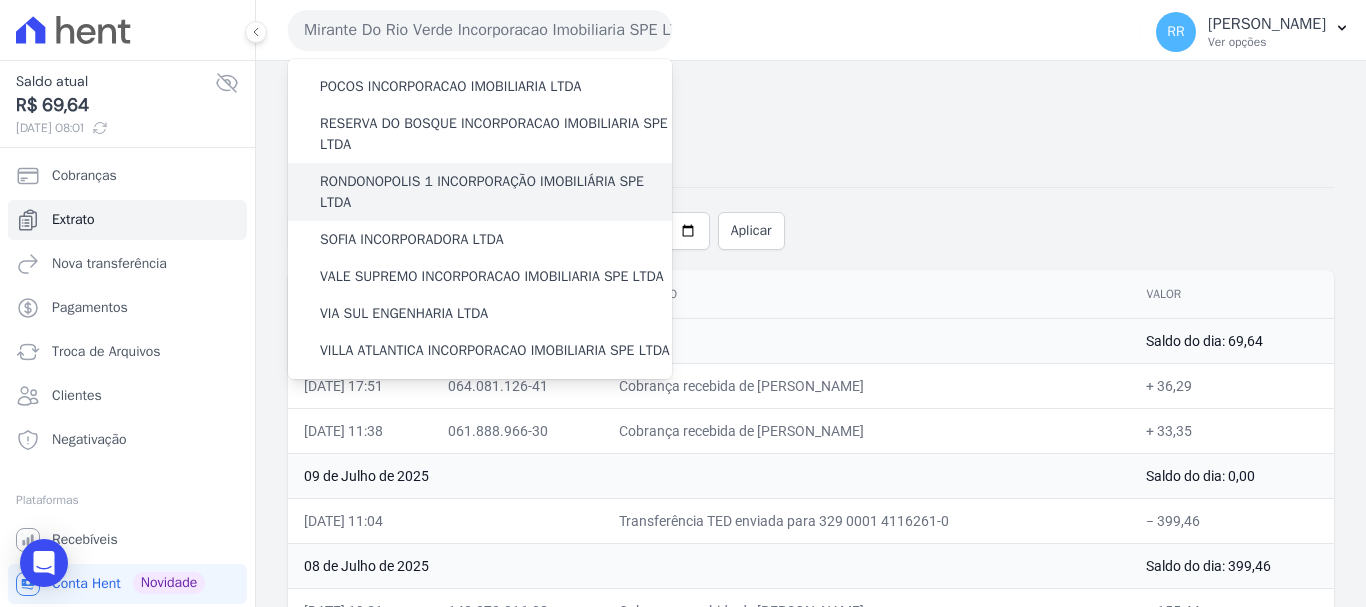 scroll, scrollTop: 573, scrollLeft: 0, axis: vertical 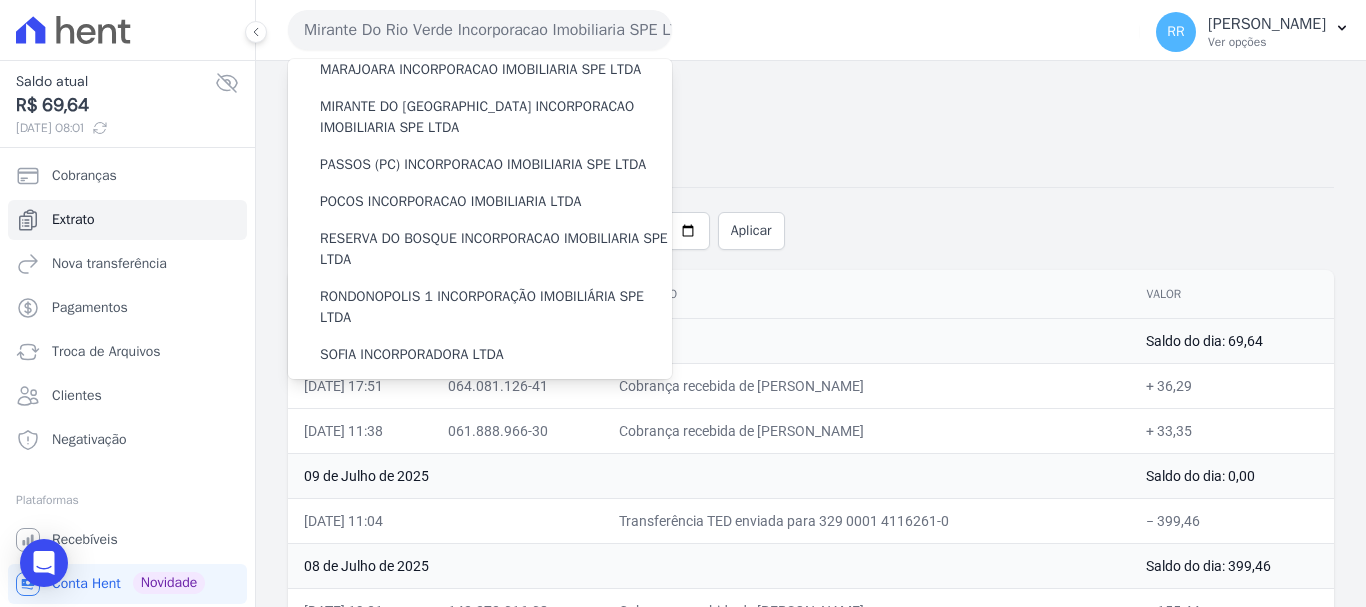 click on "LRV 01 INCORPORACAO IMOBILIARIA SPE LTDA" at bounding box center [480, 32] 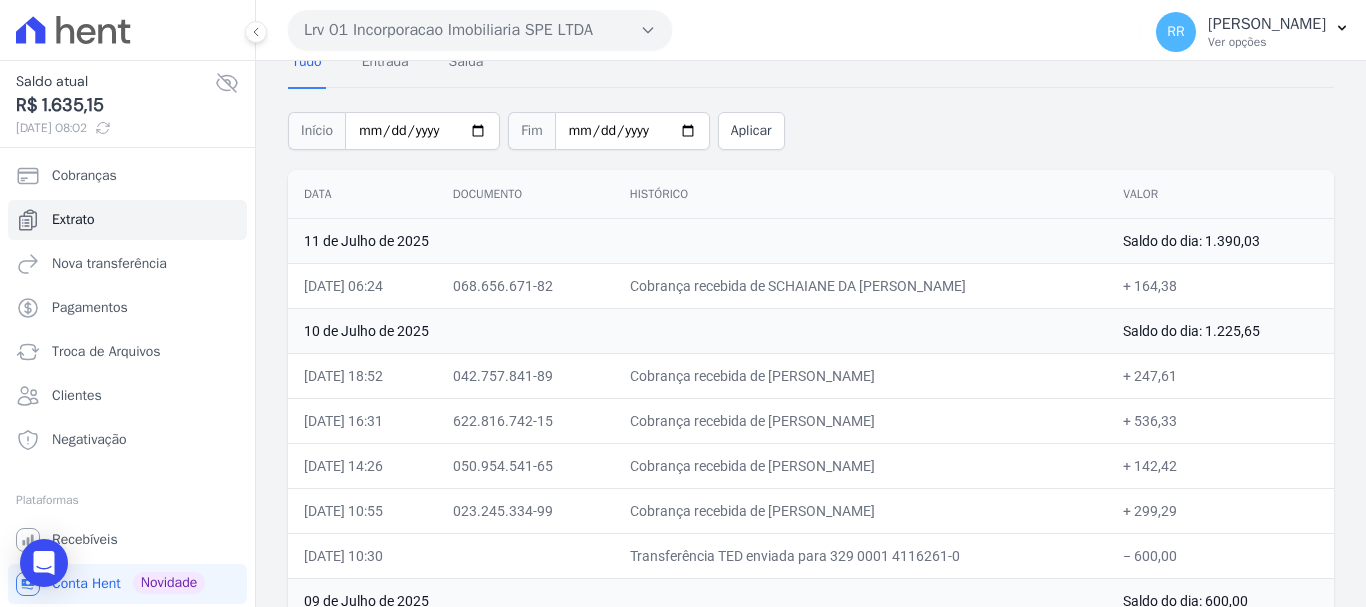 scroll, scrollTop: 0, scrollLeft: 0, axis: both 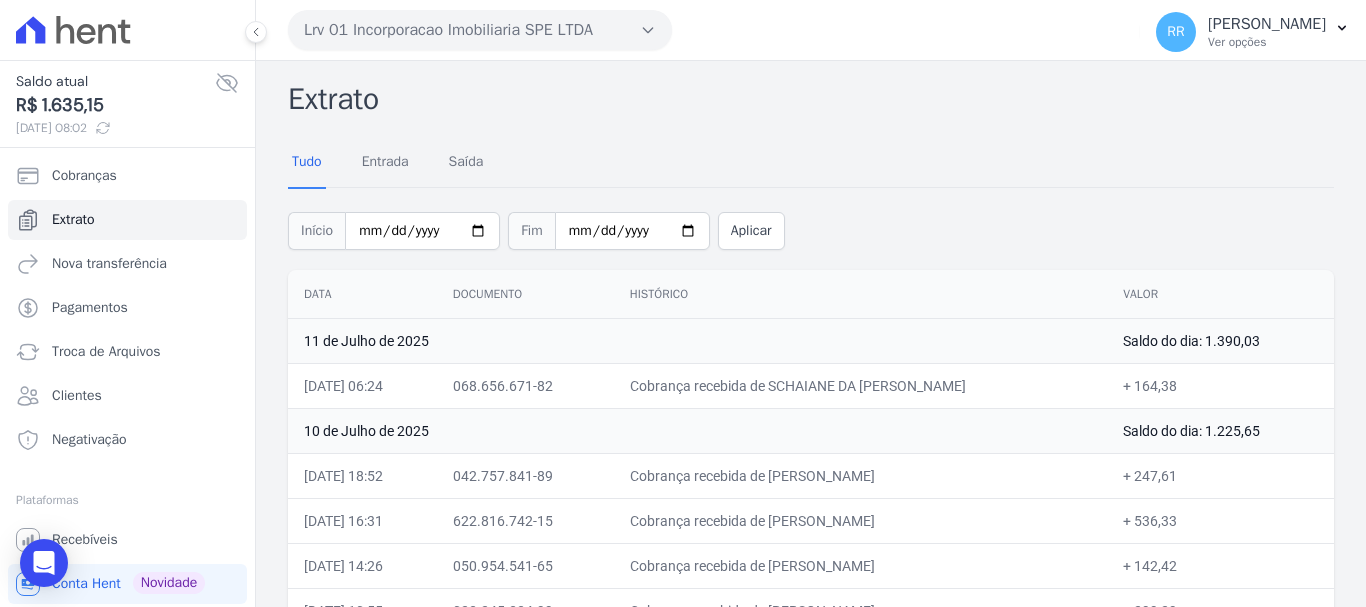 click on "Lrv 01 Incorporacao Imobiliaria SPE LTDA" at bounding box center (480, 30) 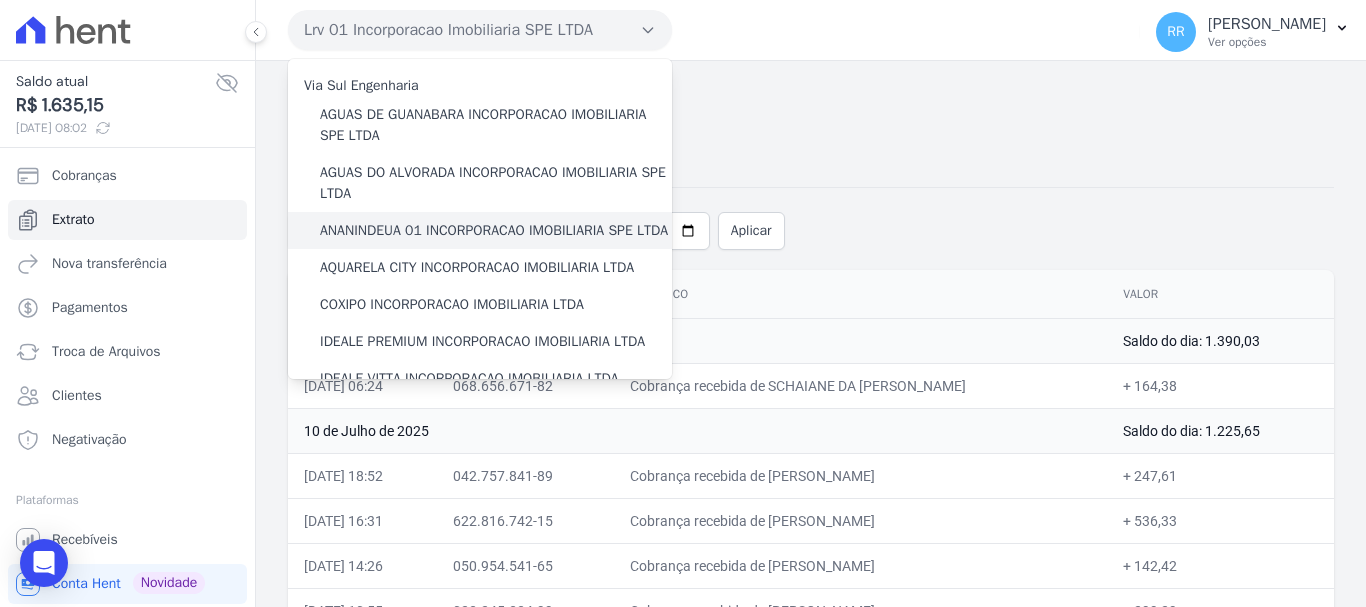 click on "ANANINDEUA 01 INCORPORACAO IMOBILIARIA SPE LTDA" at bounding box center (494, 230) 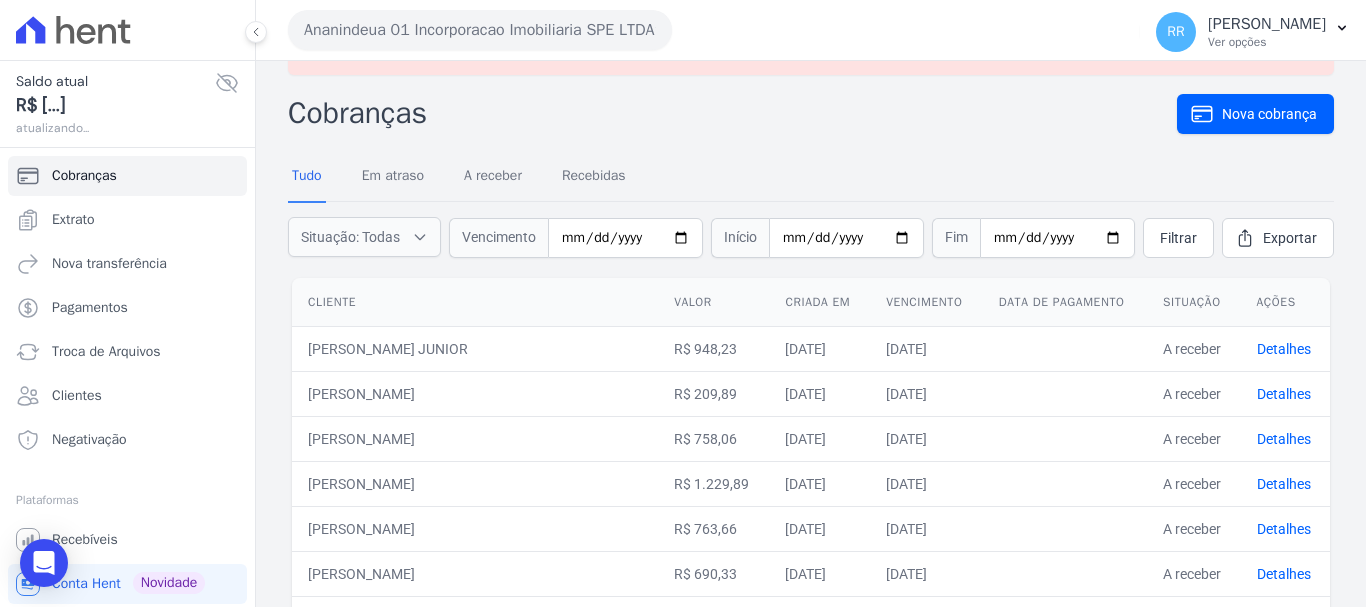 scroll, scrollTop: 100, scrollLeft: 0, axis: vertical 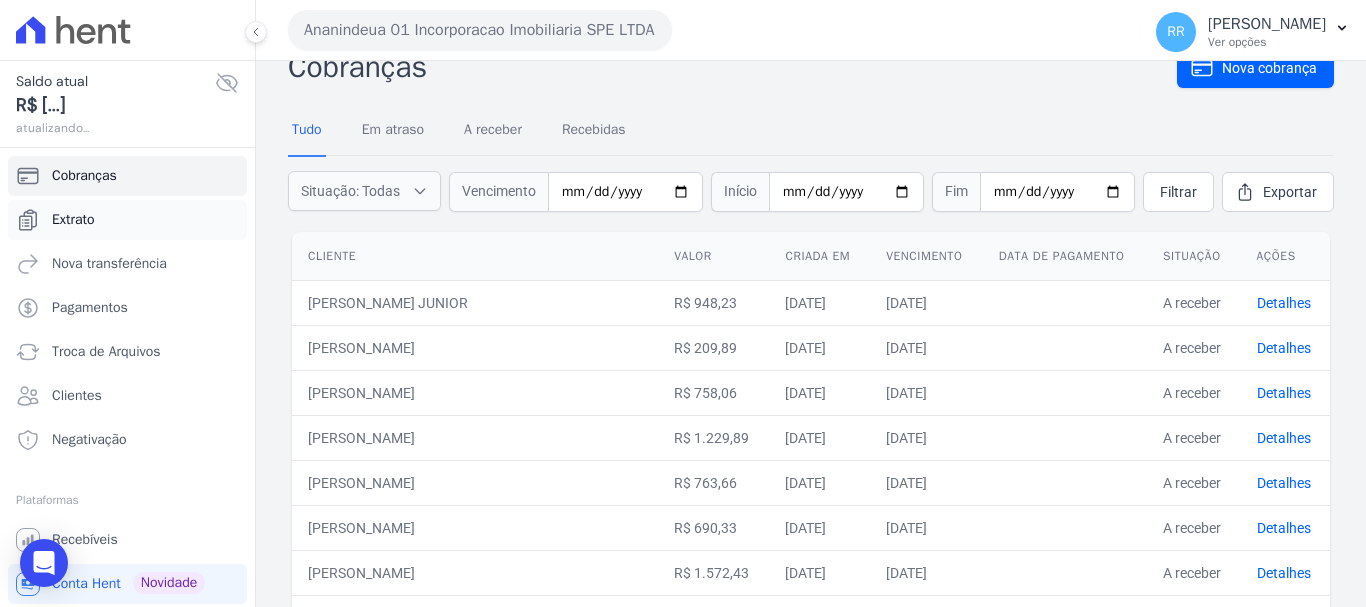 click on "Extrato" at bounding box center [73, 220] 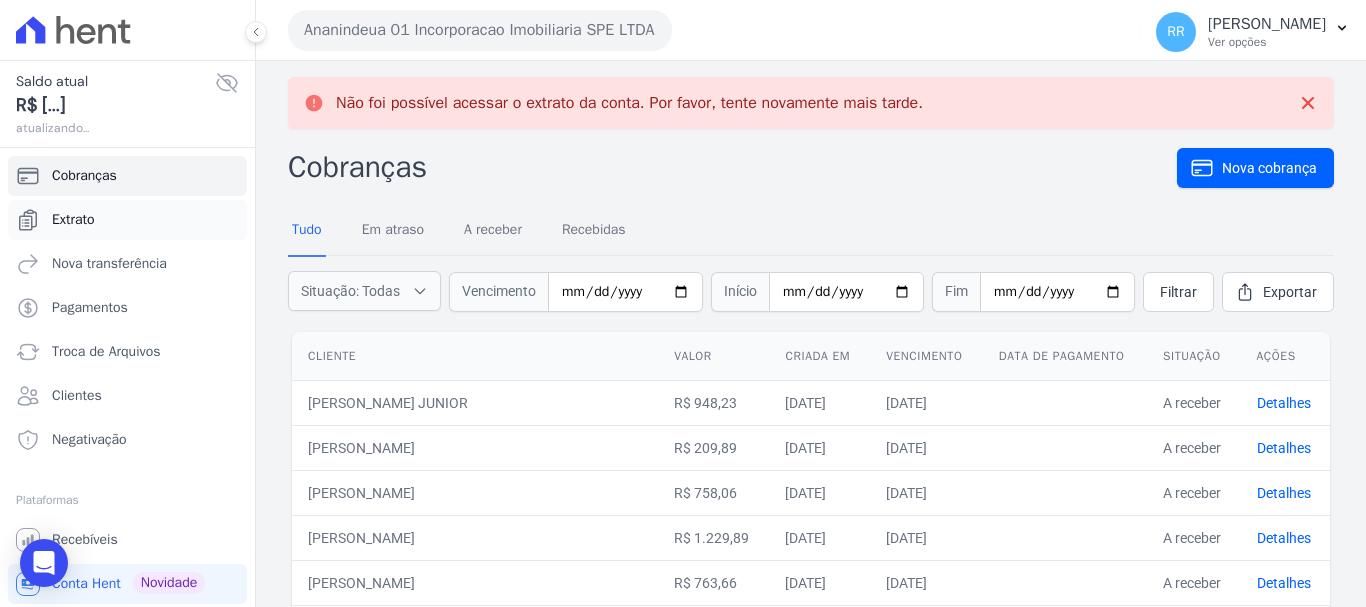click on "Extrato" at bounding box center [73, 220] 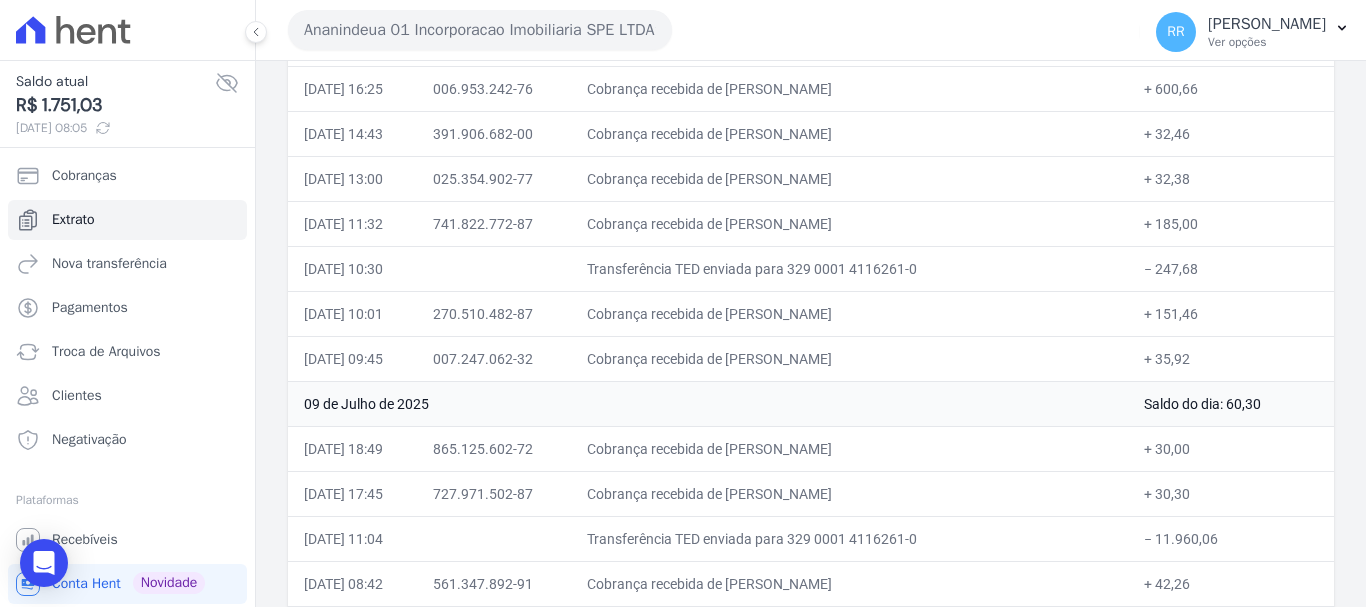 scroll, scrollTop: 500, scrollLeft: 0, axis: vertical 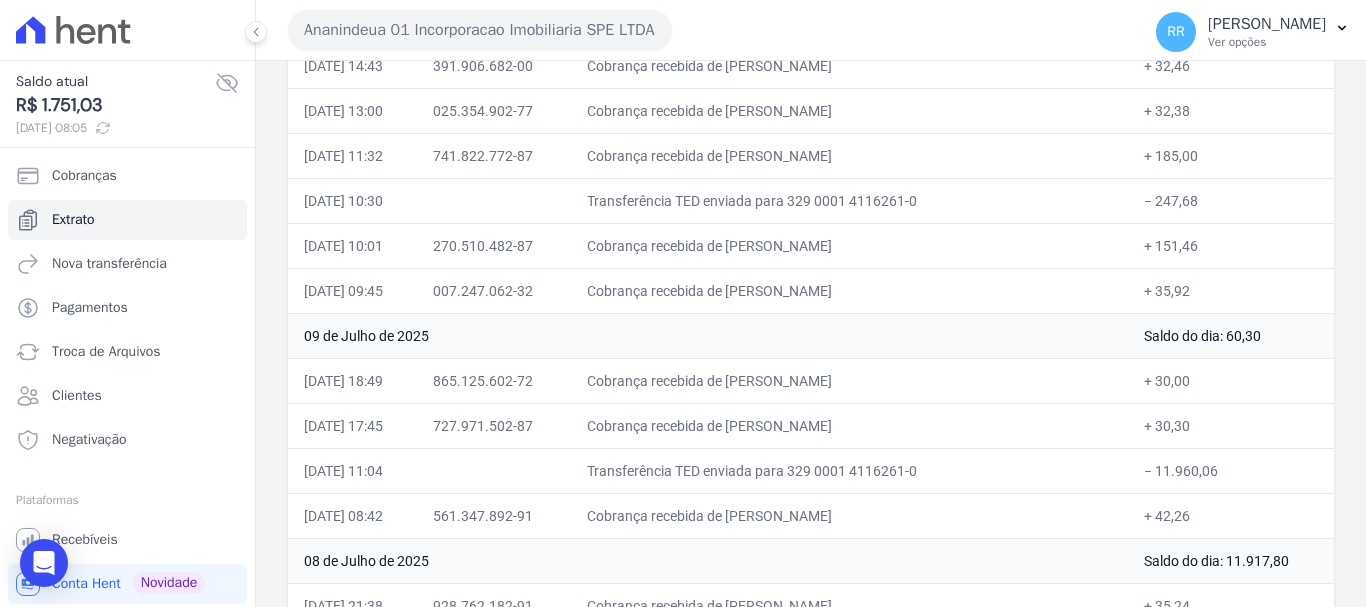 click on "Cobrança recebida de [PERSON_NAME]" at bounding box center [849, 290] 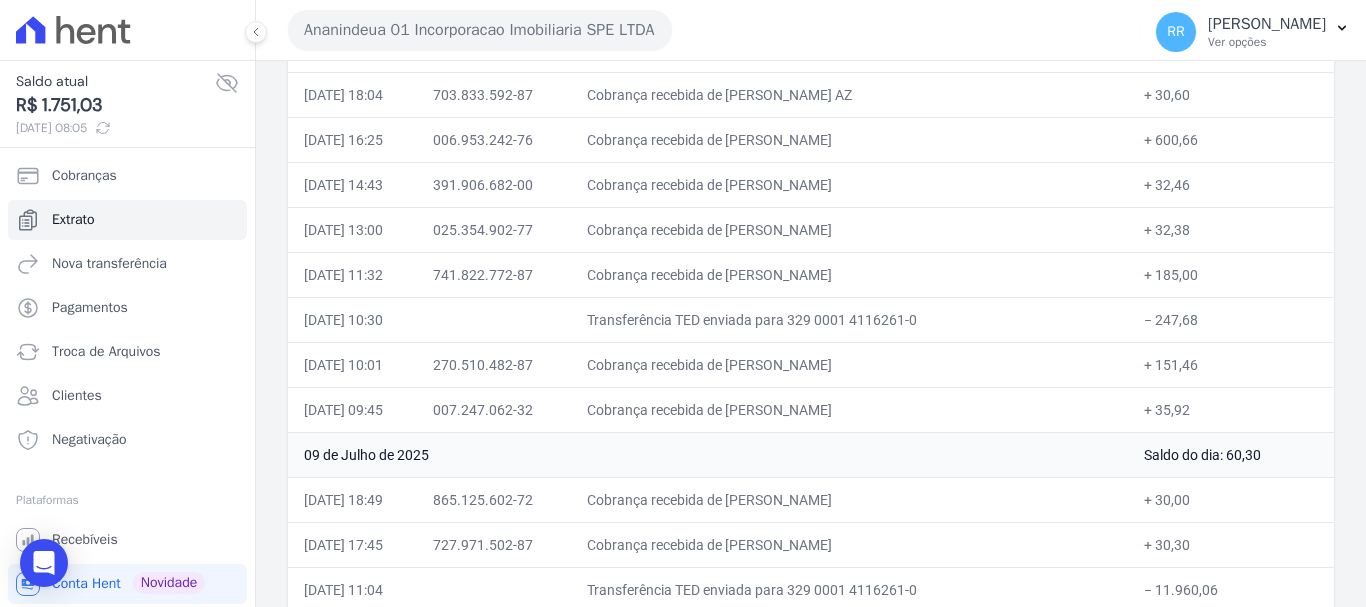 scroll, scrollTop: 400, scrollLeft: 0, axis: vertical 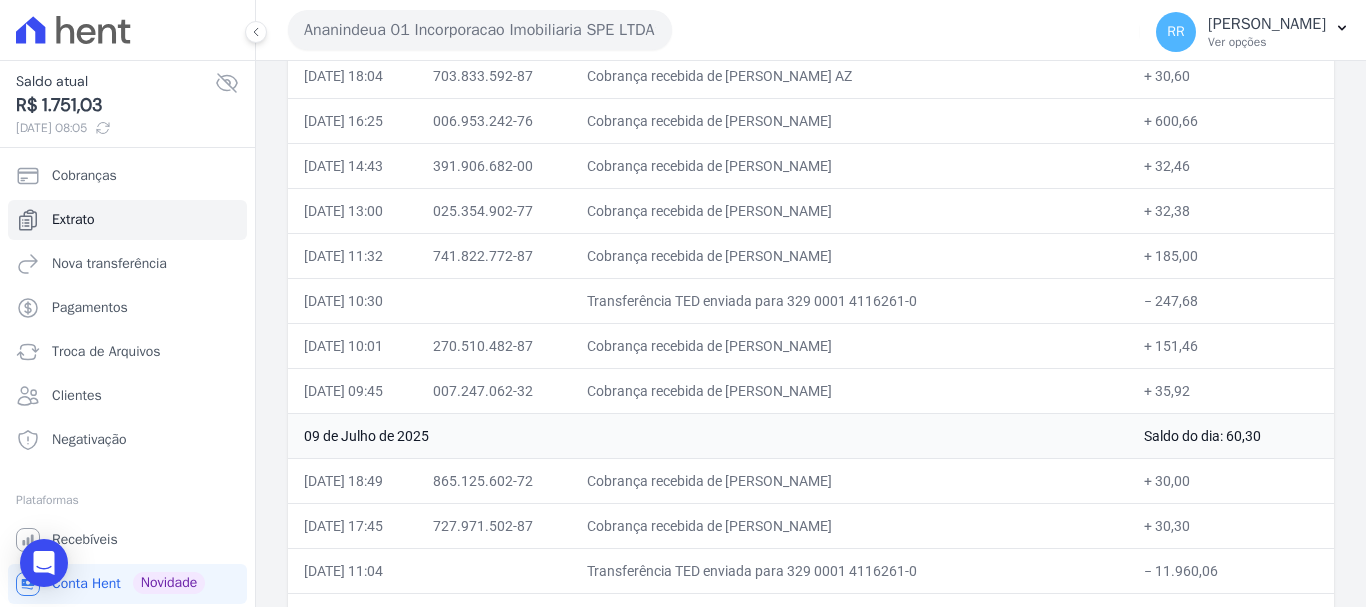 click on "Ananindeua 01 Incorporacao Imobiliaria SPE LTDA
Via Sul Engenharia
AGUAS DE [GEOGRAPHIC_DATA] INCORPORACAO IMOBILIARIA SPE LTDA
AGUAS DO ALVORADA INCORPORACAO IMOBILIARIA SPE LTDA
ANANINDEUA 01 INCORPORACAO IMOBILIARIA SPE LTDA
AQUARELA CITY INCORPORACAO IMOBILIARIA LTDA" at bounding box center [710, 30] 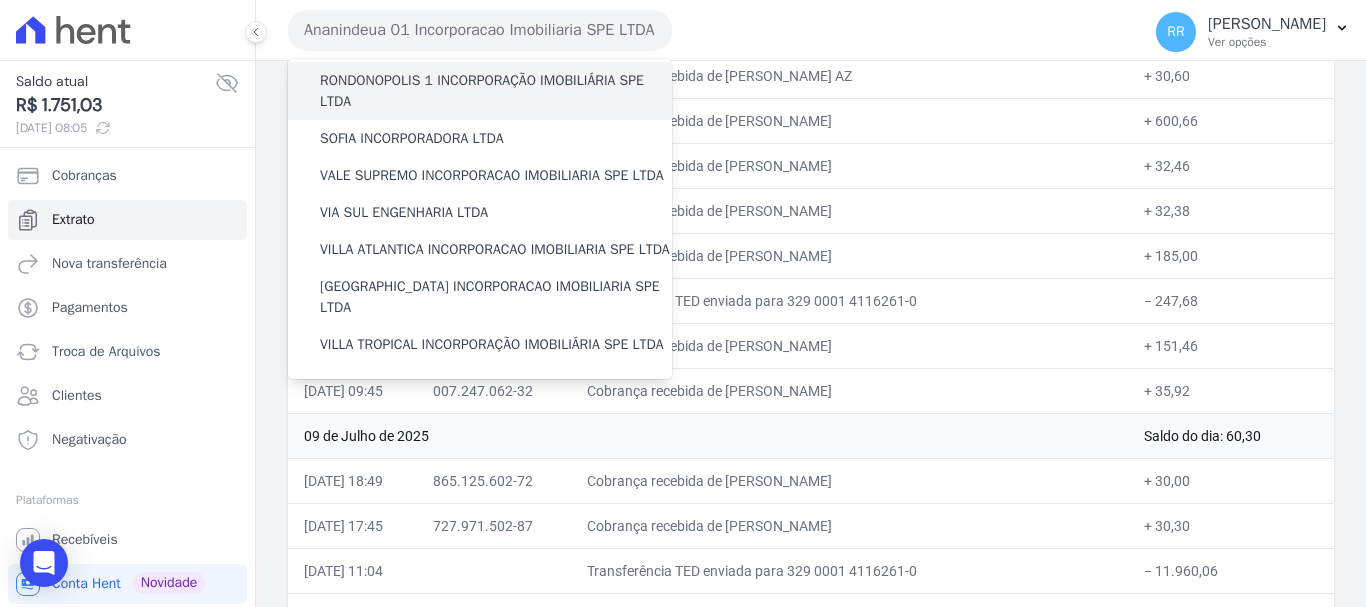 scroll, scrollTop: 800, scrollLeft: 0, axis: vertical 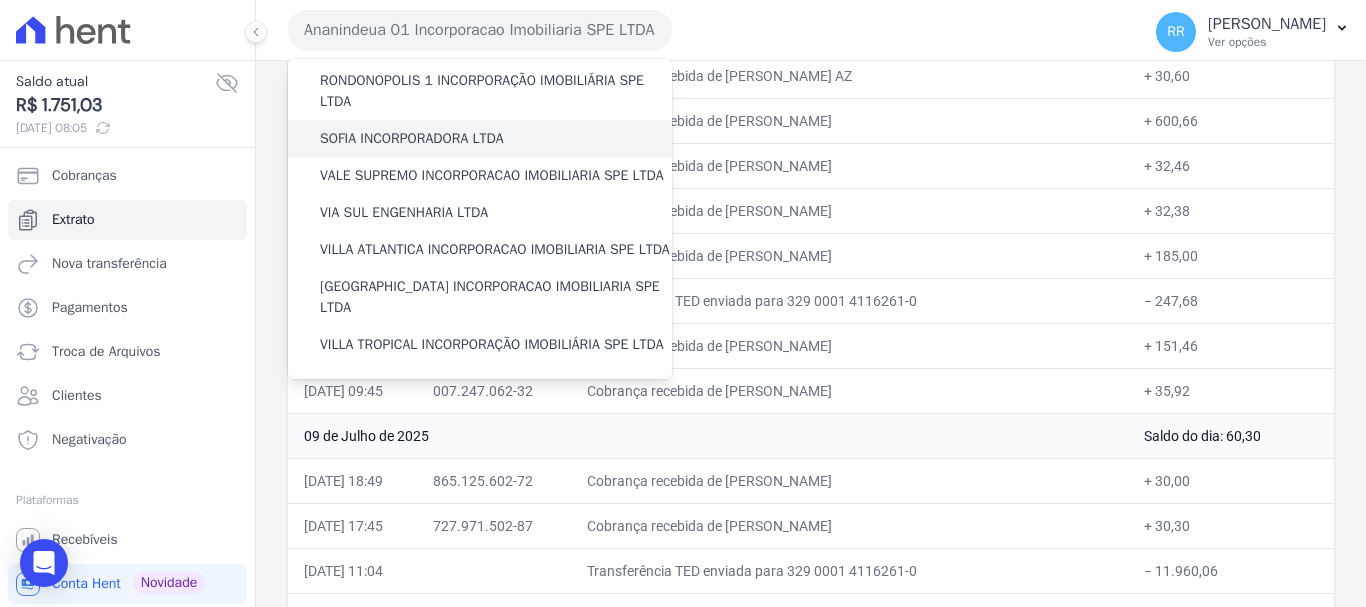 click on "SOFIA INCORPORADORA LTDA" at bounding box center (412, 138) 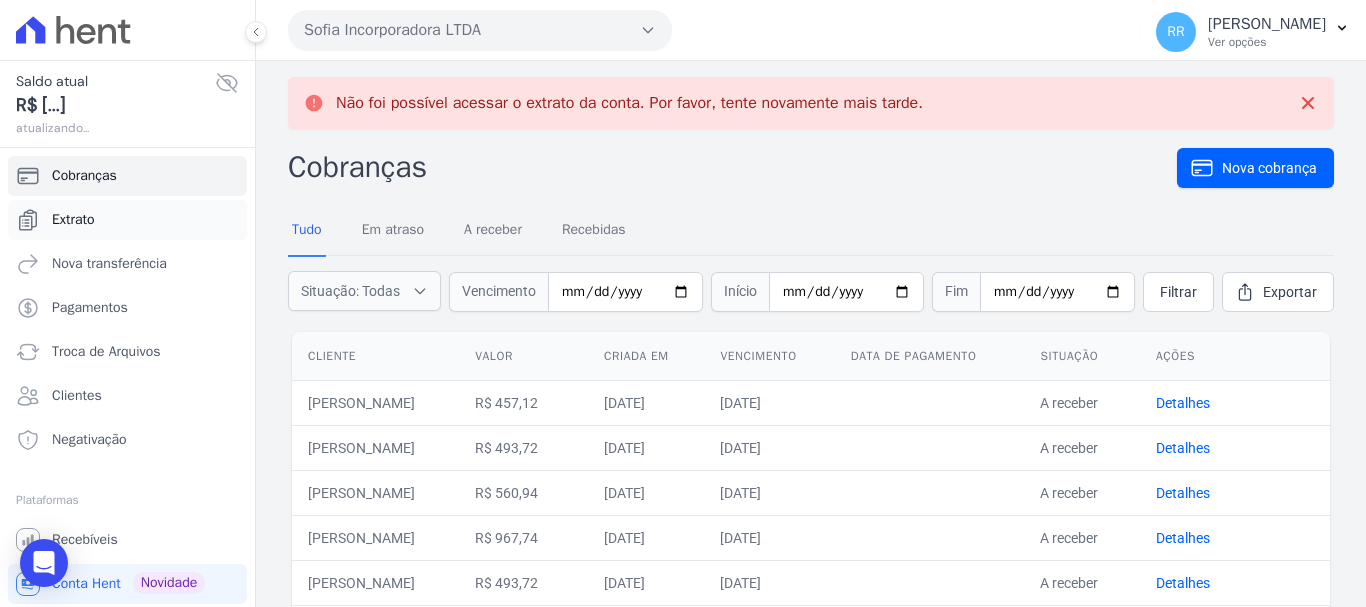 click on "Extrato" at bounding box center (73, 220) 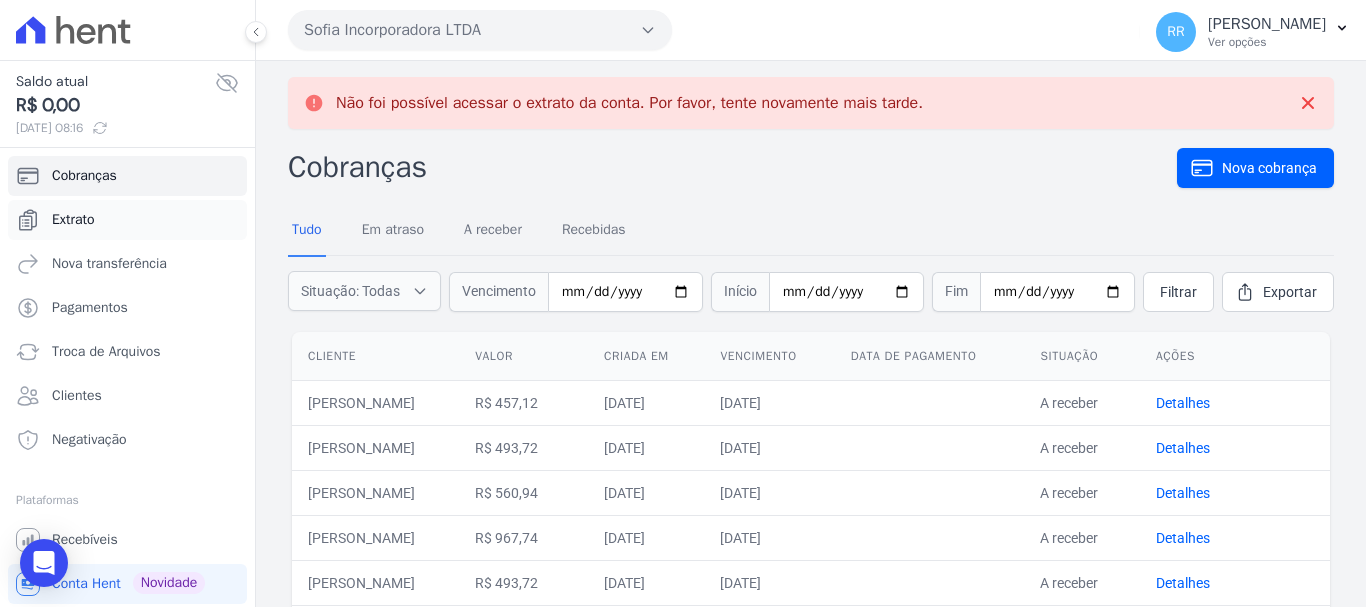 click 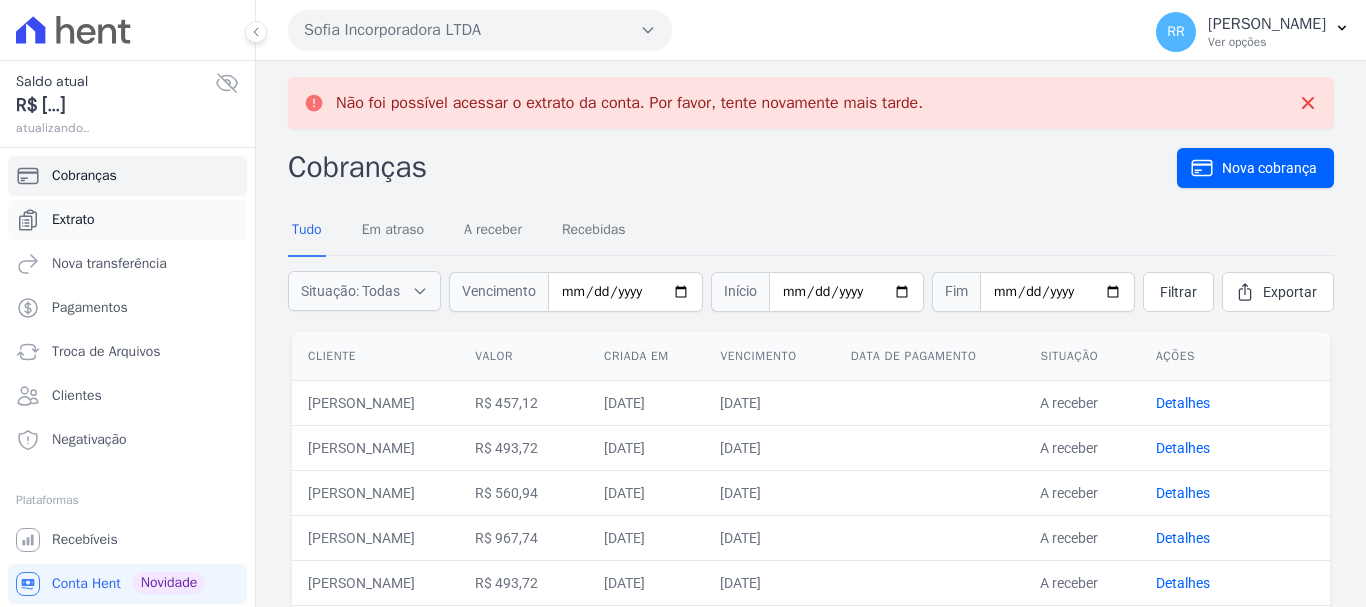 click on "Extrato" at bounding box center (127, 220) 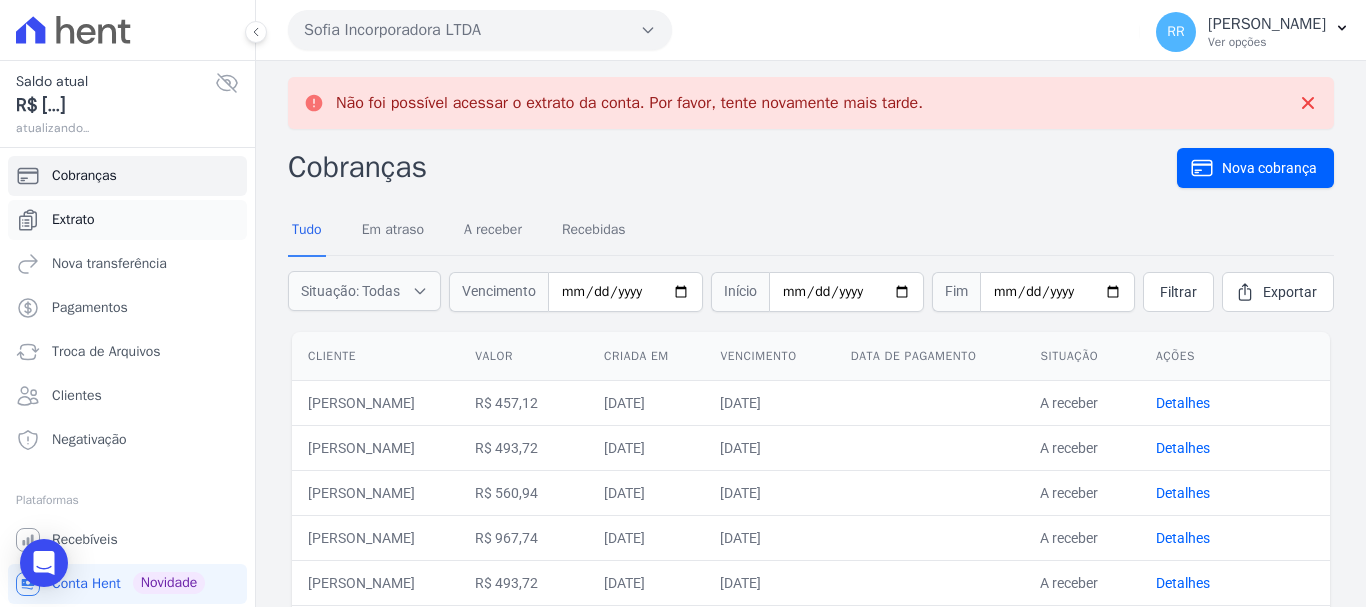 click on "Extrato" at bounding box center (73, 220) 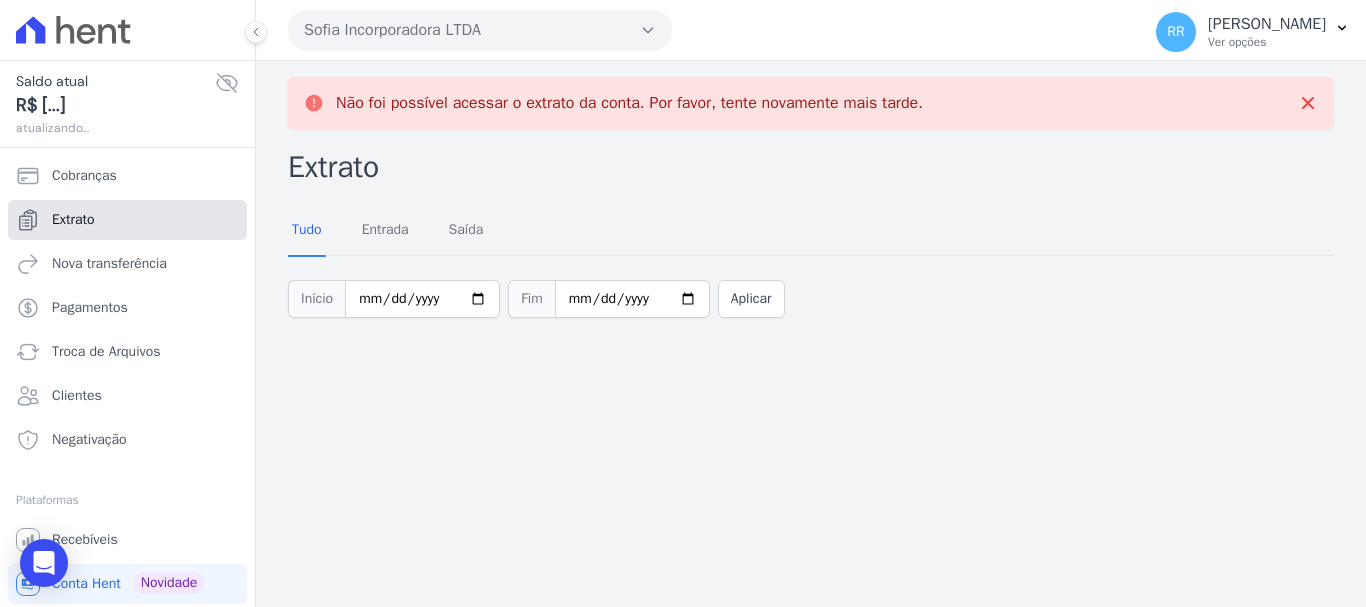 click on "Extrato" at bounding box center (73, 220) 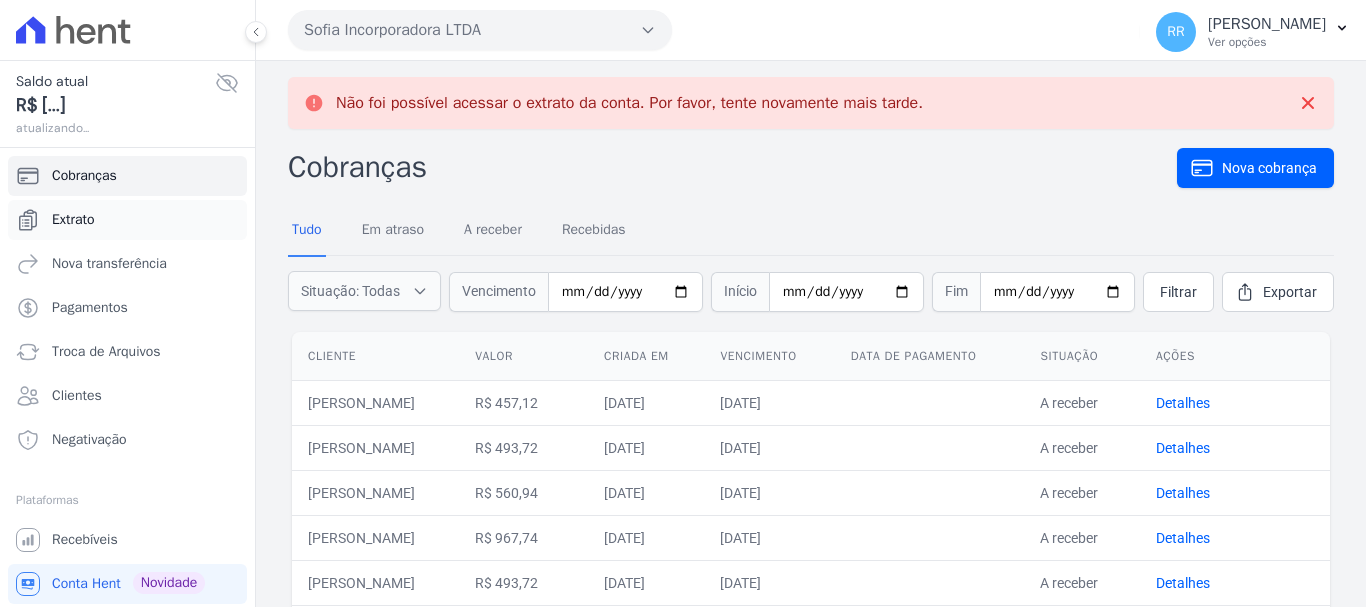 click on "Extrato" at bounding box center (73, 220) 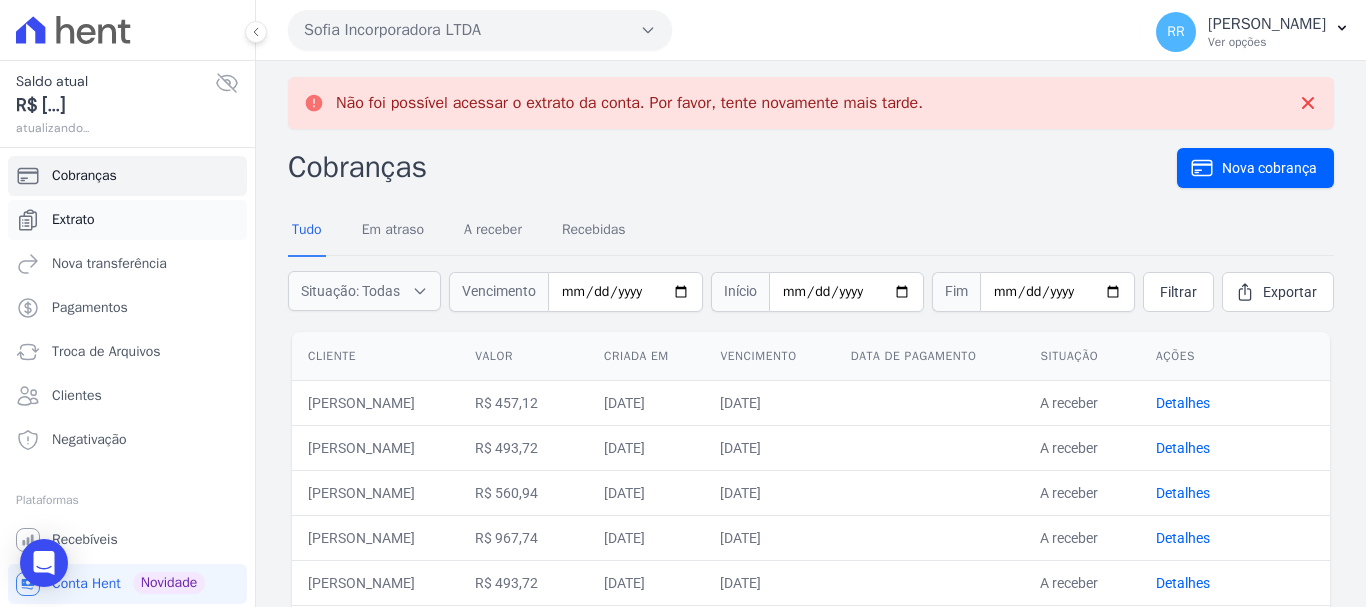 click on "Extrato" at bounding box center [73, 220] 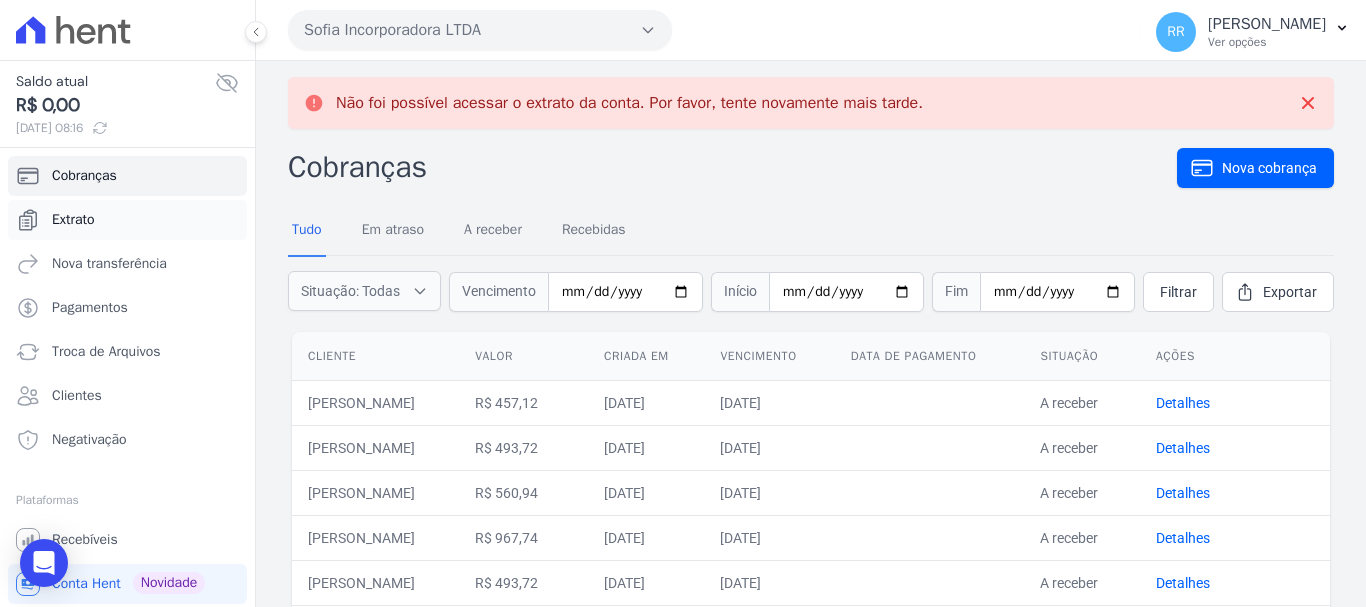 click on "Extrato" at bounding box center (73, 220) 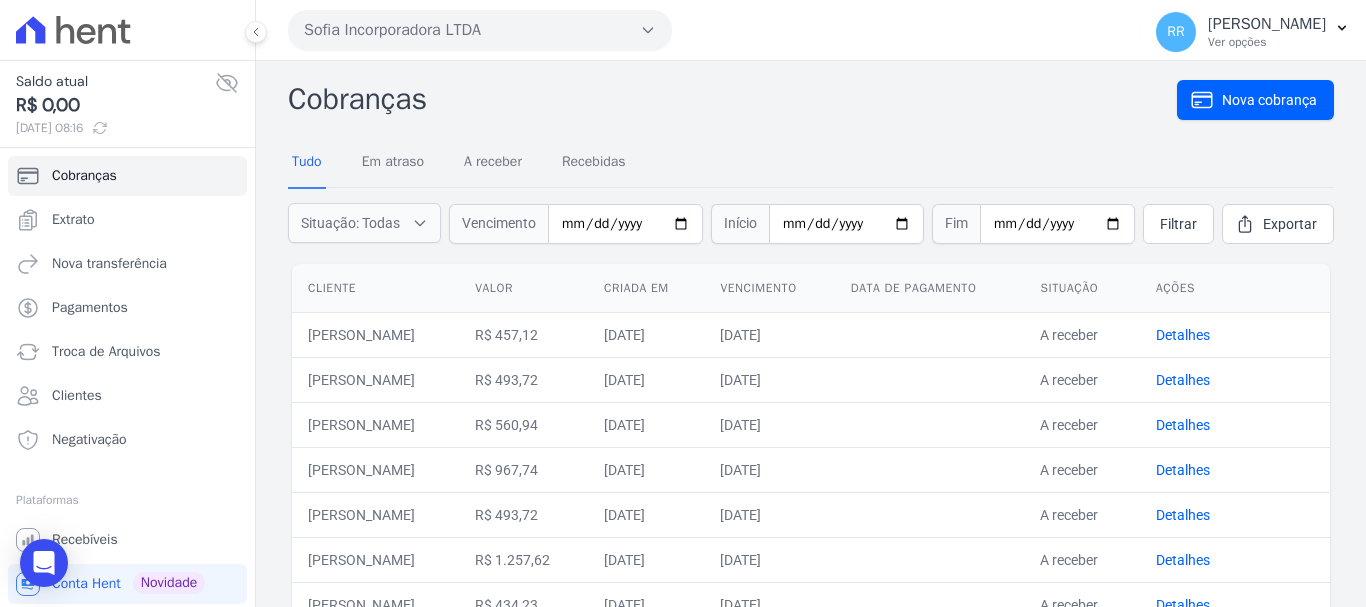 click on "Tudo
Em atraso
A receber
Recebidas" at bounding box center [811, 163] 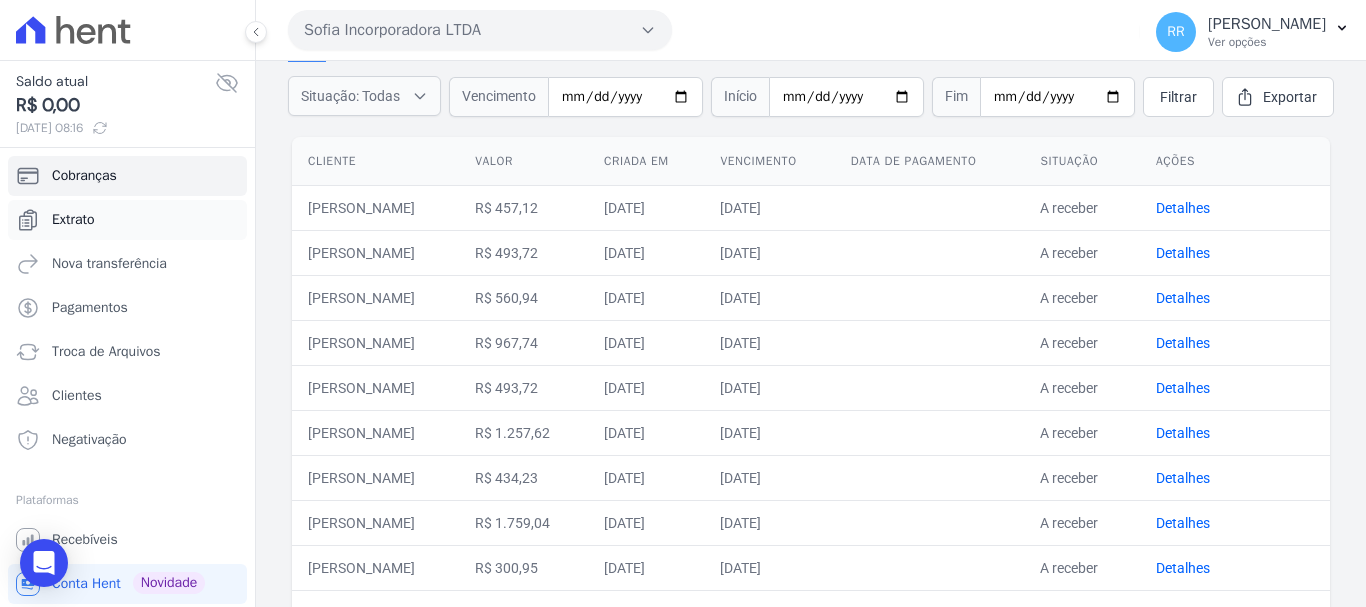scroll, scrollTop: 0, scrollLeft: 0, axis: both 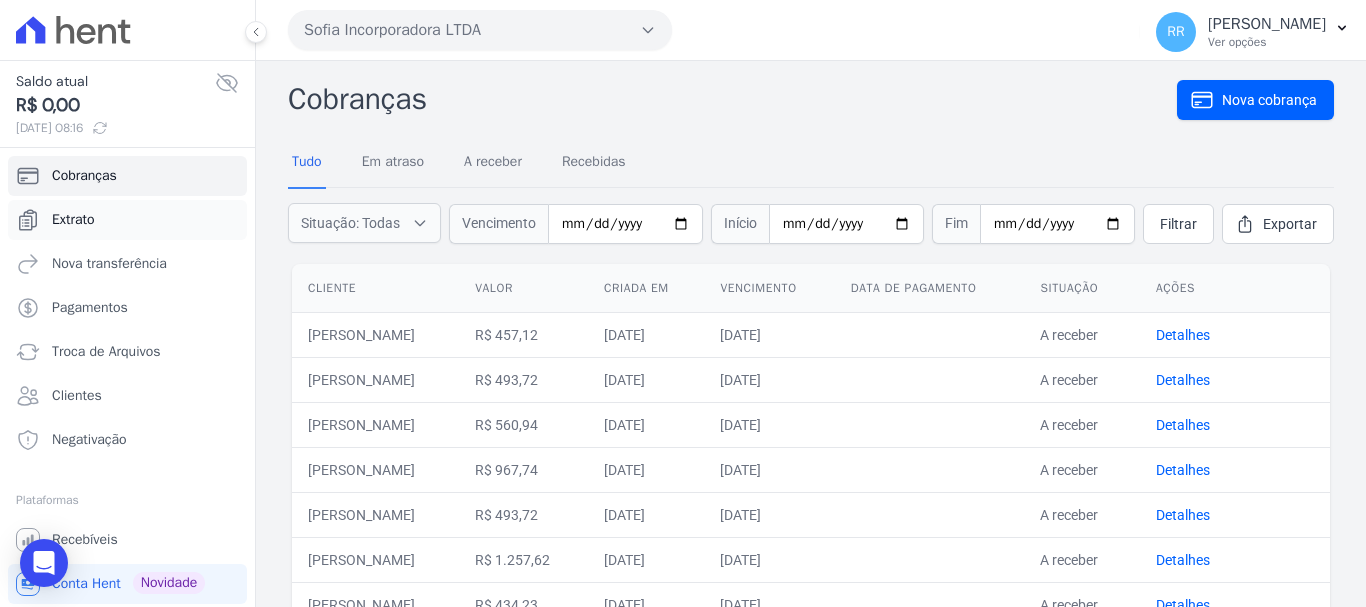 click on "Extrato" at bounding box center [73, 220] 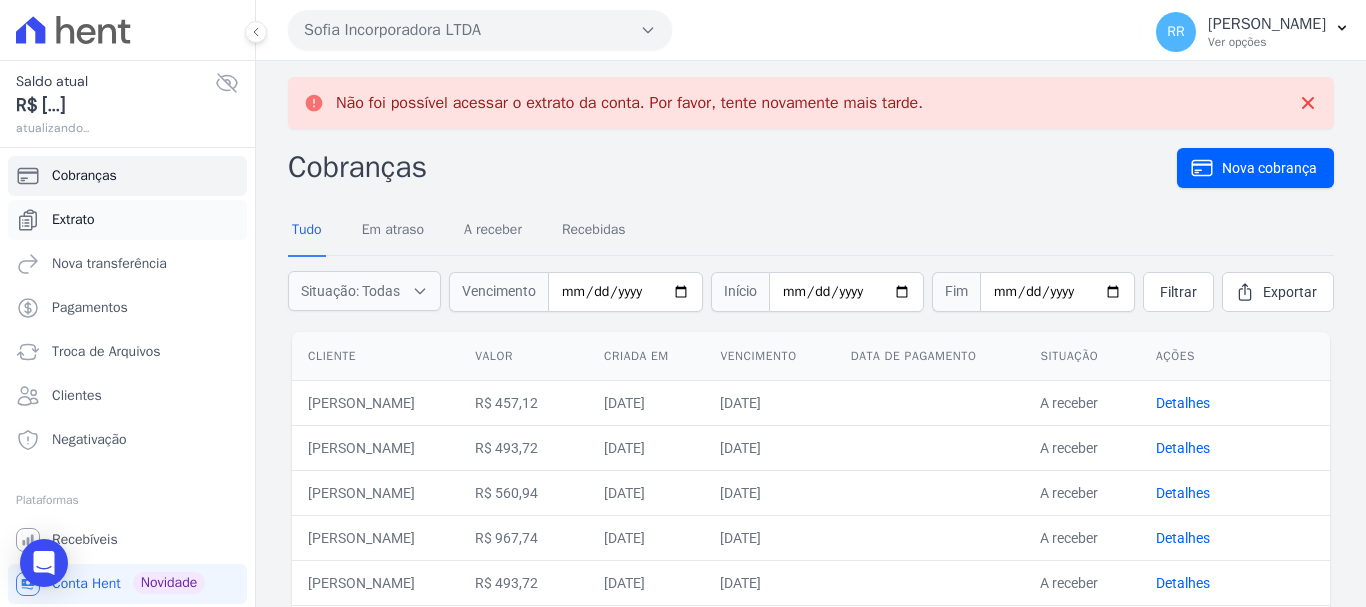 click on "Extrato" at bounding box center [127, 220] 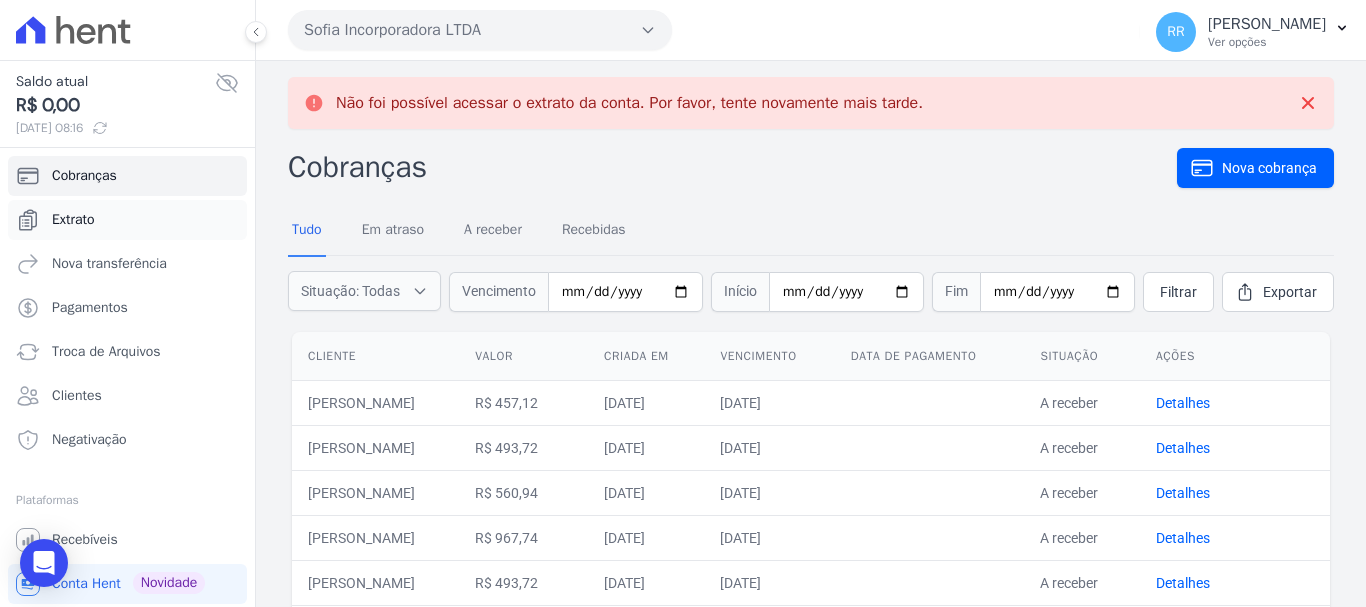 click on "Extrato" at bounding box center (73, 220) 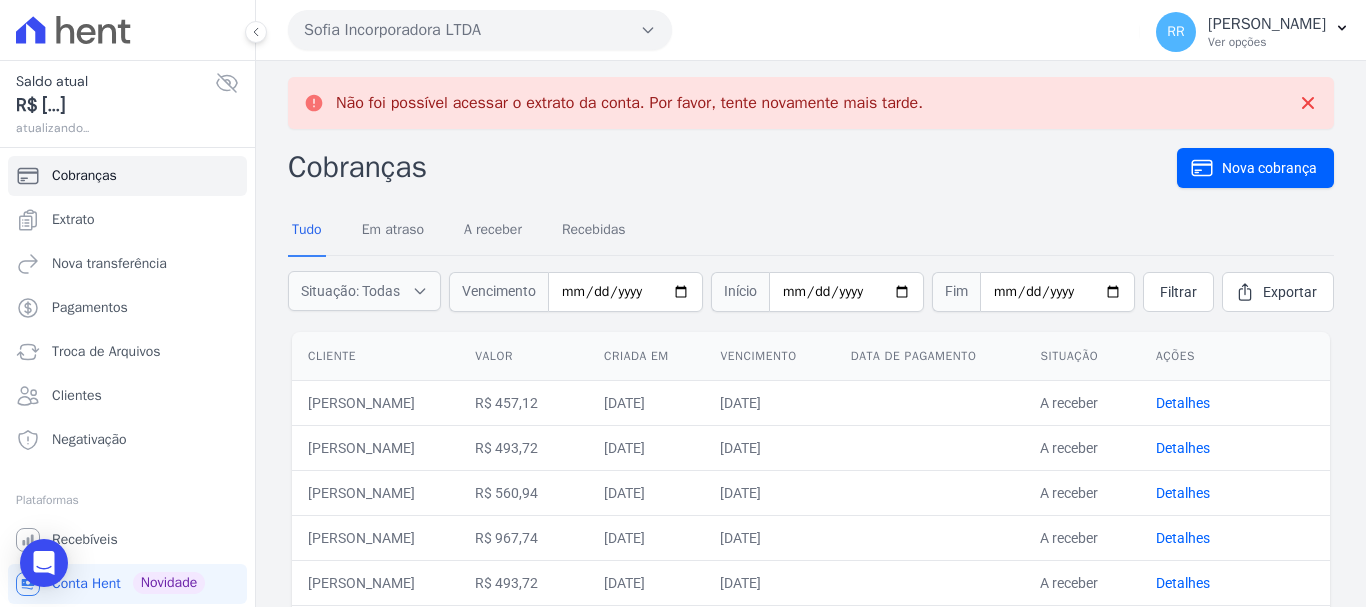 click on "Extrato" at bounding box center (73, 220) 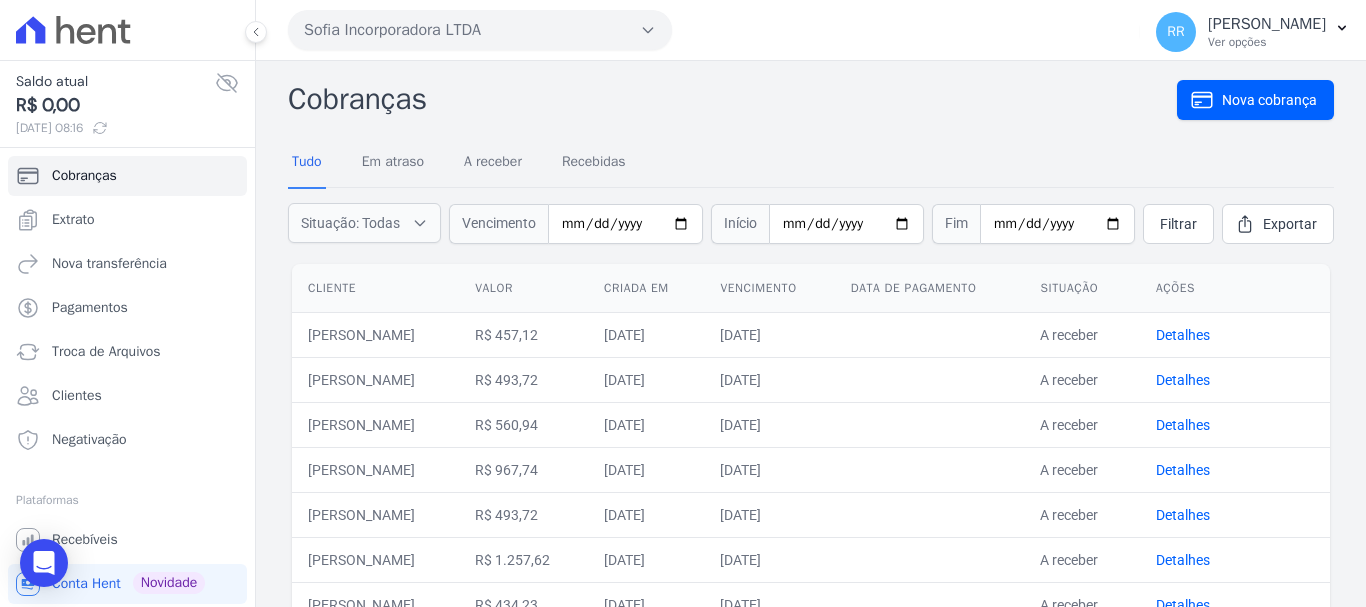 click on "Cobranças" at bounding box center (732, 99) 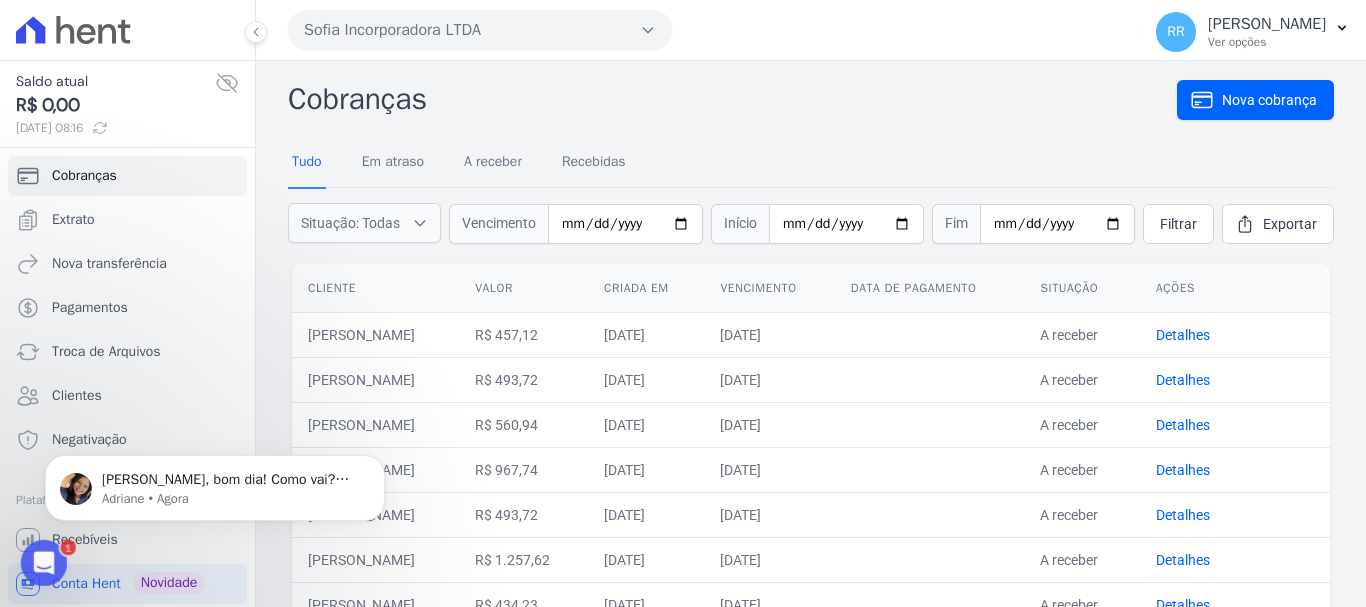 scroll, scrollTop: 0, scrollLeft: 0, axis: both 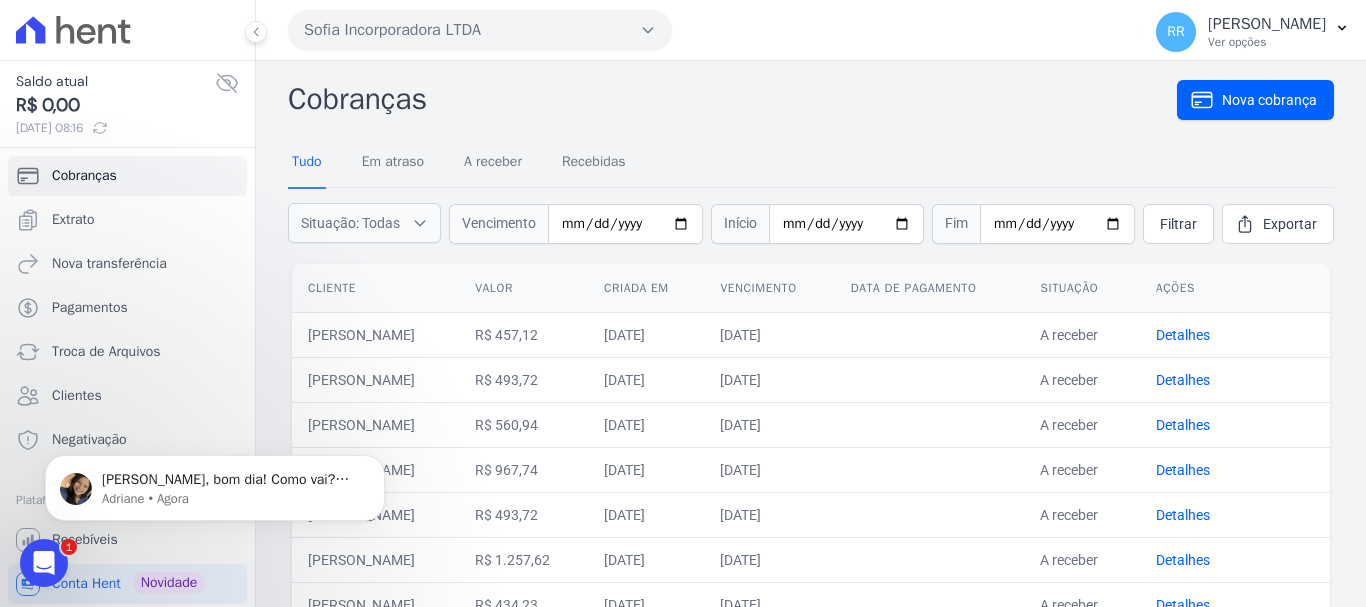 click 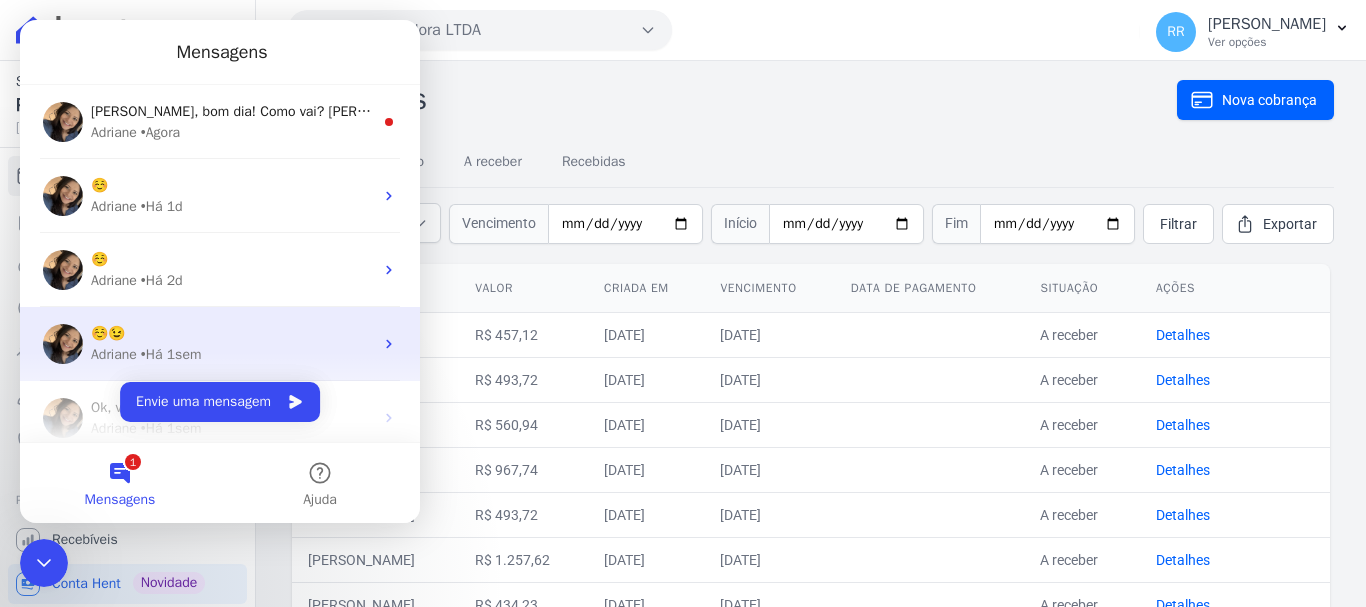 scroll, scrollTop: 0, scrollLeft: 0, axis: both 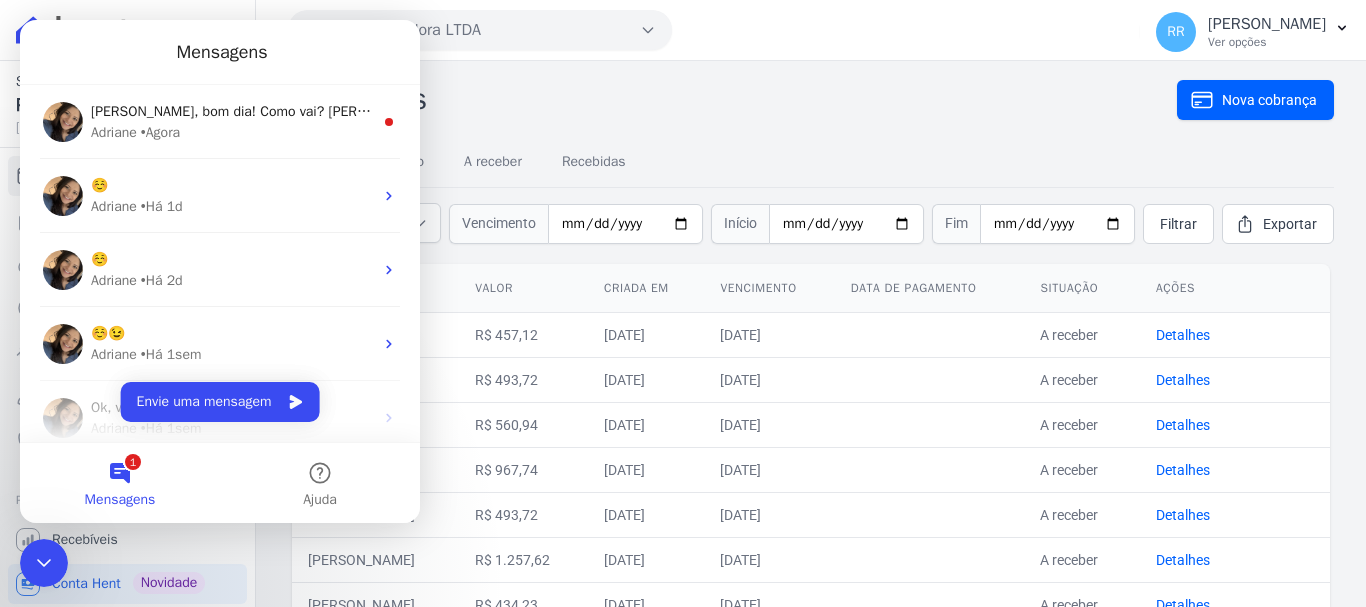 drag, startPoint x: 142, startPoint y: 479, endPoint x: 130, endPoint y: 478, distance: 12.0415945 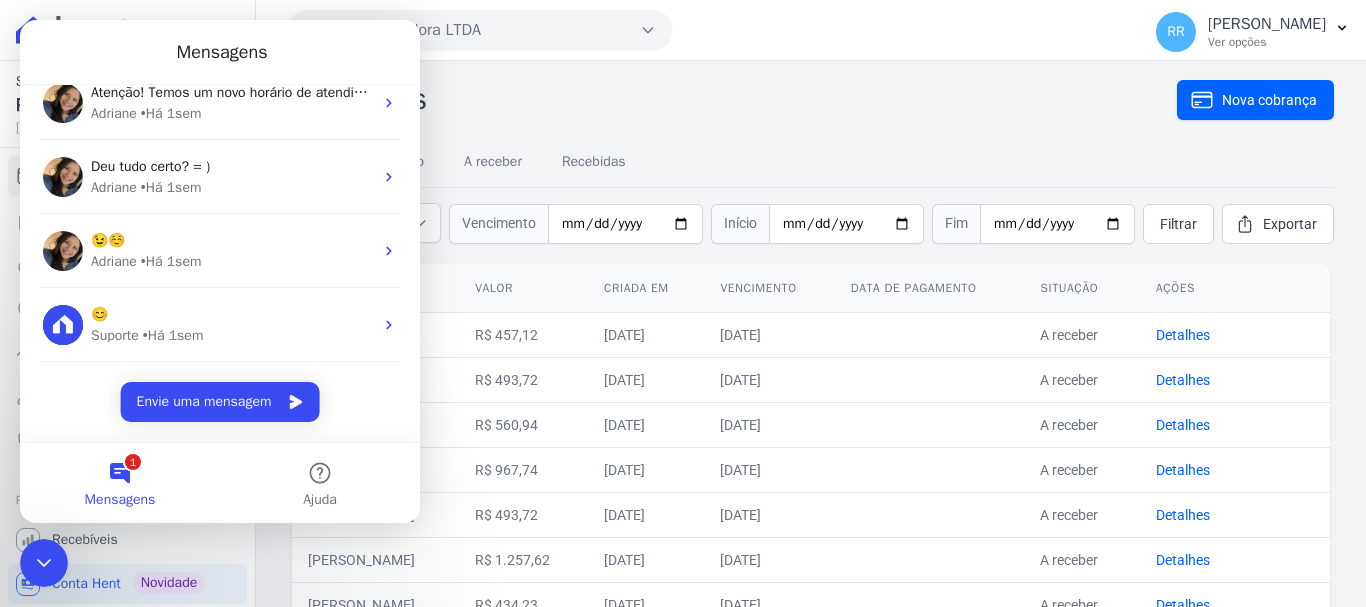 scroll, scrollTop: 0, scrollLeft: 0, axis: both 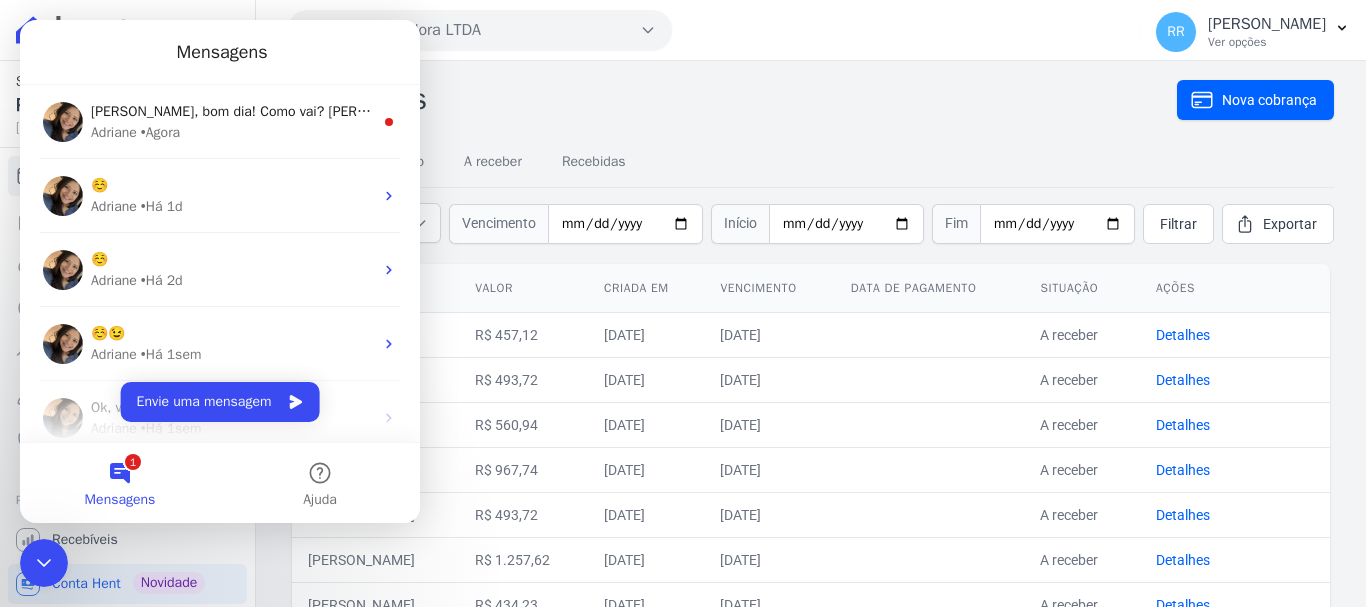 click on "1 Mensagens" at bounding box center (120, 483) 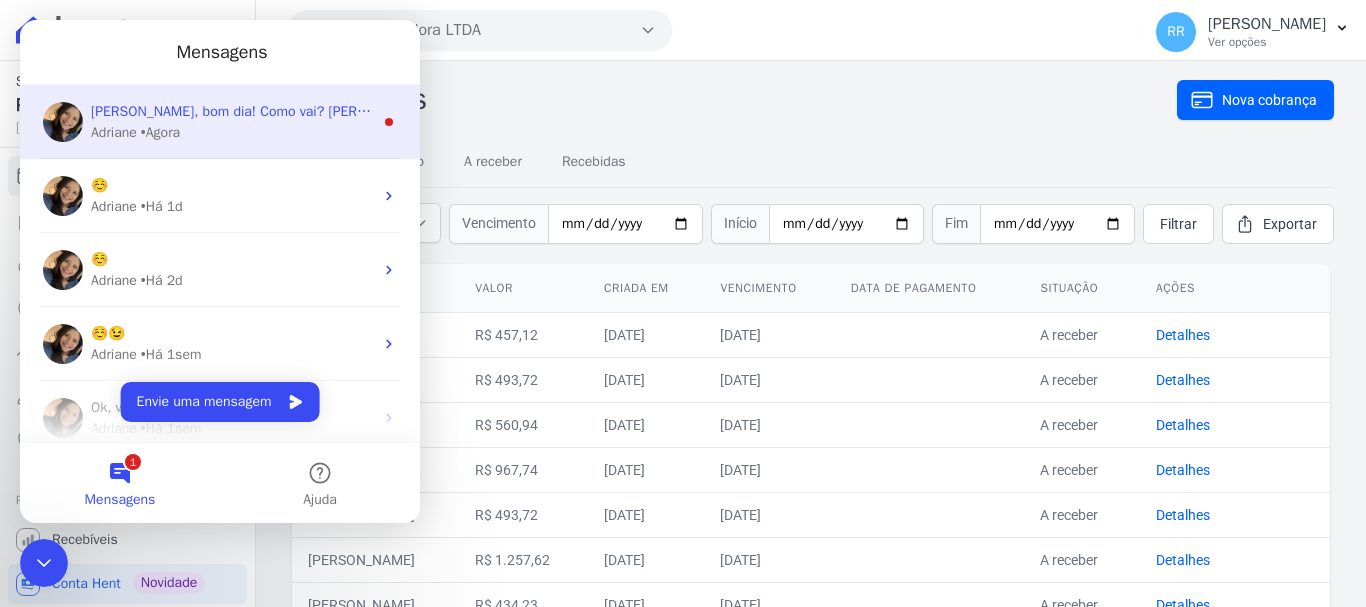 click on "[PERSON_NAME], bom dia! Como vai?   [PERSON_NAME], qual o extrato você está tentando exportar? Adriane •  Agora" at bounding box center (220, 122) 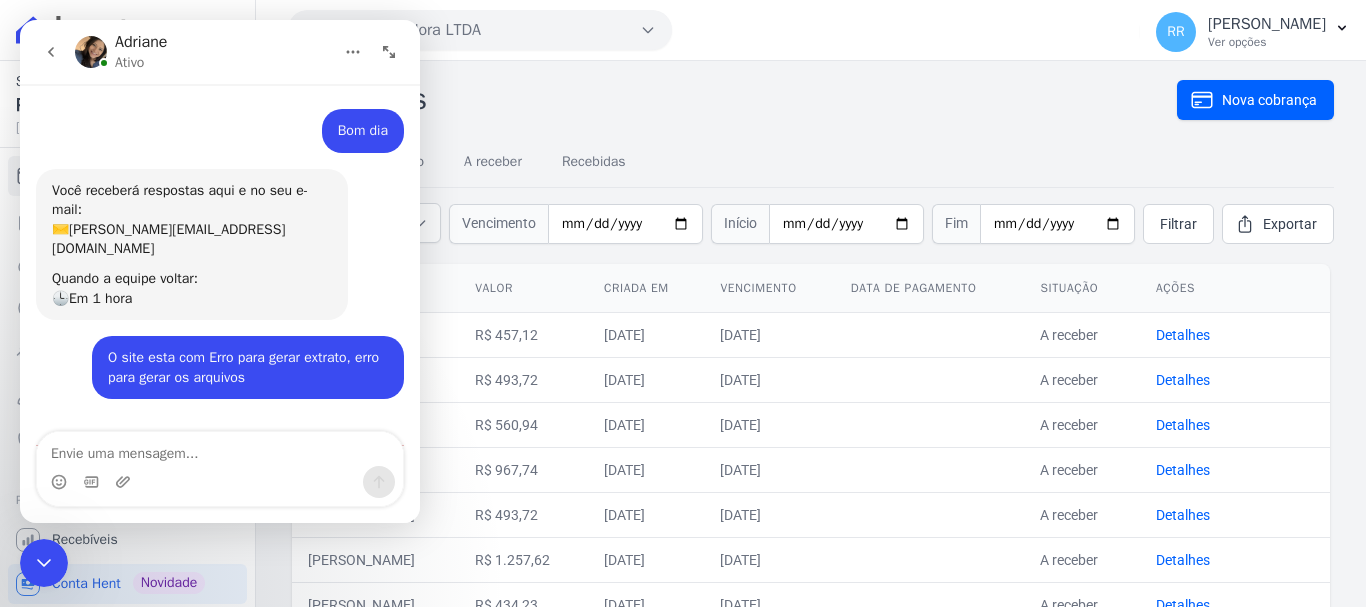 scroll, scrollTop: 3, scrollLeft: 0, axis: vertical 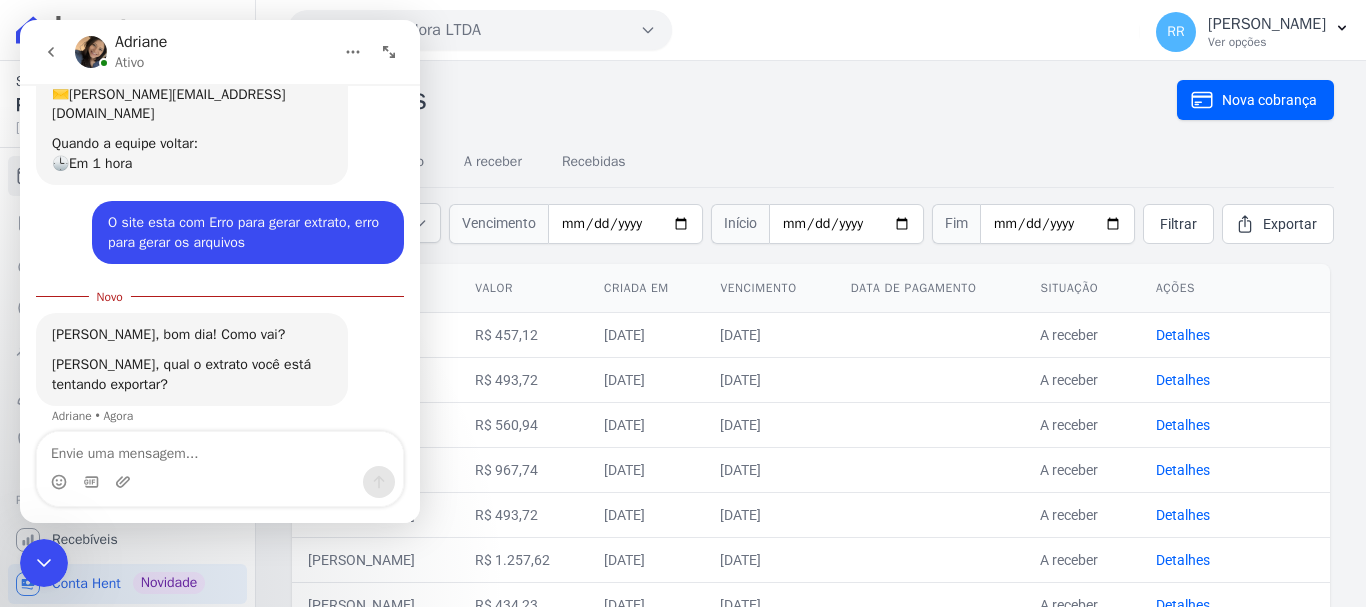 click at bounding box center [220, 449] 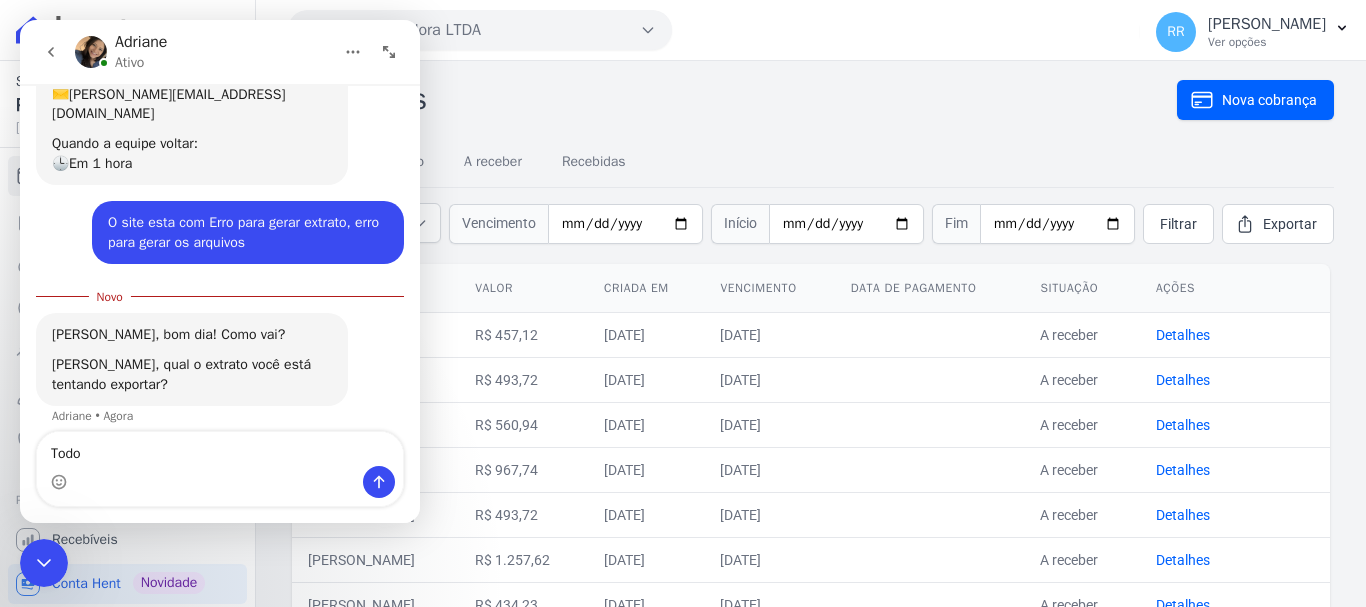 type on "Todos" 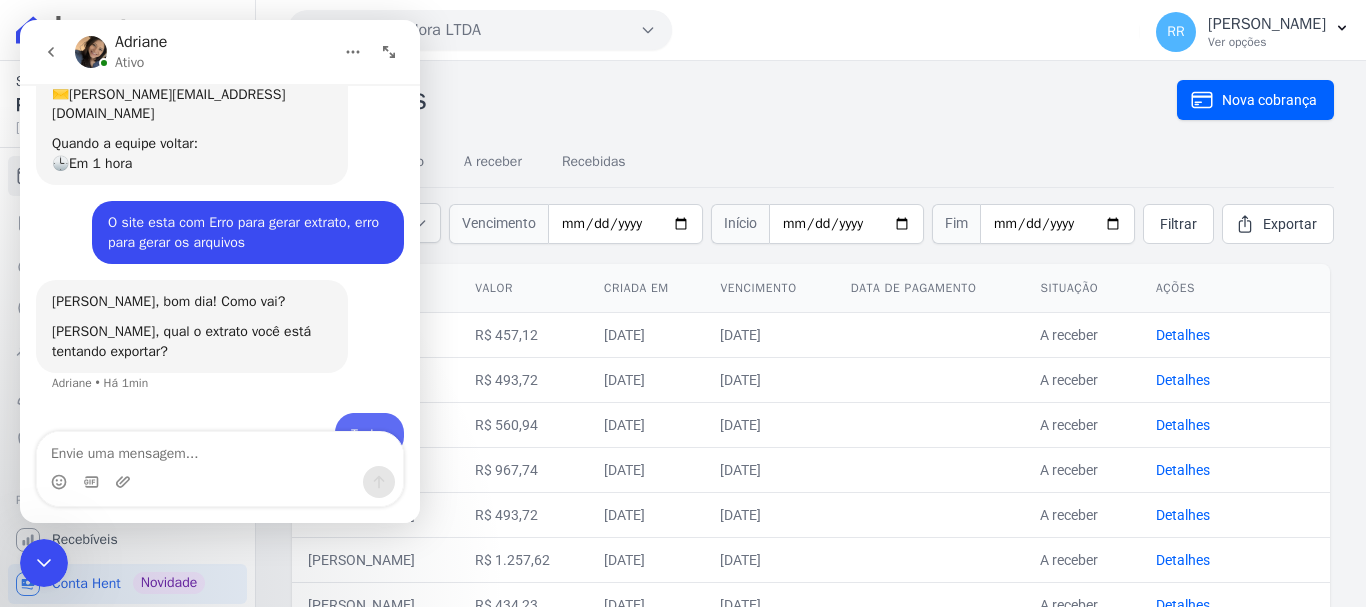 scroll, scrollTop: 158, scrollLeft: 0, axis: vertical 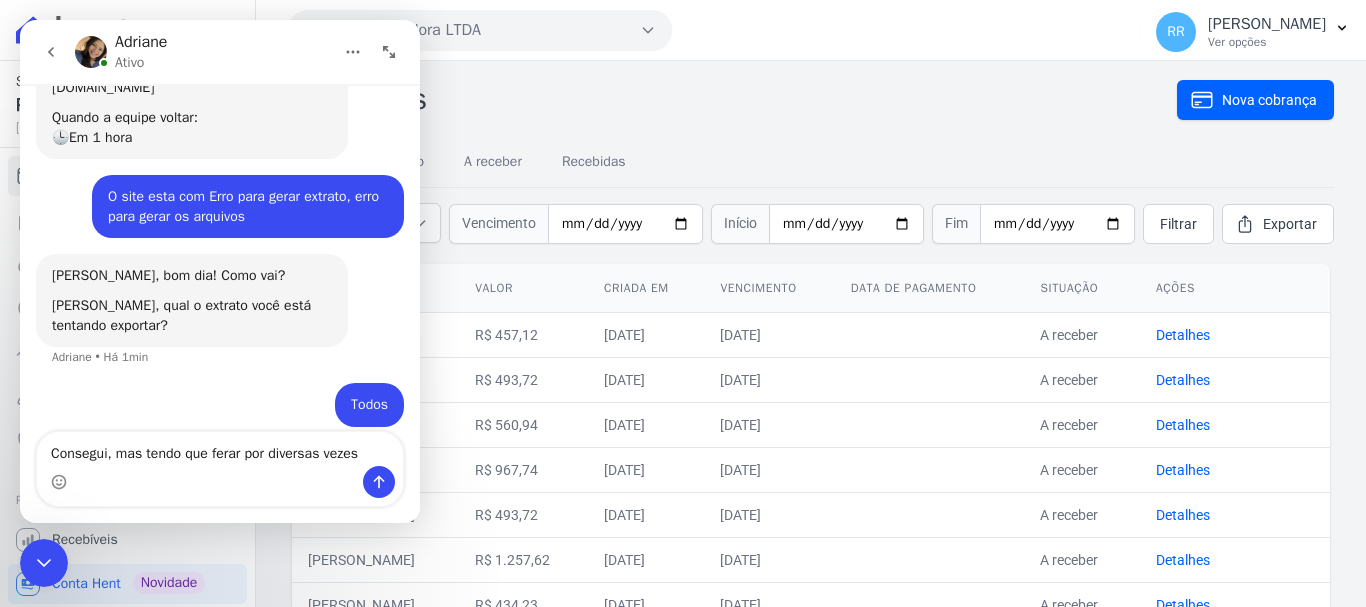 drag, startPoint x: 210, startPoint y: 450, endPoint x: 231, endPoint y: 451, distance: 21.023796 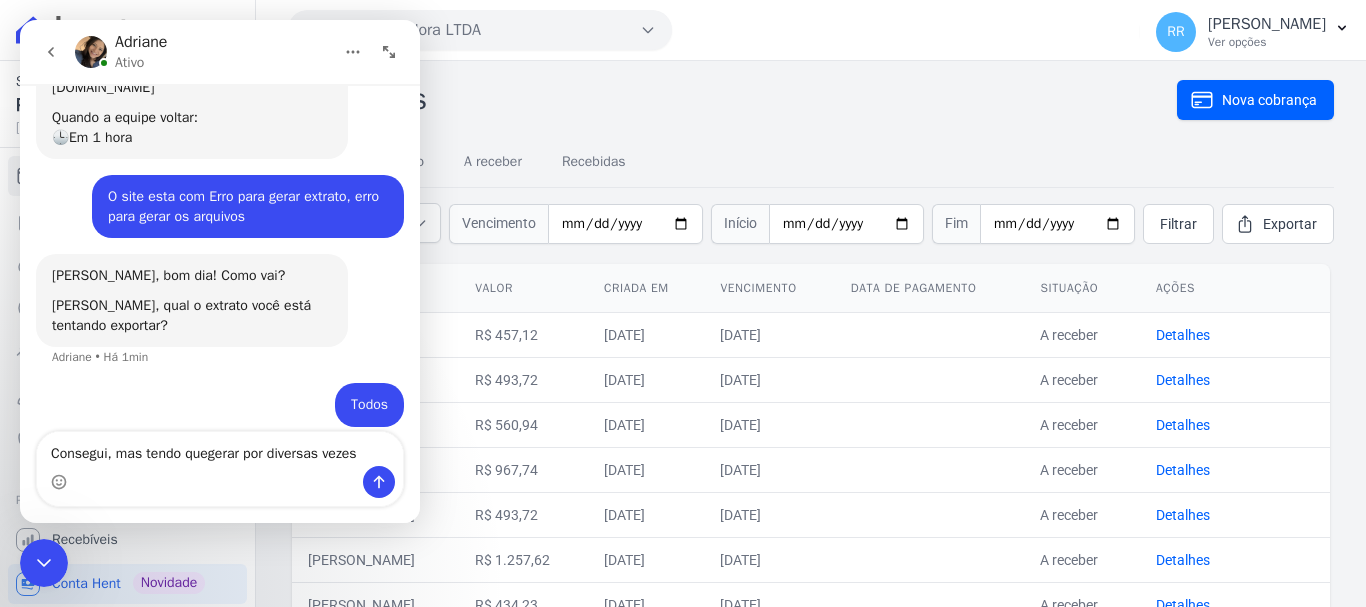 click on "Consegui, mas tendo quegerar por diversas vezes" at bounding box center [220, 449] 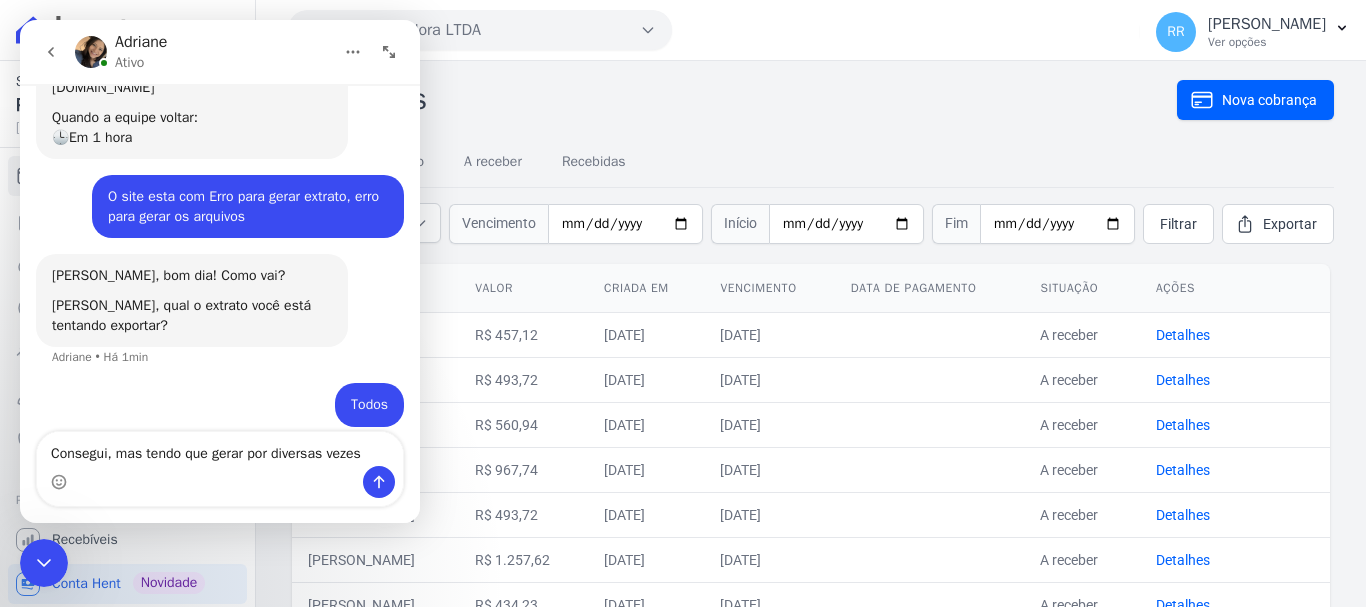 type on "Consegui, mas tendo que gerar por diversas vezes" 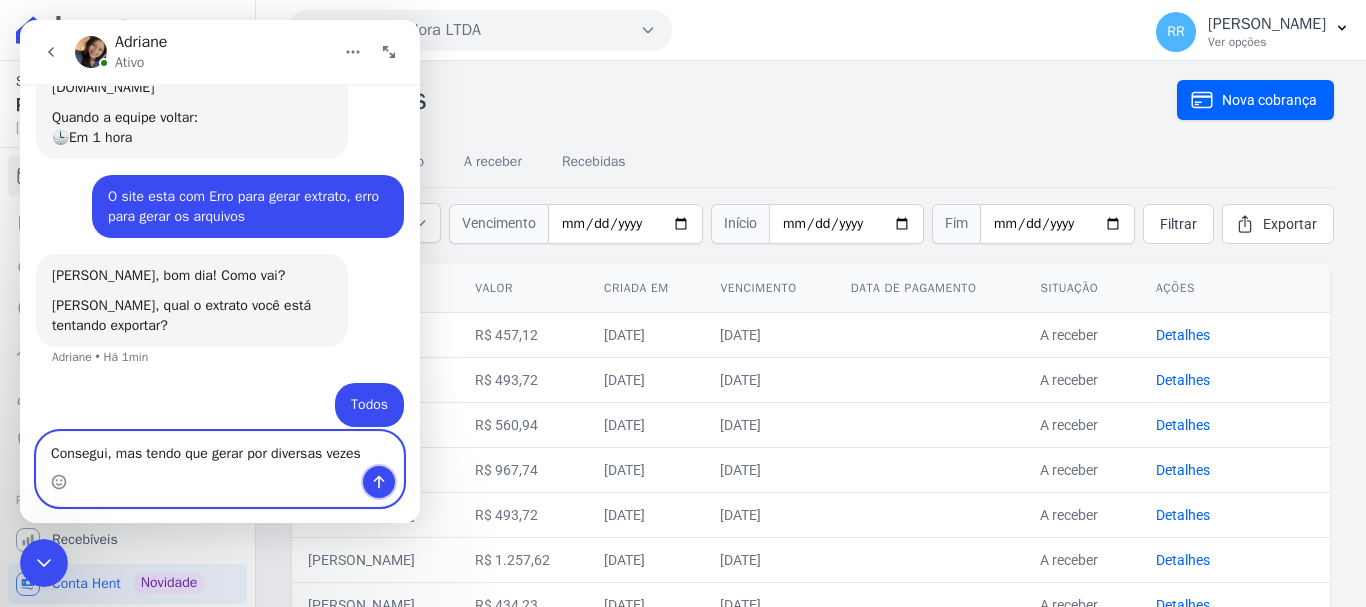 drag, startPoint x: 371, startPoint y: 479, endPoint x: 397, endPoint y: 445, distance: 42.80187 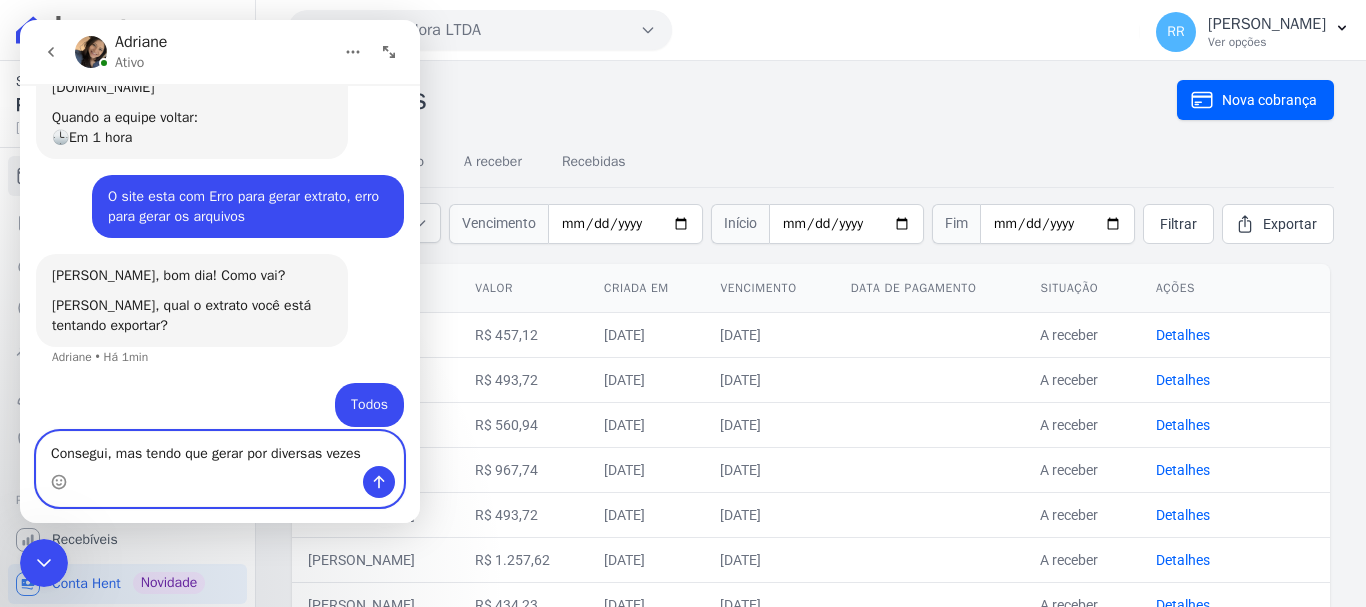 type 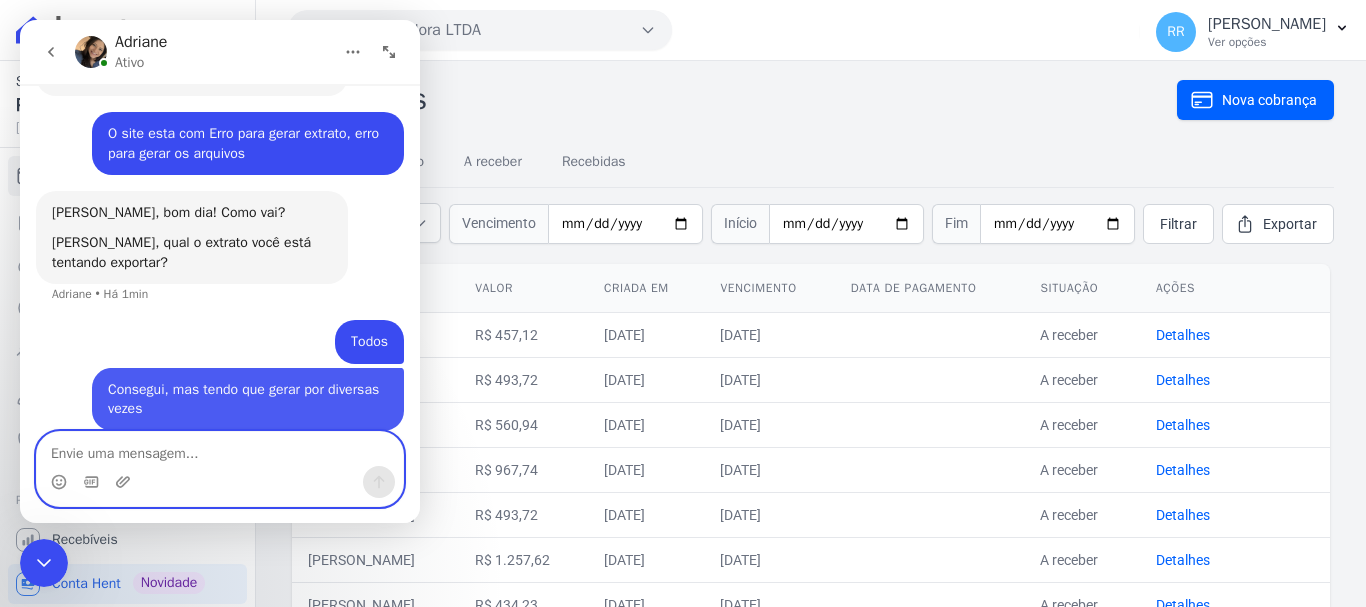 scroll, scrollTop: 223, scrollLeft: 0, axis: vertical 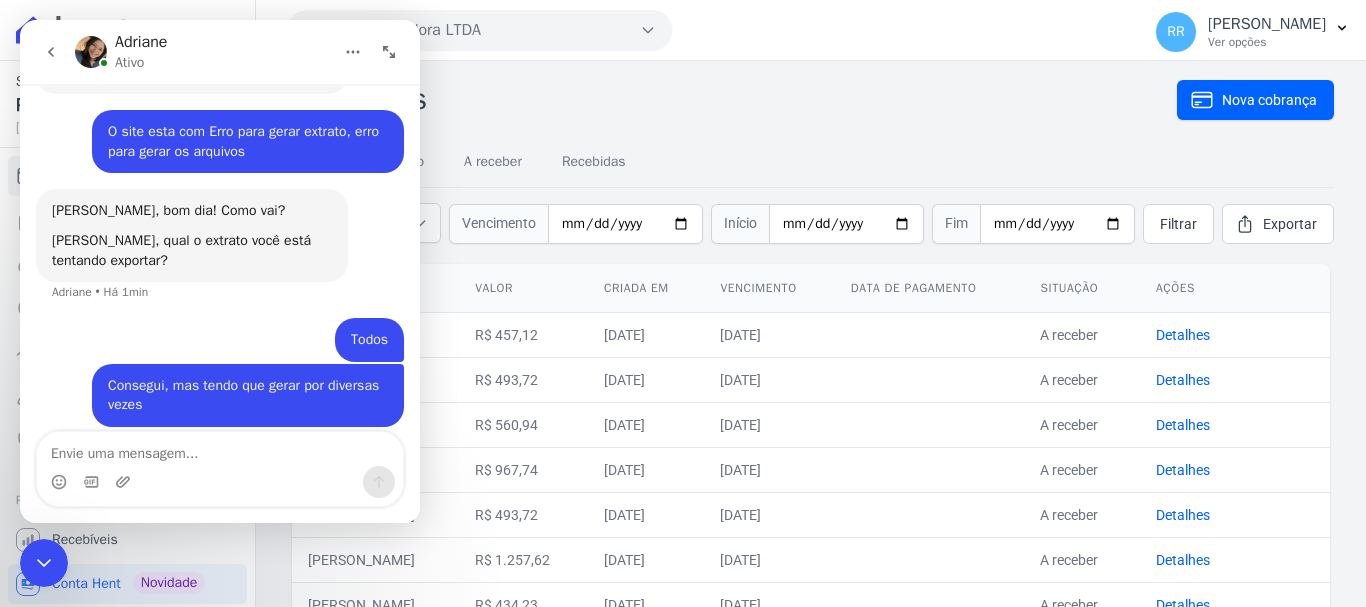 click on "Sofia Incorporadora LTDA
Via Sul Engenharia
AGUAS DE [GEOGRAPHIC_DATA] INCORPORACAO IMOBILIARIA SPE LTDA
AGUAS DO ALVORADA INCORPORACAO IMOBILIARIA SPE LTDA
ANANINDEUA 01 INCORPORACAO IMOBILIARIA SPE LTDA
AQUARELA CITY INCORPORACAO IMOBILIARIA LTDA" at bounding box center [710, 30] 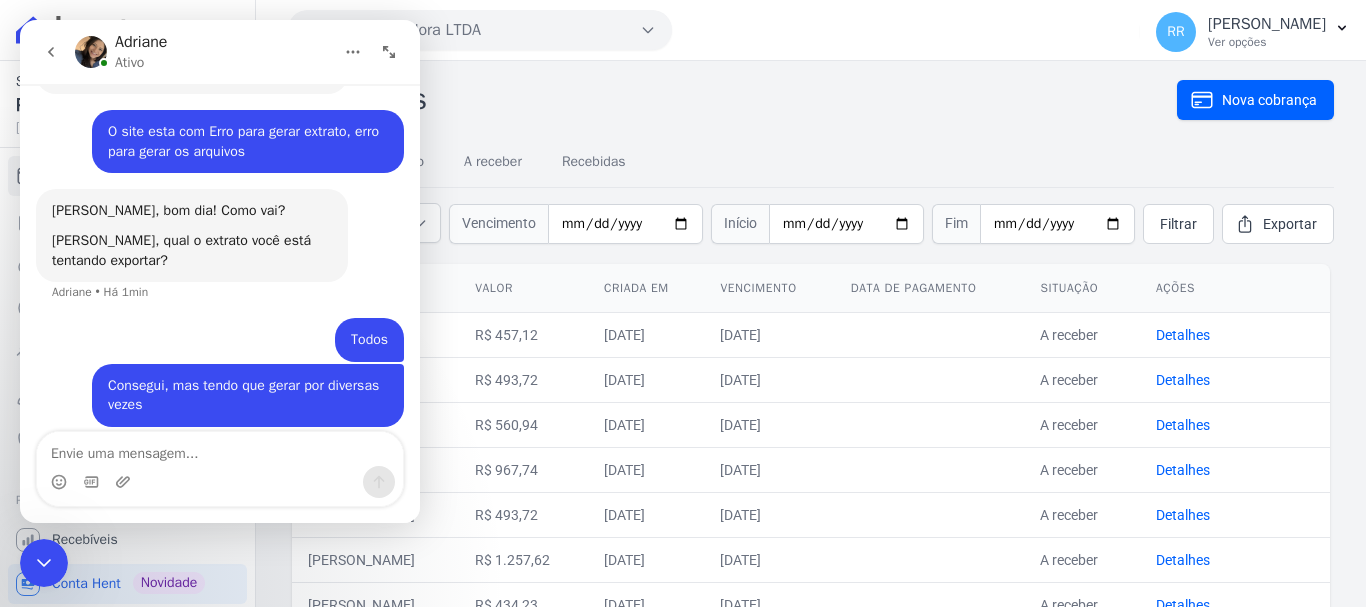 click on "Cobranças" at bounding box center (732, 99) 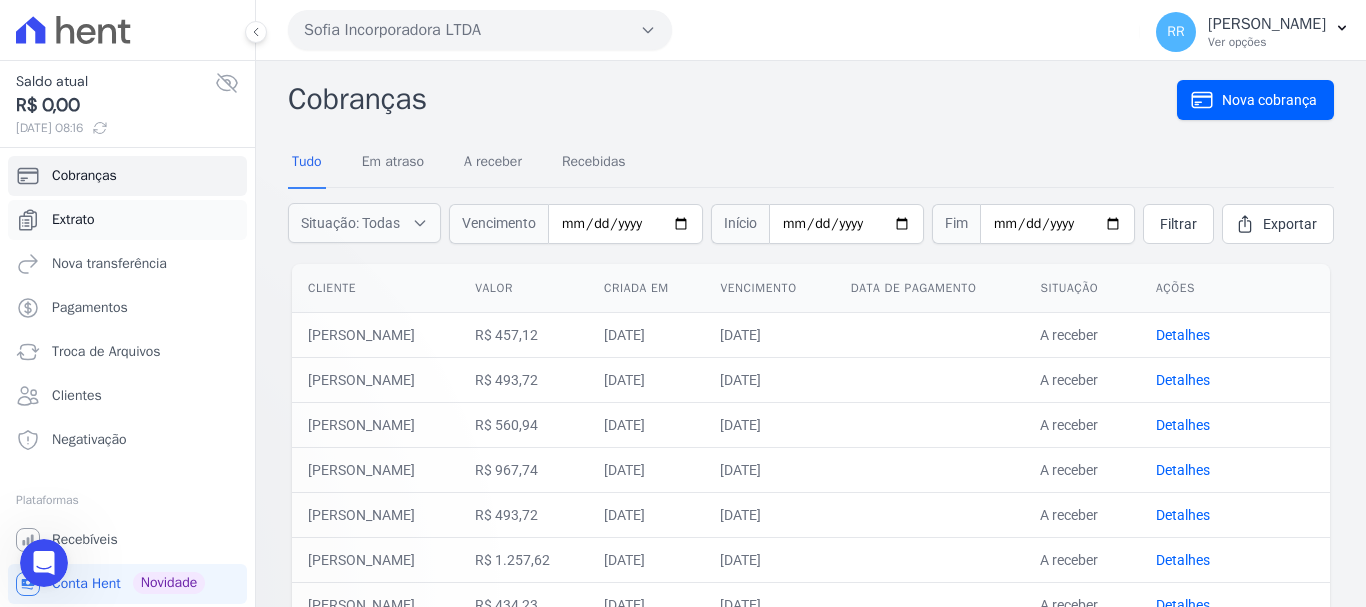 scroll, scrollTop: 0, scrollLeft: 0, axis: both 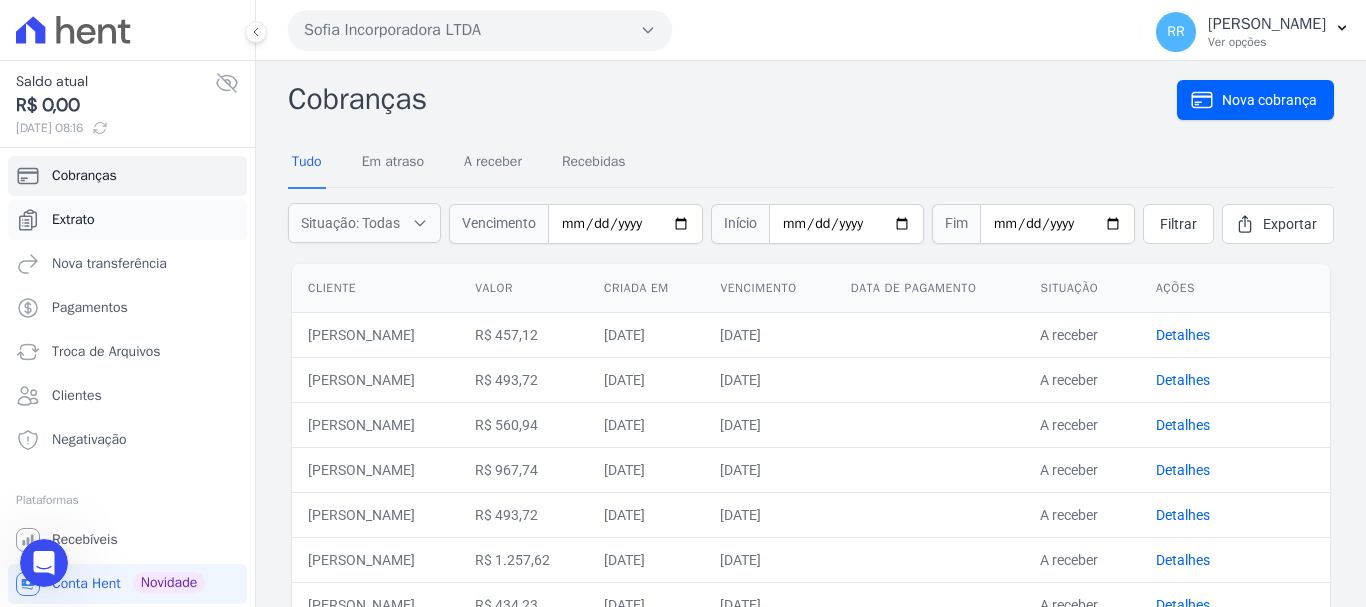 click on "Extrato" at bounding box center (127, 220) 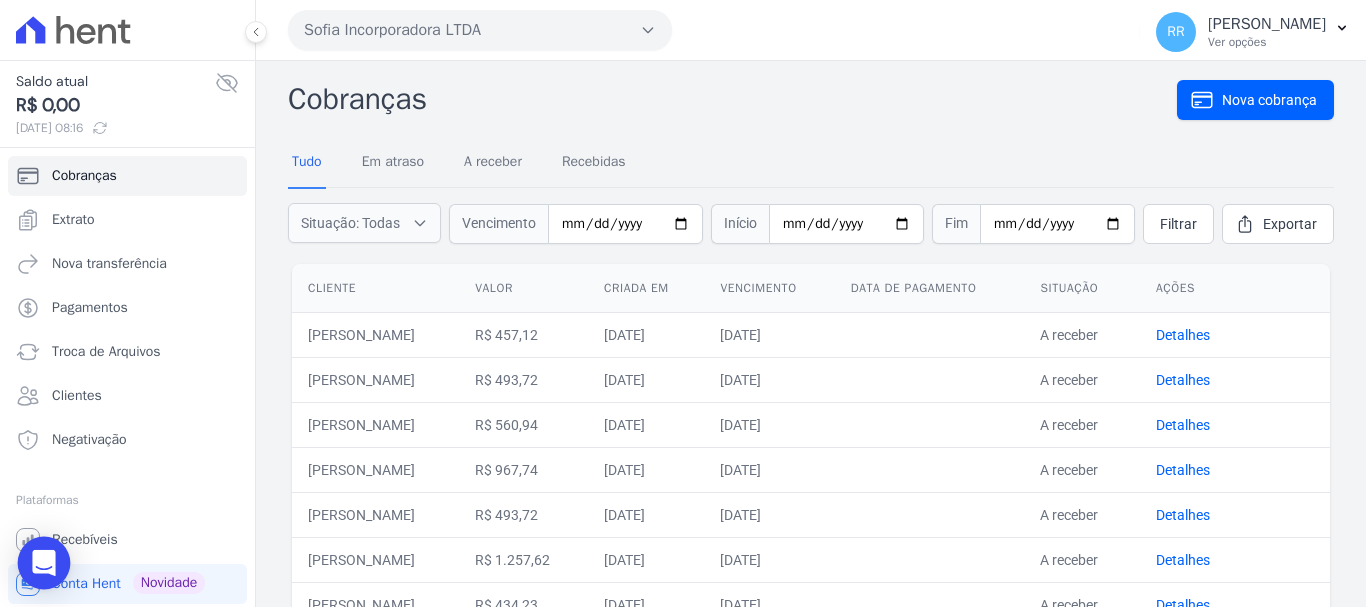 click 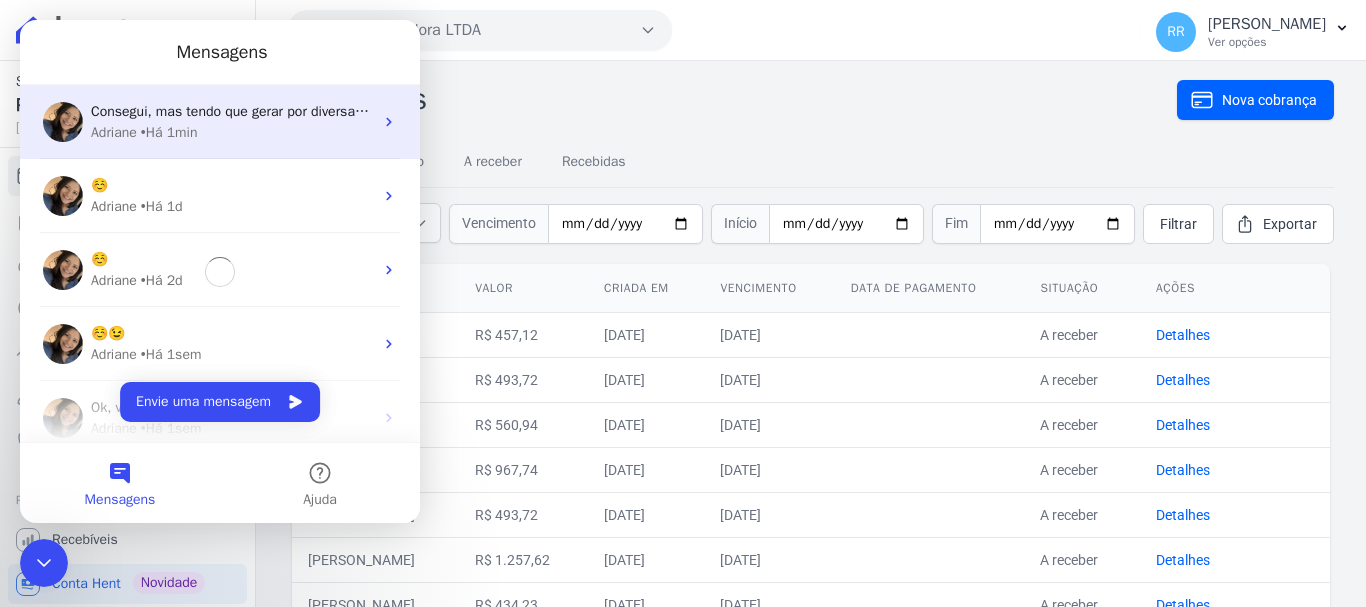 scroll, scrollTop: 0, scrollLeft: 0, axis: both 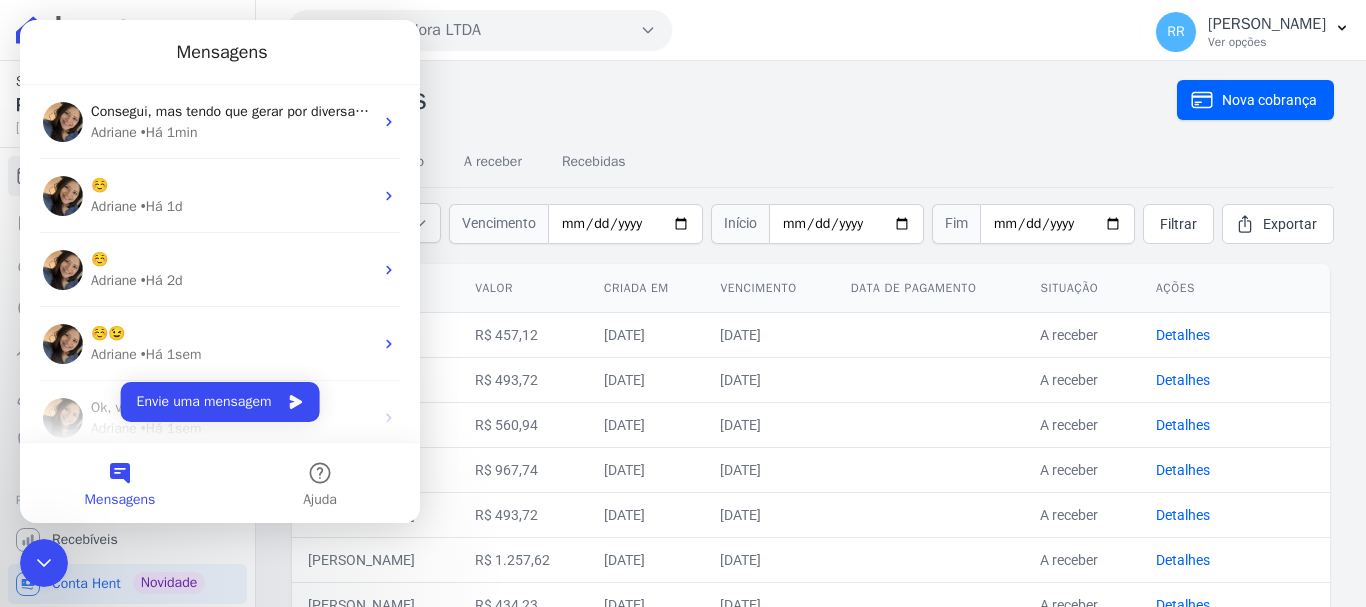 click on "Mensagens" at bounding box center [120, 483] 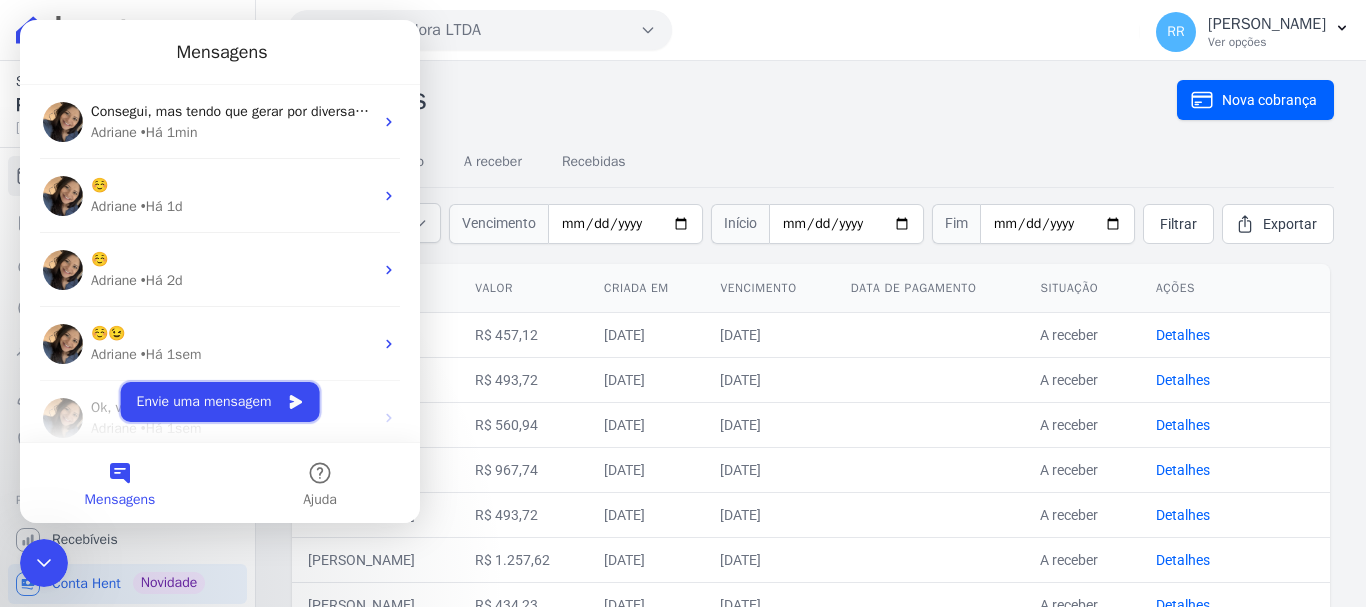 click on "Envie uma mensagem" at bounding box center (220, 402) 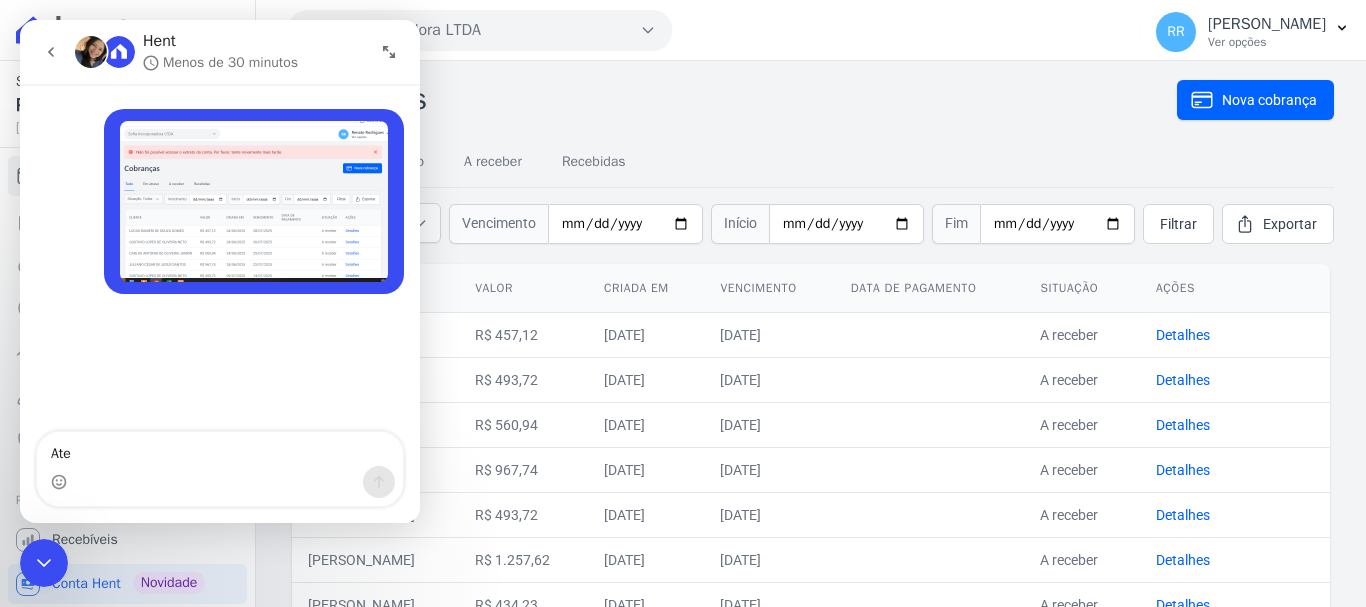 type on "Ate" 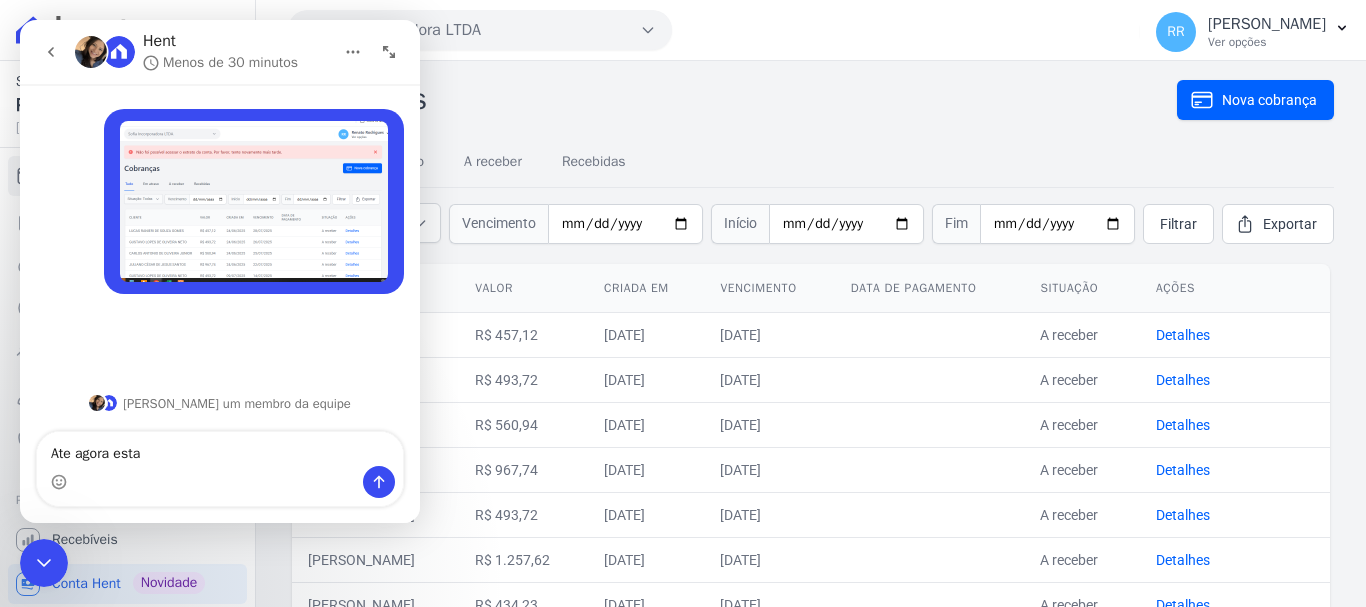 type on "Ate agora esta" 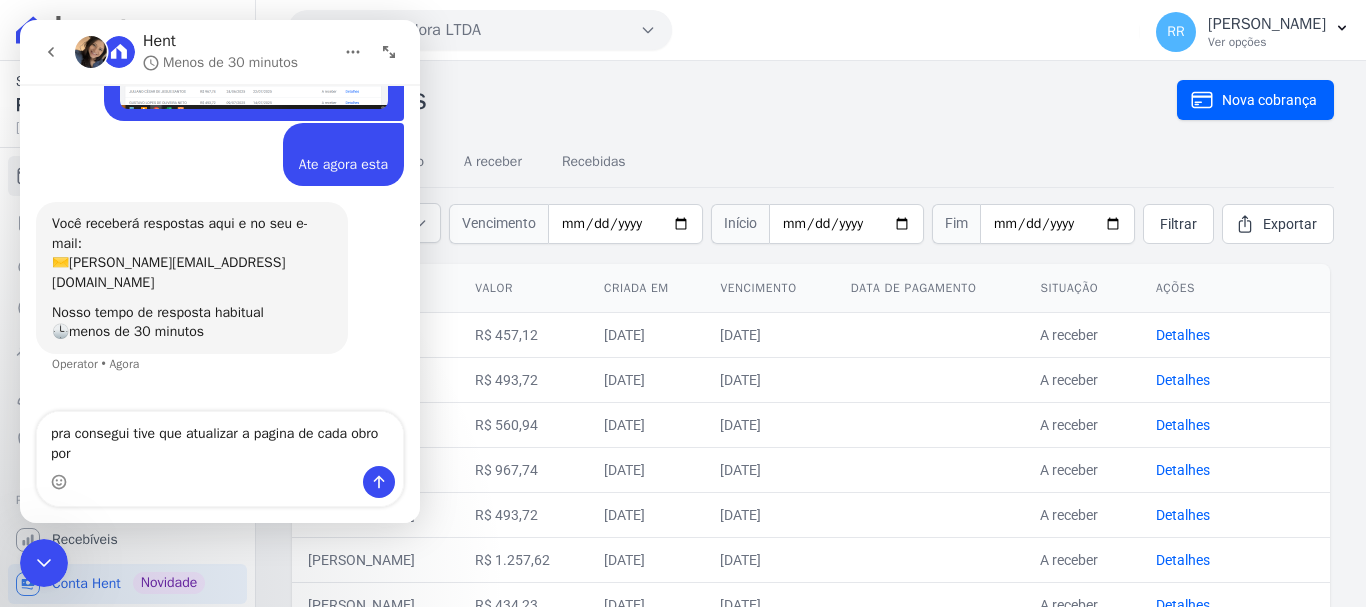 scroll, scrollTop: 193, scrollLeft: 0, axis: vertical 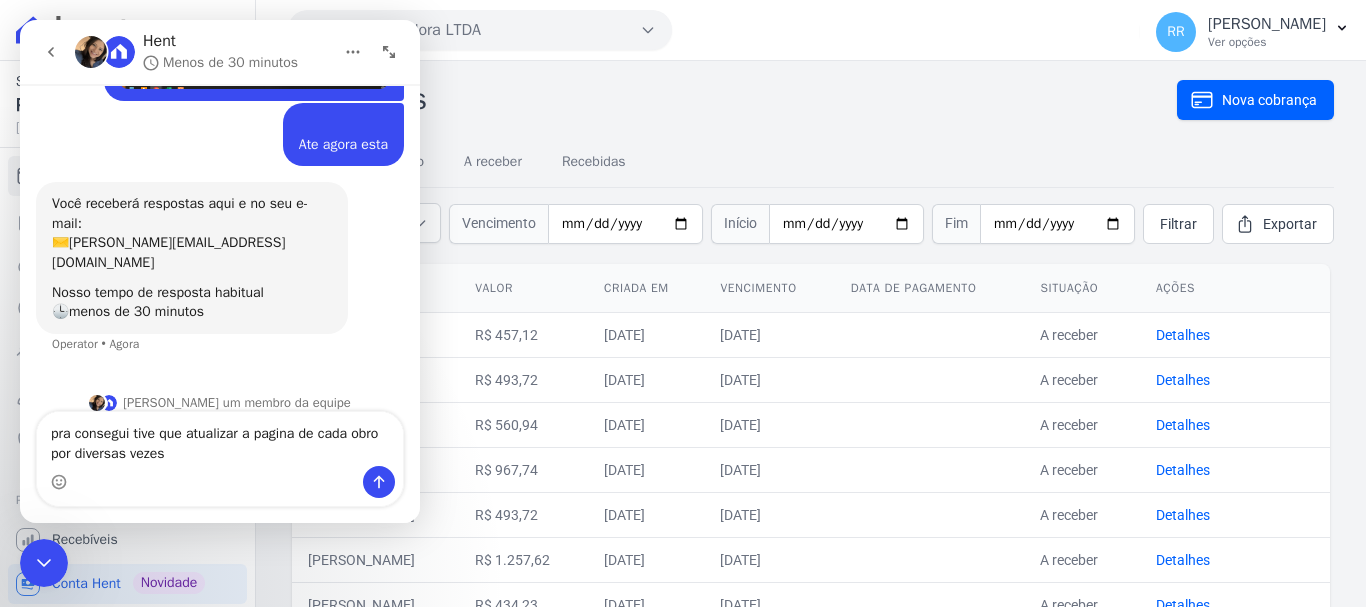 type on "pra consegui tive que atualizar a pagina de cada obro por diversas vezes" 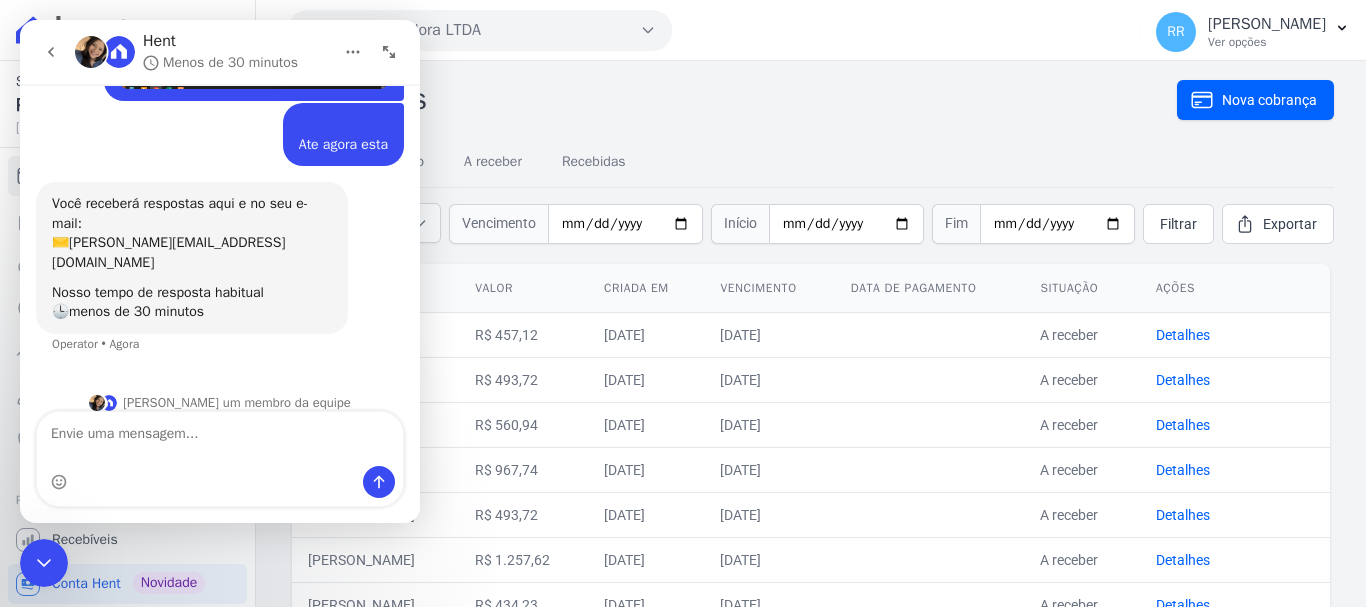 type on "[" 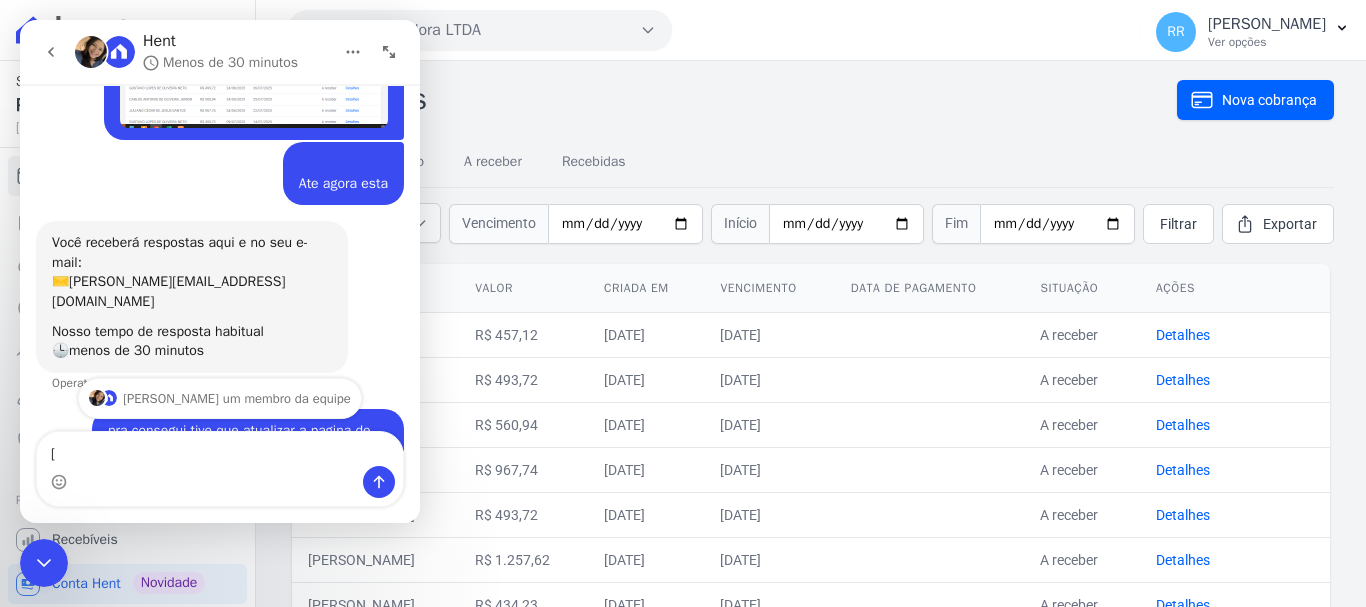 scroll, scrollTop: 252, scrollLeft: 0, axis: vertical 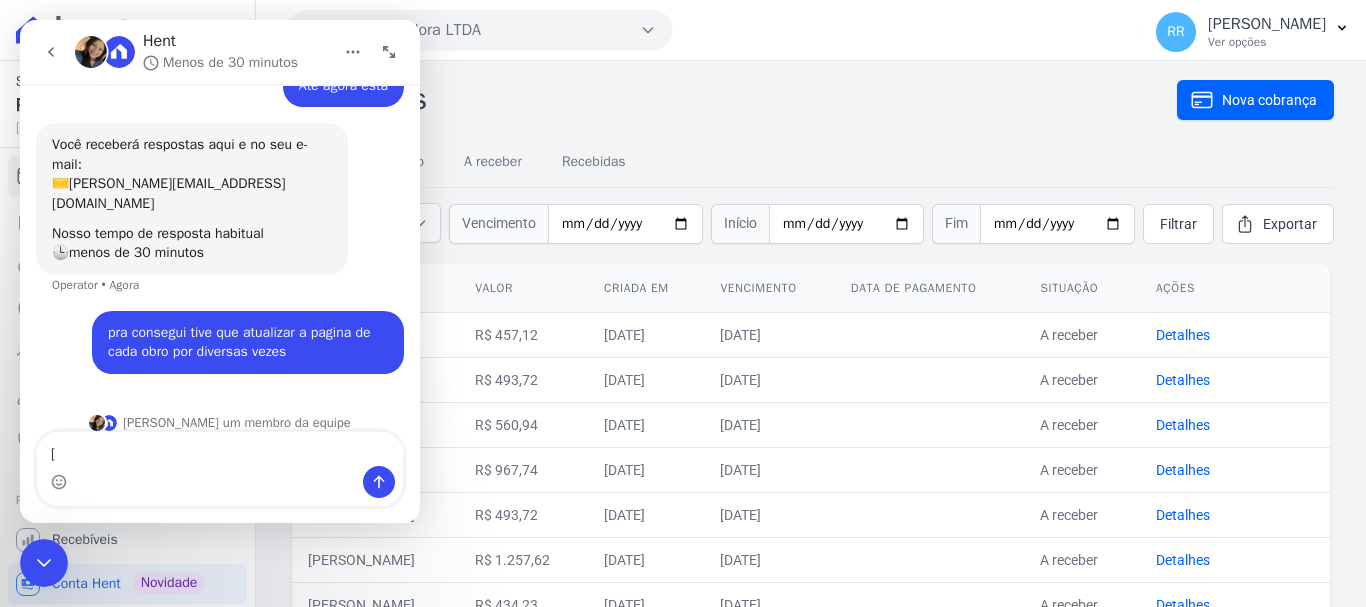 drag, startPoint x: 60, startPoint y: 453, endPoint x: -28, endPoint y: 460, distance: 88.27797 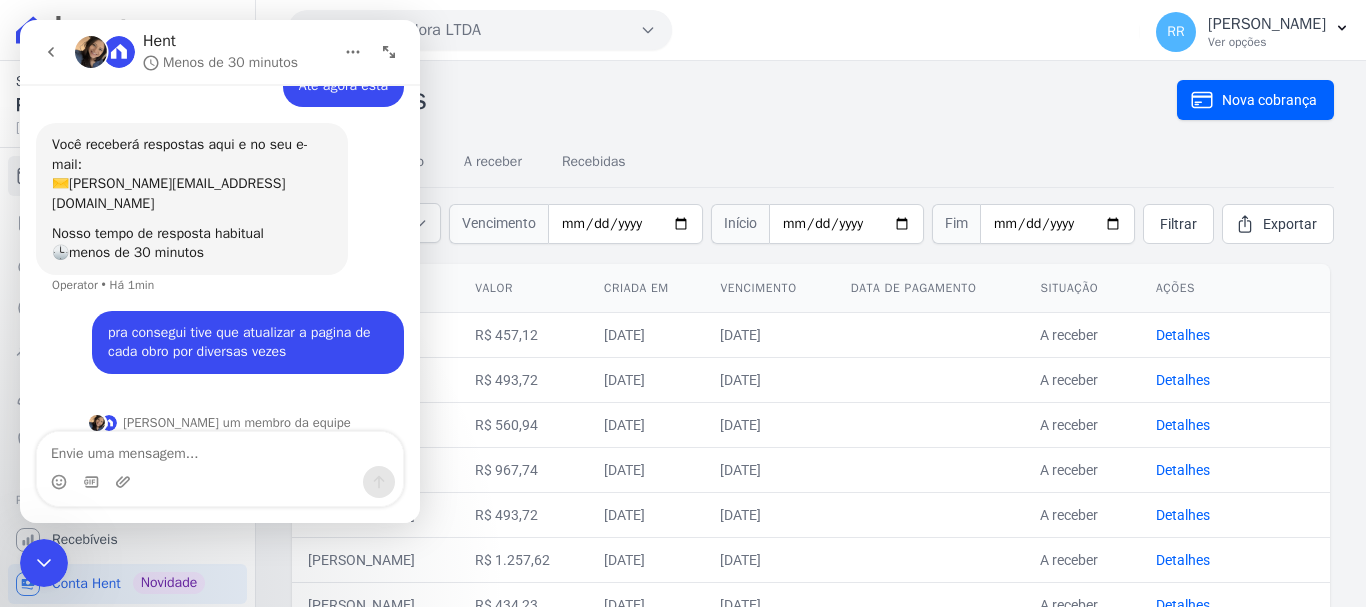 type 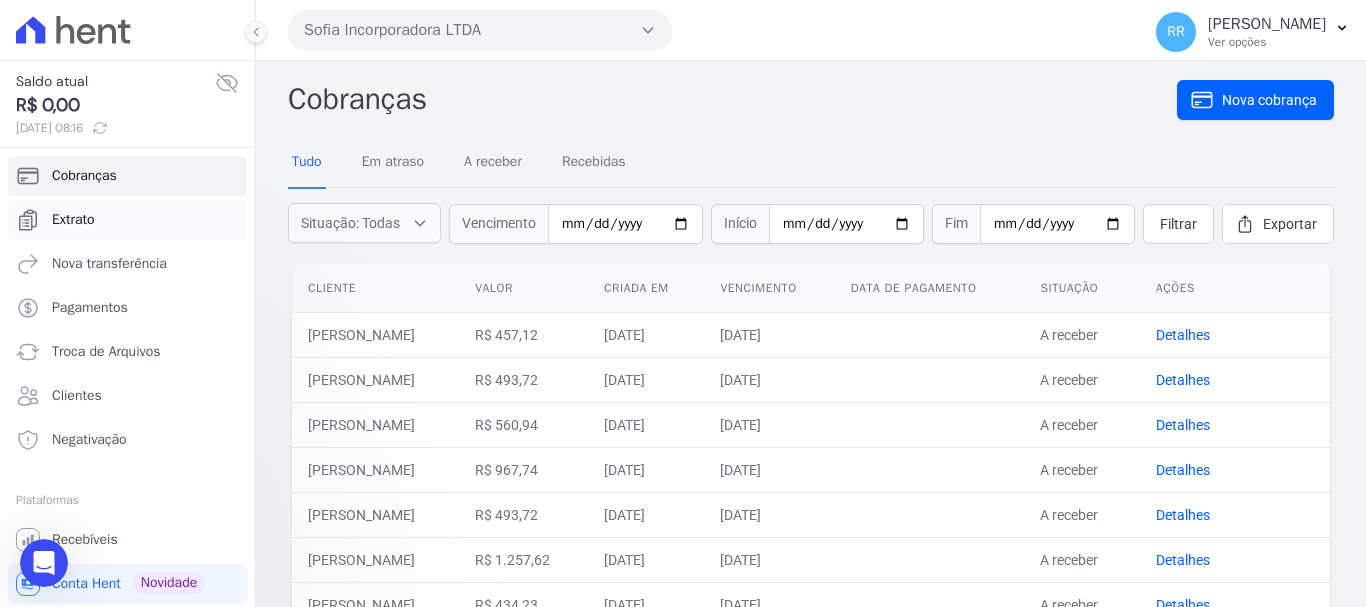 scroll, scrollTop: 0, scrollLeft: 0, axis: both 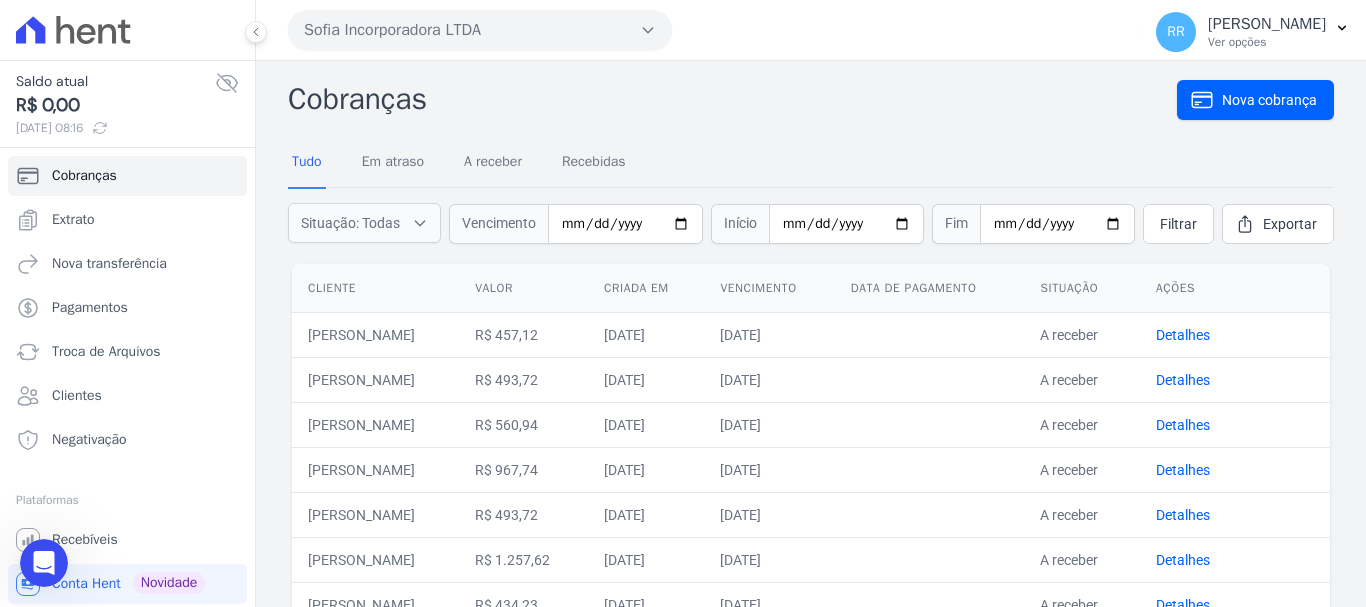 drag, startPoint x: 51, startPoint y: 566, endPoint x: 26, endPoint y: 1084, distance: 518.6029 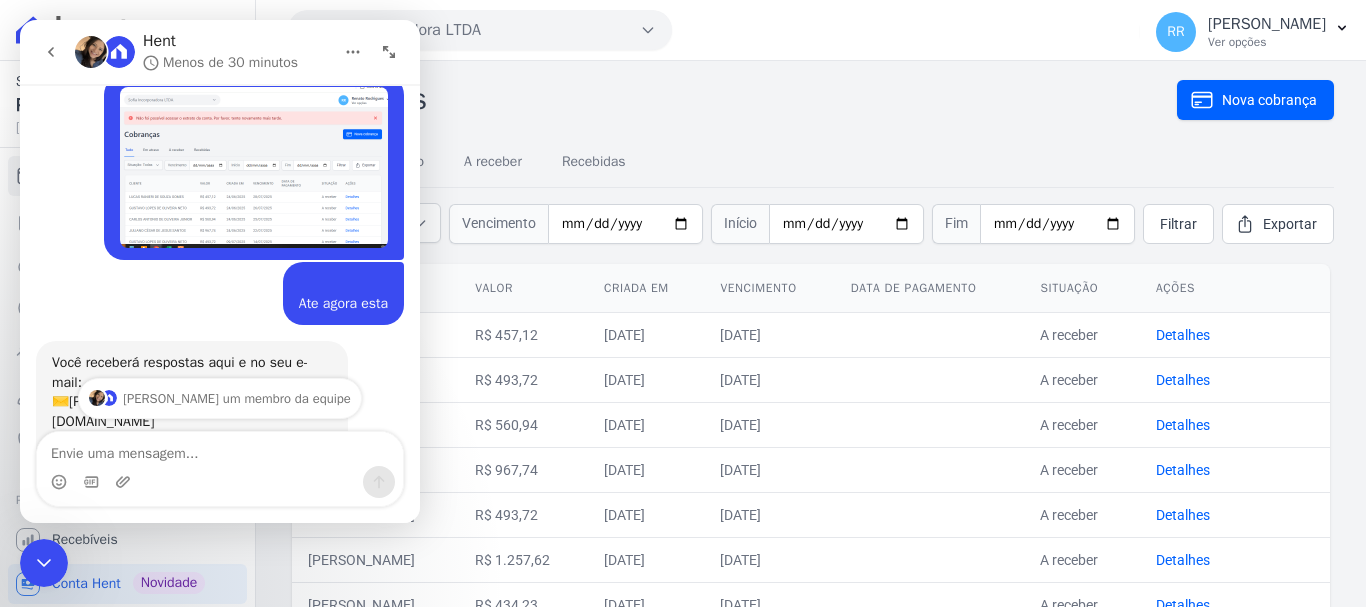 scroll, scrollTop: 0, scrollLeft: 0, axis: both 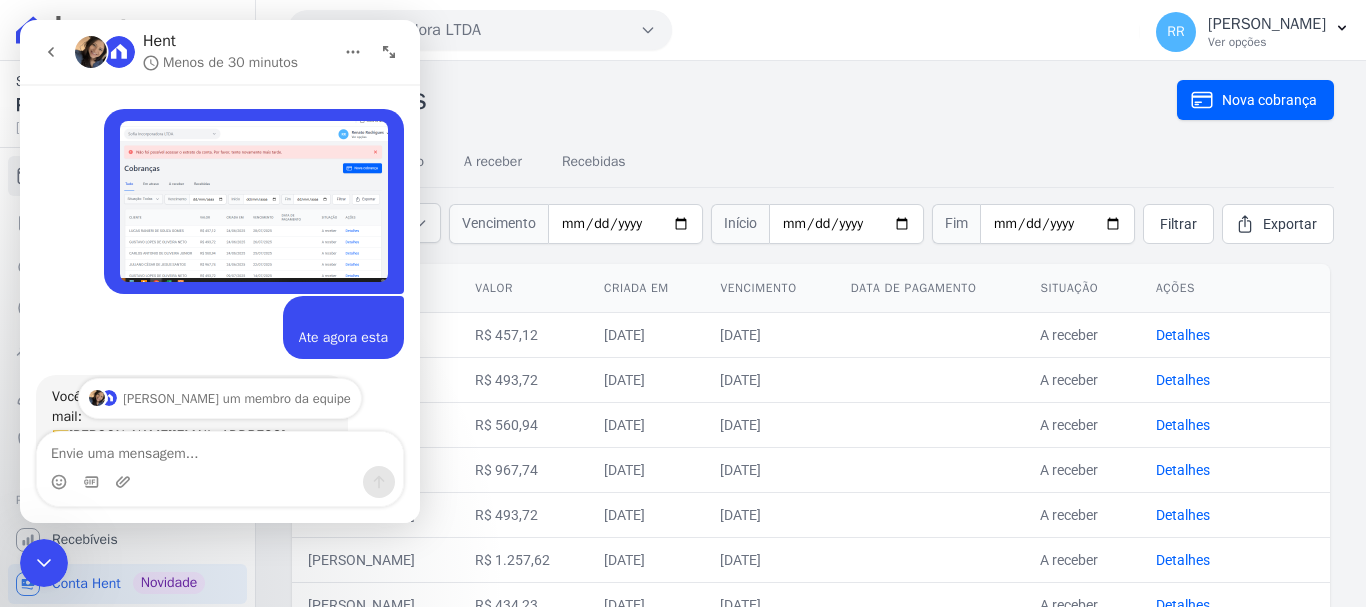 click 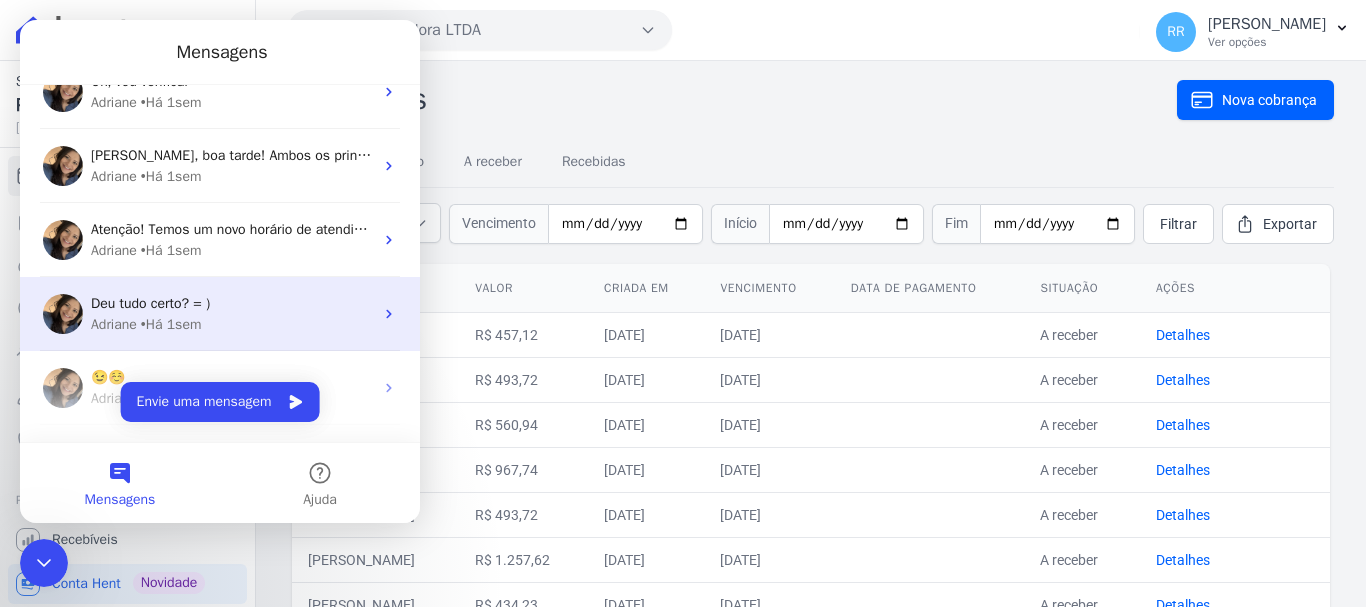 scroll, scrollTop: 0, scrollLeft: 0, axis: both 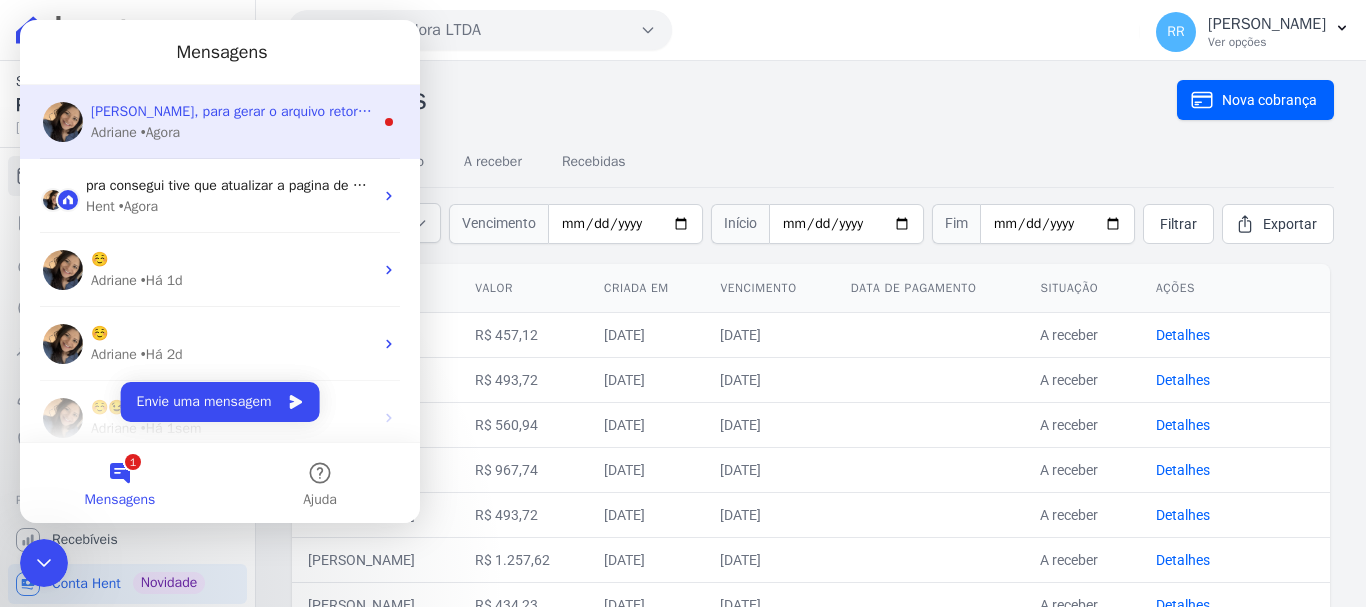 click on "[PERSON_NAME], para gerar o arquivo retorno: conseguiu baixá-los? Ou há algum pendente?  ​ Sobre o extrato, temos diversos na plataforma. Qual a aba/informação você precisar? Vou reproduzir aqui para validar se é algo momentâneo ou instabilidade. Adriane •  Agora" at bounding box center (220, 122) 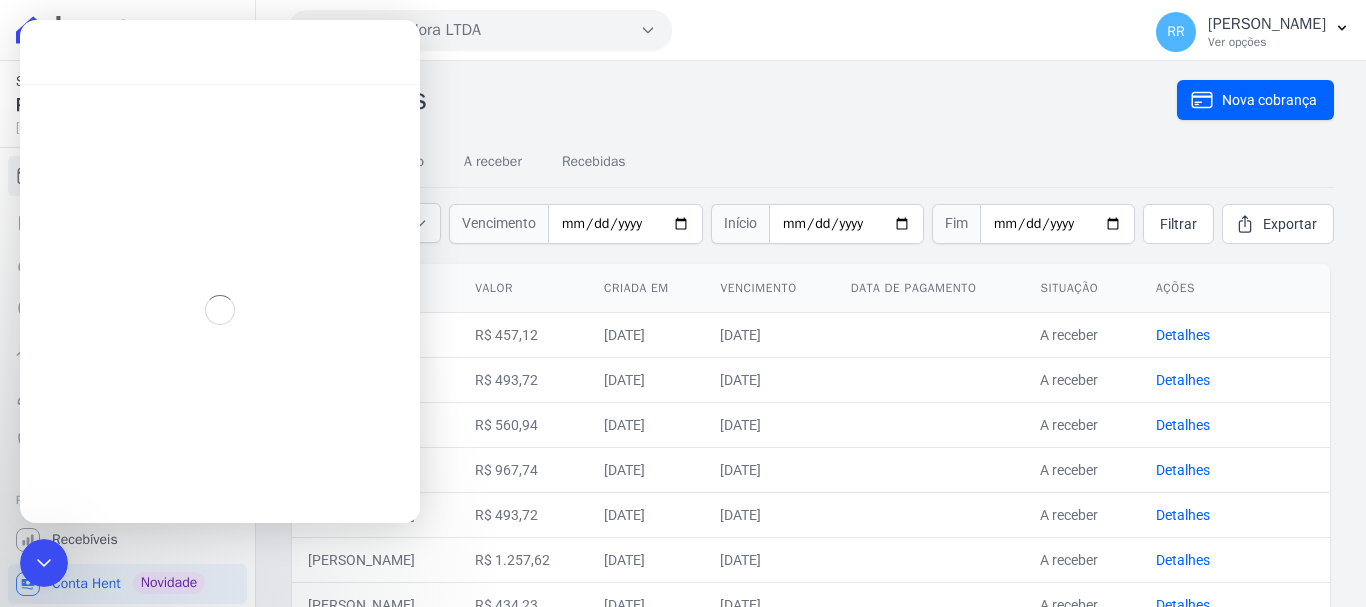 scroll, scrollTop: 3, scrollLeft: 0, axis: vertical 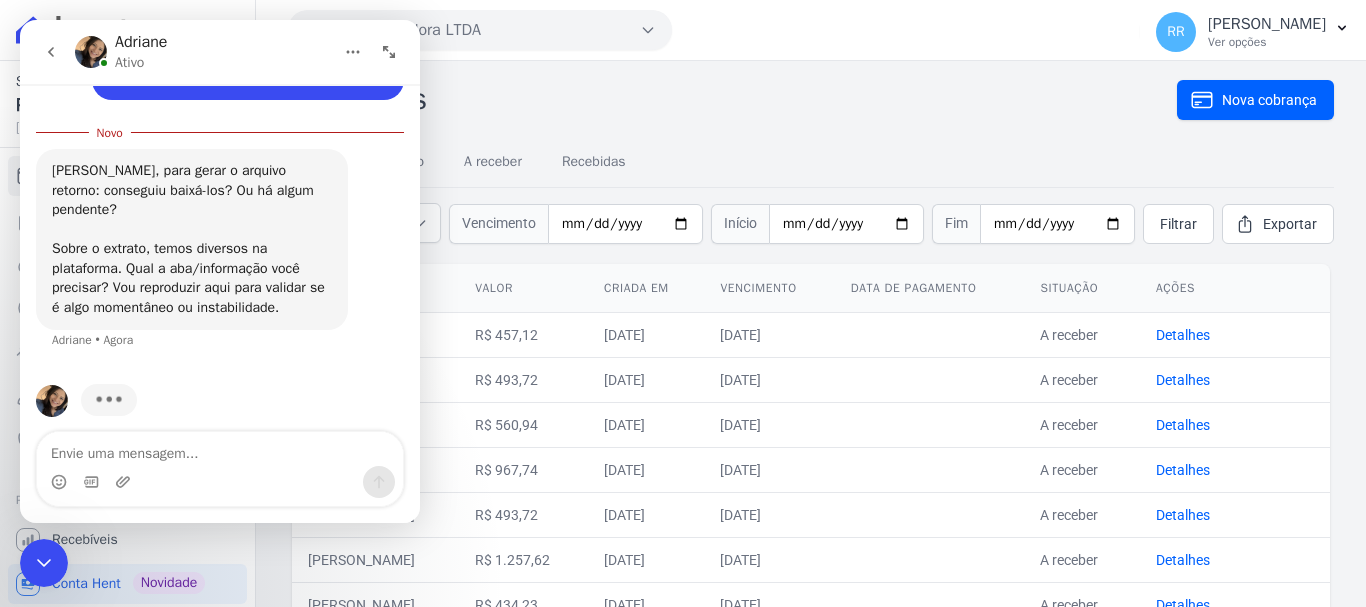 click at bounding box center [220, 449] 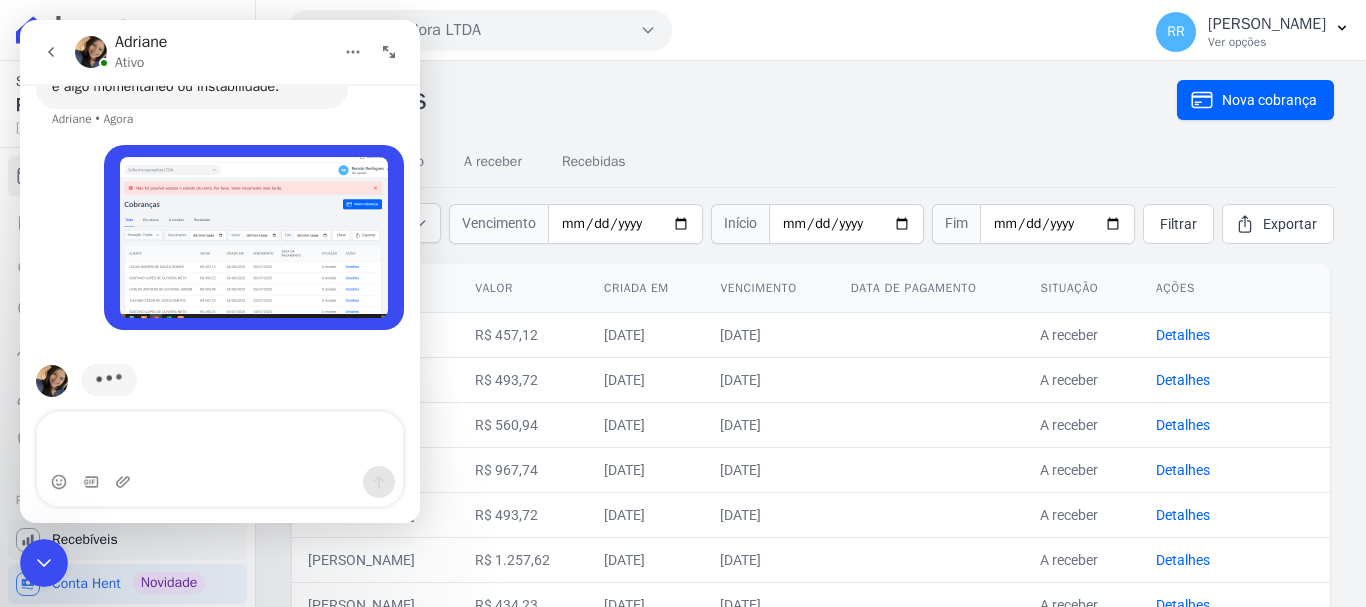 scroll, scrollTop: 641, scrollLeft: 0, axis: vertical 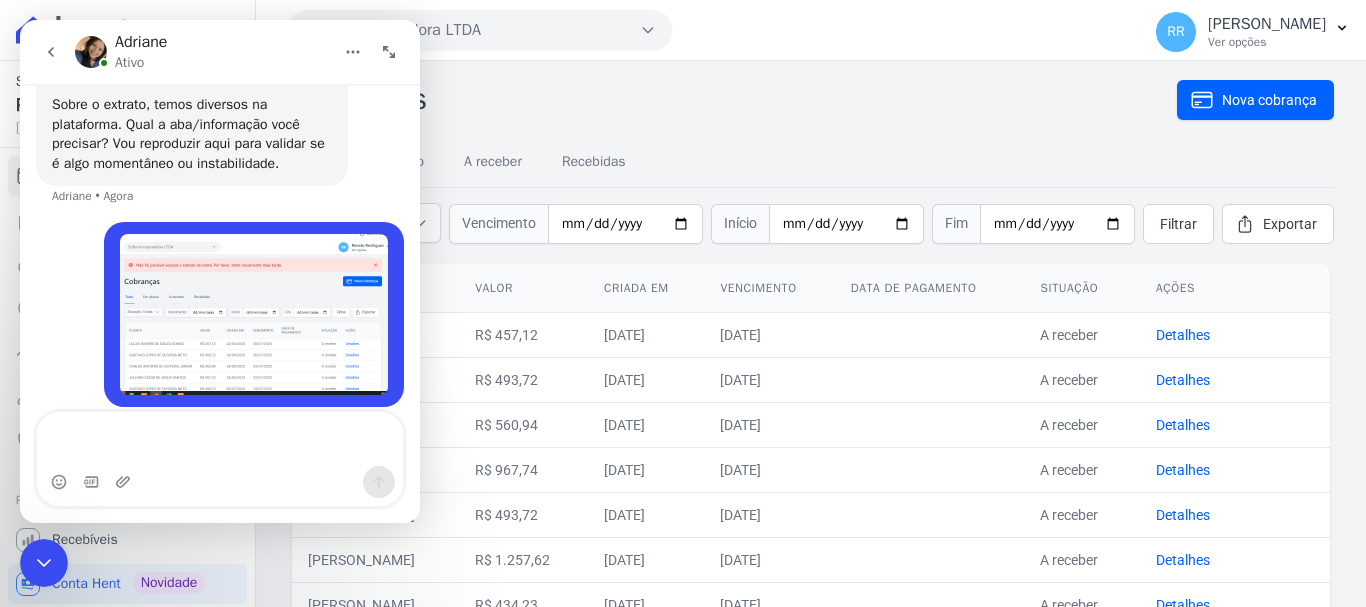 type 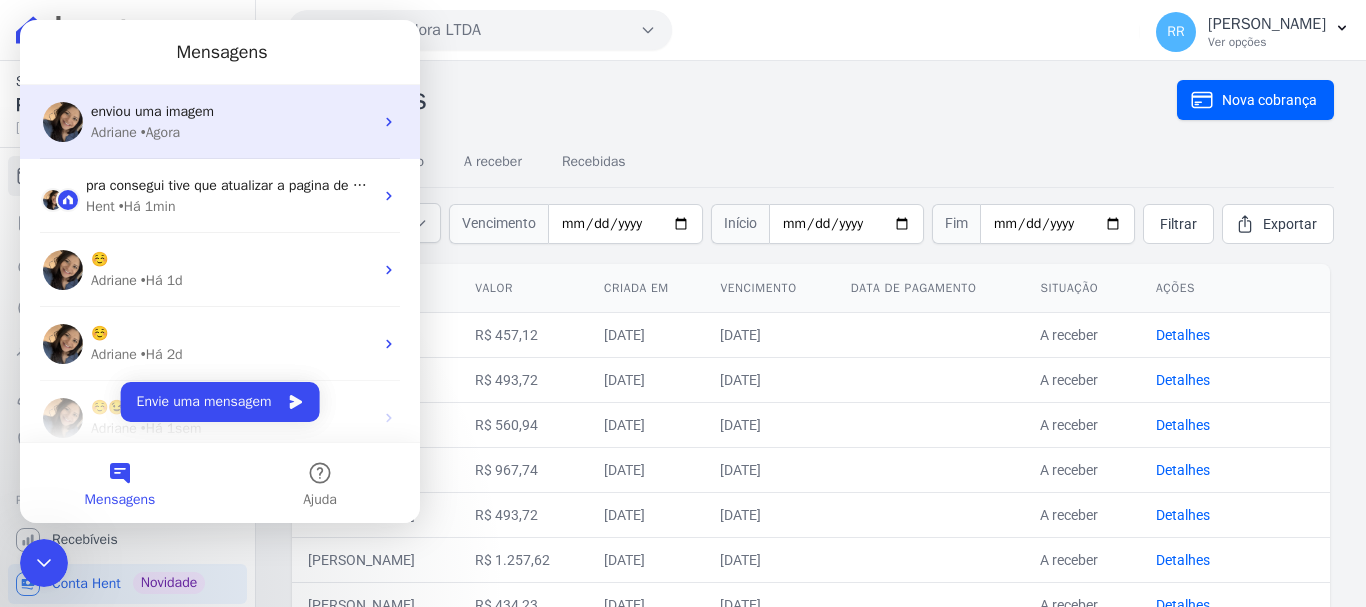 scroll, scrollTop: 0, scrollLeft: 0, axis: both 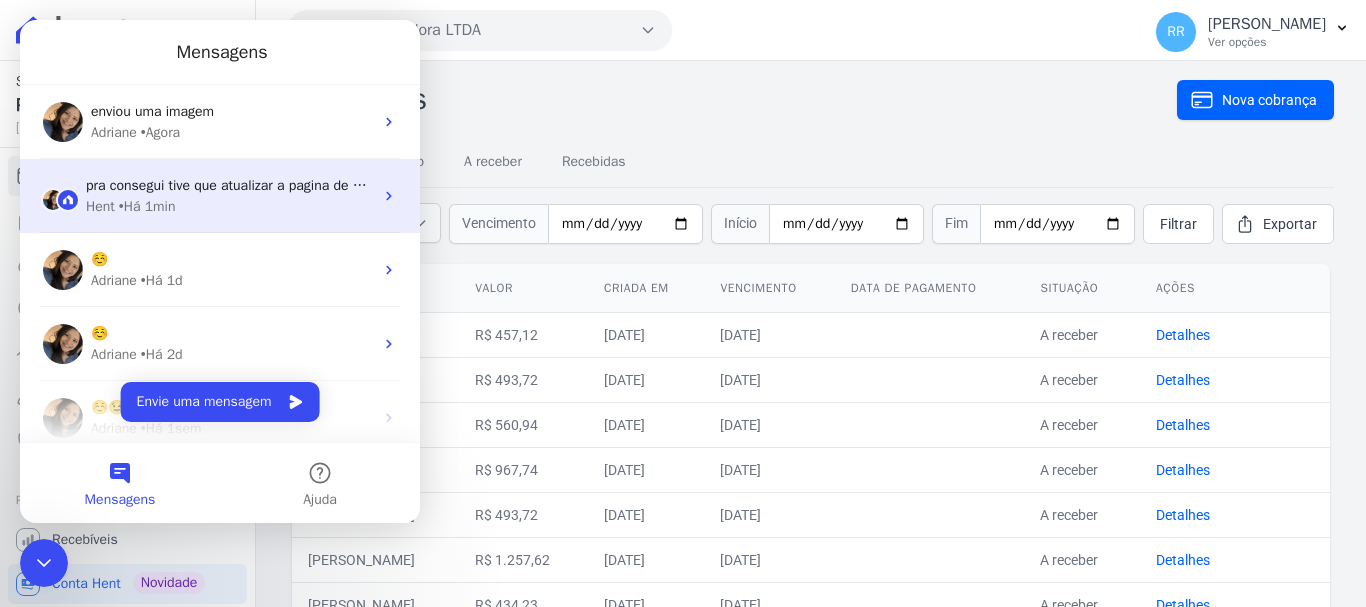 click on "Hent •  Há 1min" at bounding box center (229, 206) 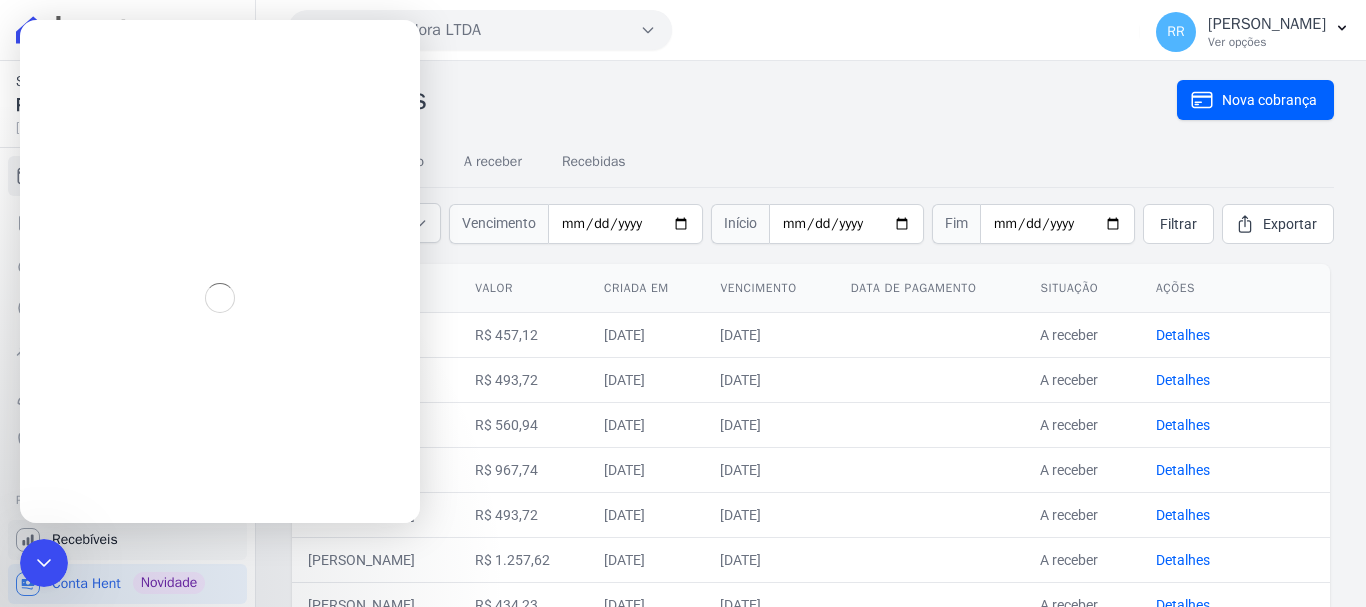 scroll, scrollTop: 0, scrollLeft: 0, axis: both 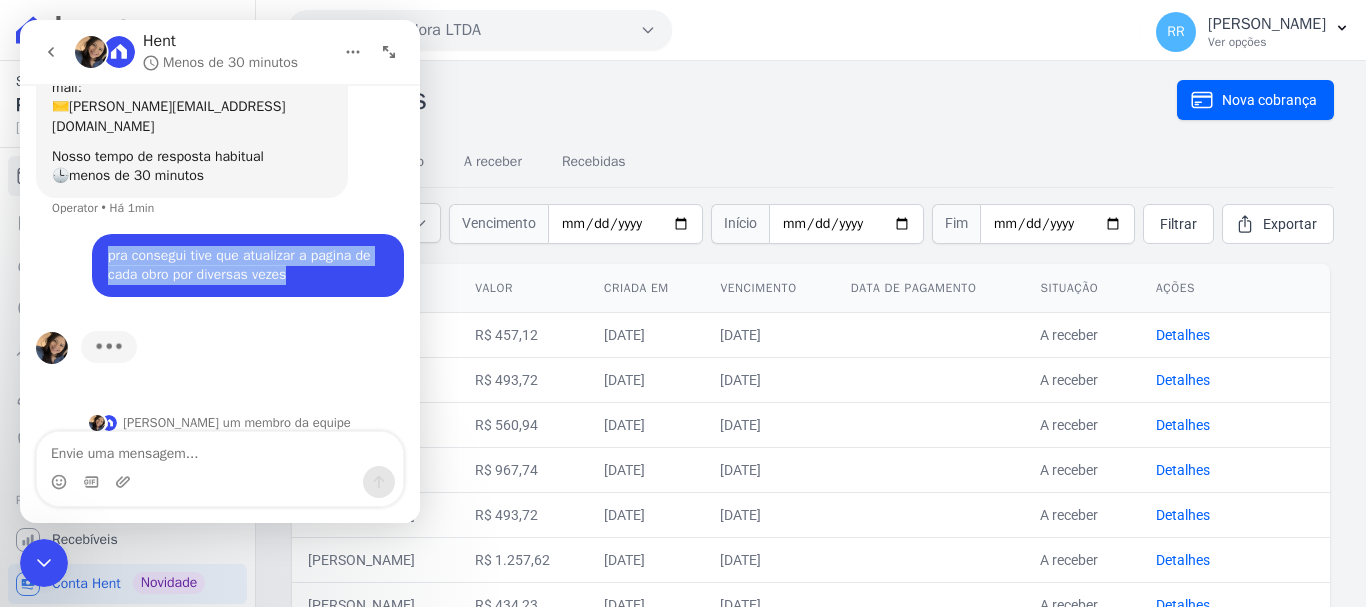 drag, startPoint x: 94, startPoint y: 235, endPoint x: 304, endPoint y: 269, distance: 212.73457 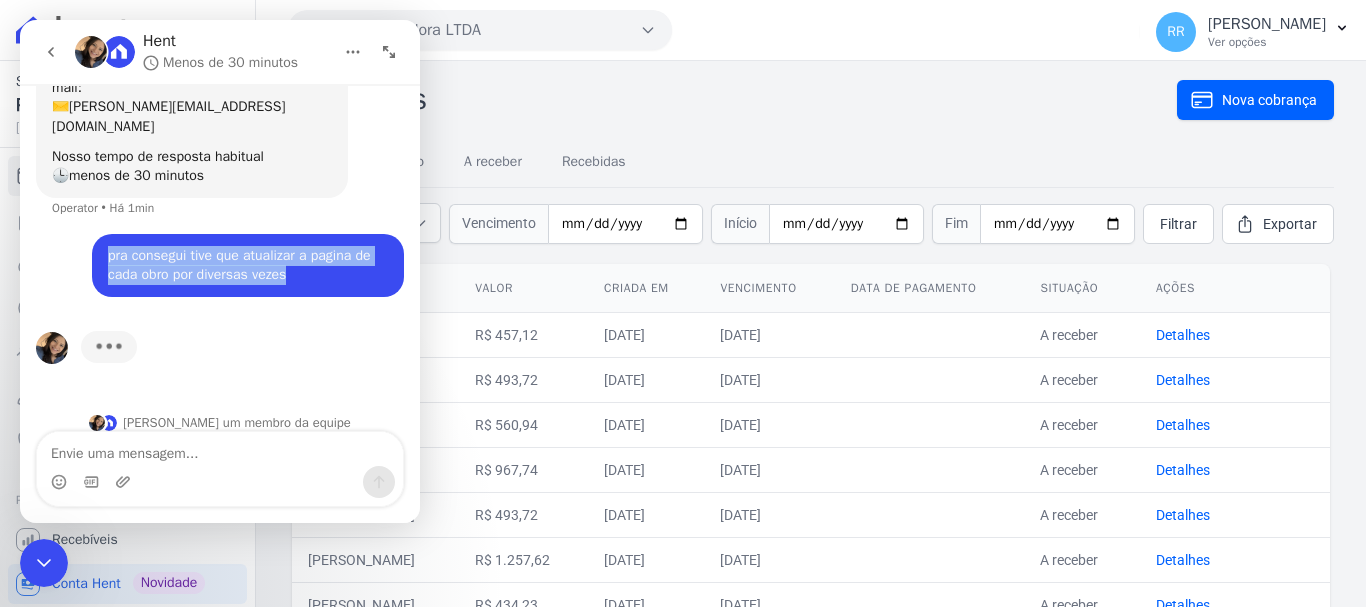 click on "pra consegui tive que atualizar a pagina de cada obro por diversas vezes  [PERSON_NAME]    •   Há 1min" at bounding box center [248, 265] 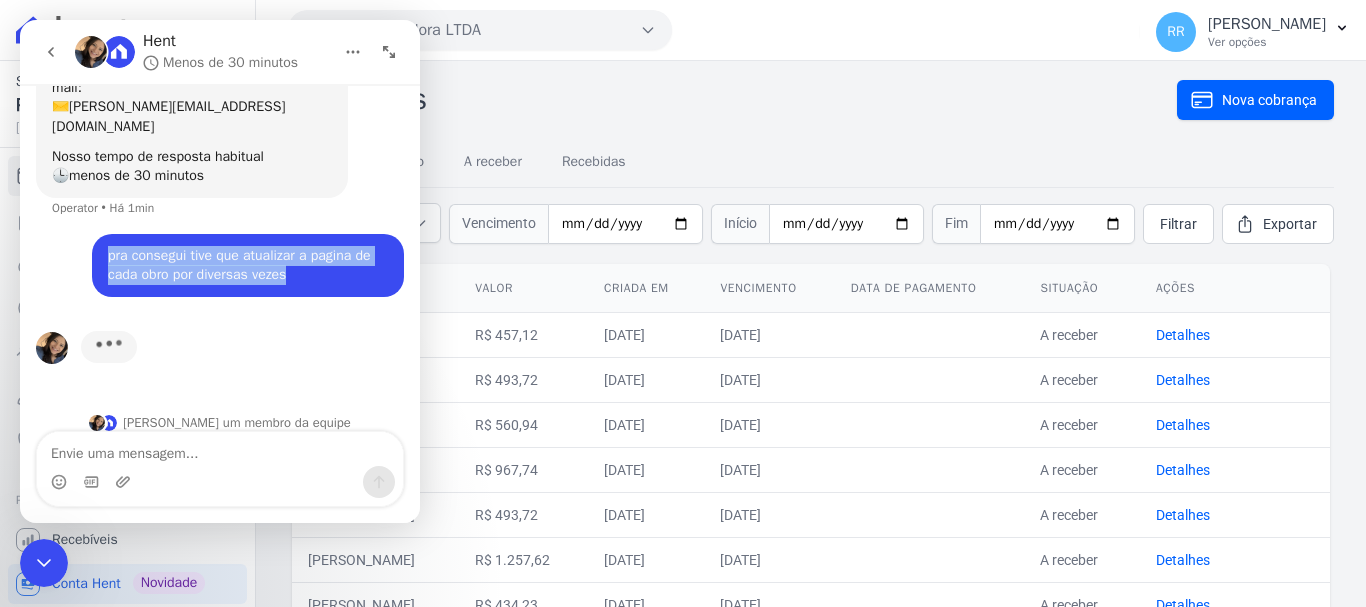 copy on "pra consegui tive que atualizar a pagina de cada obro por diversas vezes" 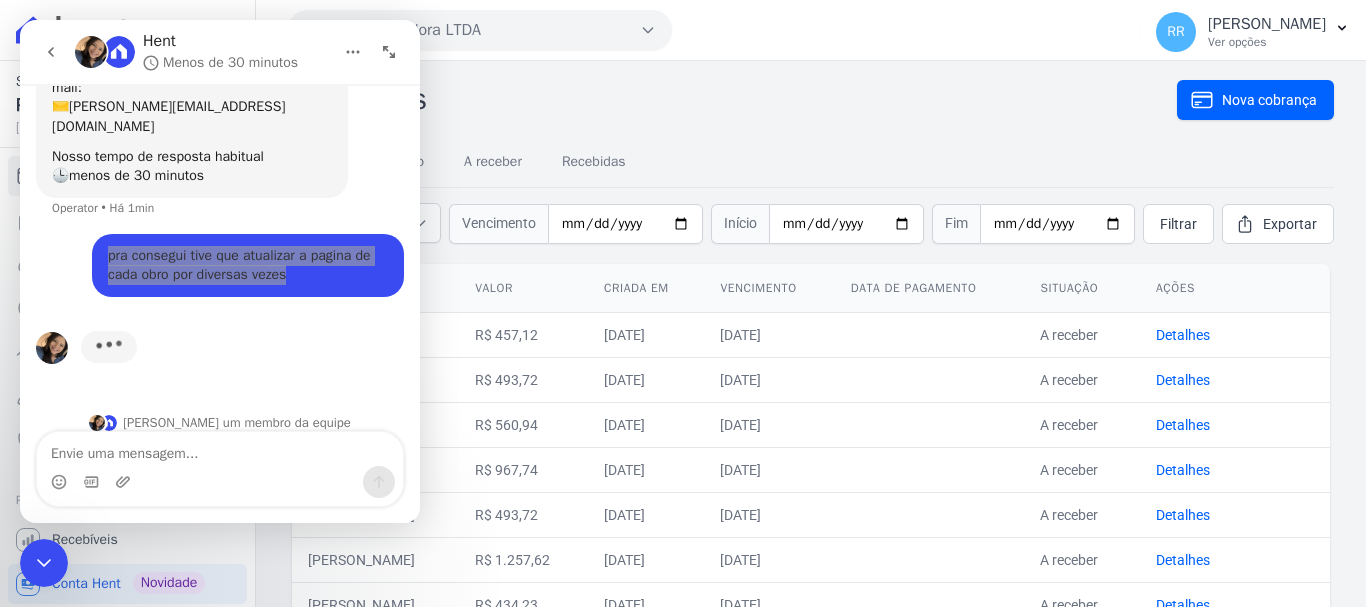 click 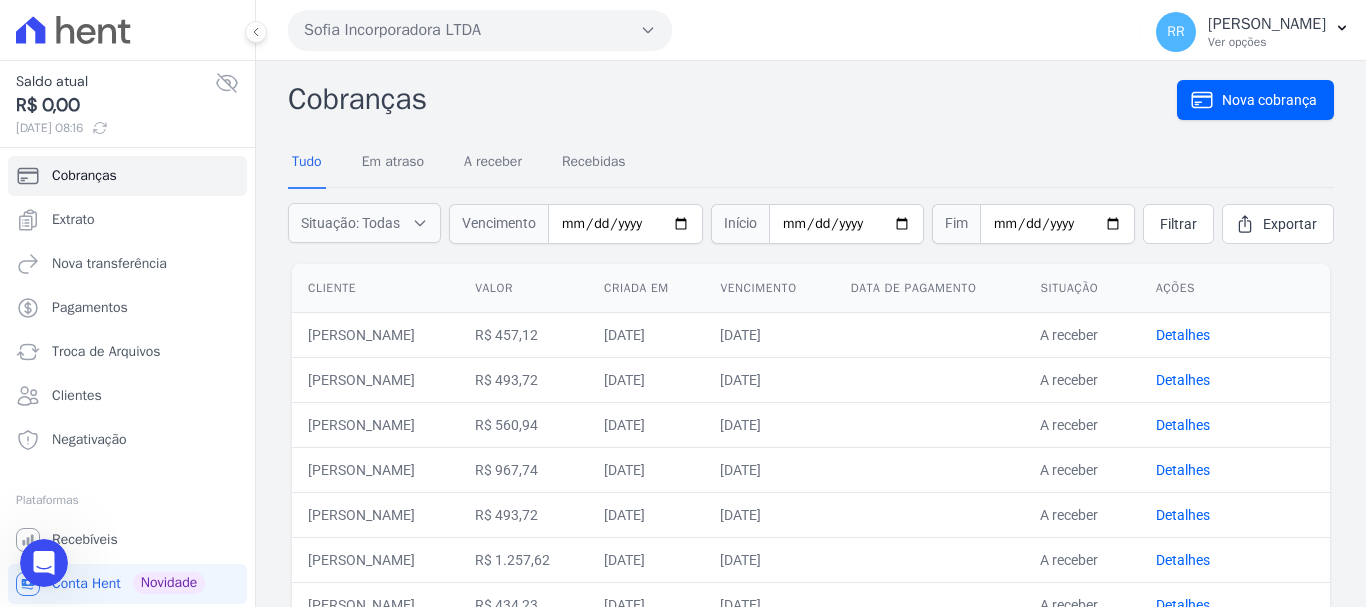 drag, startPoint x: 41, startPoint y: 562, endPoint x: 63, endPoint y: 1077, distance: 515.46967 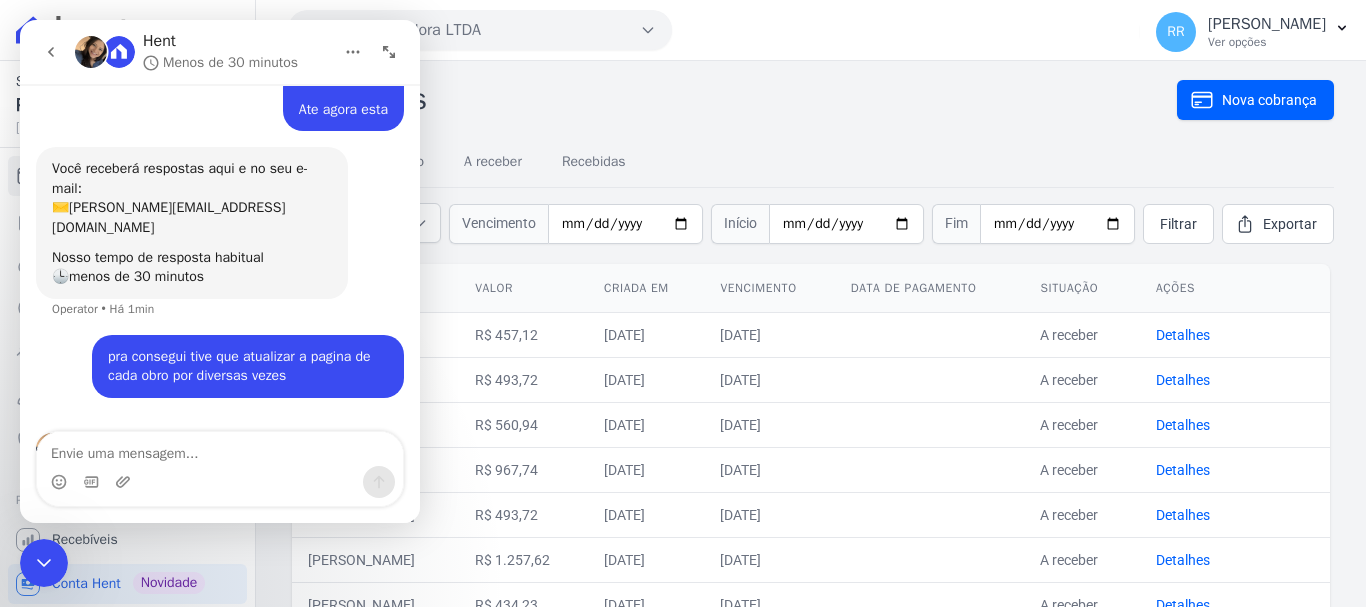 scroll, scrollTop: 0, scrollLeft: 0, axis: both 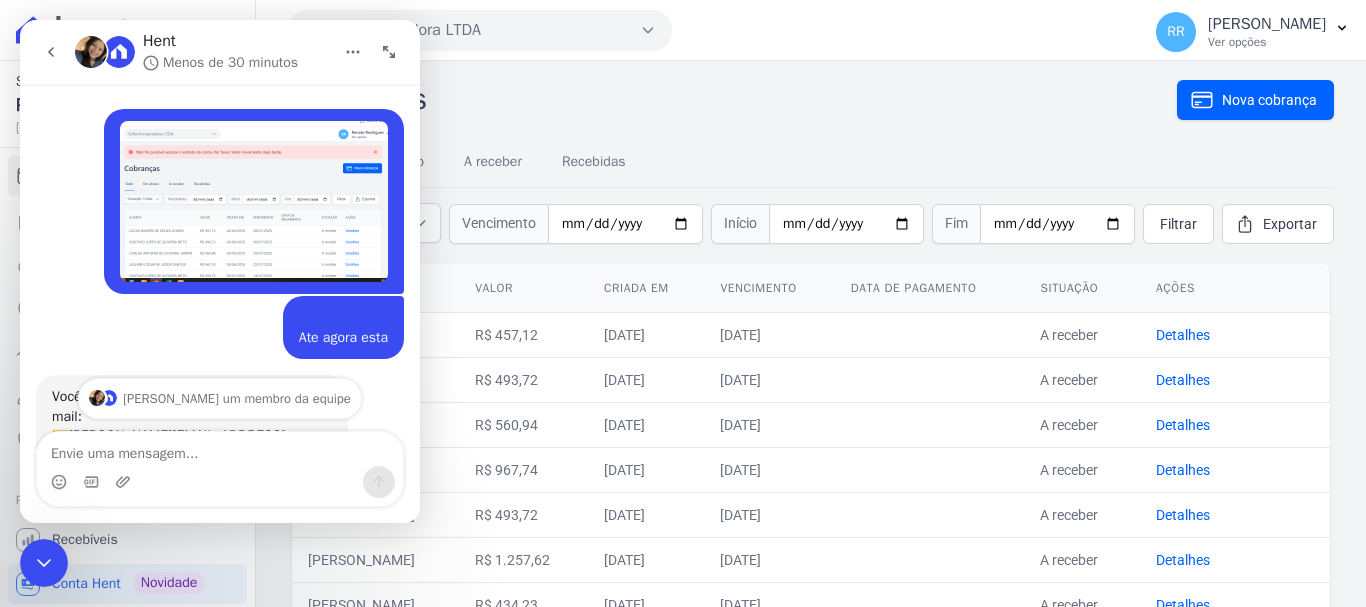 click 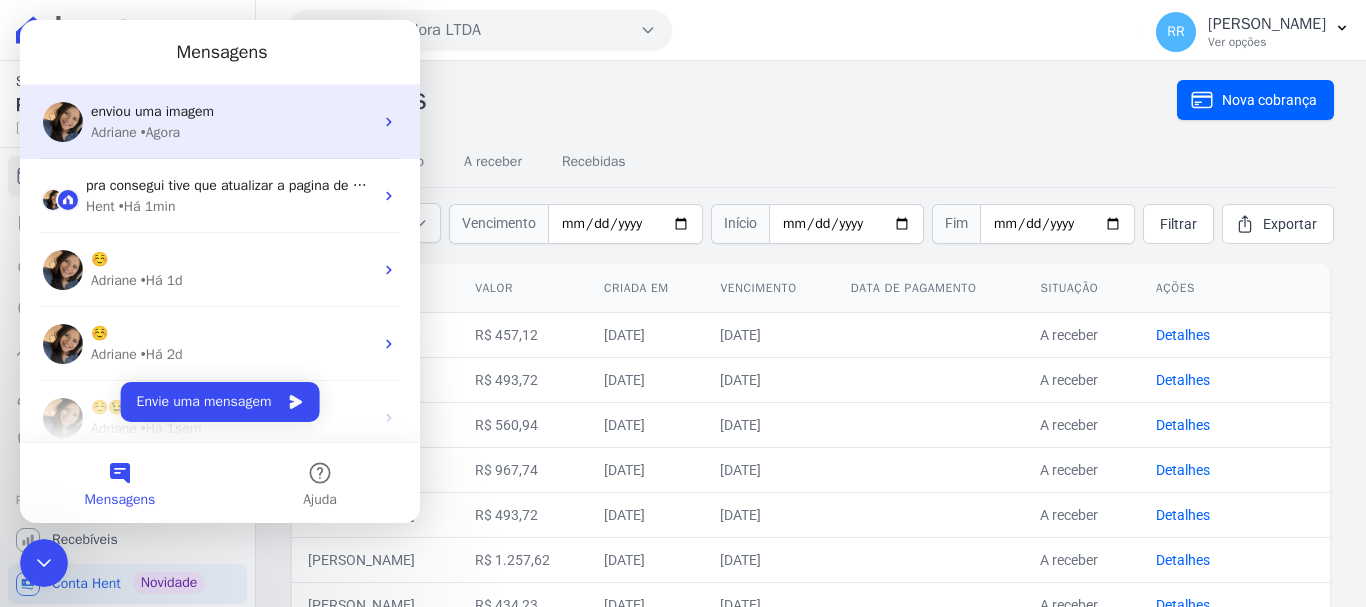 click on "enviou uma imagem" at bounding box center [152, 111] 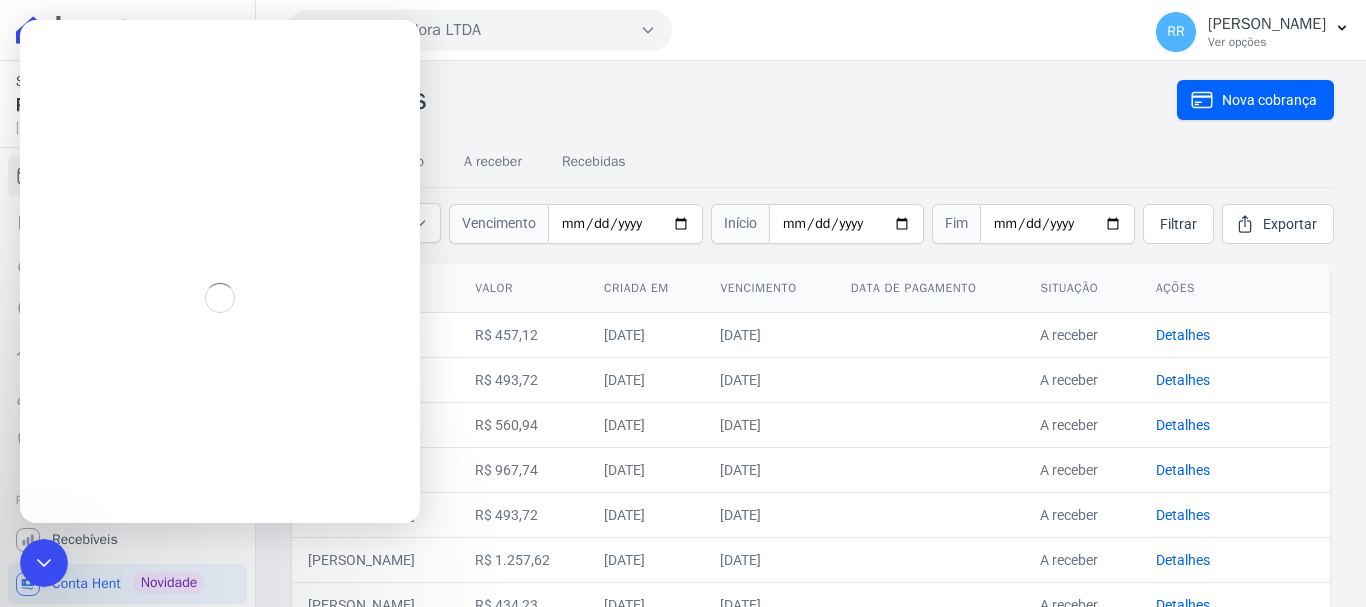 scroll, scrollTop: 0, scrollLeft: 0, axis: both 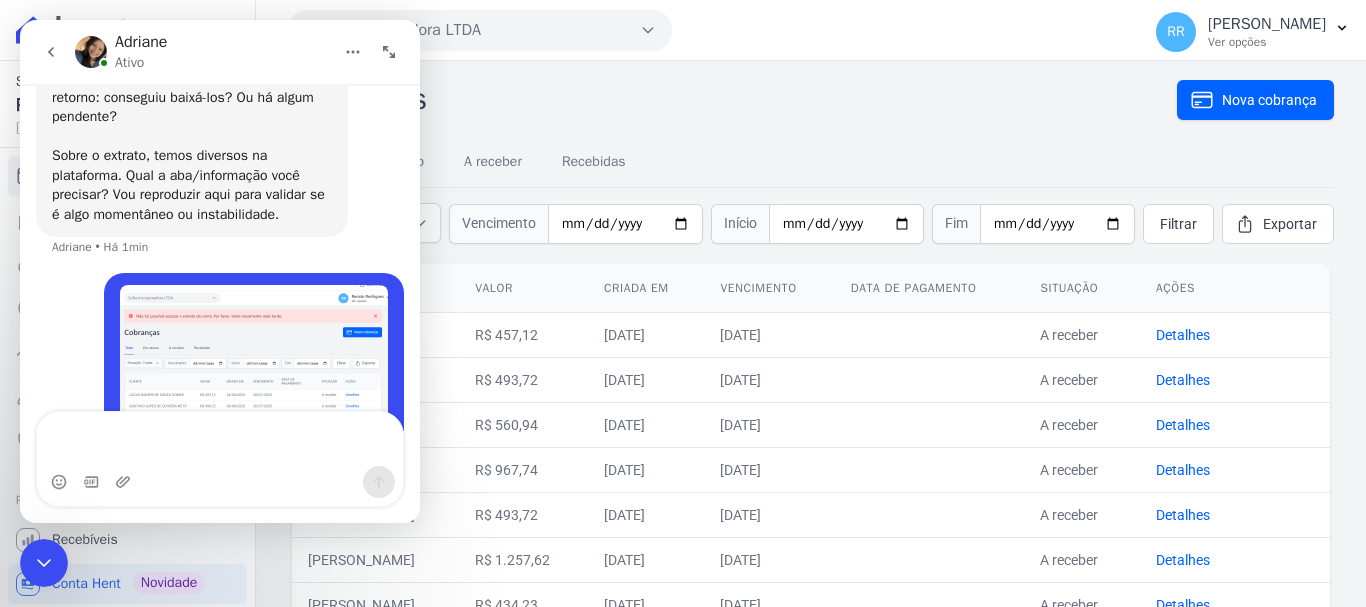 click at bounding box center (220, 439) 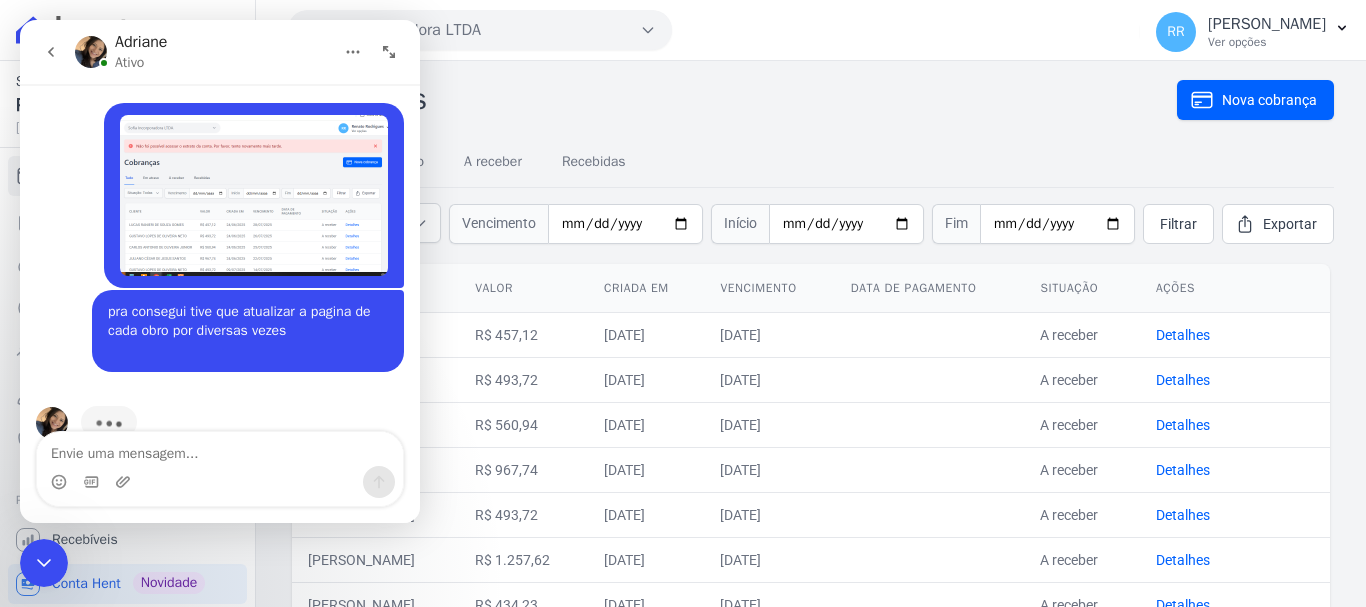 scroll, scrollTop: 783, scrollLeft: 0, axis: vertical 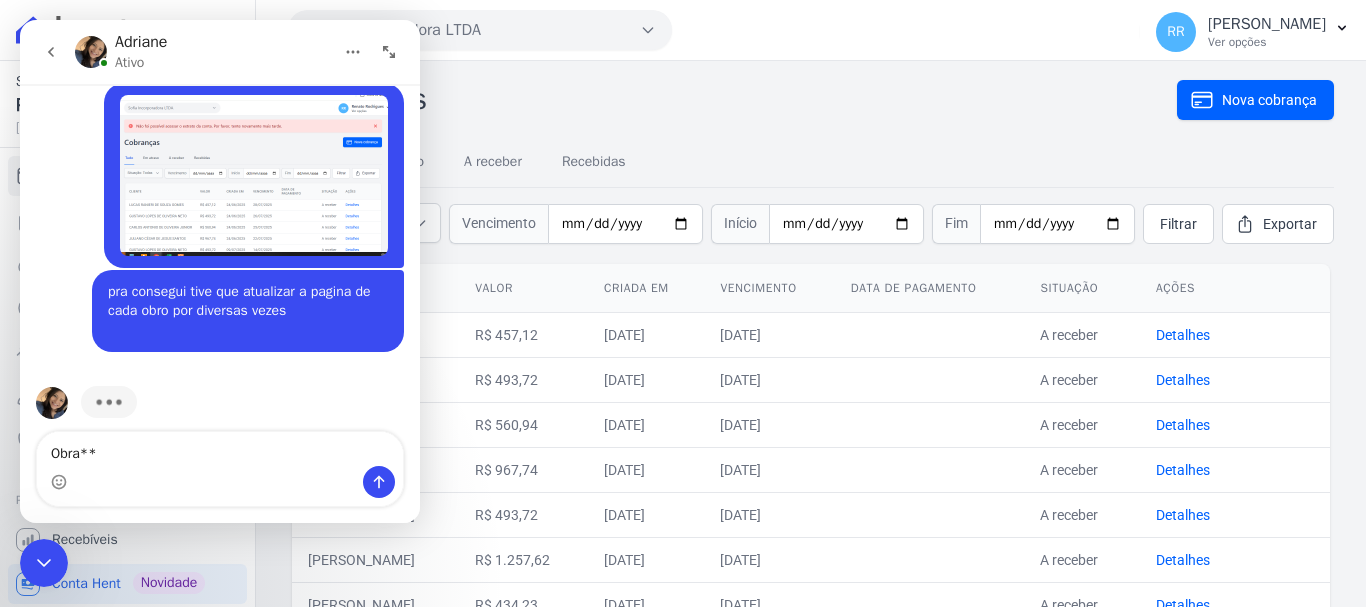 type on "Obra***" 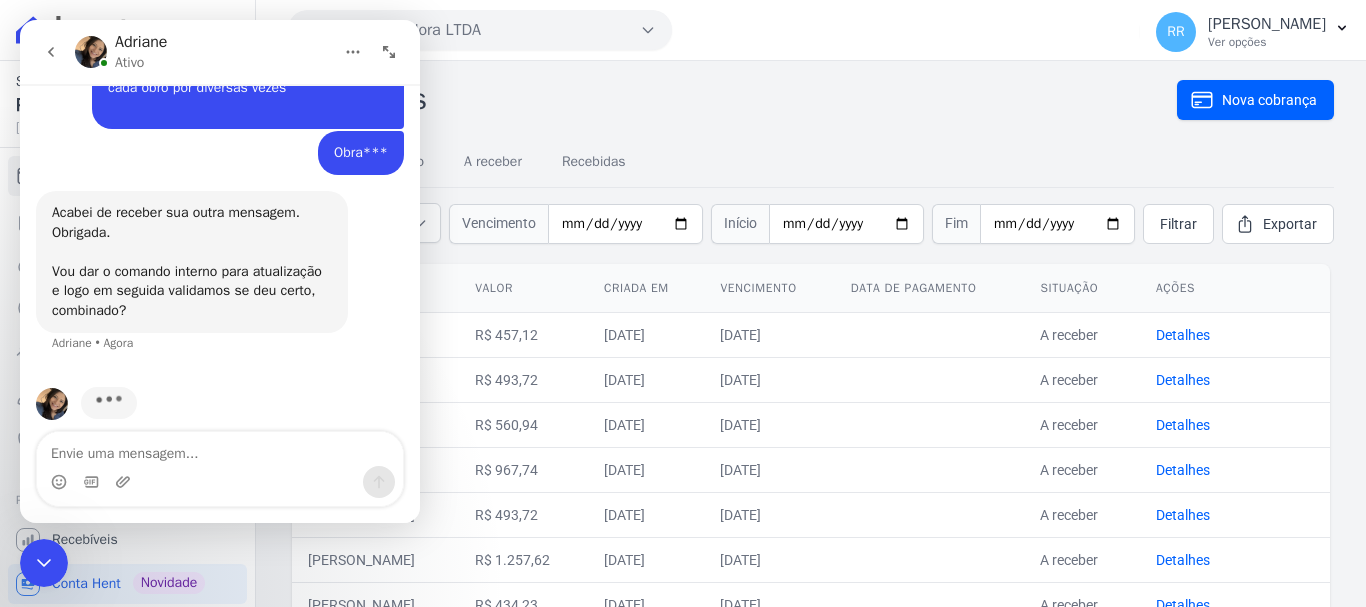 scroll, scrollTop: 909, scrollLeft: 0, axis: vertical 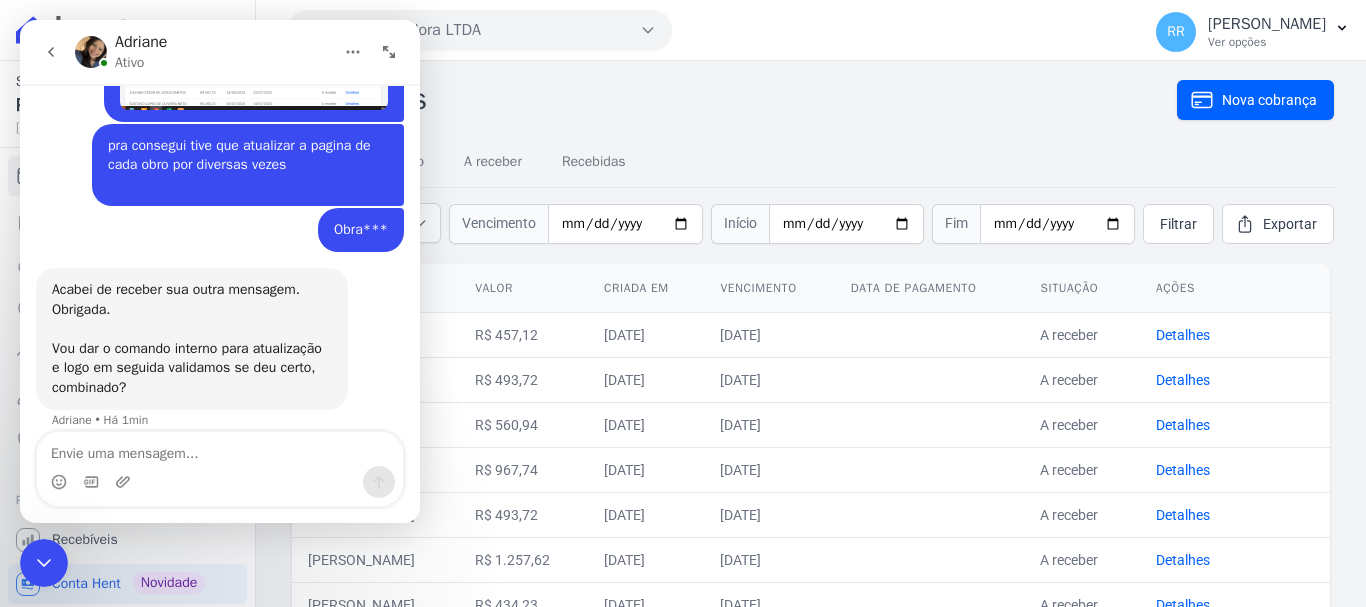 click at bounding box center (220, 449) 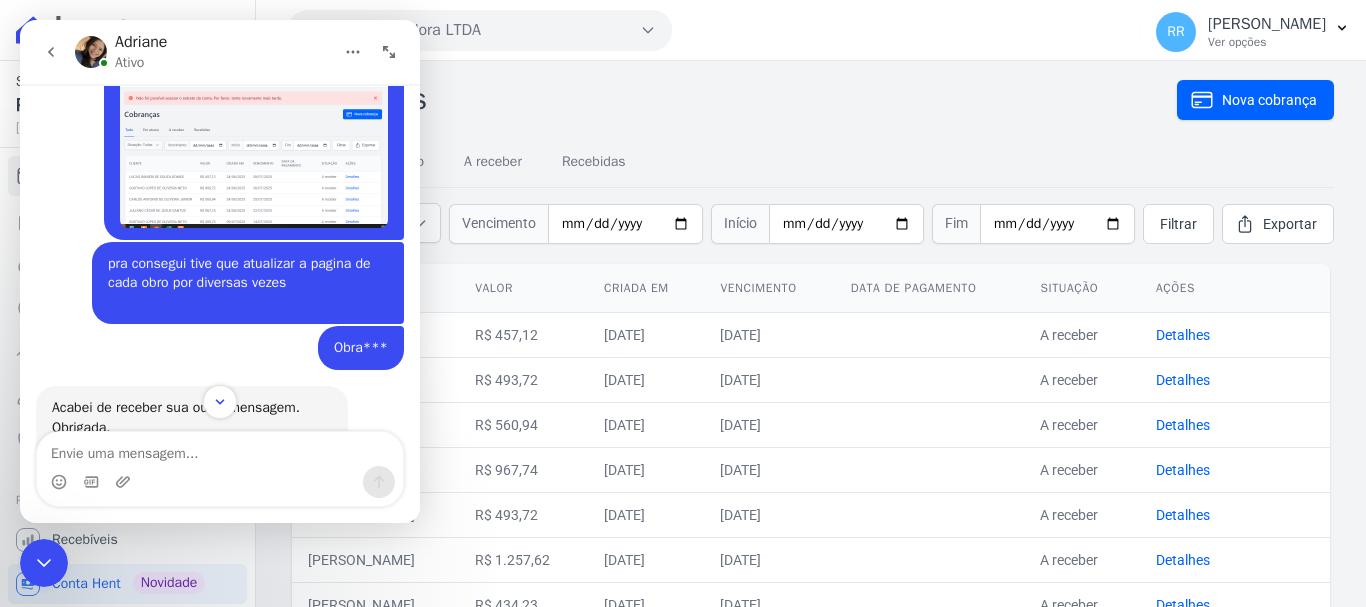 scroll, scrollTop: 909, scrollLeft: 0, axis: vertical 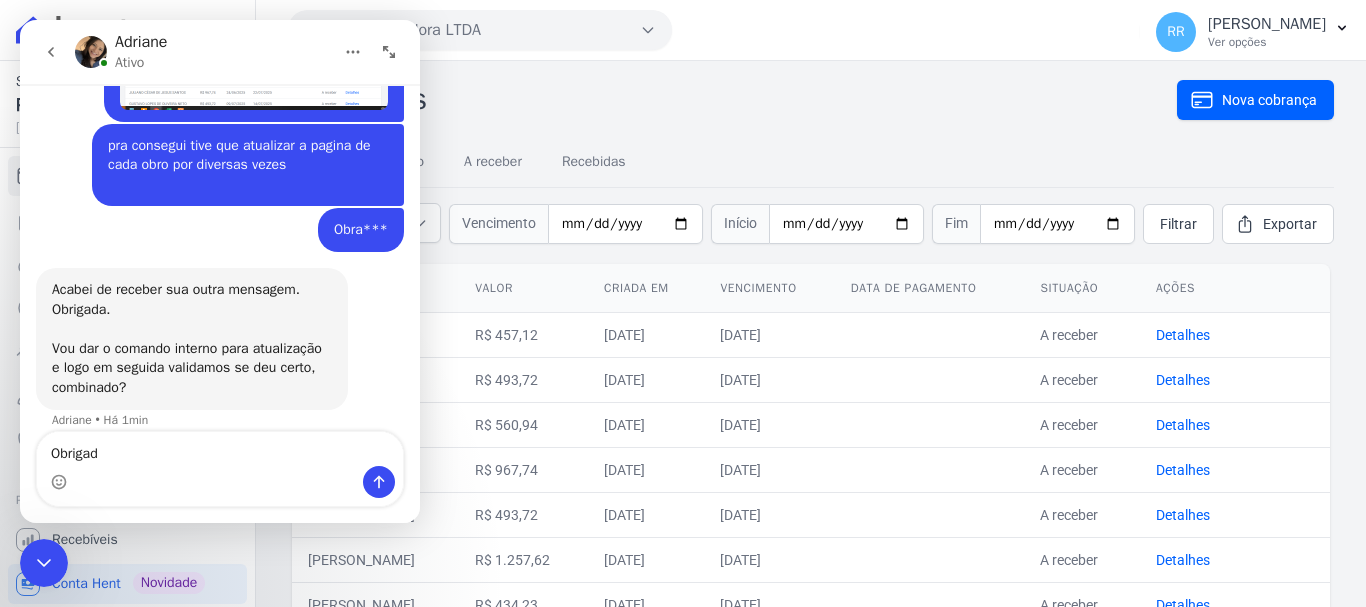 type on "Obrigada" 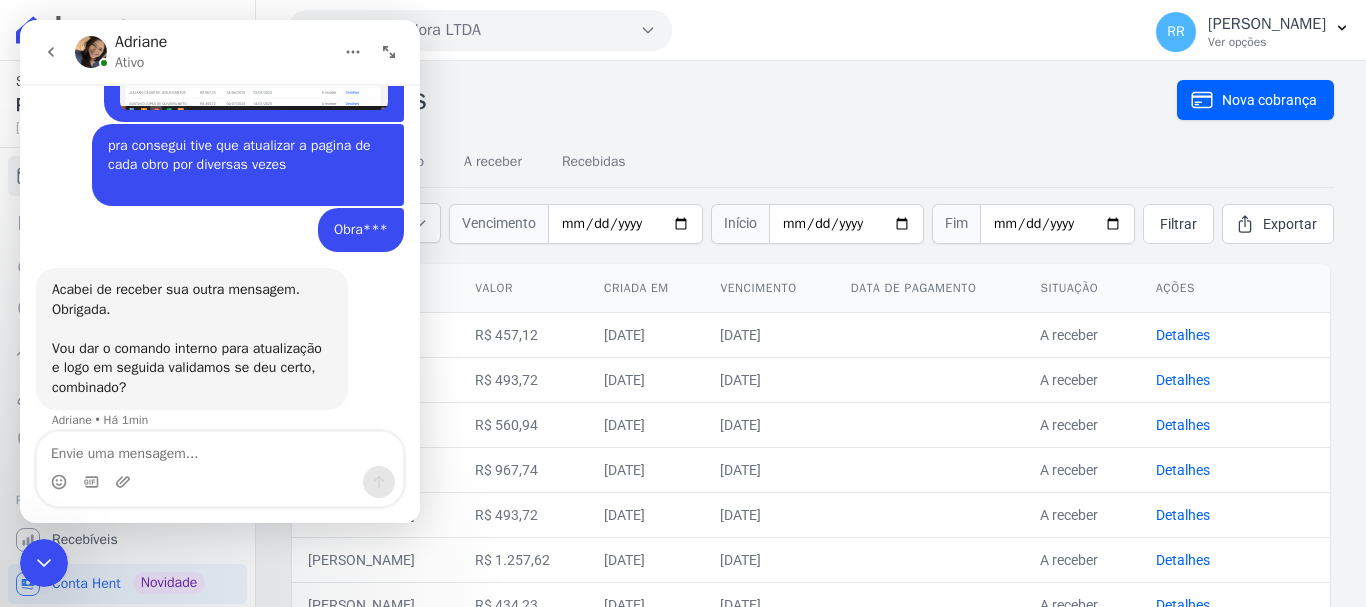 scroll, scrollTop: 969, scrollLeft: 0, axis: vertical 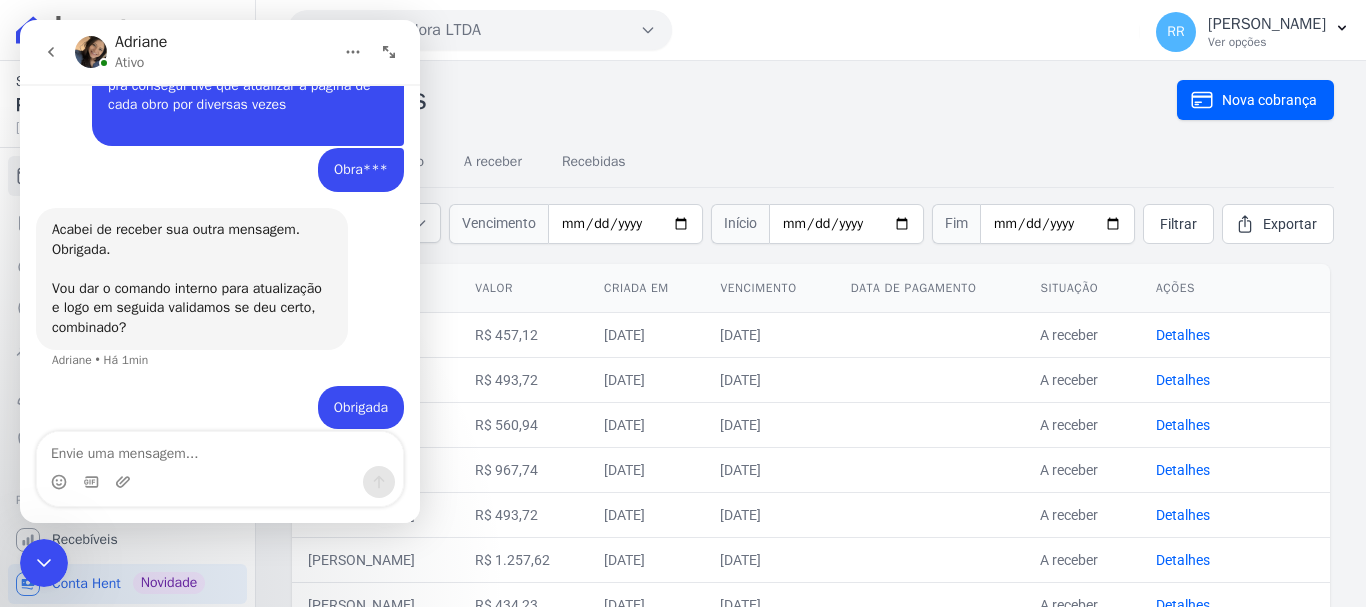 type 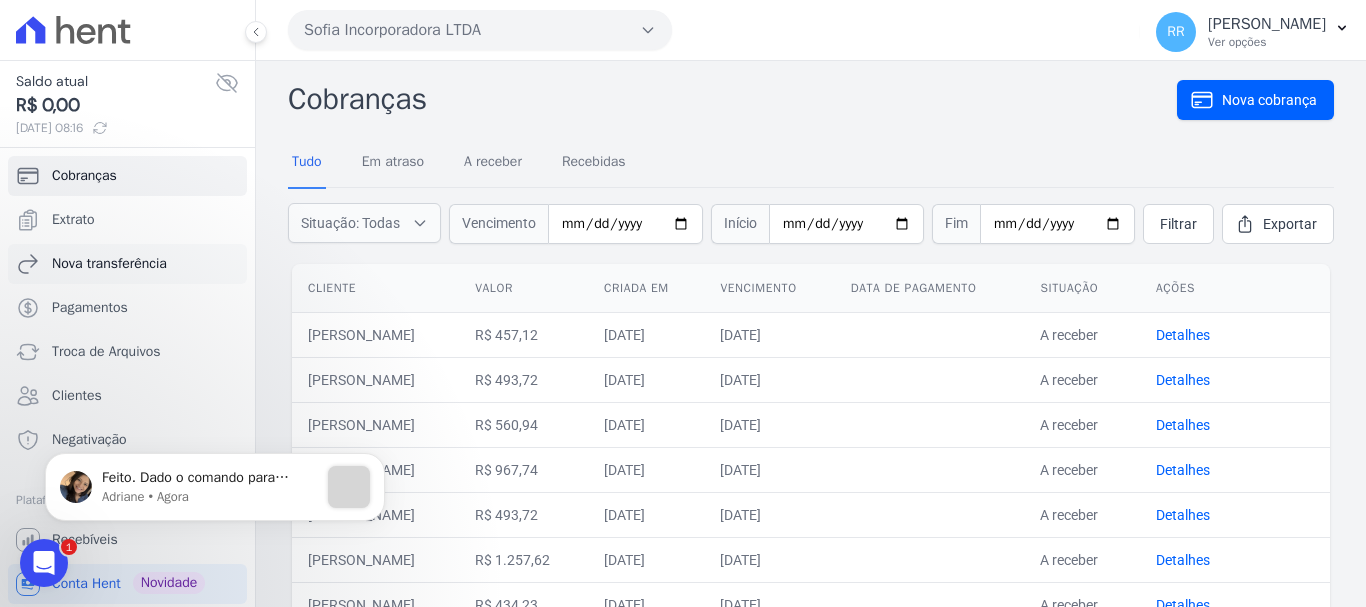 scroll, scrollTop: 0, scrollLeft: 0, axis: both 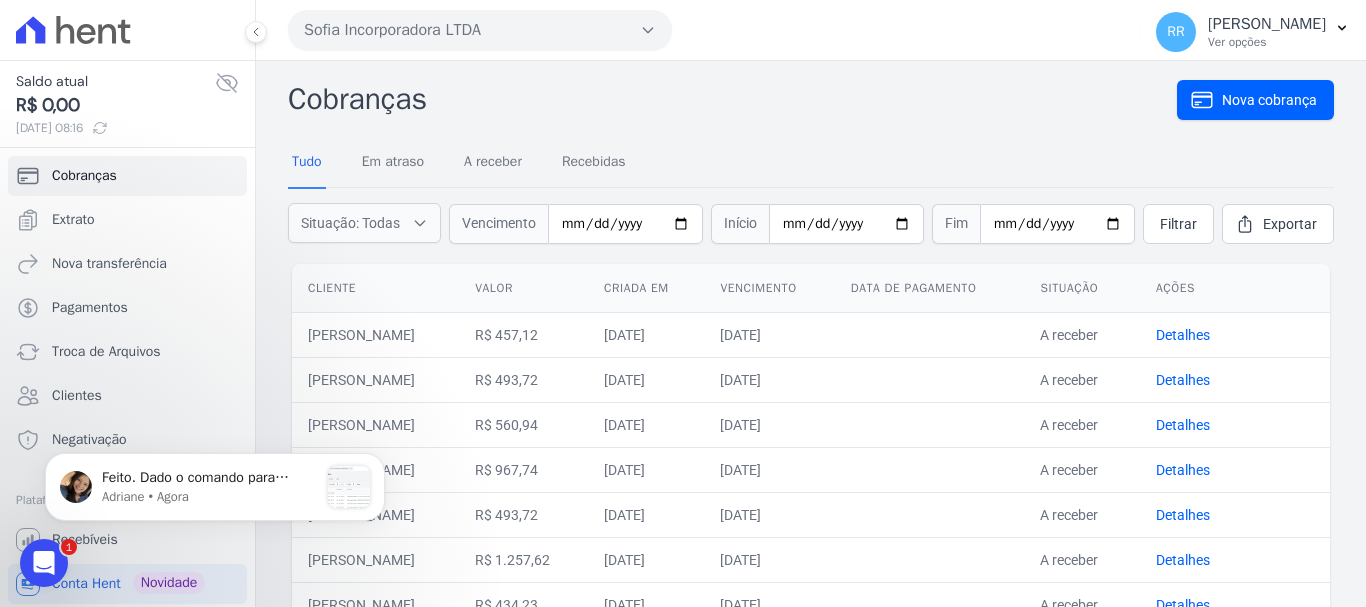click on "Cobranças" at bounding box center (732, 99) 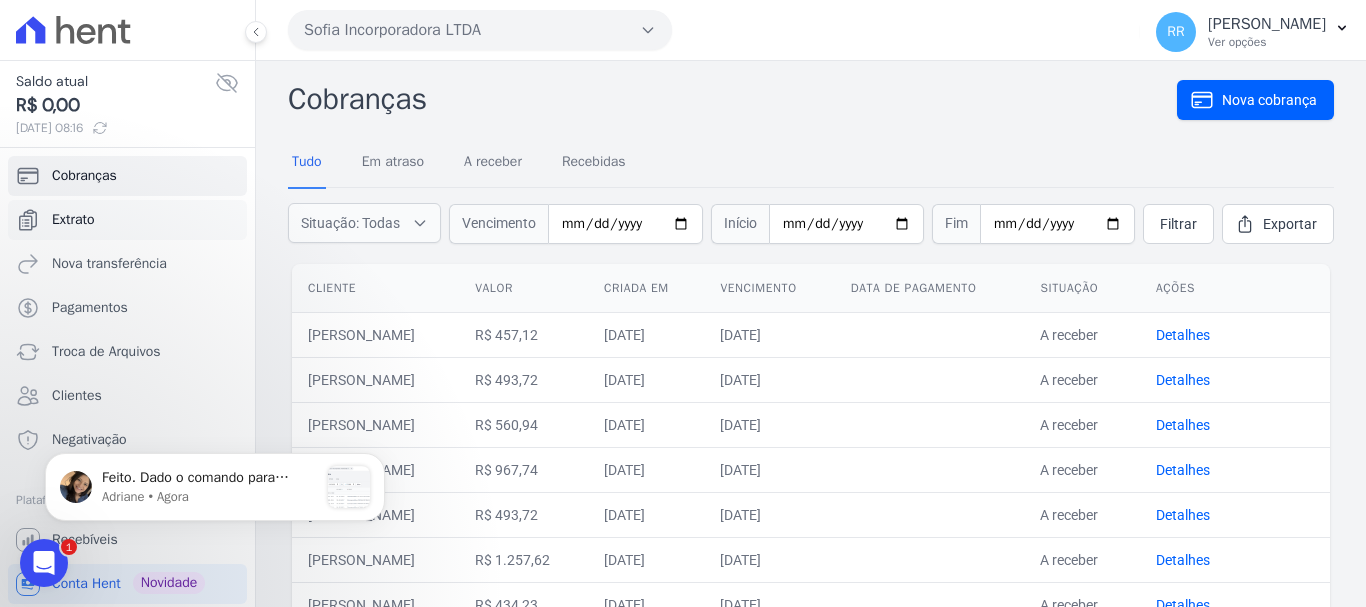 click on "Extrato" at bounding box center (73, 220) 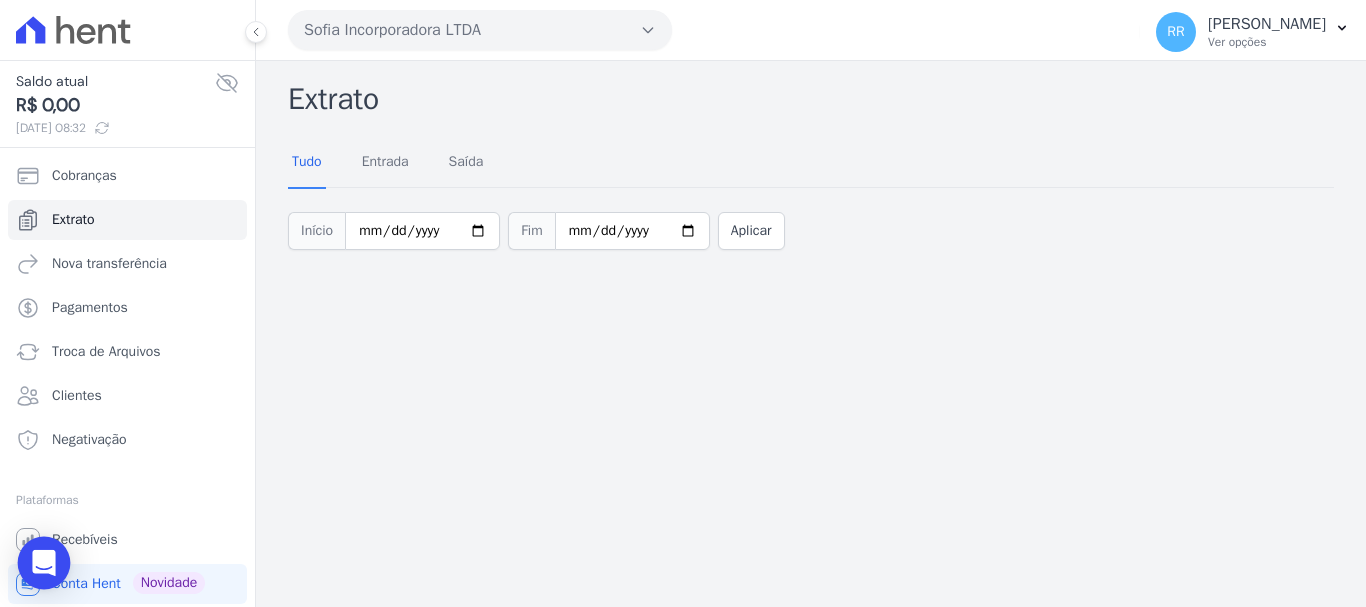 click at bounding box center (44, 563) 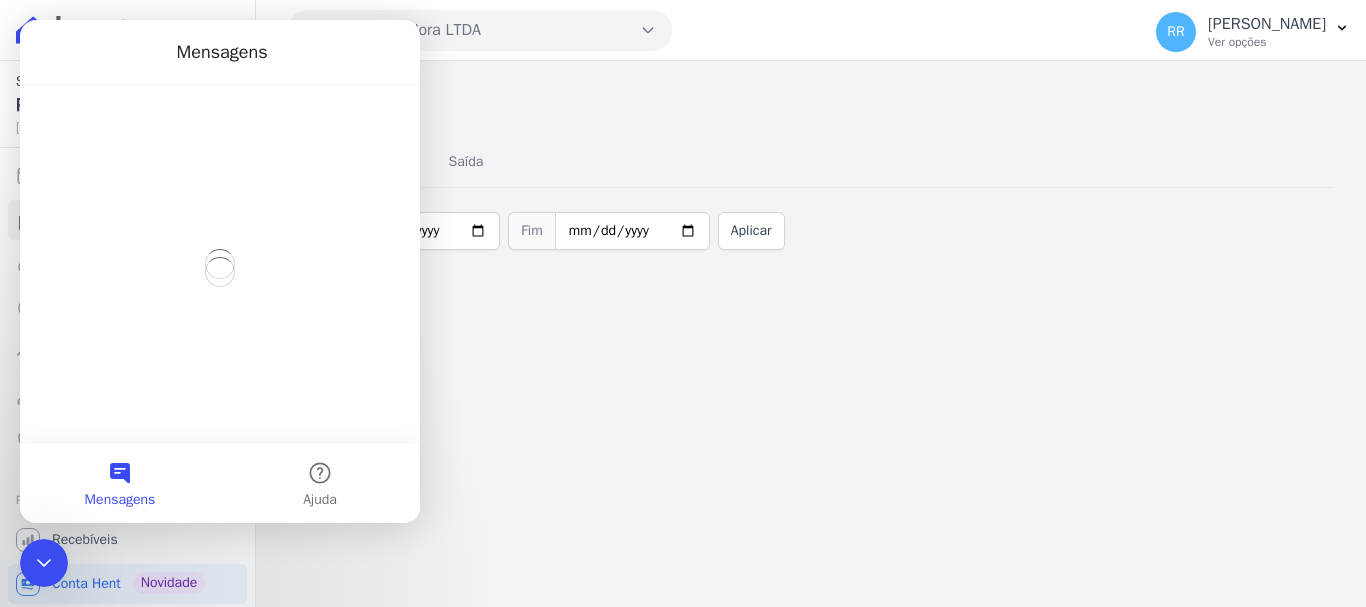 scroll, scrollTop: 0, scrollLeft: 0, axis: both 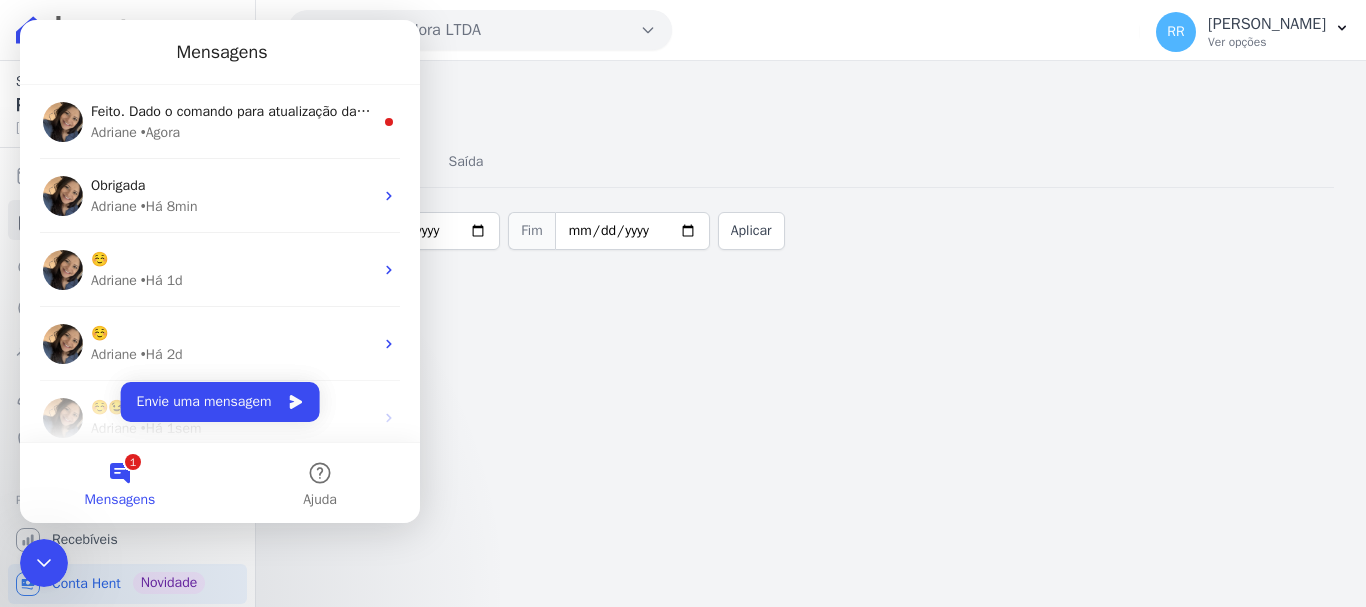 click on "1 Mensagens" at bounding box center (120, 483) 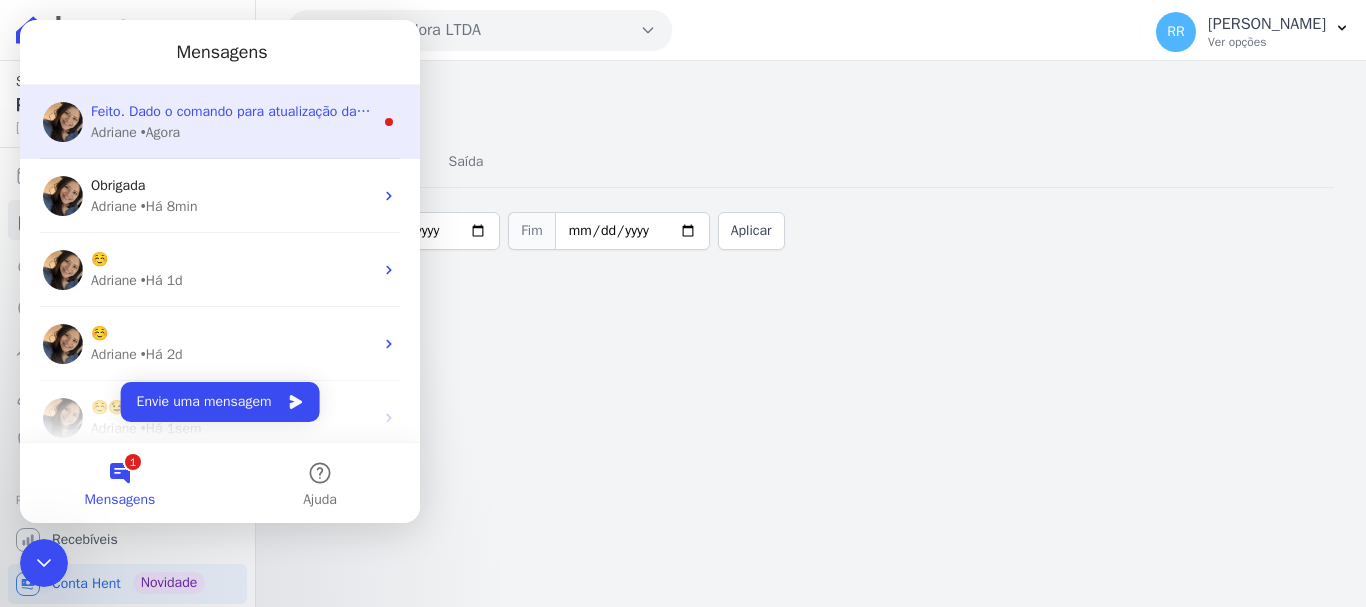 click on "Feito. Dado o comando para atualização das informações em todos os empreendimentos.  Fiz o teste clicando apenas uma única vez e acessei o extrato:" at bounding box center [561, 111] 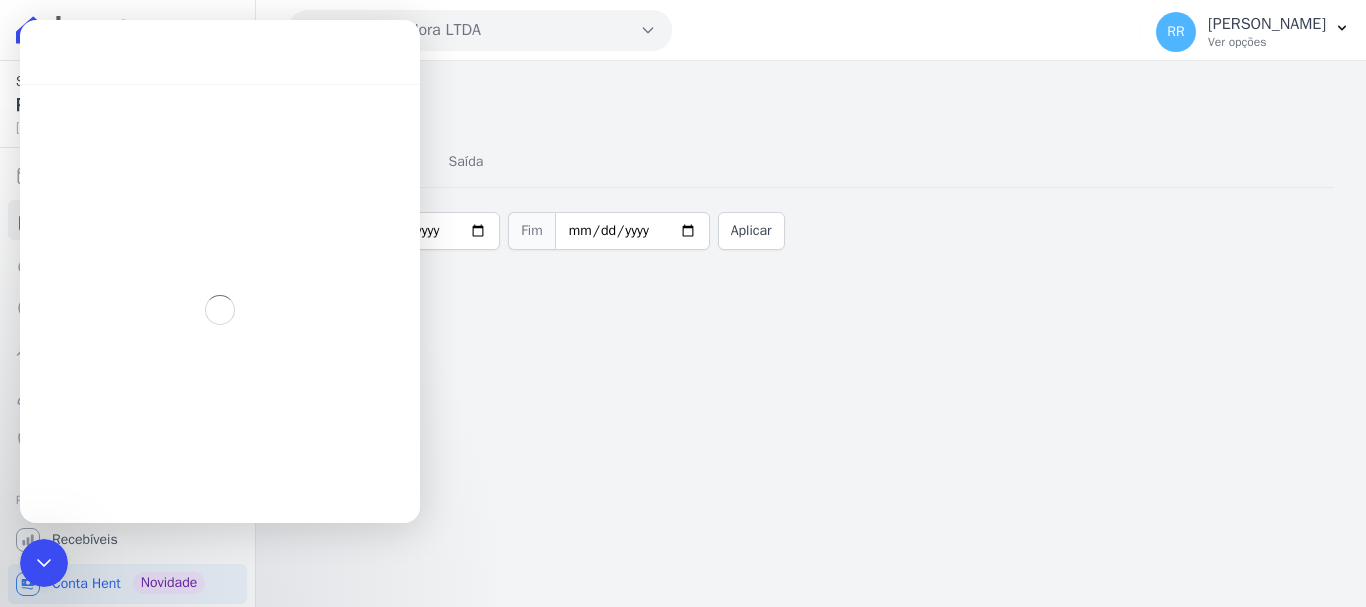 scroll, scrollTop: 3, scrollLeft: 0, axis: vertical 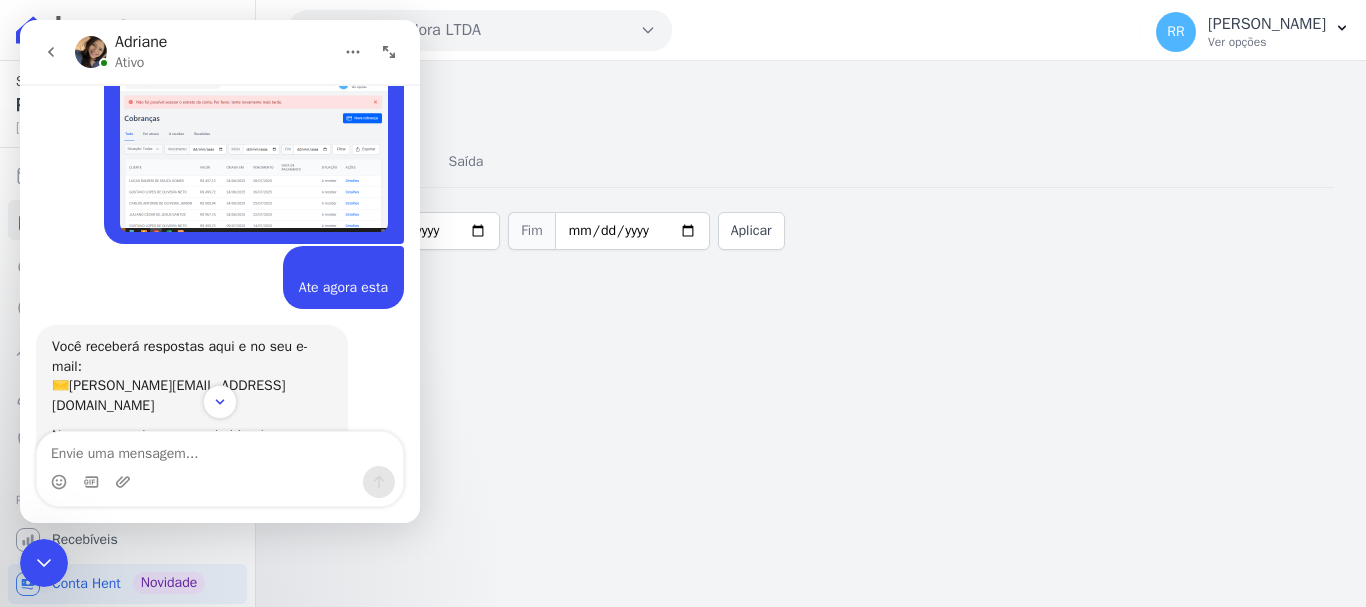 click at bounding box center (220, 449) 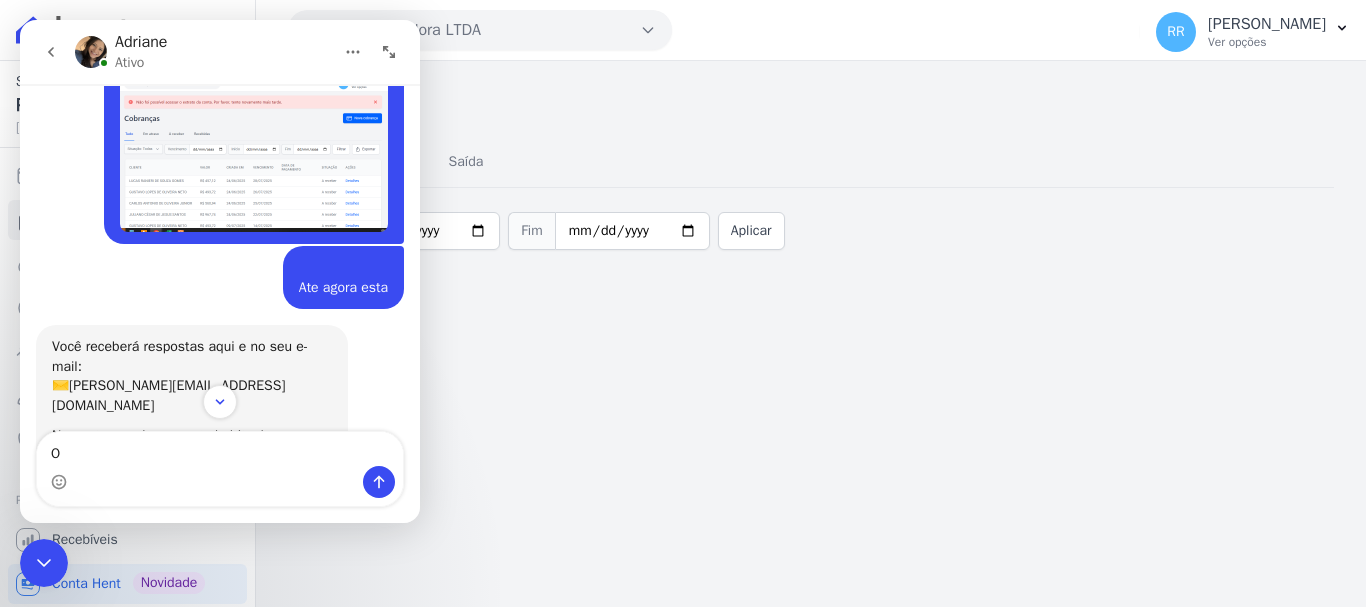 type on "Ok" 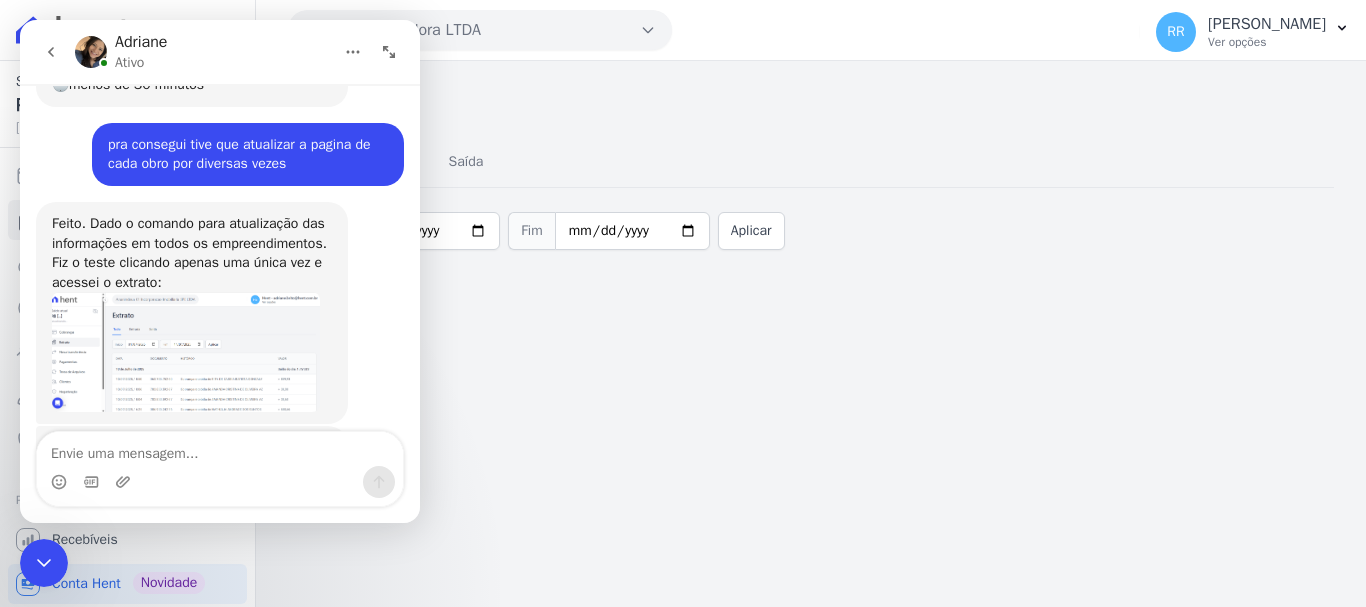 scroll, scrollTop: 636, scrollLeft: 0, axis: vertical 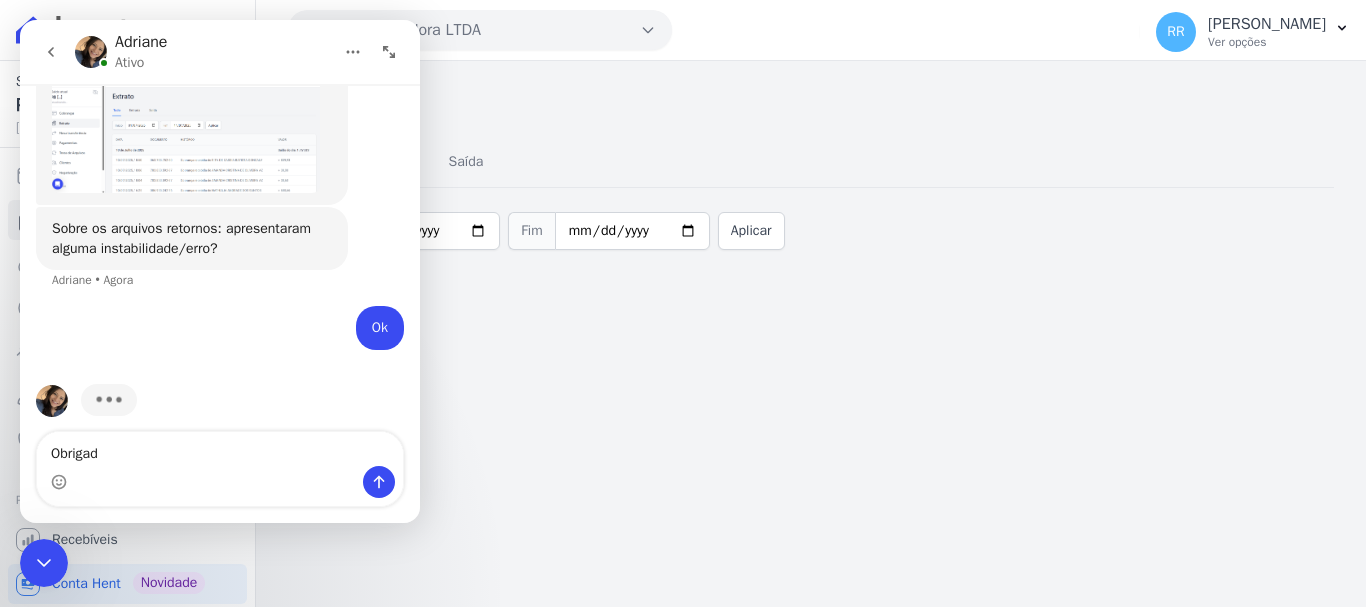 type on "Obrigada" 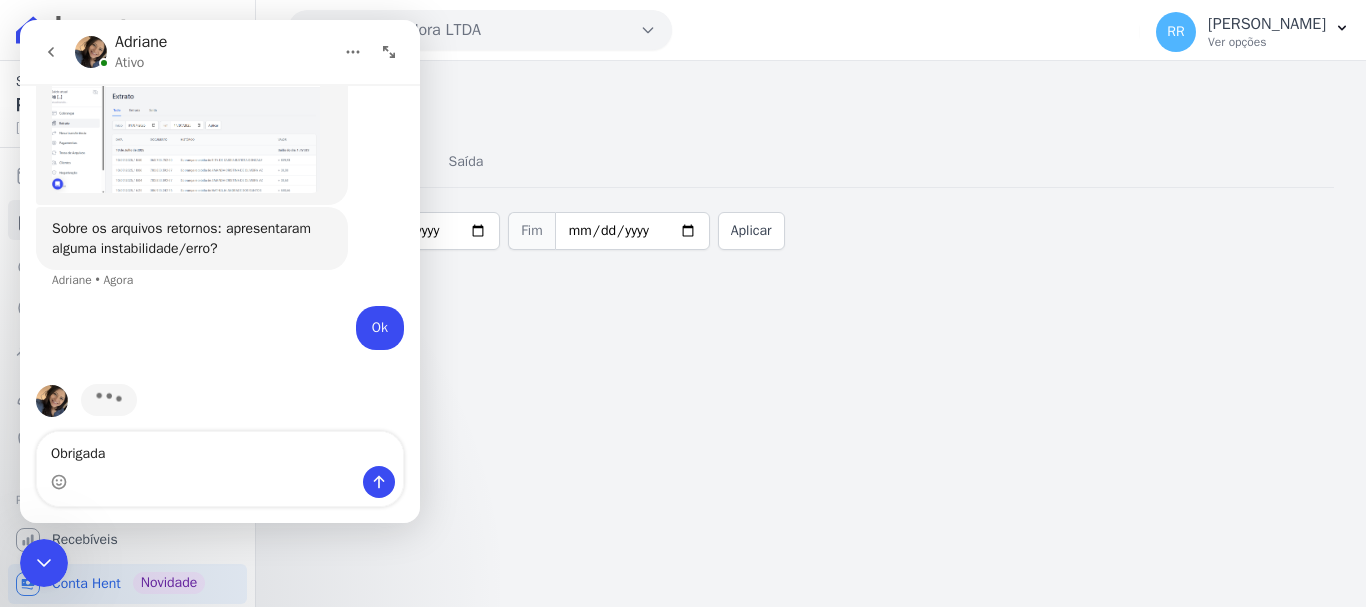 type 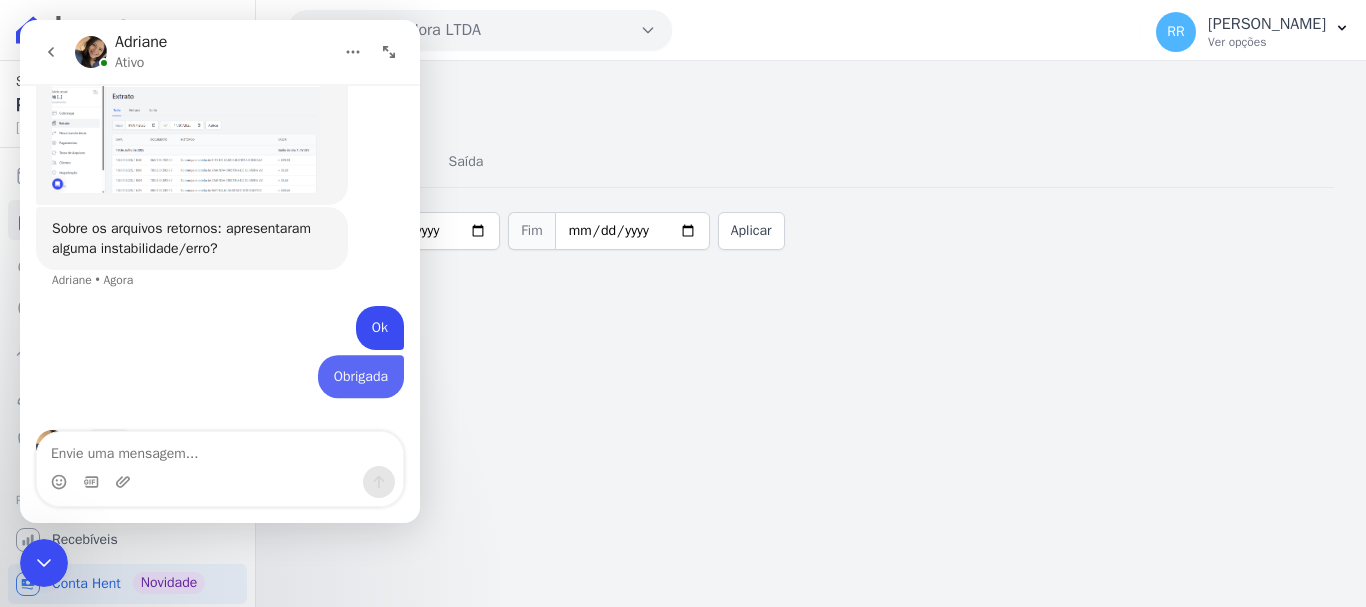 scroll, scrollTop: 682, scrollLeft: 0, axis: vertical 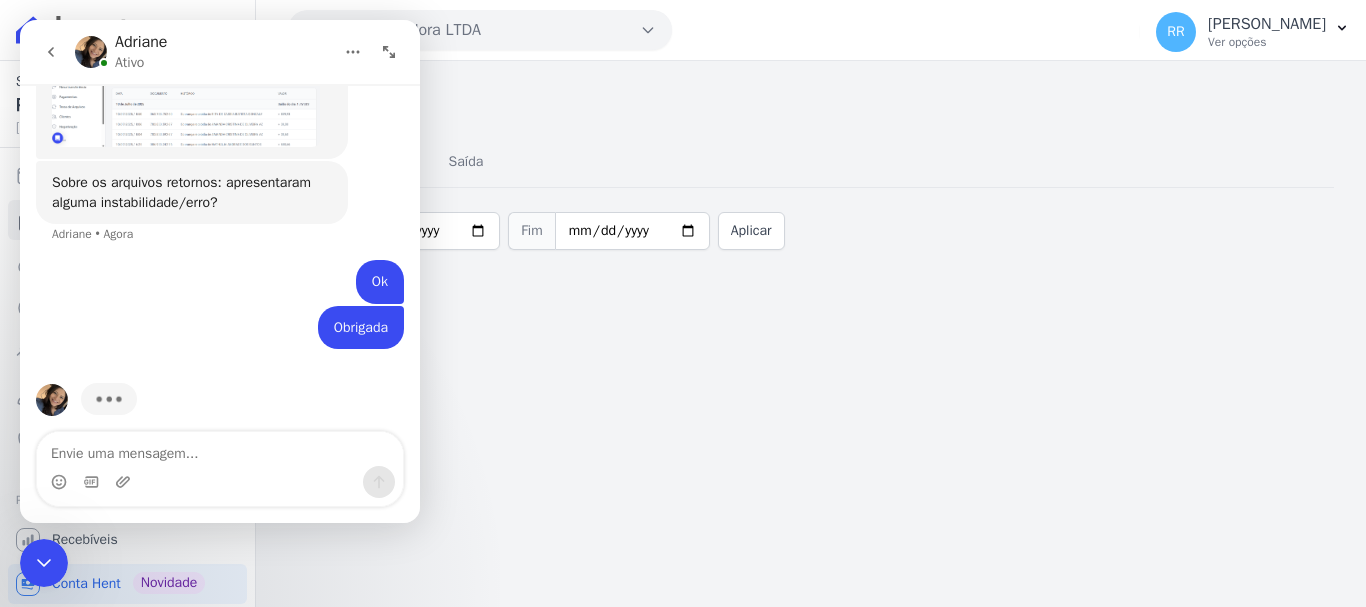 click on "Obrigada [PERSON_NAME]    •   Agora" at bounding box center [220, 340] 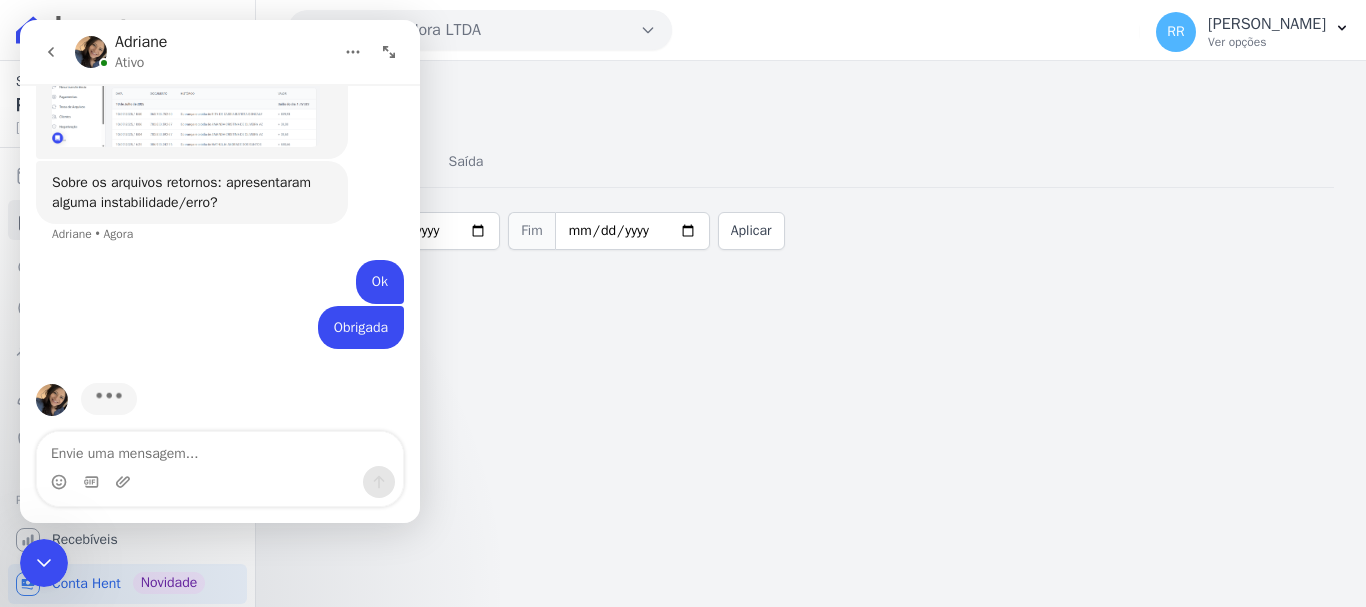 click on "Extrato
Tudo
Entrada
[GEOGRAPHIC_DATA]
Início
[DATE]
Fim
[DATE]
Aplicar" at bounding box center (811, 334) 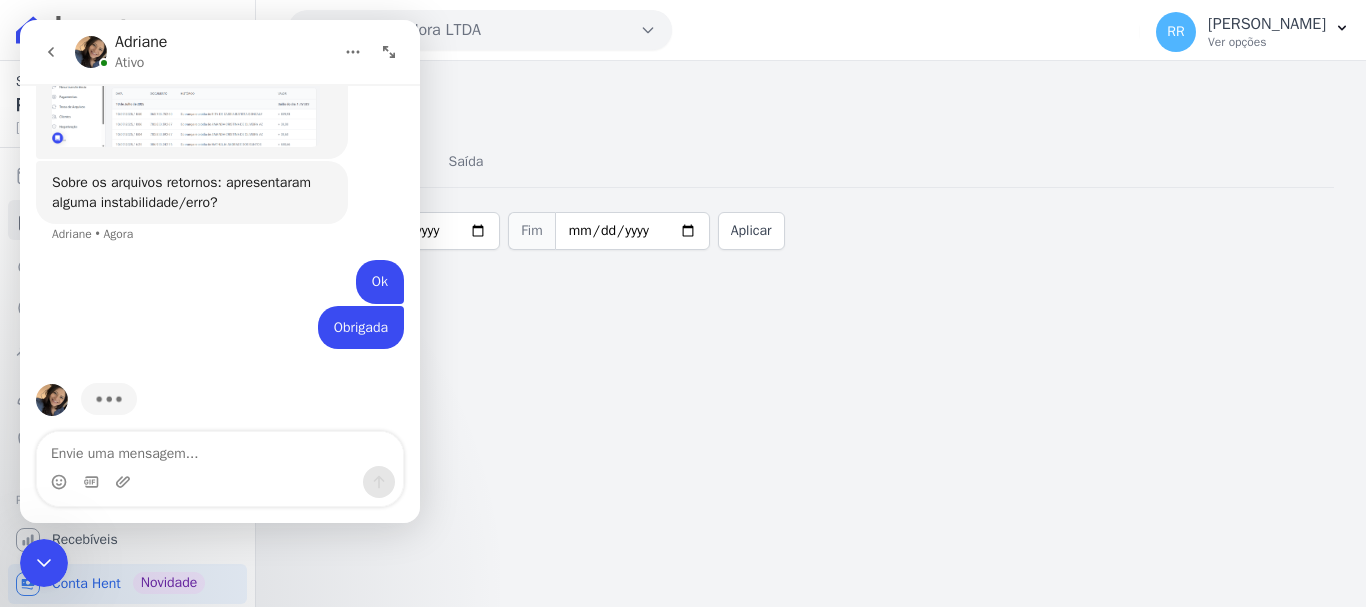 drag, startPoint x: 824, startPoint y: 72, endPoint x: 331, endPoint y: 11, distance: 496.7595 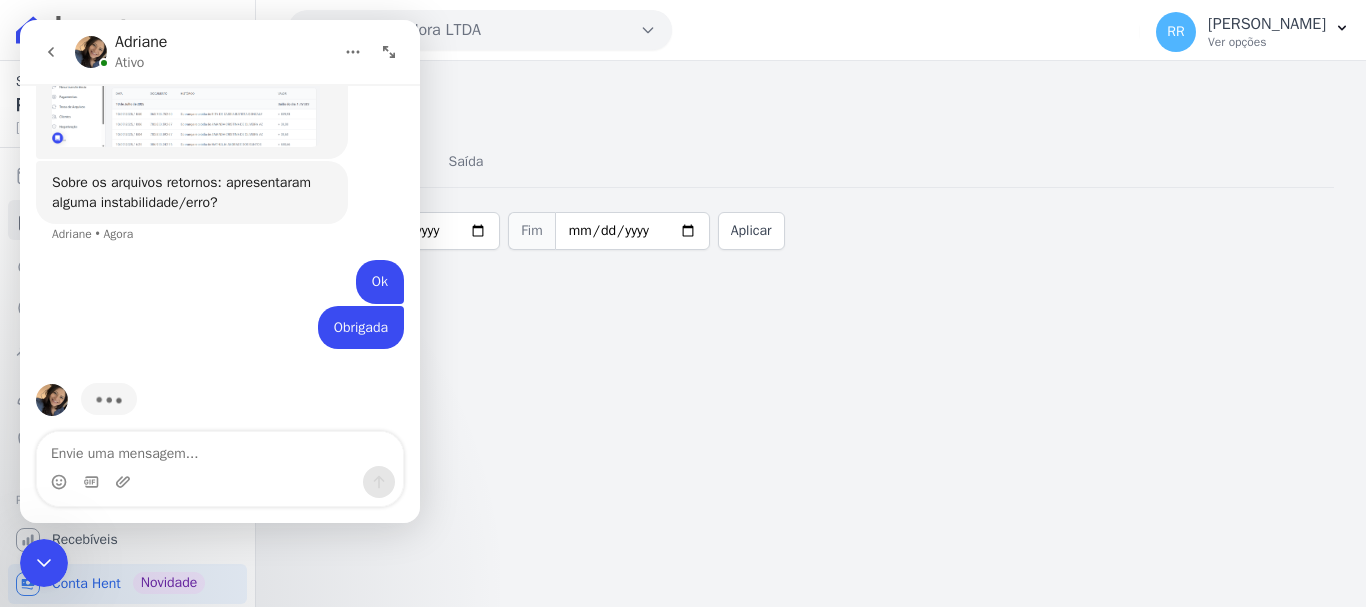 click on "Extrato
Tudo
Entrada
[GEOGRAPHIC_DATA]
Início
[DATE]
Fim
[DATE]
Aplicar" at bounding box center (811, 334) 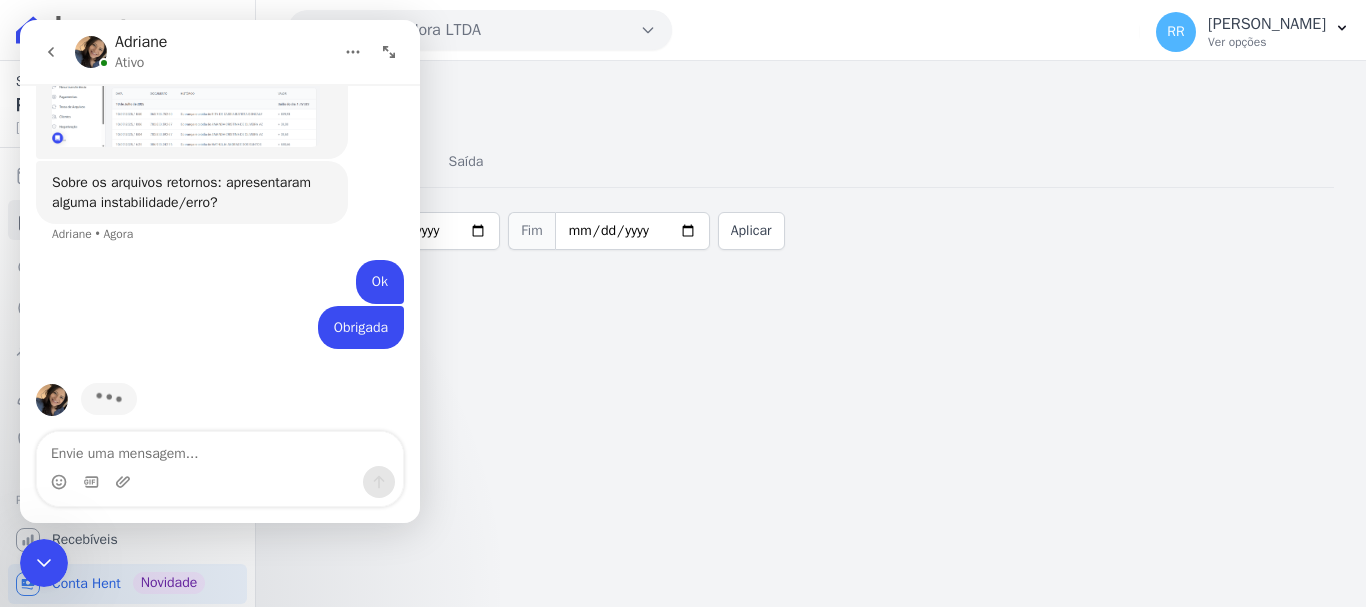 scroll, scrollTop: 605, scrollLeft: 0, axis: vertical 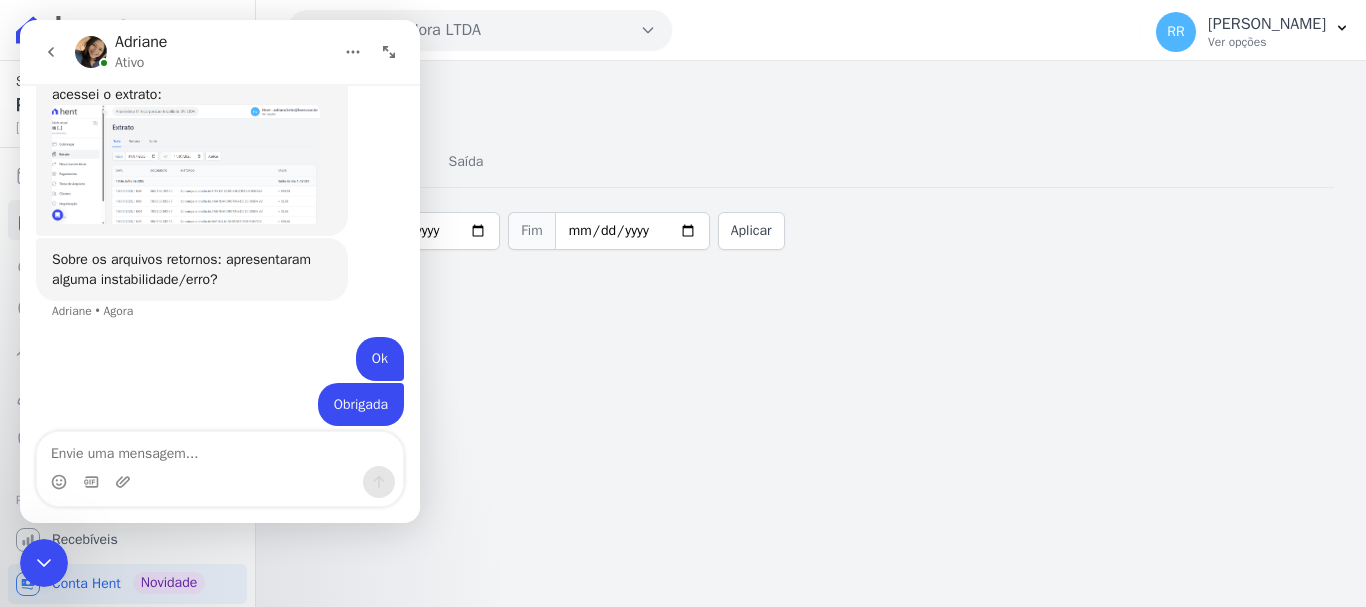 click 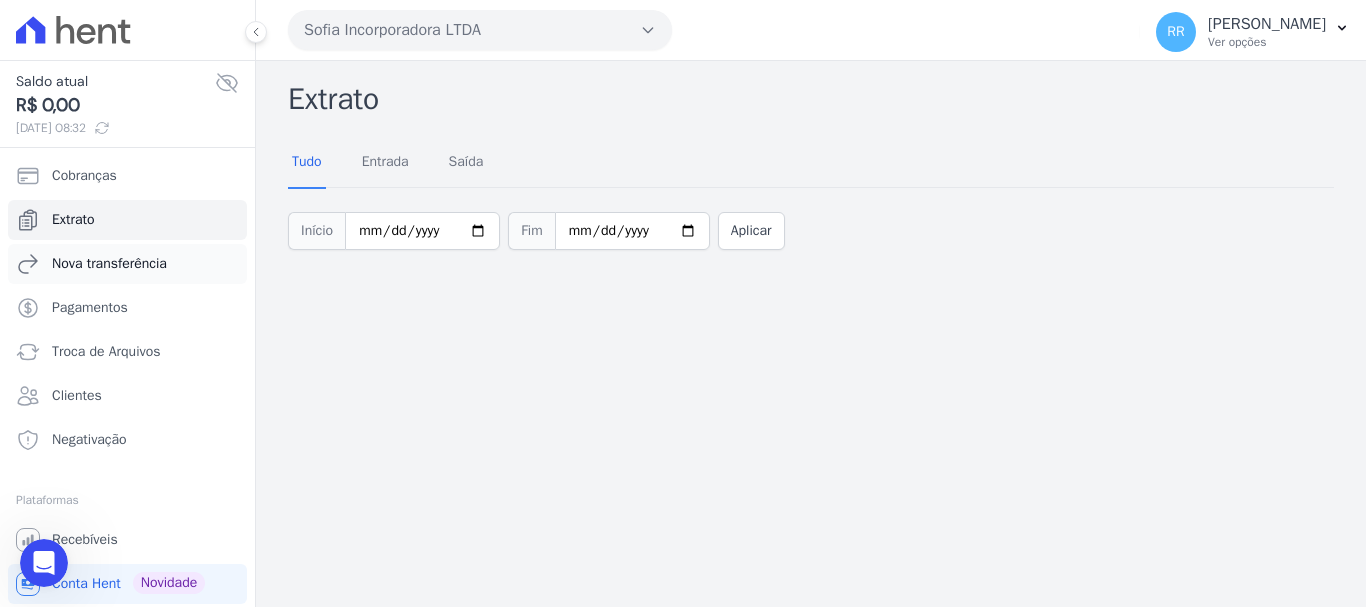 scroll, scrollTop: 0, scrollLeft: 0, axis: both 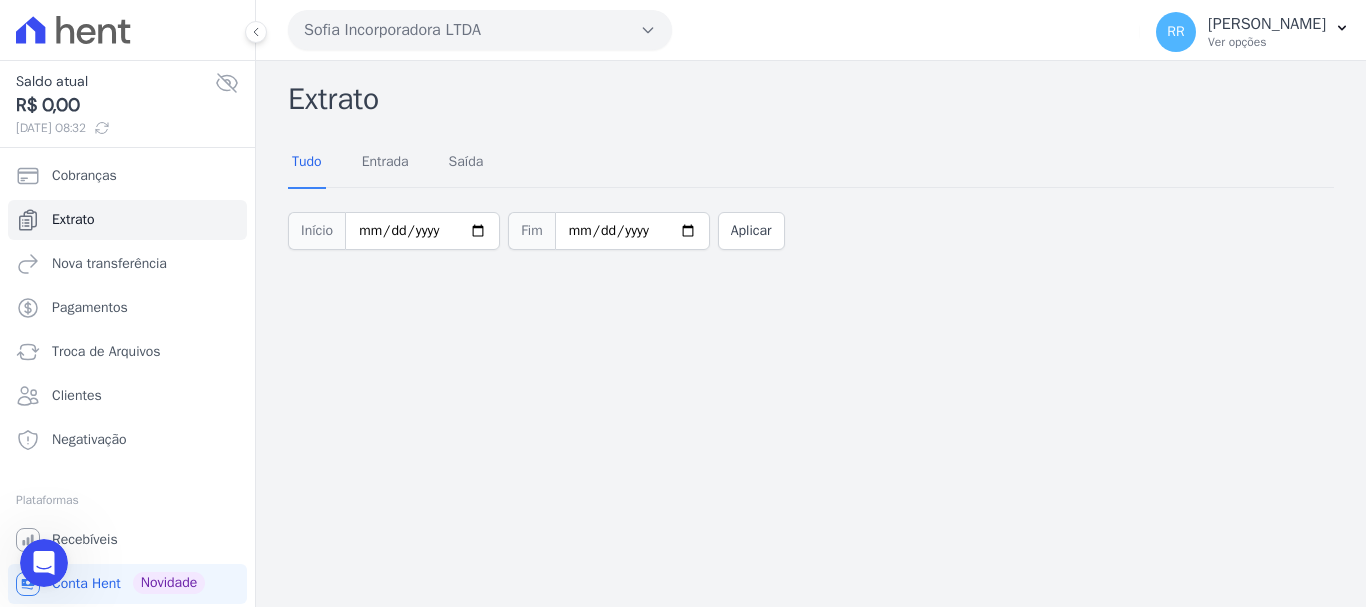 click on "Sofia Incorporadora LTDA" at bounding box center [480, 30] 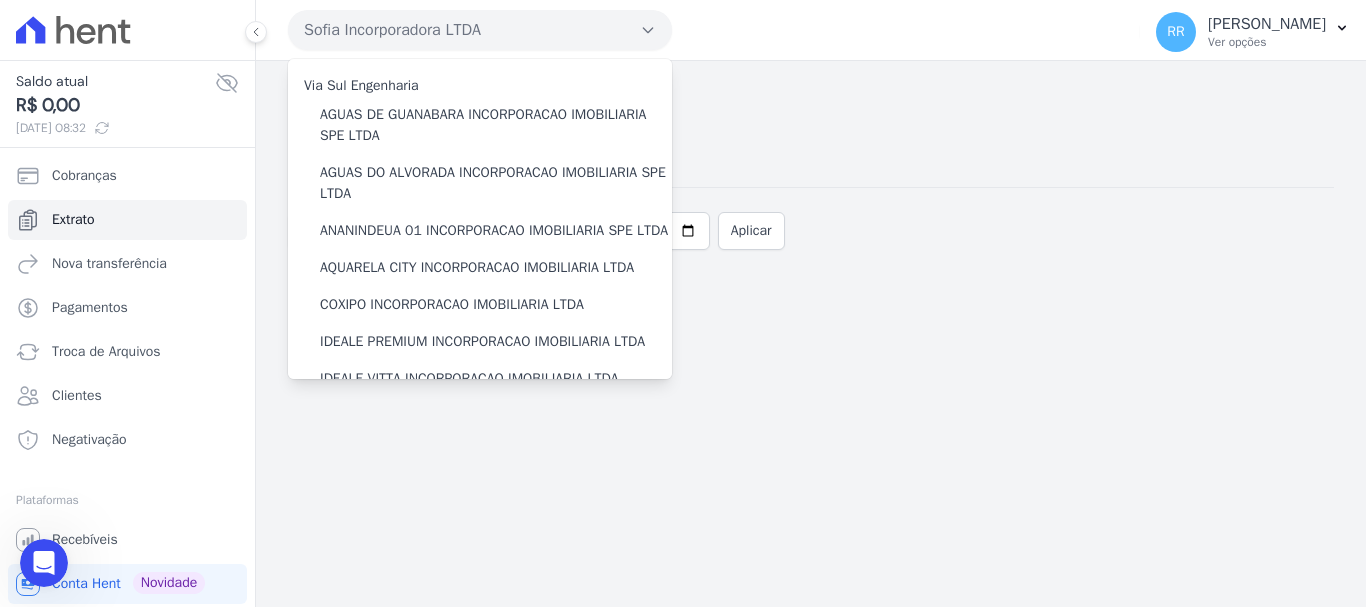 click on "Sofia Incorporadora LTDA" at bounding box center [480, 30] 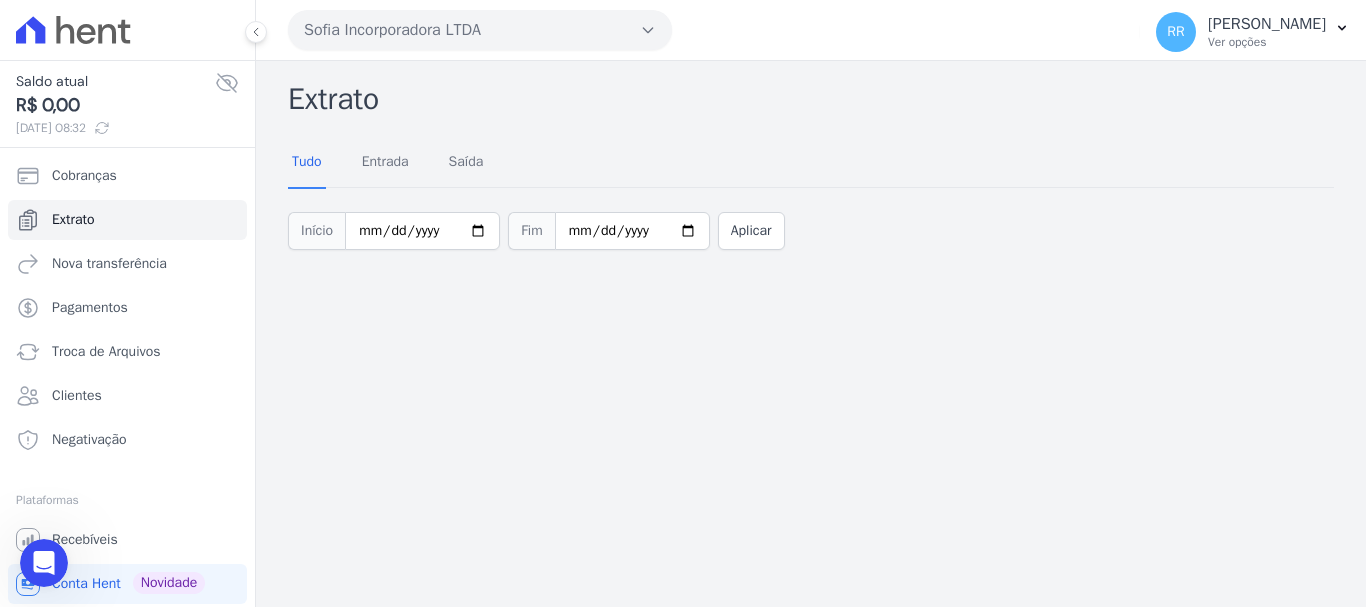 click on "Sofia Incorporadora LTDA" at bounding box center (480, 30) 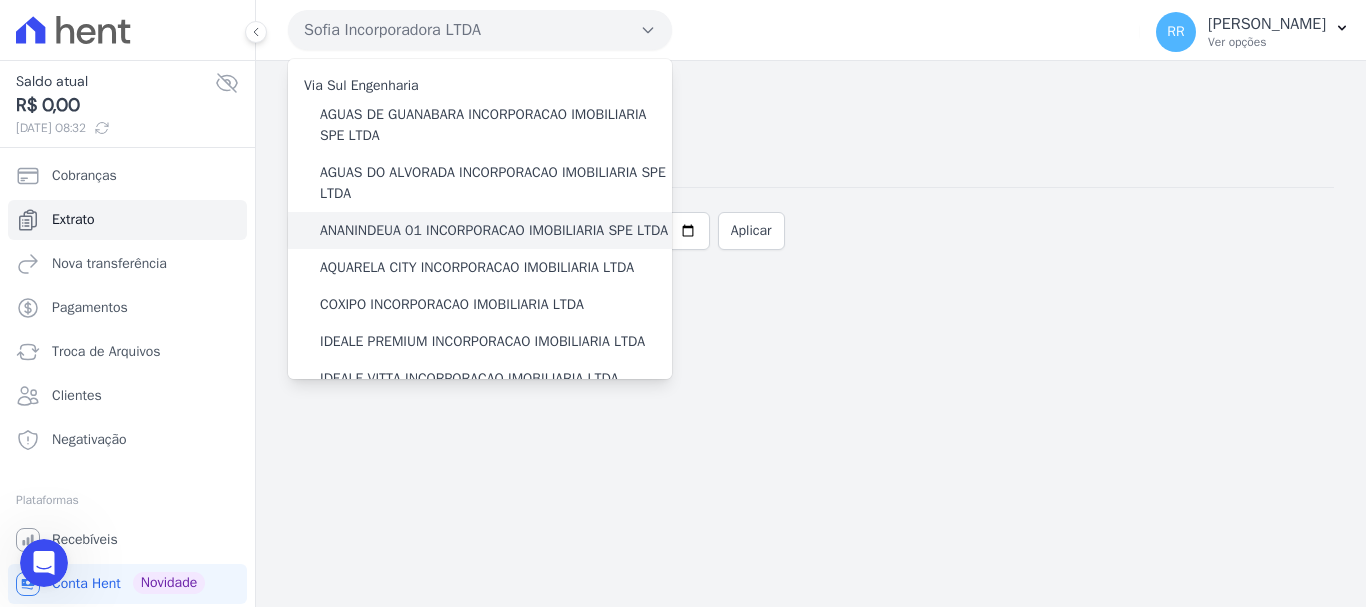 click on "ANANINDEUA 01 INCORPORACAO IMOBILIARIA SPE LTDA" at bounding box center [494, 230] 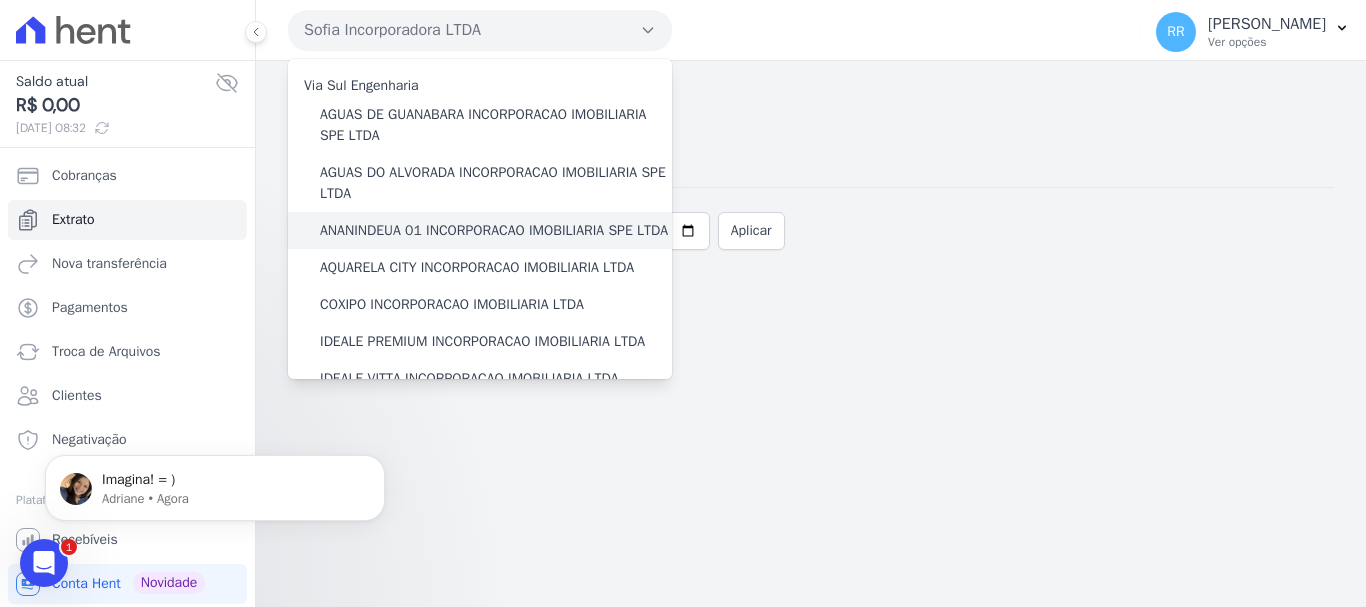 scroll, scrollTop: 0, scrollLeft: 0, axis: both 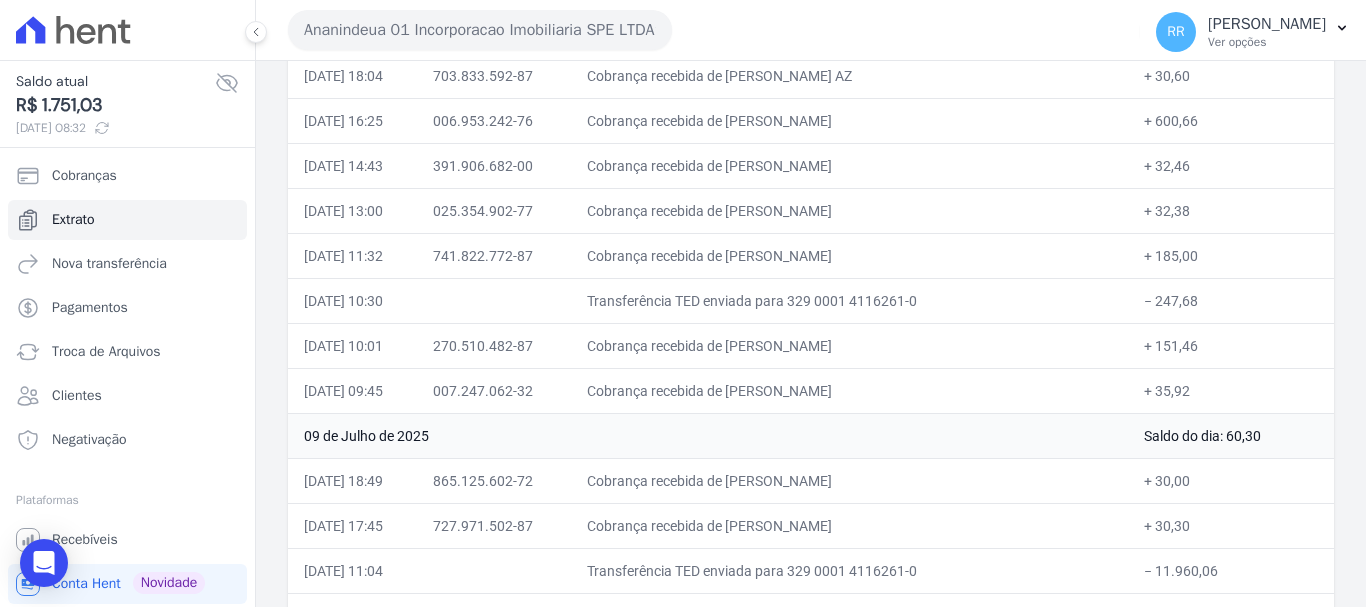 click on "Ananindeua 01 Incorporacao Imobiliaria SPE LTDA" at bounding box center (480, 30) 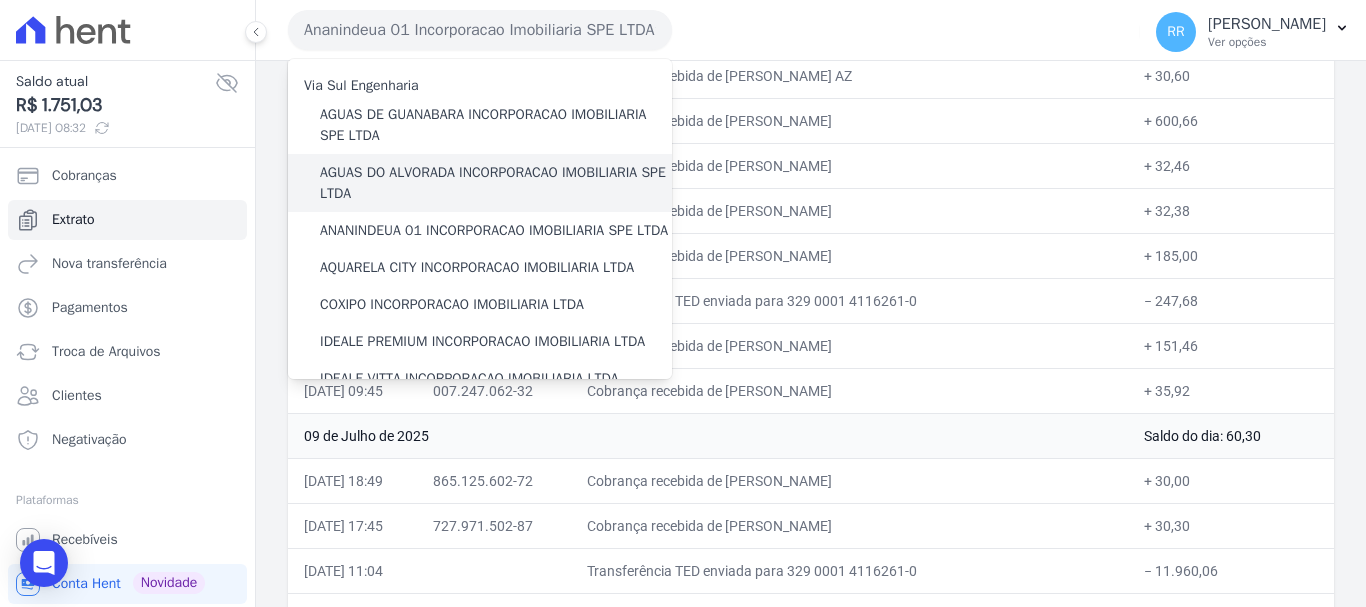 click on "AGUAS DO ALVORADA INCORPORACAO IMOBILIARIA SPE LTDA" at bounding box center [496, 183] 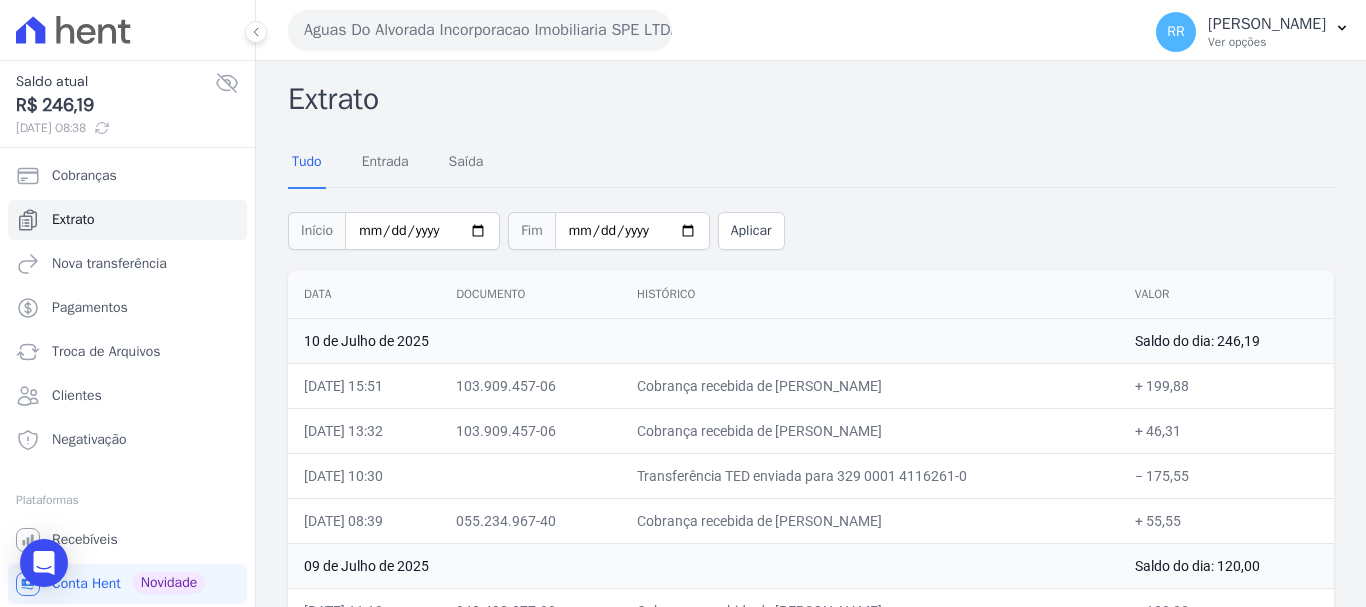 drag, startPoint x: 803, startPoint y: 392, endPoint x: 957, endPoint y: 384, distance: 154.20766 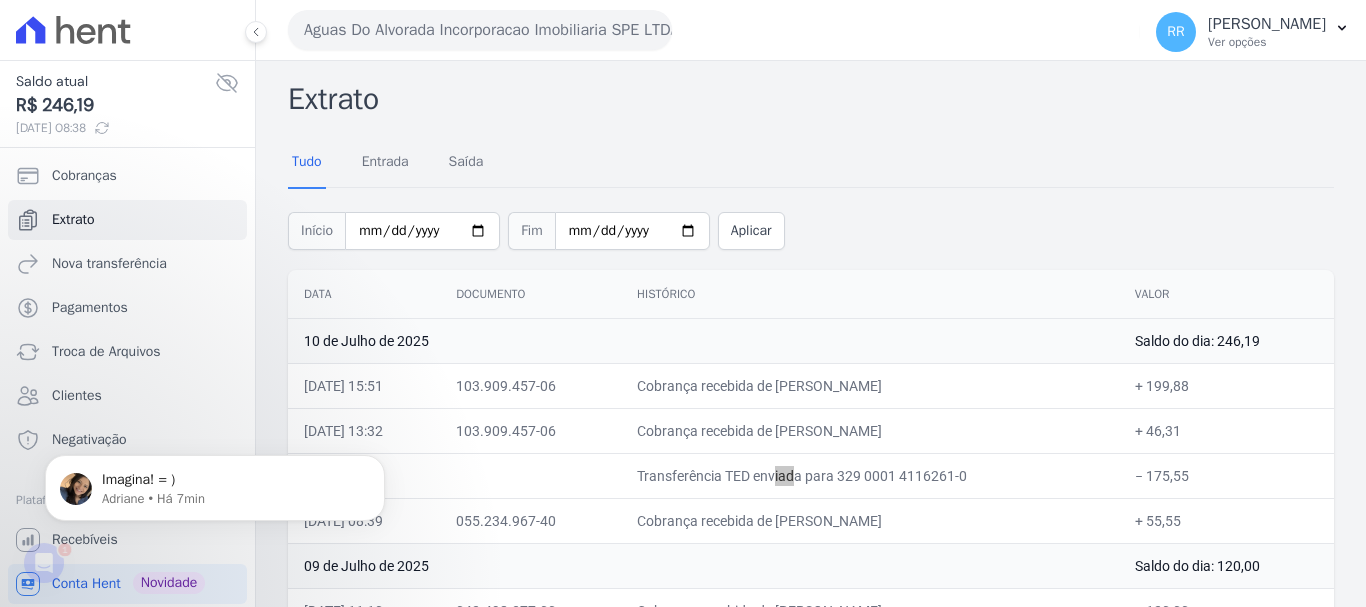 scroll, scrollTop: 0, scrollLeft: 0, axis: both 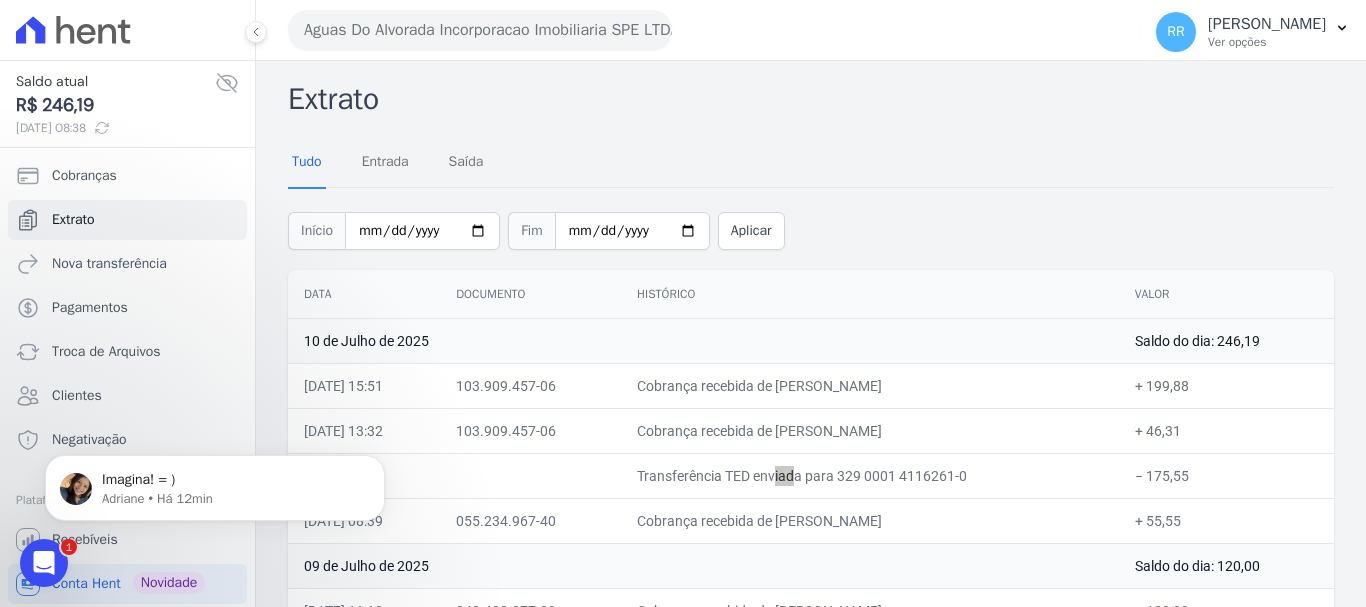 click 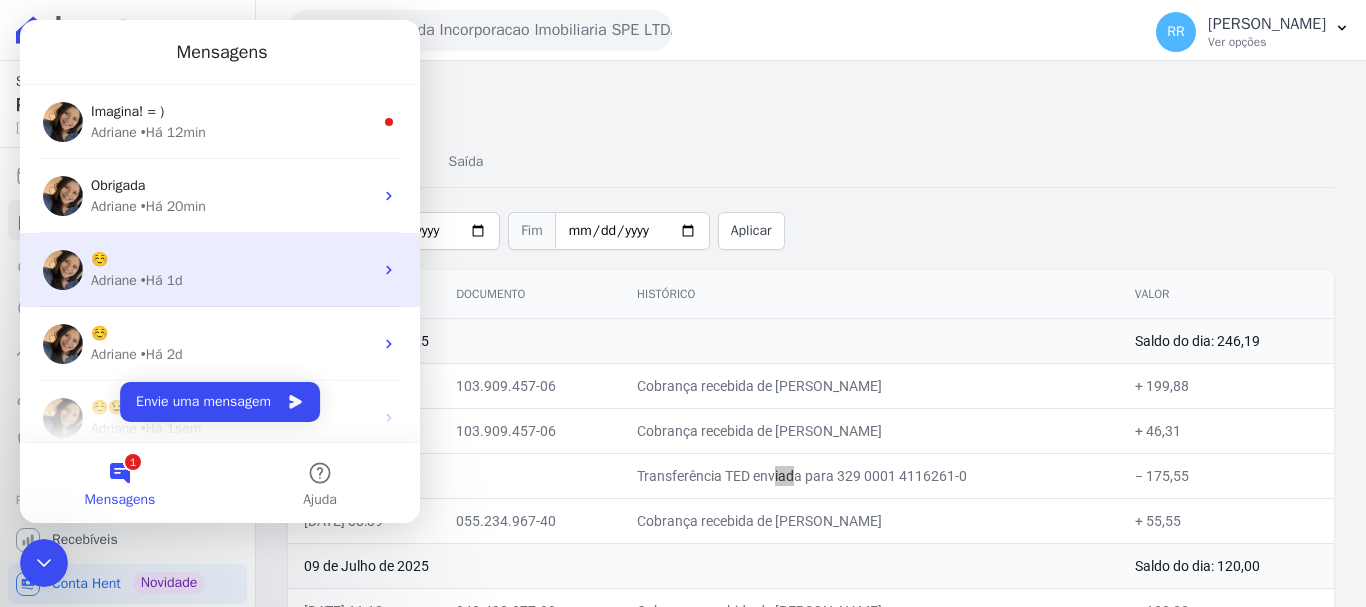 scroll, scrollTop: 0, scrollLeft: 0, axis: both 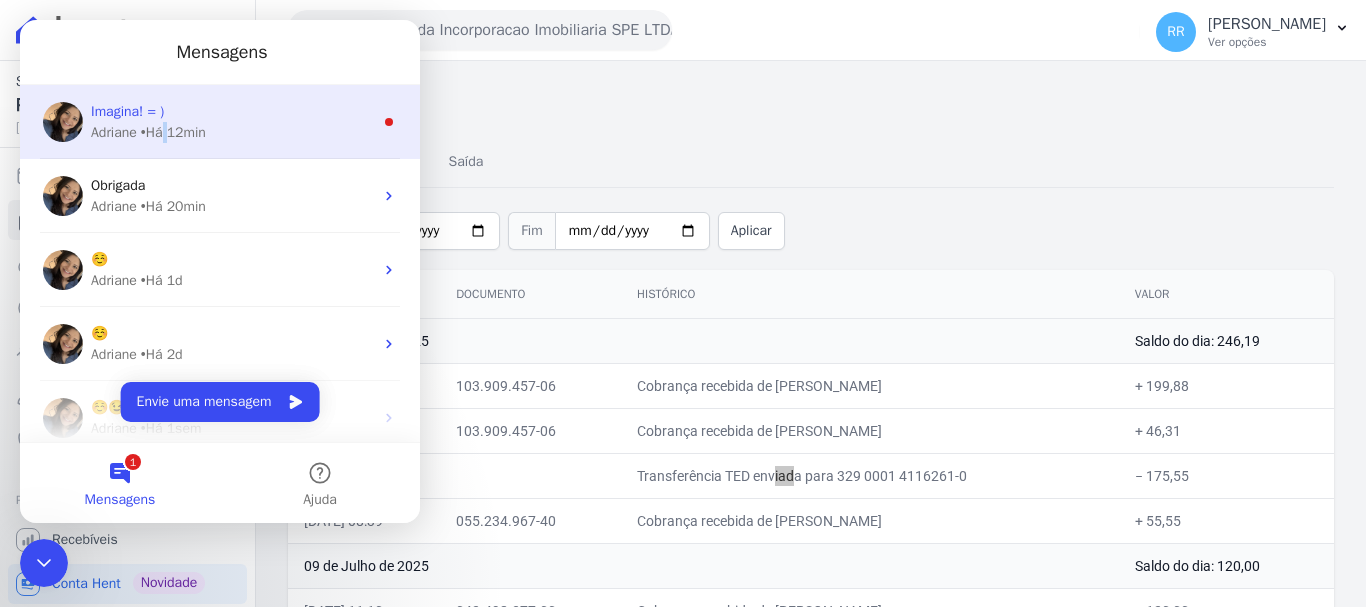 click on "•  Há 12min" at bounding box center [173, 132] 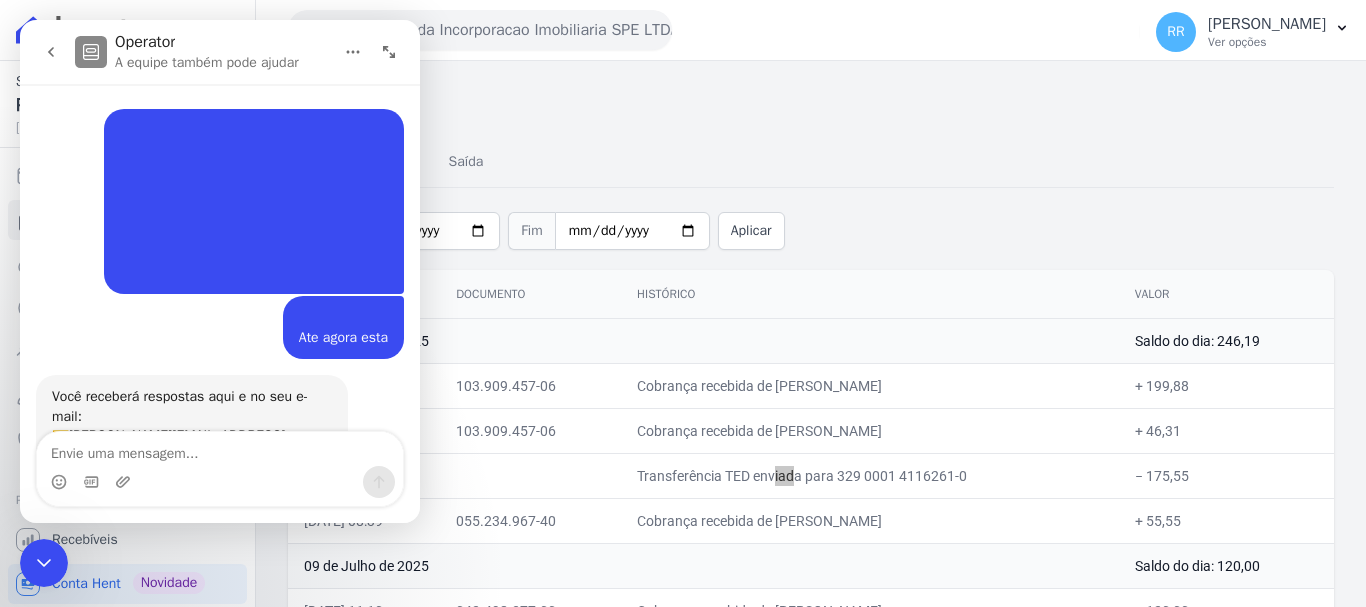 scroll, scrollTop: 3, scrollLeft: 0, axis: vertical 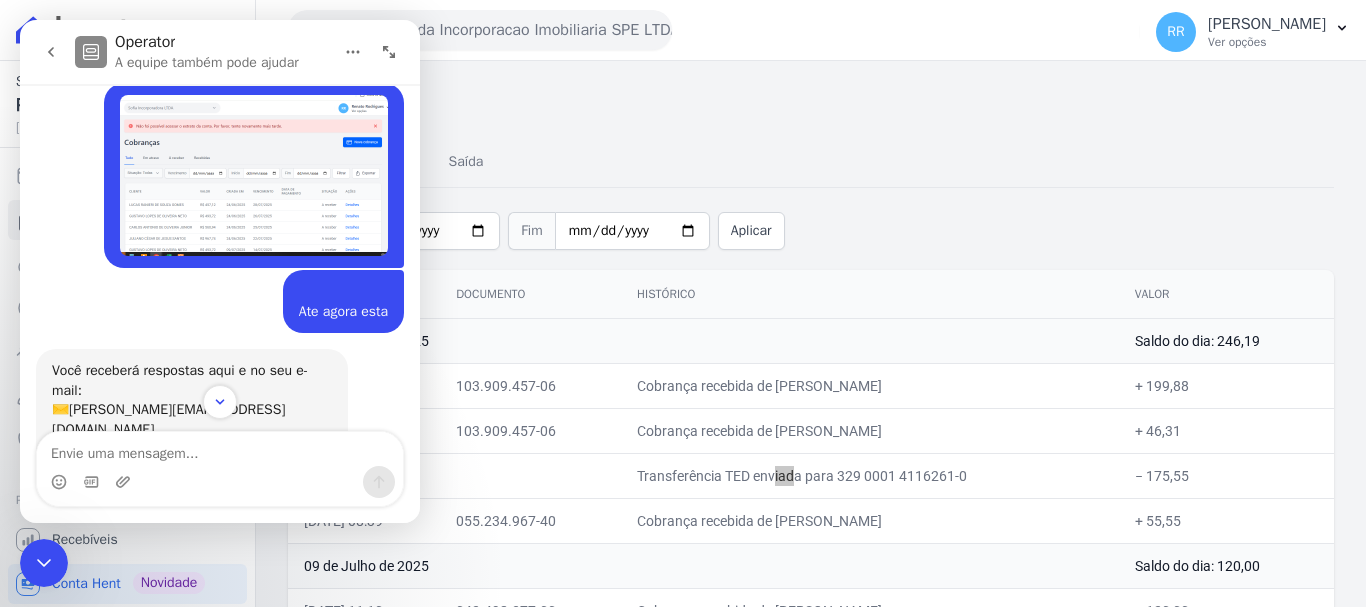 click 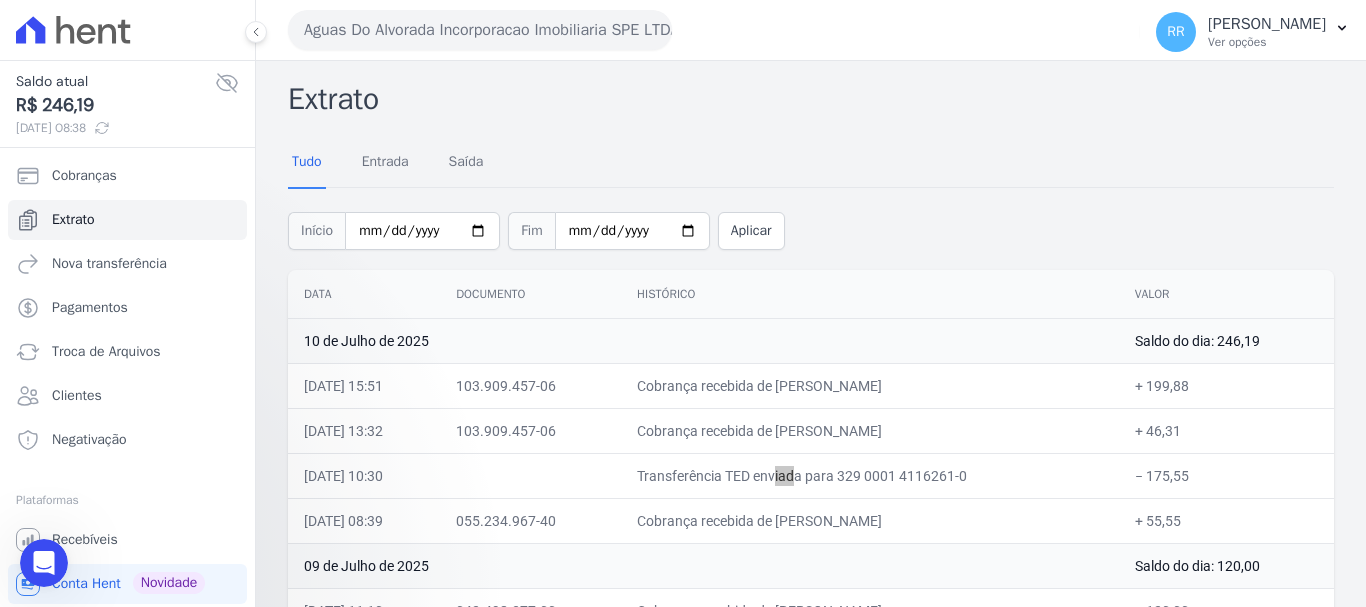 scroll, scrollTop: 0, scrollLeft: 0, axis: both 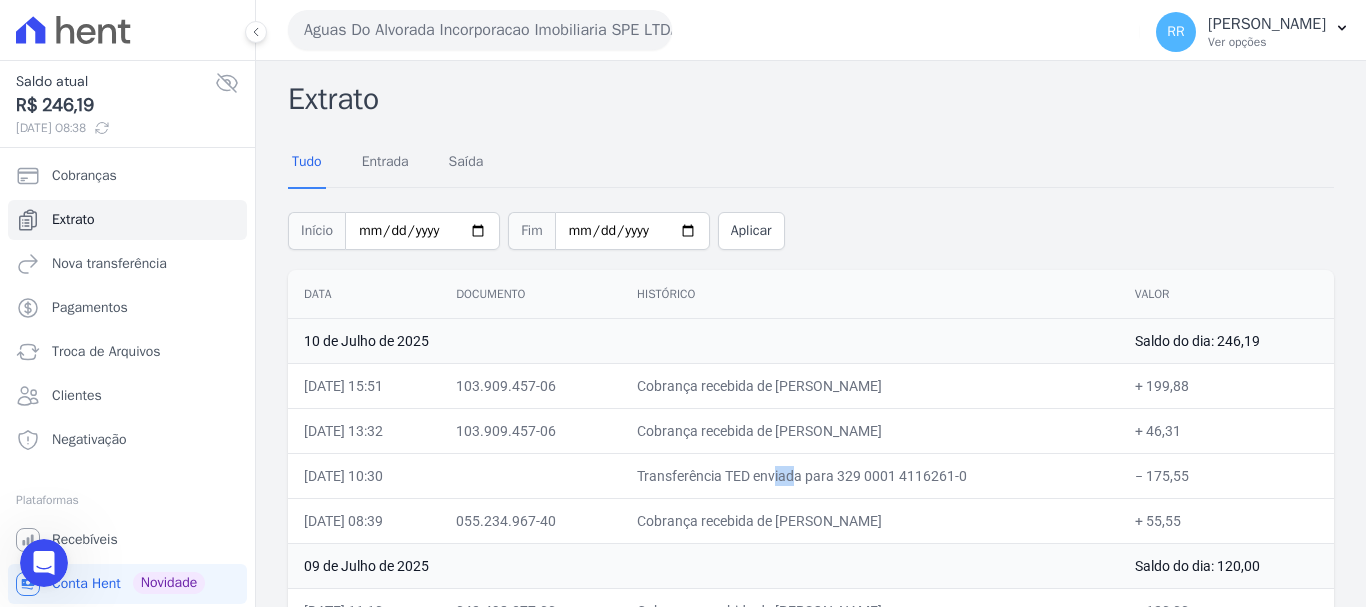 click on "Aguas Do Alvorada Incorporacao Imobiliaria SPE LTDA" at bounding box center [480, 30] 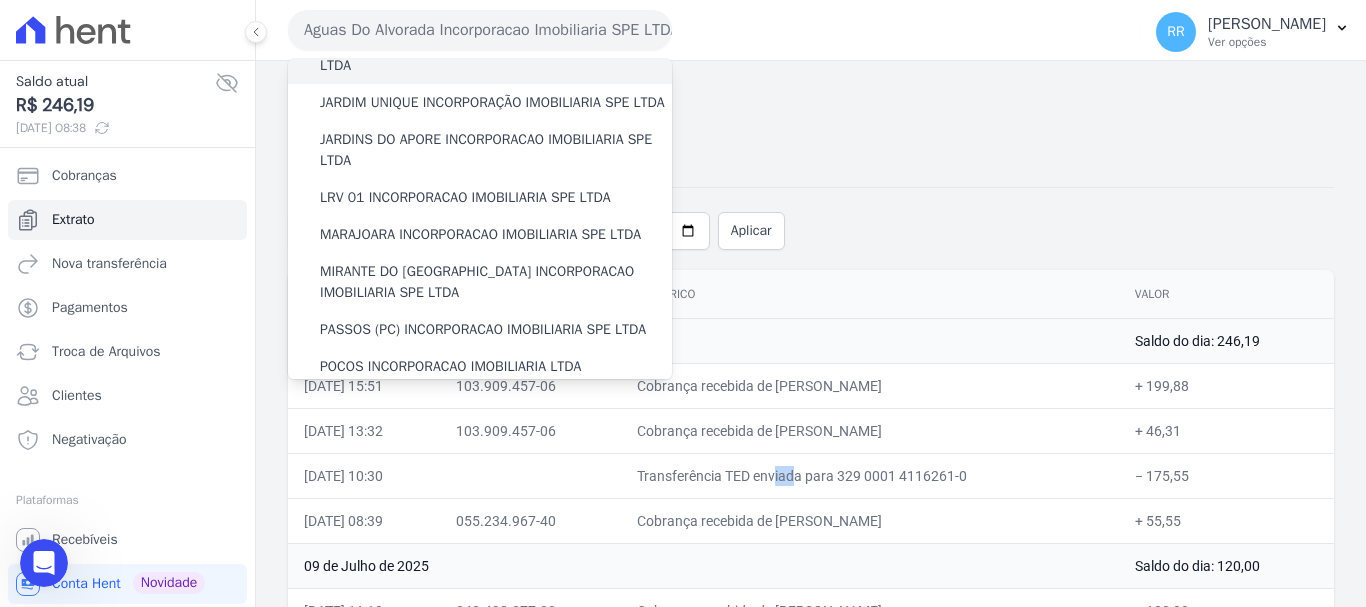 scroll, scrollTop: 373, scrollLeft: 0, axis: vertical 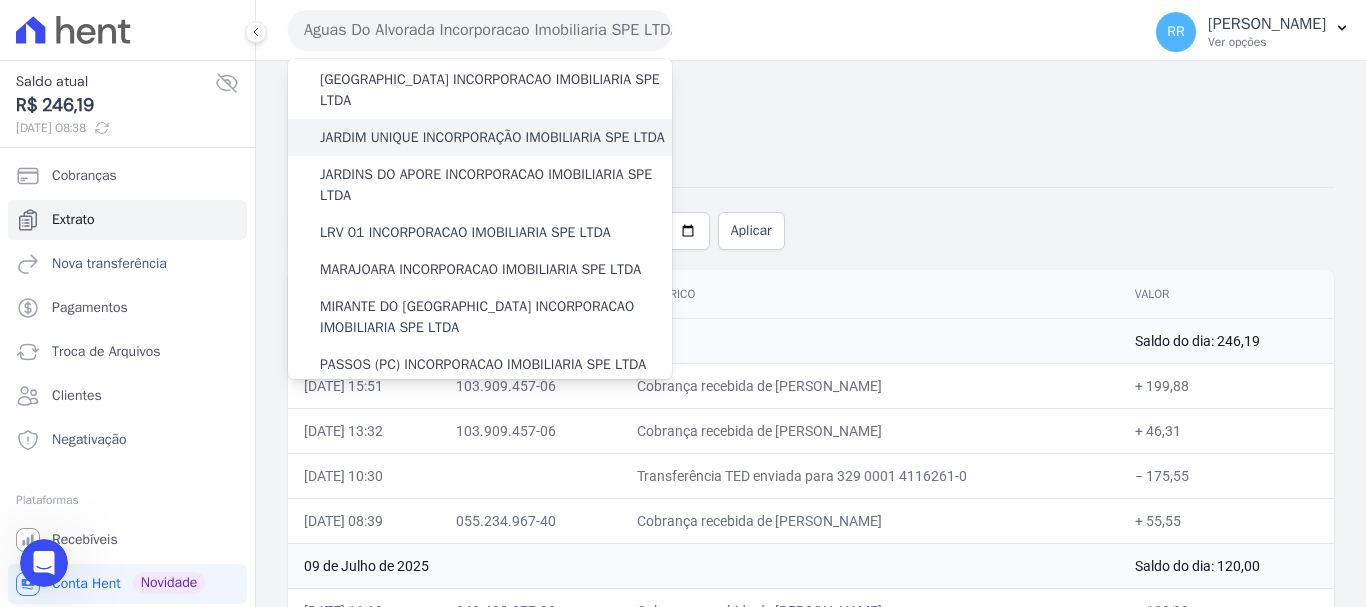 click on "JARDIM UNIQUE INCORPORAÇÃO IMOBILIARIA SPE LTDA" at bounding box center (492, 137) 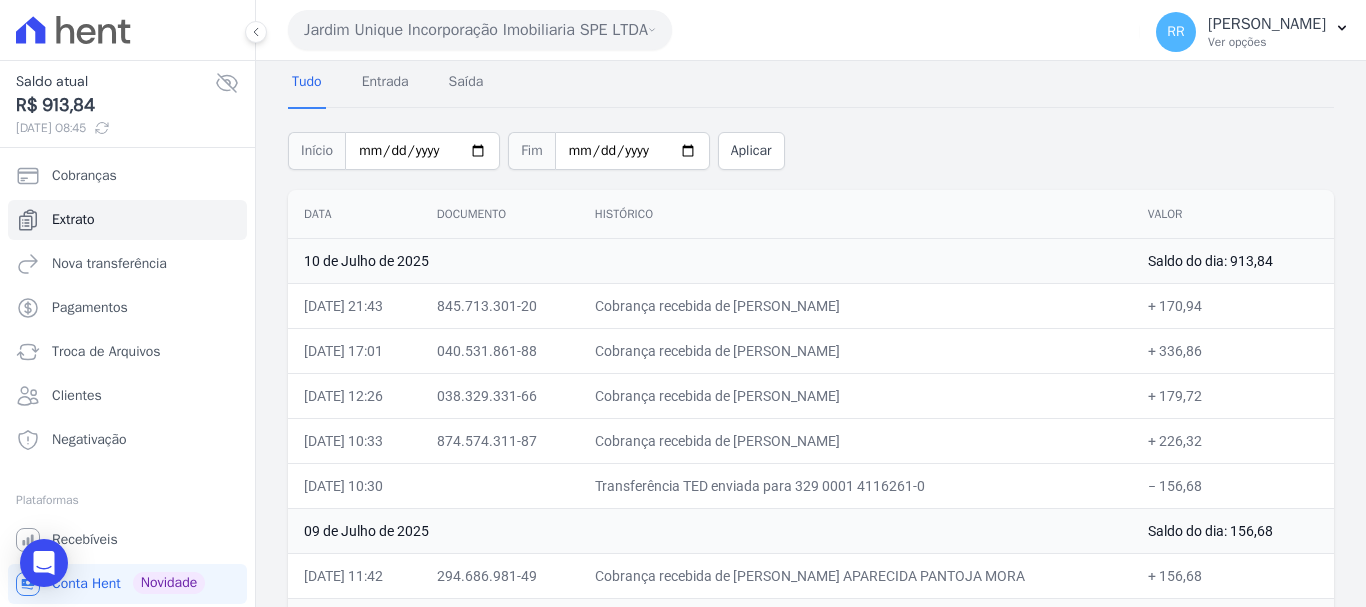 scroll, scrollTop: 56, scrollLeft: 0, axis: vertical 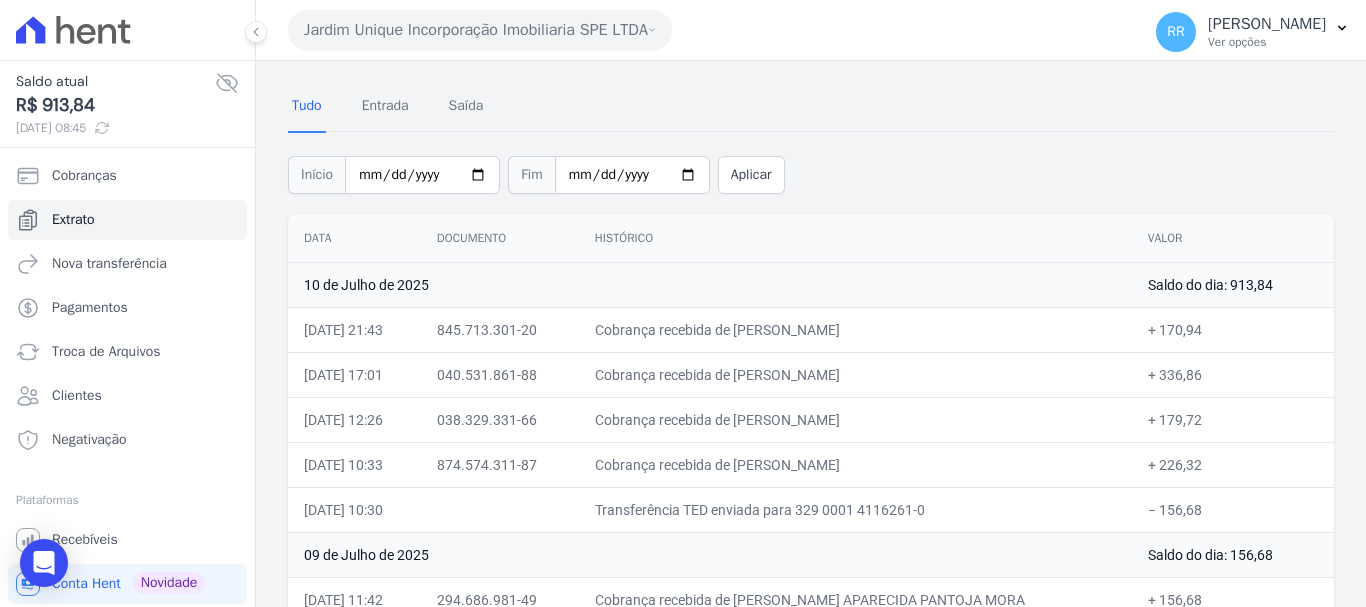 click on "Cobrança recebida de [PERSON_NAME]" at bounding box center [855, 374] 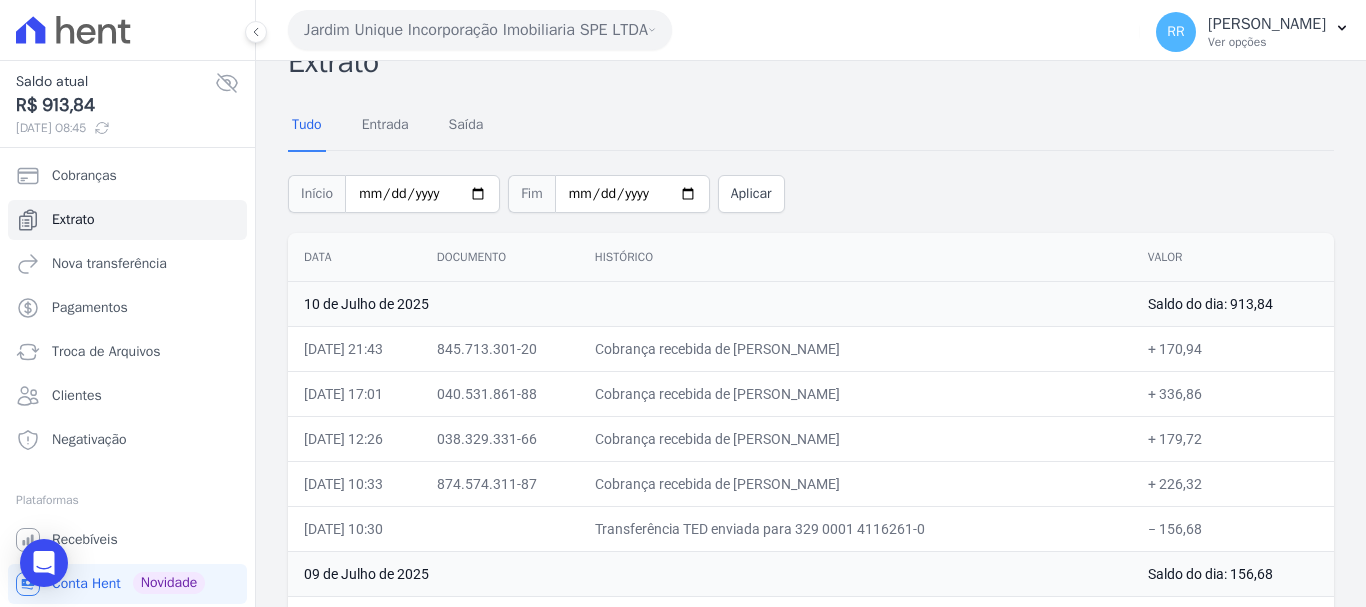scroll, scrollTop: 0, scrollLeft: 0, axis: both 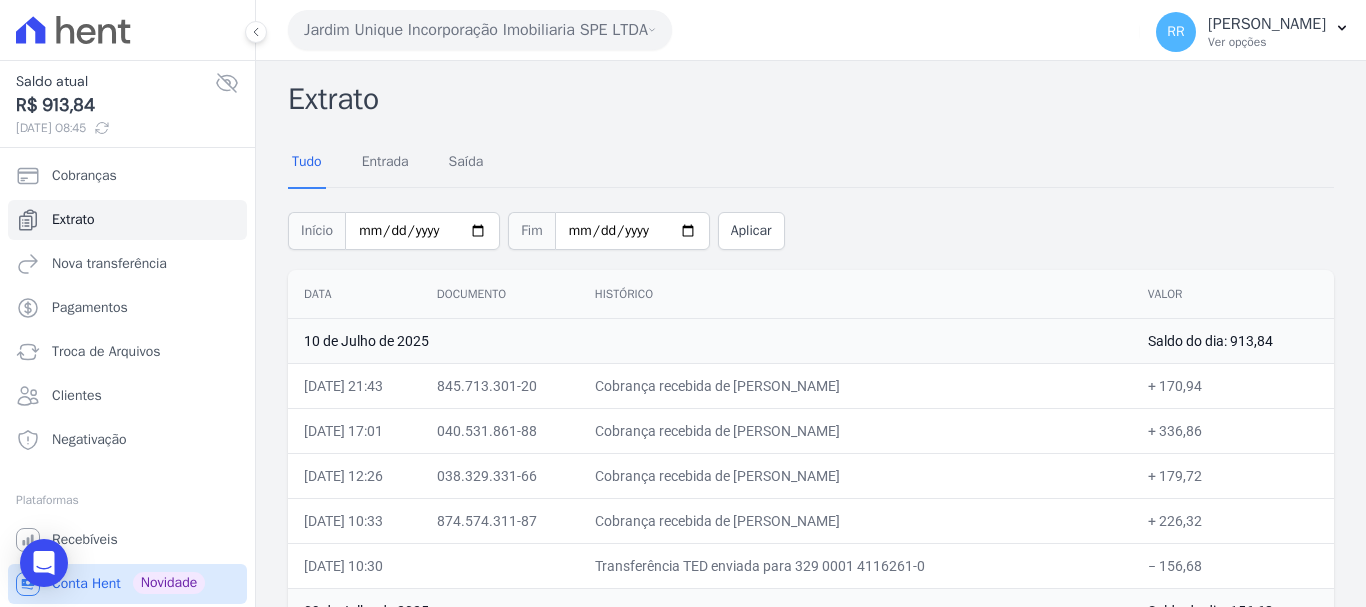 copy on "[PERSON_NAME]" 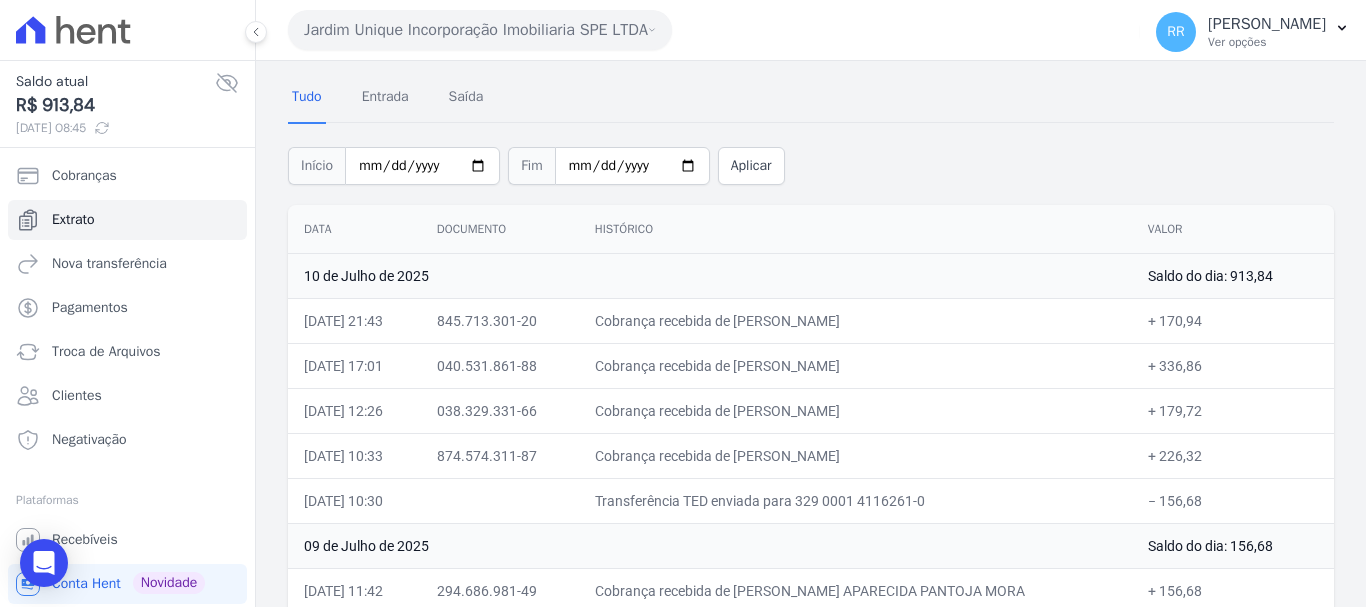 scroll, scrollTop: 100, scrollLeft: 0, axis: vertical 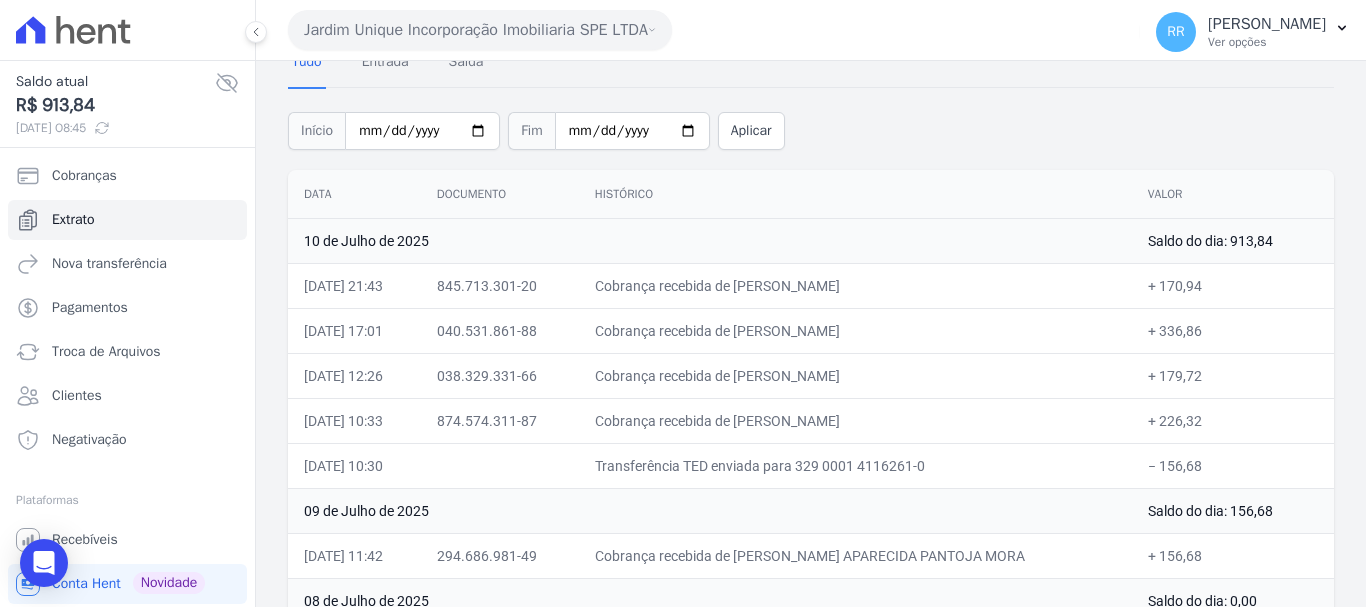 drag, startPoint x: 773, startPoint y: 285, endPoint x: 963, endPoint y: 321, distance: 193.38045 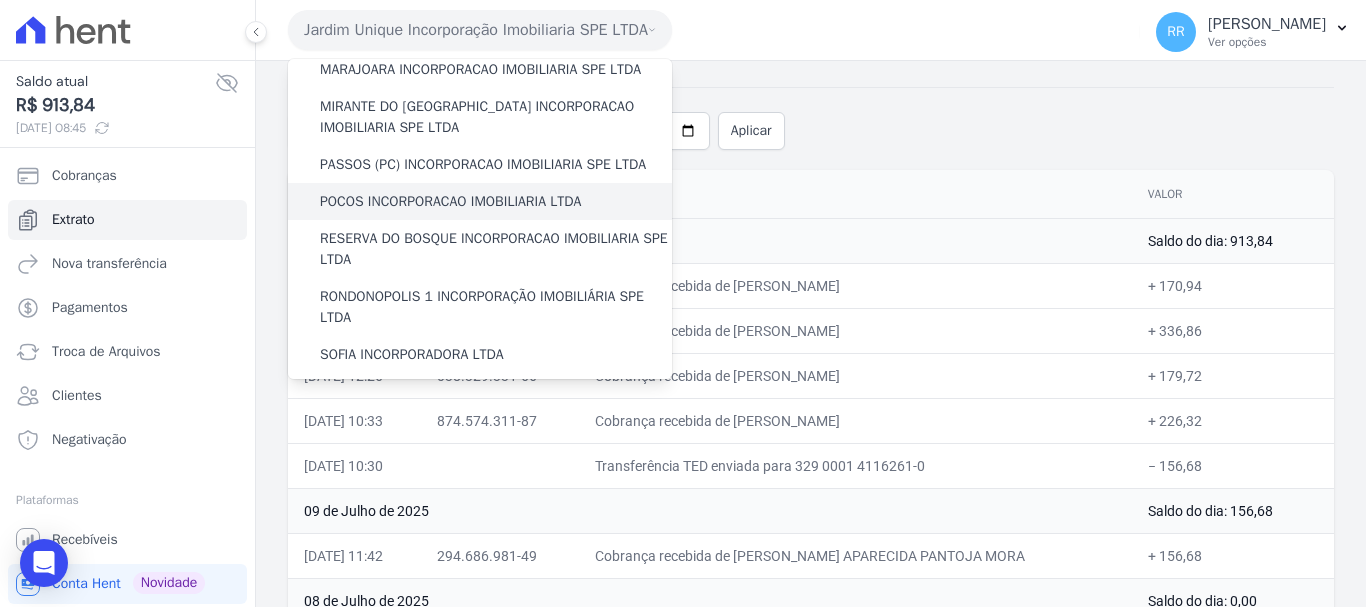 scroll, scrollTop: 473, scrollLeft: 0, axis: vertical 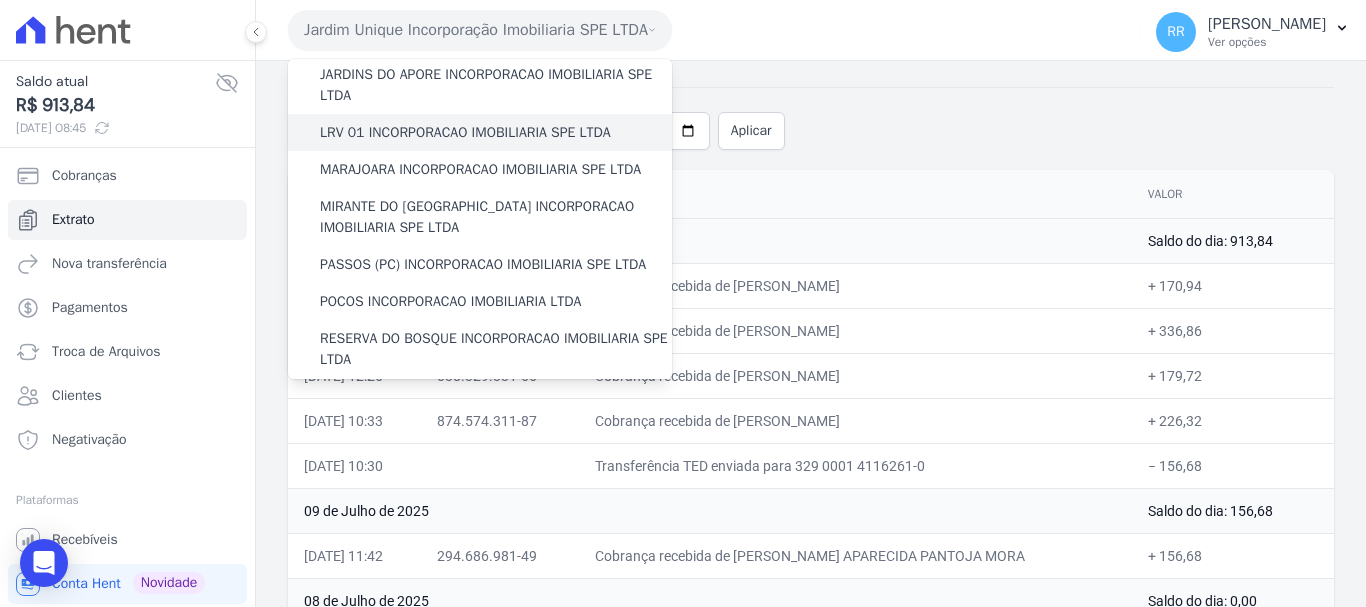 click on "LRV 01 INCORPORACAO IMOBILIARIA SPE LTDA" at bounding box center (465, 132) 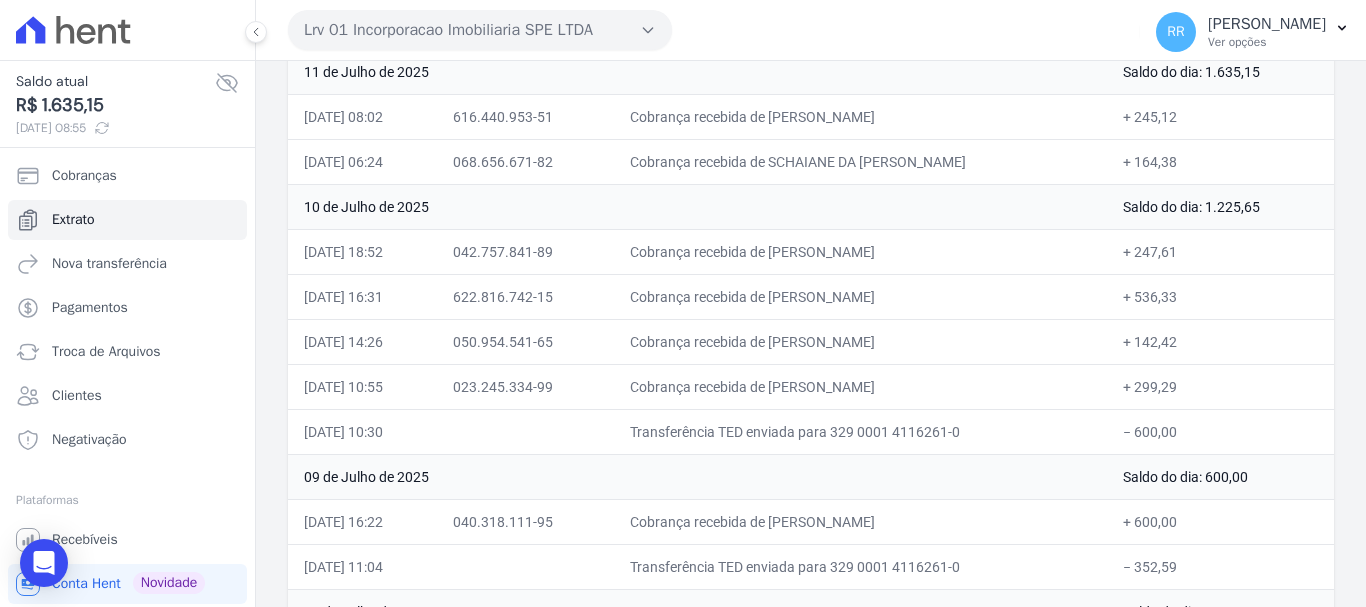 scroll, scrollTop: 300, scrollLeft: 0, axis: vertical 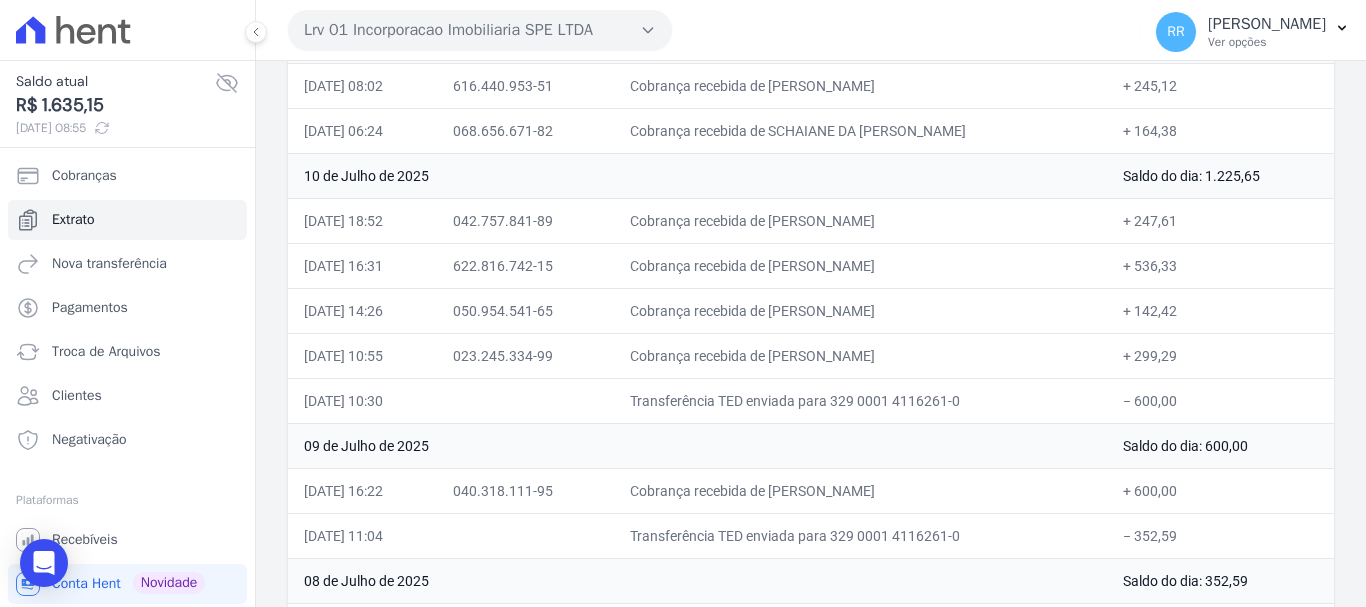 click on "Cobrança recebida de [PERSON_NAME]" at bounding box center (860, 310) 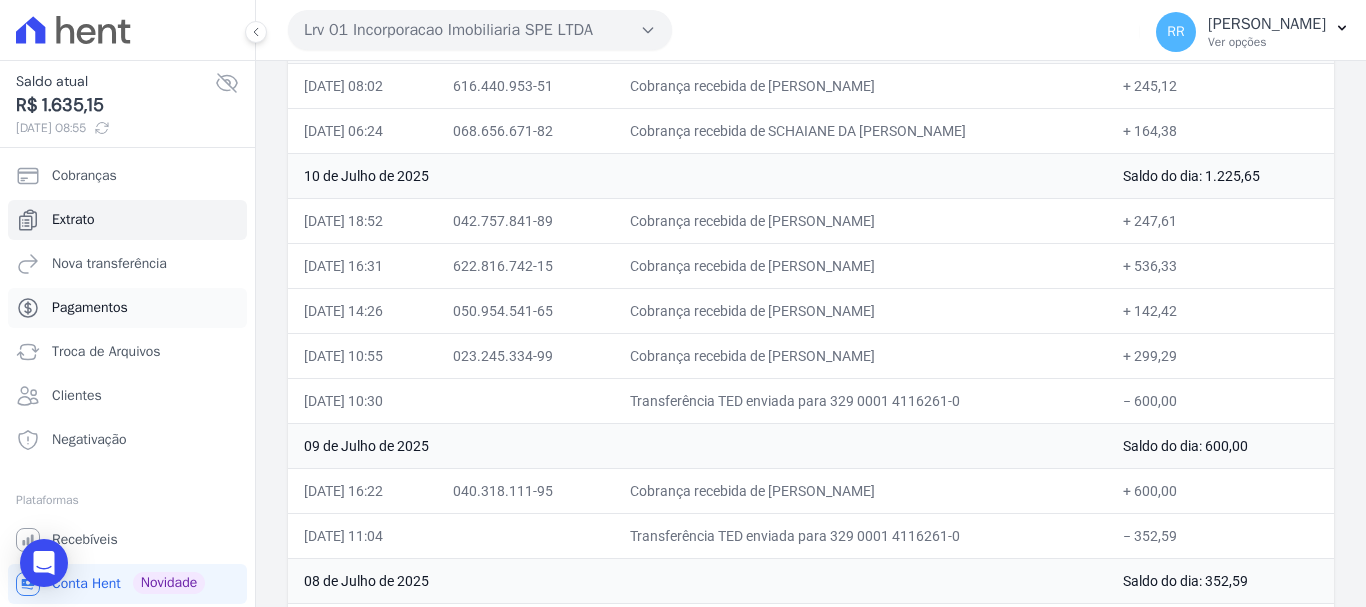 copy on "[PERSON_NAME]" 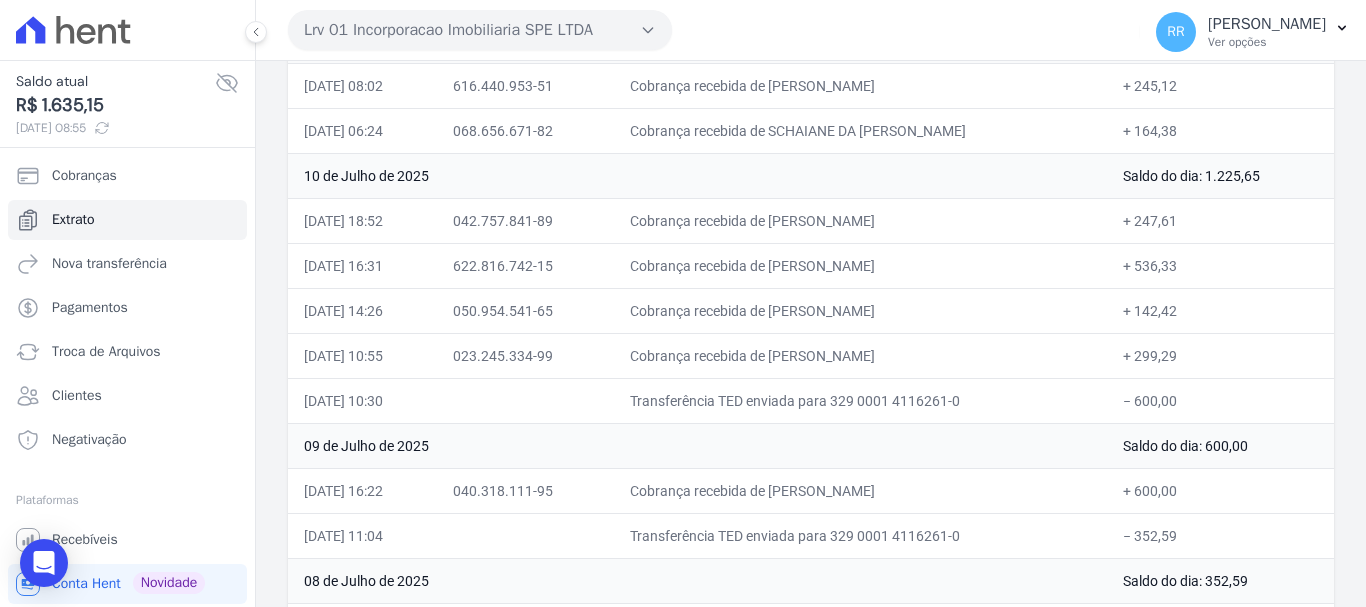 click on "Cobrança recebida de [PERSON_NAME]" at bounding box center [860, 355] 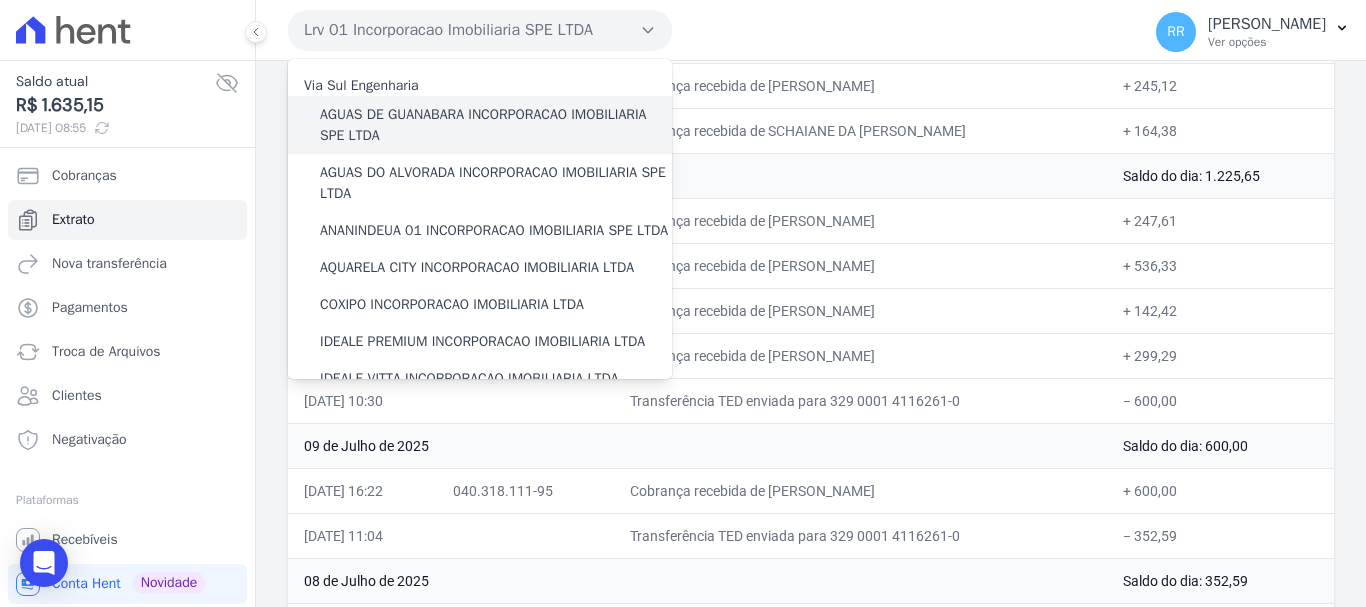 click on "AGUAS DE GUANABARA INCORPORACAO IMOBILIARIA SPE LTDA" at bounding box center (480, 125) 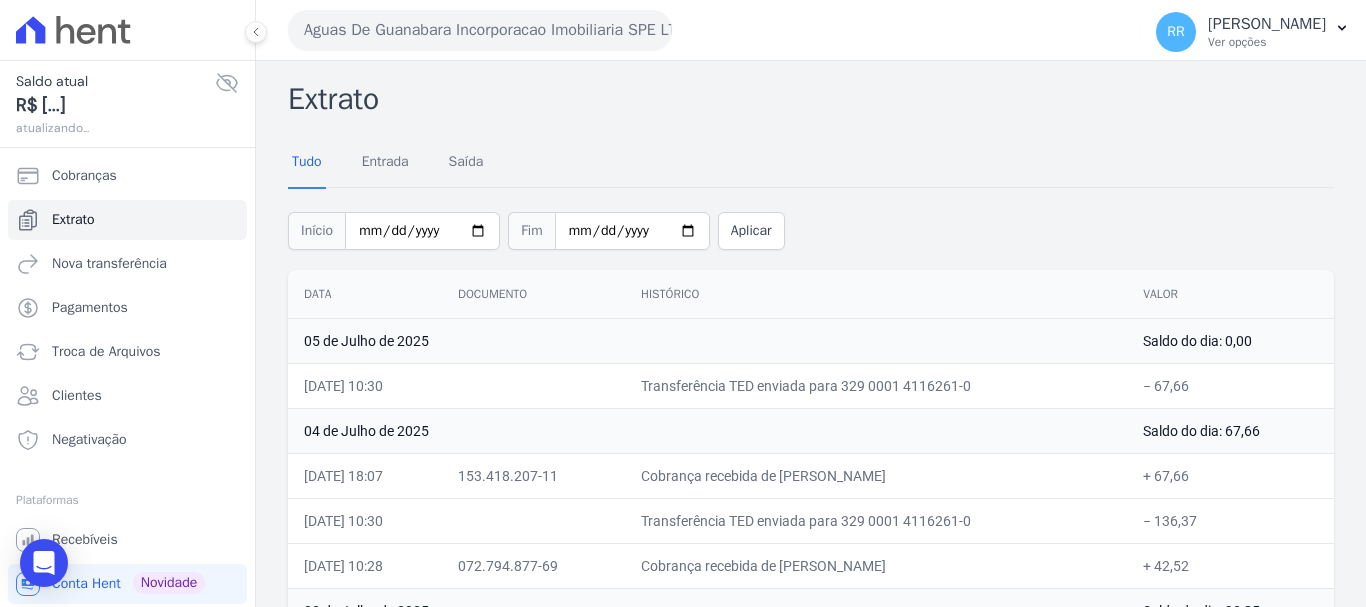 click on "Tudo
Entrada
[GEOGRAPHIC_DATA]" at bounding box center (811, 162) 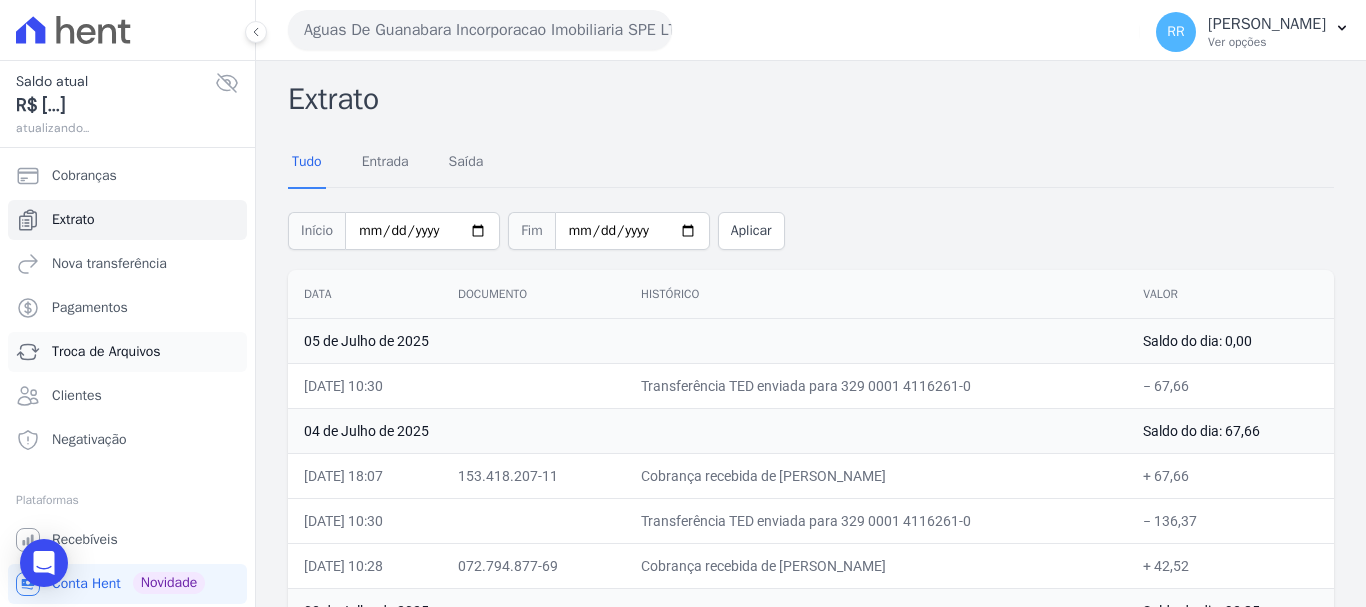 click on "Troca de Arquivos" at bounding box center (127, 352) 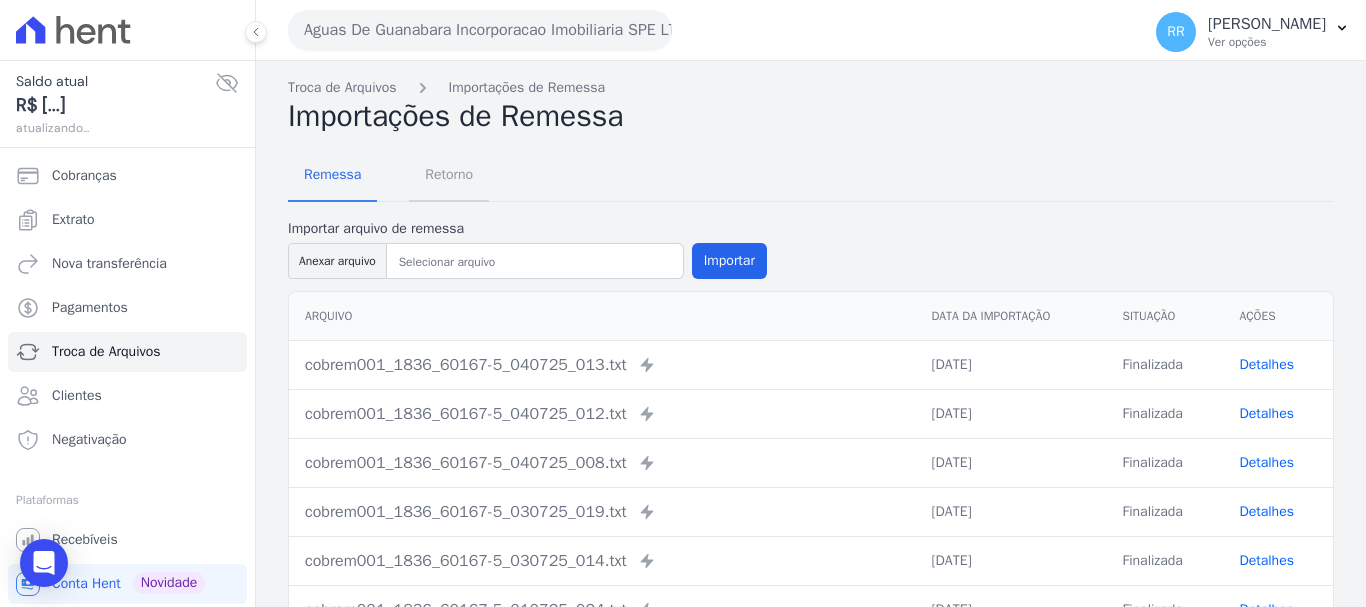 click on "Retorno" at bounding box center (449, 174) 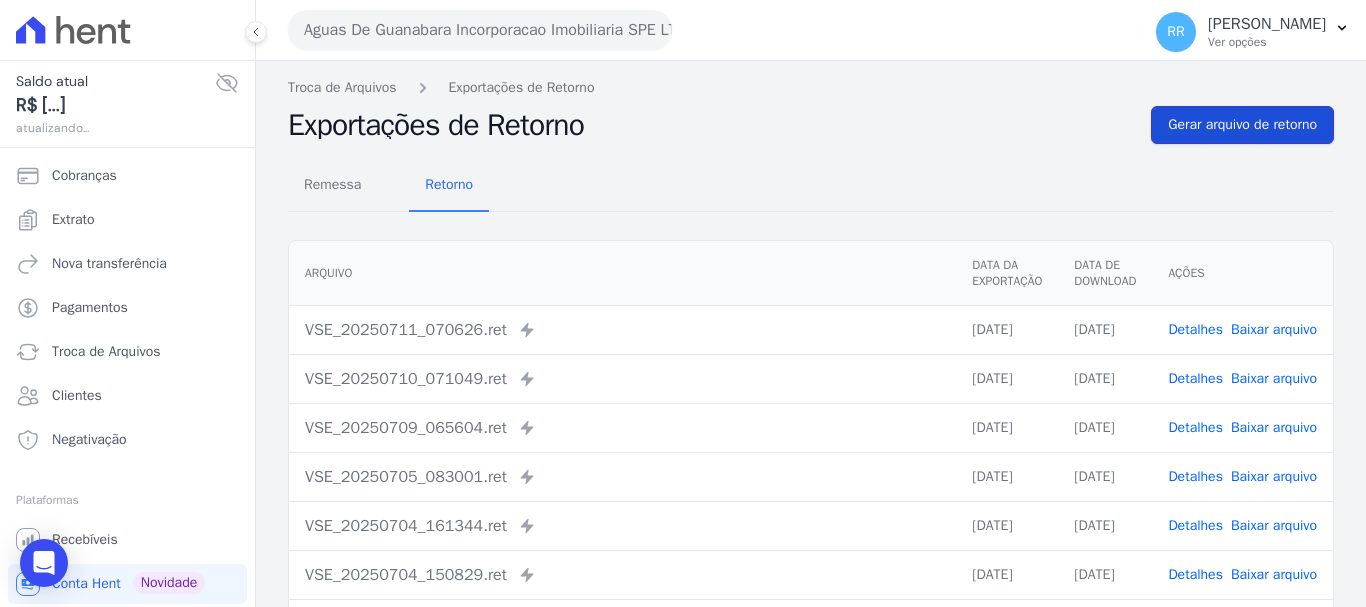 click on "Gerar arquivo de retorno" at bounding box center [1242, 125] 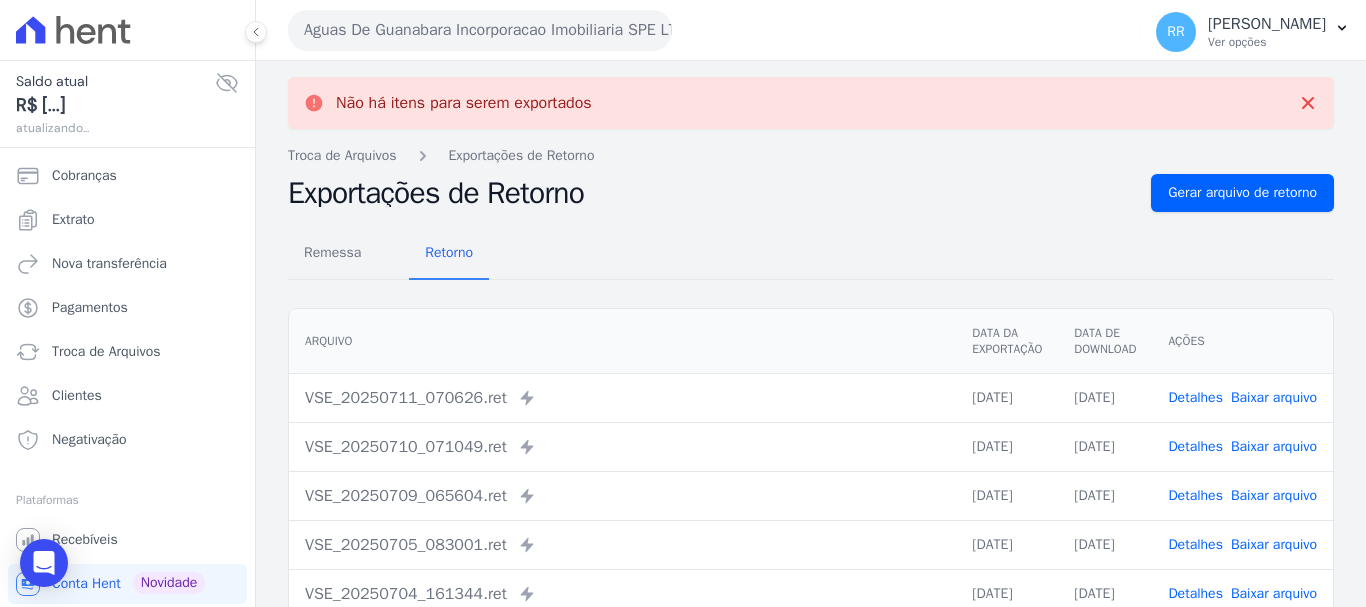 click on "Aguas De Guanabara Incorporacao Imobiliaria SPE LTDA" at bounding box center [480, 30] 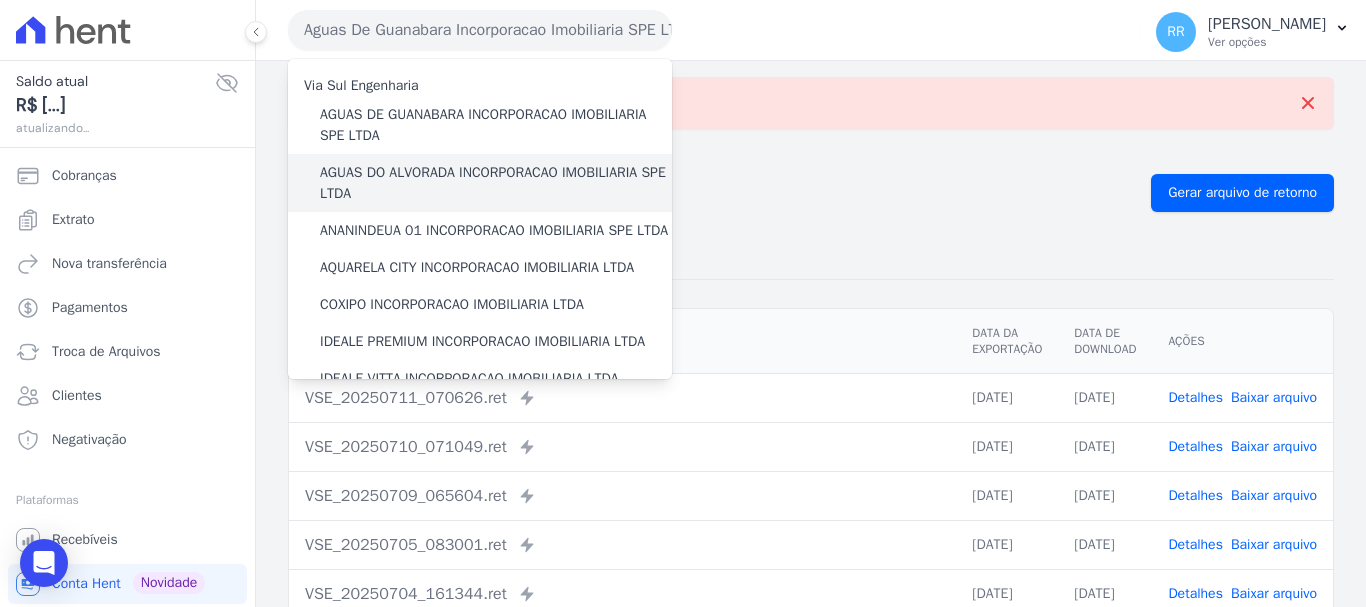 click on "AGUAS DO ALVORADA INCORPORACAO IMOBILIARIA SPE LTDA" at bounding box center [496, 183] 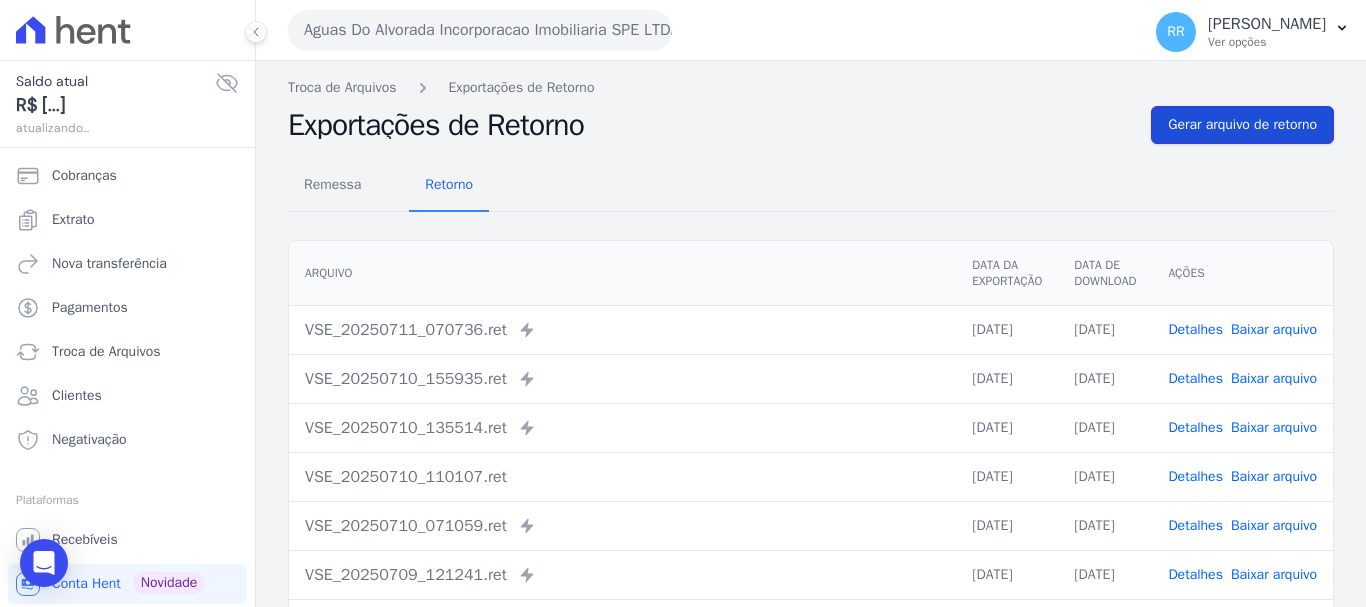 click on "Gerar arquivo de retorno" at bounding box center (1242, 125) 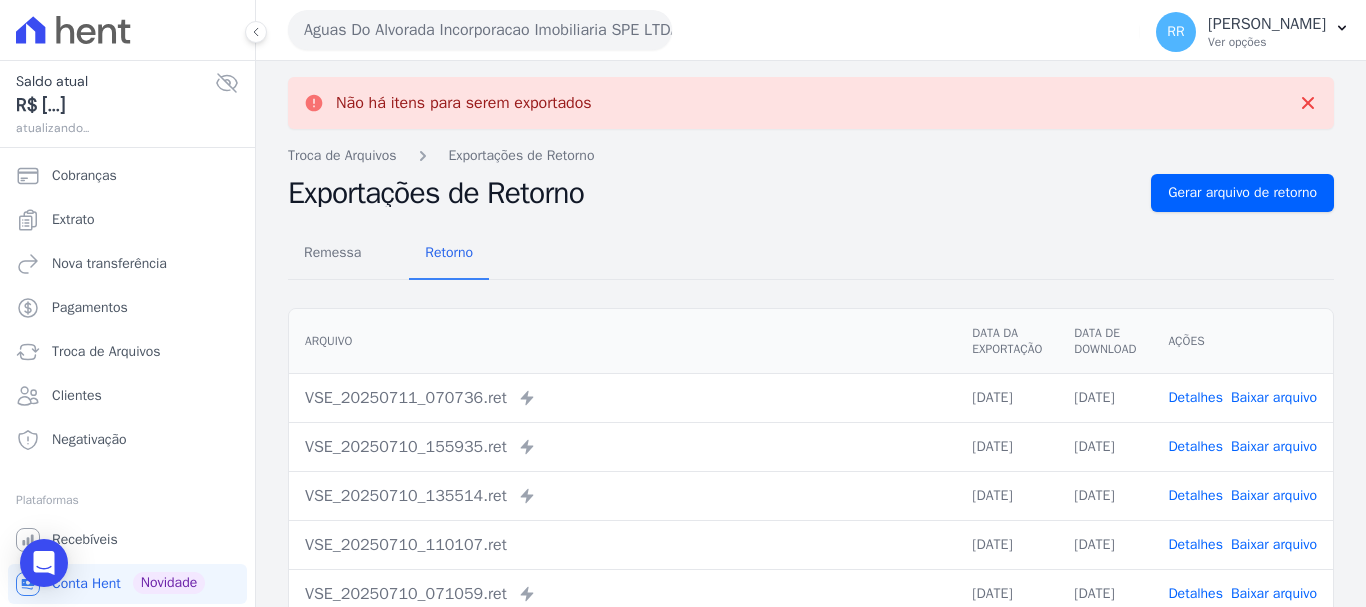 click on "Aguas Do Alvorada Incorporacao Imobiliaria SPE LTDA" at bounding box center [480, 30] 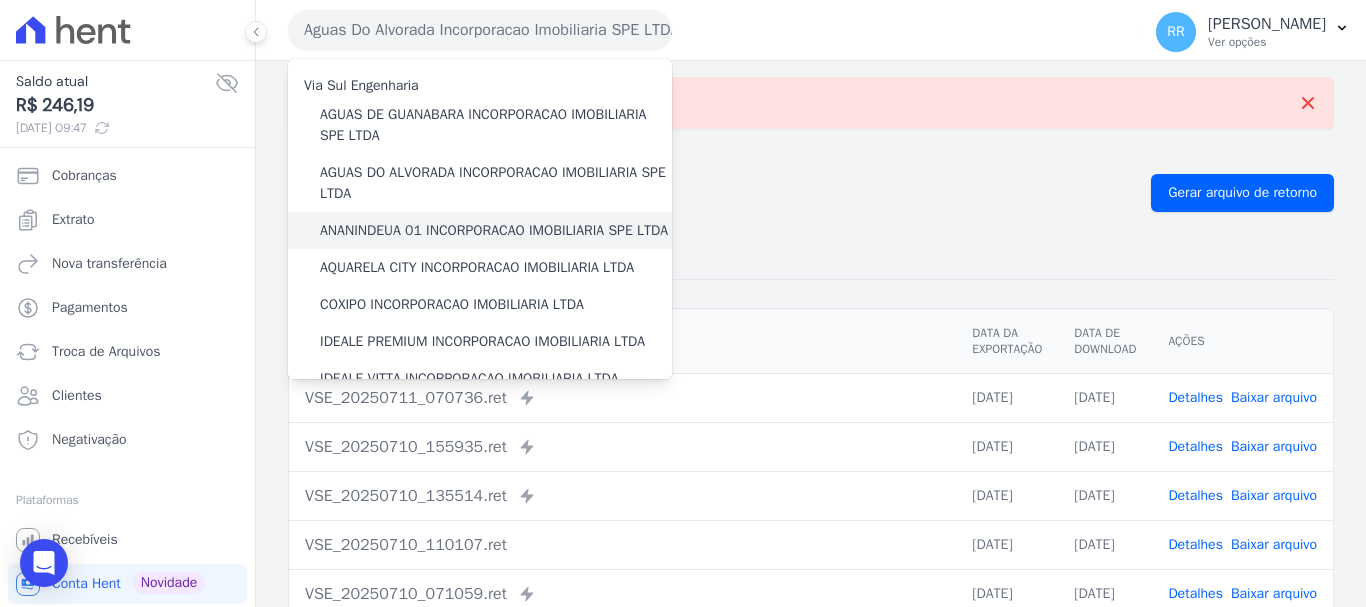 click on "ANANINDEUA 01 INCORPORACAO IMOBILIARIA SPE LTDA" at bounding box center [494, 230] 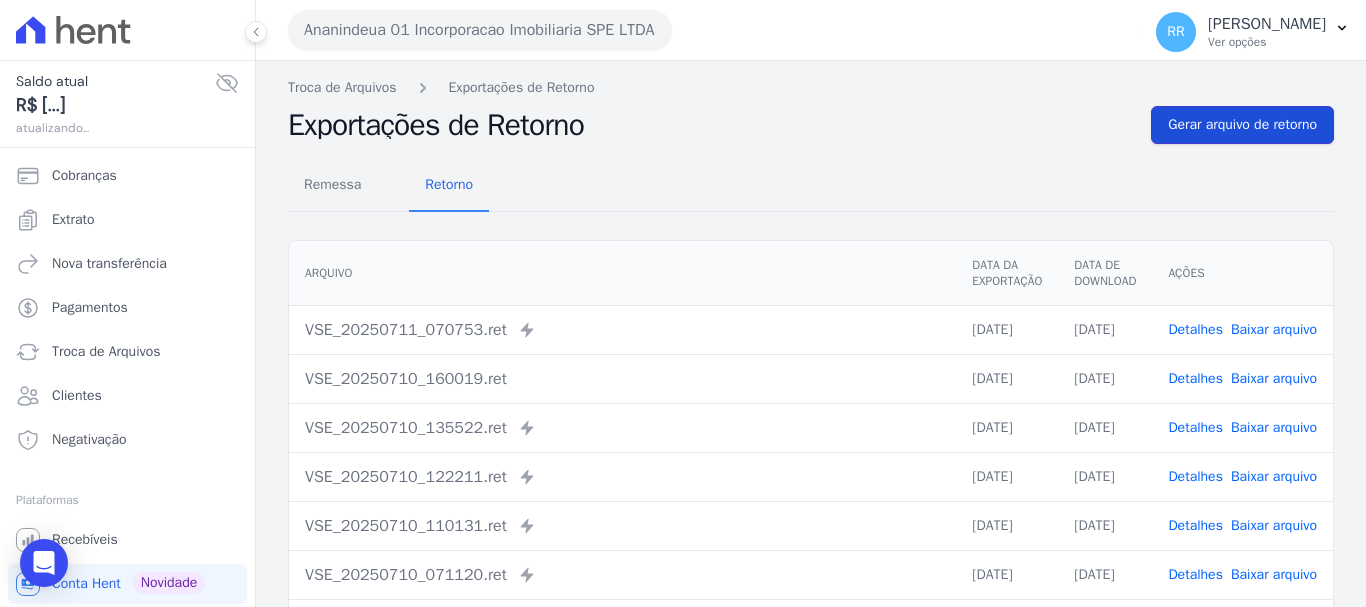 click on "Gerar arquivo de retorno" at bounding box center [1242, 125] 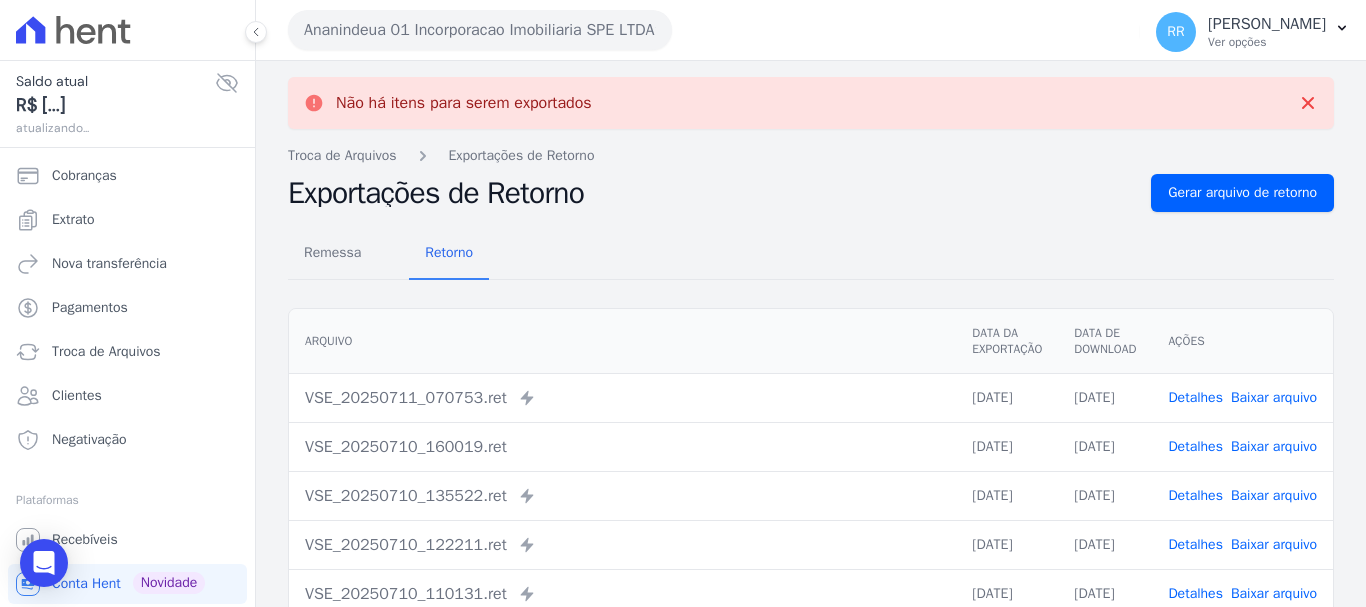 click on "Ananindeua 01 Incorporacao Imobiliaria SPE LTDA" at bounding box center [480, 30] 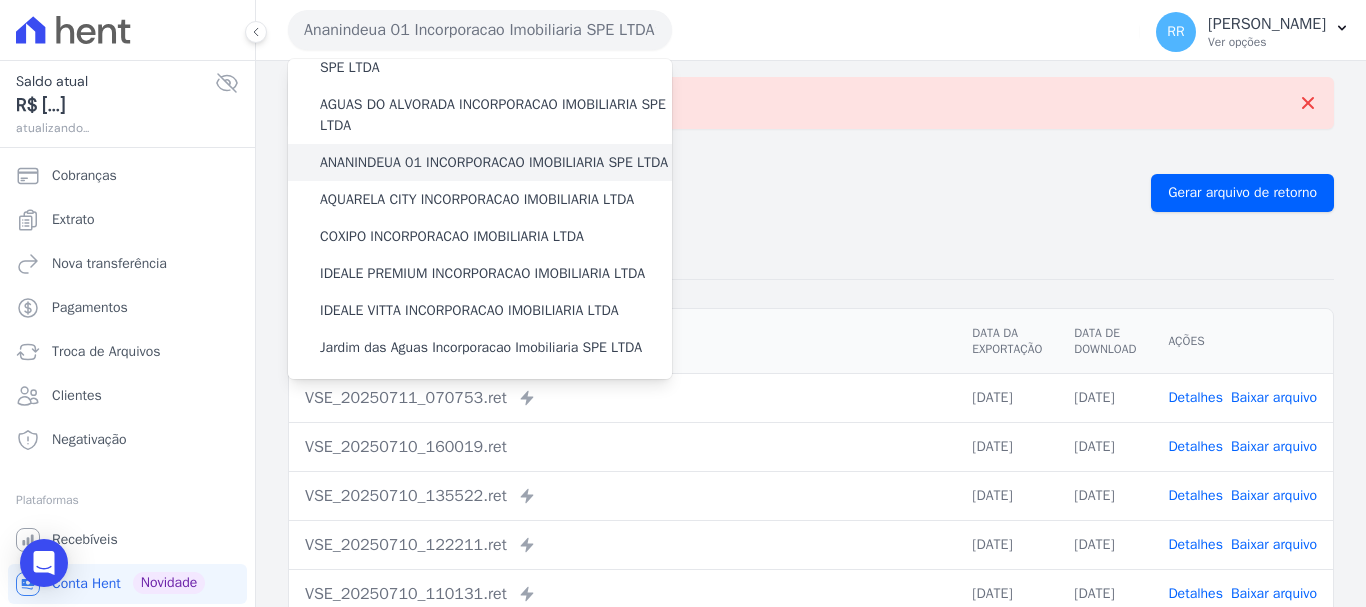 scroll, scrollTop: 100, scrollLeft: 0, axis: vertical 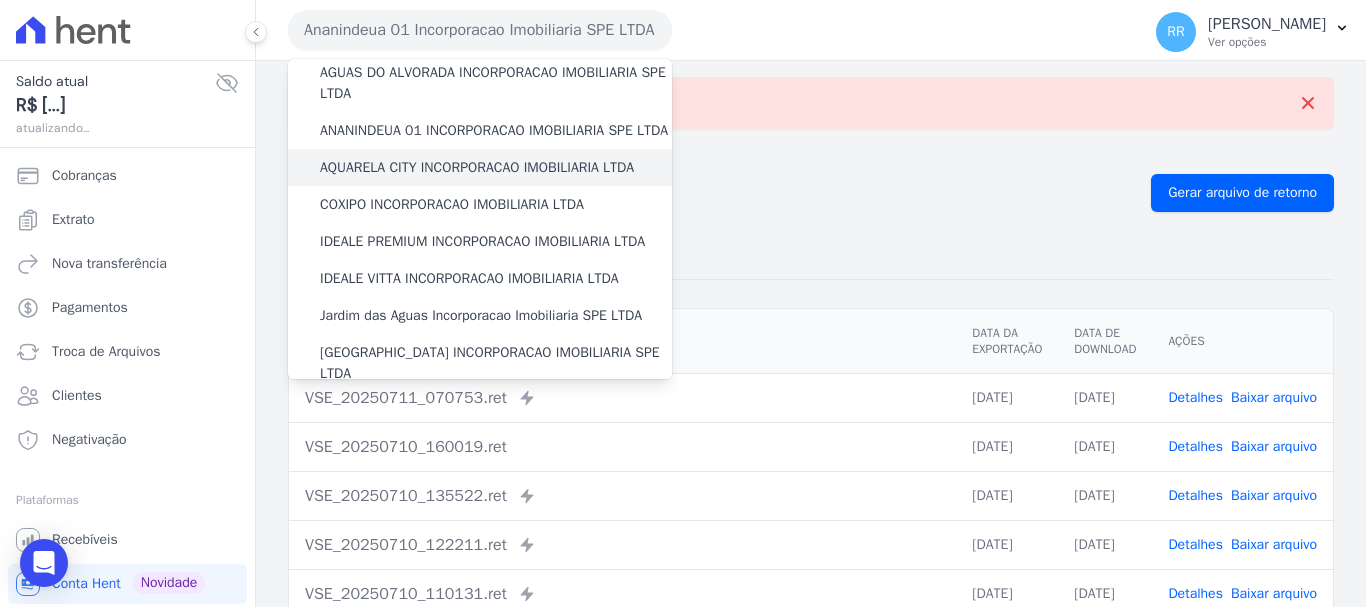 click on "AQUARELA CITY INCORPORACAO IMOBILIARIA LTDA" at bounding box center (477, 167) 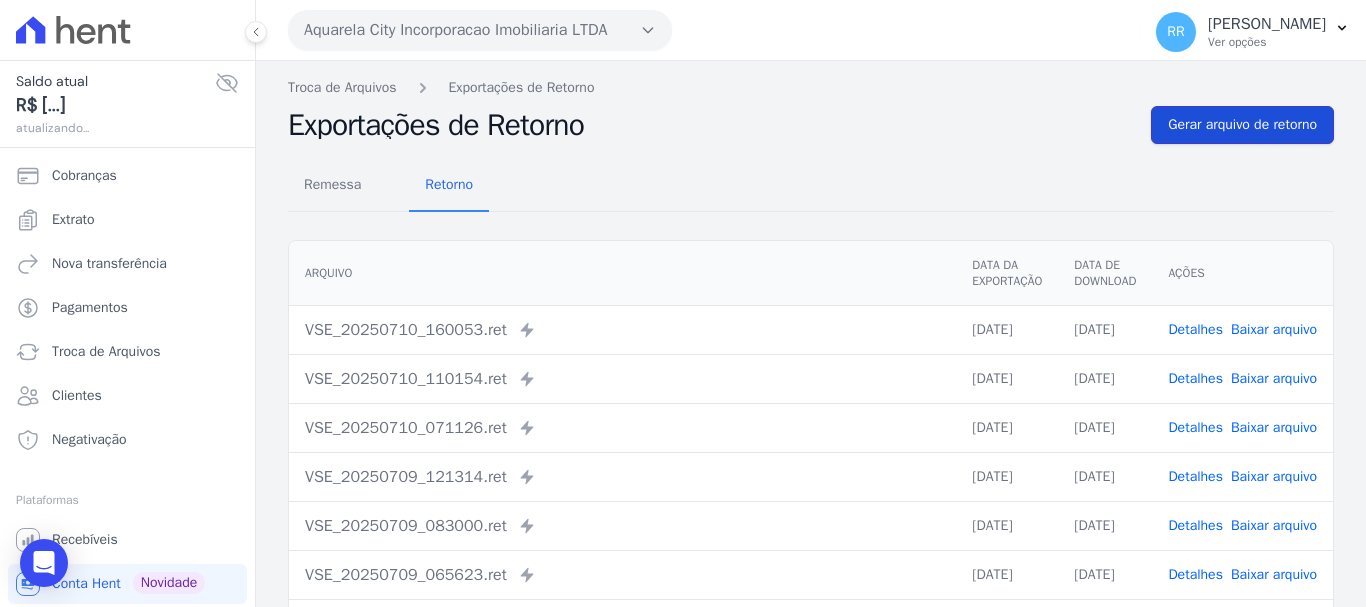 click on "Gerar arquivo de retorno" at bounding box center (1242, 125) 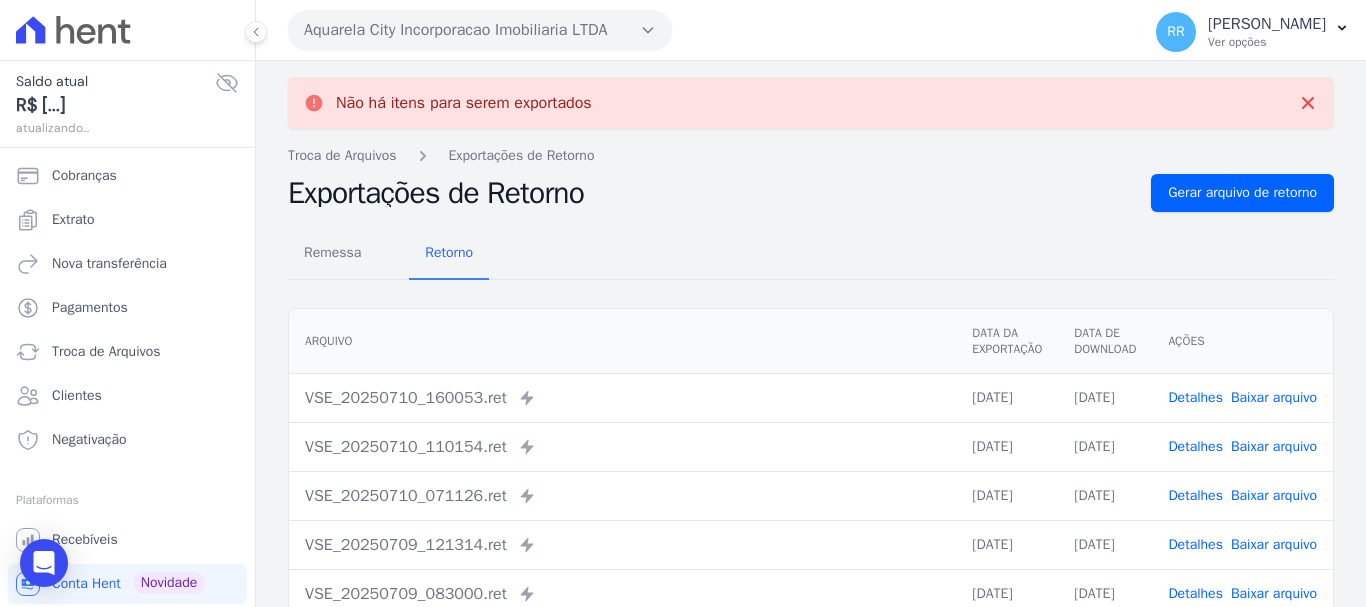 click on "Aquarela City Incorporacao Imobiliaria LTDA" at bounding box center (480, 30) 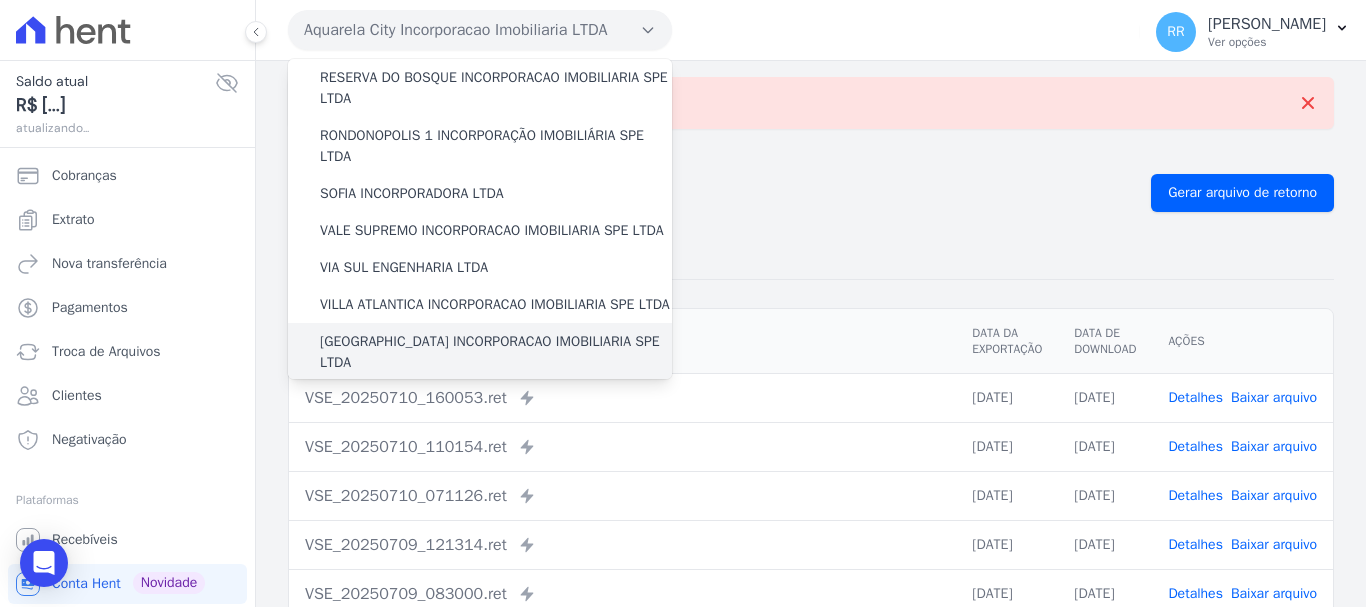 scroll, scrollTop: 873, scrollLeft: 0, axis: vertical 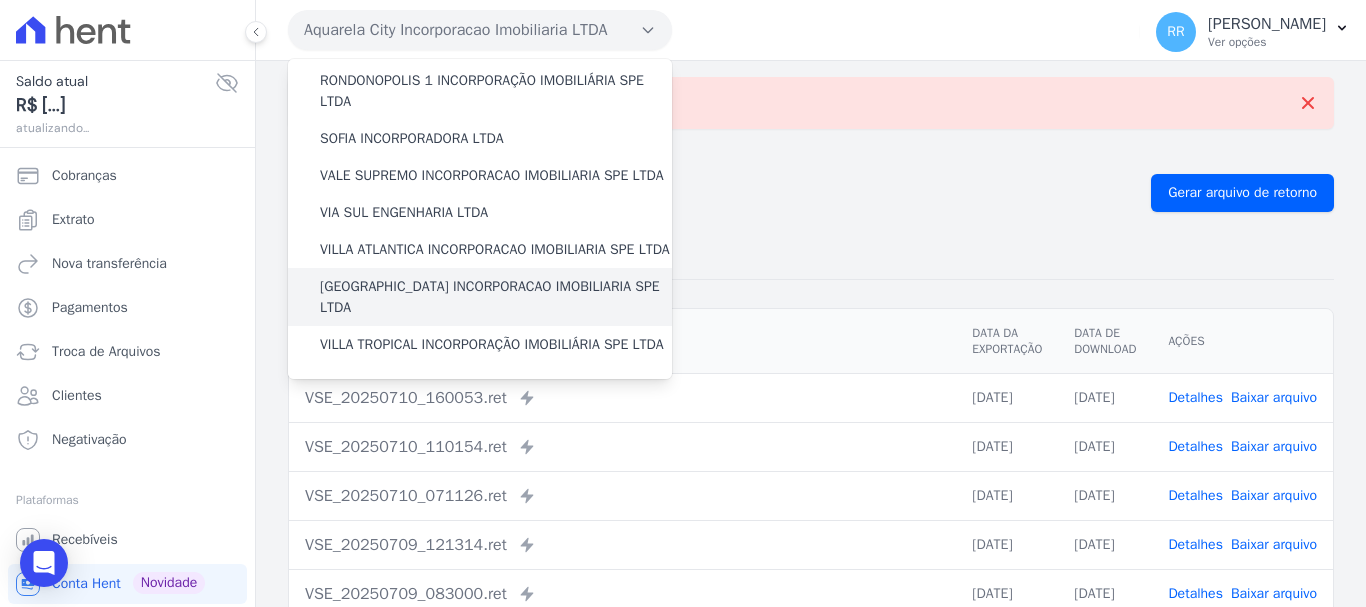 click on "[GEOGRAPHIC_DATA] INCORPORACAO IMOBILIARIA SPE LTDA" at bounding box center [496, 297] 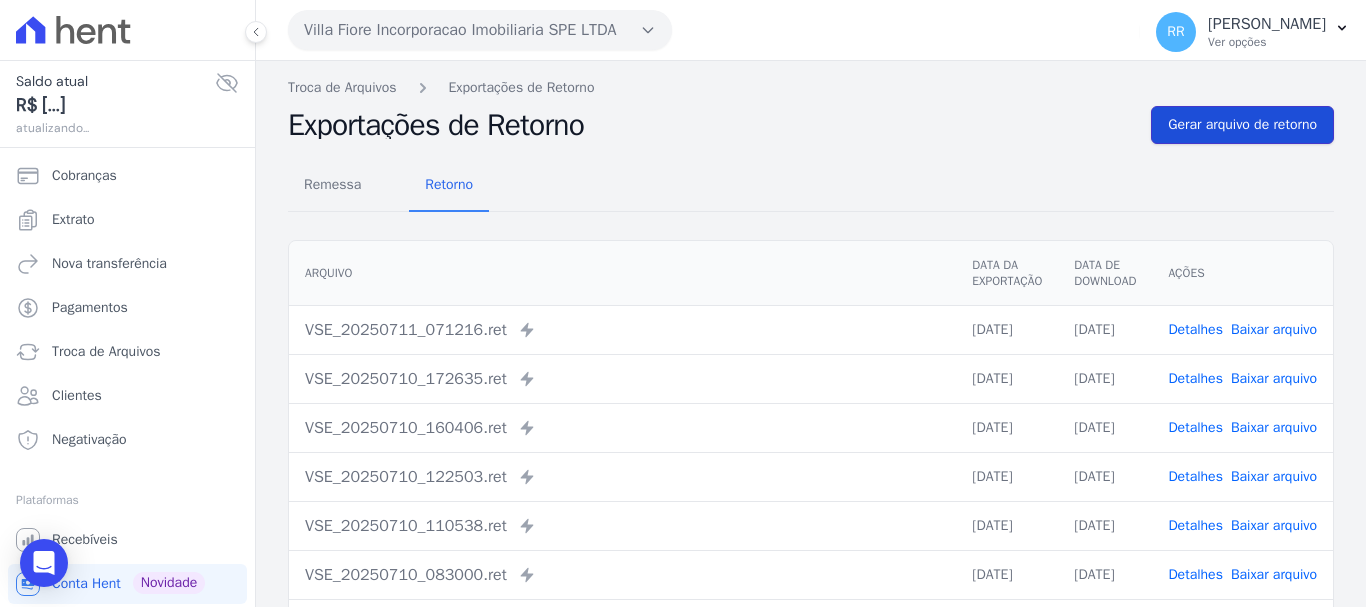 click on "Gerar arquivo de retorno" at bounding box center [1242, 125] 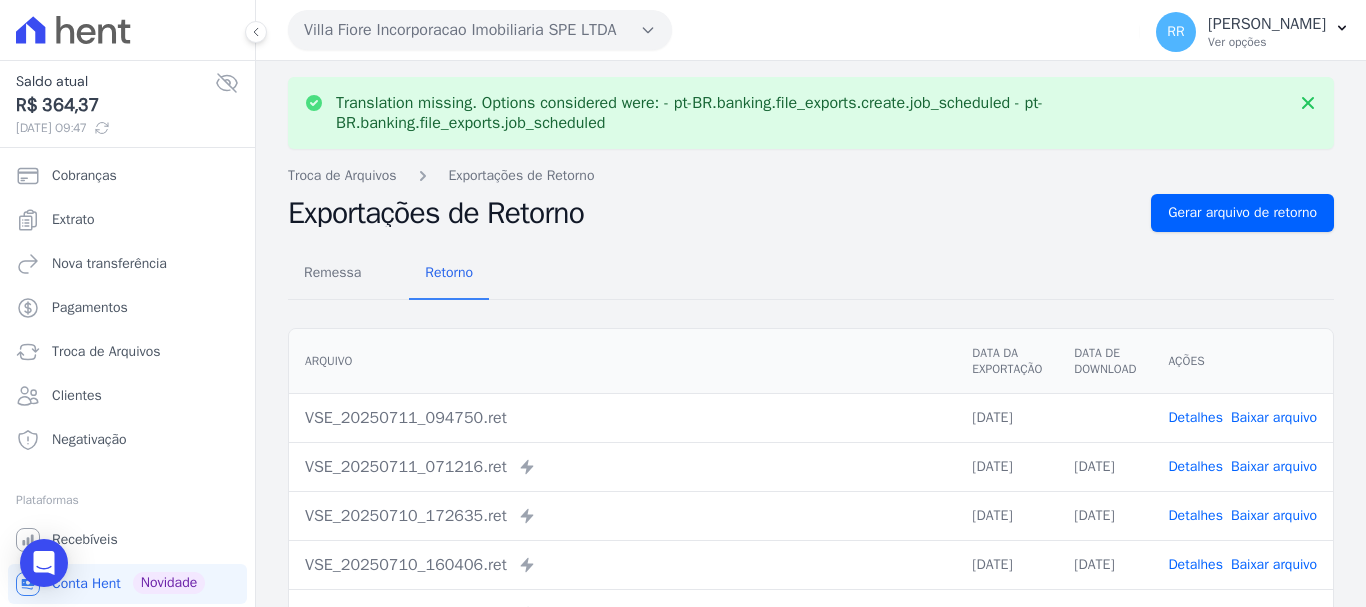 click on "Baixar arquivo" at bounding box center [1274, 417] 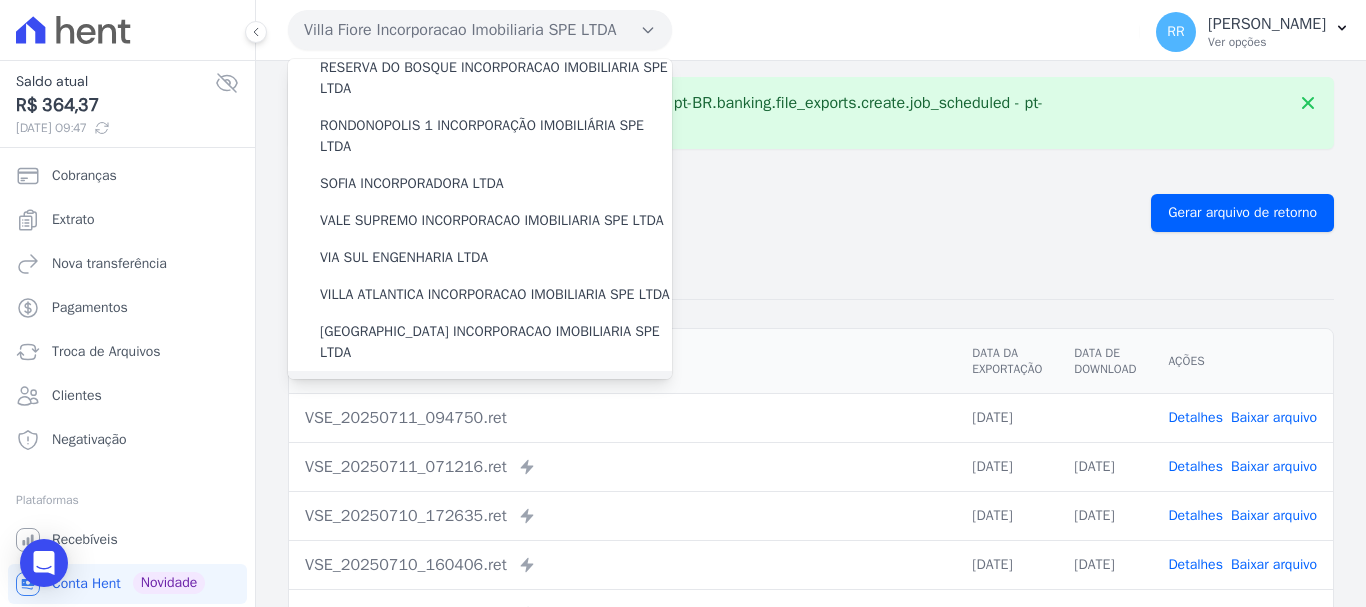 scroll, scrollTop: 873, scrollLeft: 0, axis: vertical 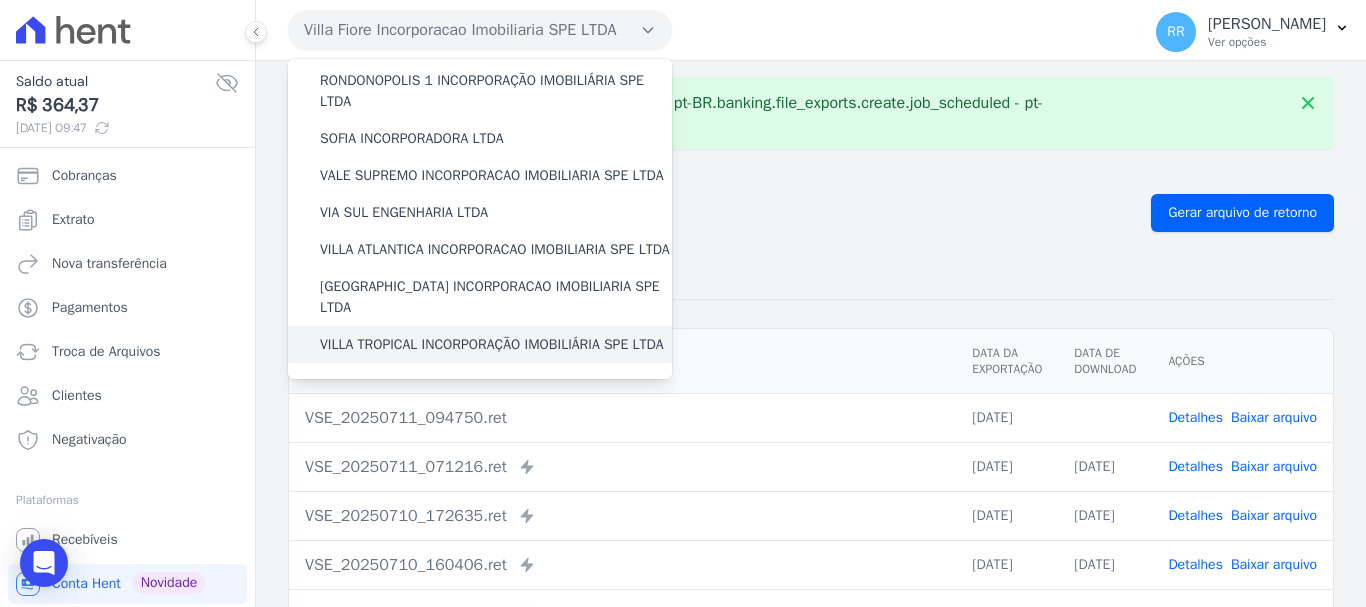 click on "VILLA TROPICAL INCORPORAÇÃO IMOBILIÁRIA SPE LTDA" at bounding box center (492, 344) 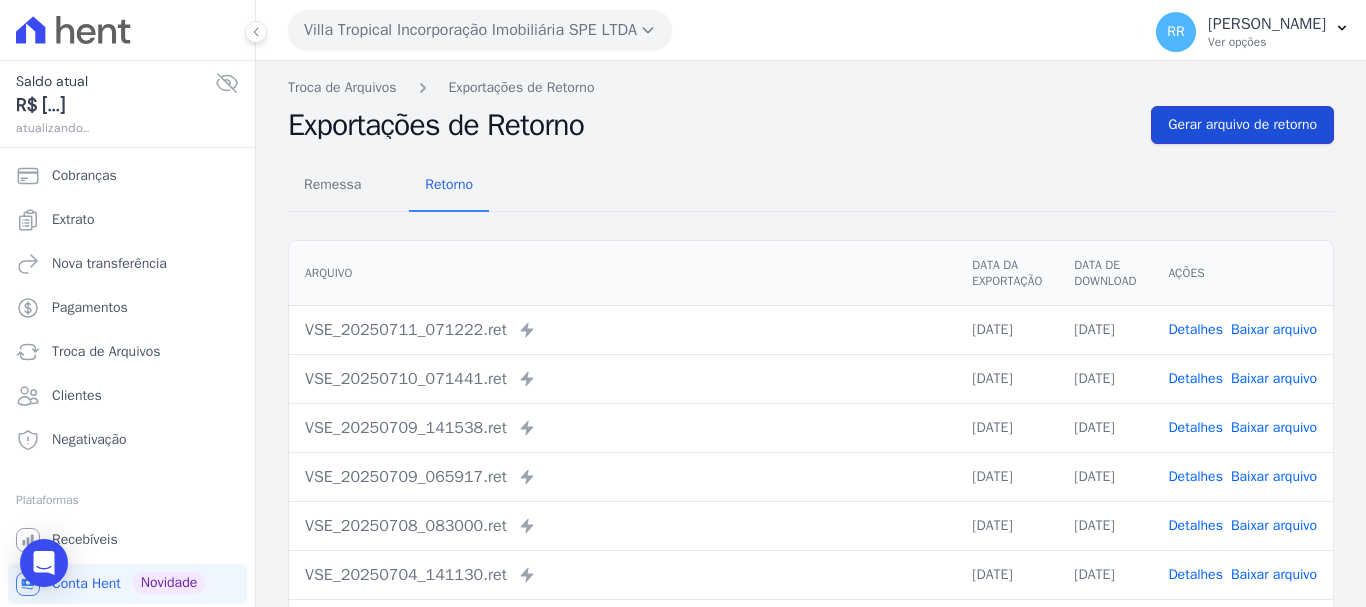 click on "Gerar arquivo de retorno" at bounding box center [1242, 125] 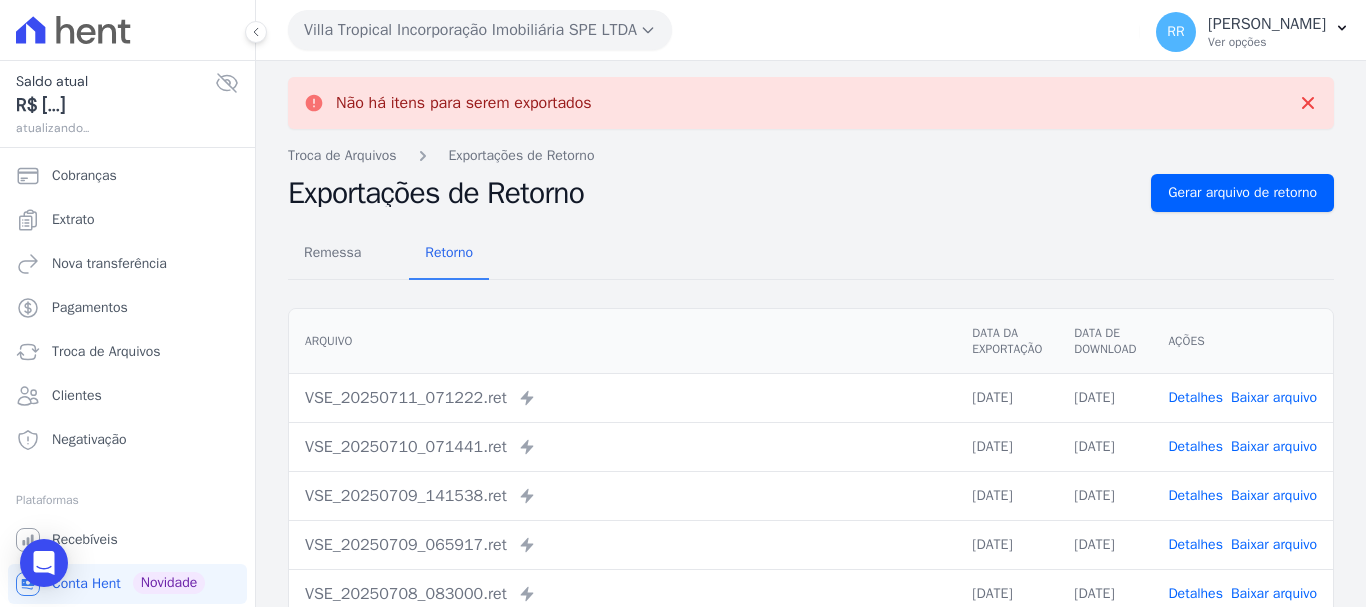 click on "Villa Tropical Incorporação Imobiliária SPE LTDA" at bounding box center (480, 30) 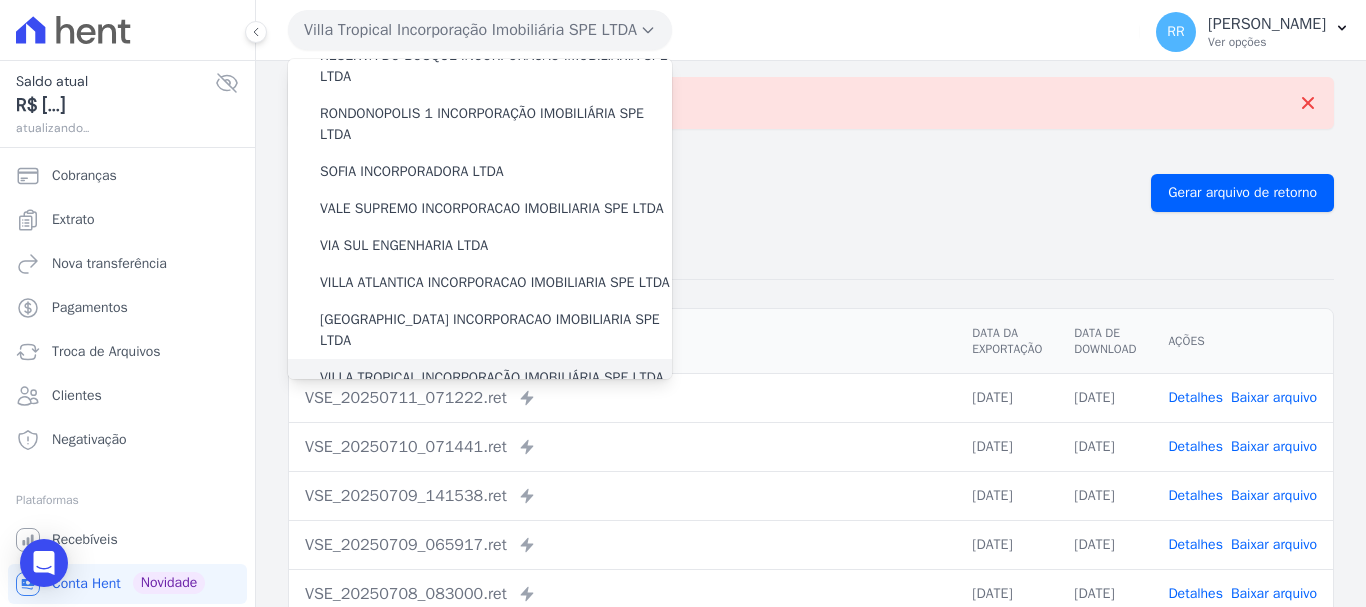 scroll, scrollTop: 873, scrollLeft: 0, axis: vertical 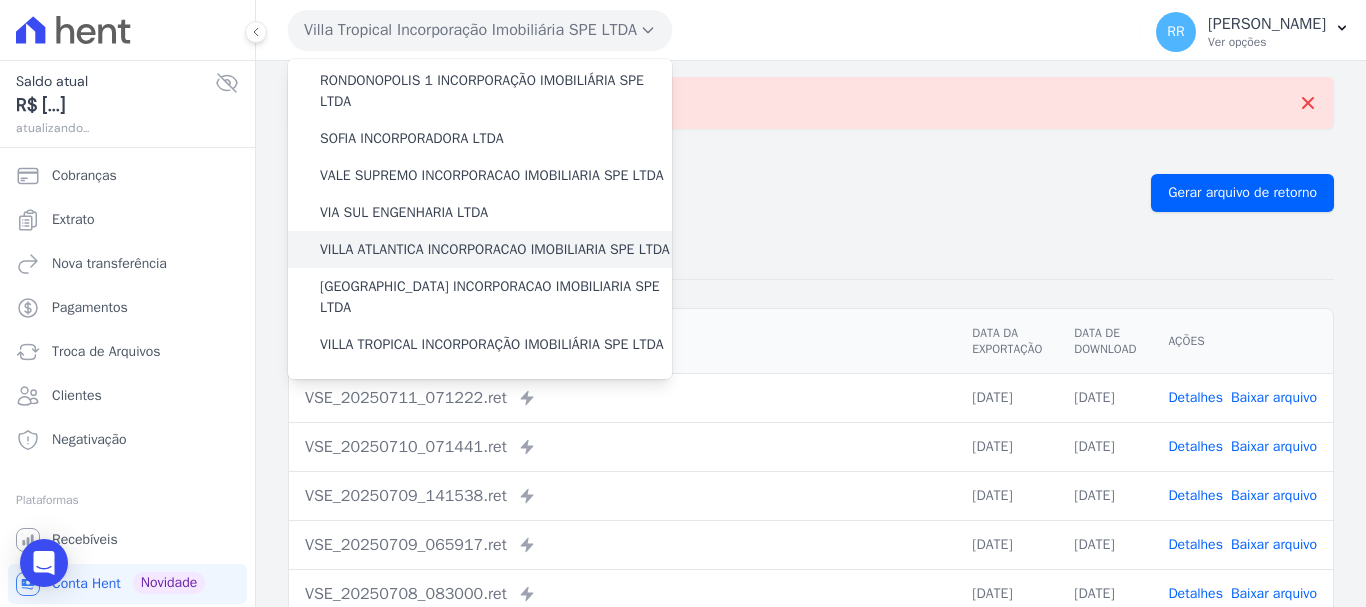 click on "VILLA ATLANTICA INCORPORACAO IMOBILIARIA SPE LTDA" at bounding box center (495, 249) 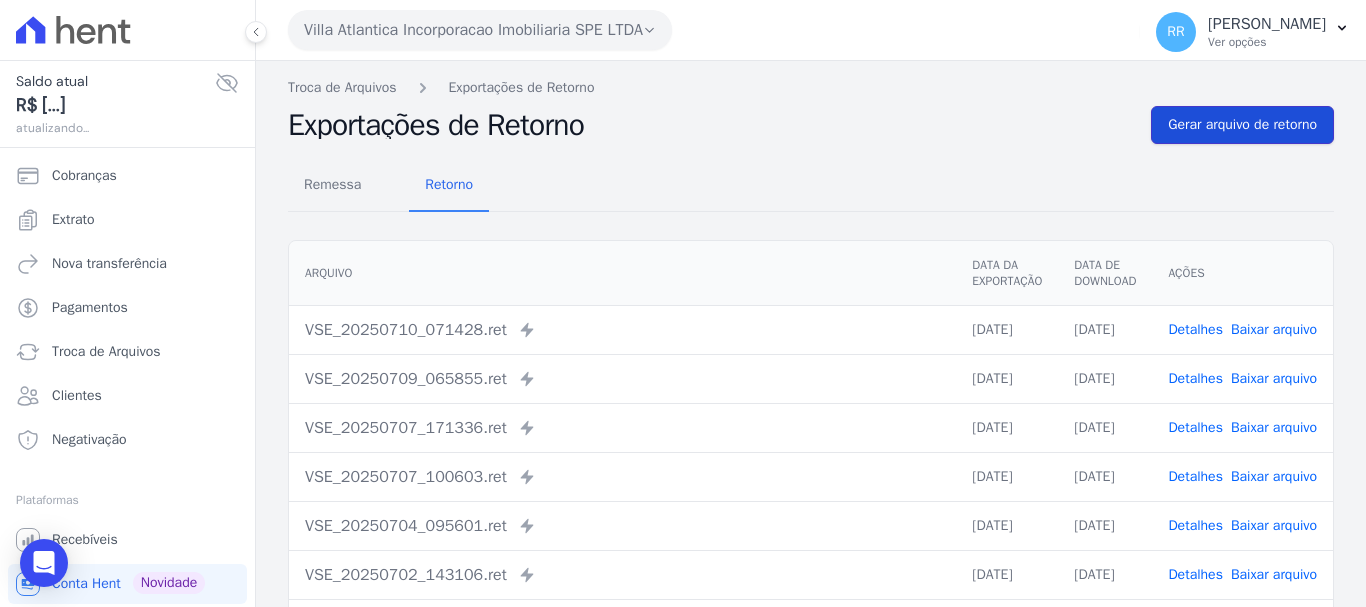click on "Gerar arquivo de retorno" at bounding box center [1242, 125] 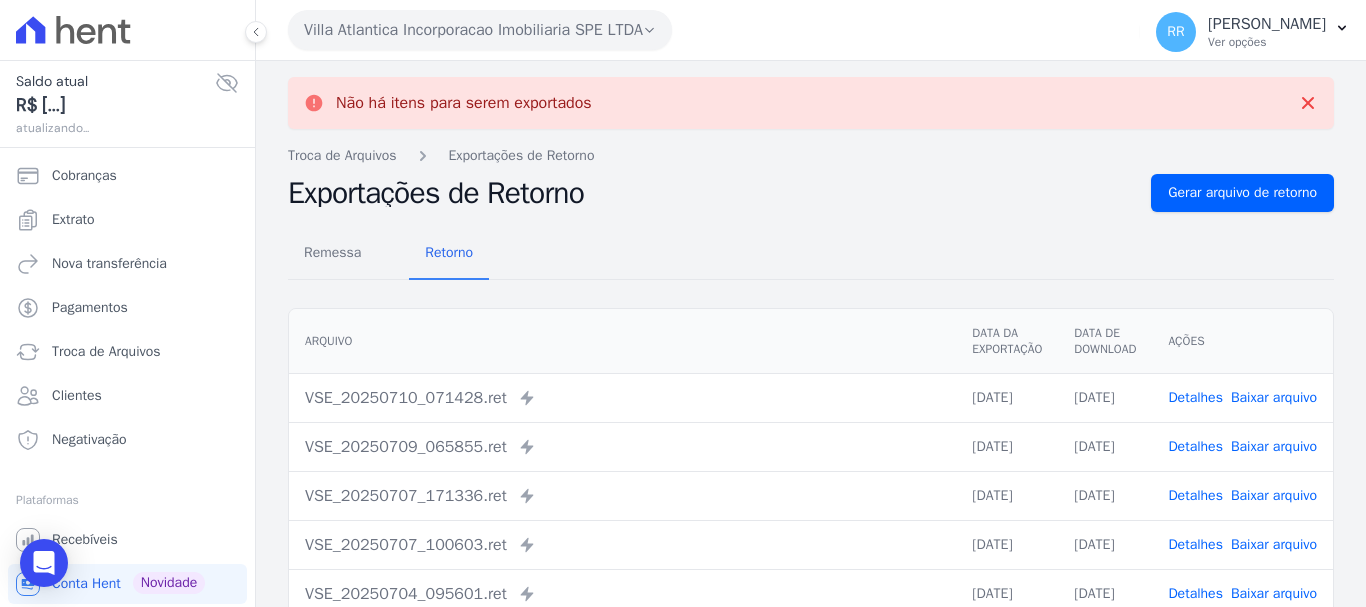 click on "Villa Atlantica Incorporacao Imobiliaria SPE LTDA" at bounding box center (480, 30) 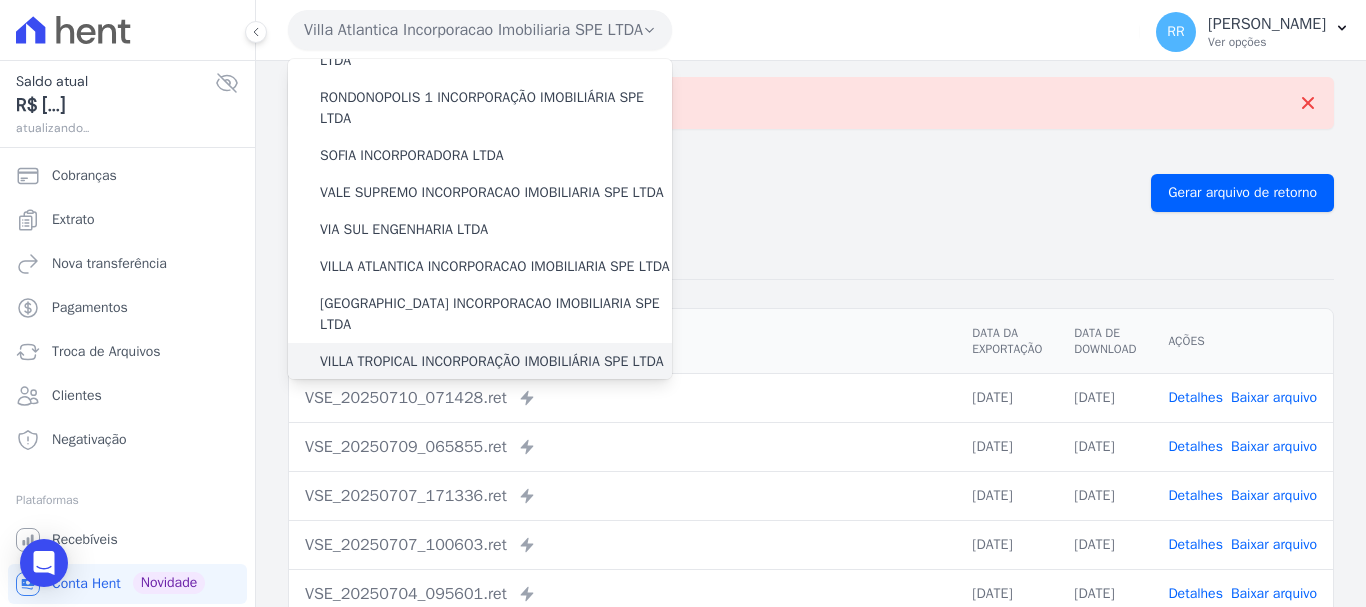 scroll, scrollTop: 873, scrollLeft: 0, axis: vertical 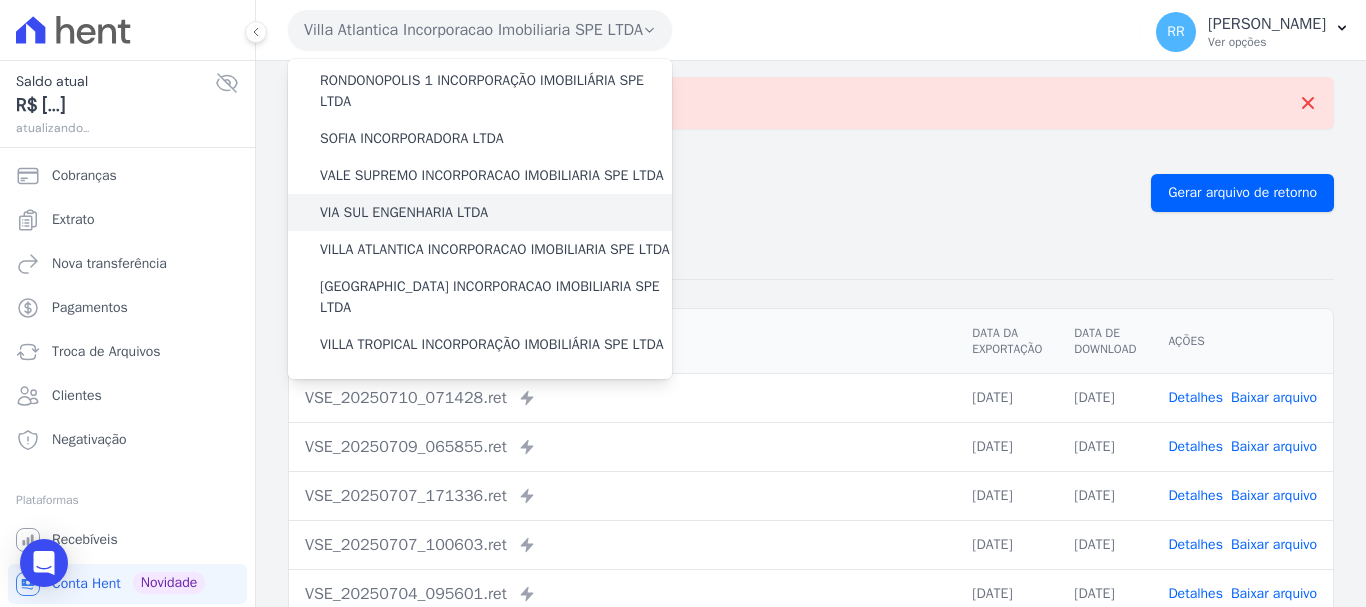 click on "VIA SUL ENGENHARIA LTDA" at bounding box center [404, 212] 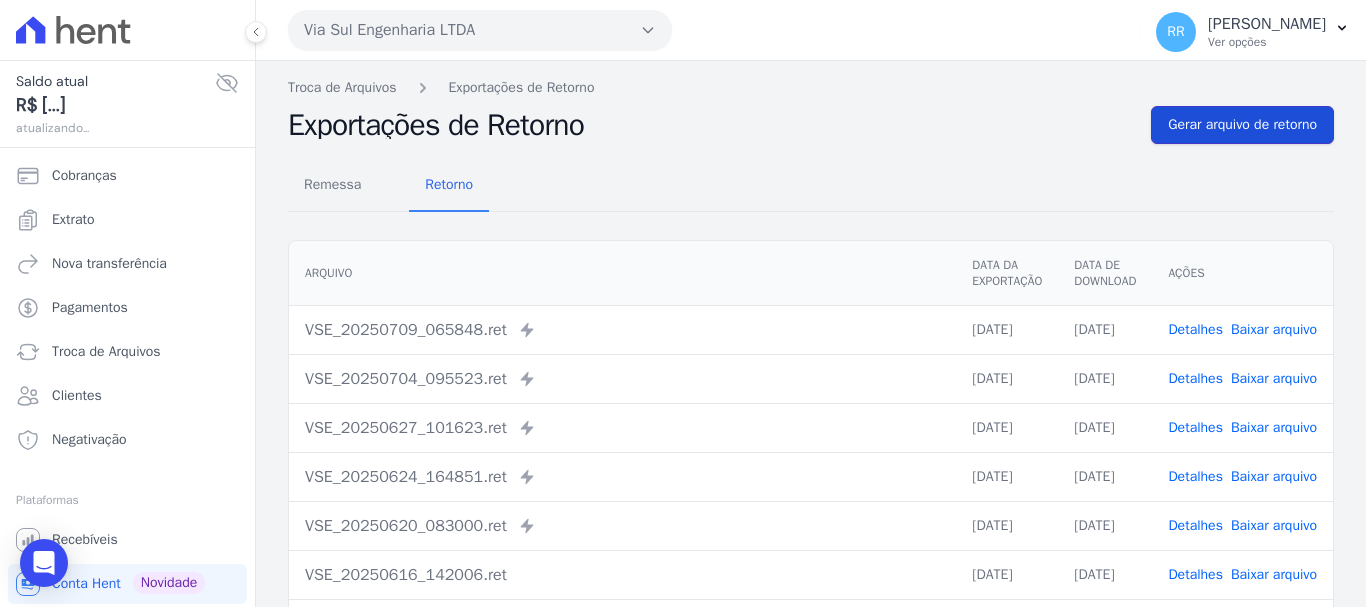click on "Gerar arquivo de retorno" at bounding box center (1242, 125) 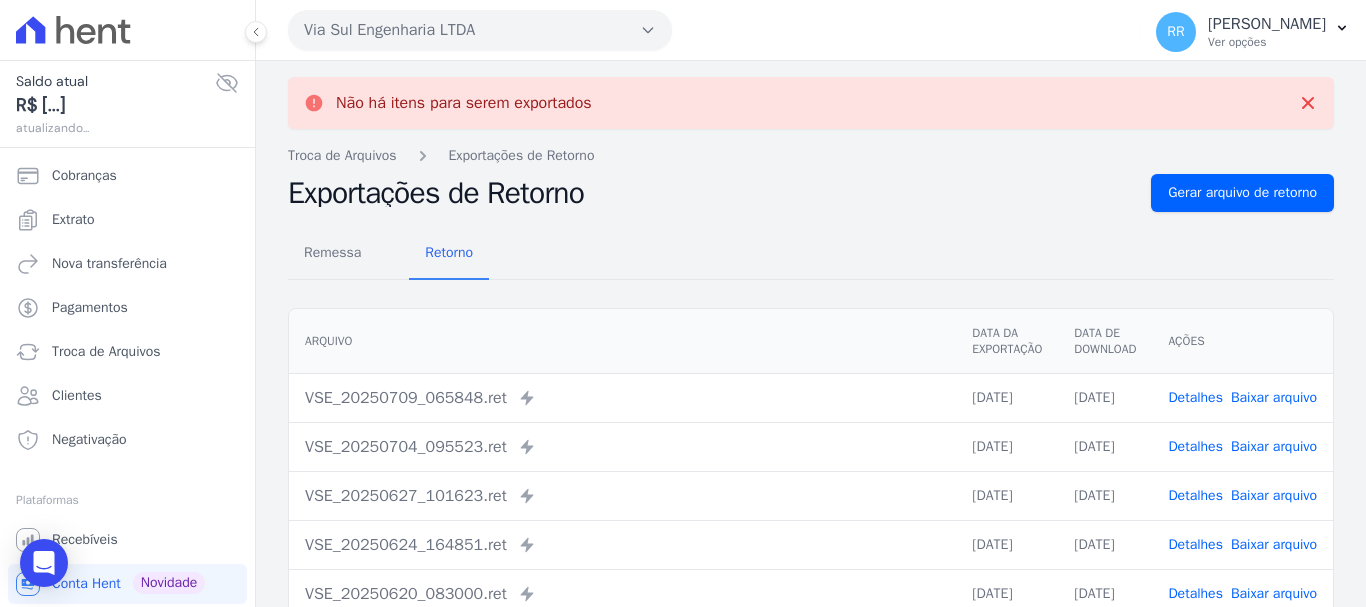 click on "Via Sul Engenharia LTDA" at bounding box center (480, 30) 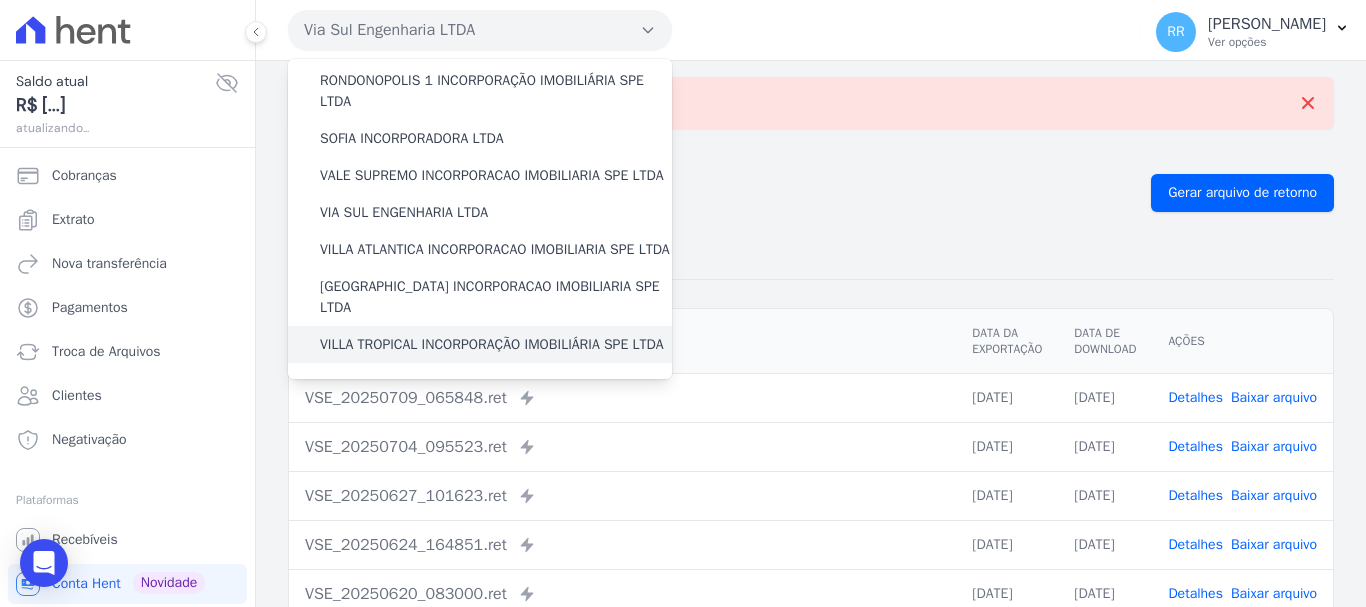scroll, scrollTop: 873, scrollLeft: 0, axis: vertical 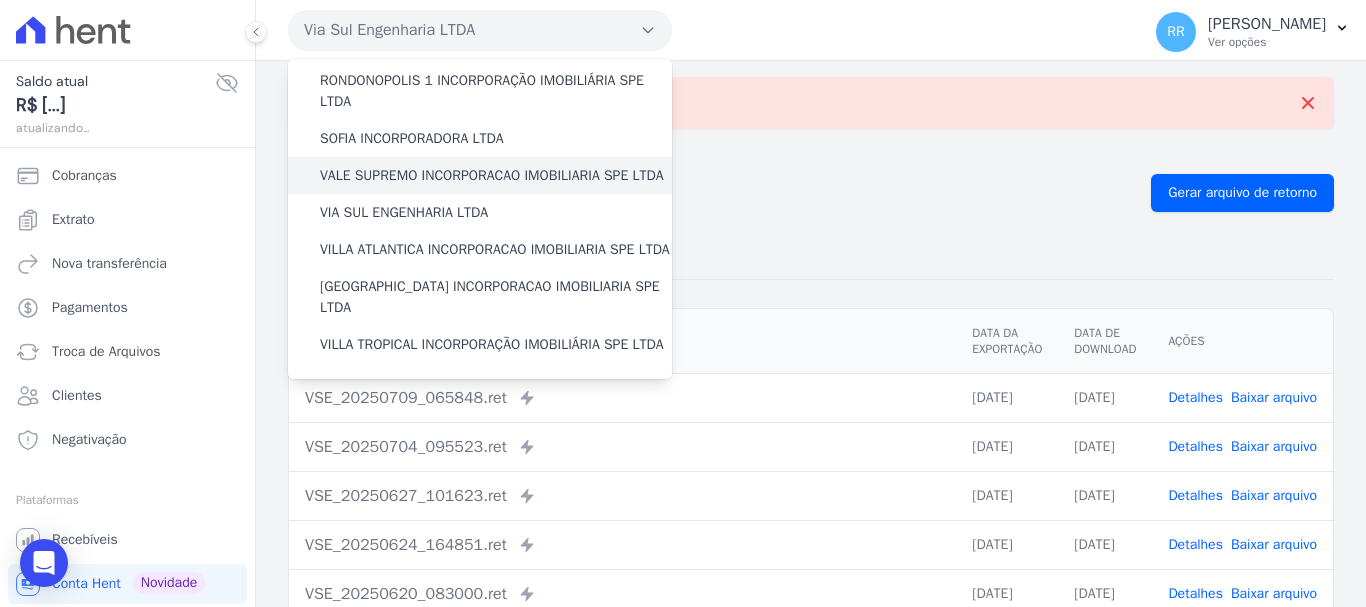 click on "VALE SUPREMO INCORPORACAO IMOBILIARIA SPE LTDA" at bounding box center [492, 175] 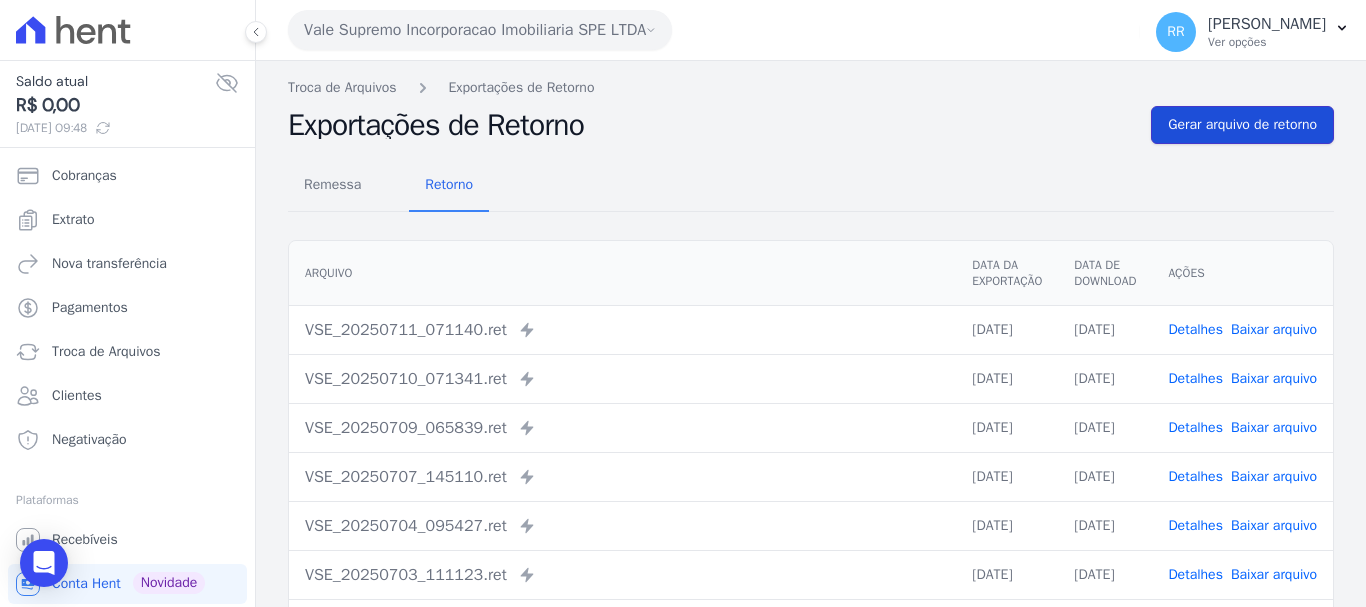 click on "Gerar arquivo de retorno" at bounding box center (1242, 125) 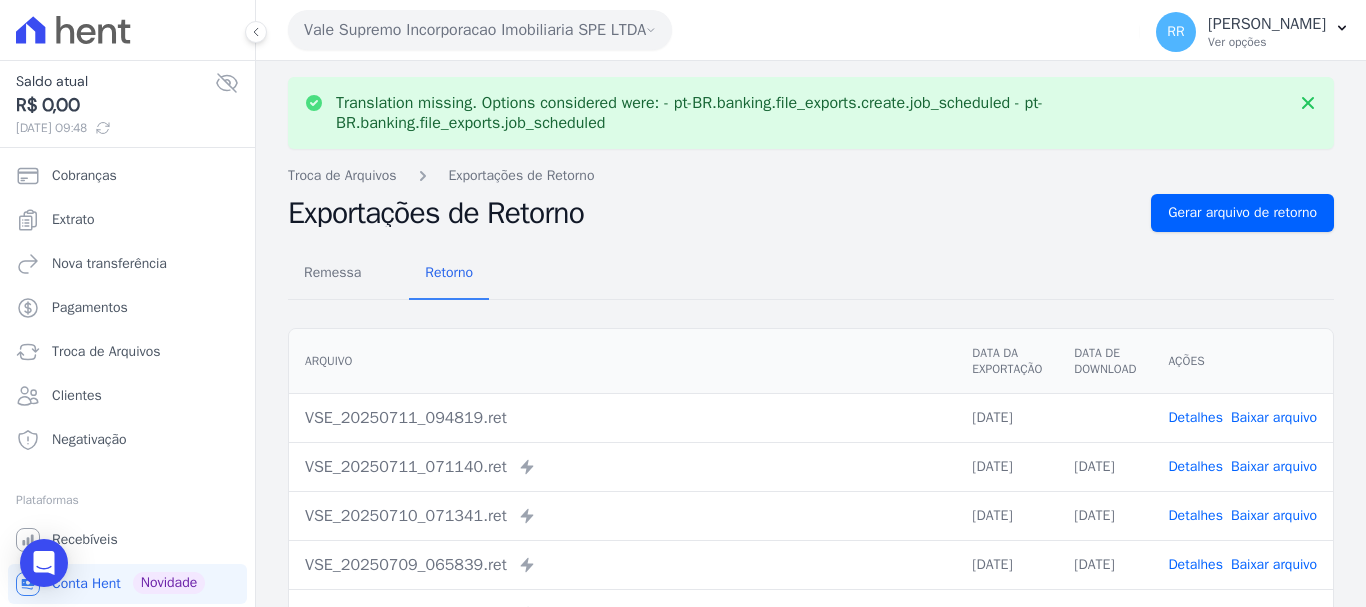 click on "Baixar arquivo" at bounding box center (1274, 417) 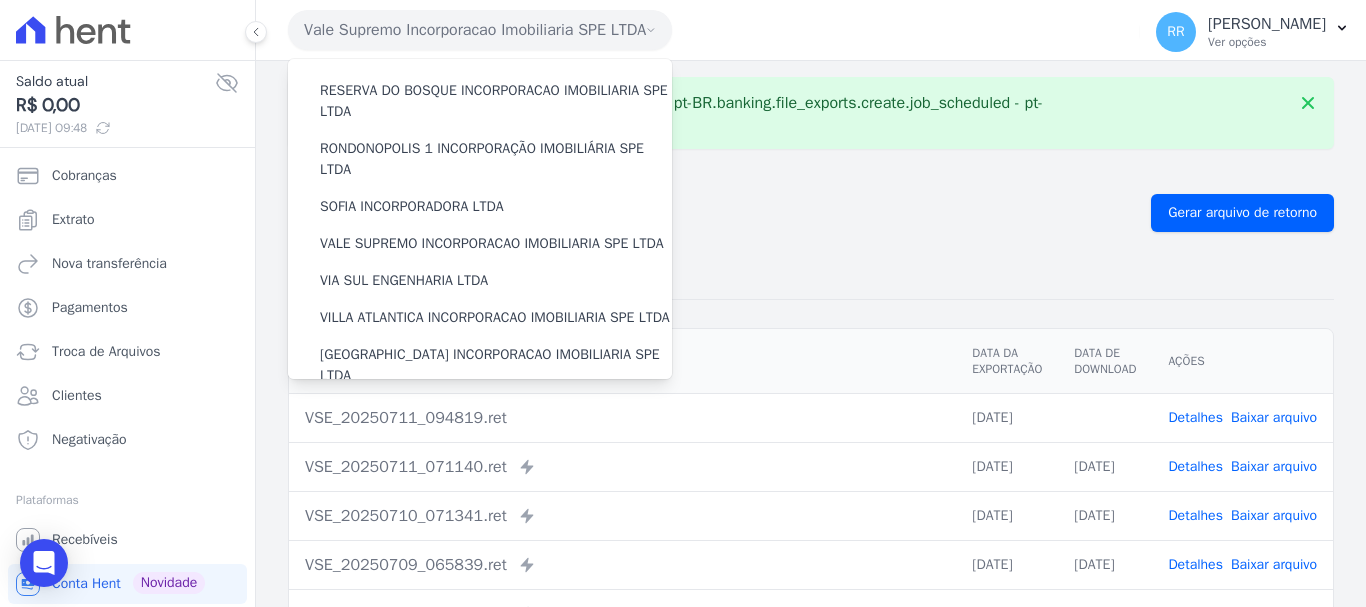 scroll, scrollTop: 873, scrollLeft: 0, axis: vertical 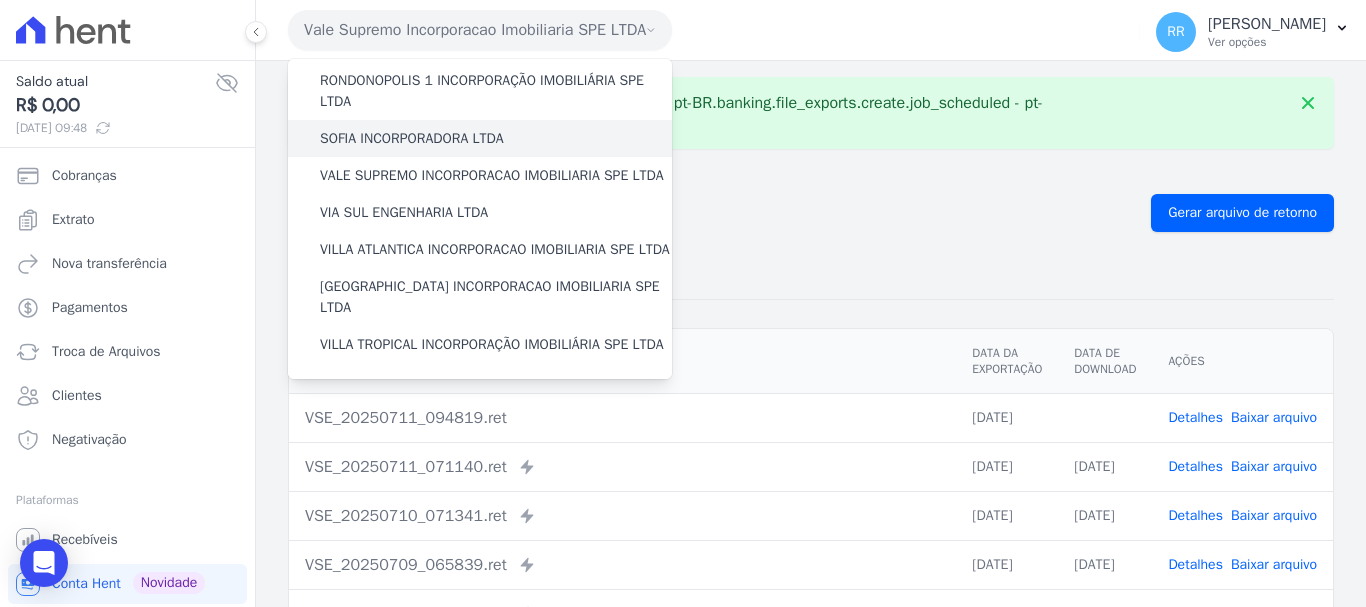 click on "SOFIA INCORPORADORA LTDA" at bounding box center (412, 138) 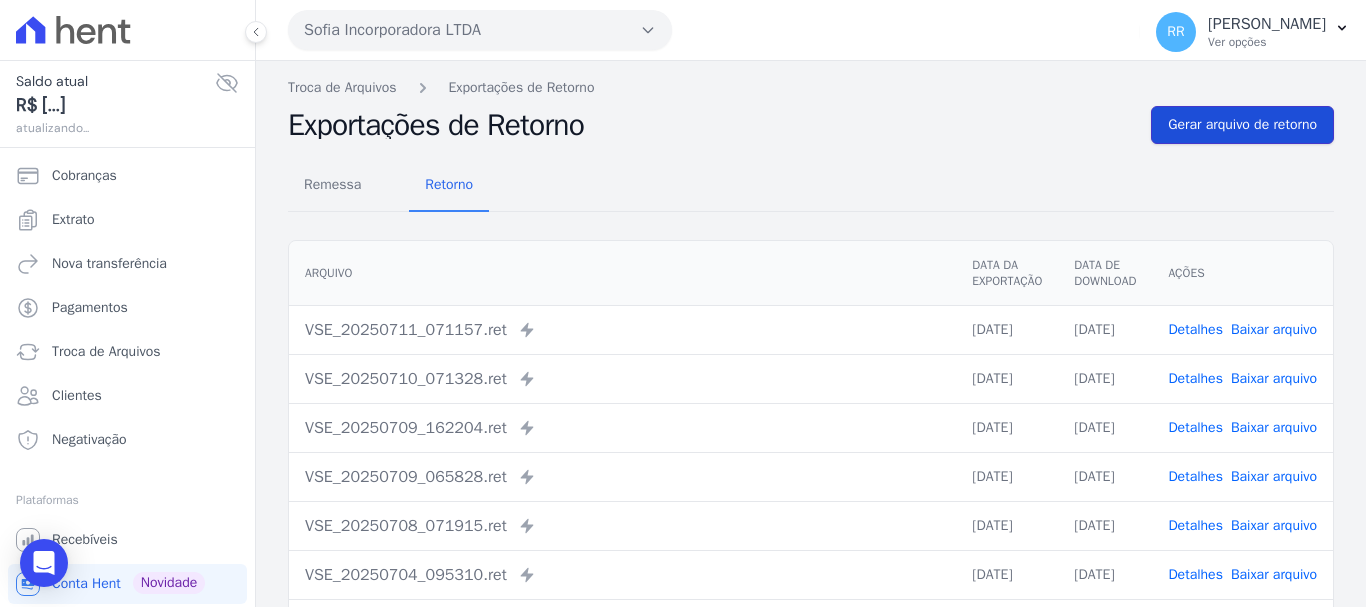 click on "Gerar arquivo de retorno" at bounding box center [1242, 125] 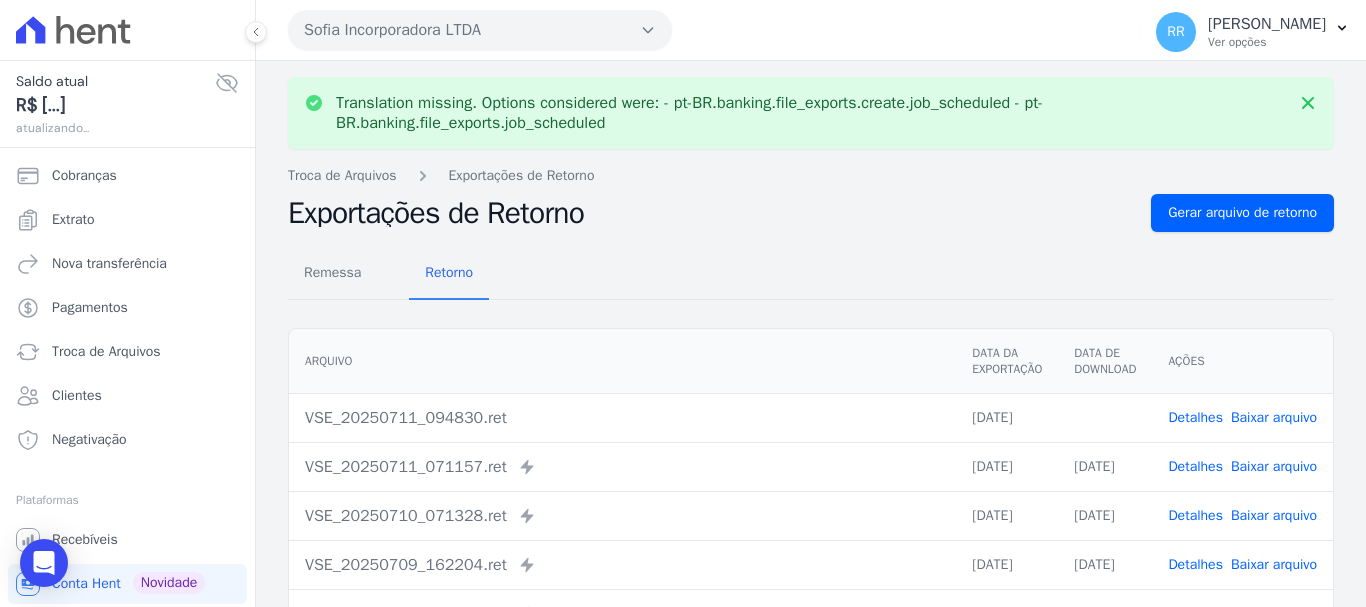 click on "Baixar arquivo" at bounding box center (1274, 417) 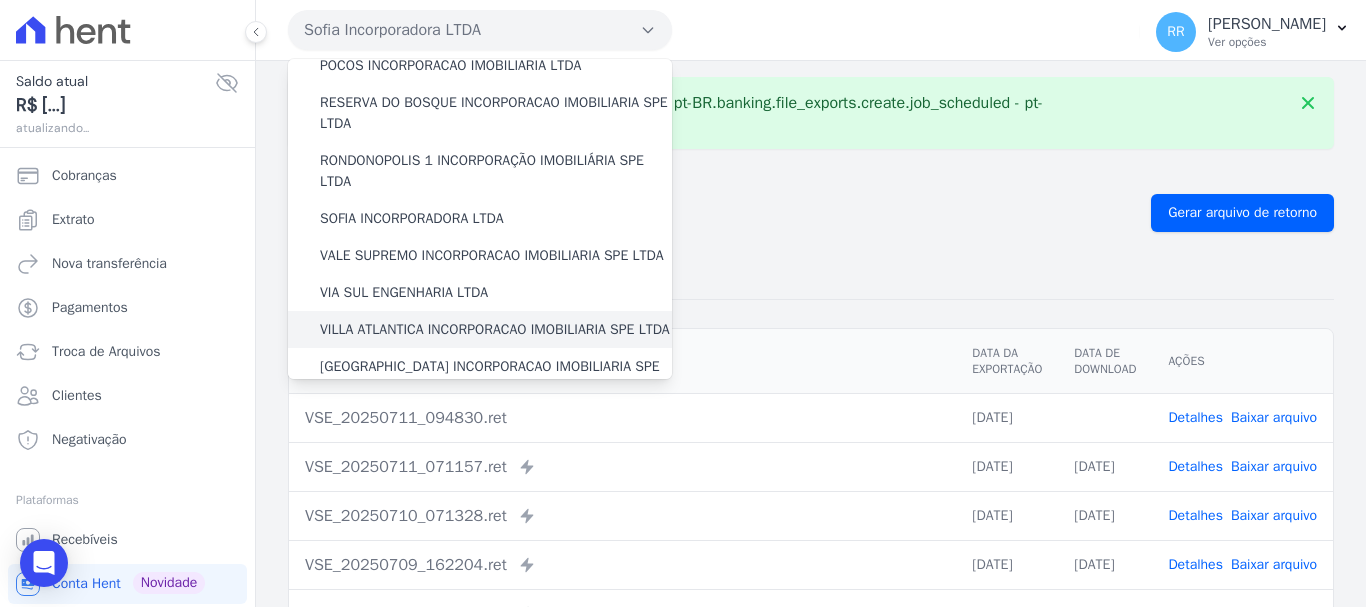scroll, scrollTop: 673, scrollLeft: 0, axis: vertical 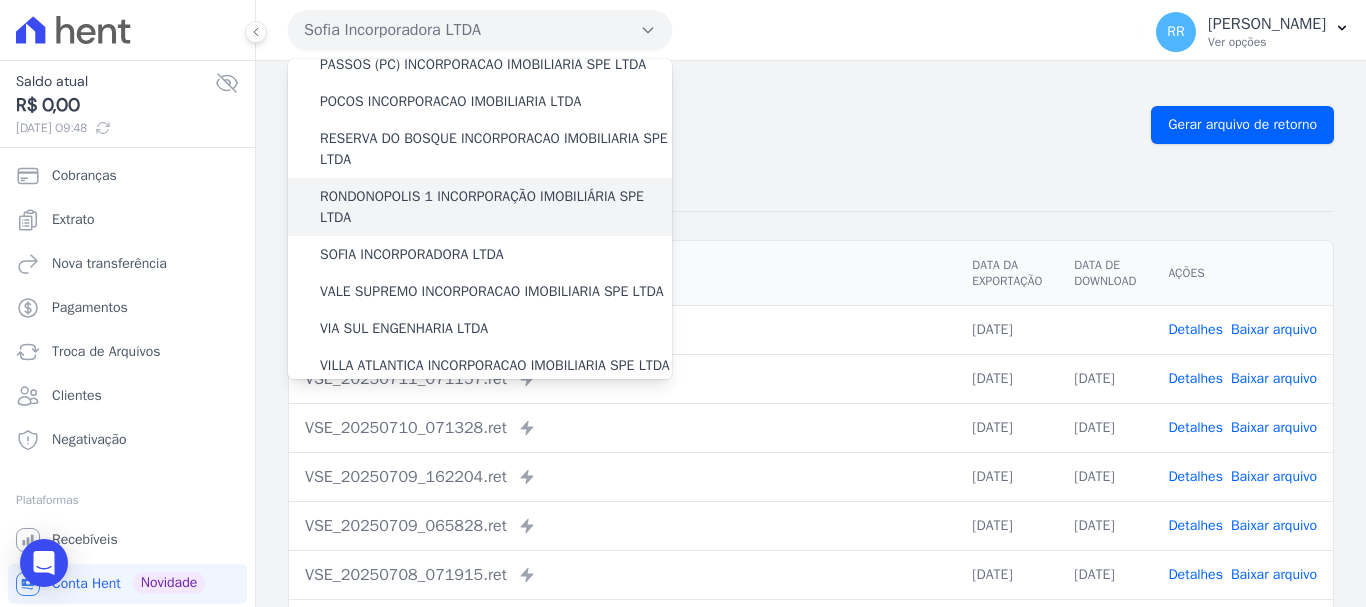 click on "RONDONOPOLIS 1 INCORPORAÇÃO IMOBILIÁRIA SPE LTDA" at bounding box center (496, 207) 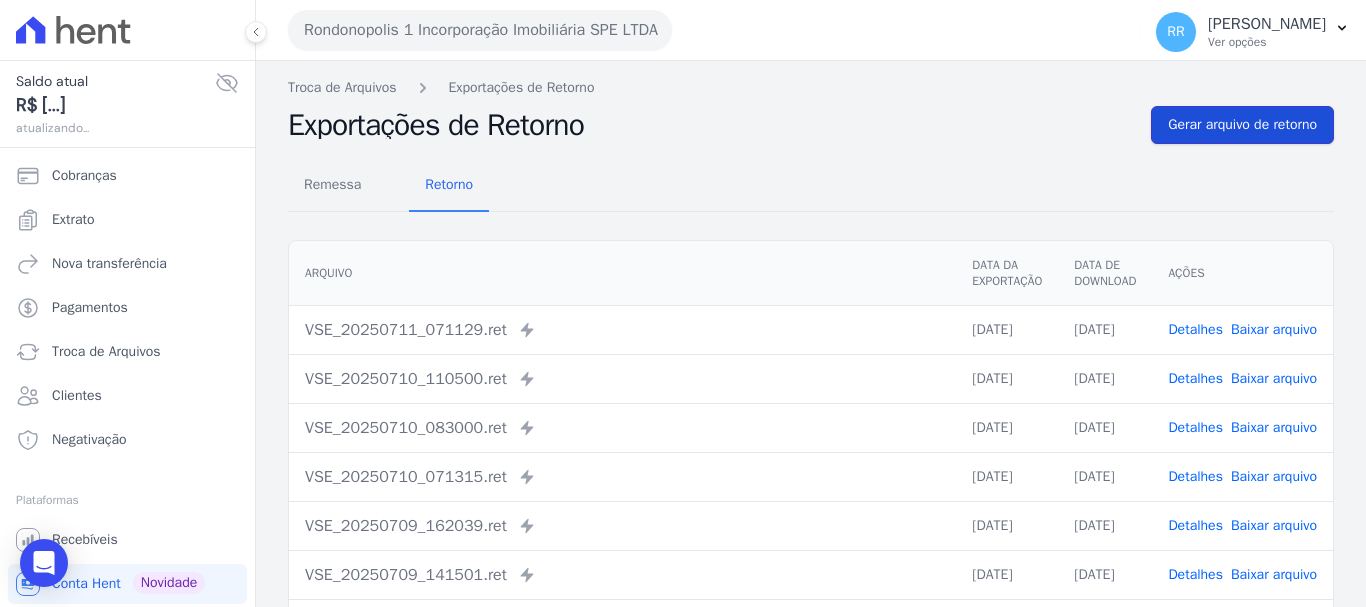 click on "Gerar arquivo de retorno" at bounding box center (1242, 125) 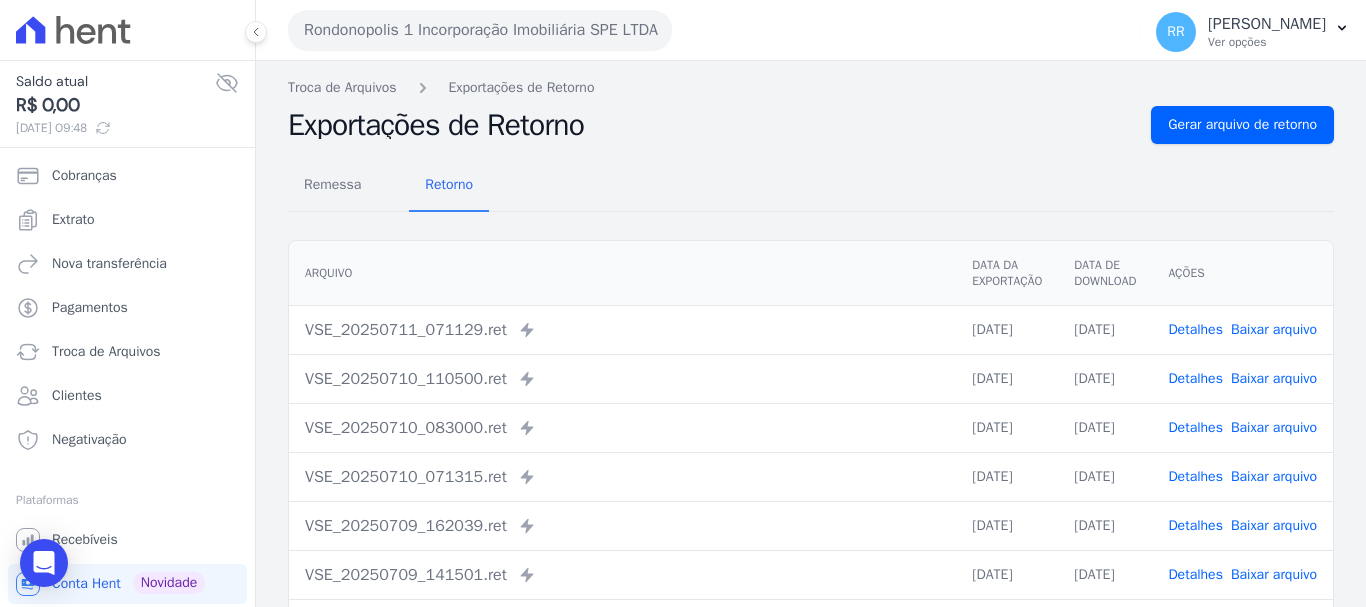 click on "Rondonopolis 1 Incorporação Imobiliária SPE LTDA" at bounding box center [480, 30] 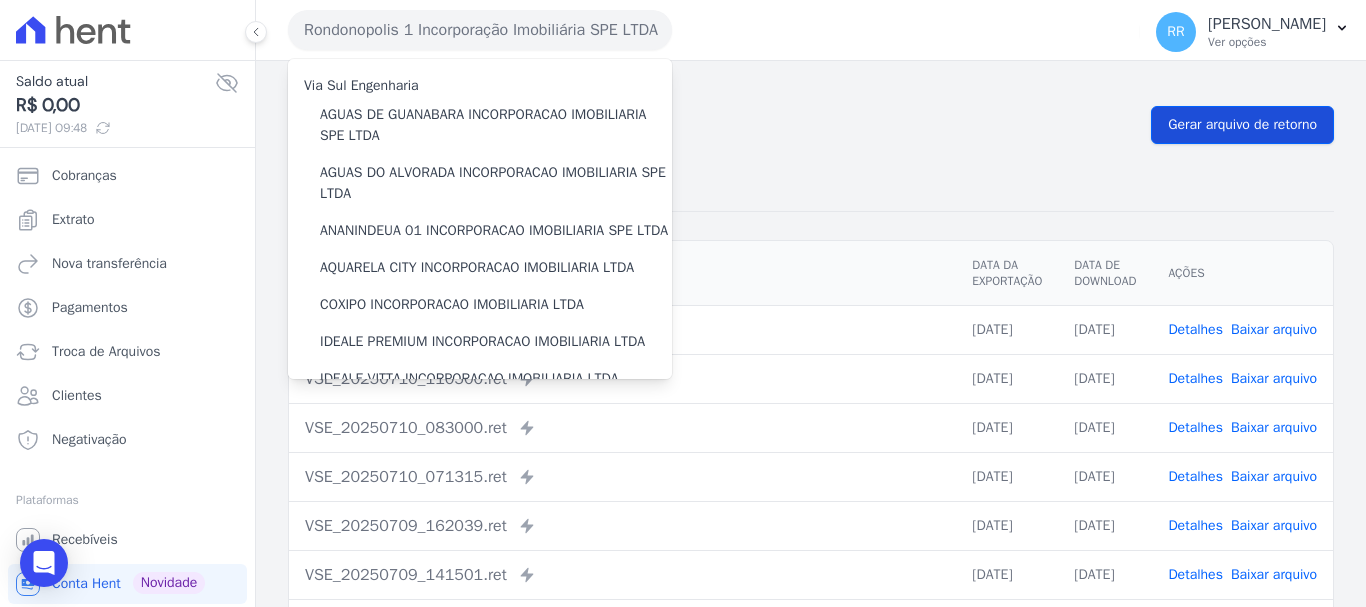click on "Não há itens para serem exportados
Troca de [GEOGRAPHIC_DATA]
Exportações de Retorno
Exportações de Retorno
Gerar arquivo de retorno
Remessa
Retorno
[GEOGRAPHIC_DATA]
Data da Exportação
Data de Download
Ações" at bounding box center (811, 472) 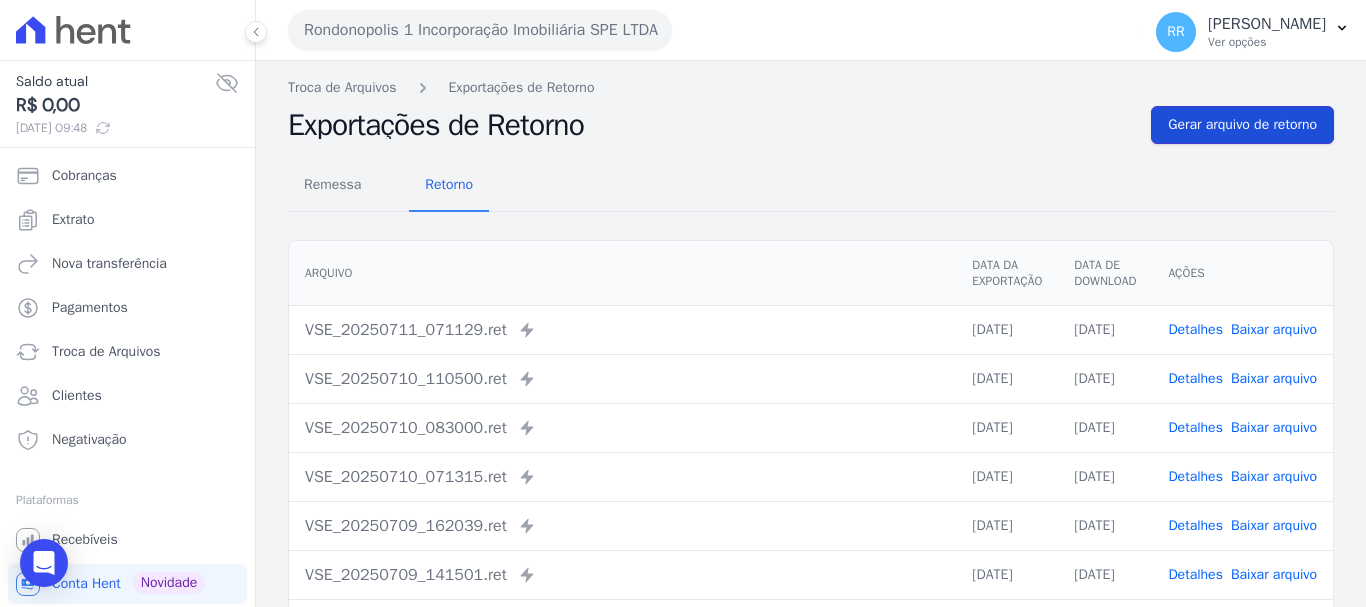 click on "Gerar arquivo de retorno" at bounding box center [1242, 125] 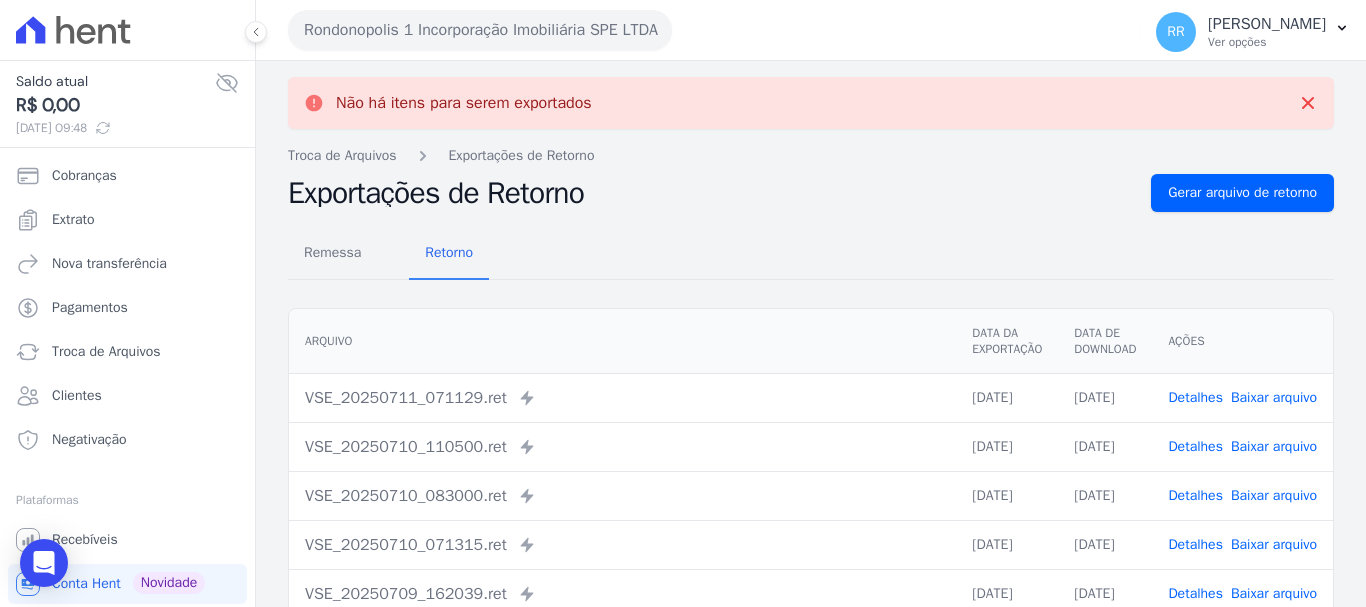 click on "Rondonopolis 1 Incorporação Imobiliária SPE LTDA" at bounding box center (480, 30) 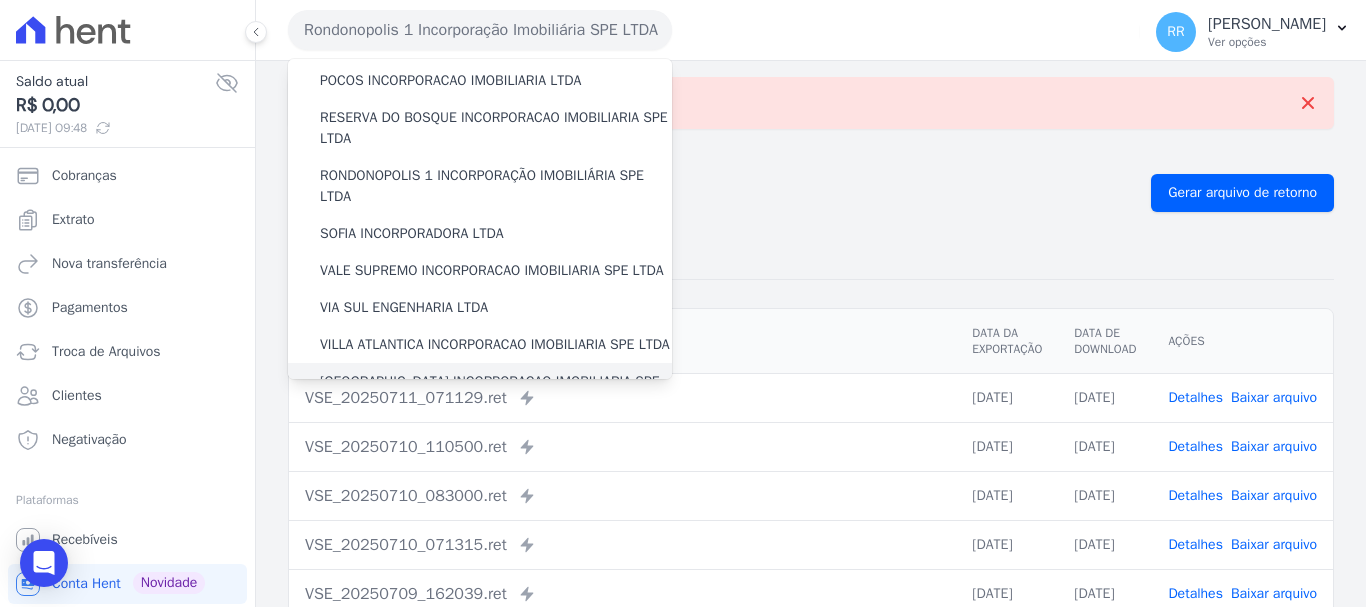 scroll, scrollTop: 673, scrollLeft: 0, axis: vertical 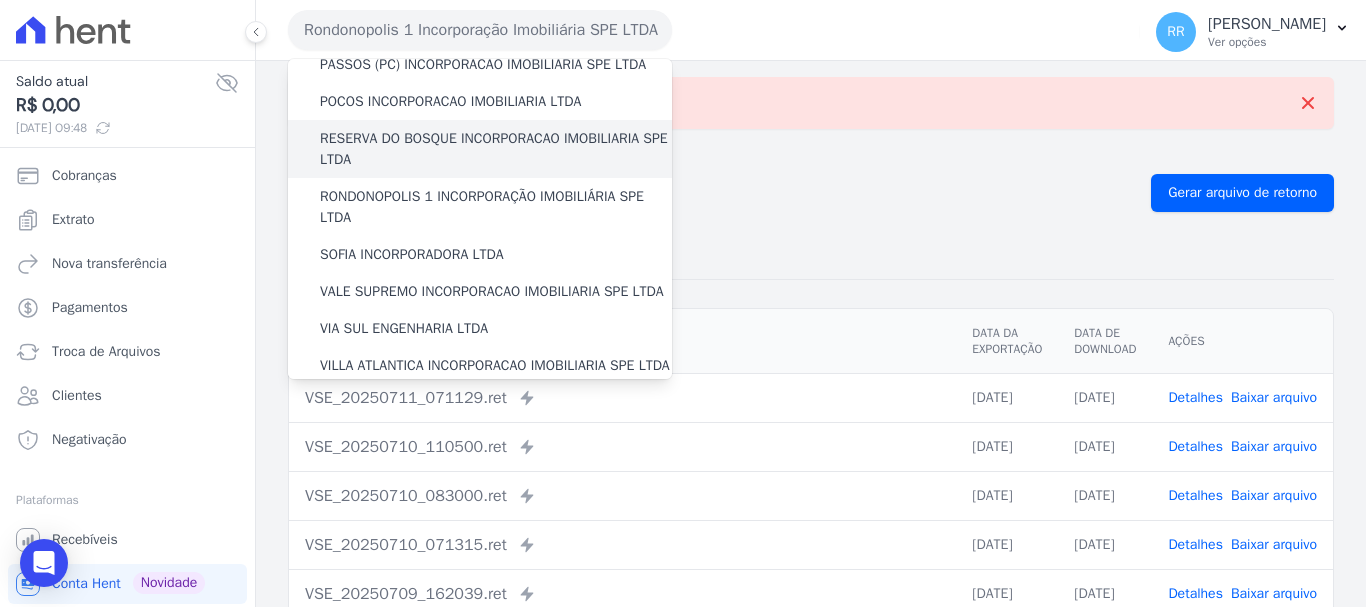 click on "RESERVA DO BOSQUE INCORPORACAO IMOBILIARIA SPE LTDA" at bounding box center (496, 149) 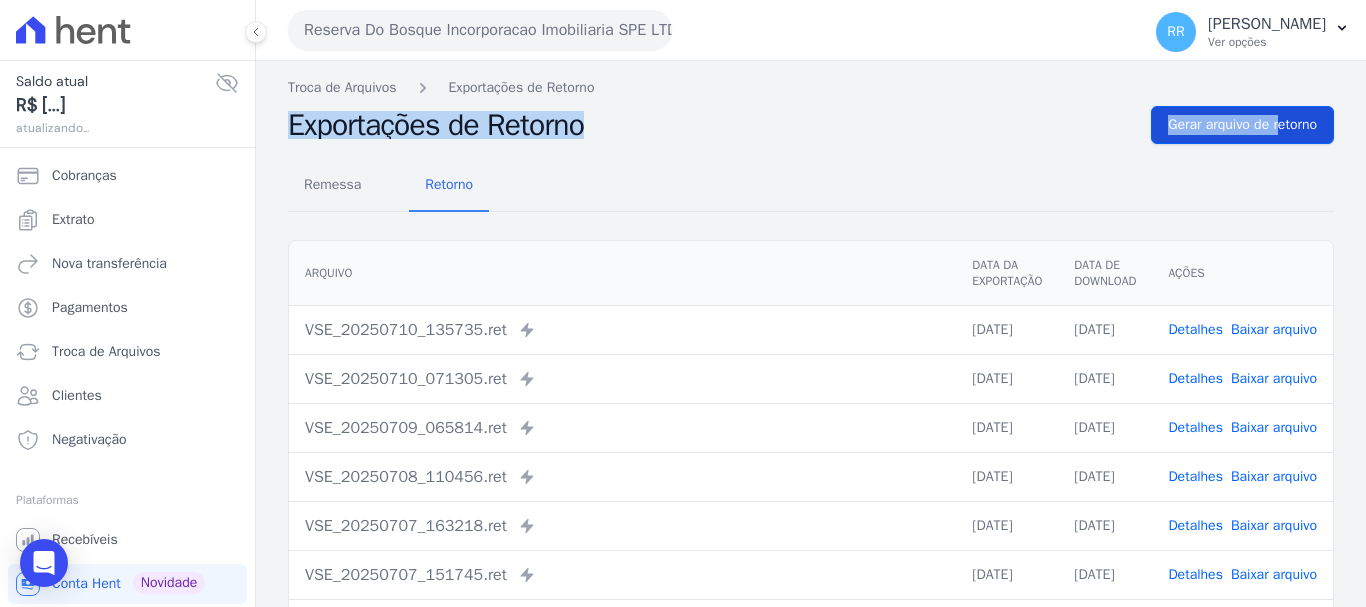 drag, startPoint x: 1210, startPoint y: 103, endPoint x: 1203, endPoint y: 118, distance: 16.552946 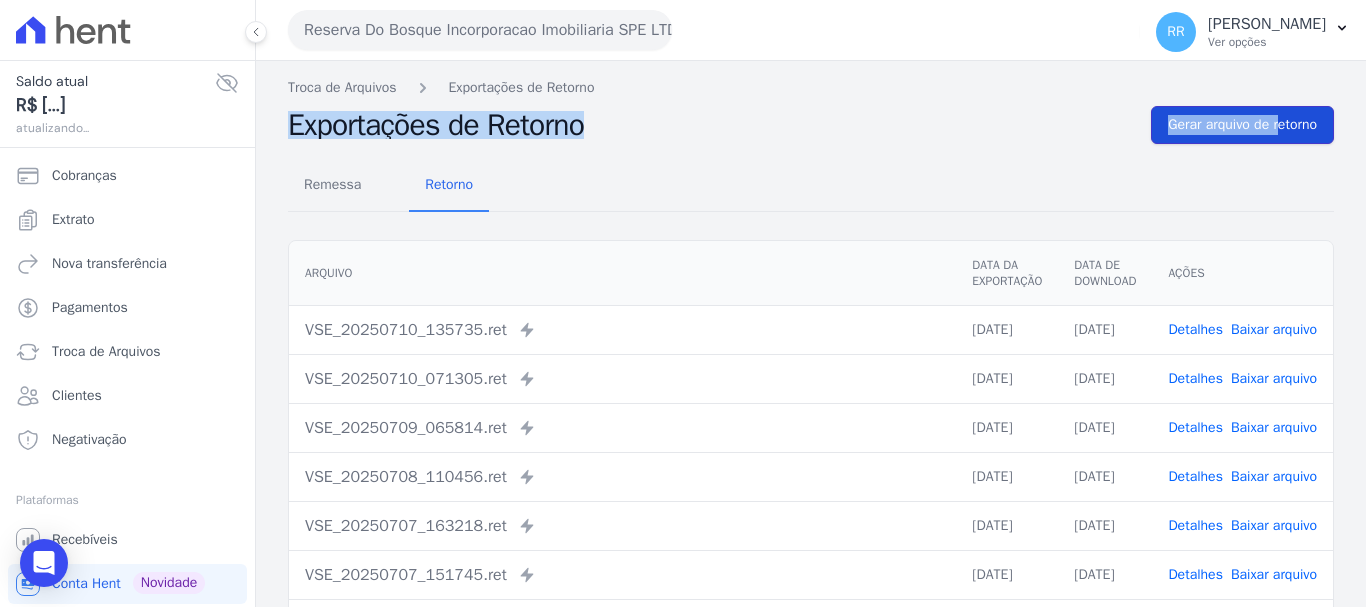 click on "Gerar arquivo de retorno" at bounding box center (1242, 125) 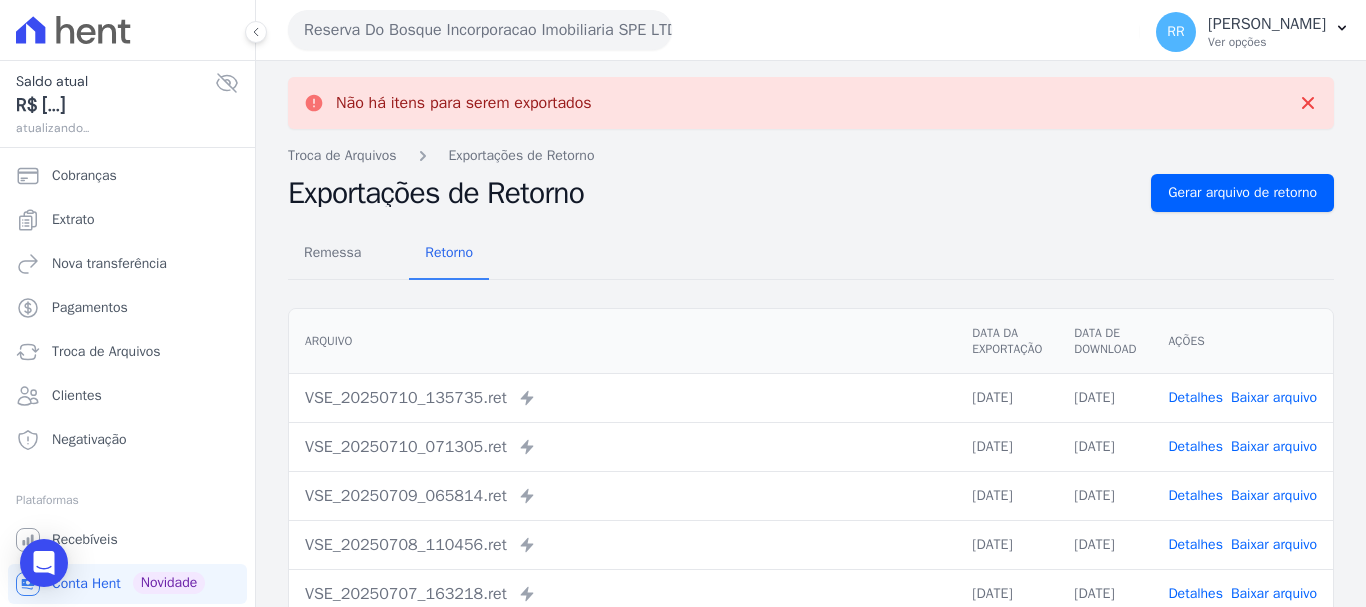 click on "Reserva Do Bosque Incorporacao Imobiliaria SPE LTDA" at bounding box center [480, 30] 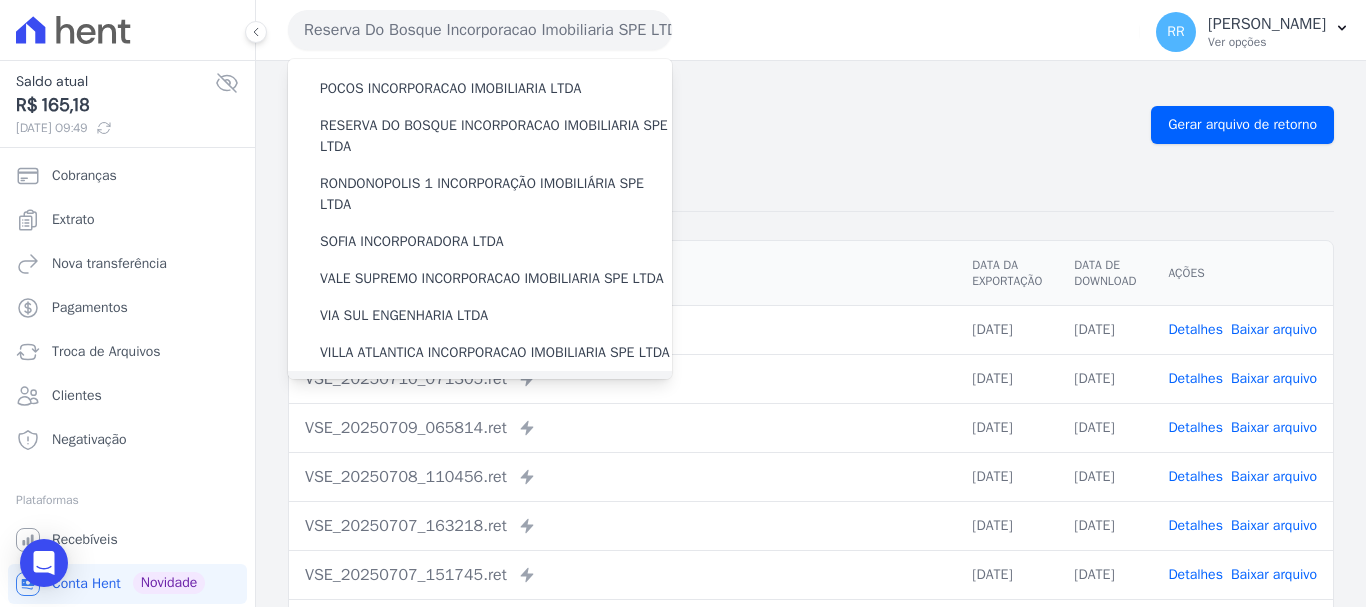 scroll, scrollTop: 673, scrollLeft: 0, axis: vertical 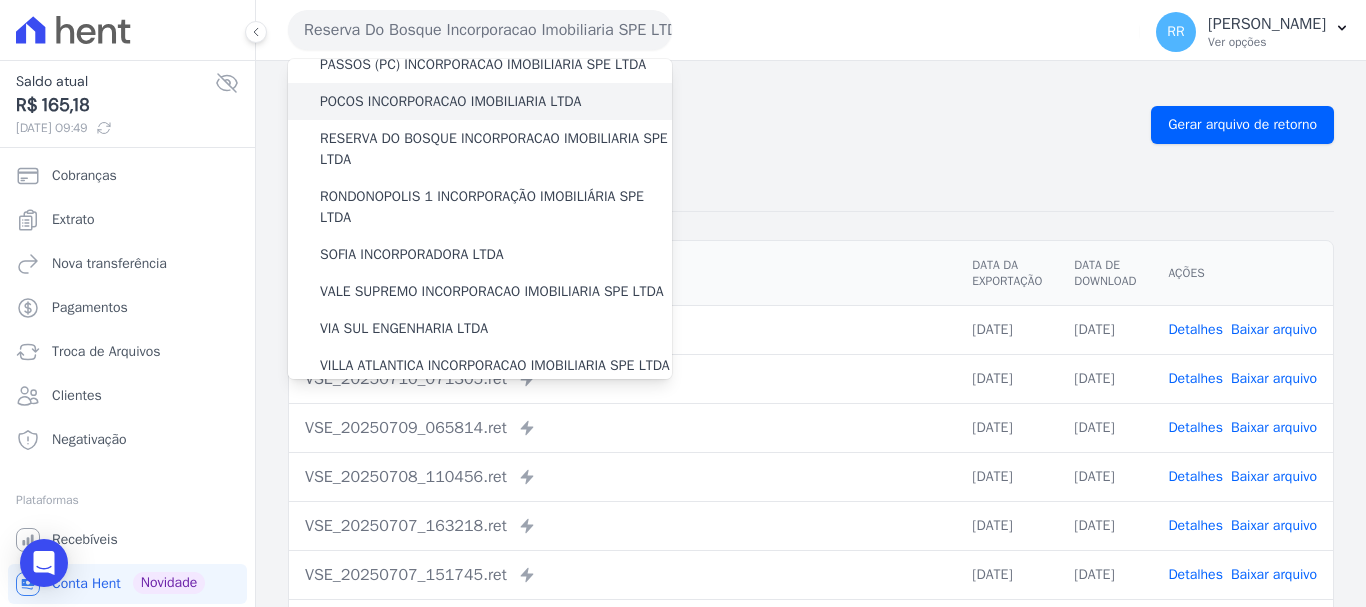 click on "POCOS INCORPORACAO IMOBILIARIA LTDA" at bounding box center (450, 101) 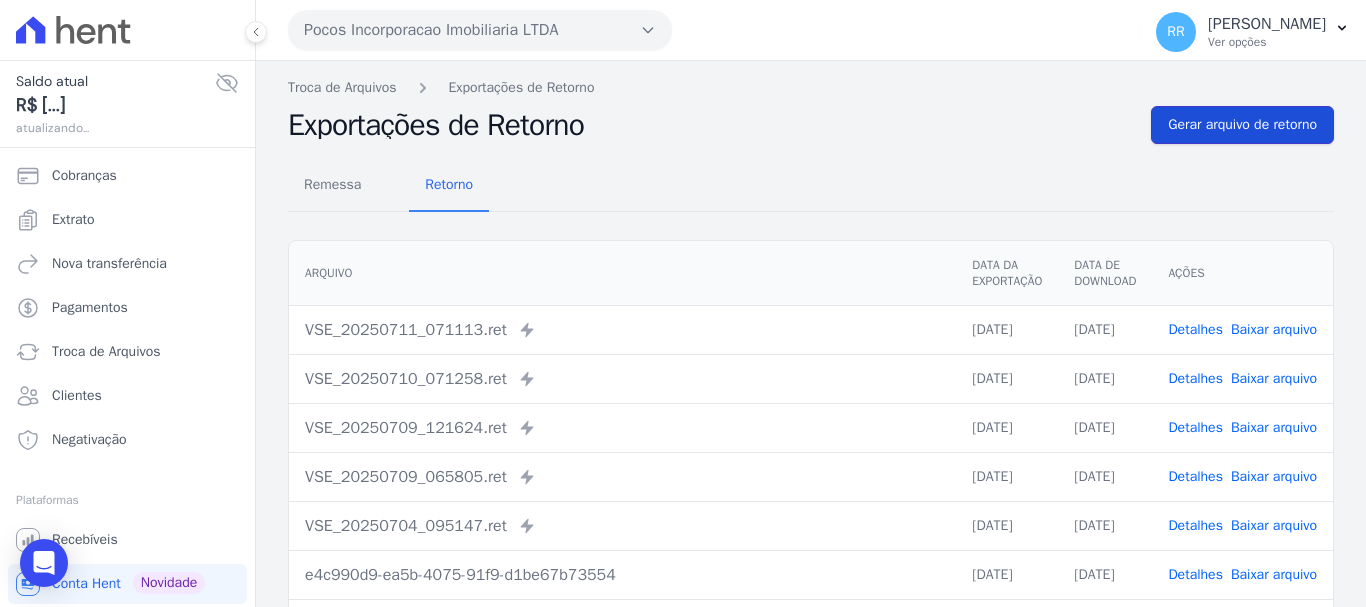 click on "Gerar arquivo de retorno" at bounding box center [1242, 125] 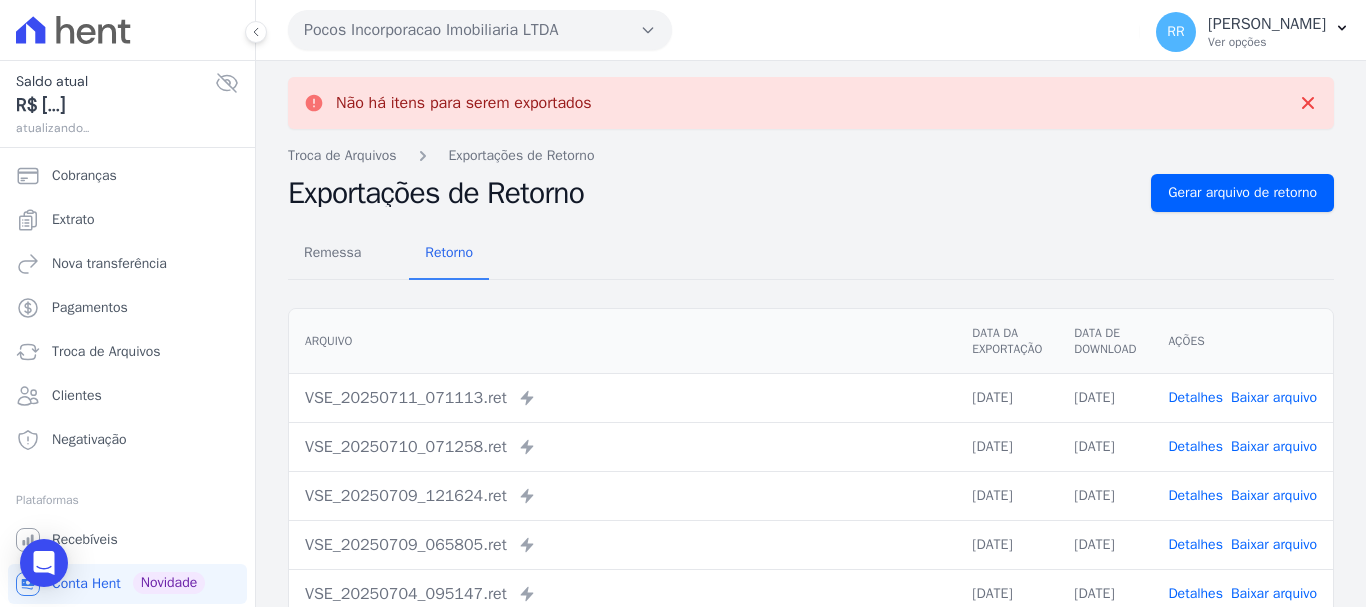 drag, startPoint x: 521, startPoint y: 23, endPoint x: 516, endPoint y: 32, distance: 10.29563 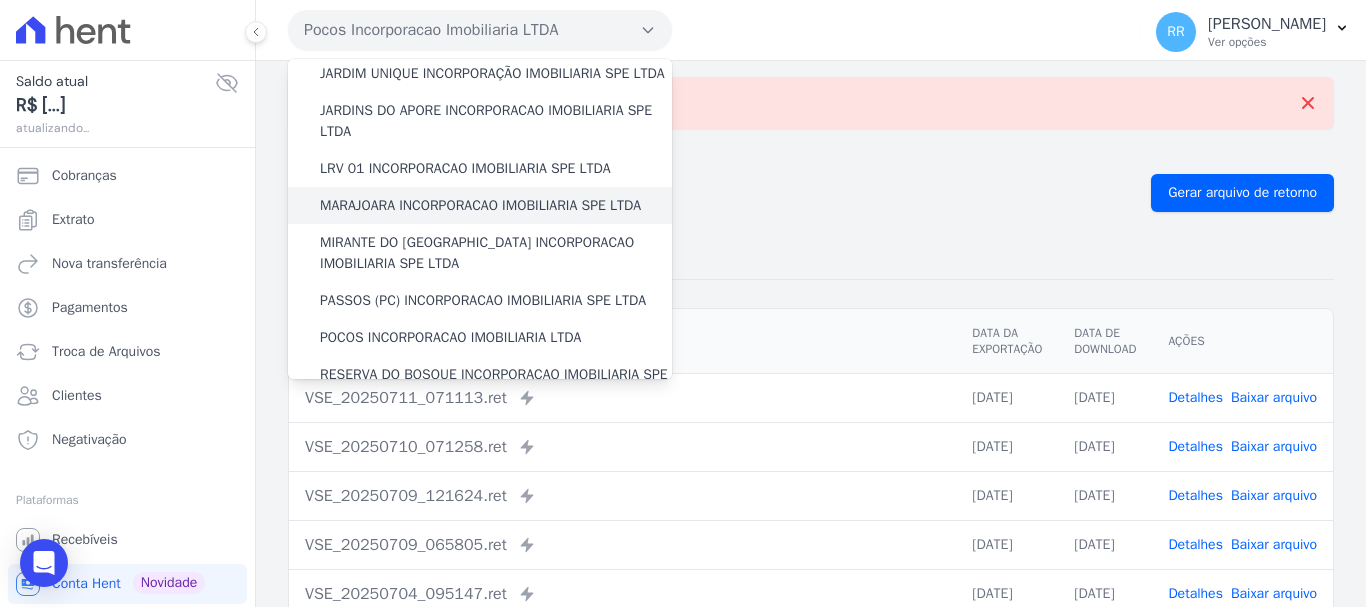 scroll, scrollTop: 473, scrollLeft: 0, axis: vertical 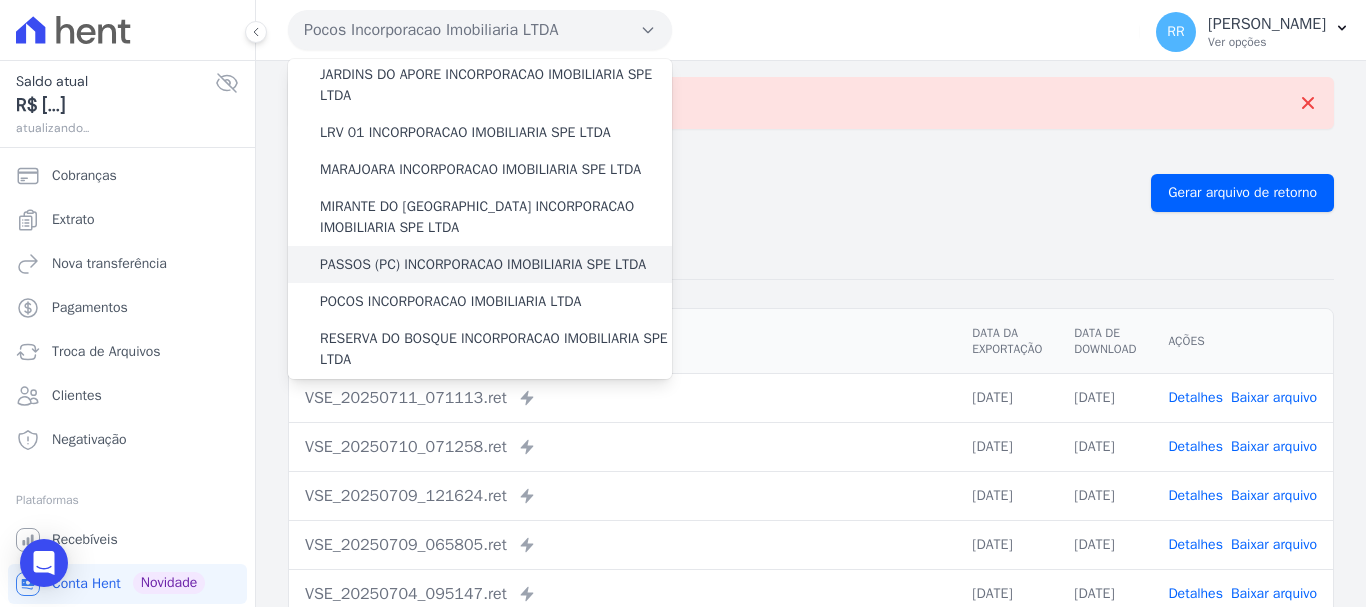 click on "PASSOS (PC) INCORPORACAO IMOBILIARIA SPE LTDA" at bounding box center (483, 264) 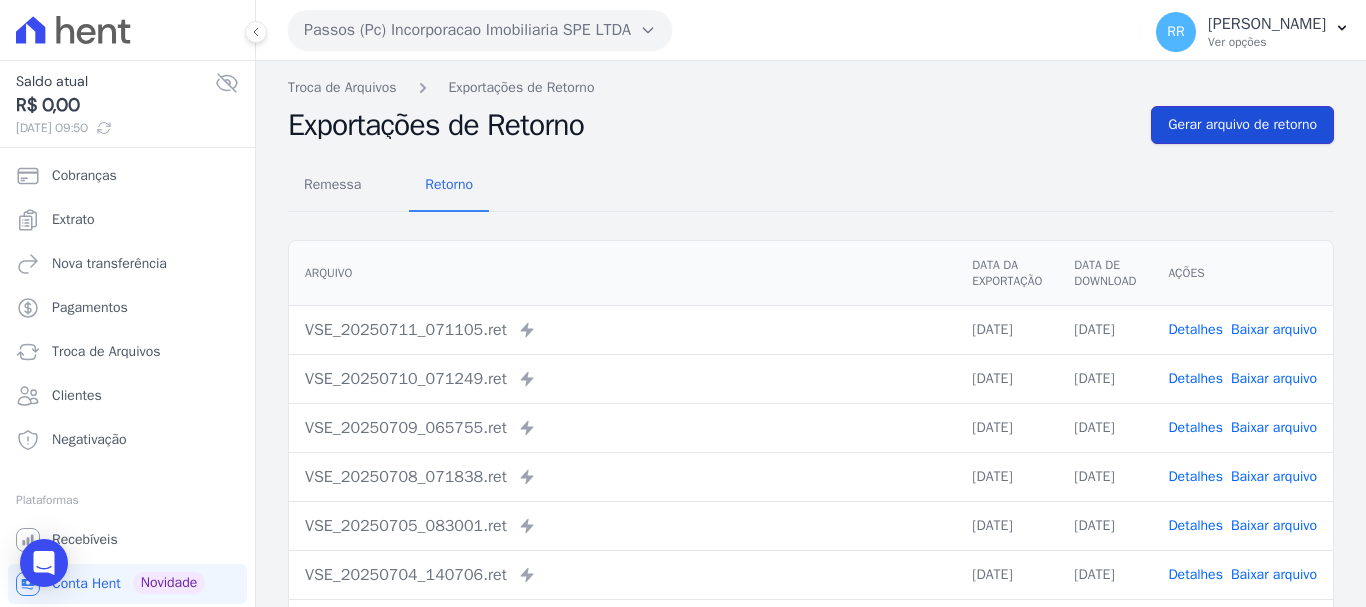 drag, startPoint x: 1221, startPoint y: 122, endPoint x: 1182, endPoint y: 123, distance: 39.012817 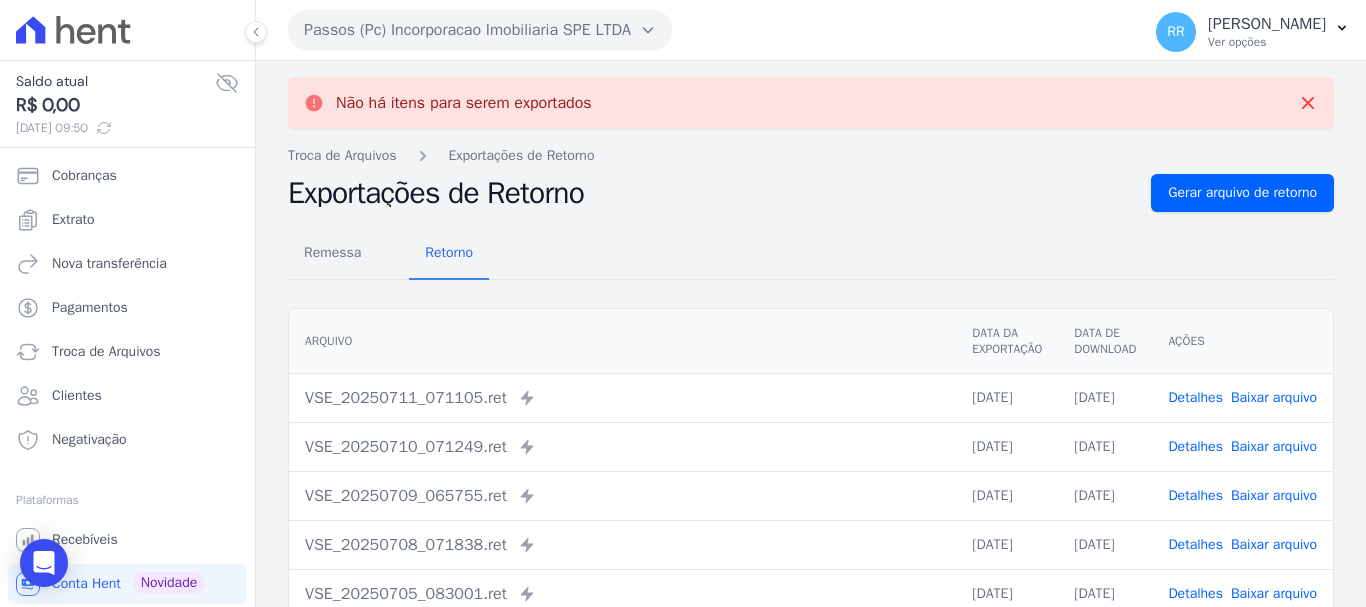 click on "Passos (Pc) Incorporacao Imobiliaria SPE LTDA" at bounding box center (480, 30) 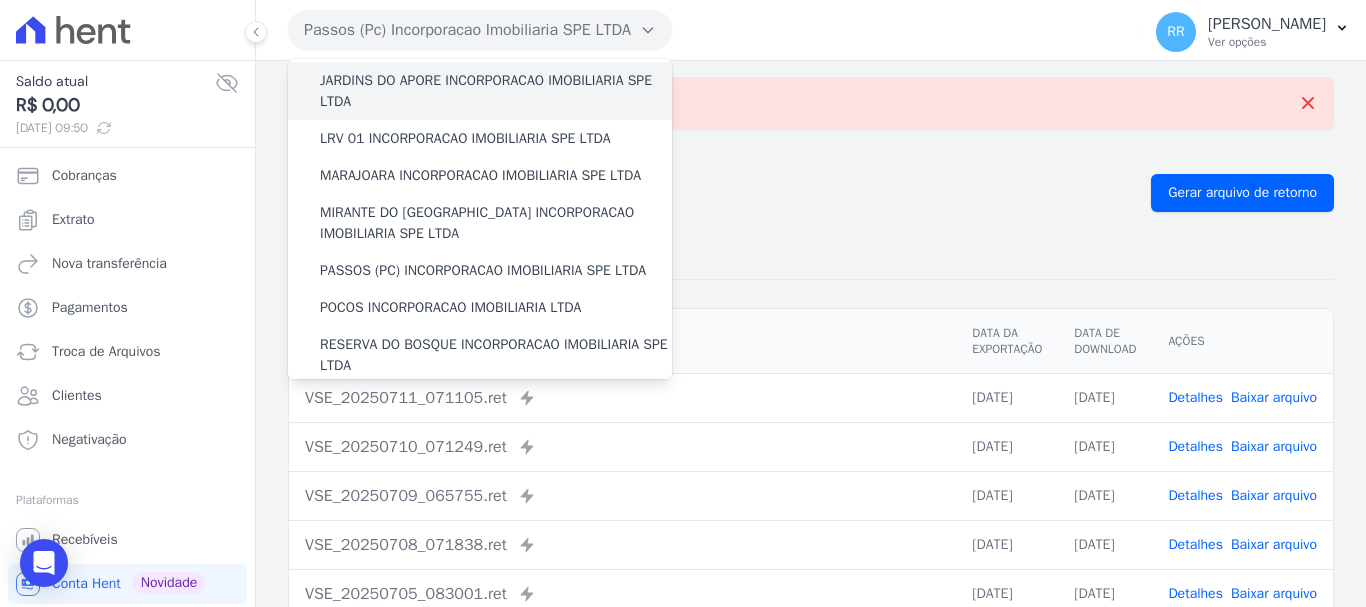 scroll, scrollTop: 500, scrollLeft: 0, axis: vertical 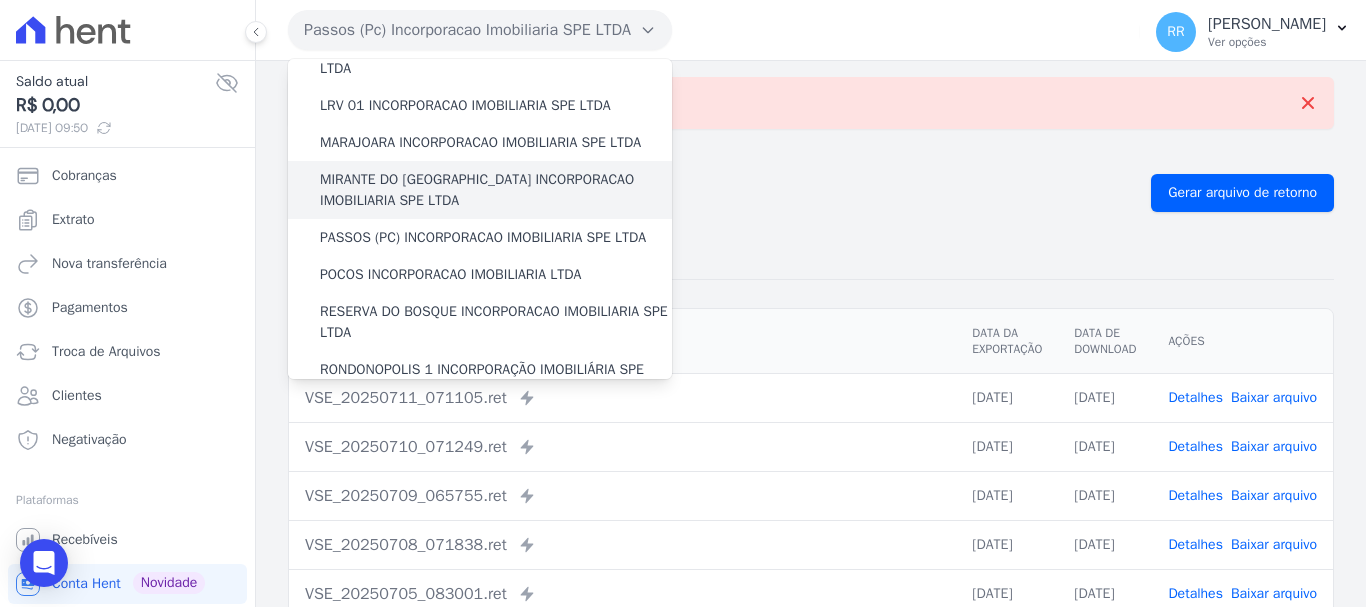 click on "MIRANTE DO [GEOGRAPHIC_DATA] INCORPORACAO IMOBILIARIA SPE LTDA" at bounding box center (496, 190) 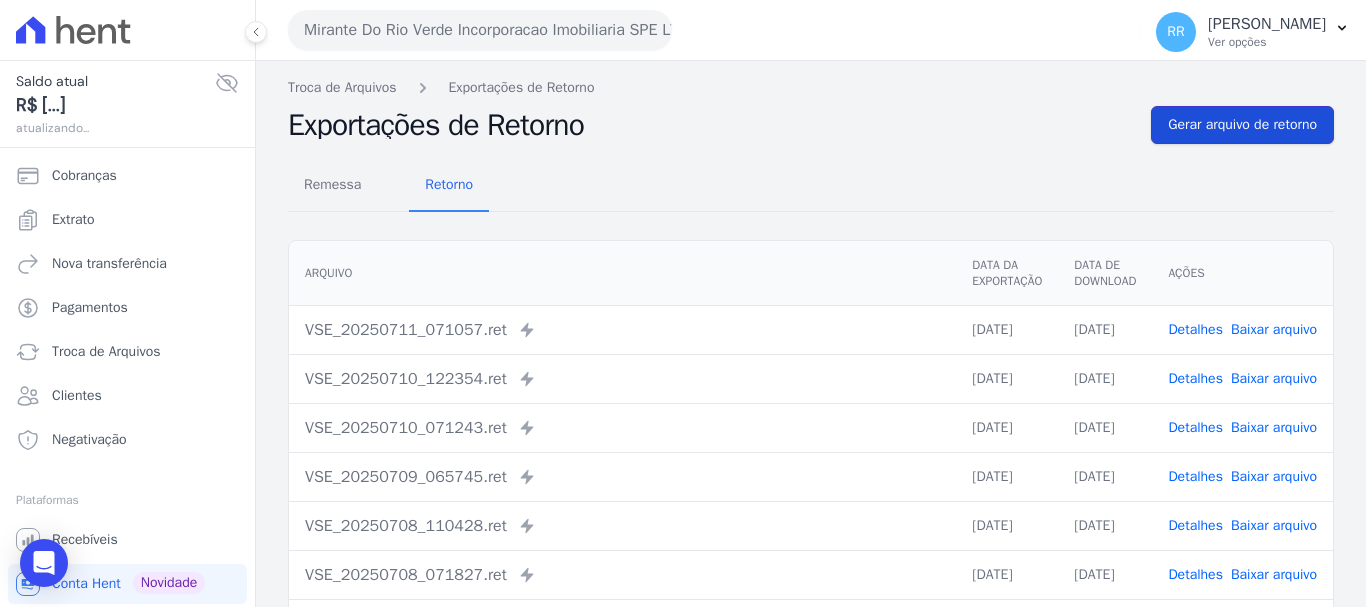click on "Gerar arquivo de retorno" at bounding box center [1242, 125] 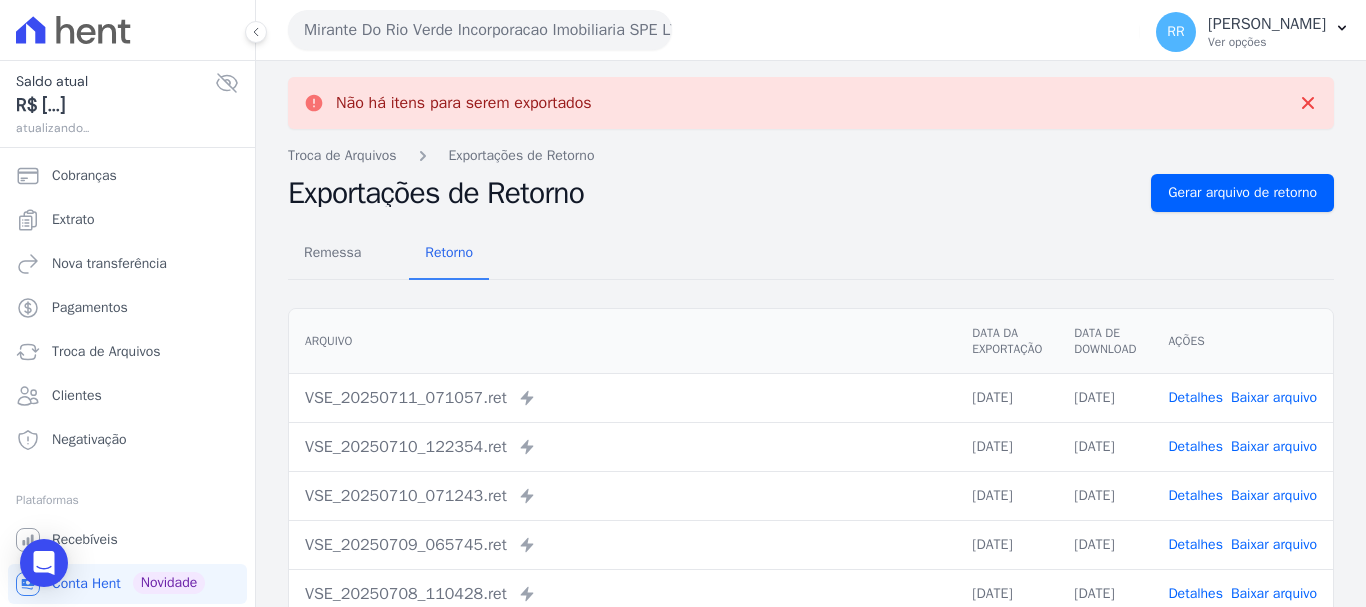 click on "Baixar arquivo" at bounding box center (1274, 397) 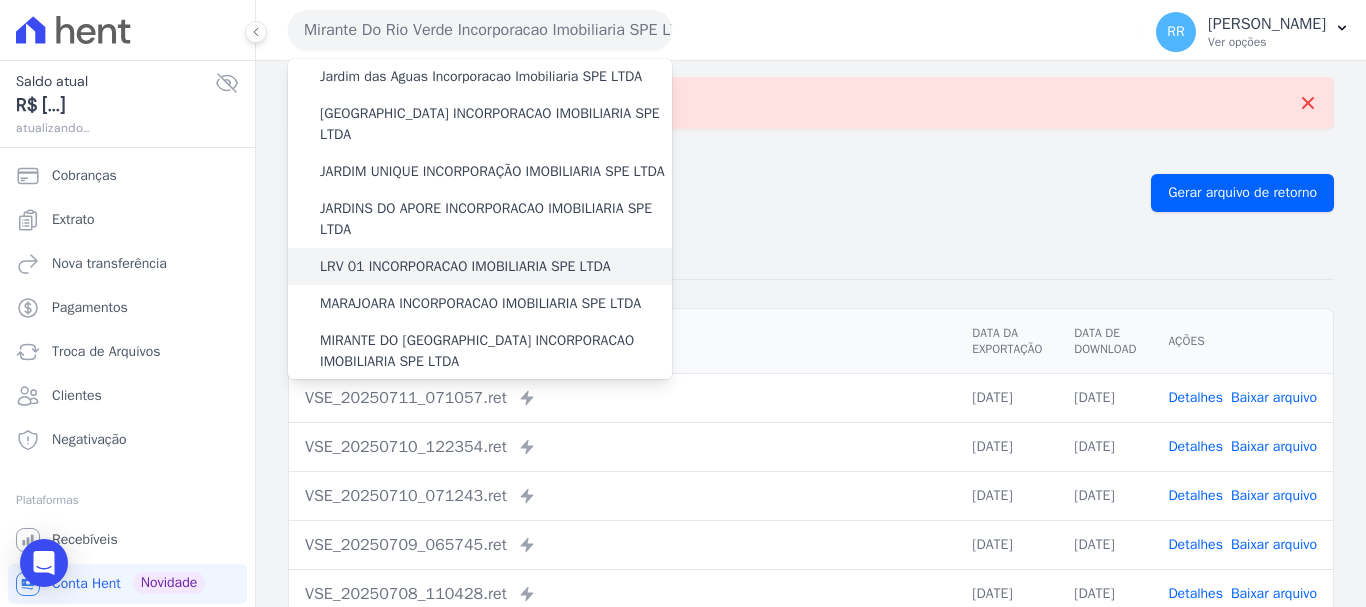 scroll, scrollTop: 400, scrollLeft: 0, axis: vertical 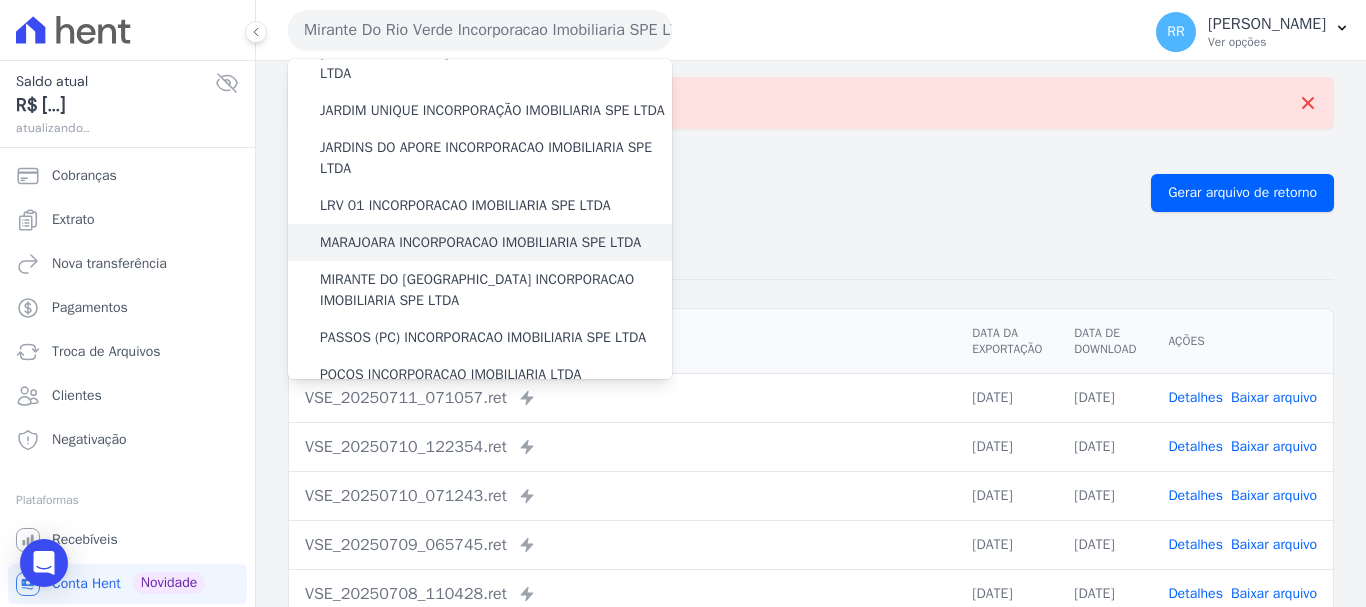 click on "MARAJOARA INCORPORACAO IMOBILIARIA SPE LTDA" at bounding box center [480, 242] 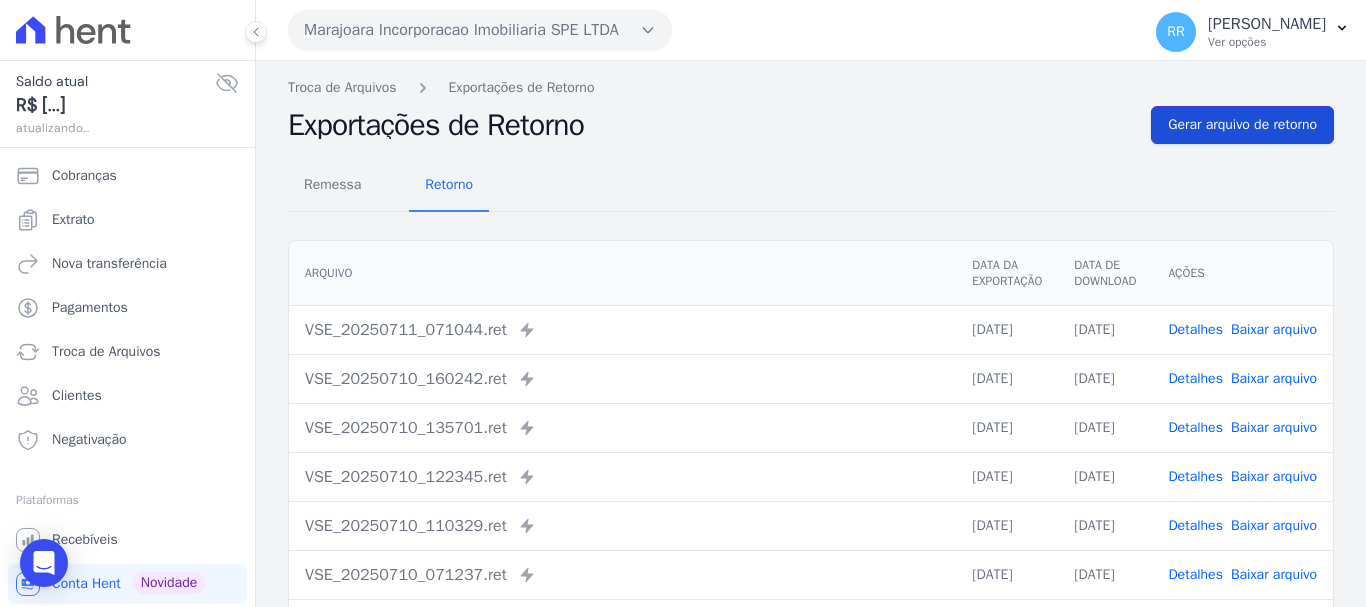 click on "Gerar arquivo de retorno" at bounding box center [1242, 125] 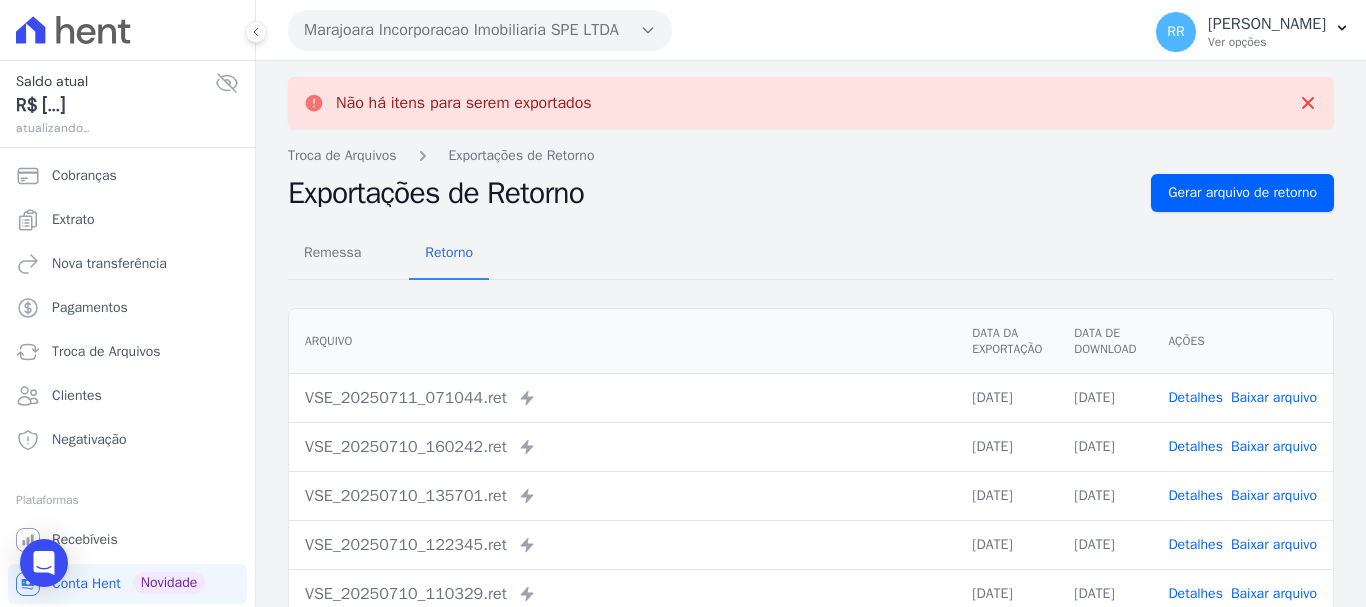 click on "Marajoara Incorporacao Imobiliaria SPE LTDA" at bounding box center (480, 30) 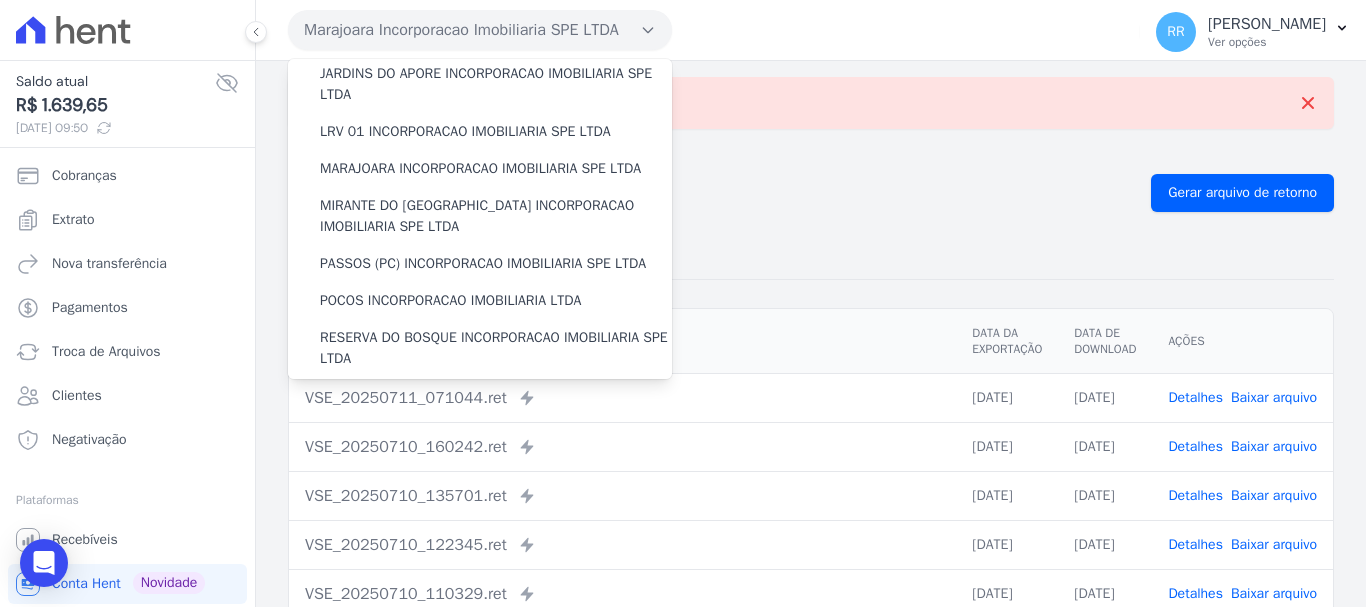 scroll, scrollTop: 473, scrollLeft: 0, axis: vertical 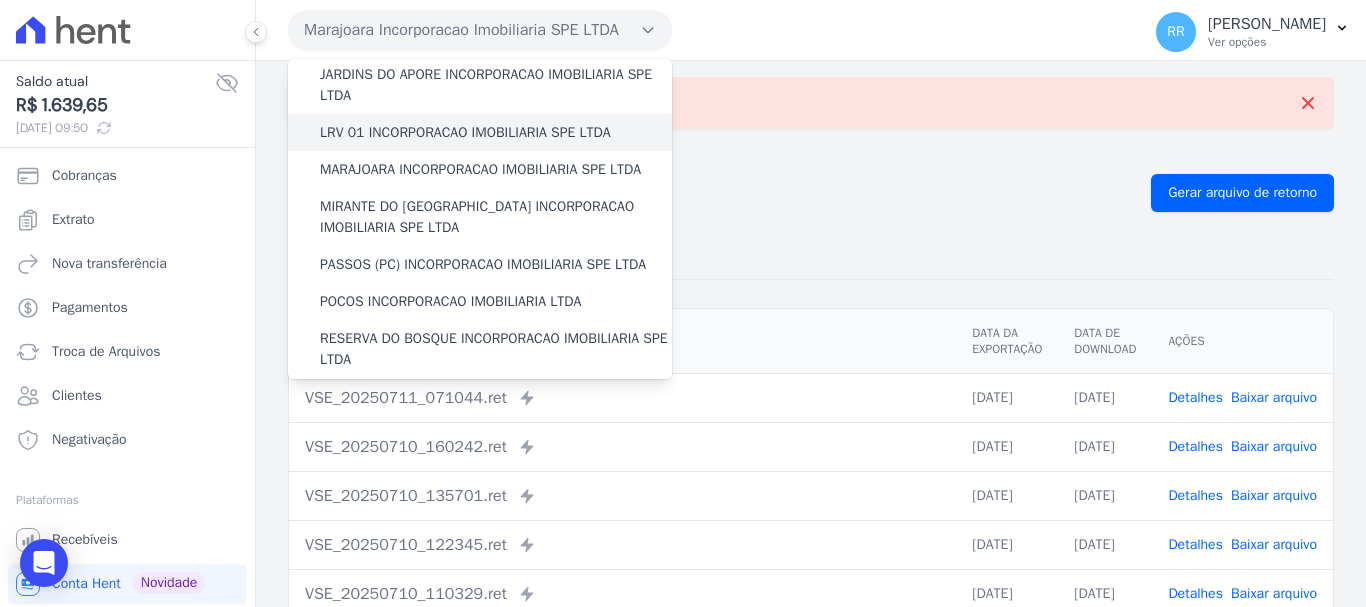 click on "LRV 01 INCORPORACAO IMOBILIARIA SPE LTDA" at bounding box center [465, 132] 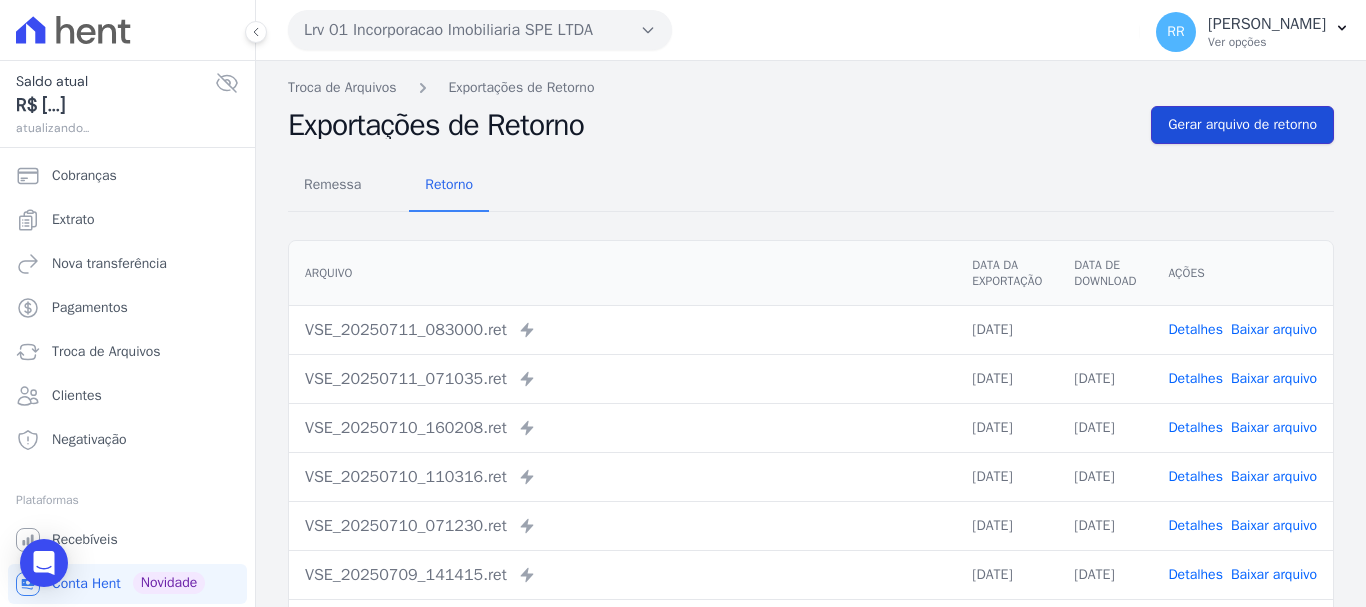 click on "Gerar arquivo de retorno" at bounding box center (1242, 125) 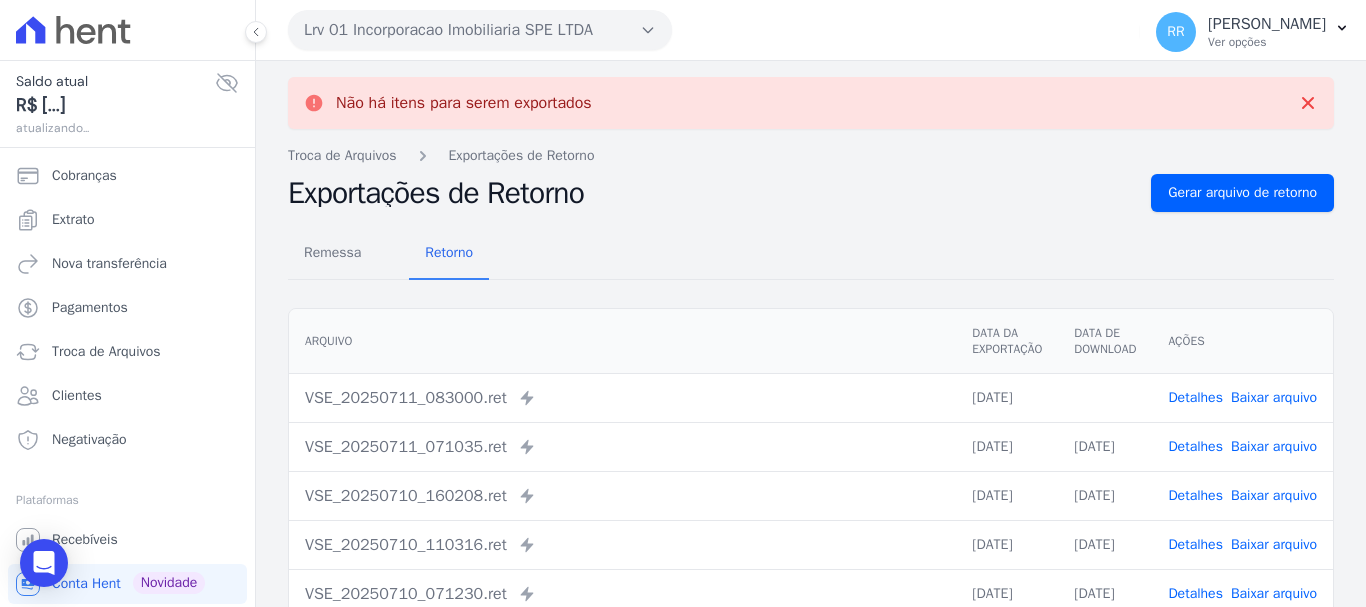 click on "Baixar arquivo" at bounding box center (1274, 397) 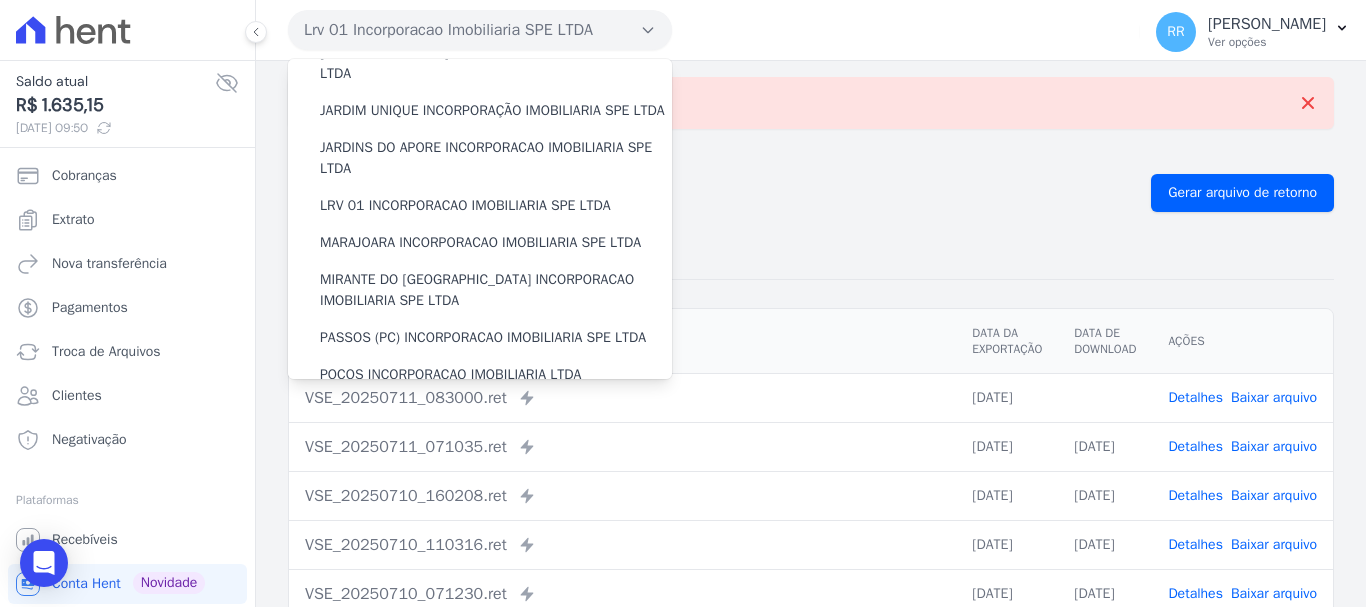 scroll, scrollTop: 300, scrollLeft: 0, axis: vertical 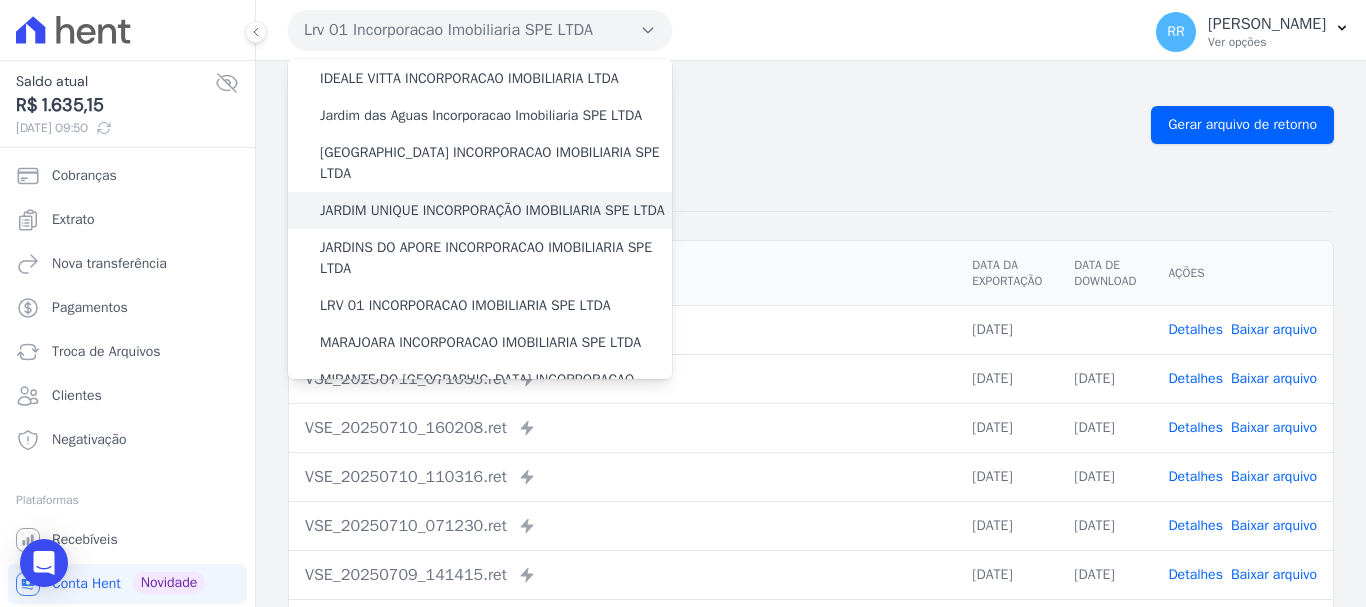 click on "JARDIM UNIQUE INCORPORAÇÃO IMOBILIARIA SPE LTDA" at bounding box center (492, 210) 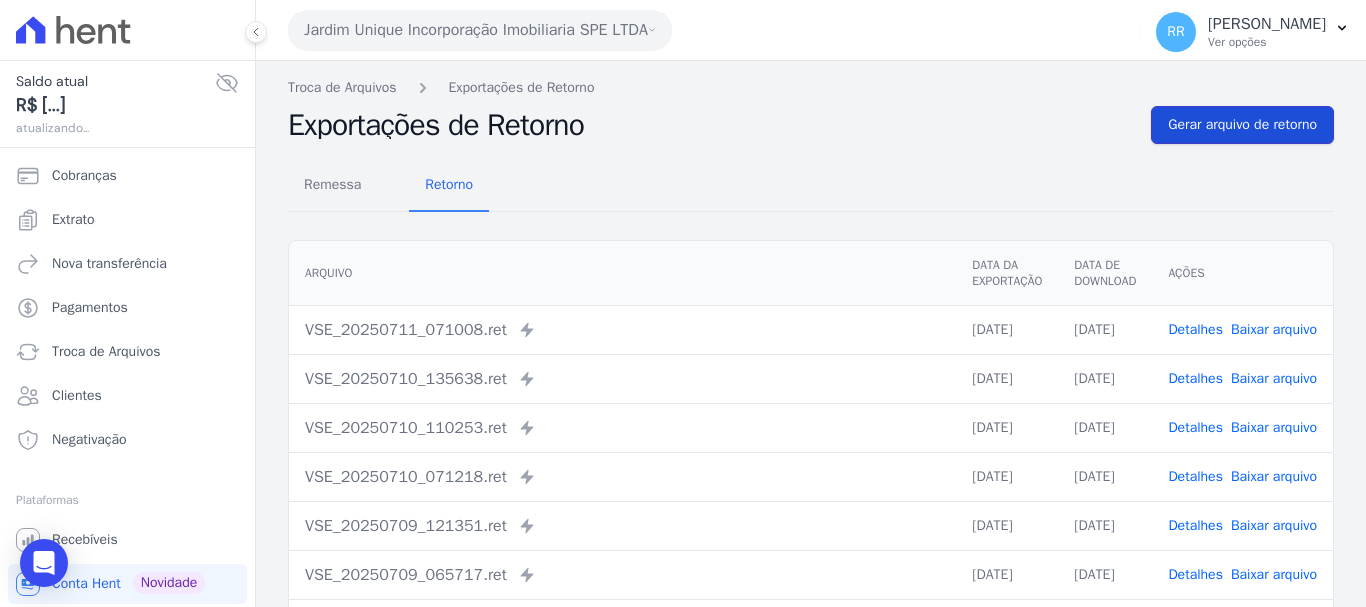 click on "Gerar arquivo de retorno" at bounding box center [1242, 125] 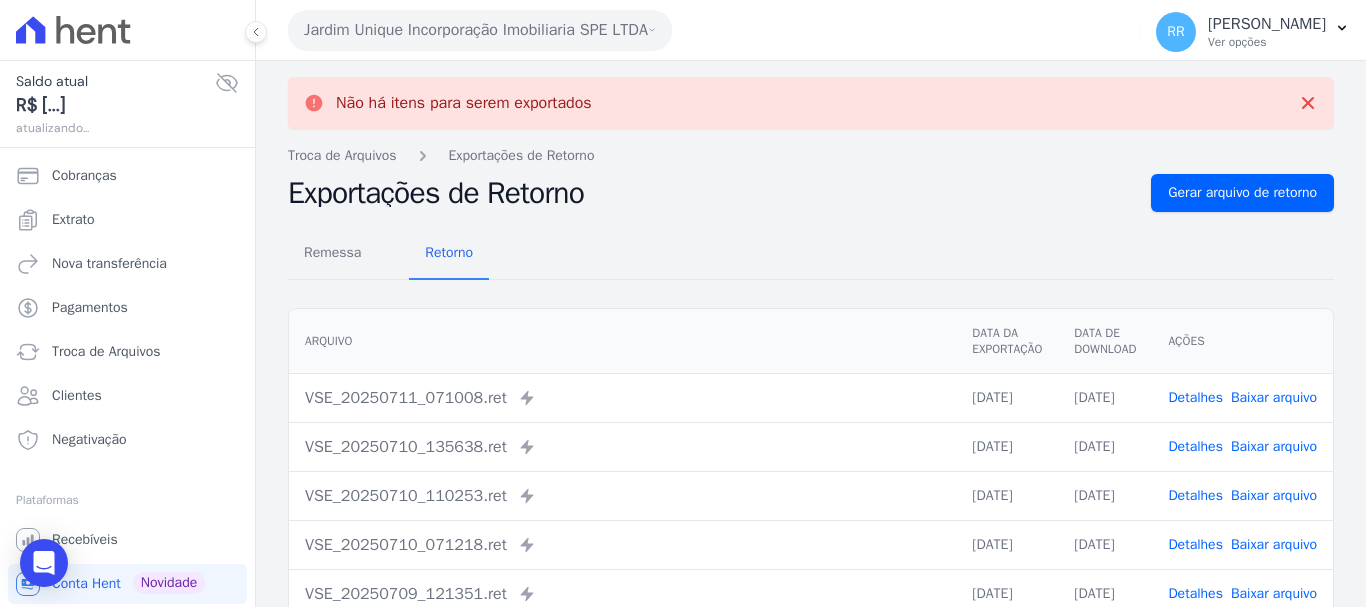 click on "Jardim Unique Incorporação Imobiliaria SPE LTDA" at bounding box center [480, 30] 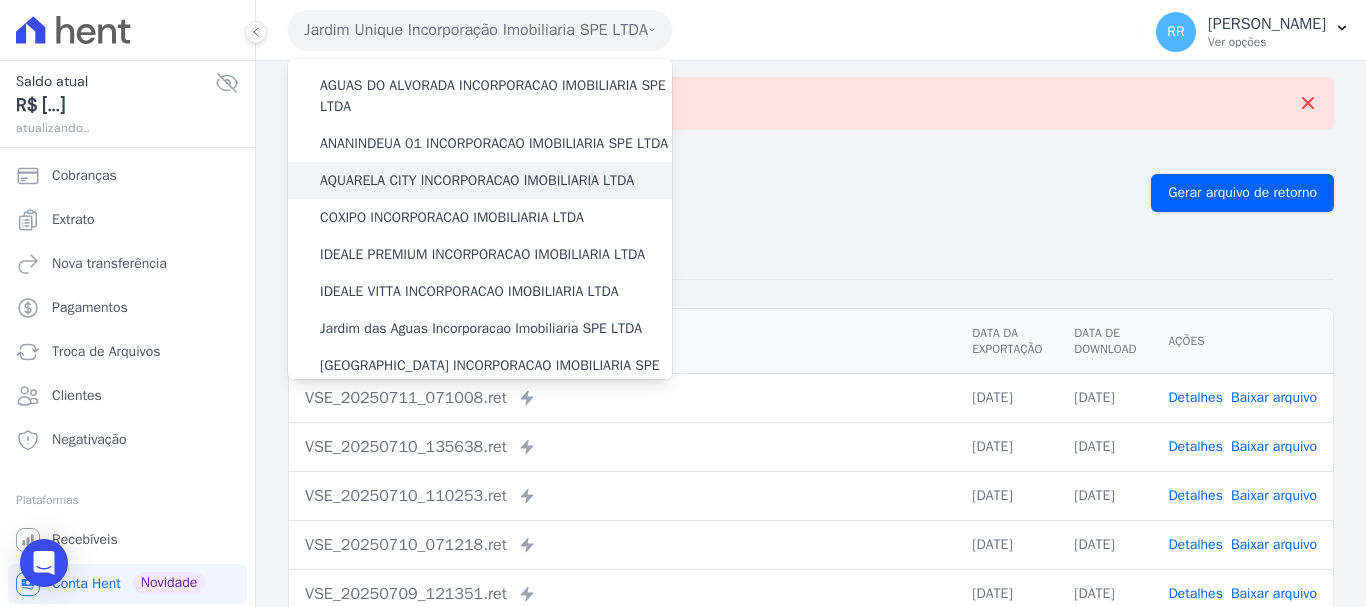 scroll, scrollTop: 200, scrollLeft: 0, axis: vertical 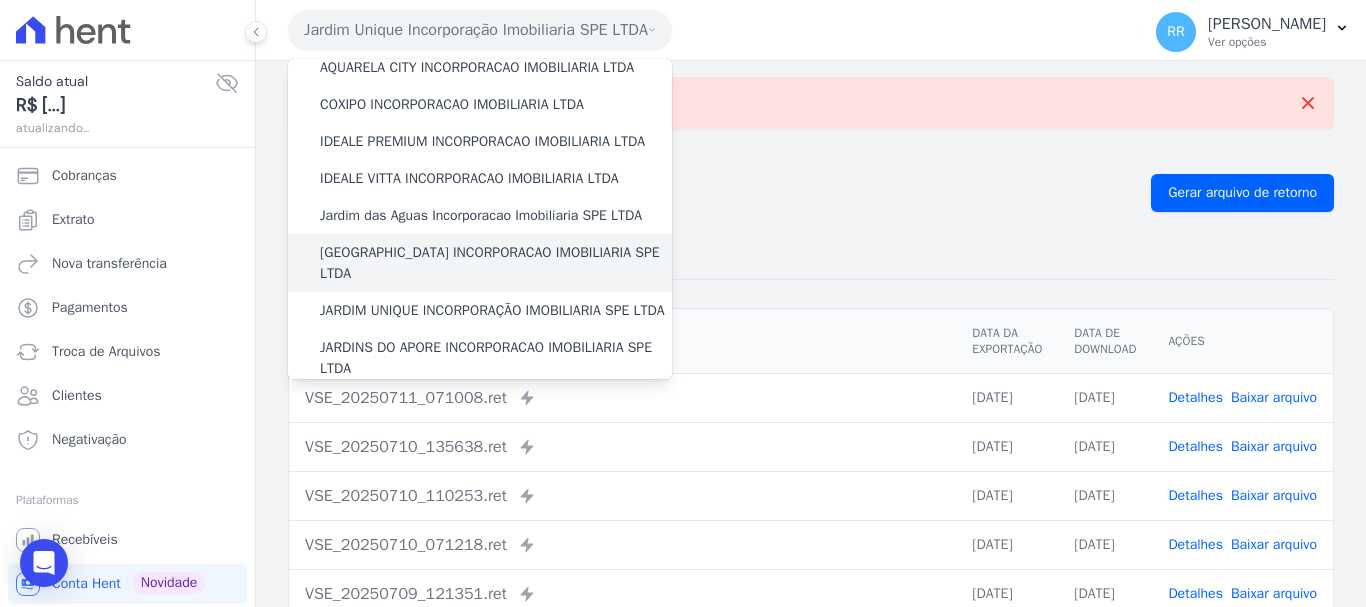 click on "[GEOGRAPHIC_DATA] INCORPORACAO IMOBILIARIA SPE LTDA" at bounding box center [496, 263] 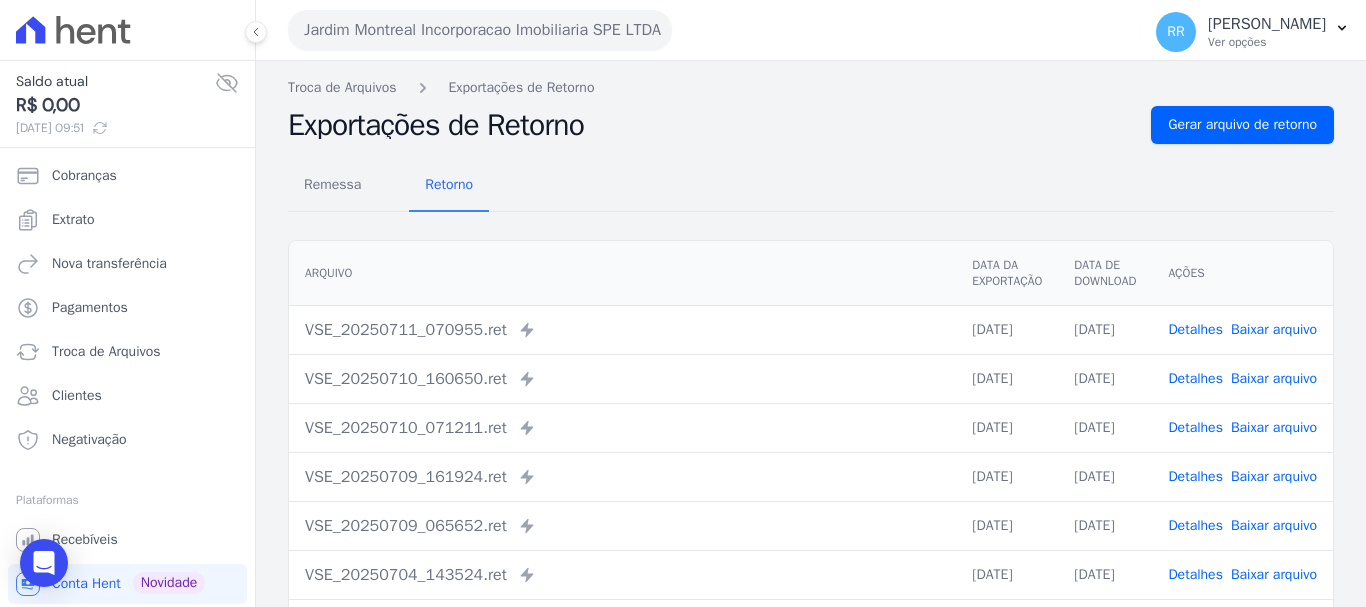 click on "Remessa
Retorno
[GEOGRAPHIC_DATA]
Data da Exportação
Data de Download
Ações
VSE_20250711_070955.ret
Enviado para Nexxera em: [DATE] 07:10
11/07/2025
[DATE]
Detalhes" at bounding box center (811, 505) 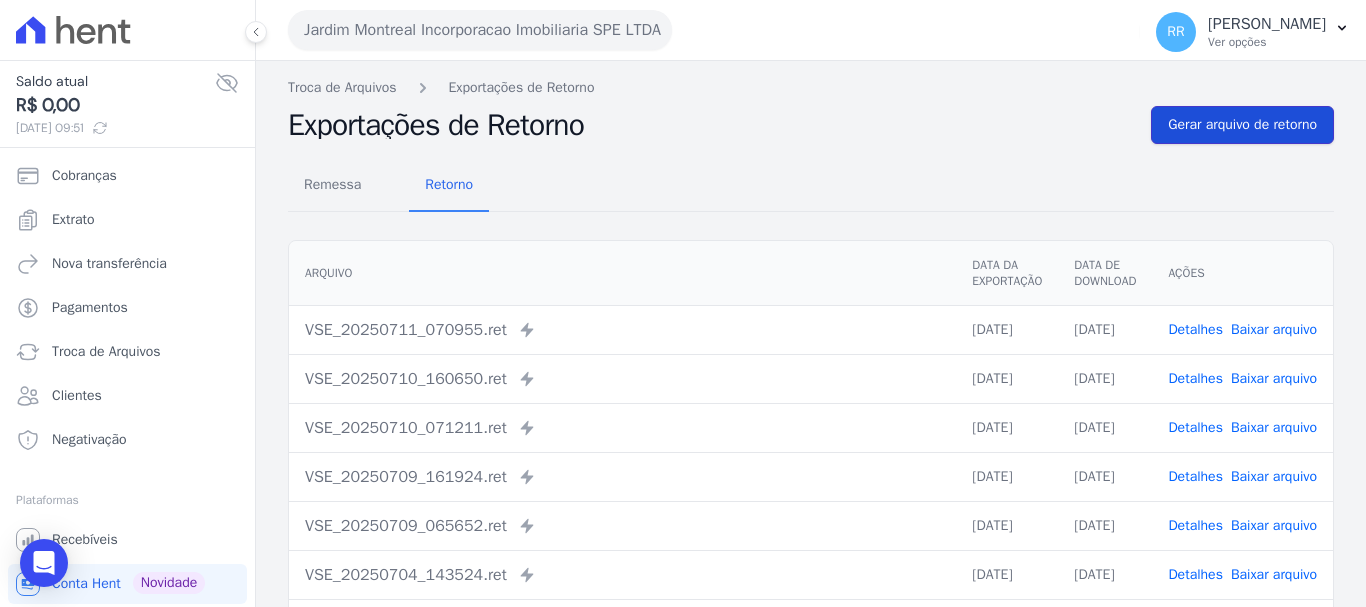 click on "Gerar arquivo de retorno" at bounding box center [1242, 125] 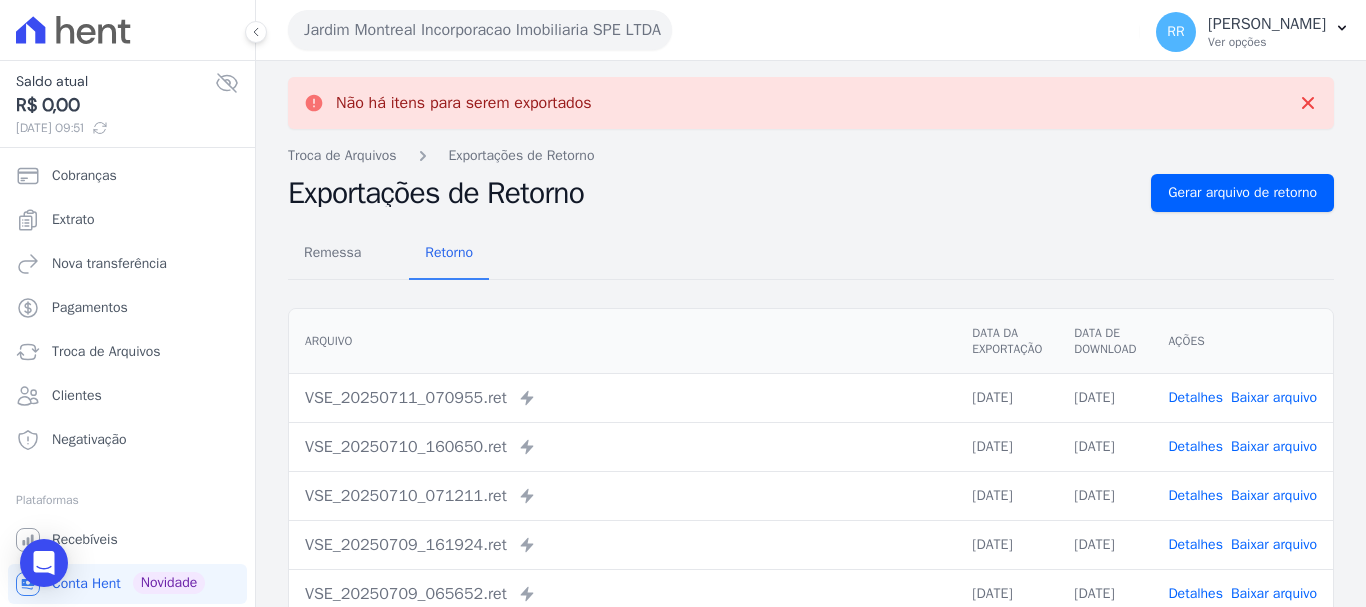 drag, startPoint x: 432, startPoint y: 33, endPoint x: 486, endPoint y: 98, distance: 84.50444 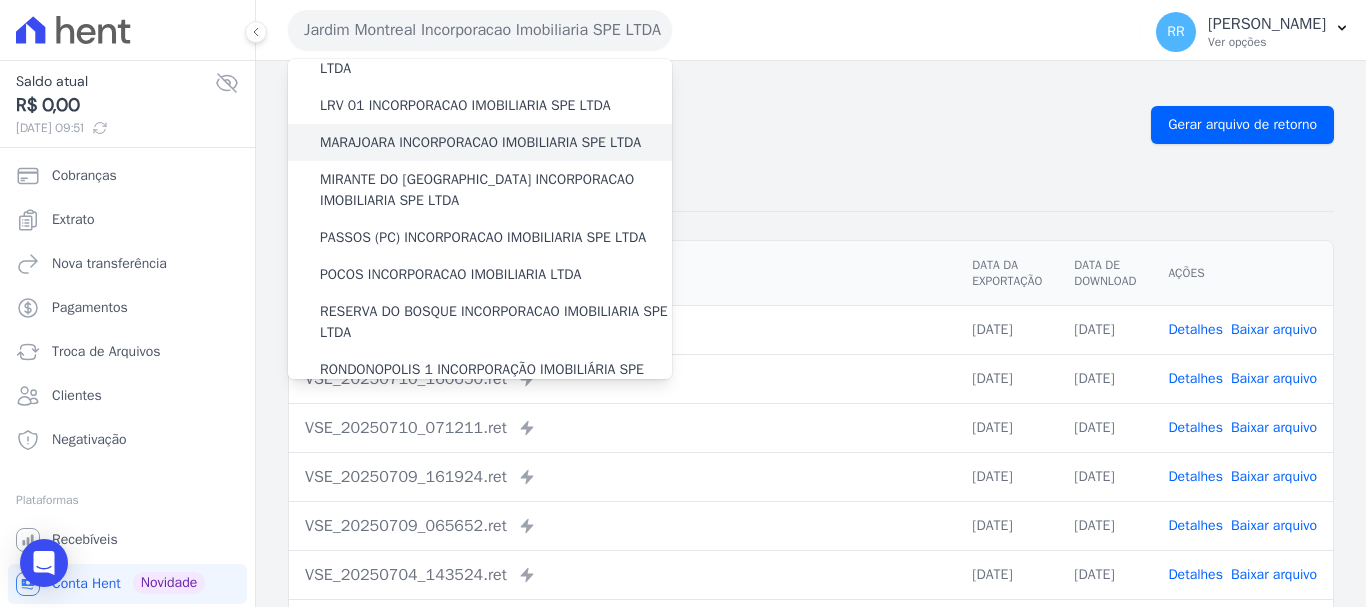 scroll, scrollTop: 400, scrollLeft: 0, axis: vertical 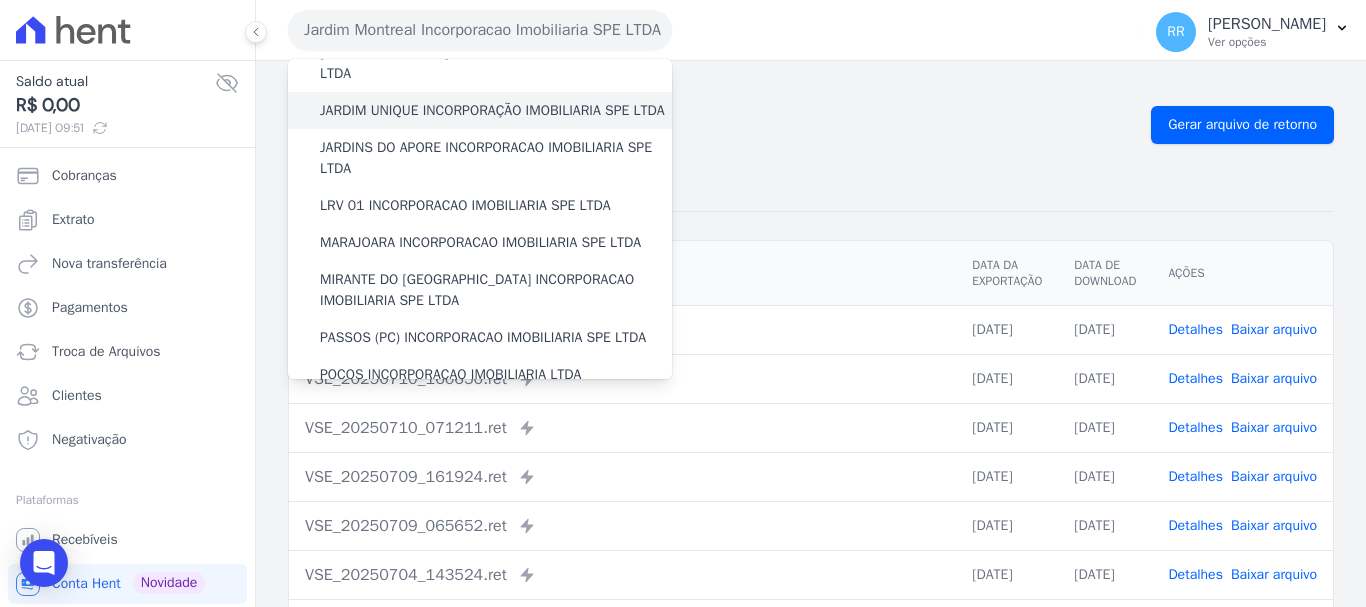 click on "JARDIM UNIQUE INCORPORAÇÃO IMOBILIARIA SPE LTDA" at bounding box center (492, 110) 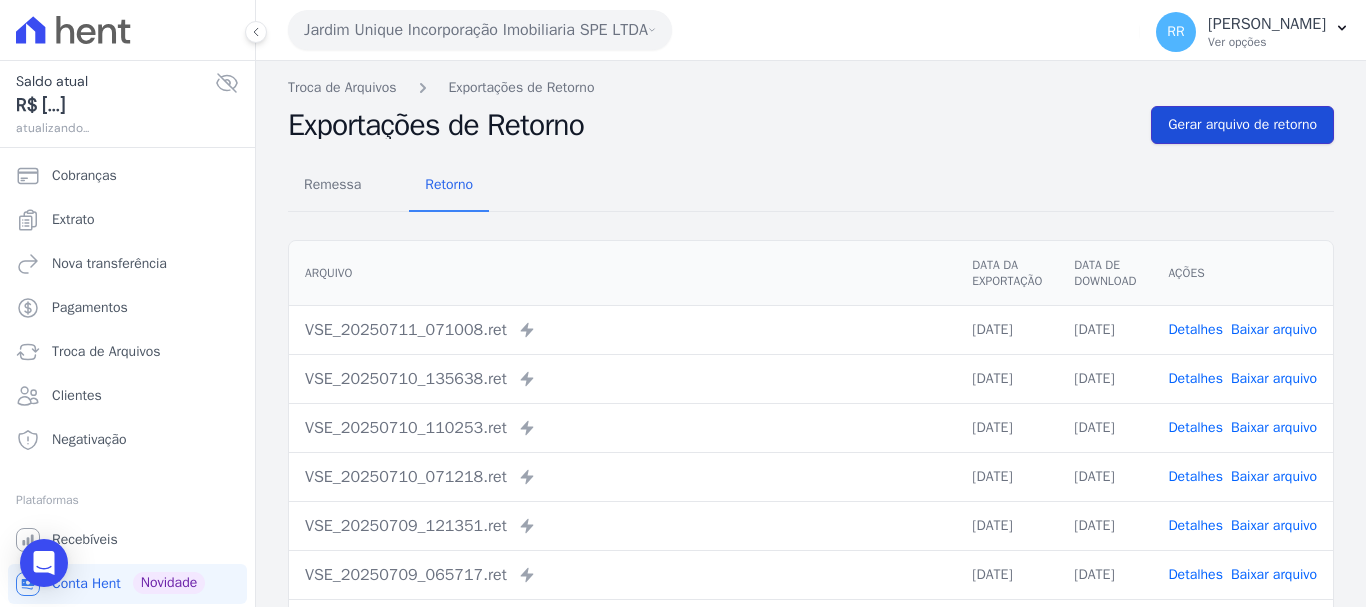 click on "Gerar arquivo de retorno" at bounding box center (1242, 125) 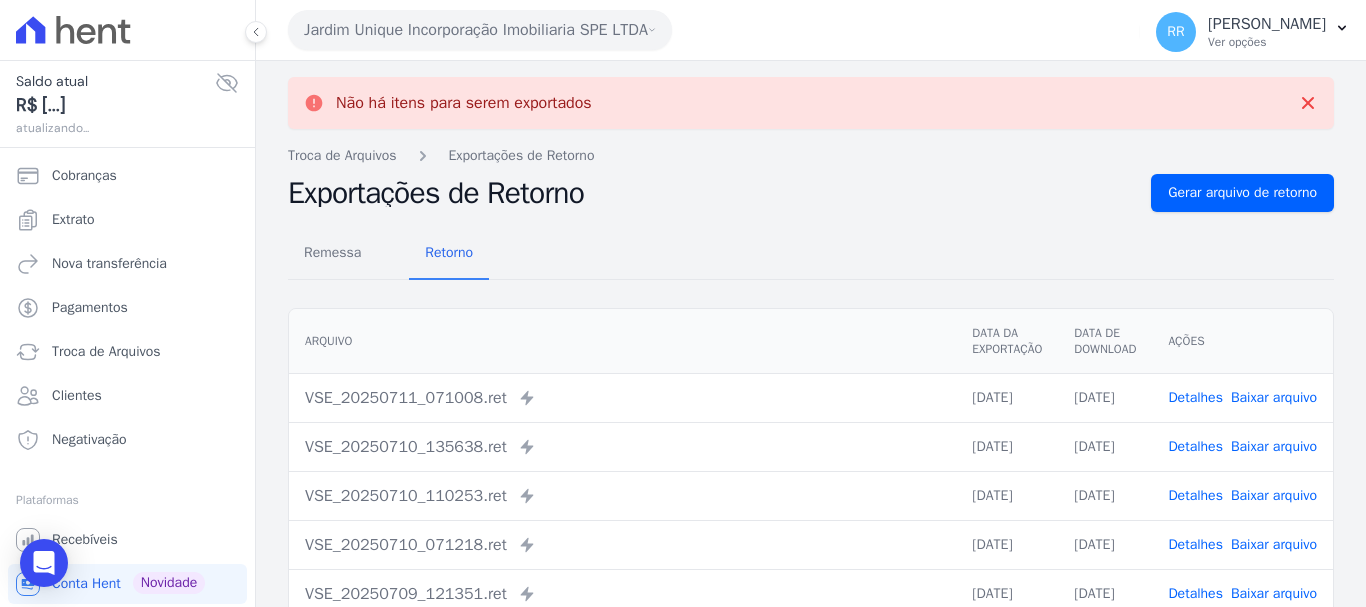 click on "Jardim Unique Incorporação Imobiliaria SPE LTDA" at bounding box center [480, 30] 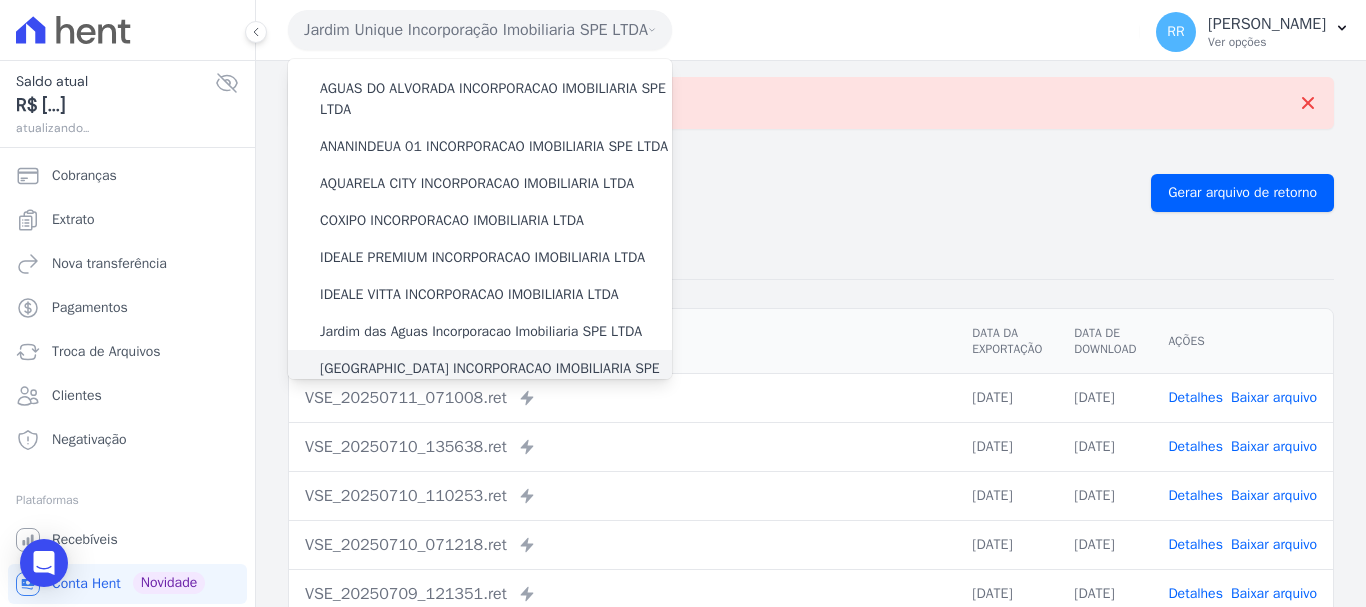 scroll, scrollTop: 300, scrollLeft: 0, axis: vertical 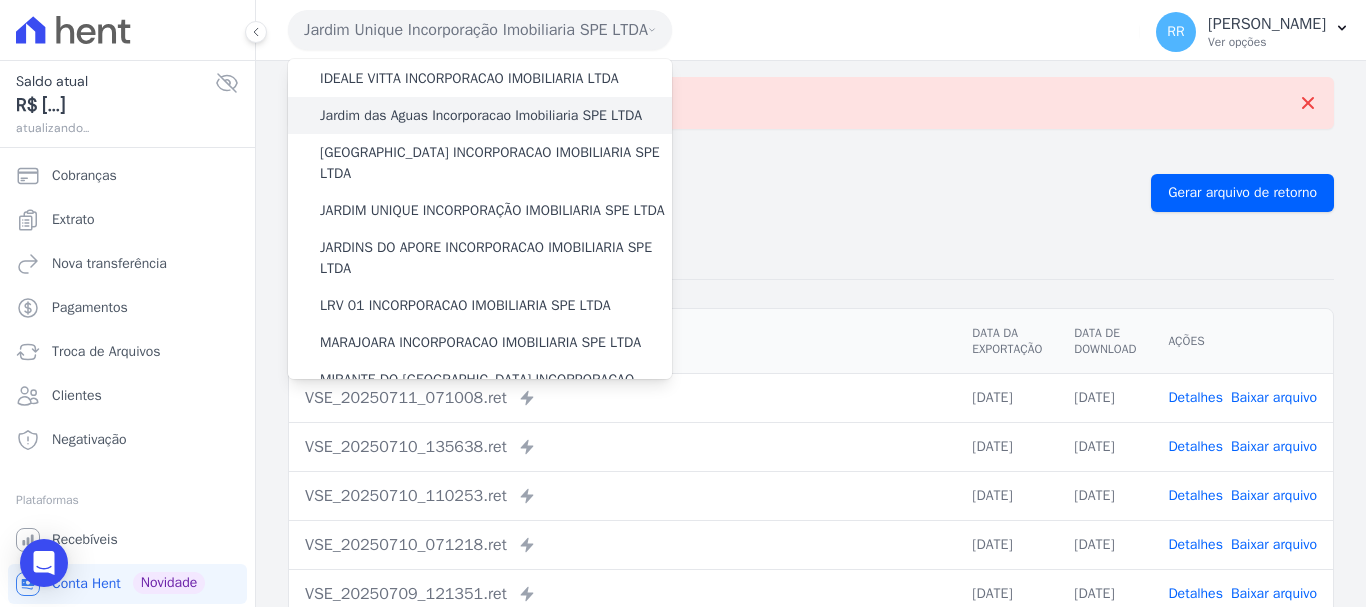 click on "Jardim das Aguas Incorporacao Imobiliaria SPE LTDA" at bounding box center (481, 115) 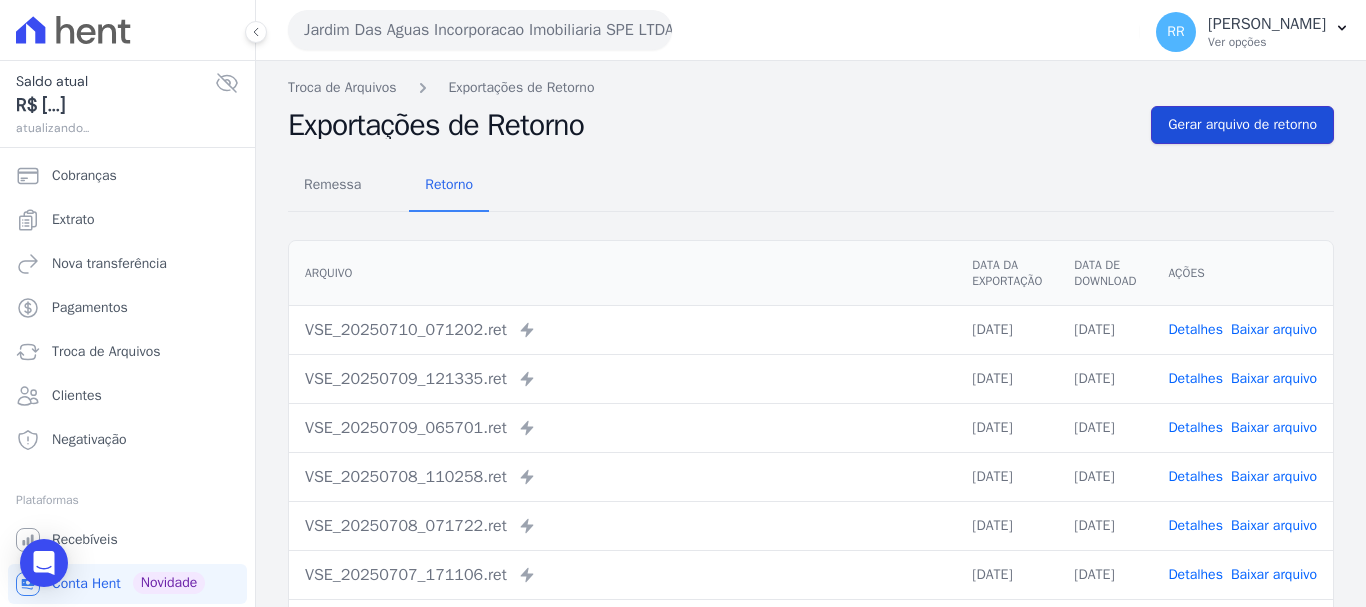 click on "Gerar arquivo de retorno" at bounding box center [1242, 125] 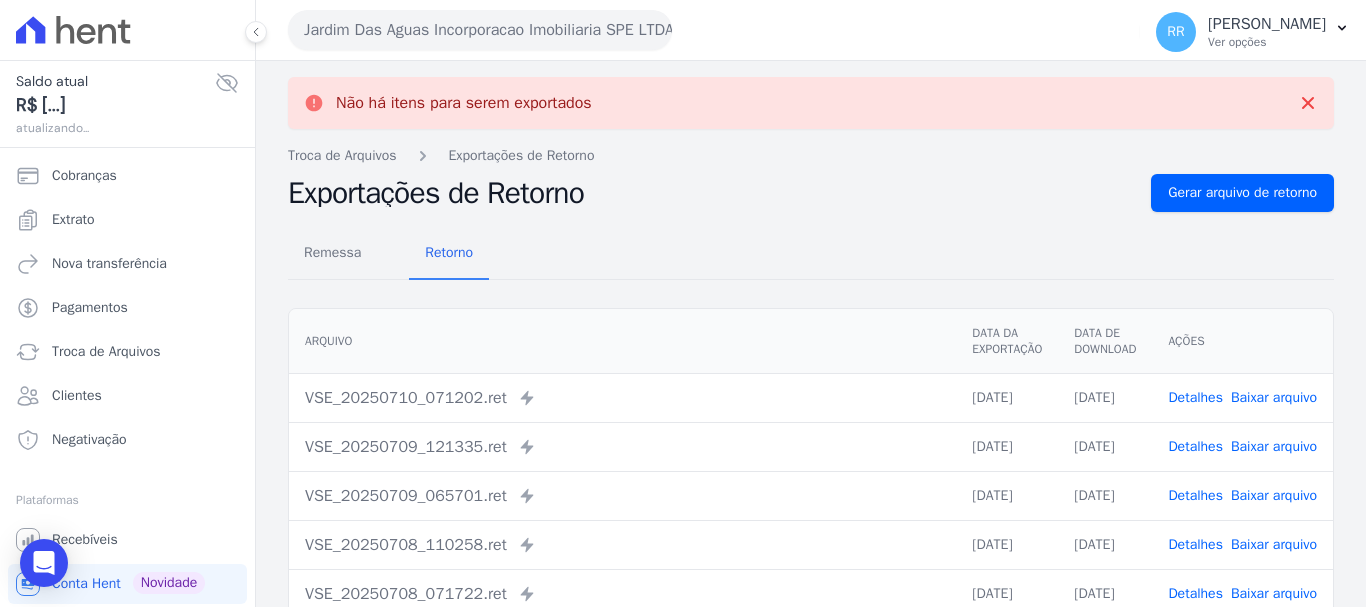 click on "Jardim Das Aguas Incorporacao Imobiliaria SPE LTDA" at bounding box center [480, 30] 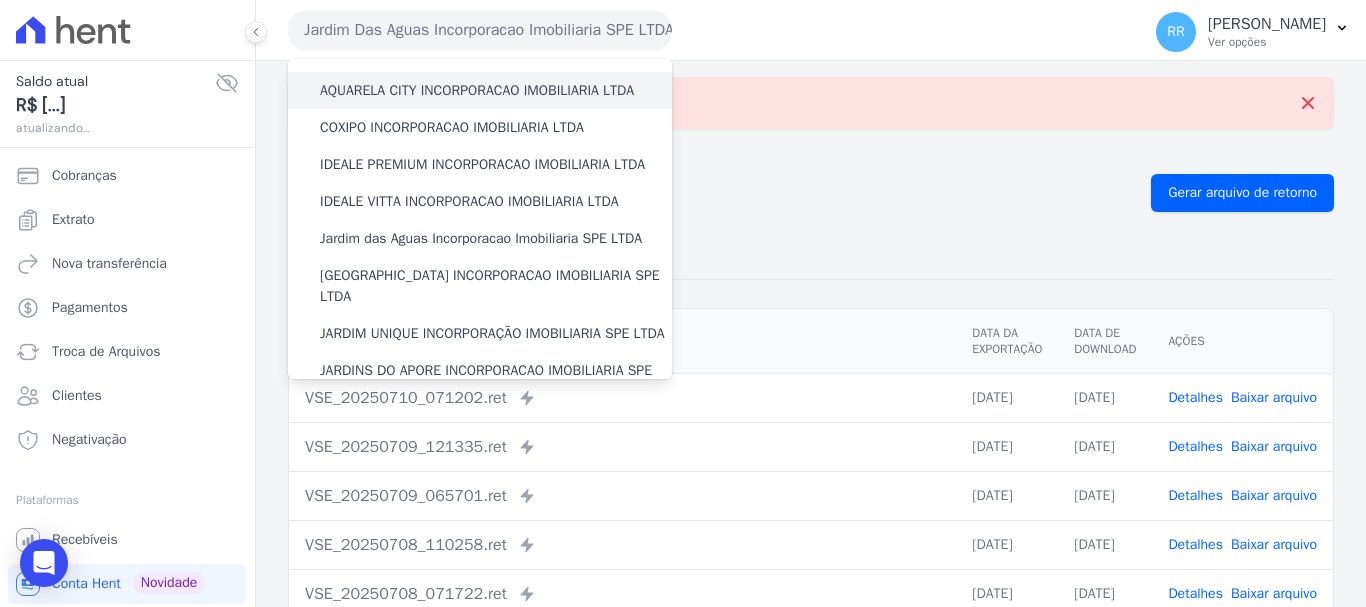 scroll, scrollTop: 200, scrollLeft: 0, axis: vertical 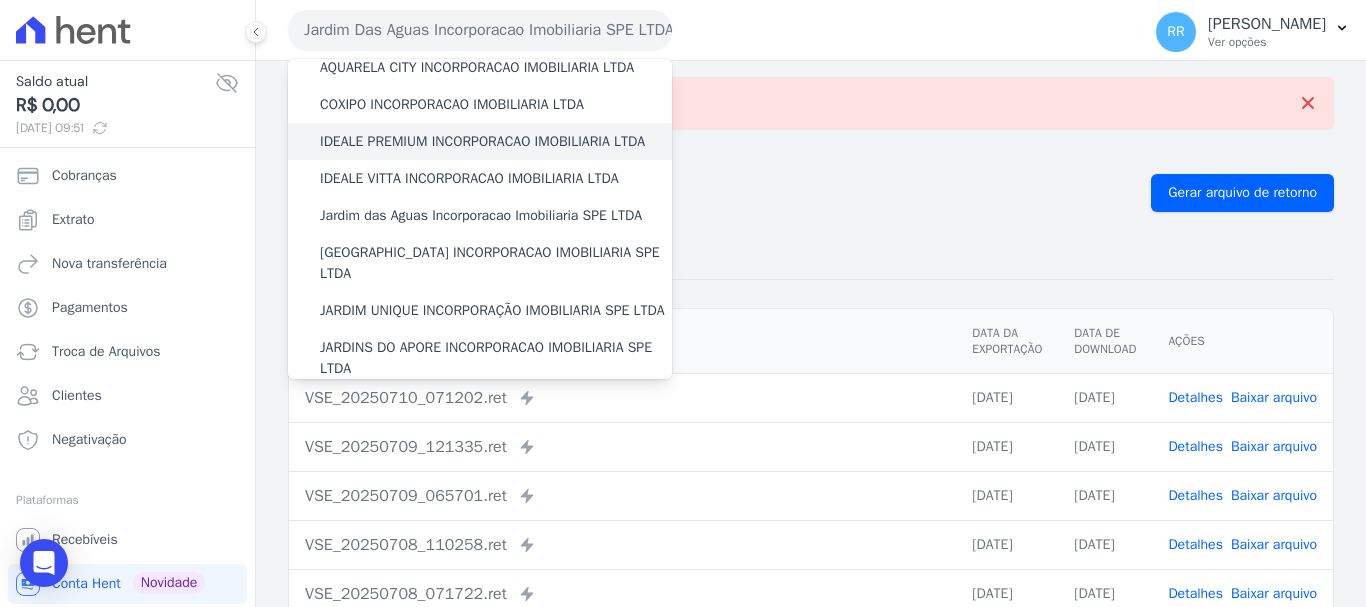 click on "IDEALE PREMIUM INCORPORACAO IMOBILIARIA LTDA" at bounding box center (482, 141) 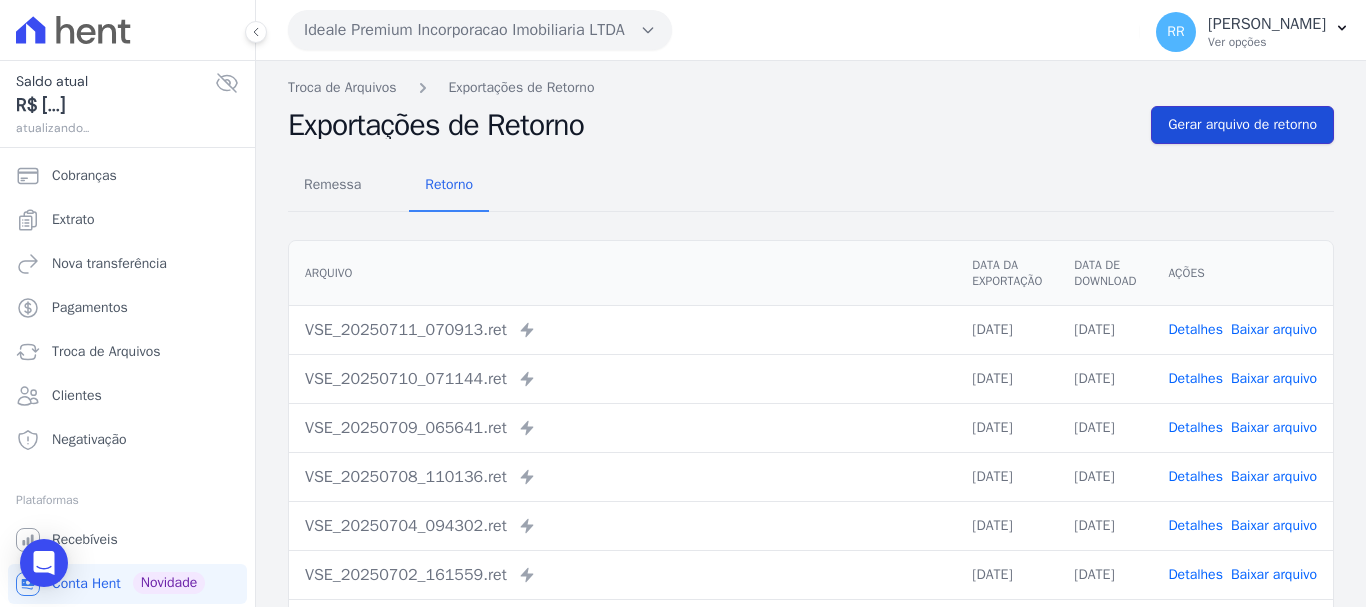 click on "Gerar arquivo de retorno" at bounding box center (1242, 125) 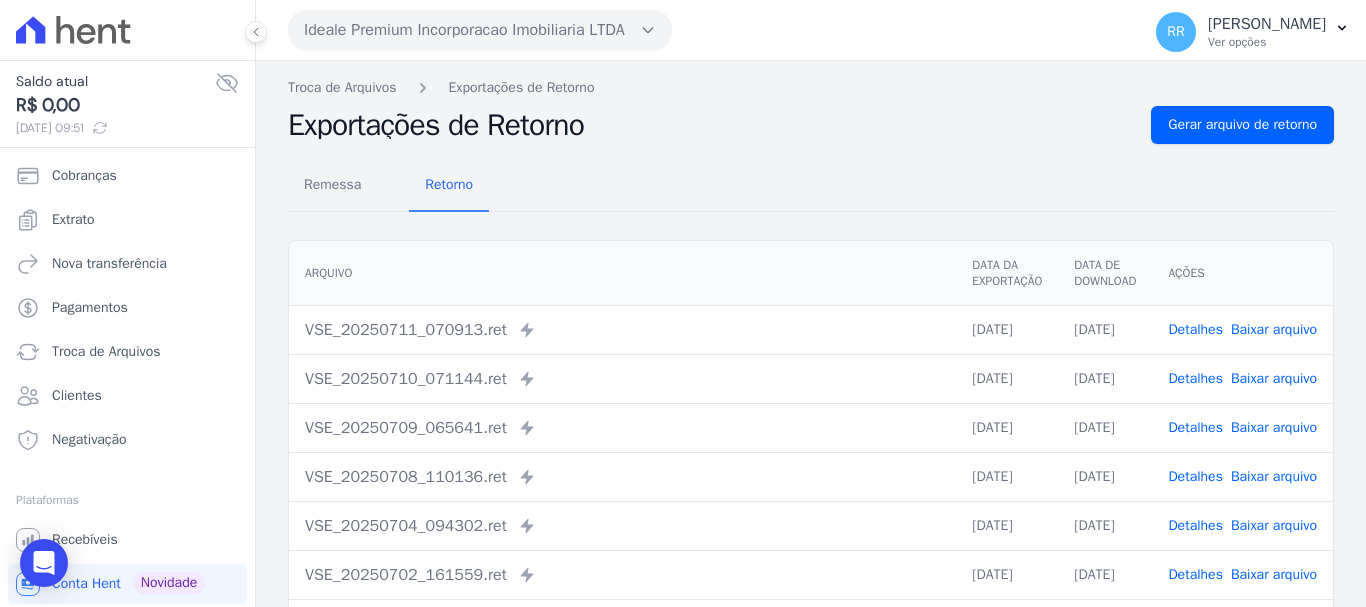 click on "Remessa
Retorno
[GEOGRAPHIC_DATA]
Data da Exportação
Data de Download
Ações
VSE_20250711_070913.ret
Enviado para Nexxera em: [DATE] 07:09
11/07/2025
[DATE]
Detalhes" at bounding box center [811, 505] 